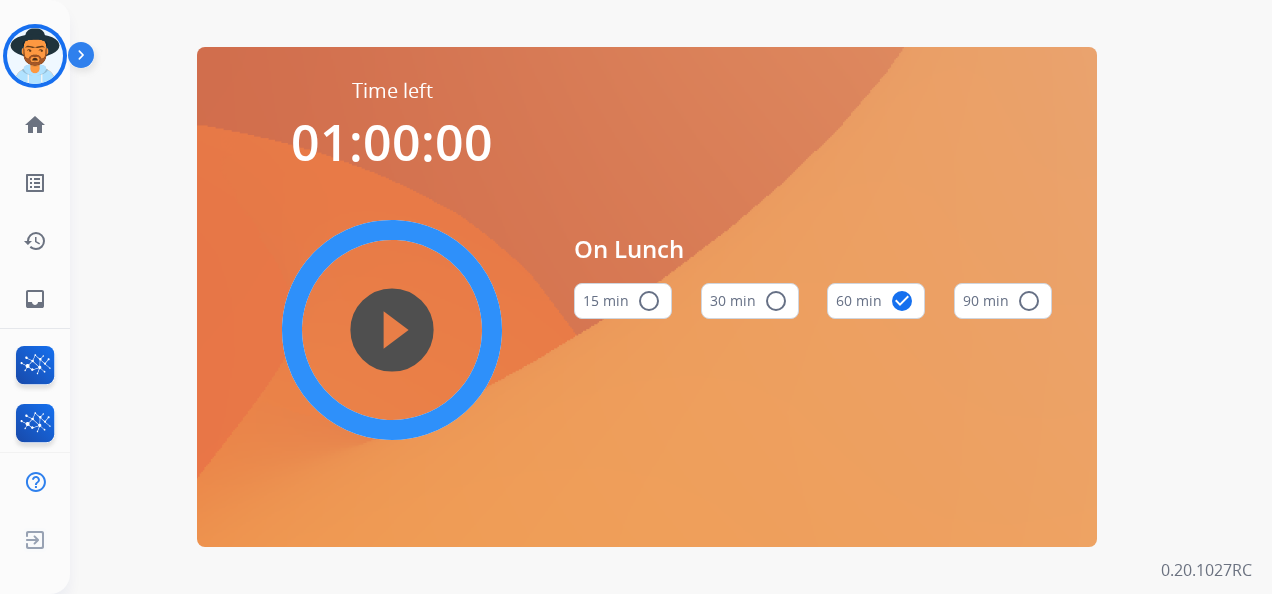 scroll, scrollTop: 0, scrollLeft: 0, axis: both 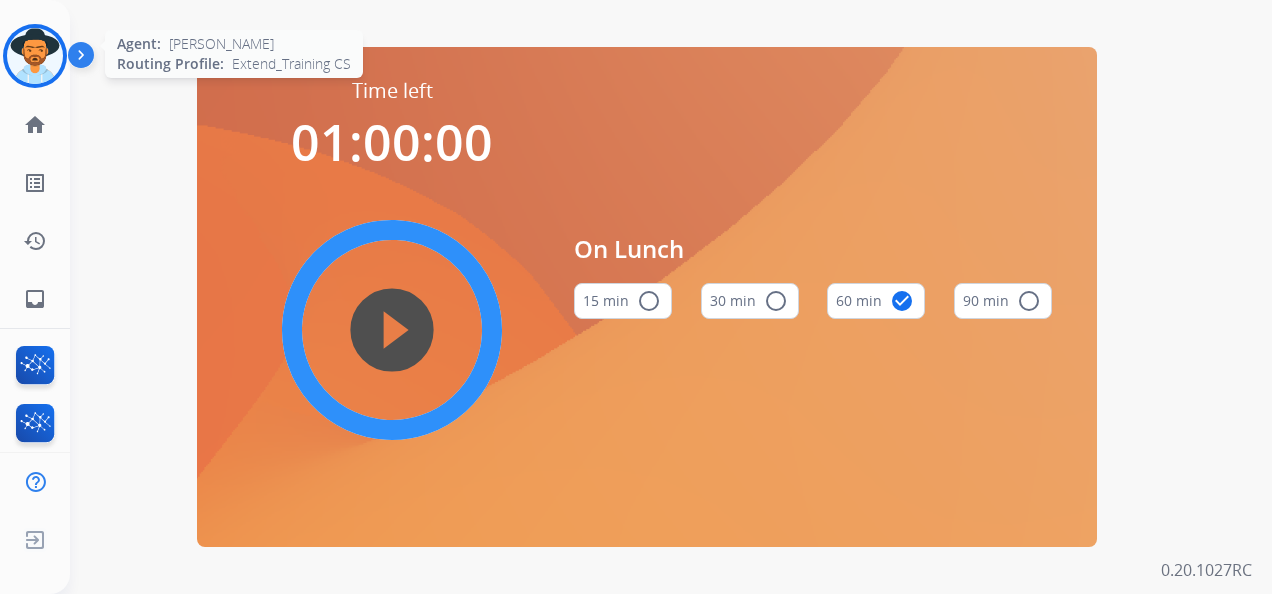 click at bounding box center [35, 56] 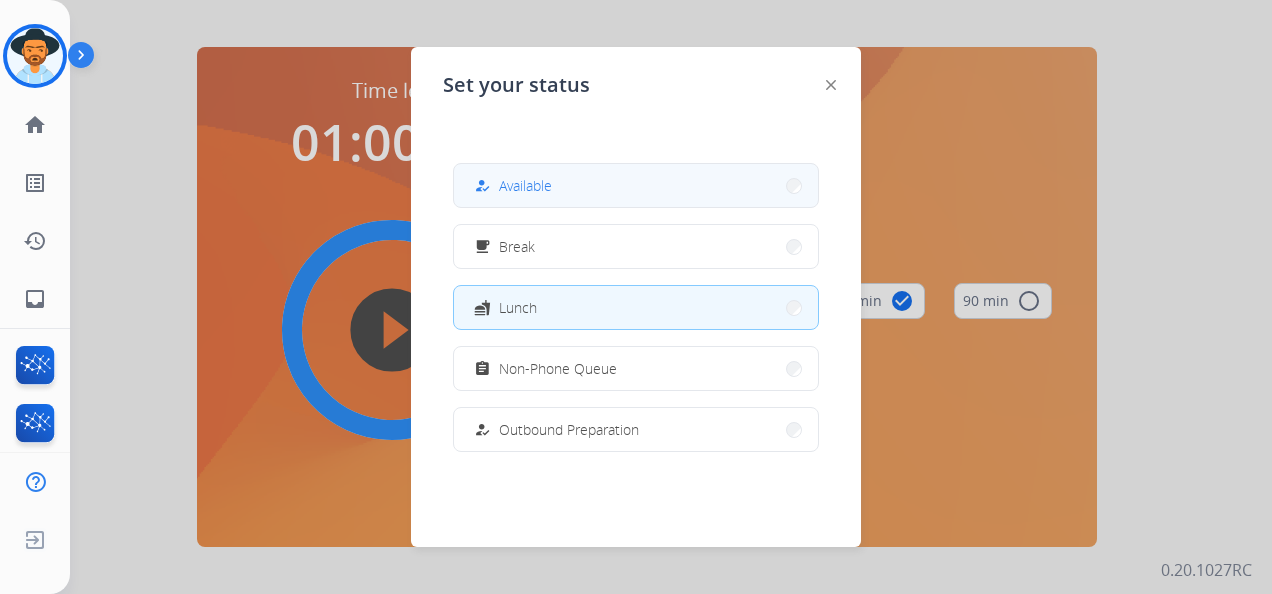 click on "how_to_reg Available" at bounding box center (636, 185) 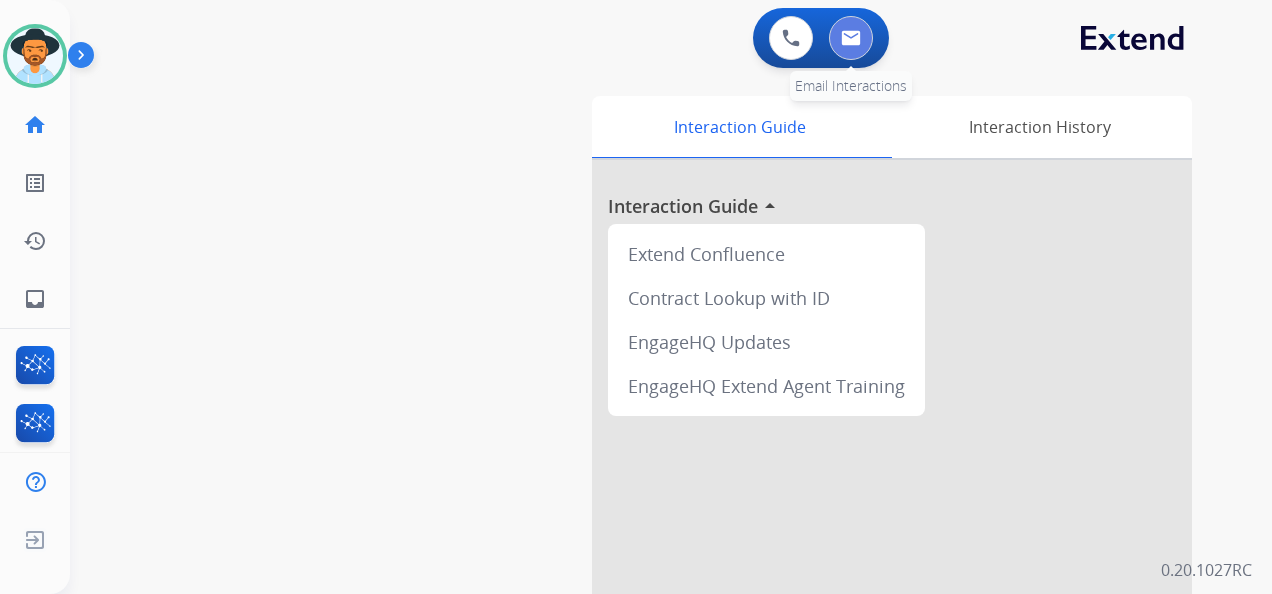 click at bounding box center [851, 38] 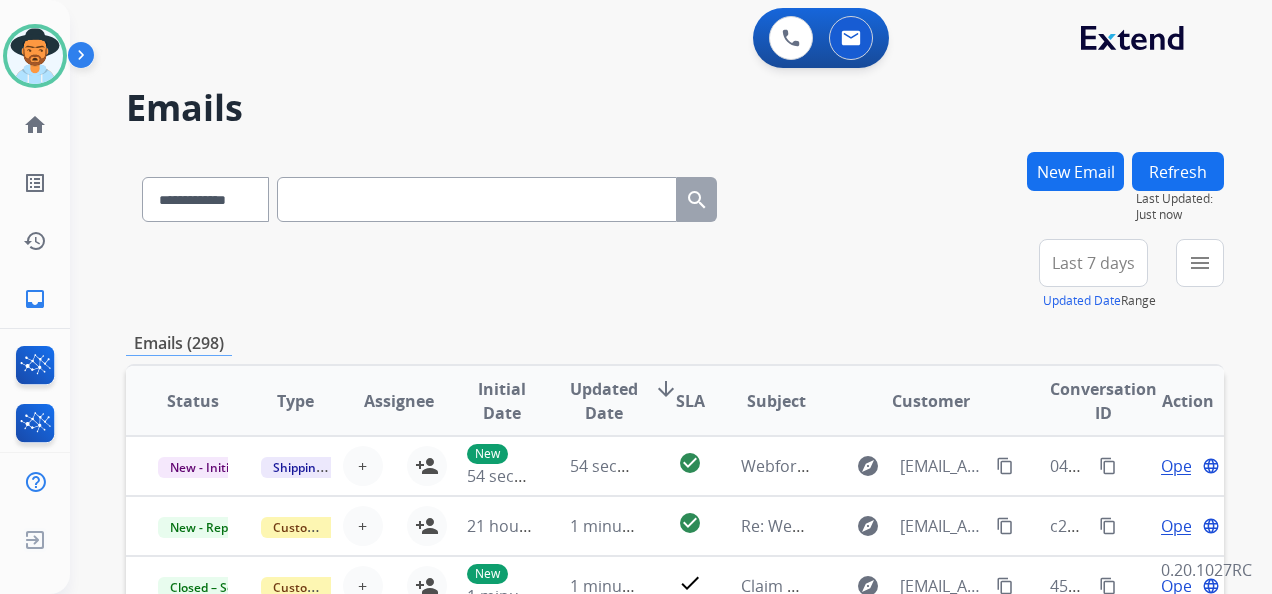 click on "Last 7 days" at bounding box center [1093, 263] 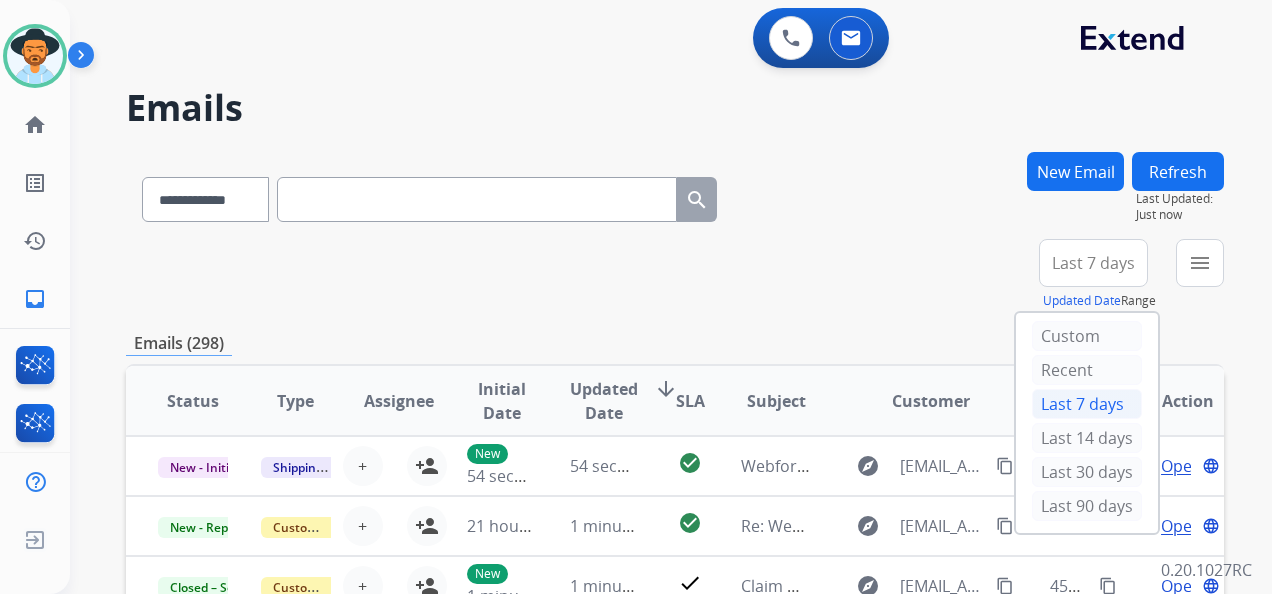 click on "Last 90 days" at bounding box center (1087, 506) 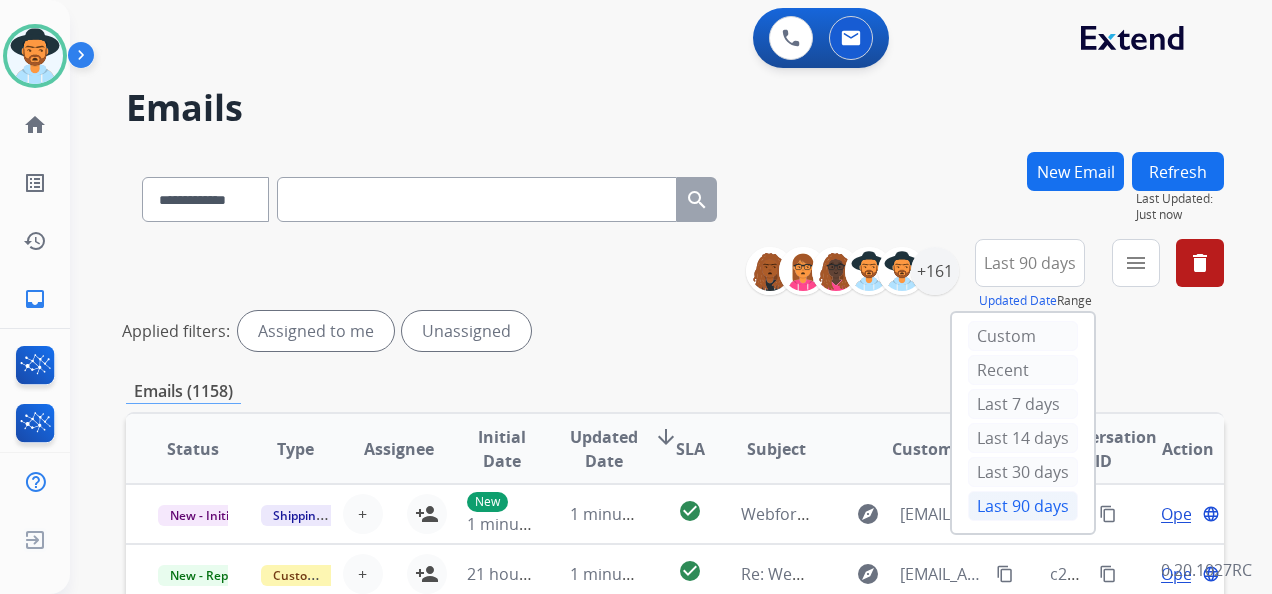 click on "**********" at bounding box center (675, 669) 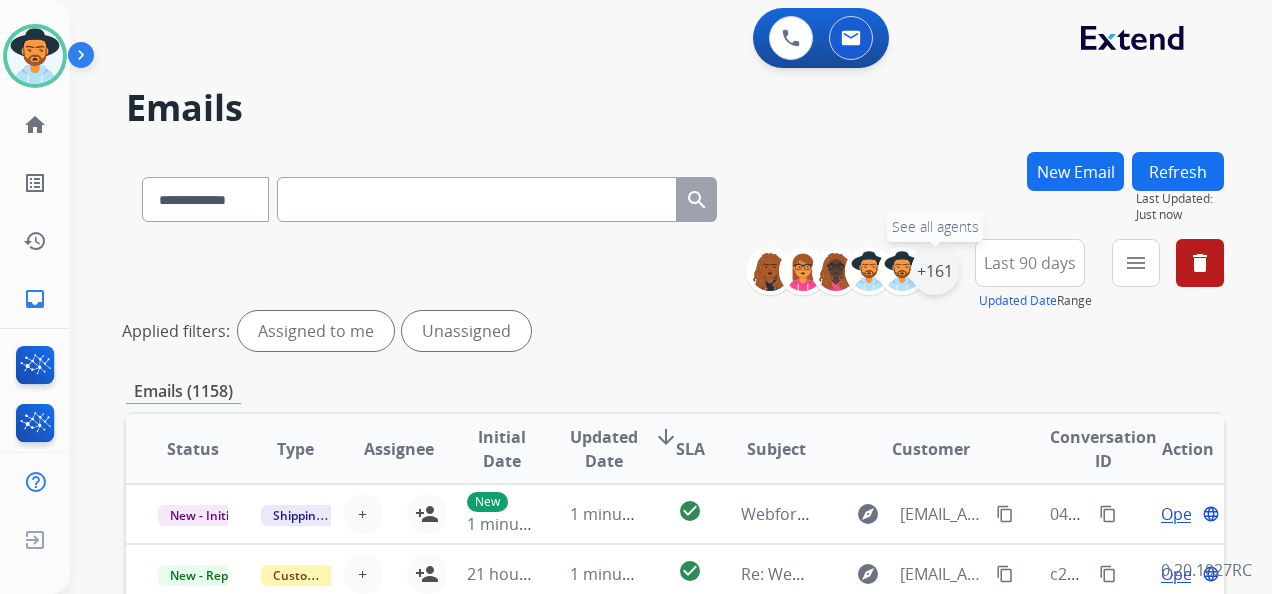 click on "+161" at bounding box center (935, 271) 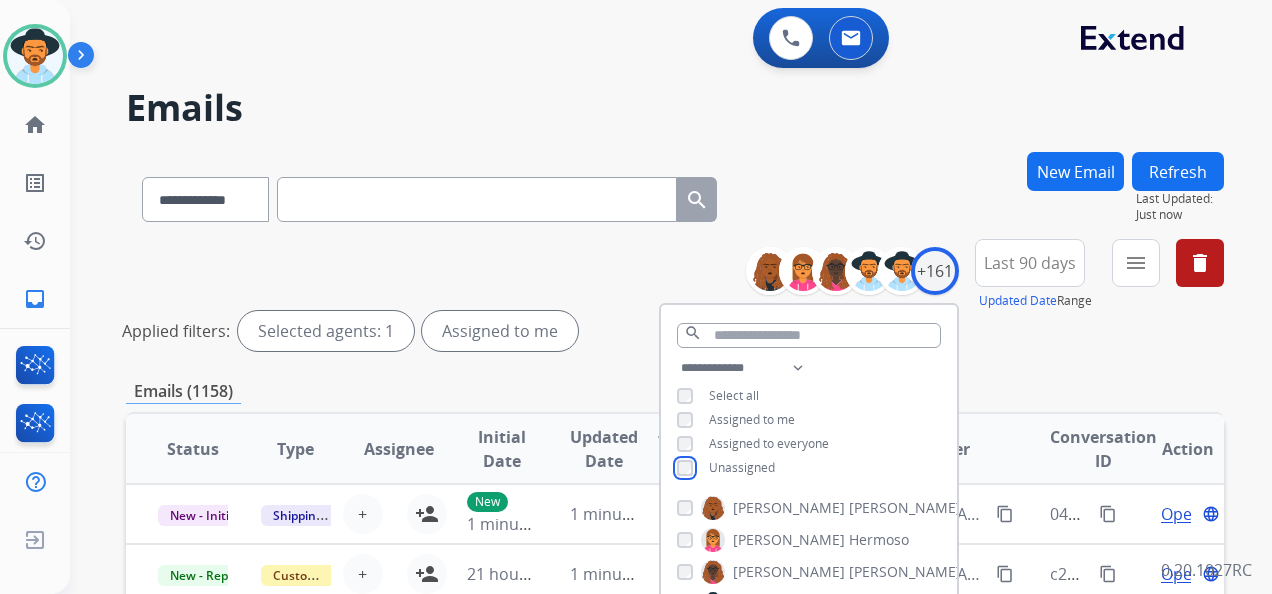 scroll, scrollTop: 100, scrollLeft: 0, axis: vertical 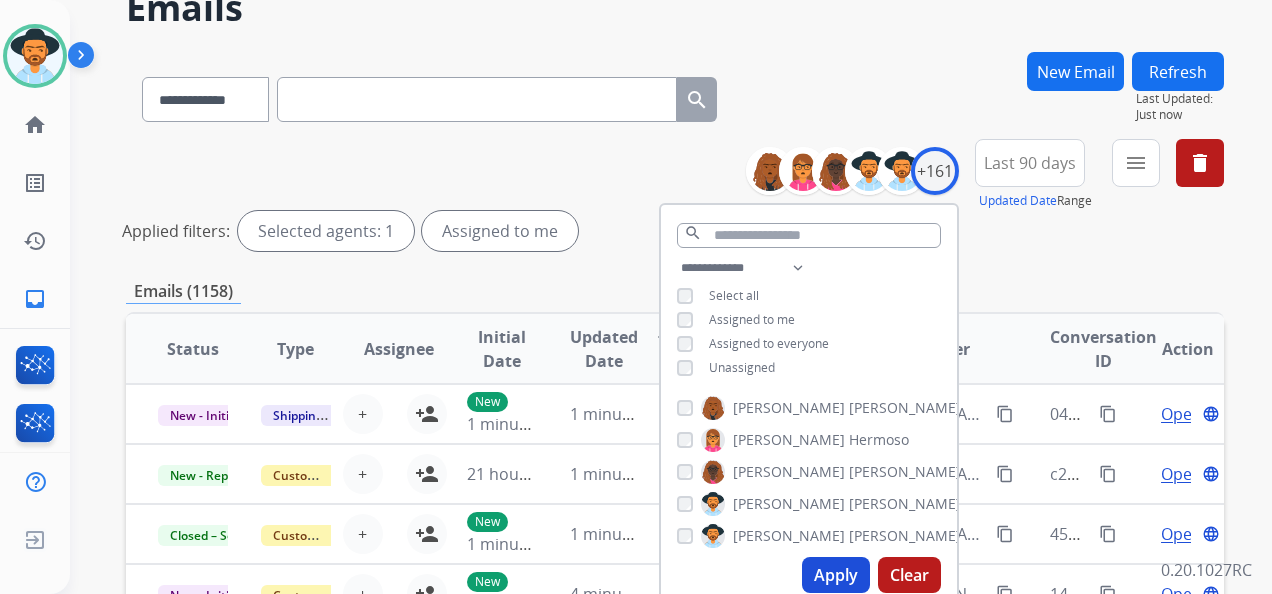click on "Apply" at bounding box center [836, 575] 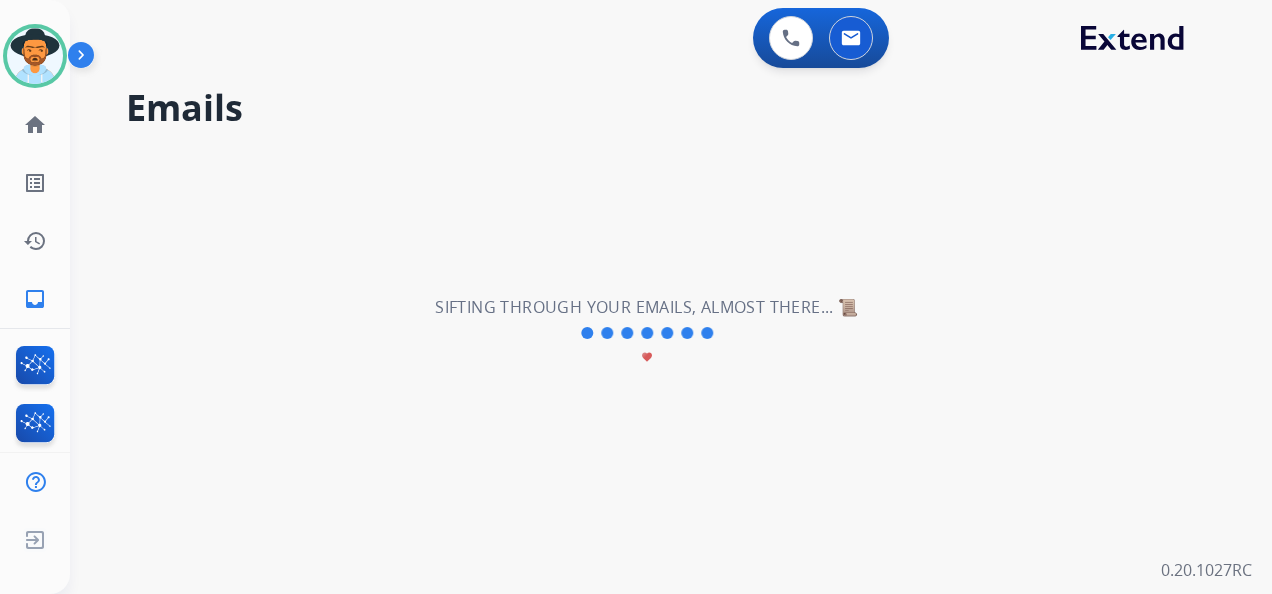 scroll, scrollTop: 0, scrollLeft: 0, axis: both 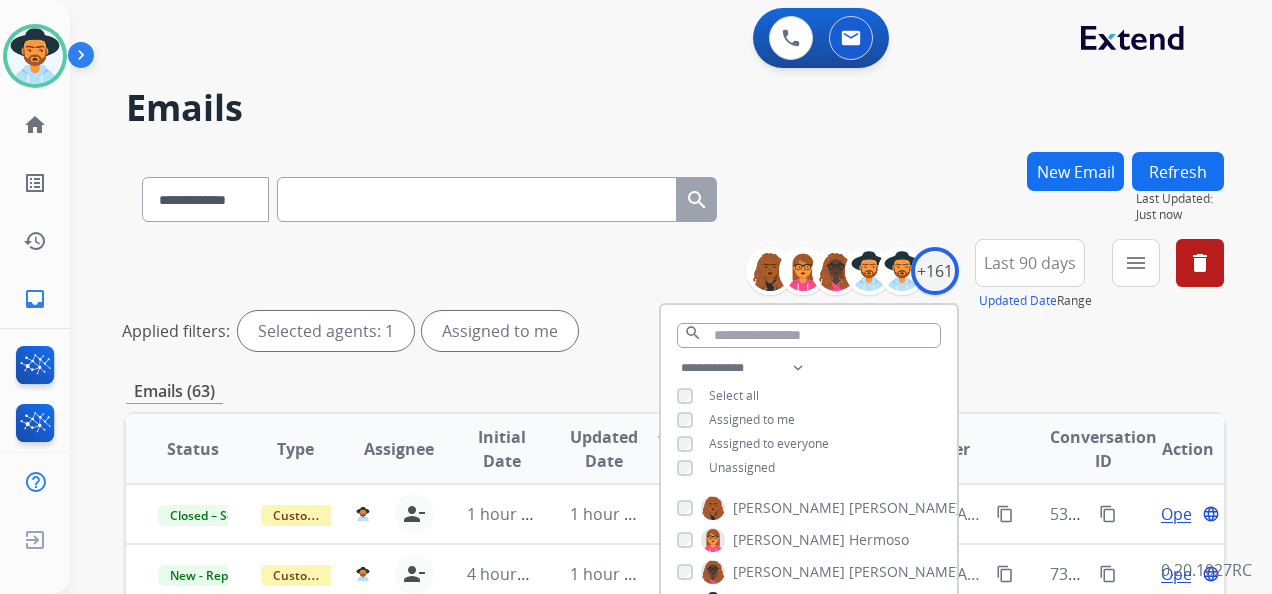 click on "**********" at bounding box center [675, 299] 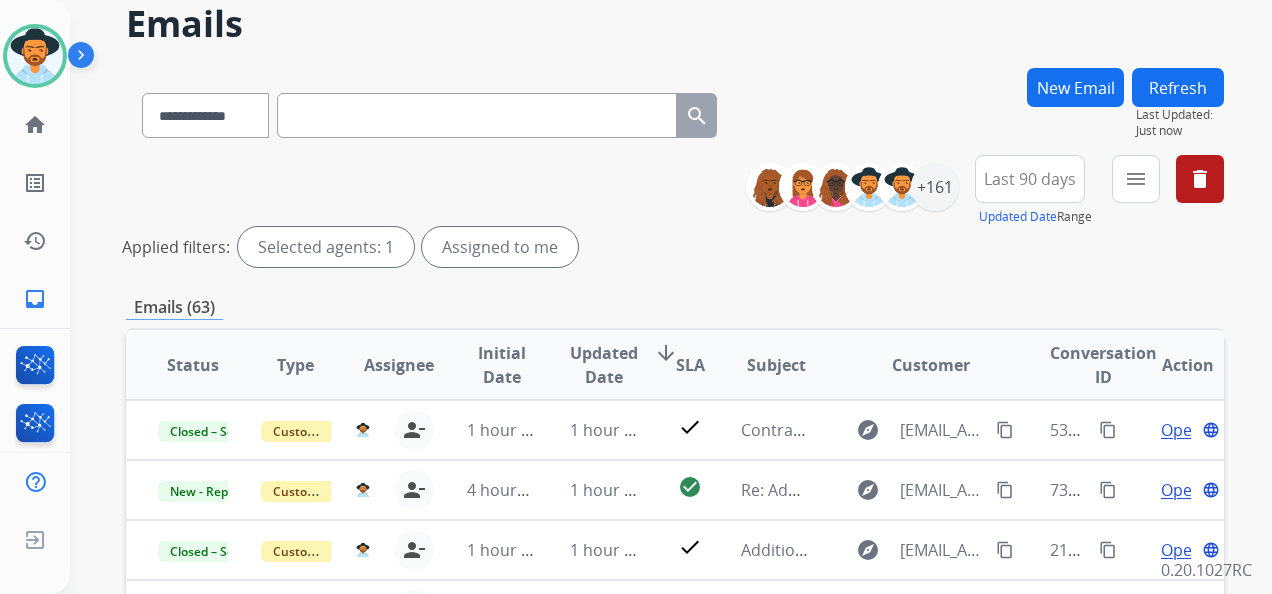 scroll, scrollTop: 200, scrollLeft: 0, axis: vertical 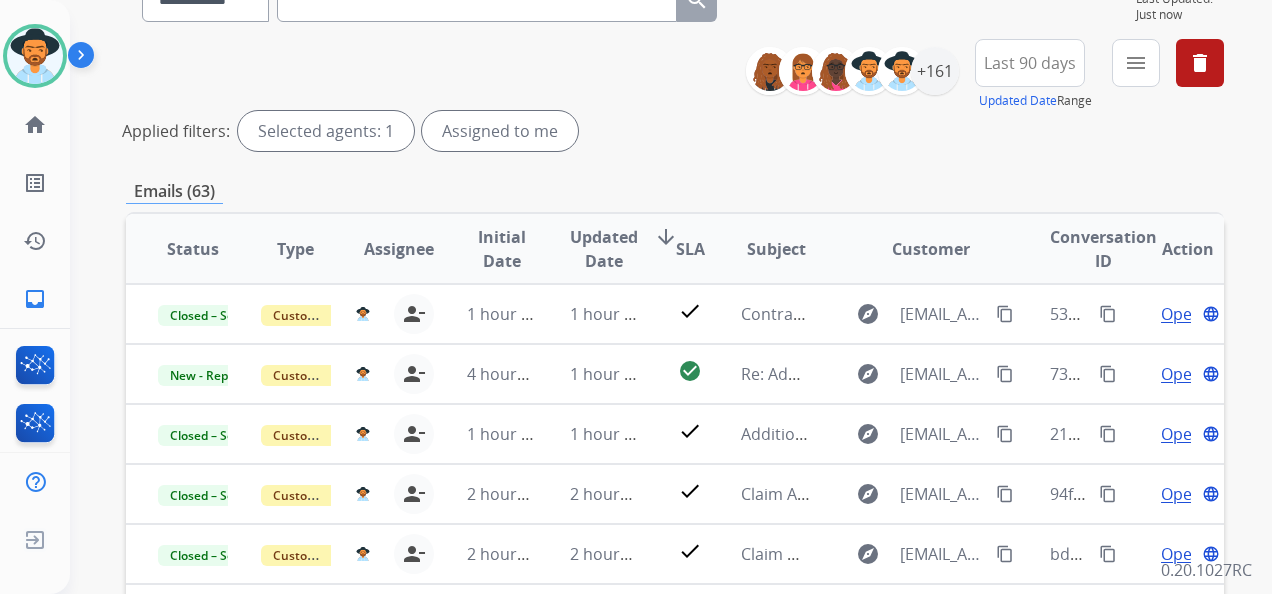 drag, startPoint x: 1216, startPoint y: 122, endPoint x: 1216, endPoint y: 138, distance: 16 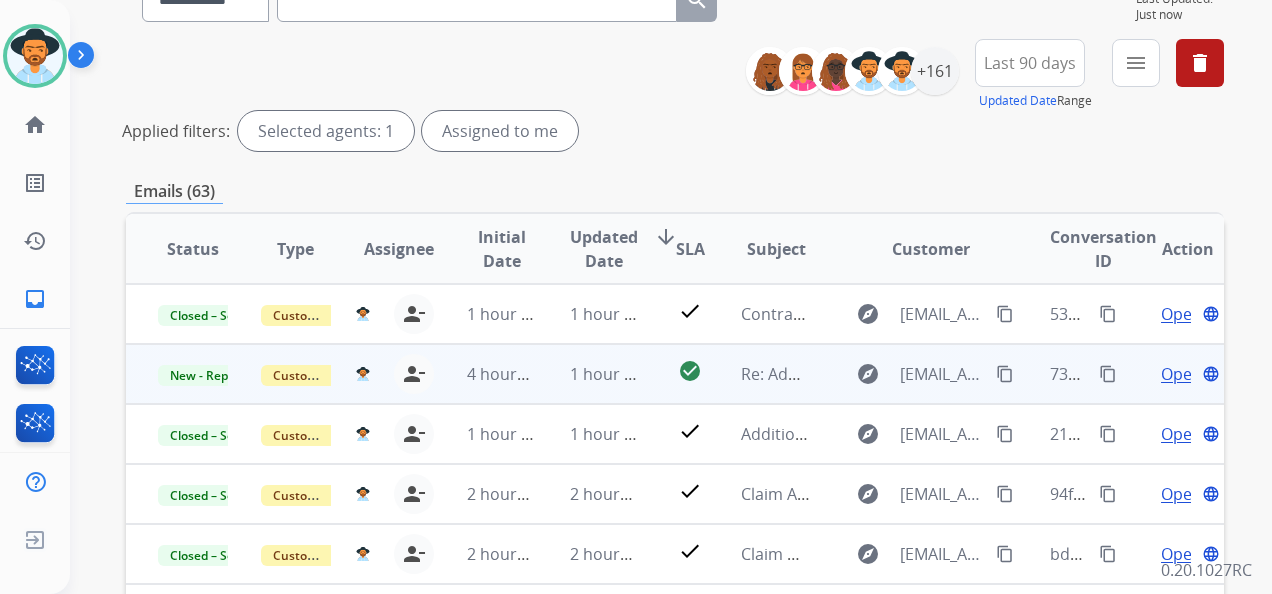 click on "Open" at bounding box center [1181, 374] 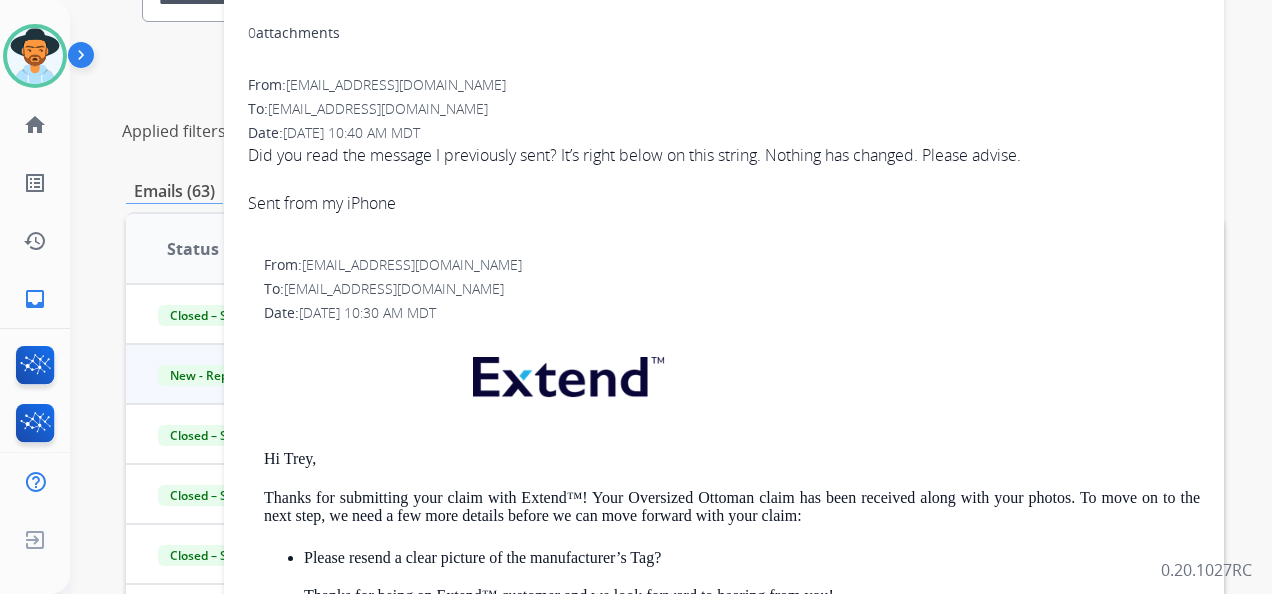 scroll, scrollTop: 0, scrollLeft: 0, axis: both 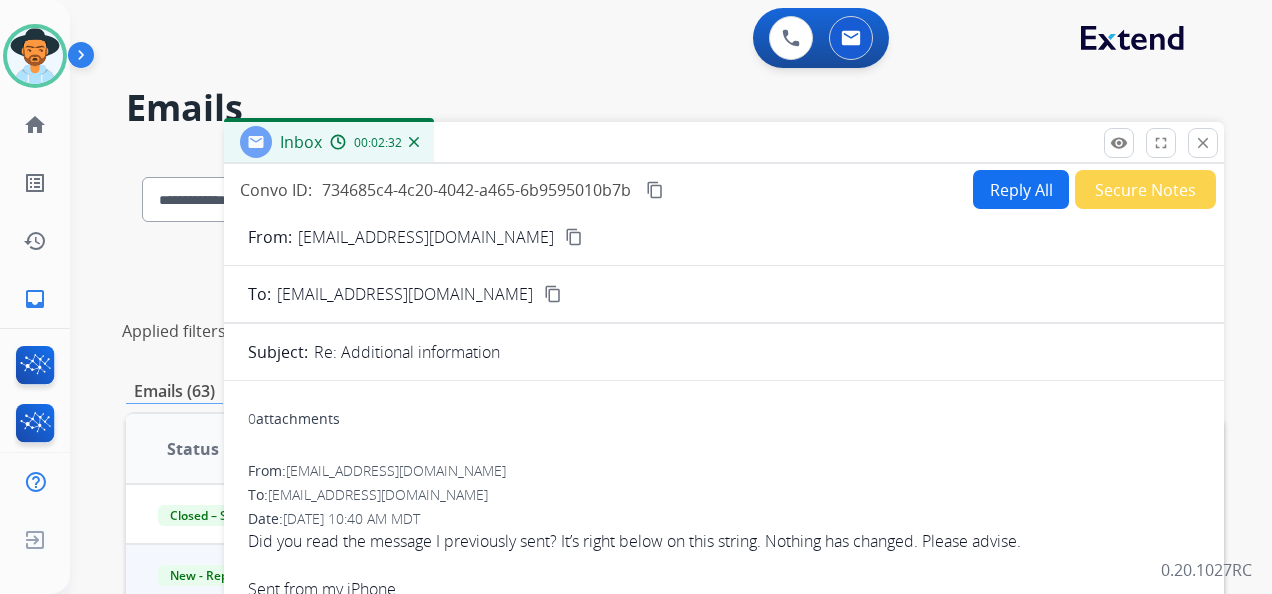 click on "content_copy" at bounding box center (655, 190) 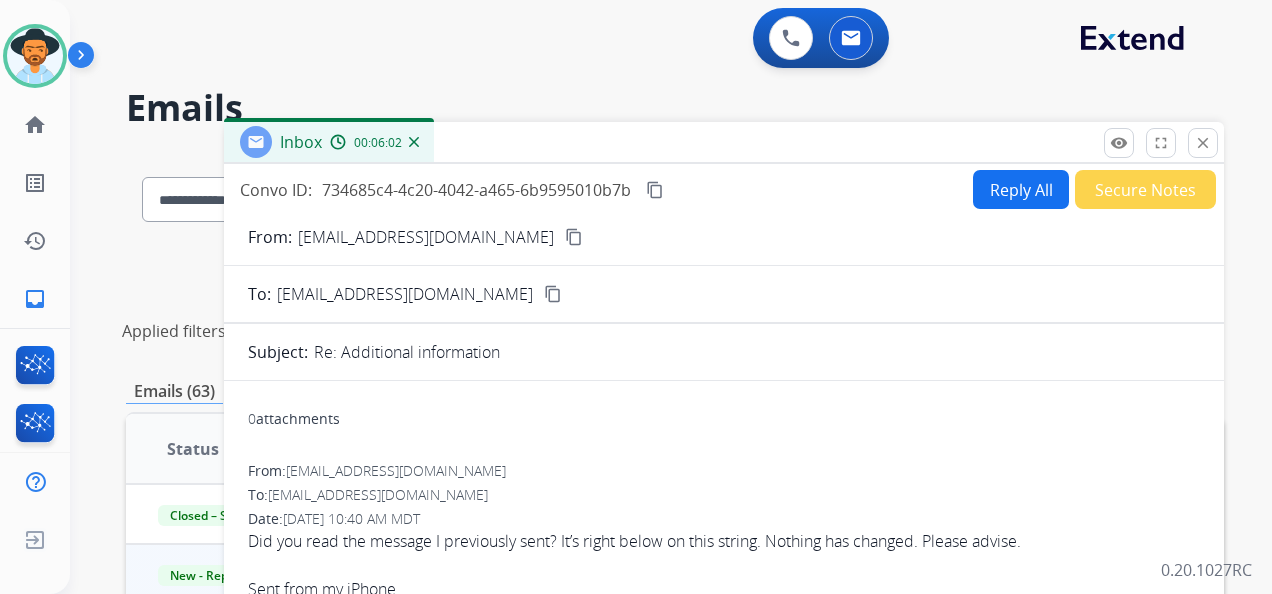 click on "**********" at bounding box center (647, 369) 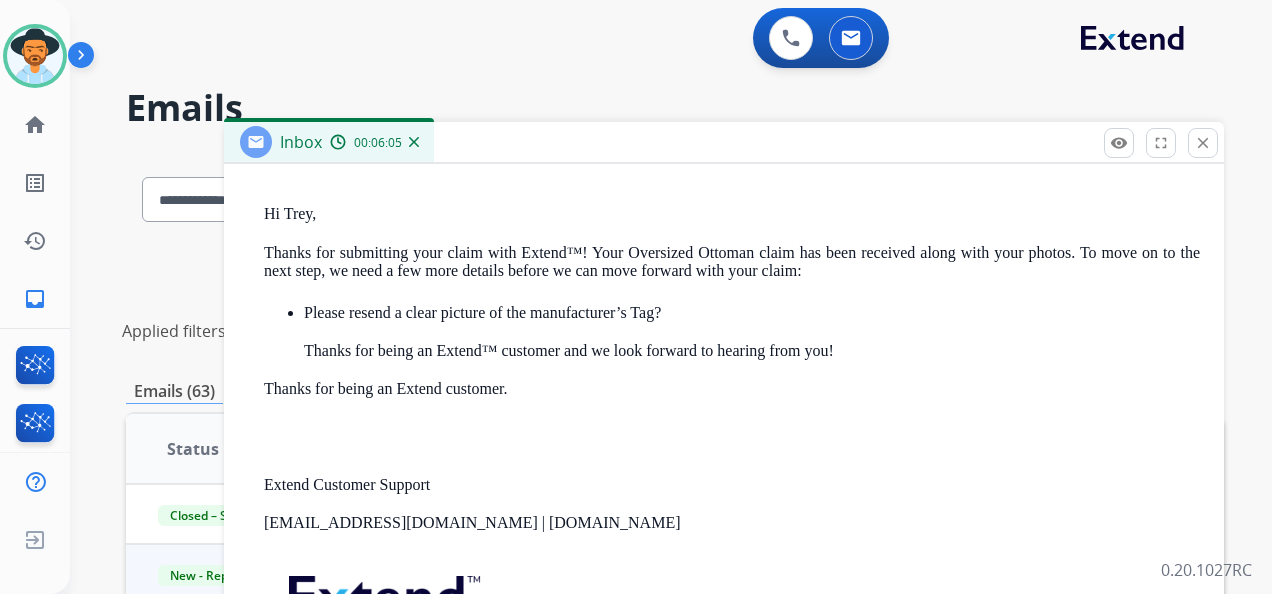 scroll, scrollTop: 600, scrollLeft: 0, axis: vertical 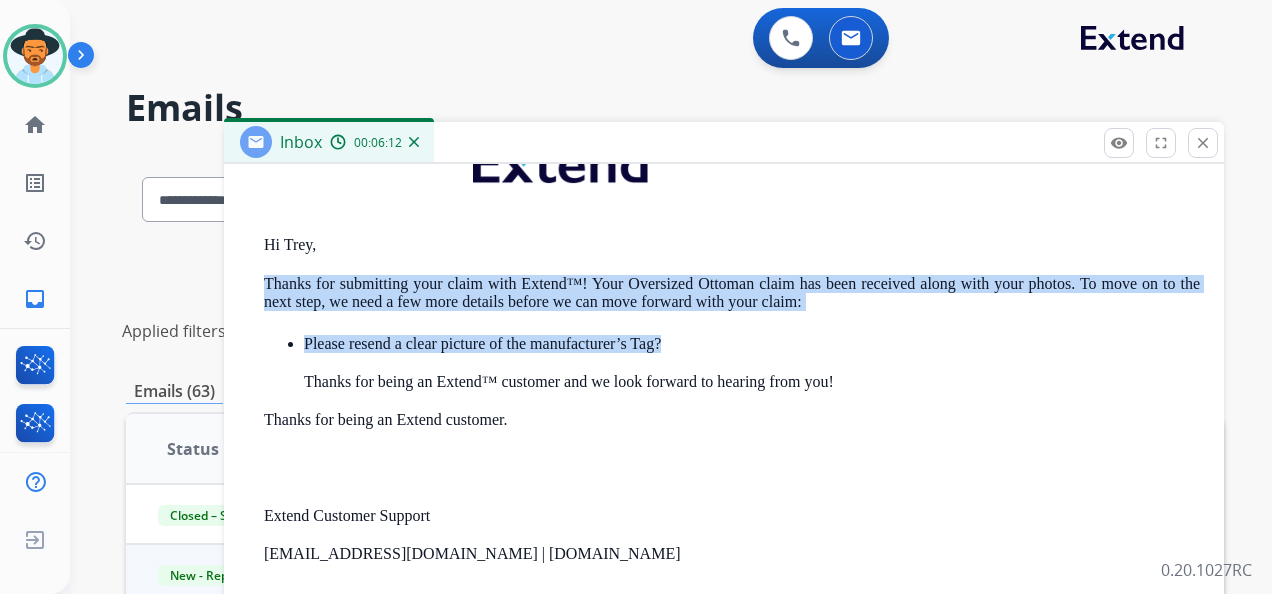 drag, startPoint x: 261, startPoint y: 272, endPoint x: 692, endPoint y: 342, distance: 436.64746 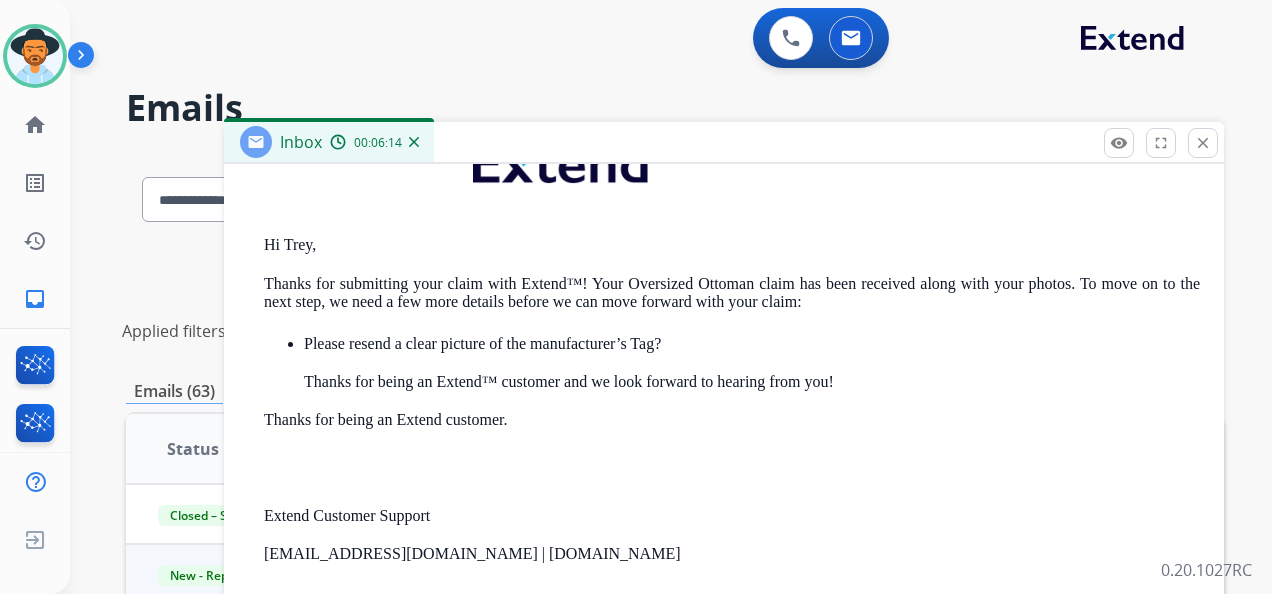 click on "Hi Trey," at bounding box center (732, 245) 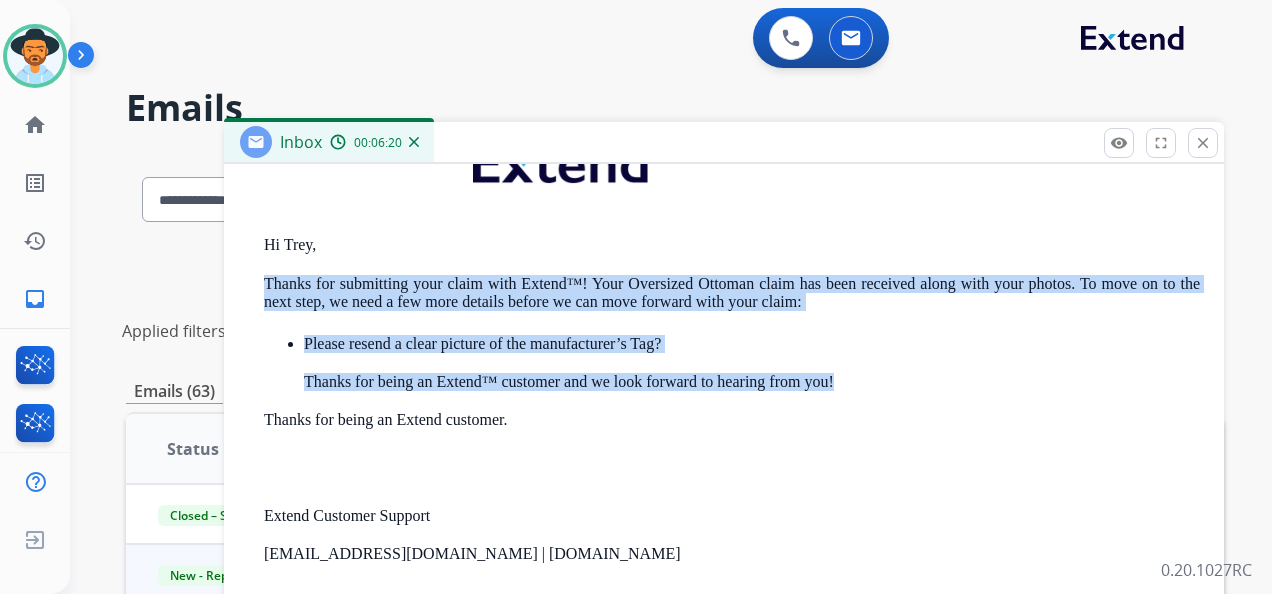 drag, startPoint x: 253, startPoint y: 273, endPoint x: 839, endPoint y: 372, distance: 594.3038 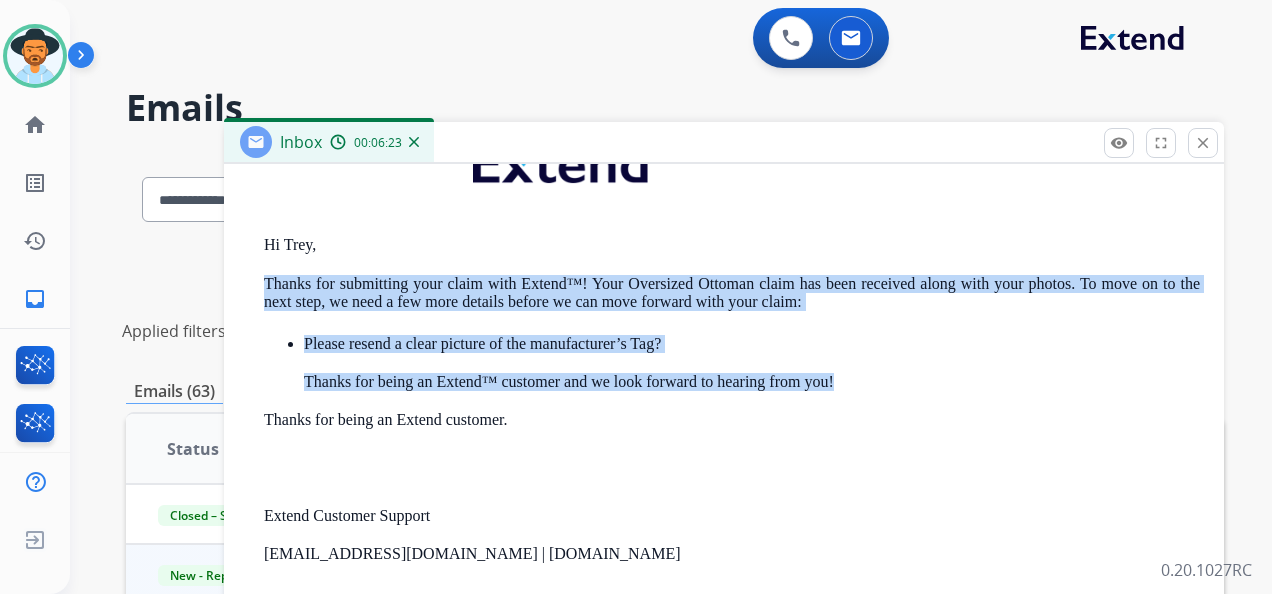 copy on "Thanks for submitting your claim with Extend™! Your Oversized Ottoman claim has been received along with your photos. To move on to the next step, we need a few more details before we can move forward with your claim: Please resend a clear picture of the manufacturer’s Tag? Thanks for being an Extend™ customer and we look forward to hearing from you!" 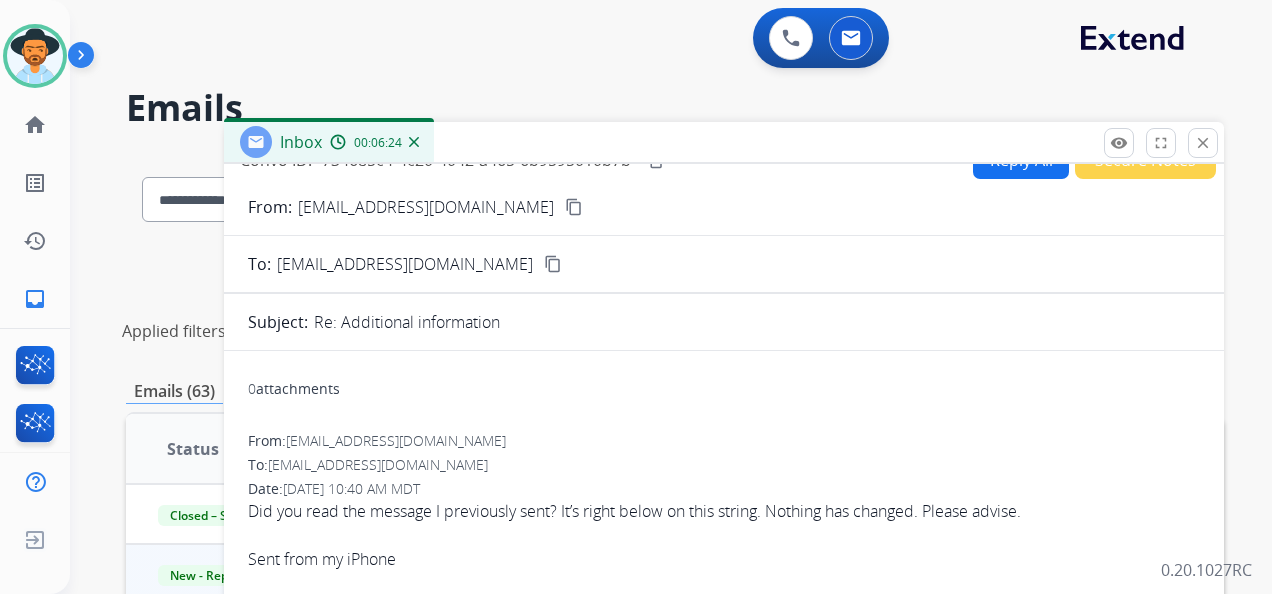 scroll, scrollTop: 0, scrollLeft: 0, axis: both 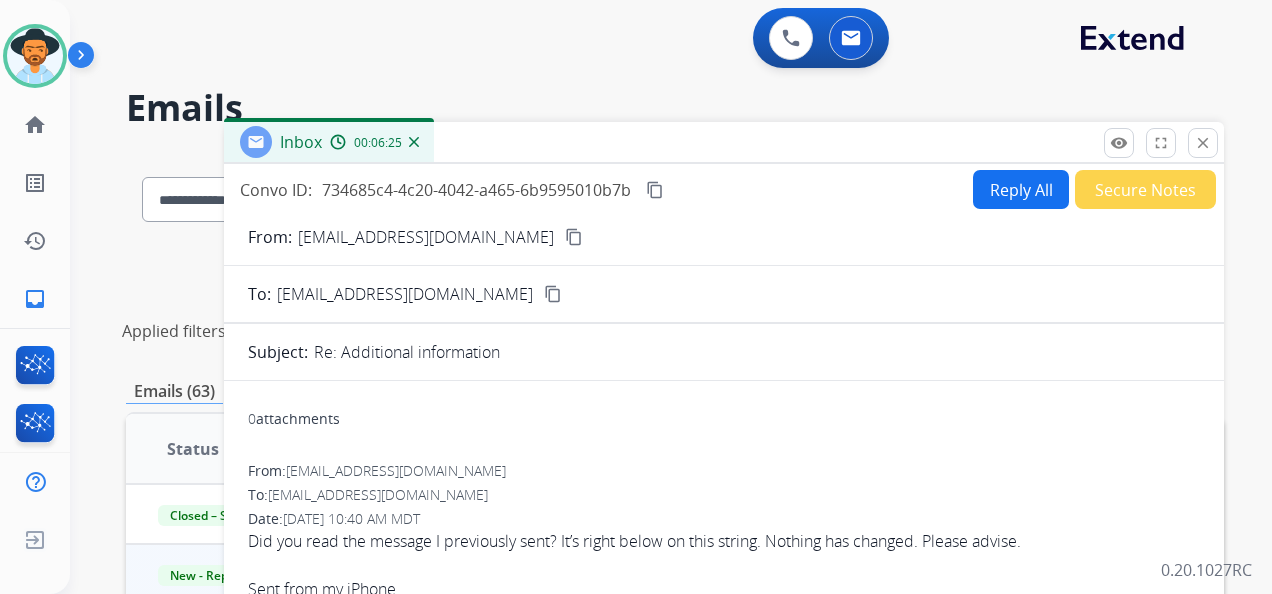 click on "Reply All" at bounding box center (1021, 189) 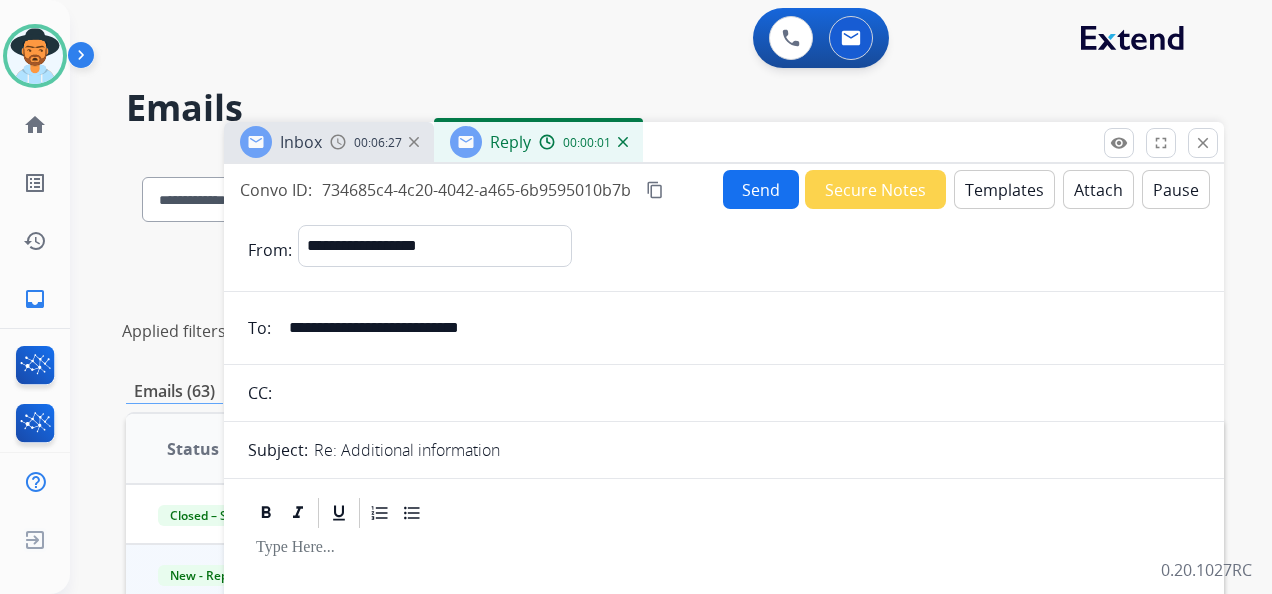 click on "Templates" at bounding box center [1004, 189] 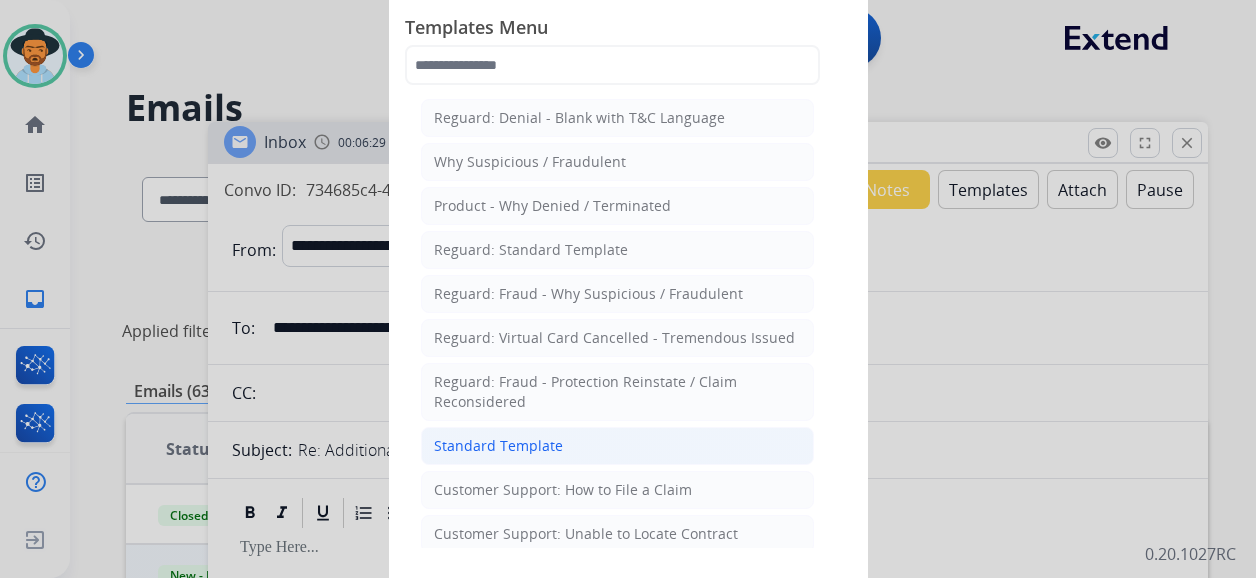 click on "Standard Template" 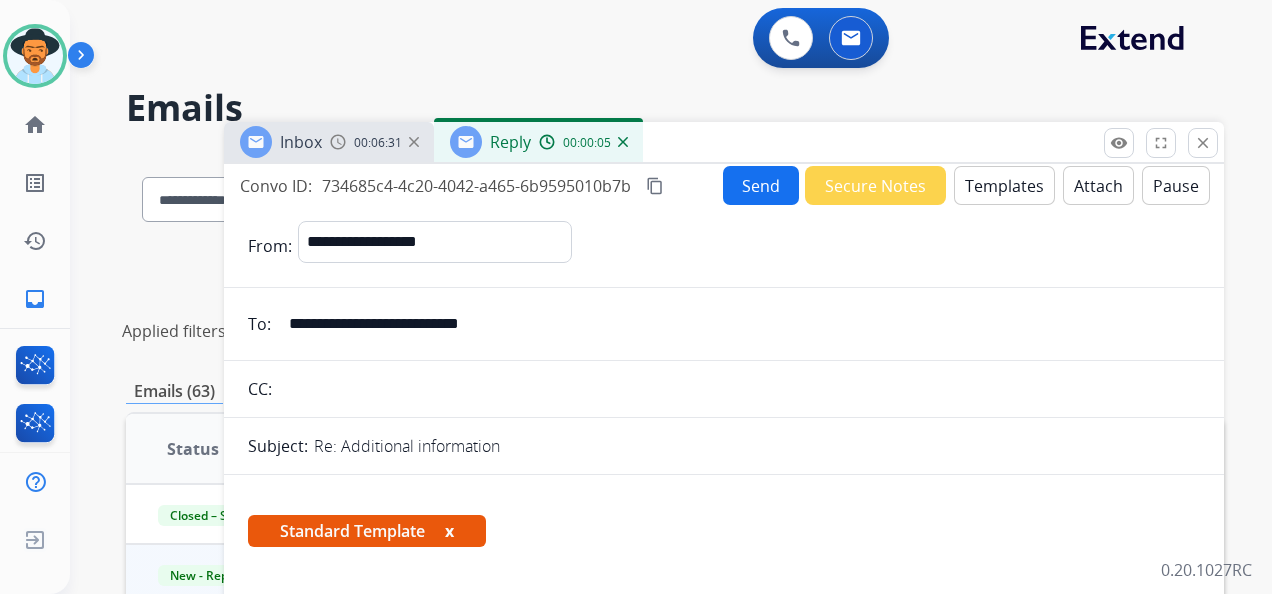 scroll, scrollTop: 0, scrollLeft: 0, axis: both 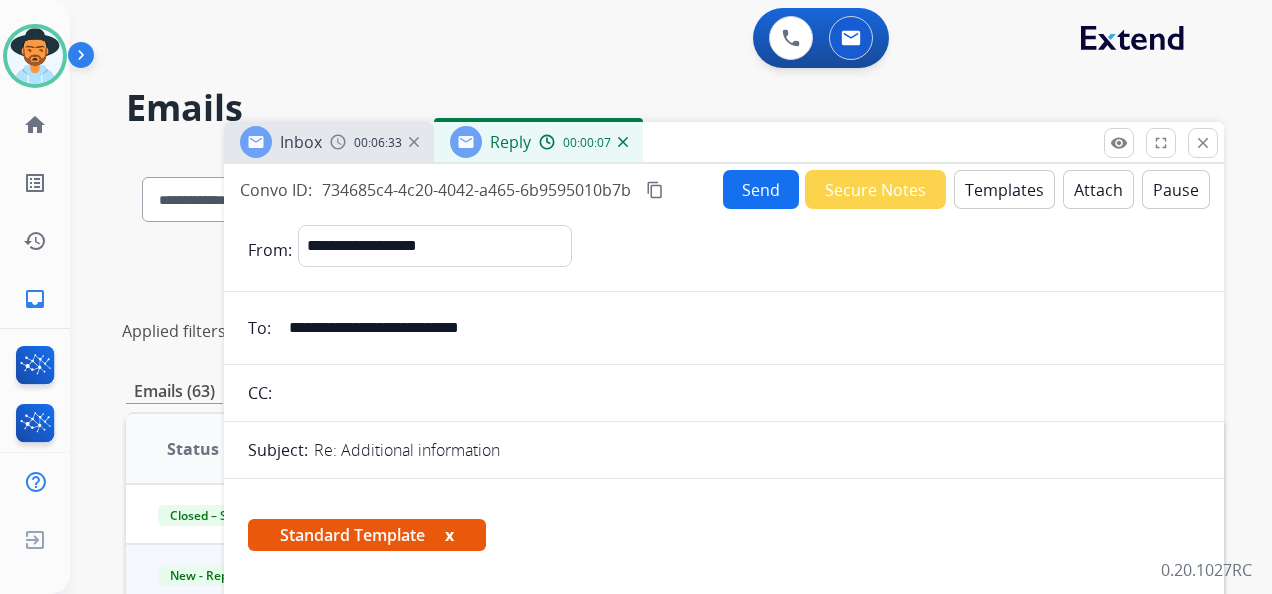 click on "x" at bounding box center [449, 535] 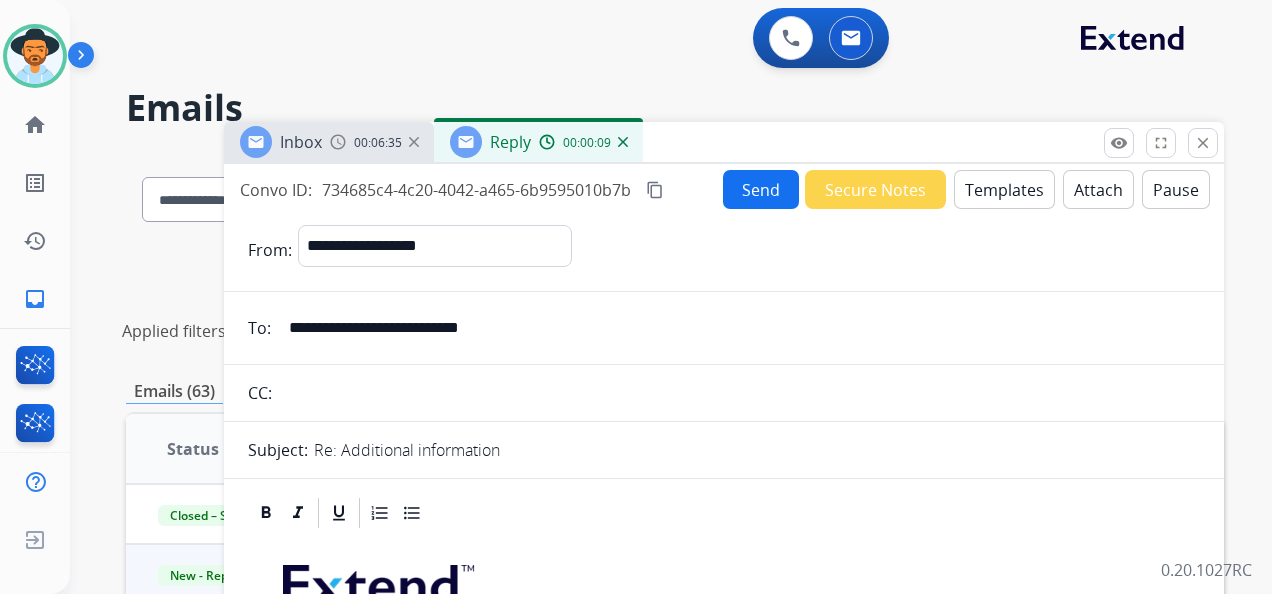 click on "Templates" at bounding box center (1004, 189) 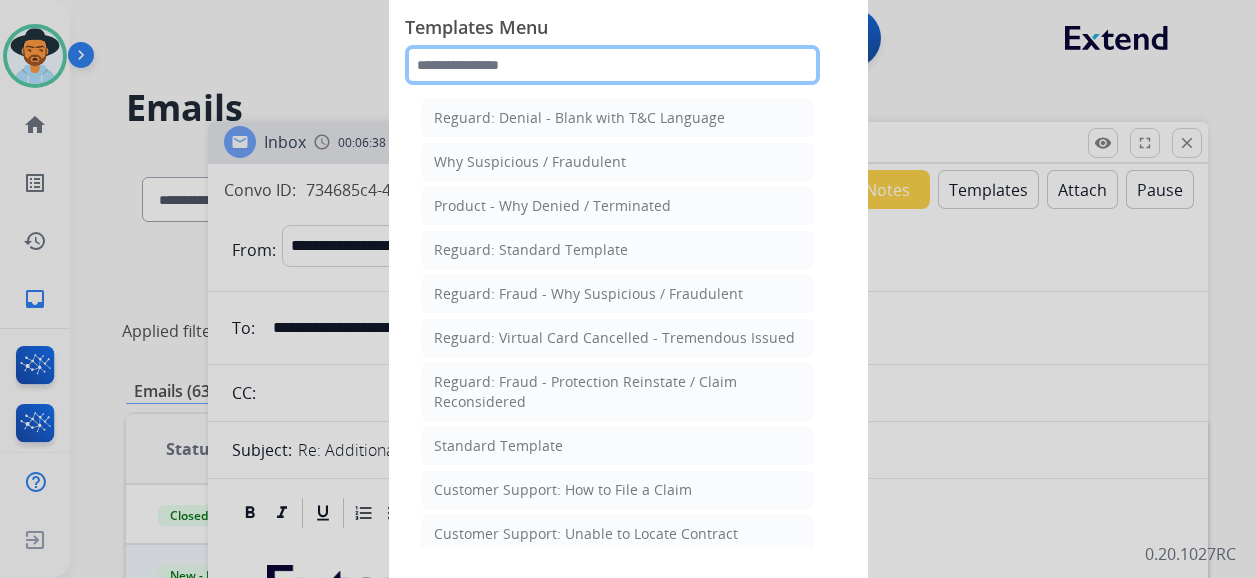 click 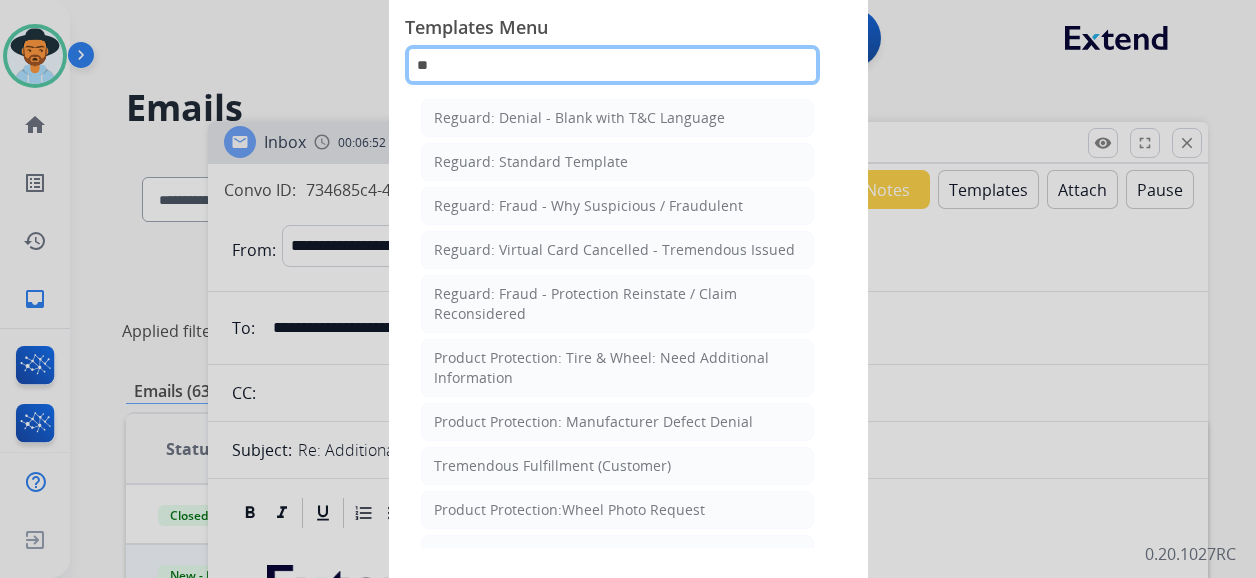 type on "*" 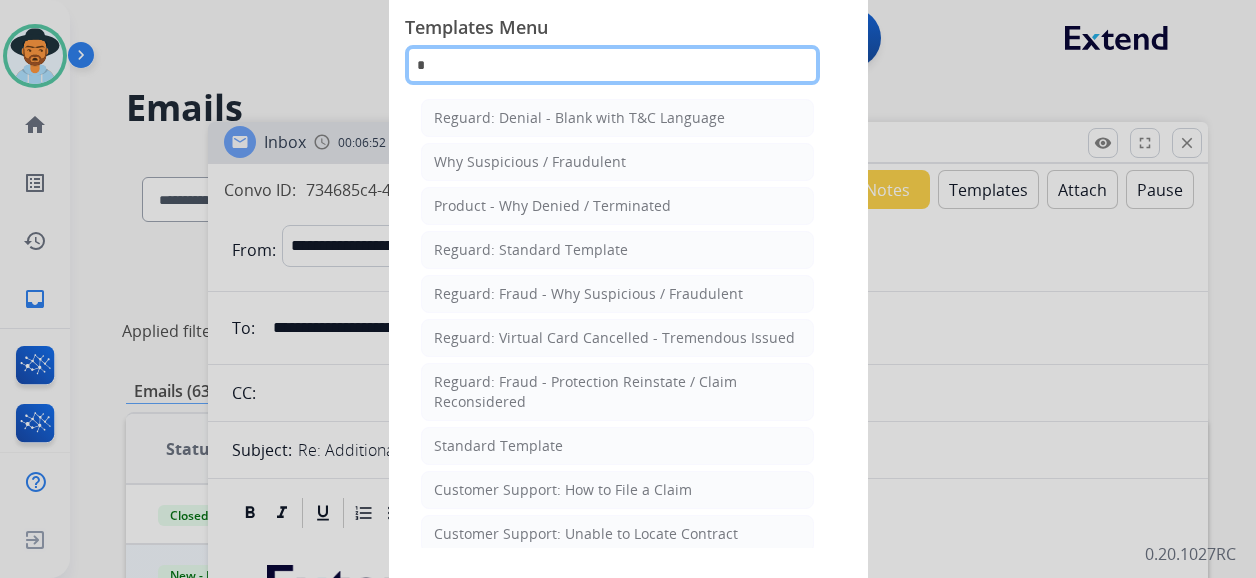 type 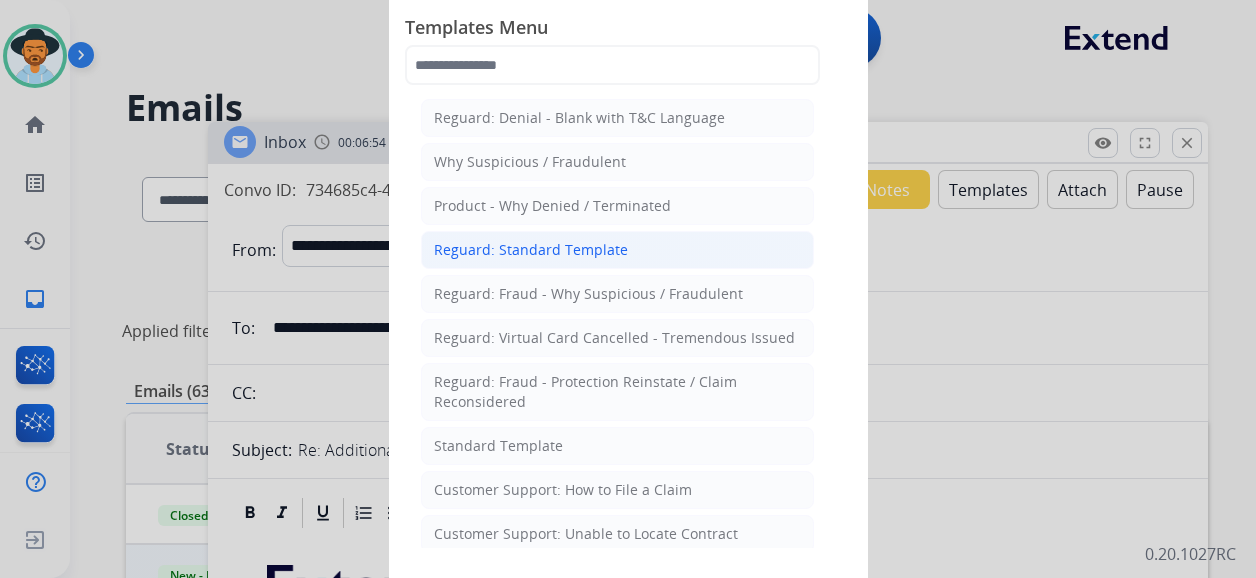 click on "Reguard: Standard Template" 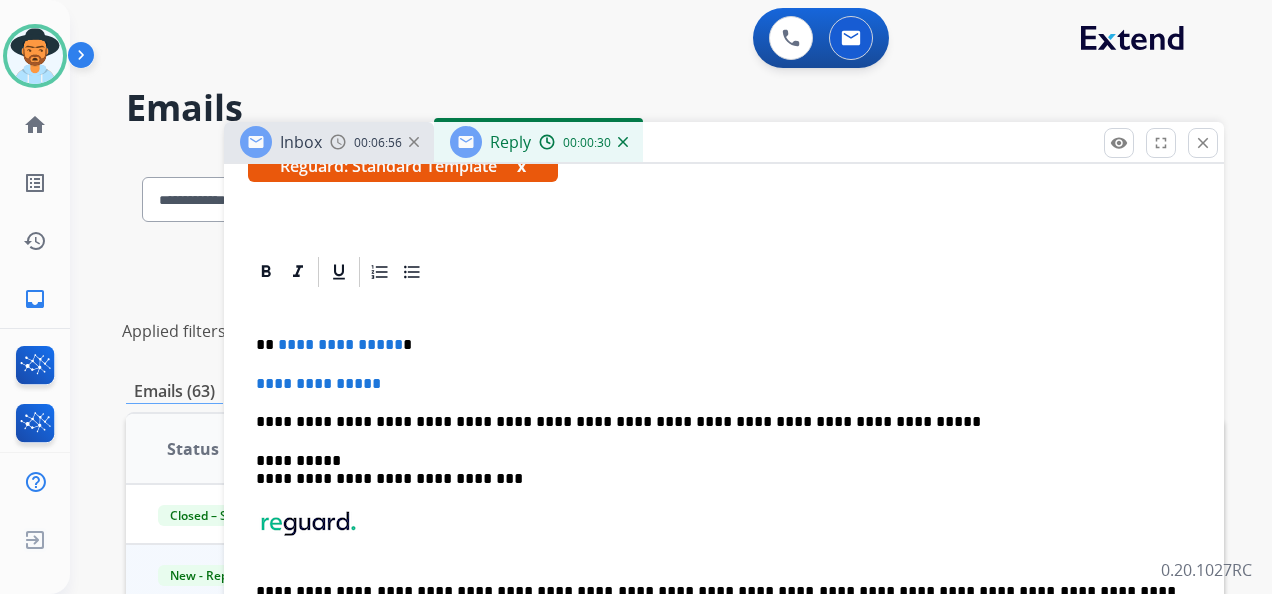 scroll, scrollTop: 400, scrollLeft: 0, axis: vertical 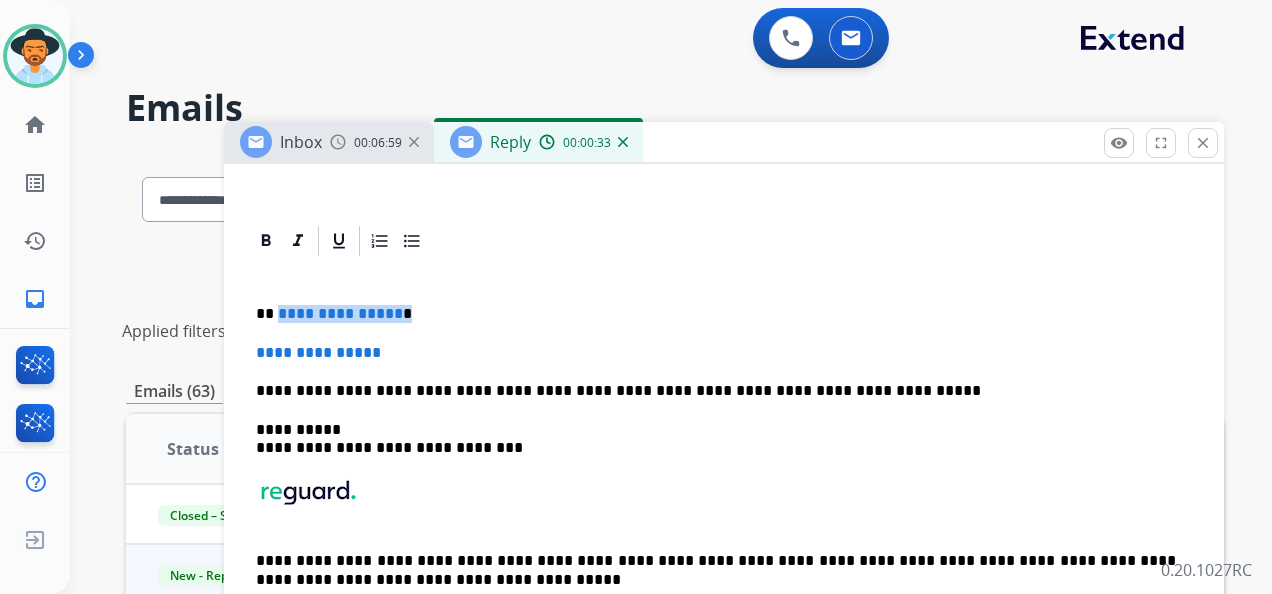 drag, startPoint x: 276, startPoint y: 309, endPoint x: 393, endPoint y: 308, distance: 117.00427 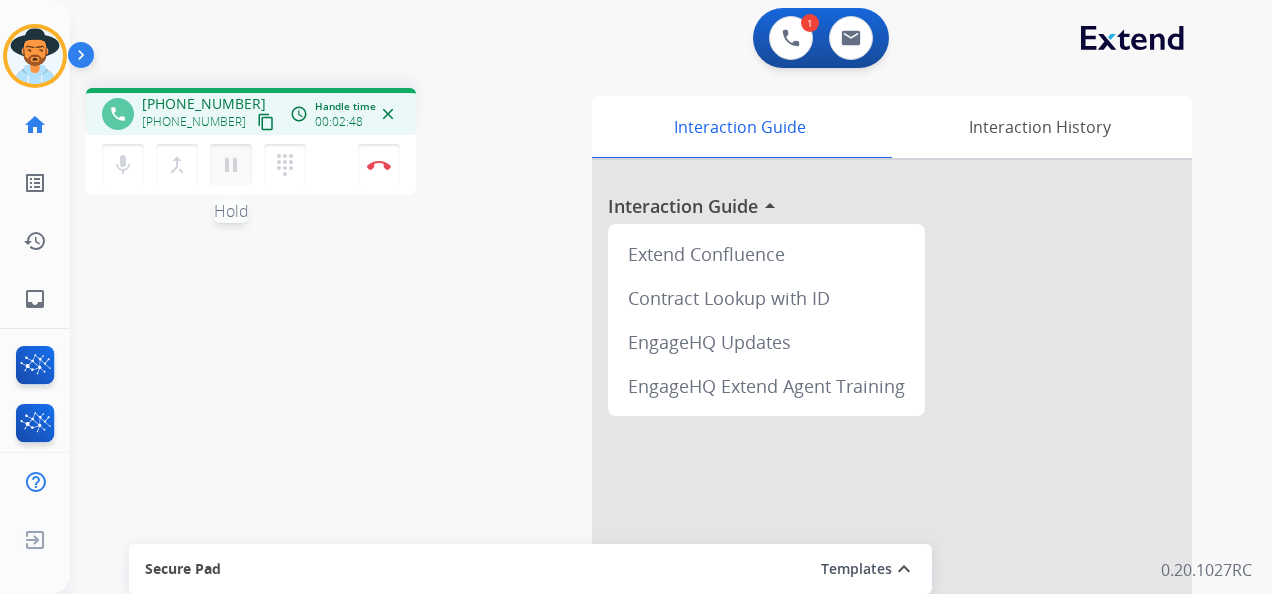 click on "pause" at bounding box center (231, 165) 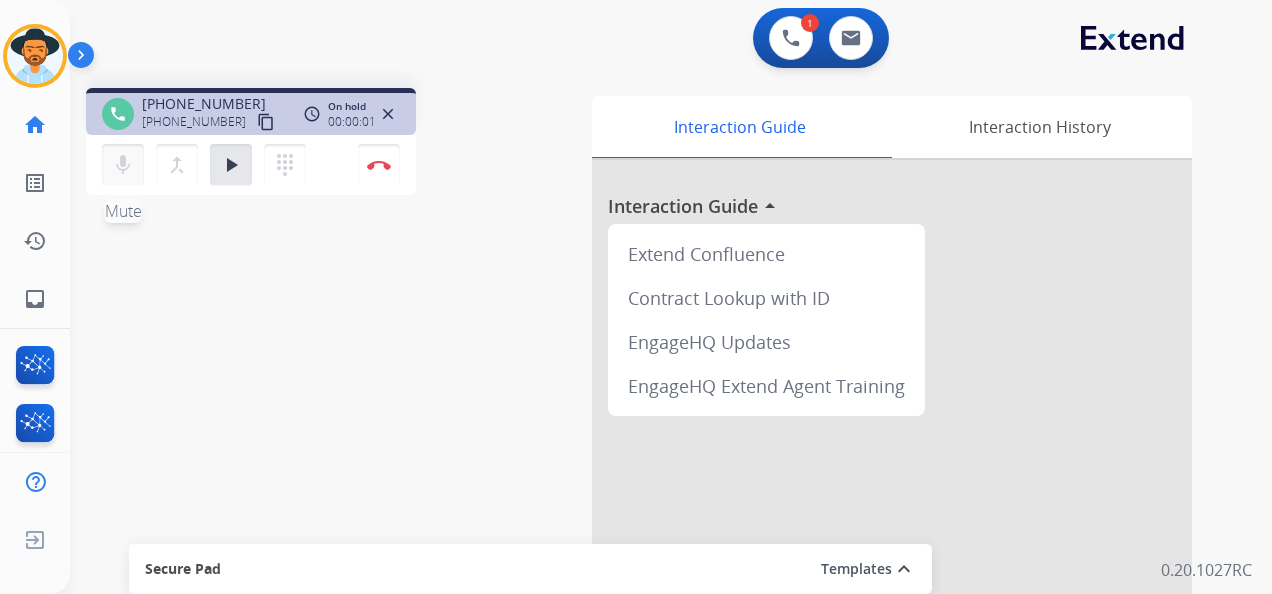 click on "mic" at bounding box center [123, 165] 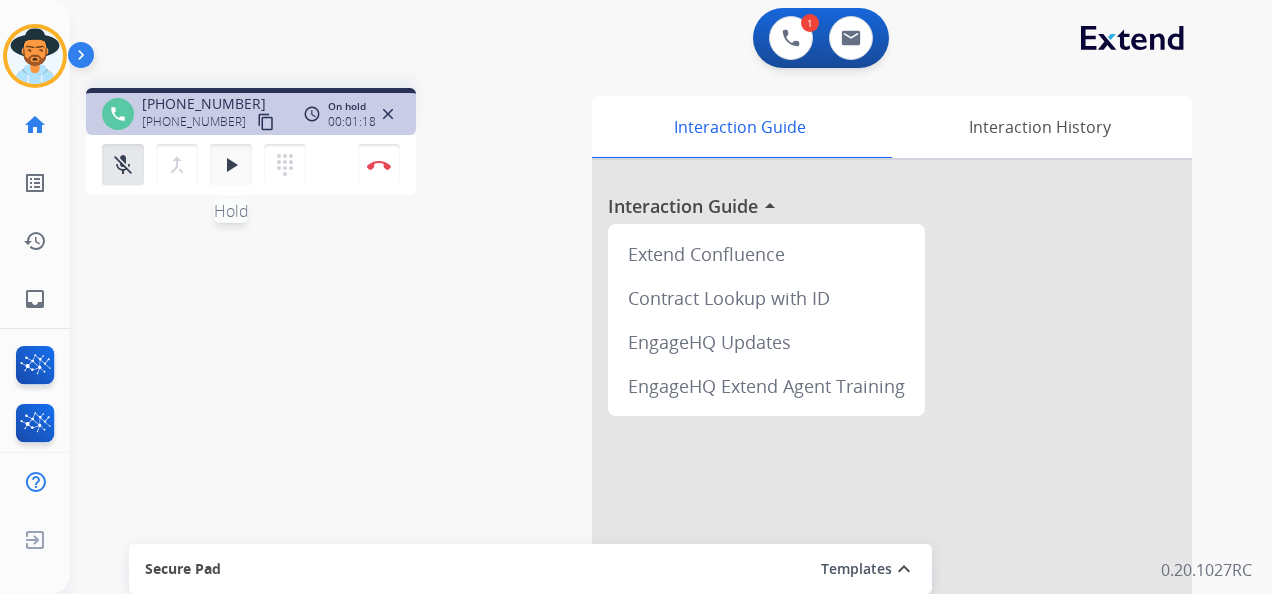 click on "play_arrow" at bounding box center [231, 165] 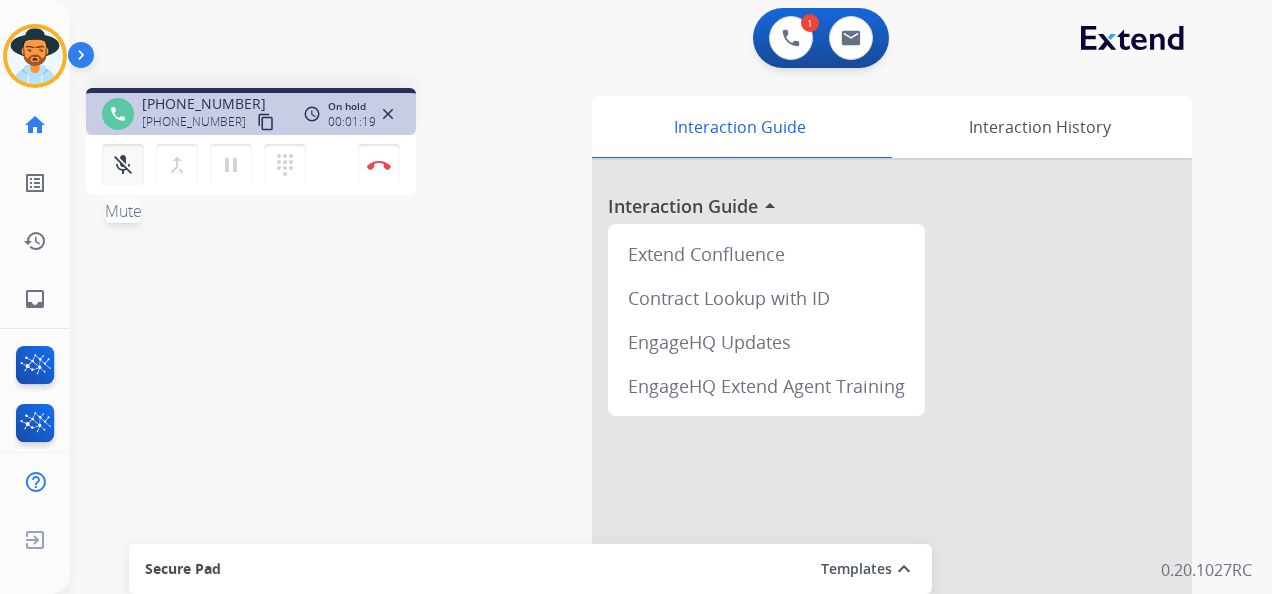 click on "mic_off" at bounding box center [123, 165] 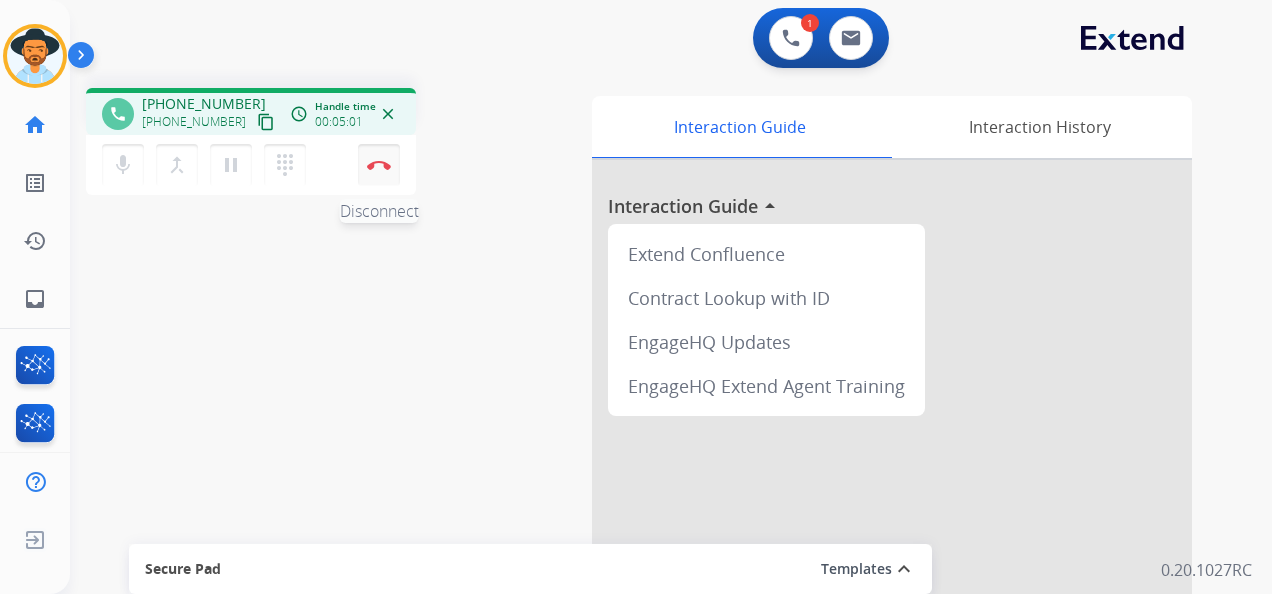 click at bounding box center [379, 165] 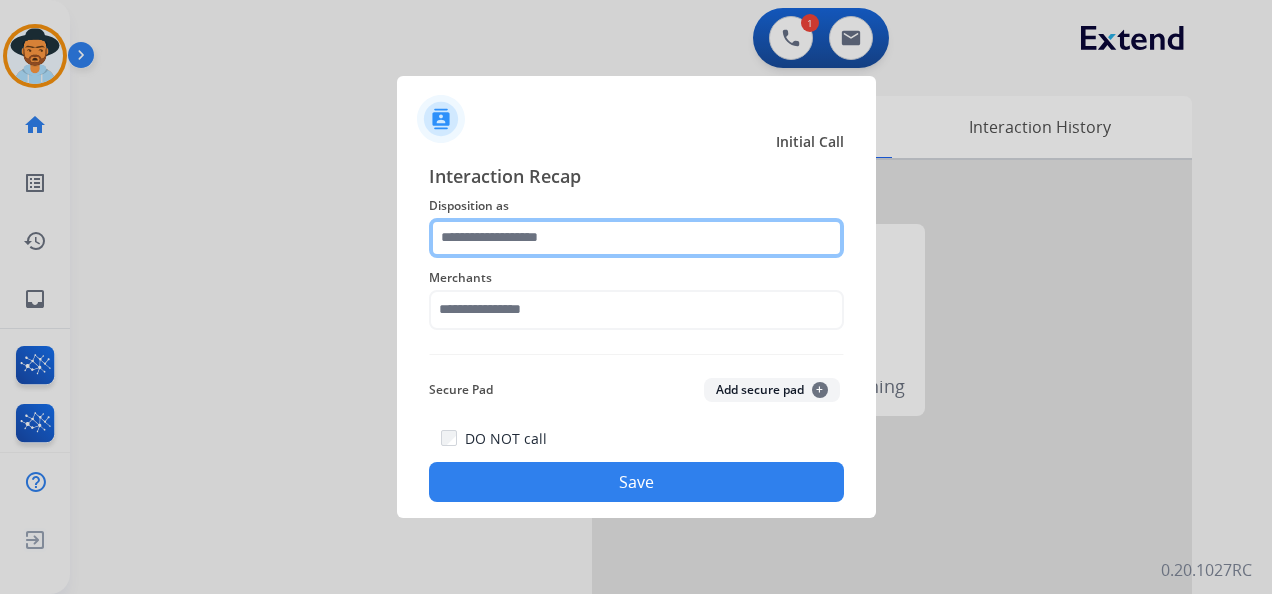 click 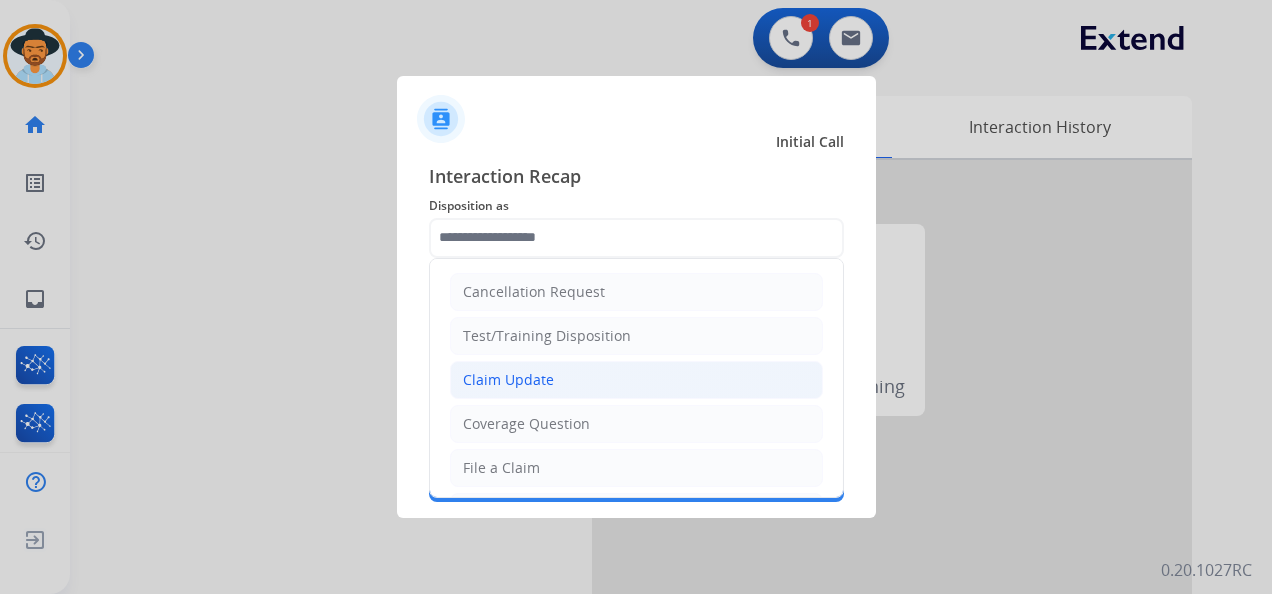 click on "Claim Update" 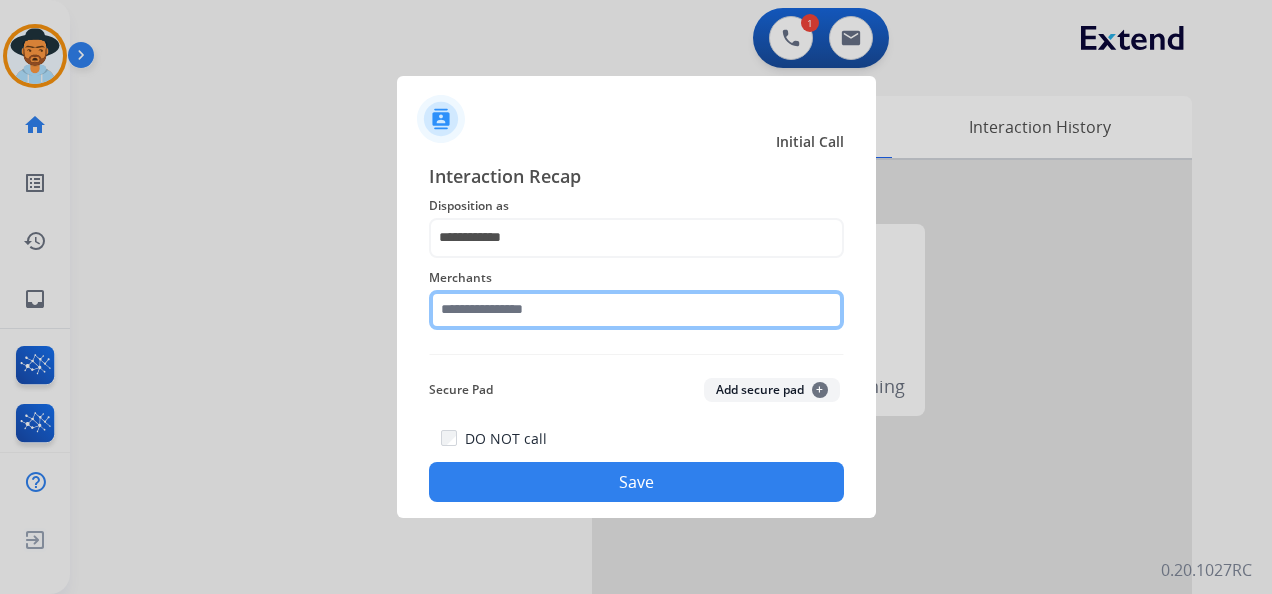 click on "Merchants" 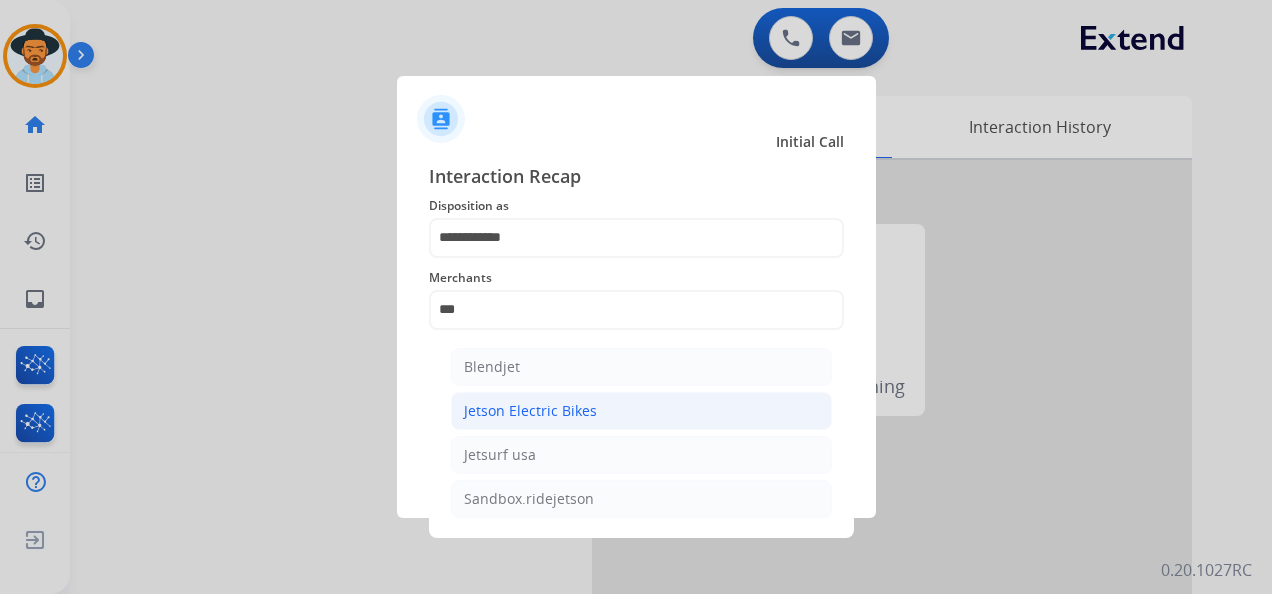 click on "Jetson Electric Bikes" 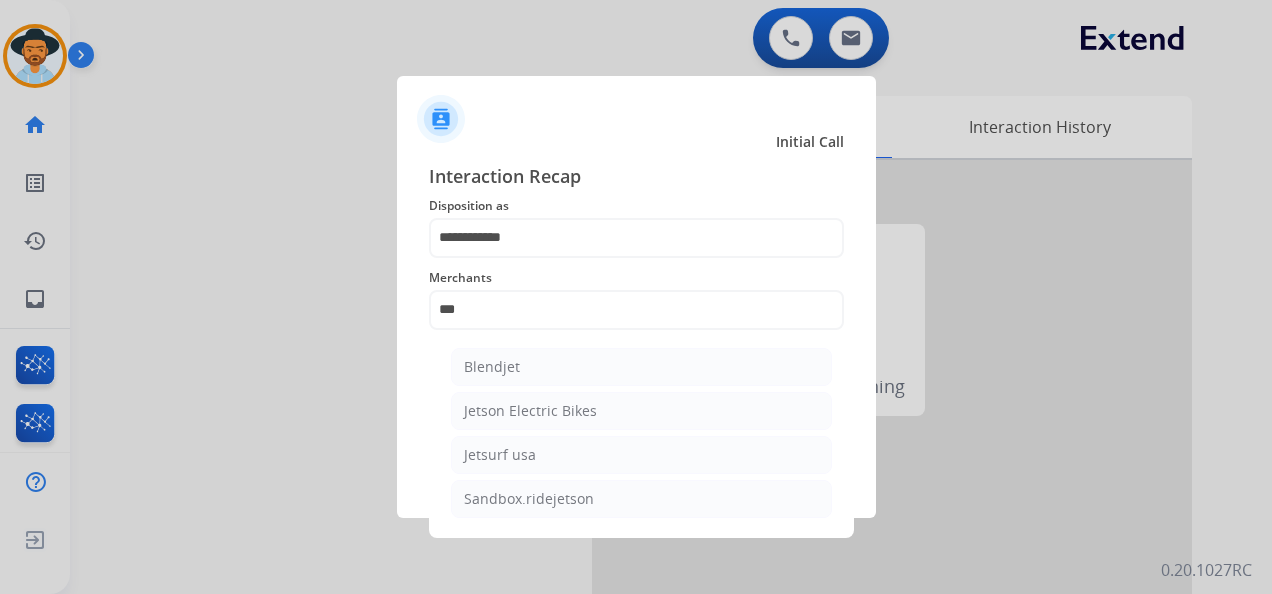 type on "**********" 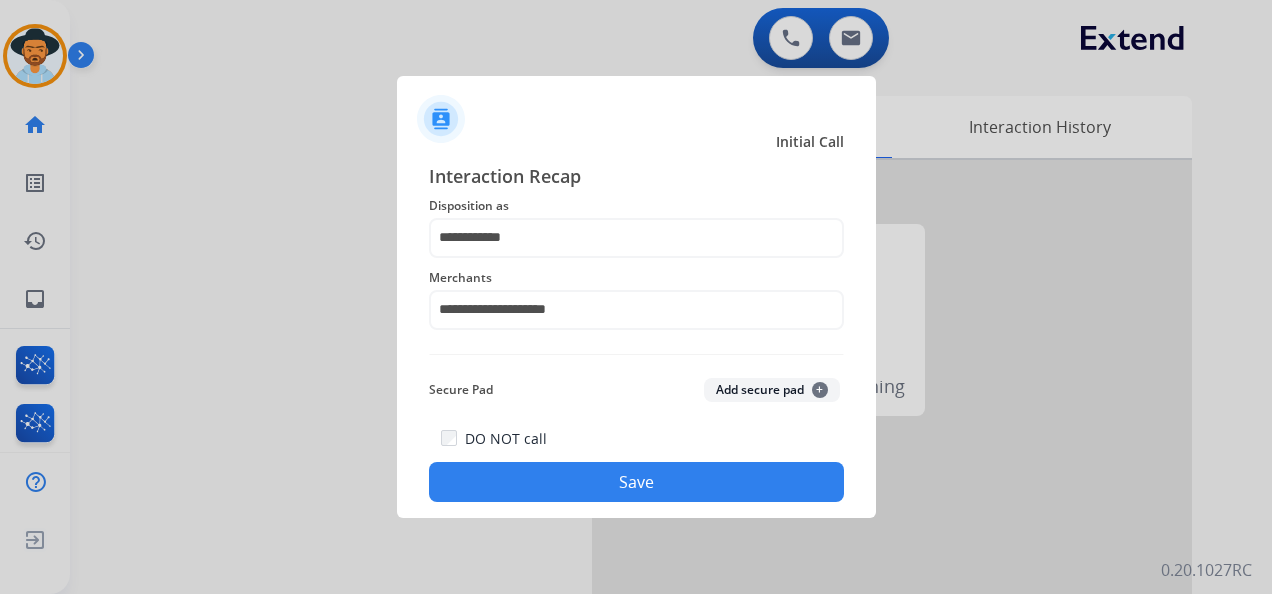 click on "Save" 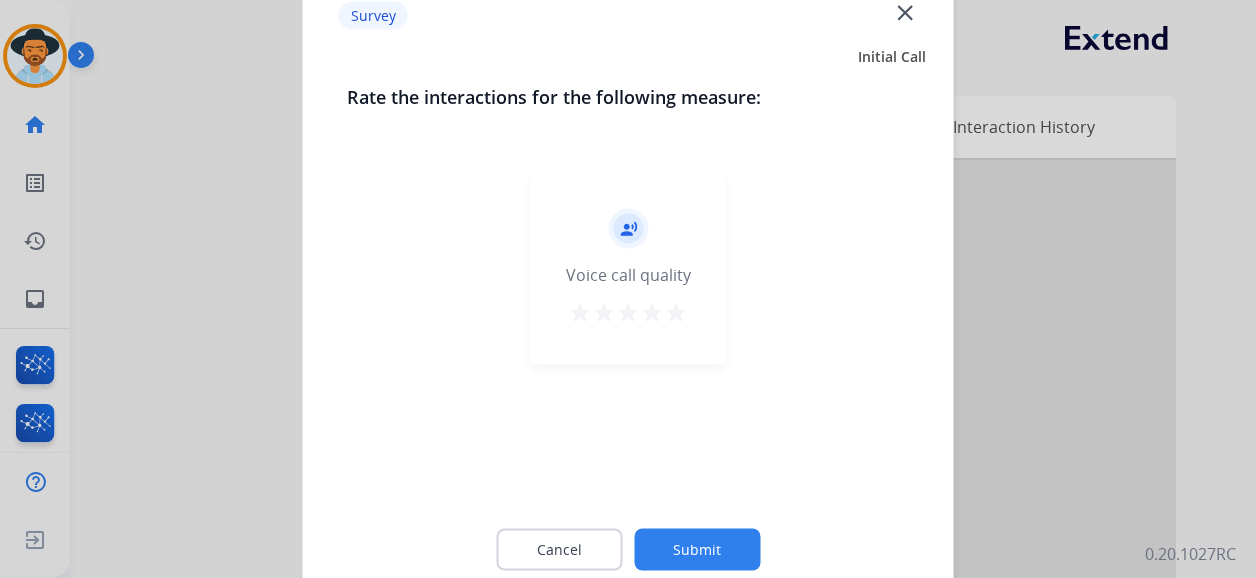 click on "star" at bounding box center (676, 313) 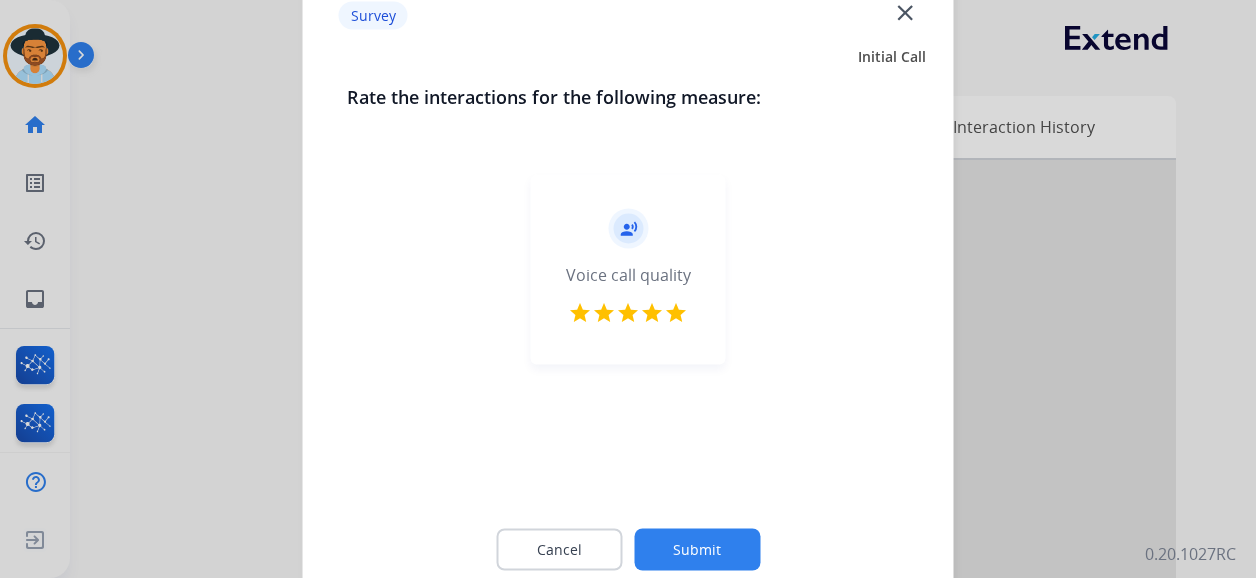 click on "Submit" 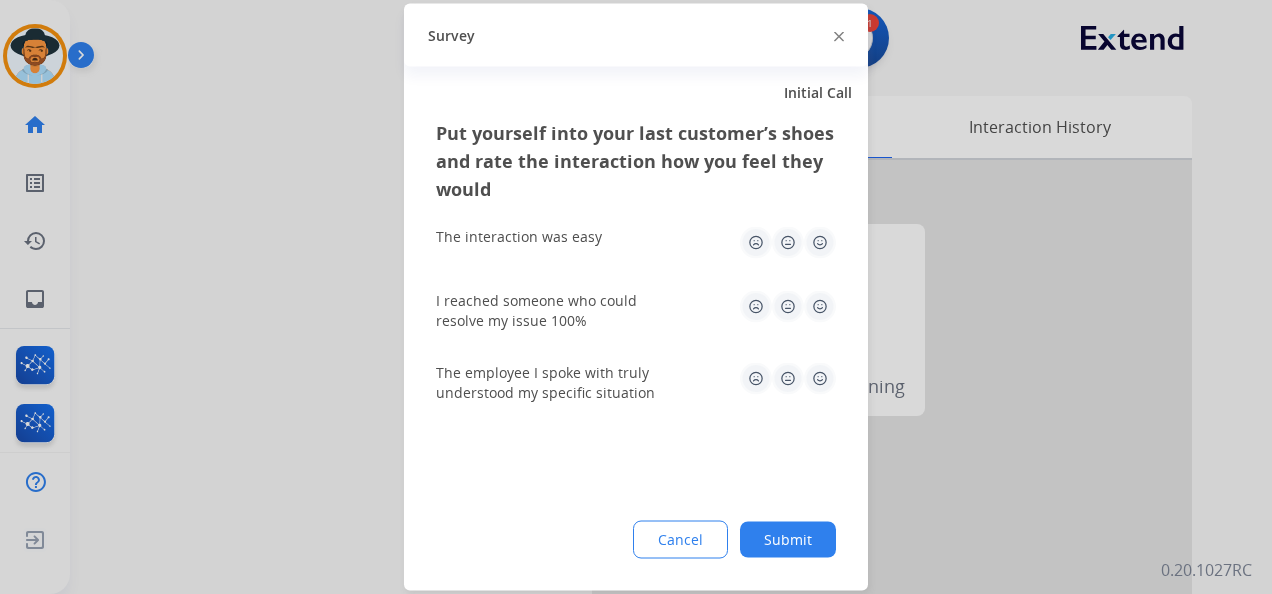 click 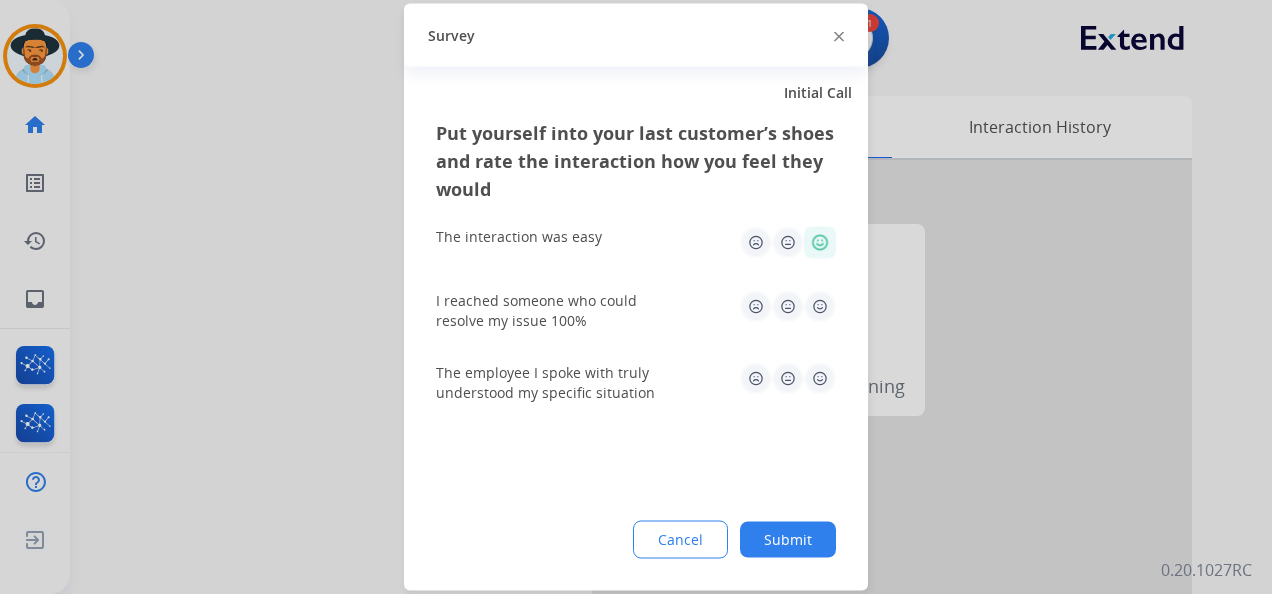 drag, startPoint x: 824, startPoint y: 305, endPoint x: 812, endPoint y: 360, distance: 56.293873 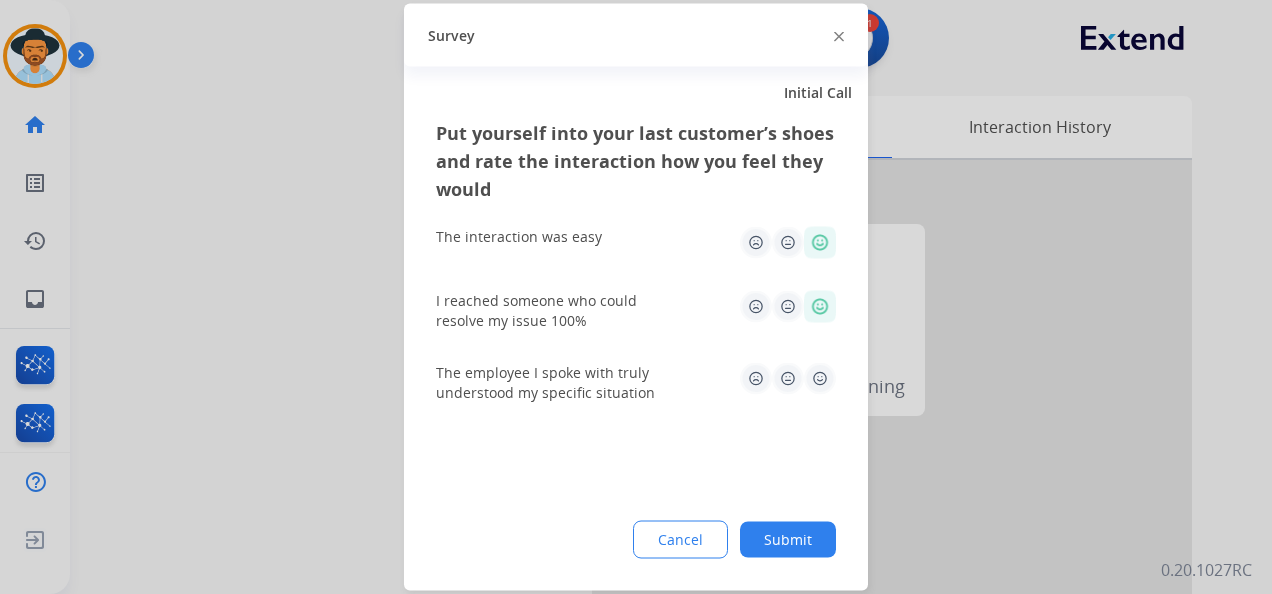 drag, startPoint x: 826, startPoint y: 378, endPoint x: 810, endPoint y: 422, distance: 46.818798 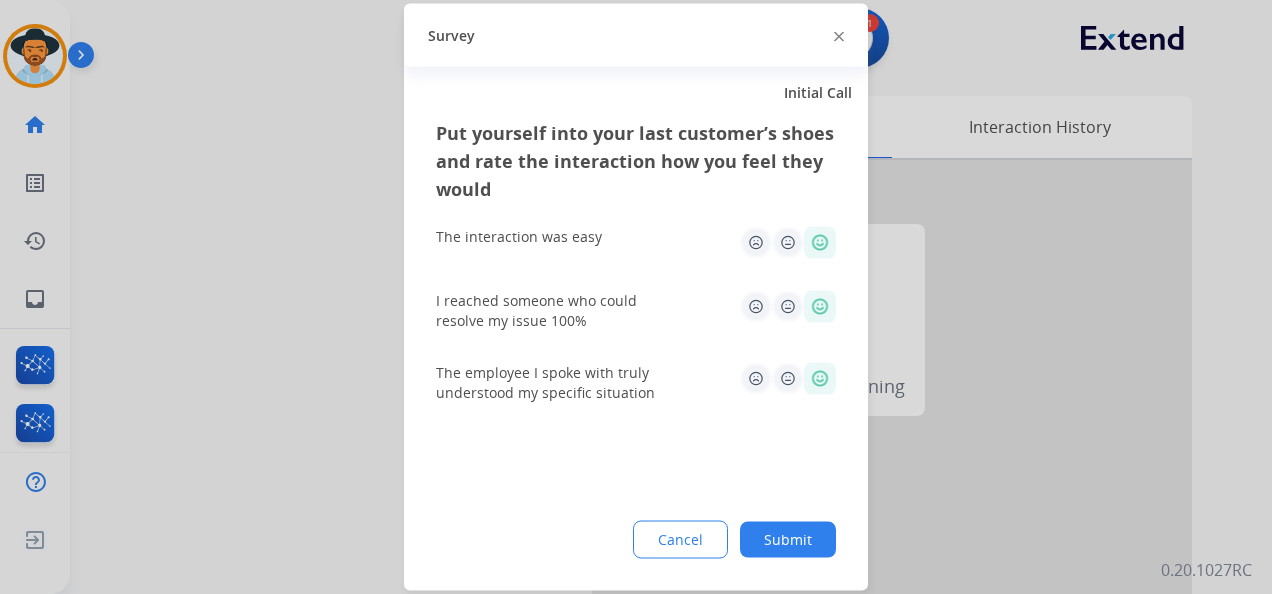 click on "Submit" 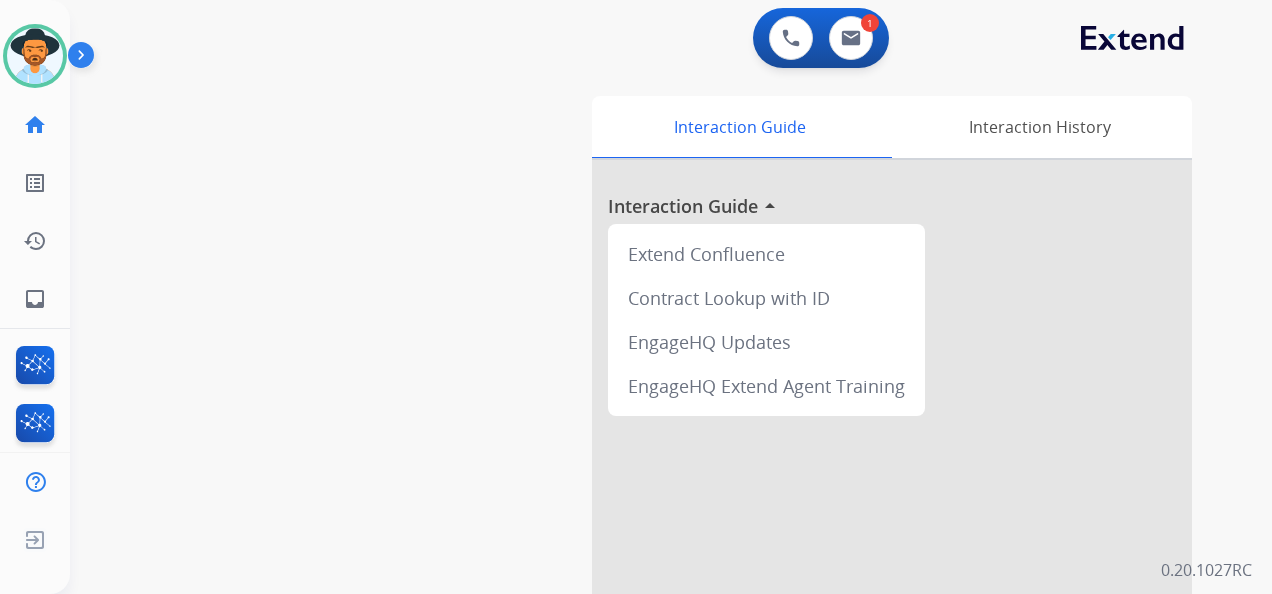 click on "swap_horiz Break voice bridge close_fullscreen Connect 3-Way Call merge_type Separate 3-Way Call  Interaction Guide   Interaction History  Interaction Guide arrow_drop_up  Extend Confluence   Contract Lookup with ID   EngageHQ Updates   EngageHQ Extend Agent Training" at bounding box center [647, 489] 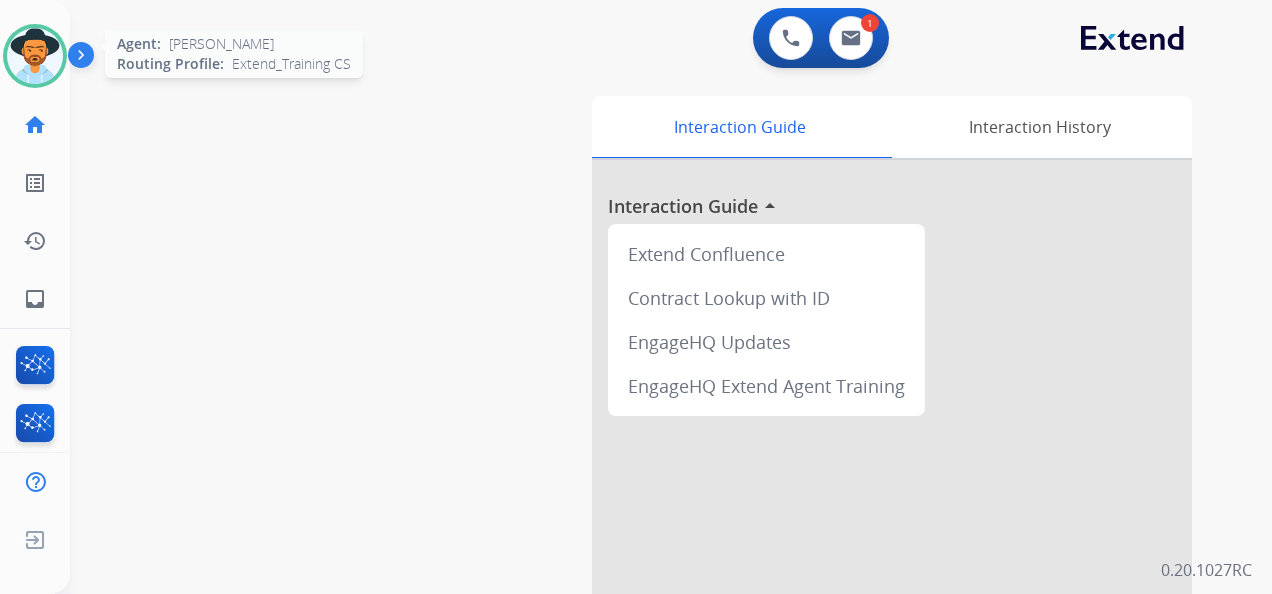 click at bounding box center (35, 56) 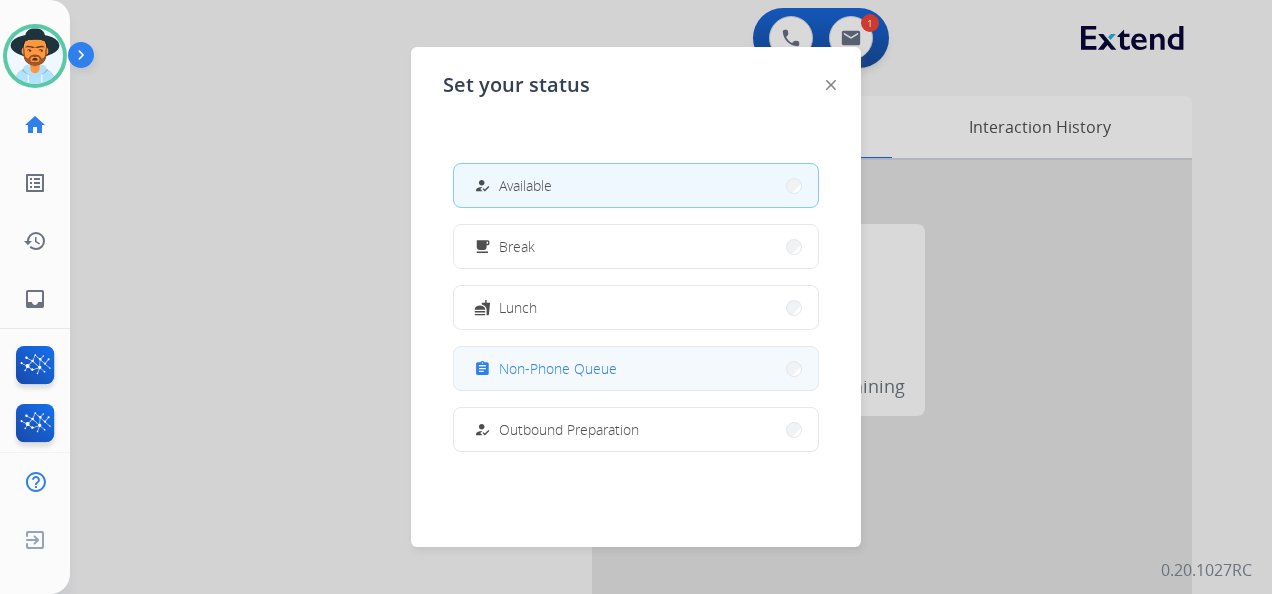 click on "assignment Non-Phone Queue" at bounding box center (636, 368) 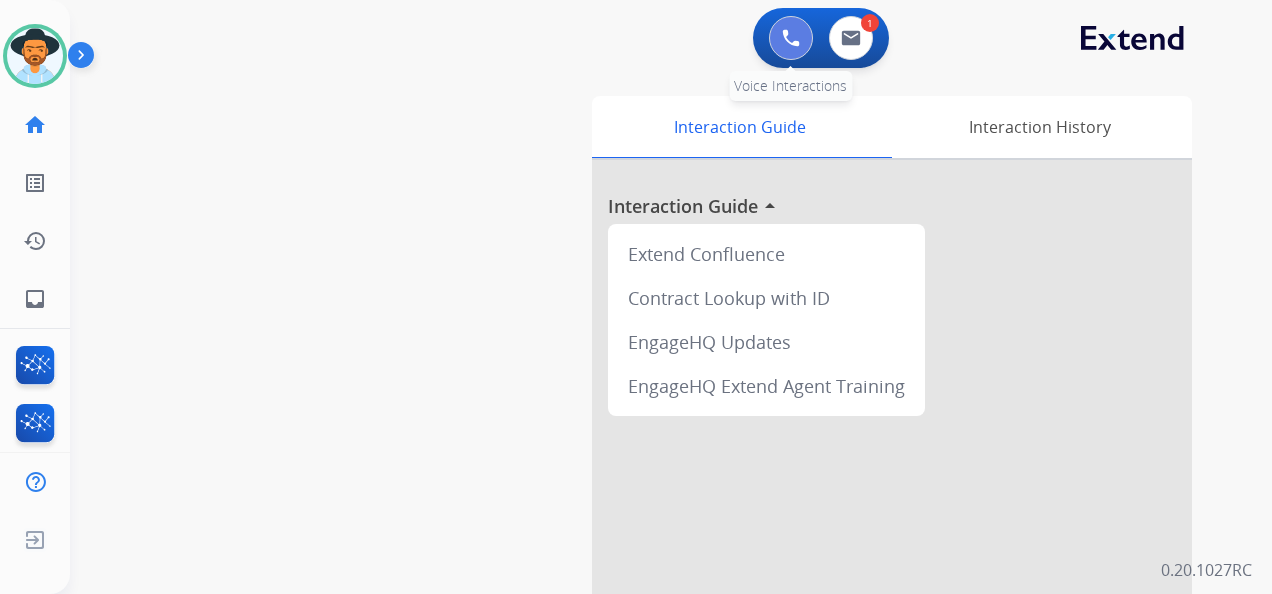 click at bounding box center (791, 38) 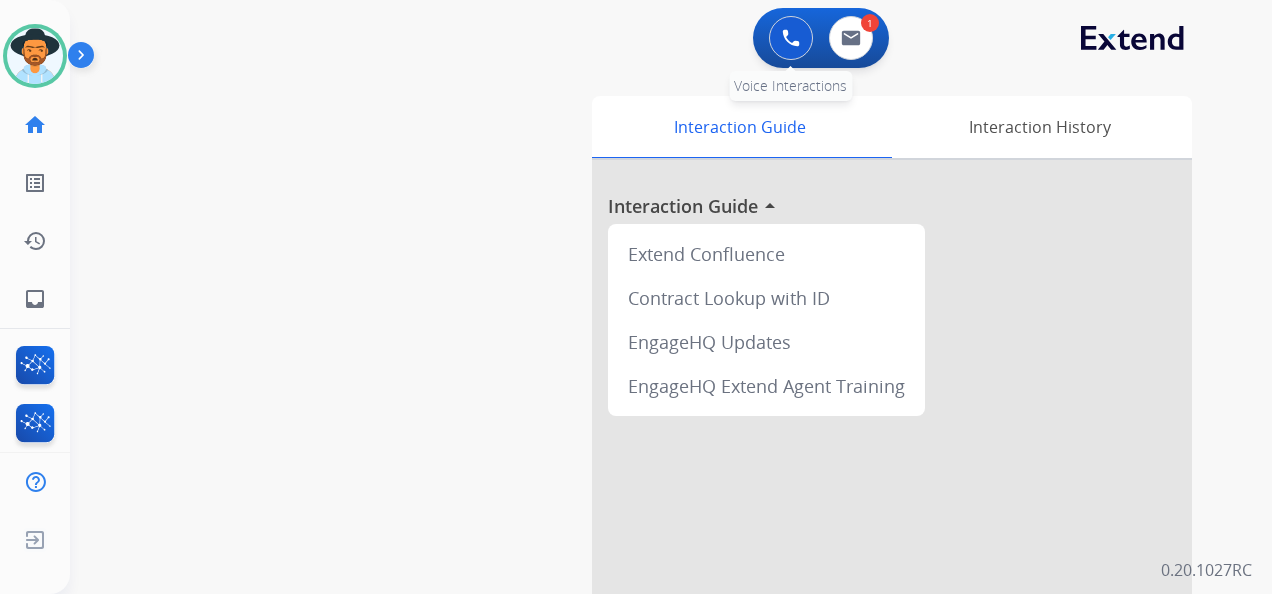 click at bounding box center [791, 38] 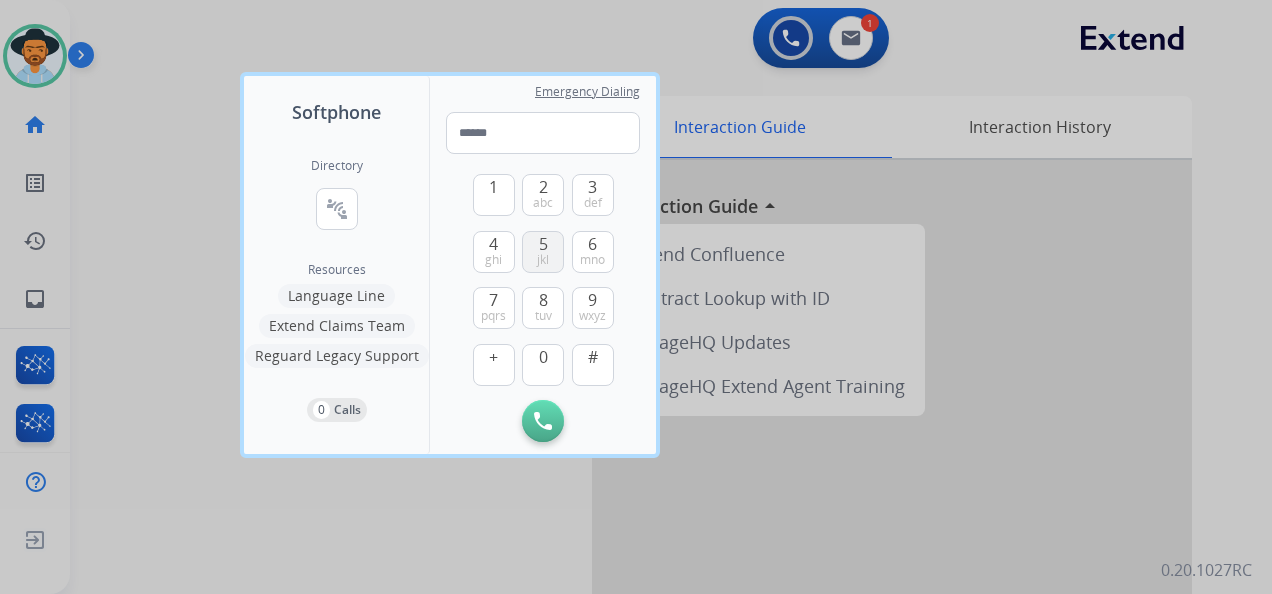 drag, startPoint x: 542, startPoint y: 255, endPoint x: 540, endPoint y: 265, distance: 10.198039 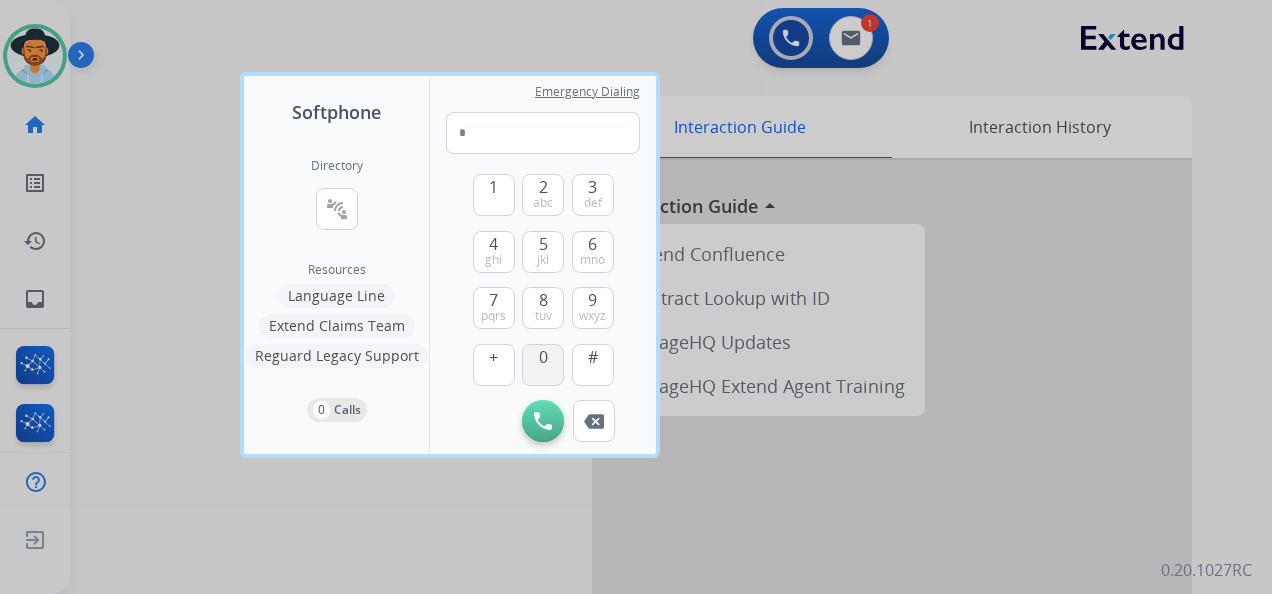 click on "0" at bounding box center [543, 357] 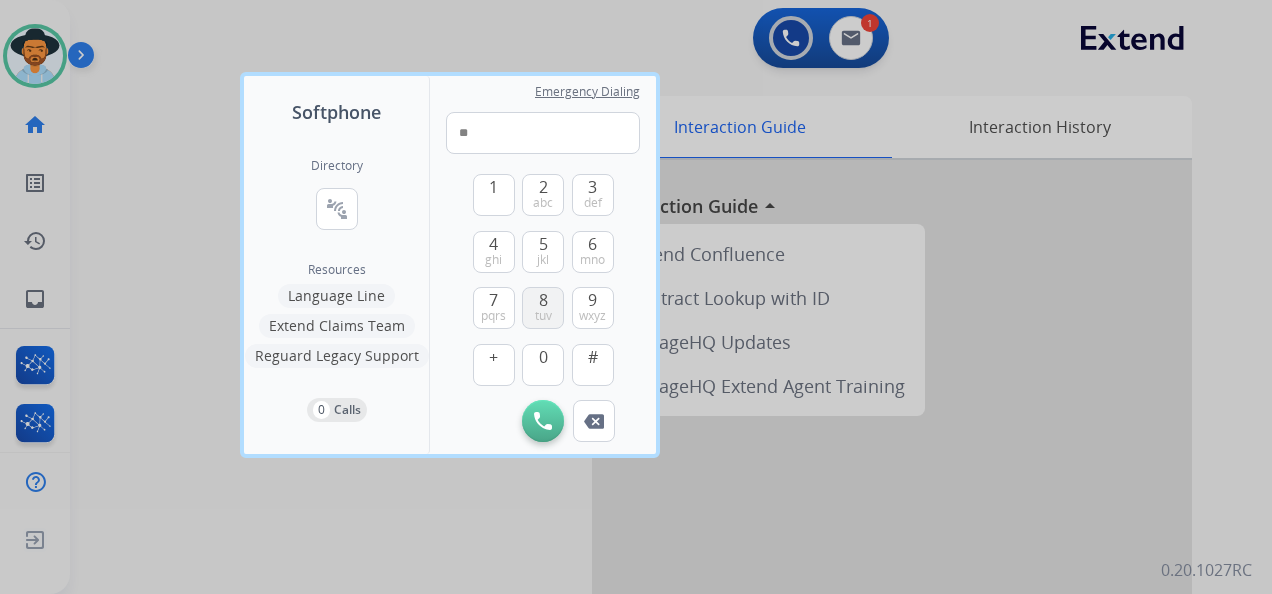 click on "8" at bounding box center [543, 300] 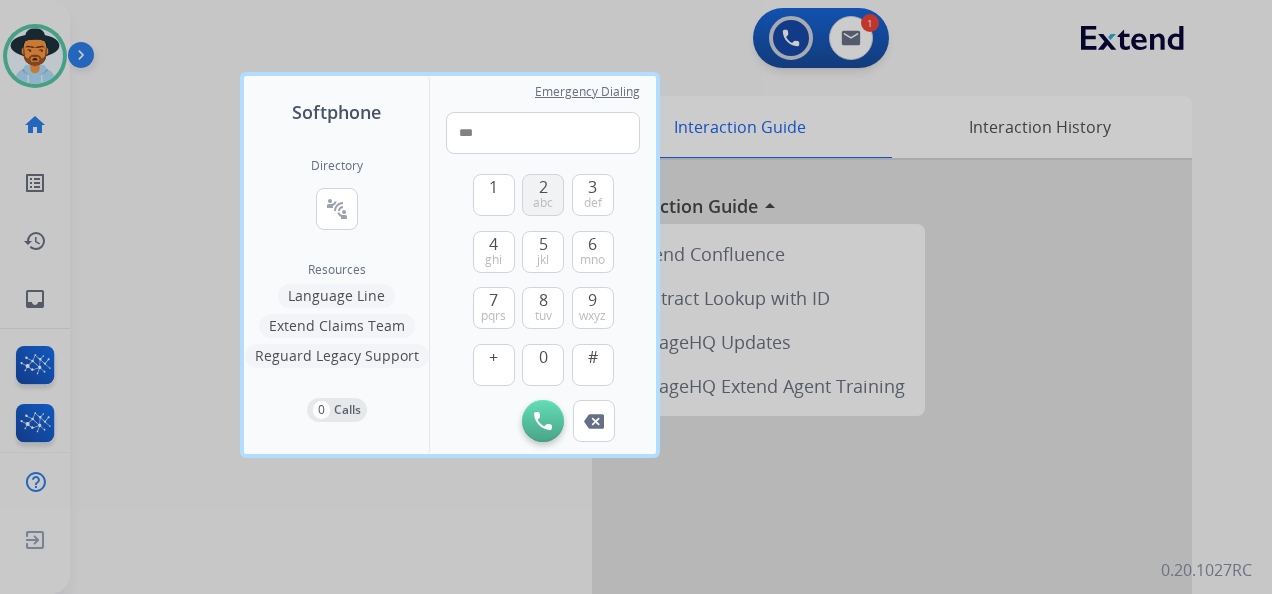 click on "2 abc" at bounding box center (543, 195) 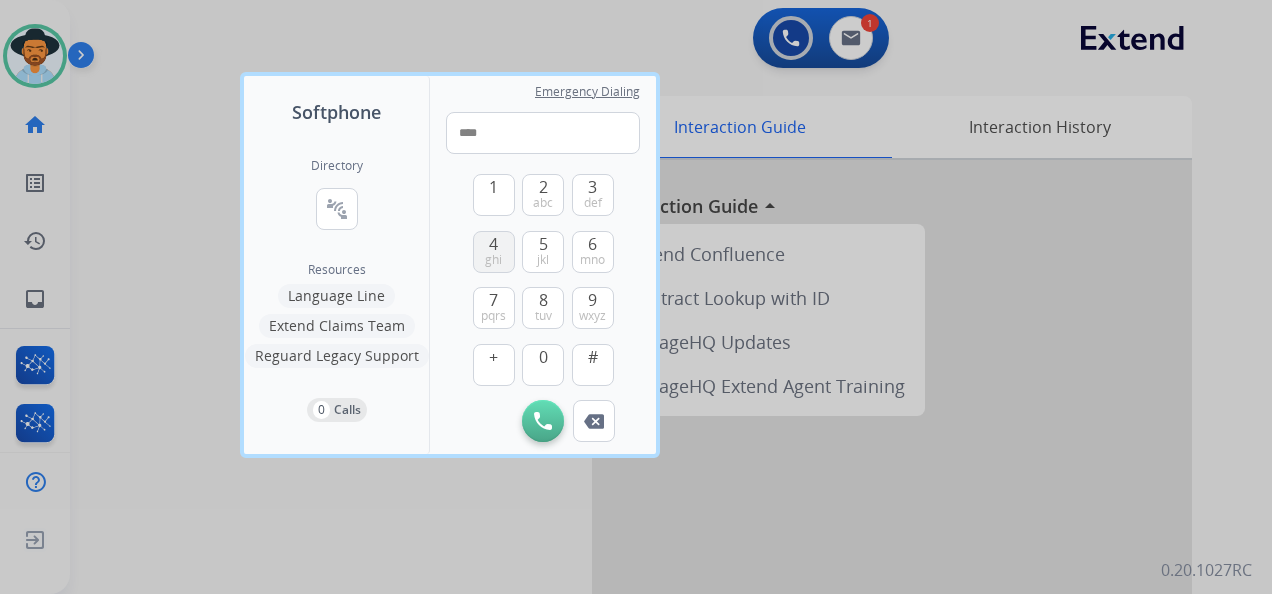 click on "4 ghi" at bounding box center [494, 252] 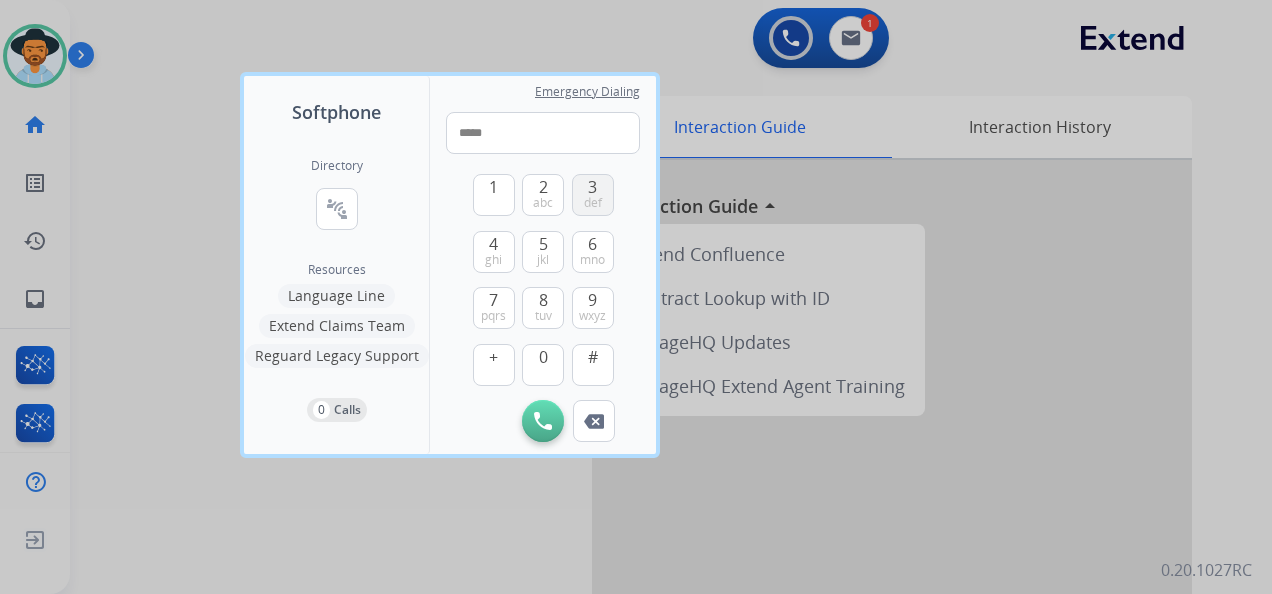 click on "3 def" at bounding box center (593, 195) 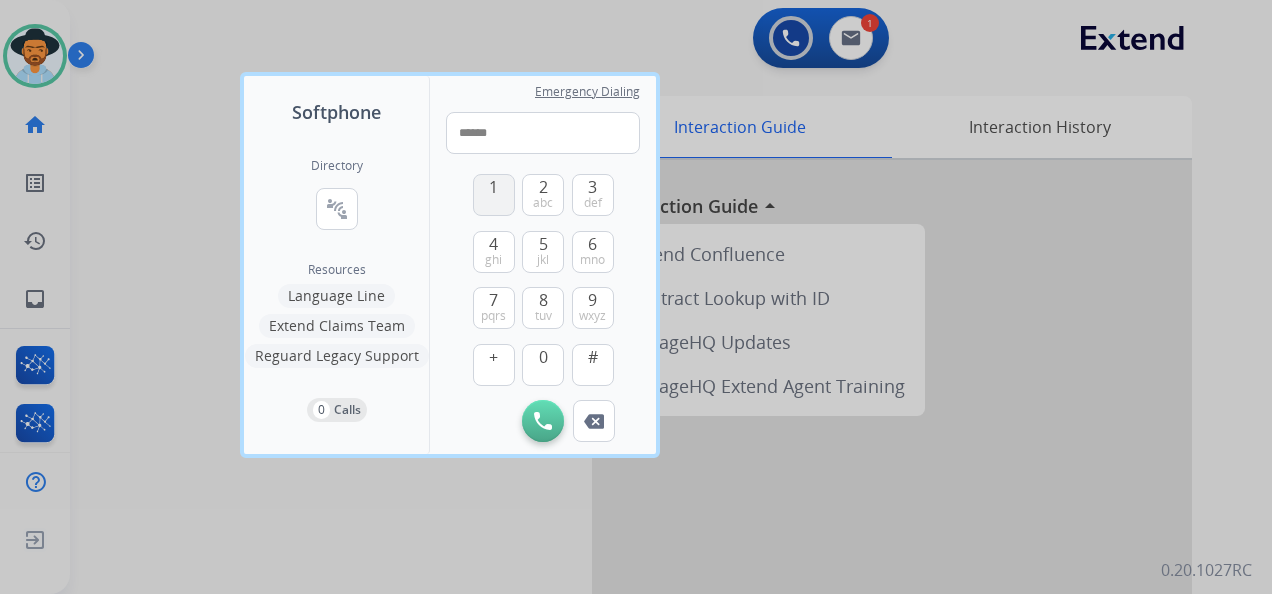 click on "1" at bounding box center (493, 187) 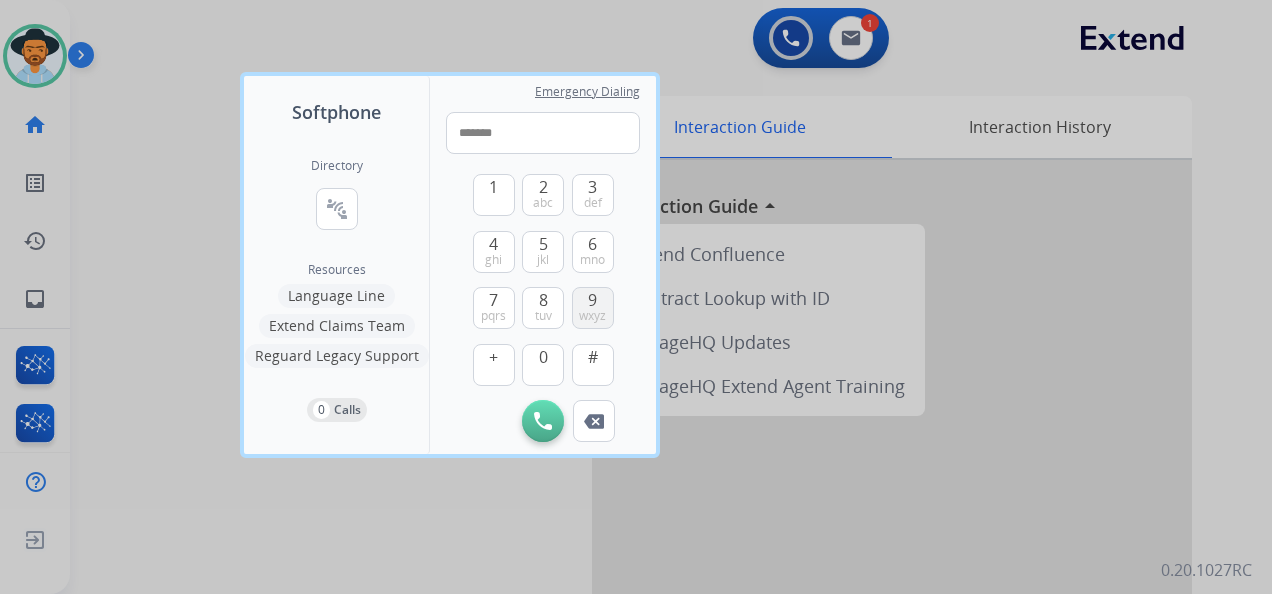 click on "wxyz" at bounding box center (592, 316) 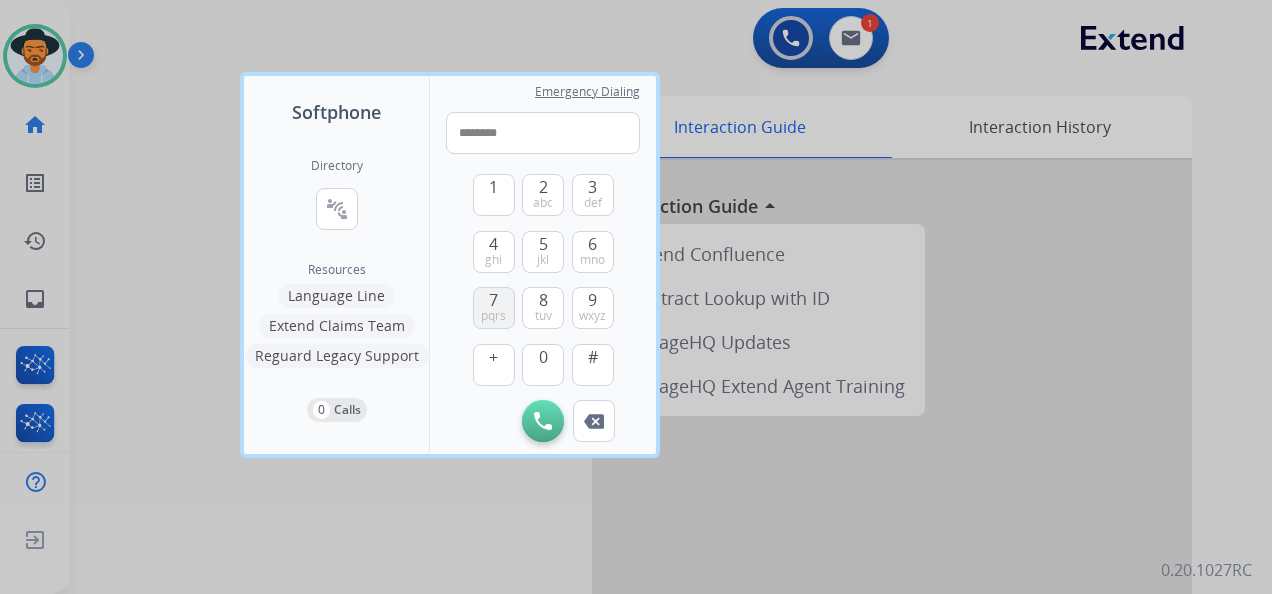 click on "7 pqrs" at bounding box center (494, 308) 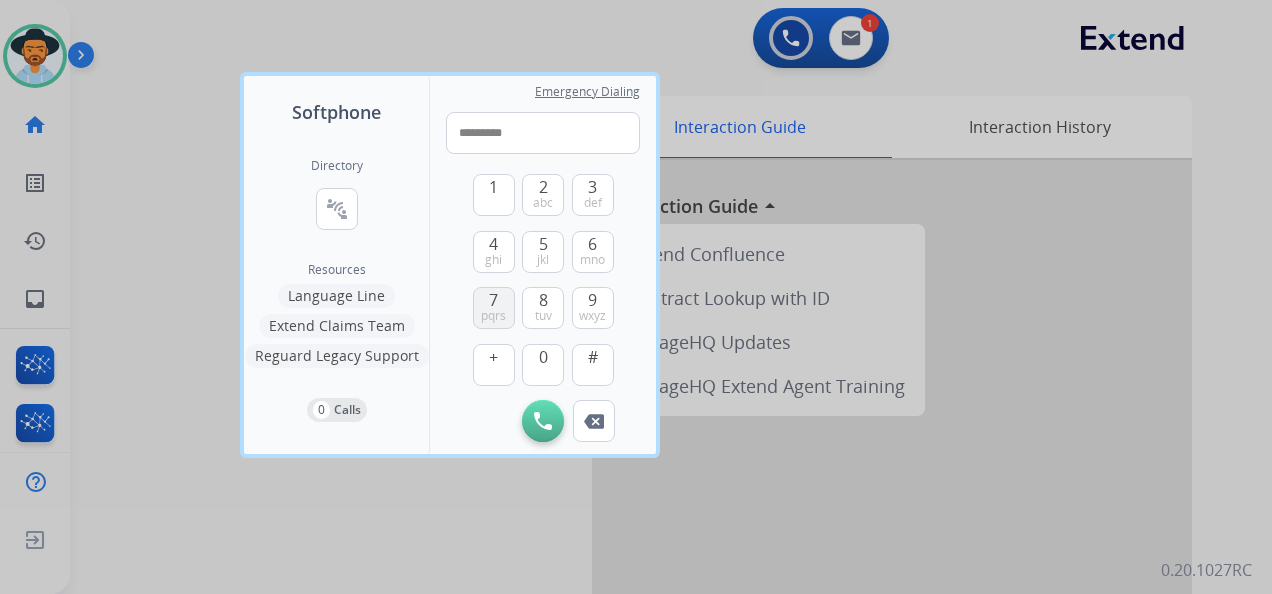 click on "7 pqrs" at bounding box center [494, 308] 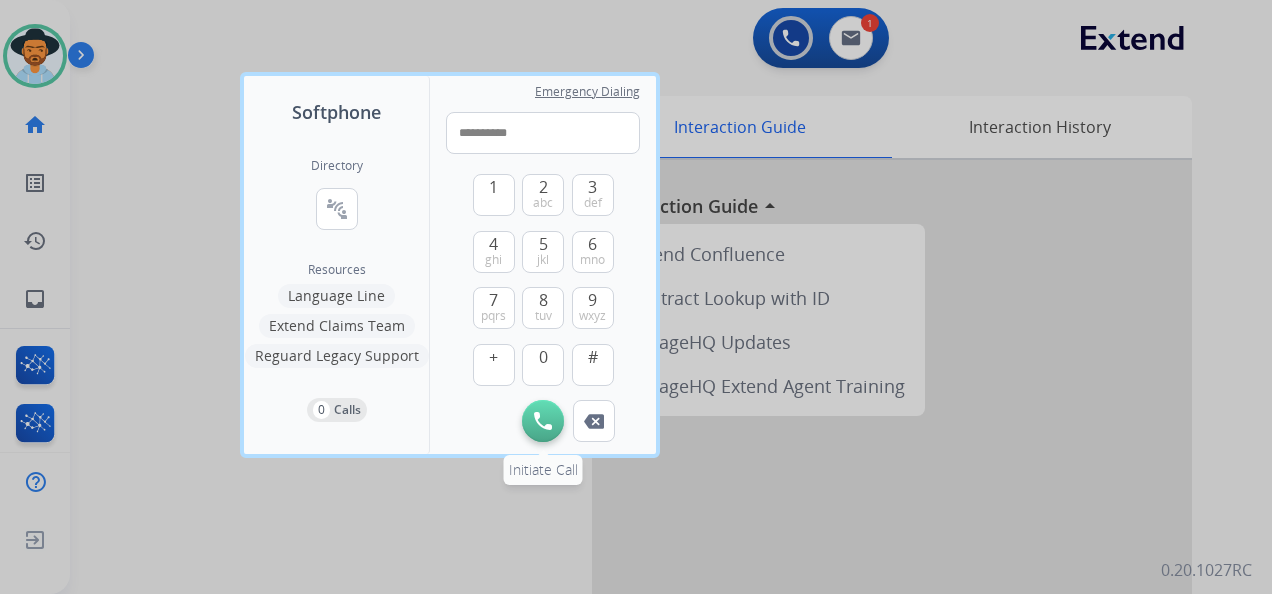 click at bounding box center (543, 421) 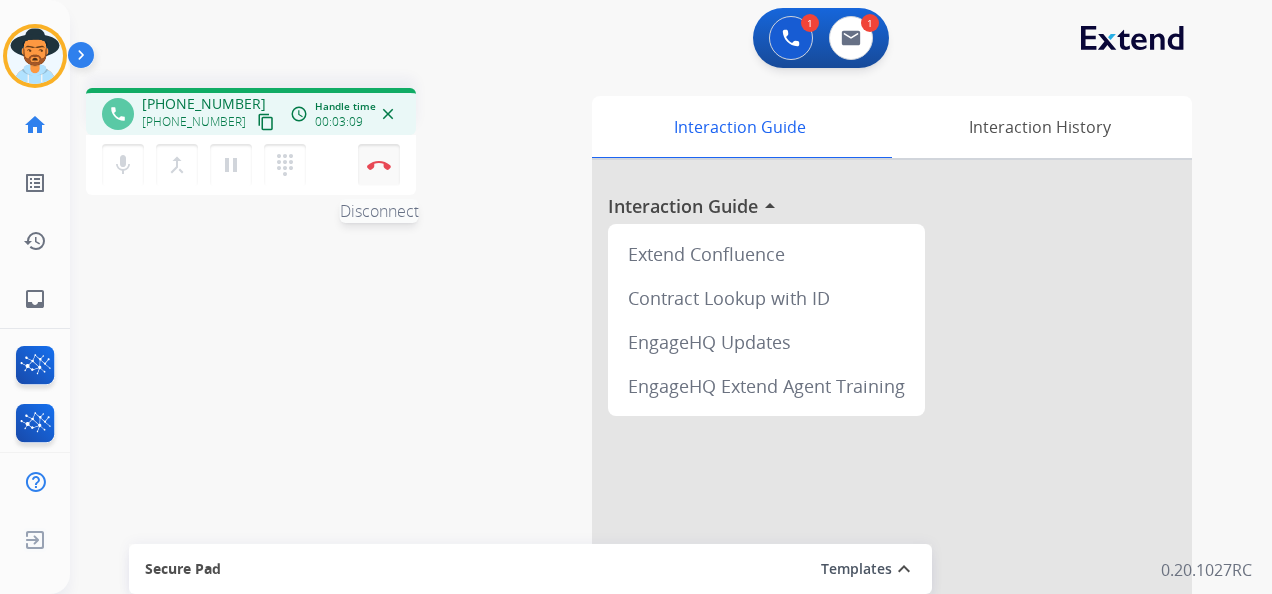click at bounding box center [379, 165] 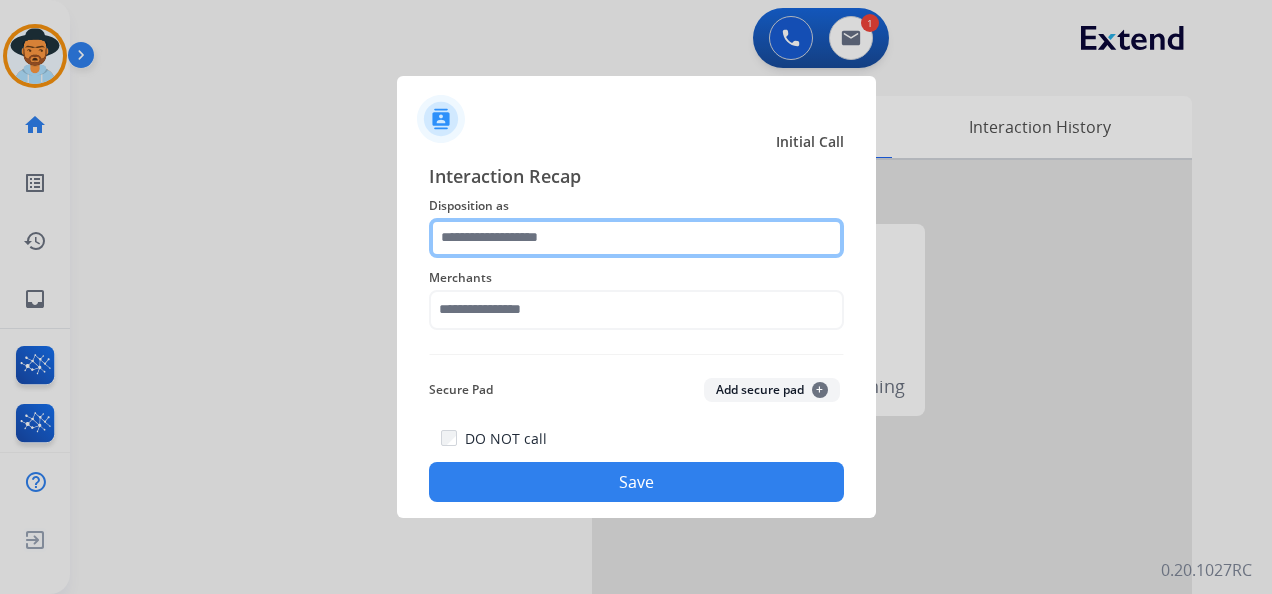 click 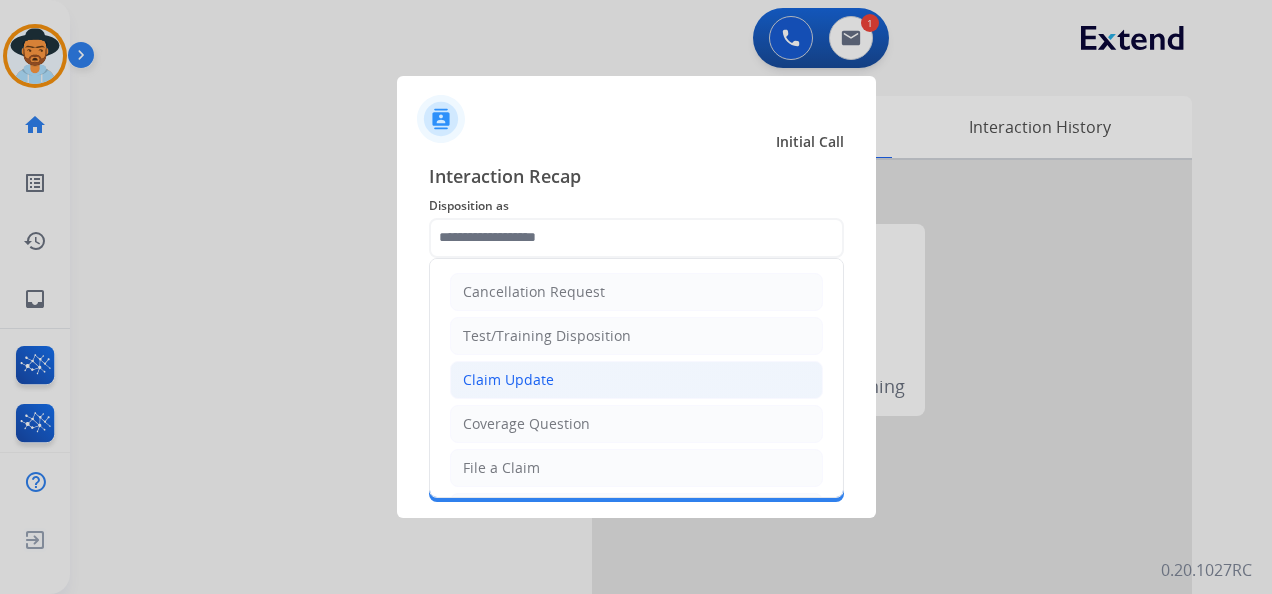 click on "Claim Update" 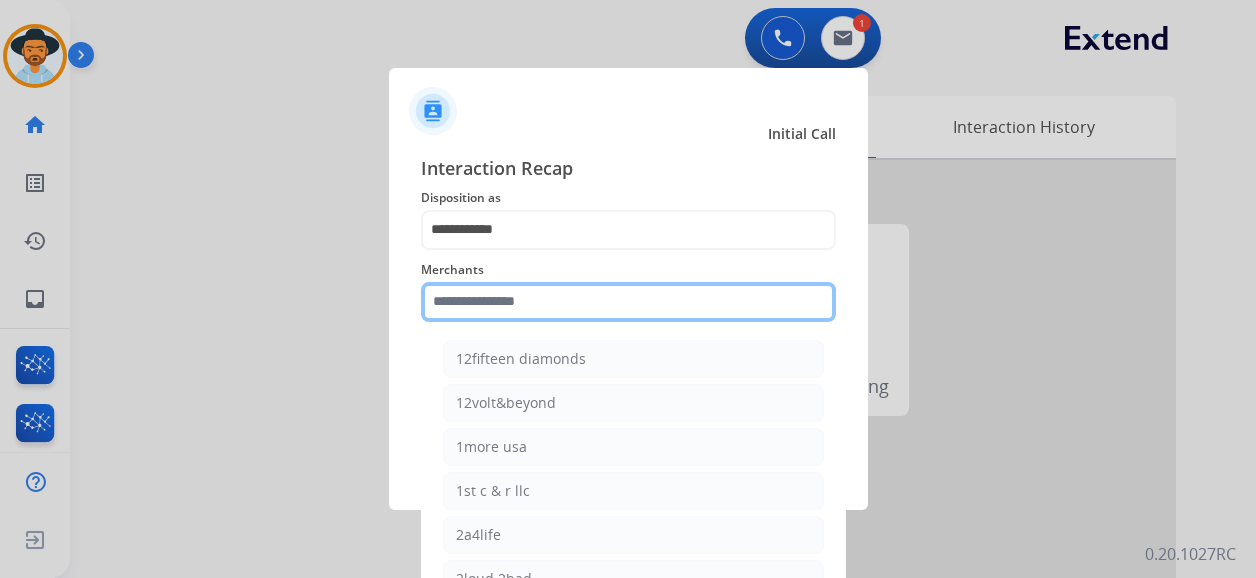 click on "Merchants    12fifteen diamonds   12volt&beyond   1more usa   1st c & r llc   2a4life   2loud 2bad   3balls   4 state trucks   4moms   [MEDICAL_DATA] spirits   Accessorypartsstore   Action clutch   Active lifestyle store   Addaday   Adorama abs   Adorama business-to-business   [MEDICAL_DATA] offroad outfitters   Ads shocks   Advance auto parts   Aem electronics   Aerishealthinc   Ag solutions group, llc   Aim controllers   Air-relax   Airocide   Airslamit   Airsoft station   Airthereal   Alchemy fine home   Aleko products   [PERSON_NAME] home   All around e-bikes   All electric motion   All things barbecue   [PERSON_NAME]   Allied gaming north america, llc   Allied wheel components   Alta [PERSON_NAME] motors   Alter   Ambient fires   American bass   American cornhole association   American medical sales and rentals   American technologies network   Ameridroid   Amethyst home   Amgair   Ams fireplace   Amscope   Andaaz jewelers   [PERSON_NAME]   Anova   Anytime baseball supply   Anytime sports supply   Apec water systems   Apollo neuro" 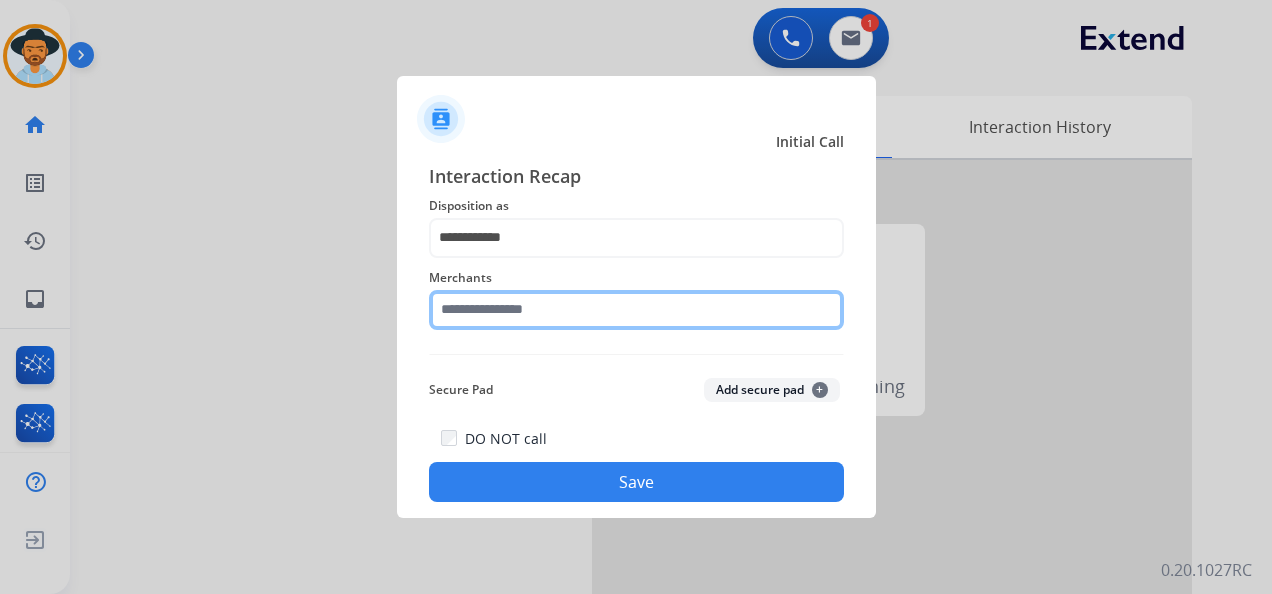 click 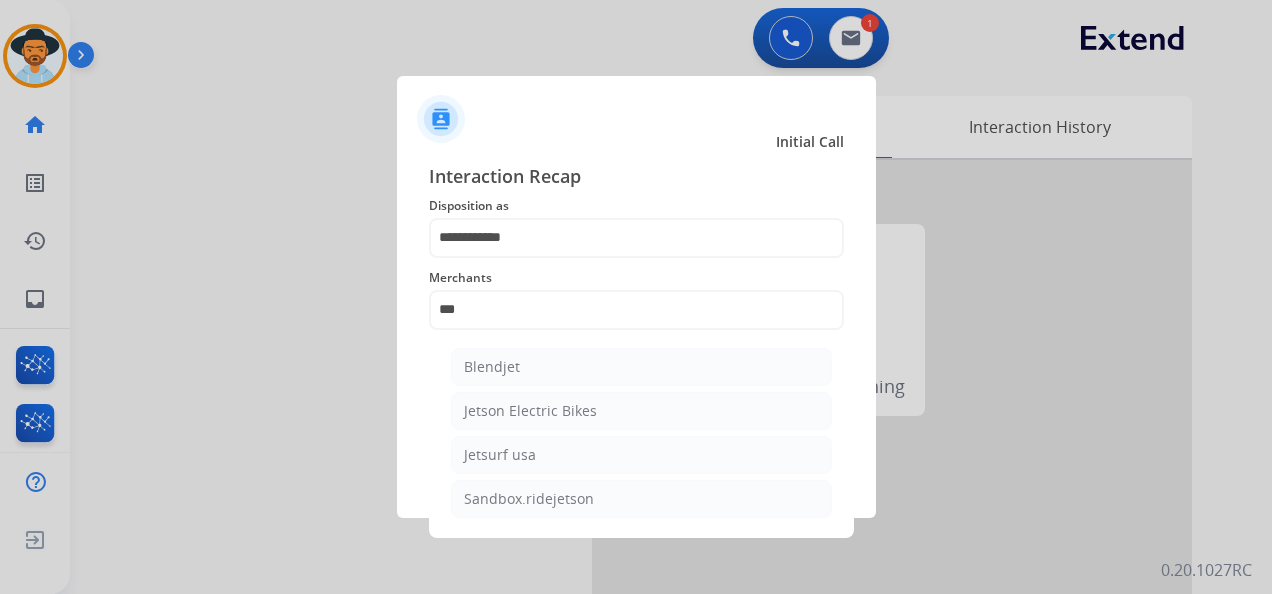 click on "Jetson Electric Bikes" 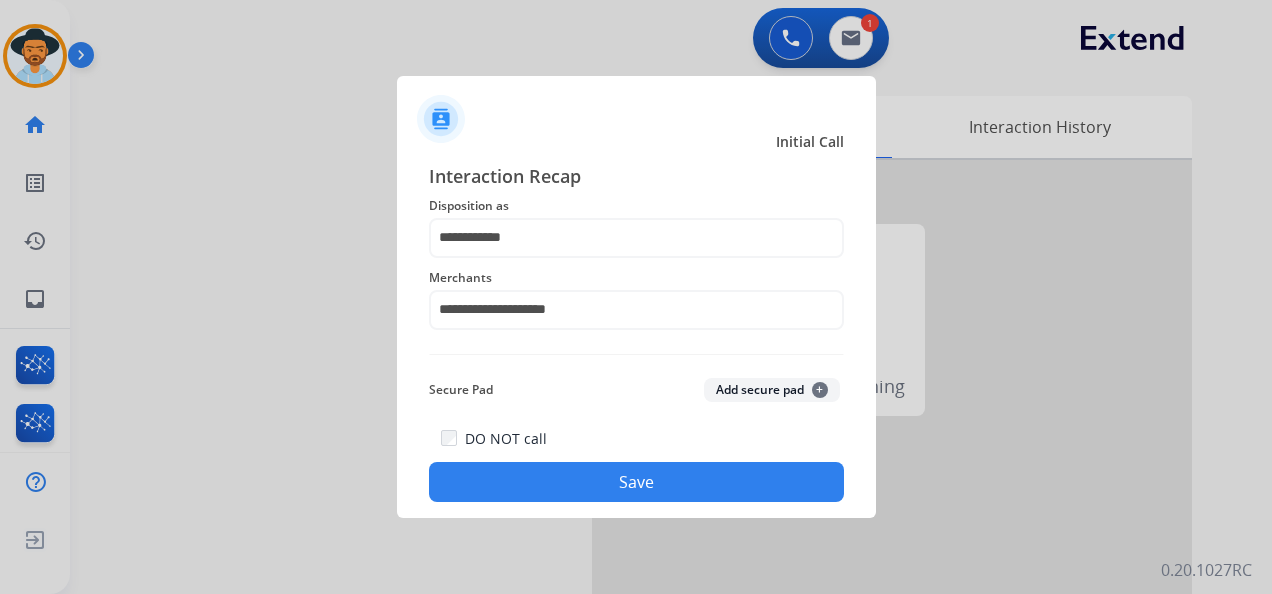 click on "Save" 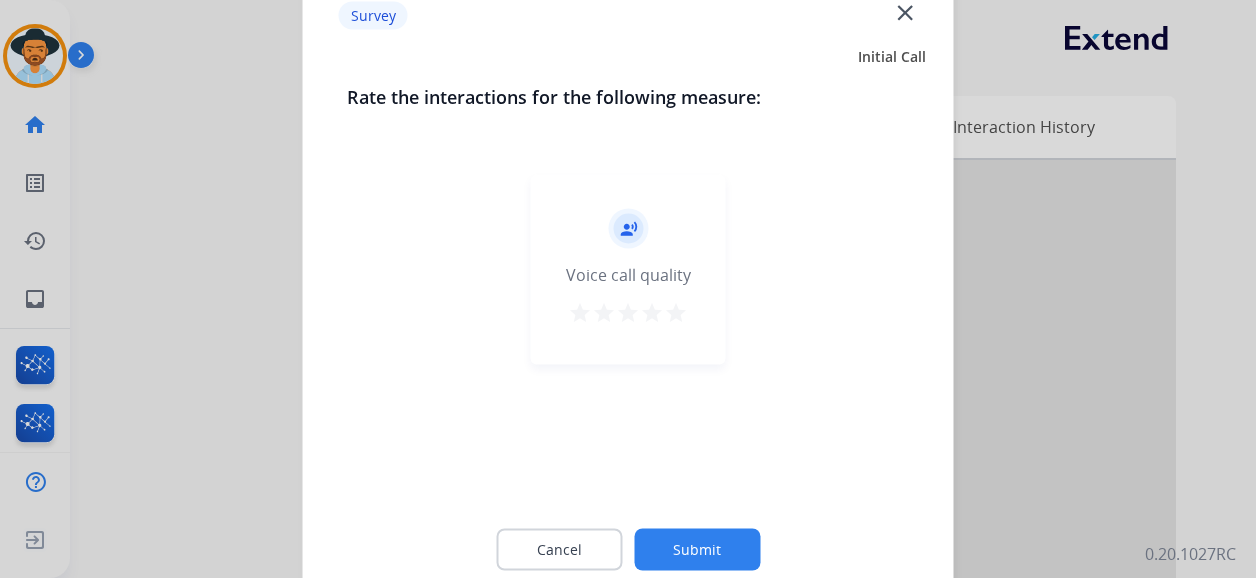 click on "star" at bounding box center [676, 313] 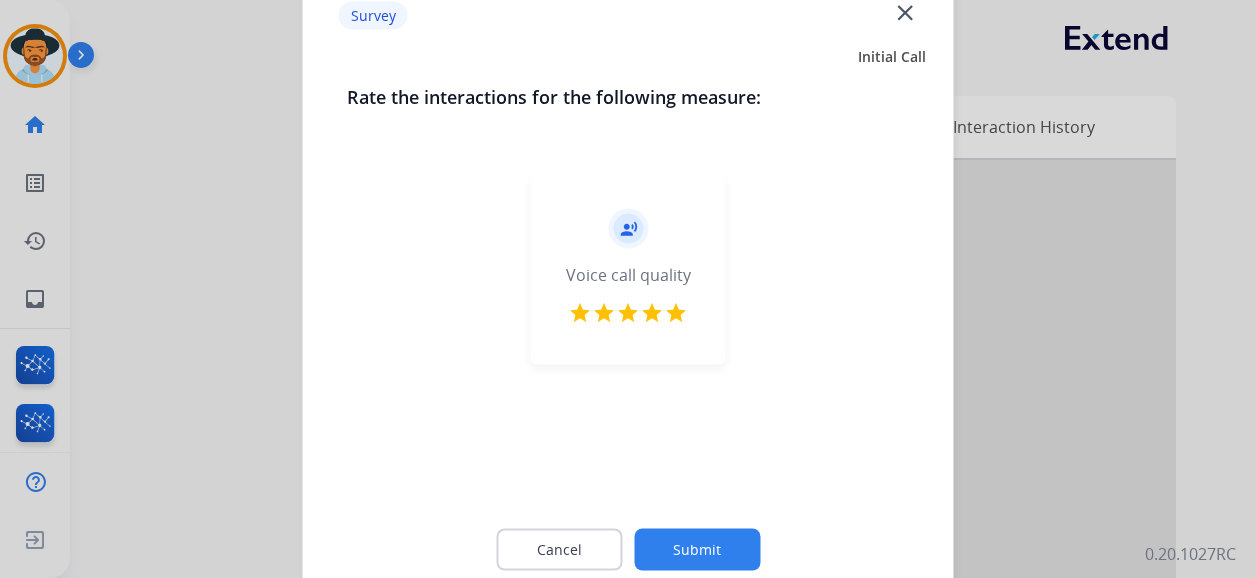click on "Submit" 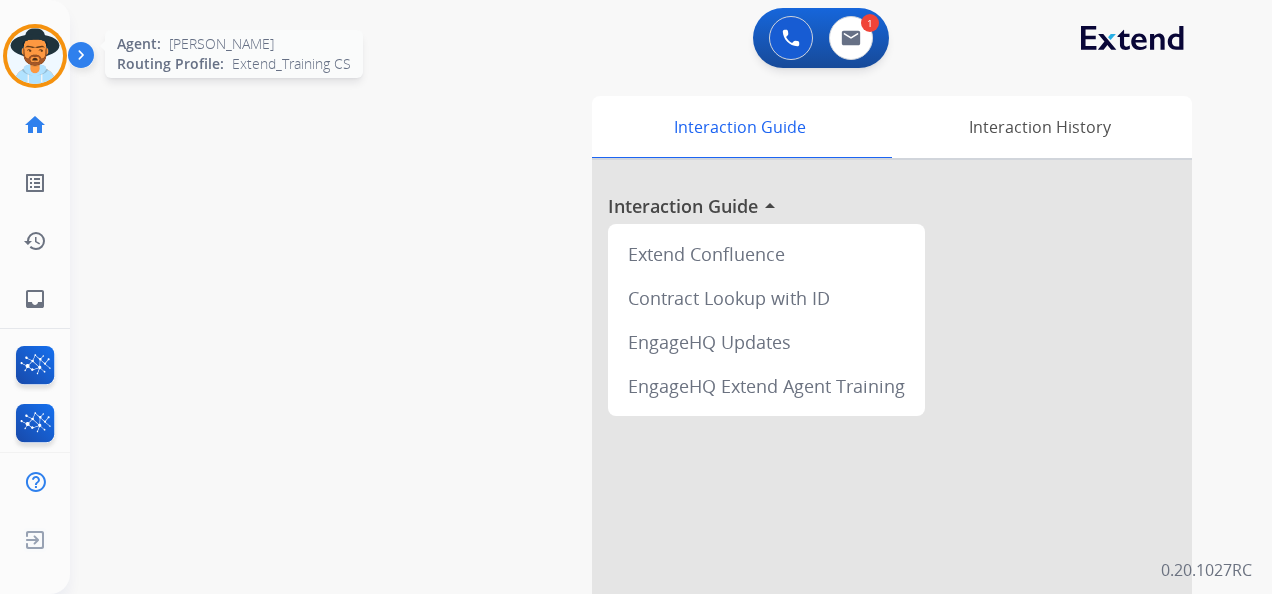 click at bounding box center [35, 56] 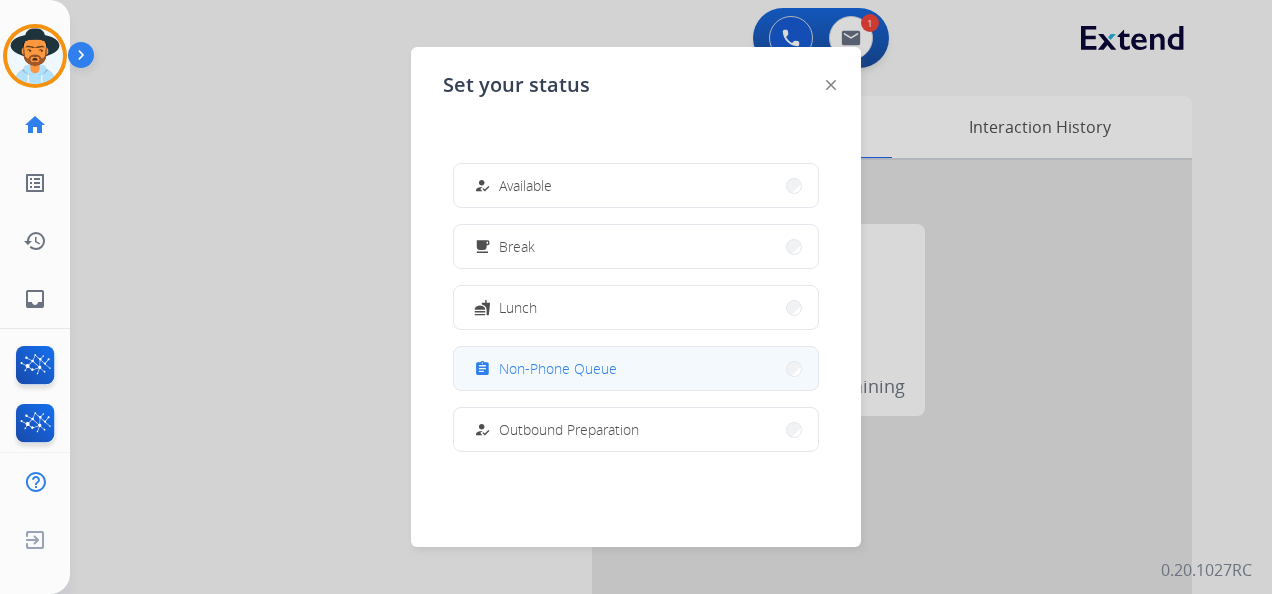 click on "Non-Phone Queue" at bounding box center (558, 368) 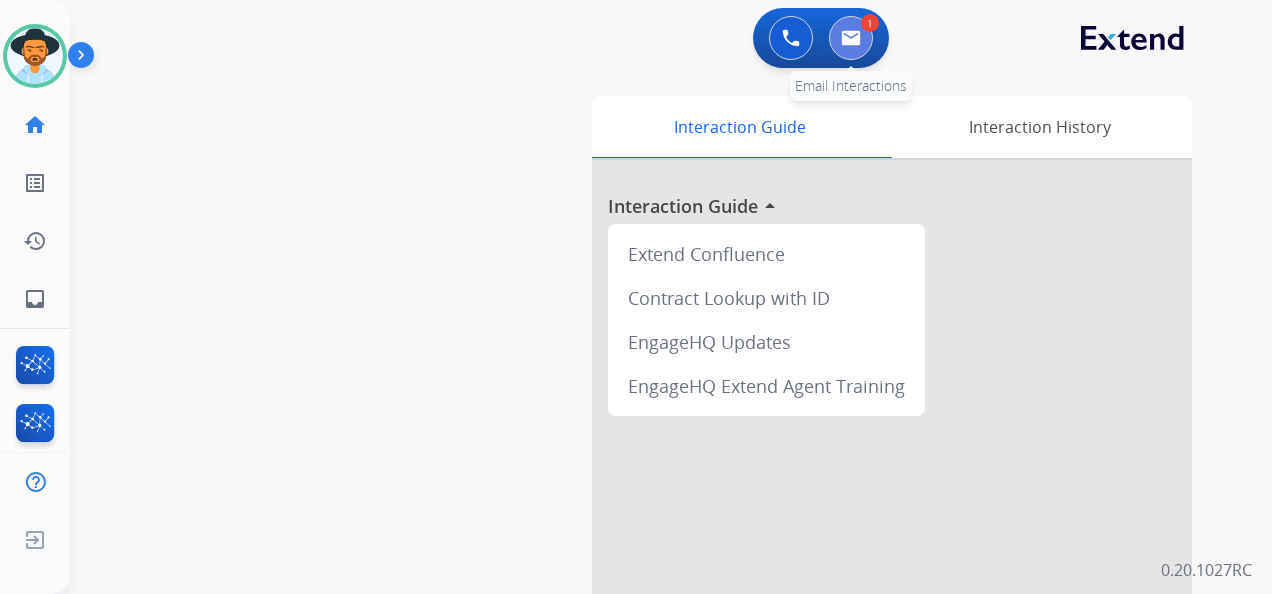 click at bounding box center [851, 38] 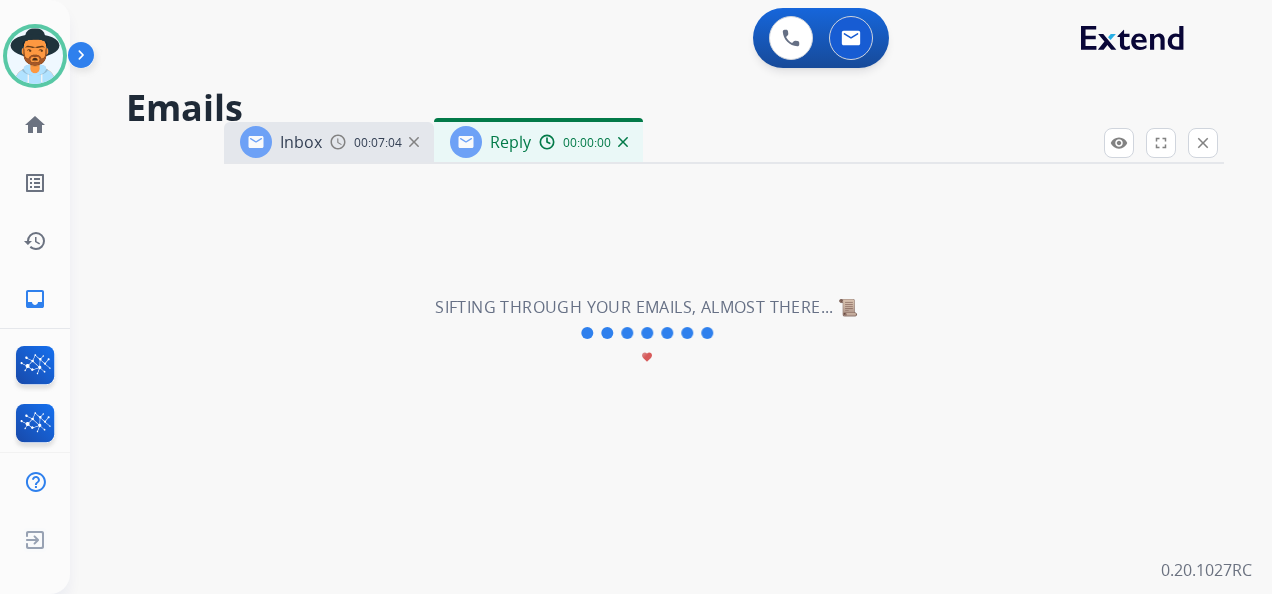 select on "**********" 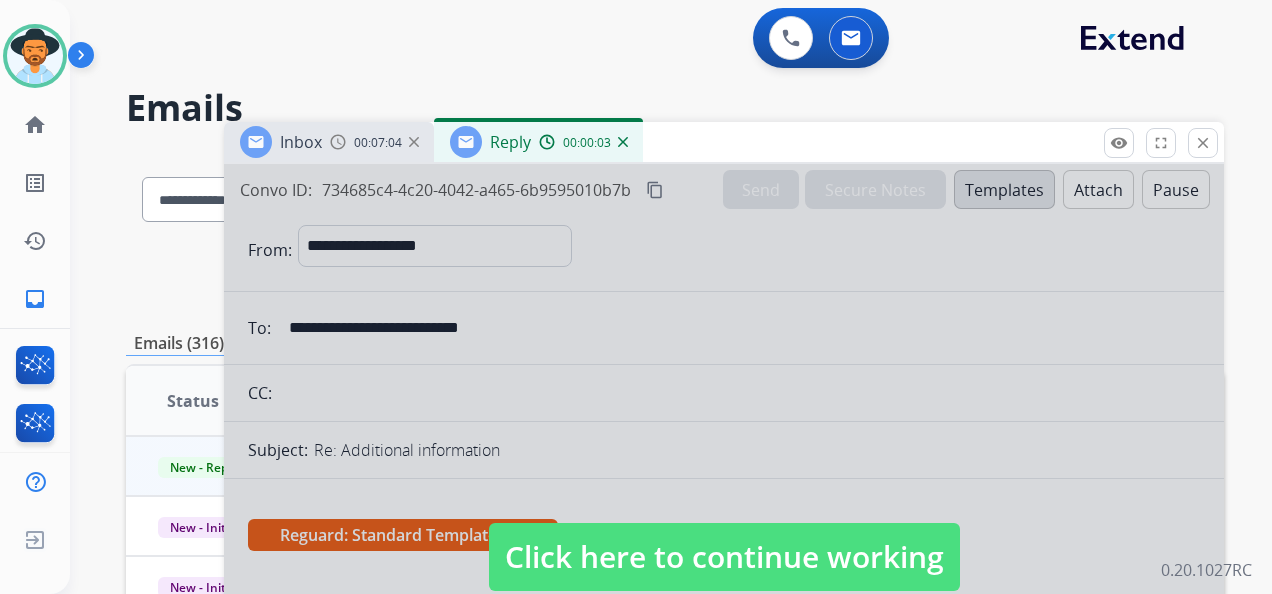 click at bounding box center [414, 142] 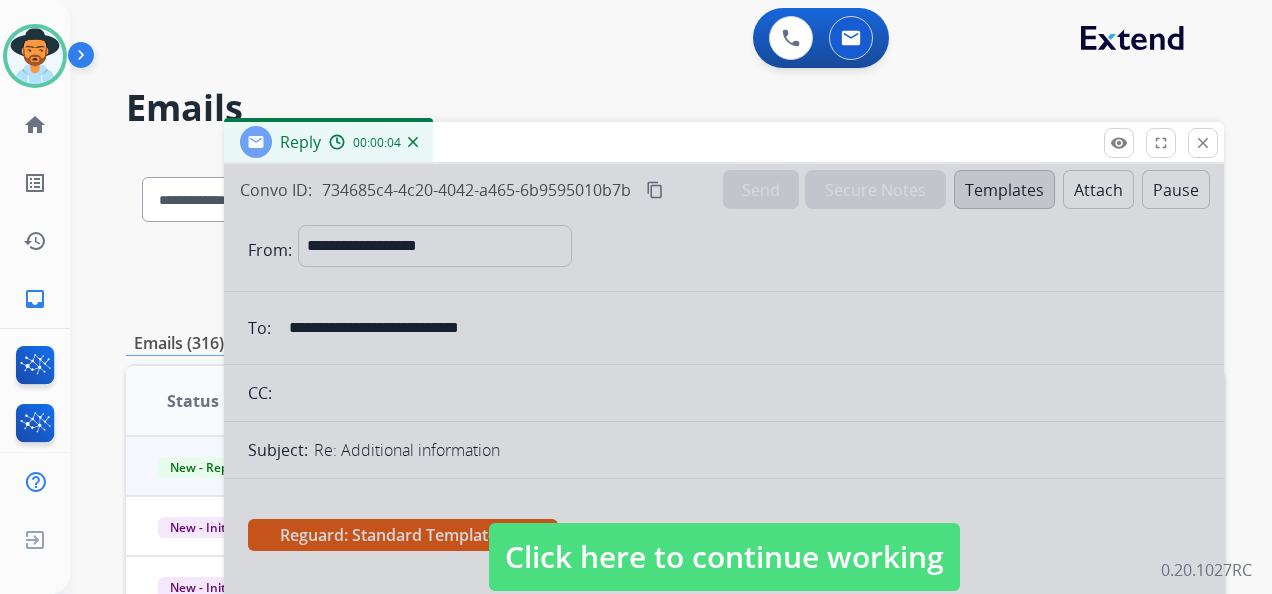 click at bounding box center (413, 142) 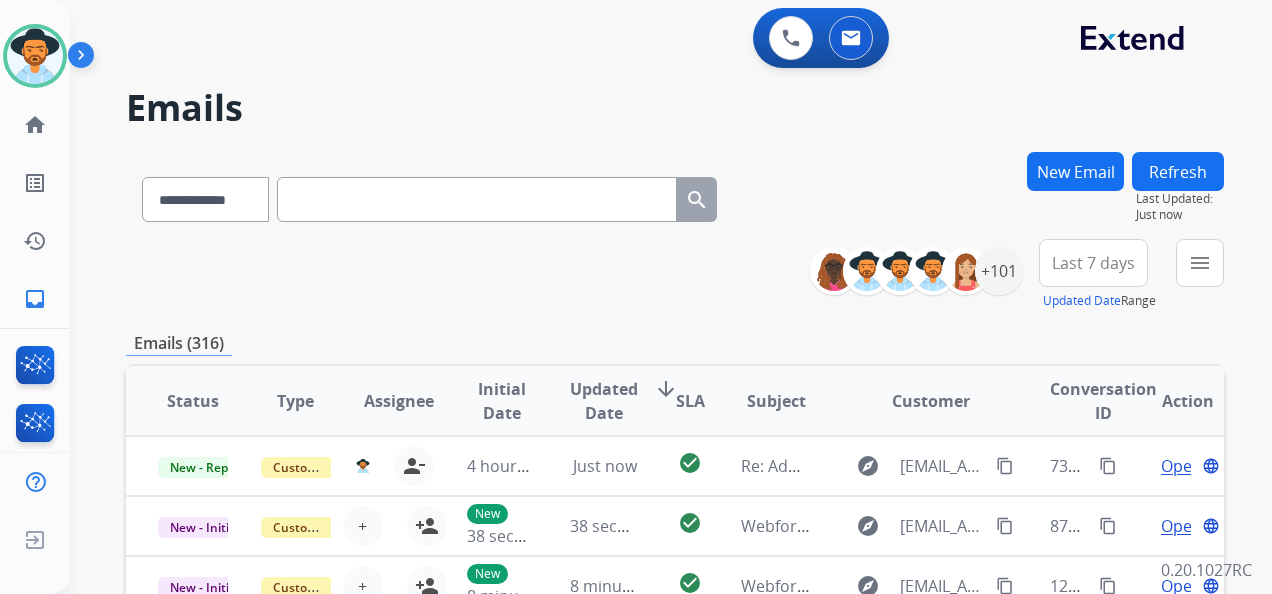 click on "New Email" at bounding box center [1075, 171] 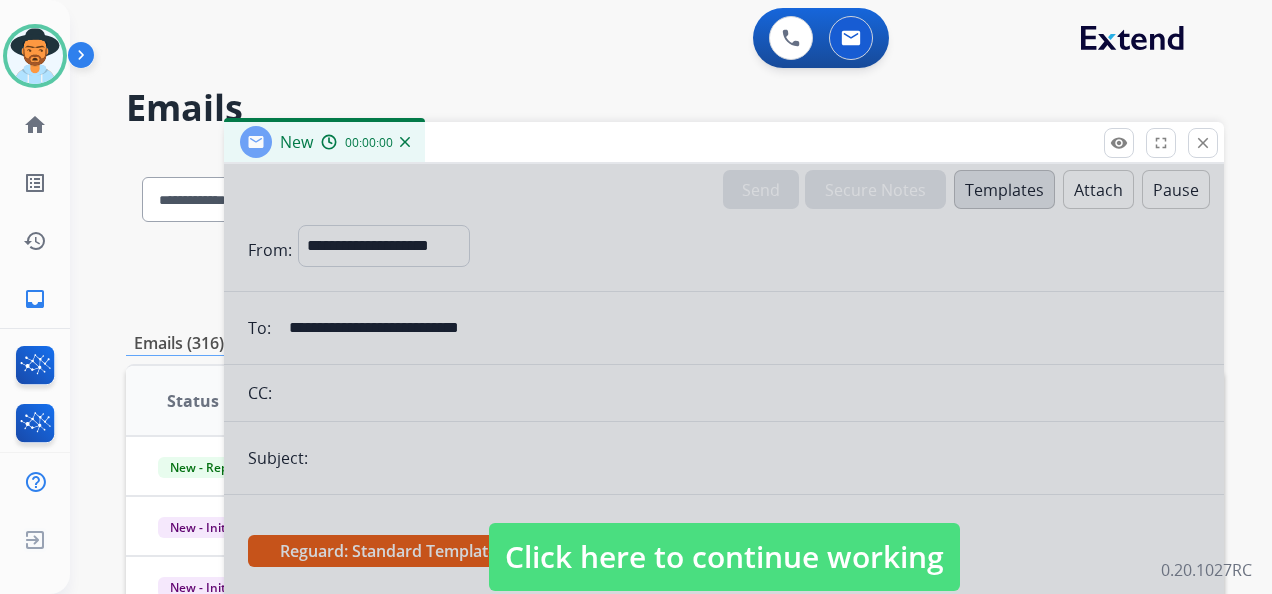 select on "**********" 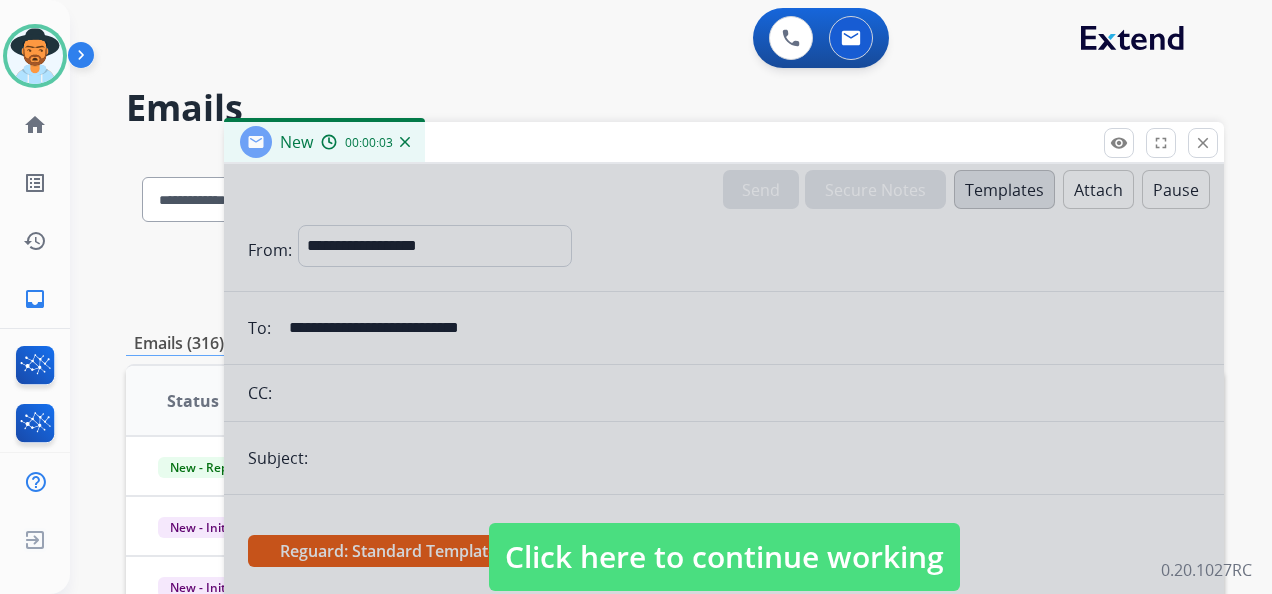 click on "Click here to continue working" at bounding box center (724, 557) 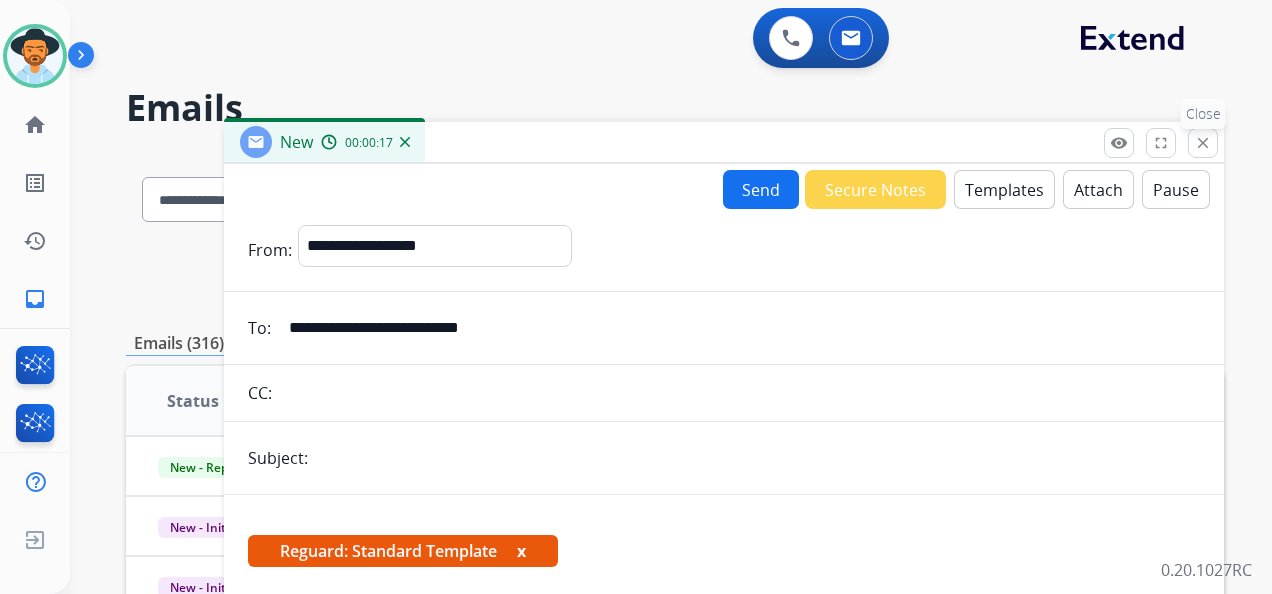 click on "close" at bounding box center [1203, 143] 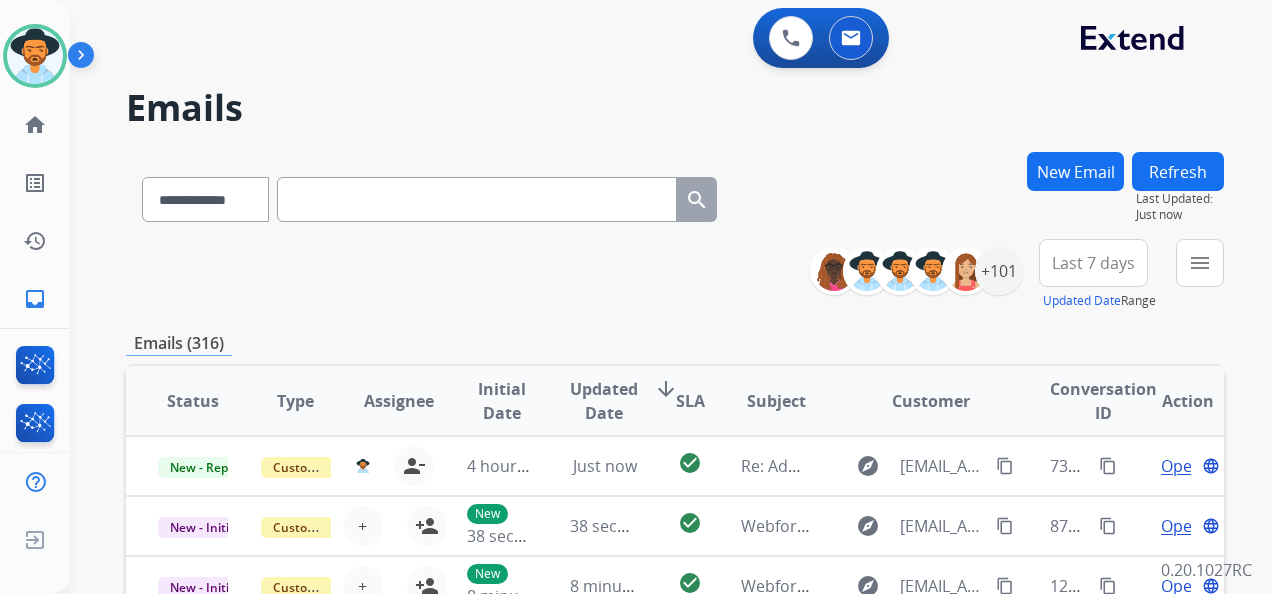 click on "New Email" at bounding box center (1075, 171) 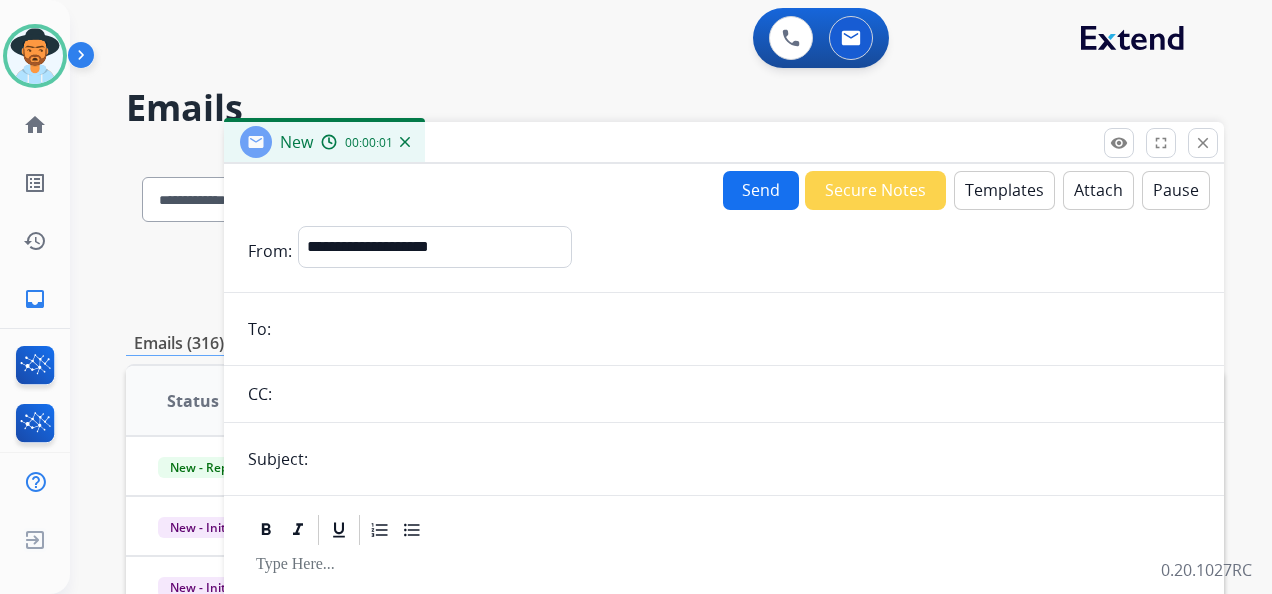 click at bounding box center (738, 329) 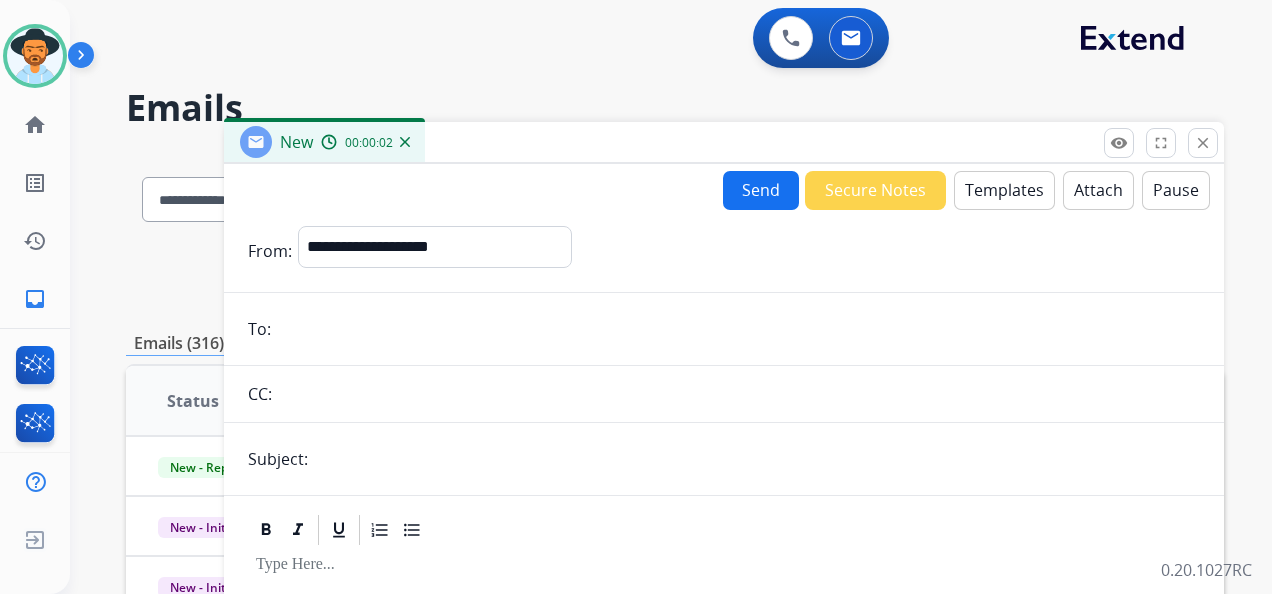 paste on "**********" 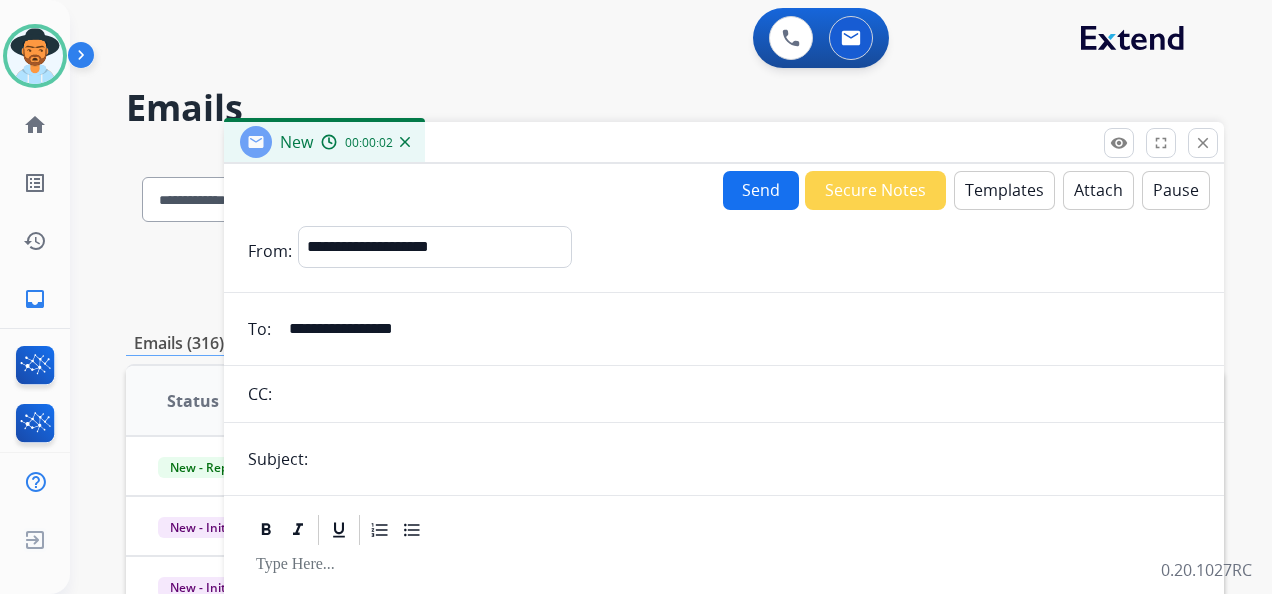 type on "**********" 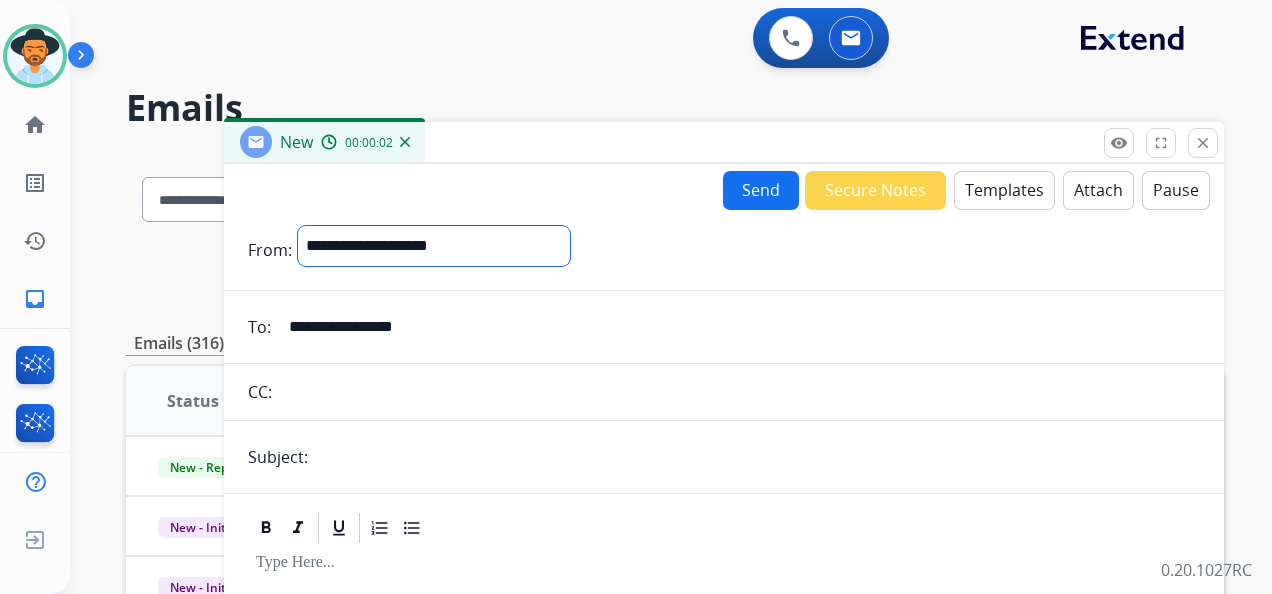 click on "**********" at bounding box center (434, 246) 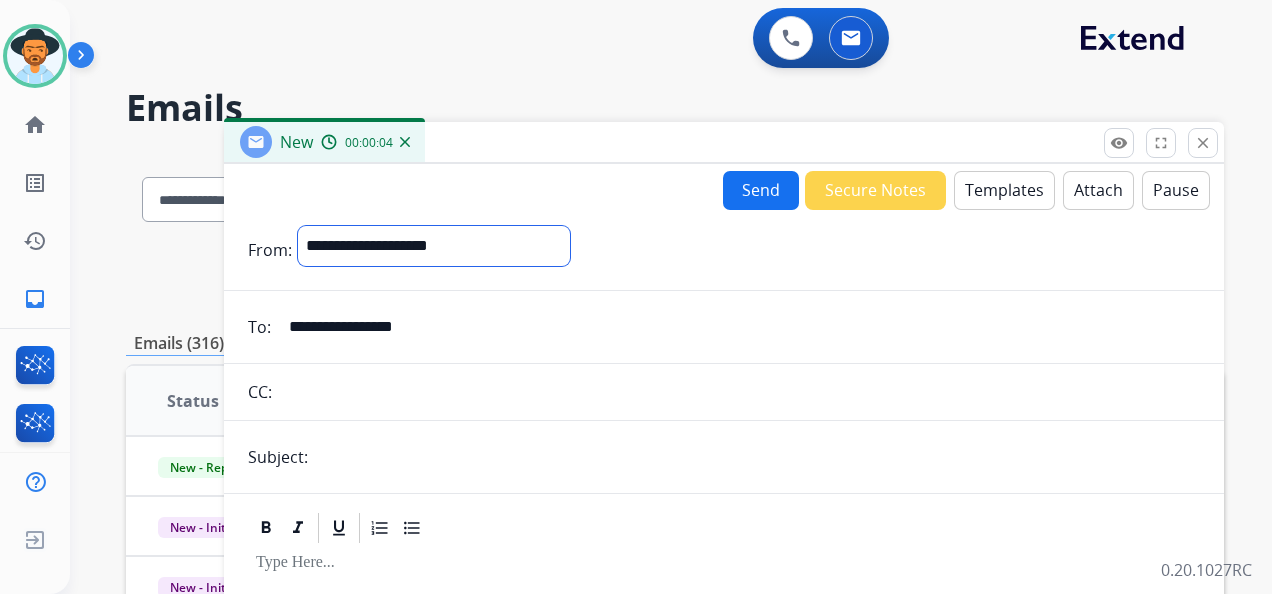 select on "**********" 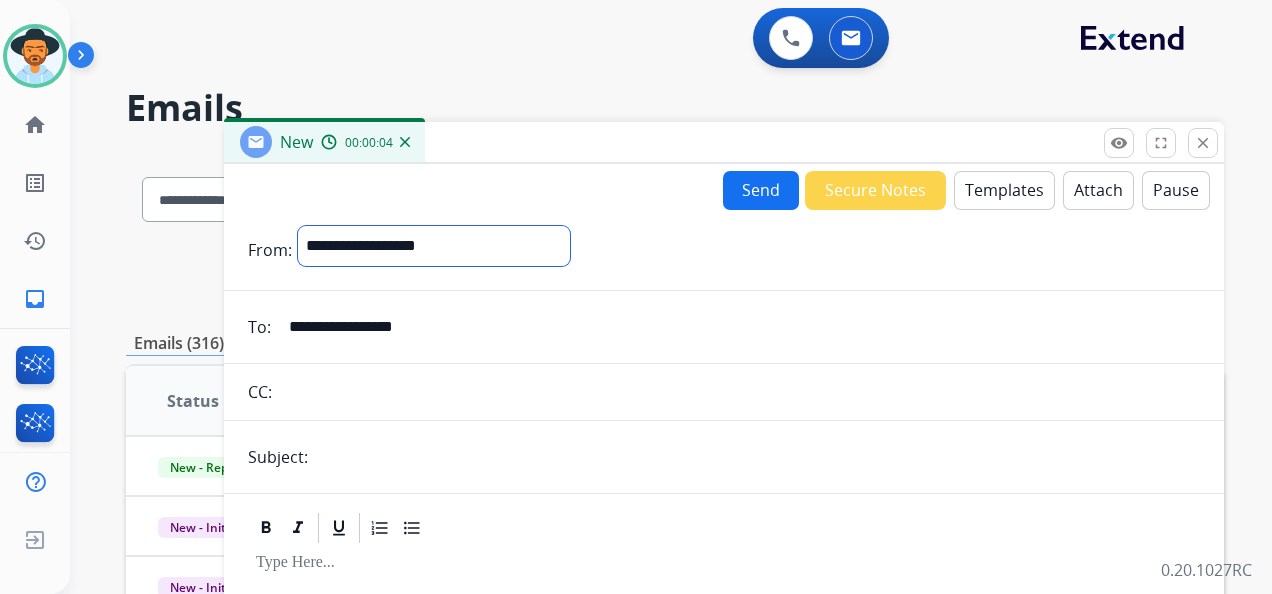 click on "**********" at bounding box center [434, 246] 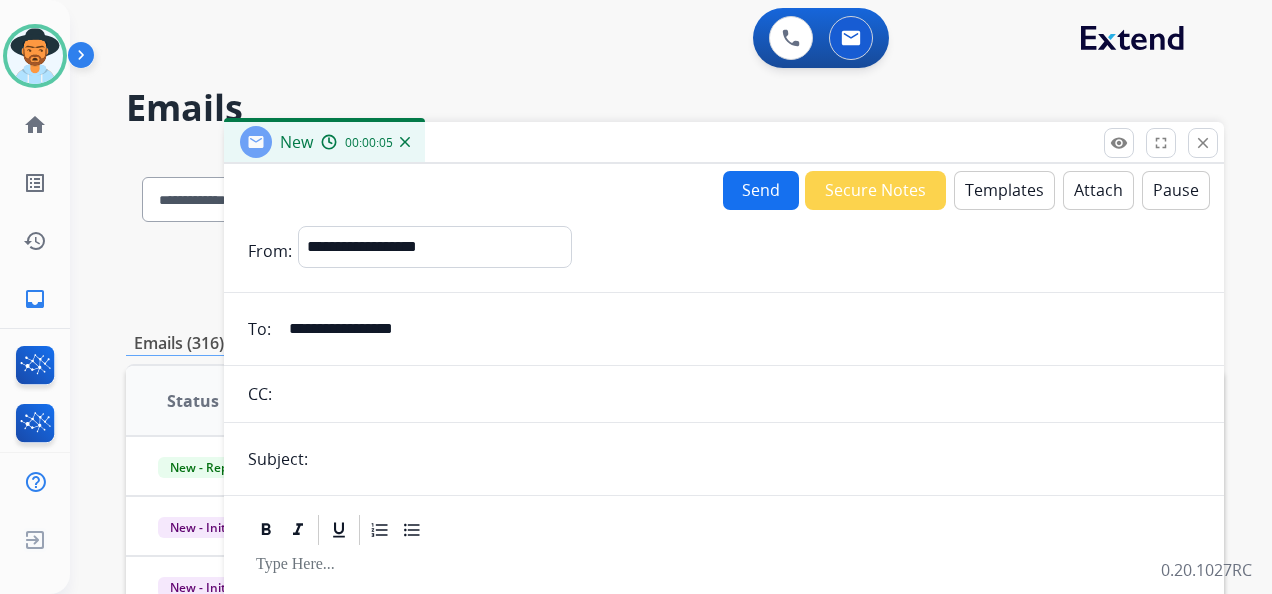 click at bounding box center (757, 459) 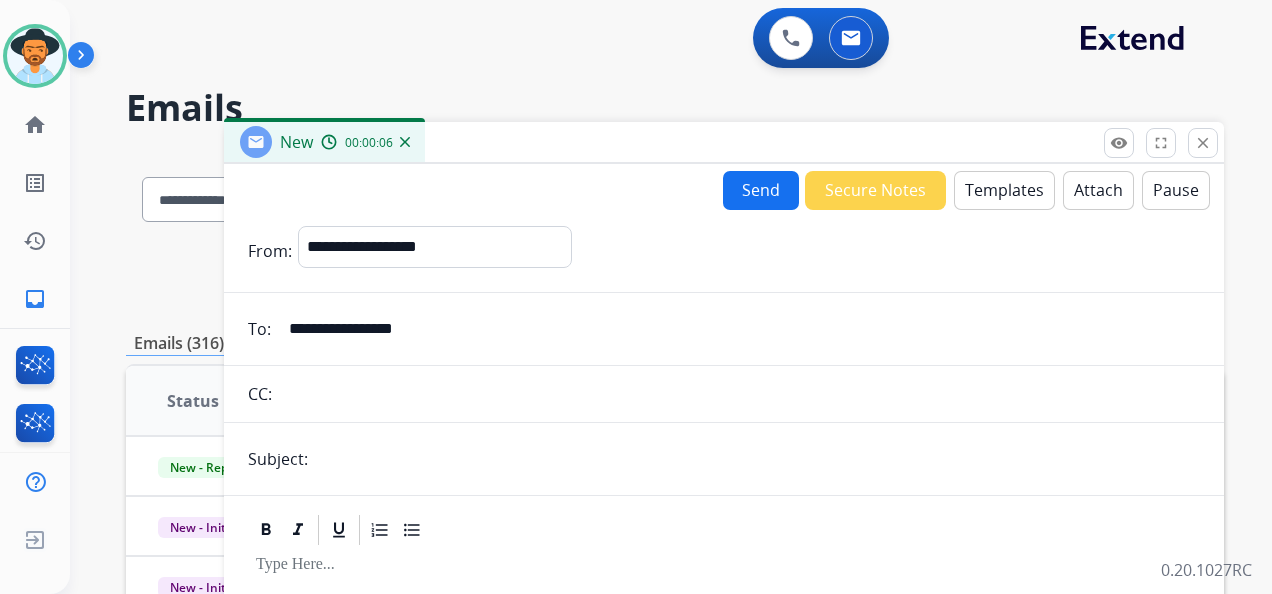 type on "**********" 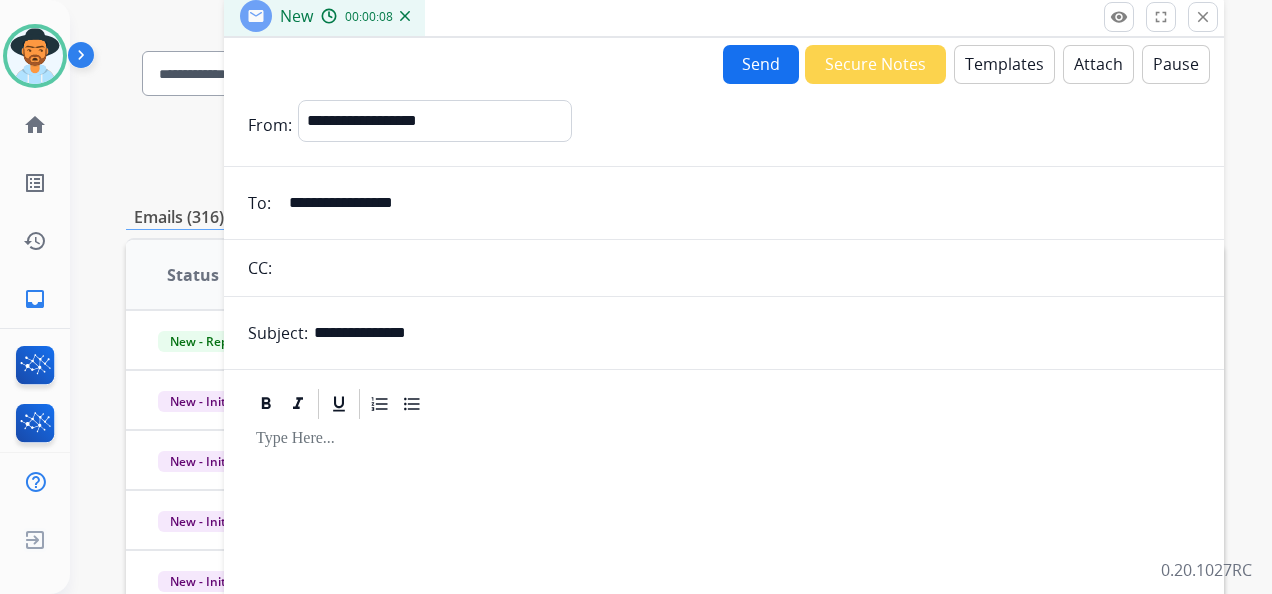 scroll, scrollTop: 0, scrollLeft: 0, axis: both 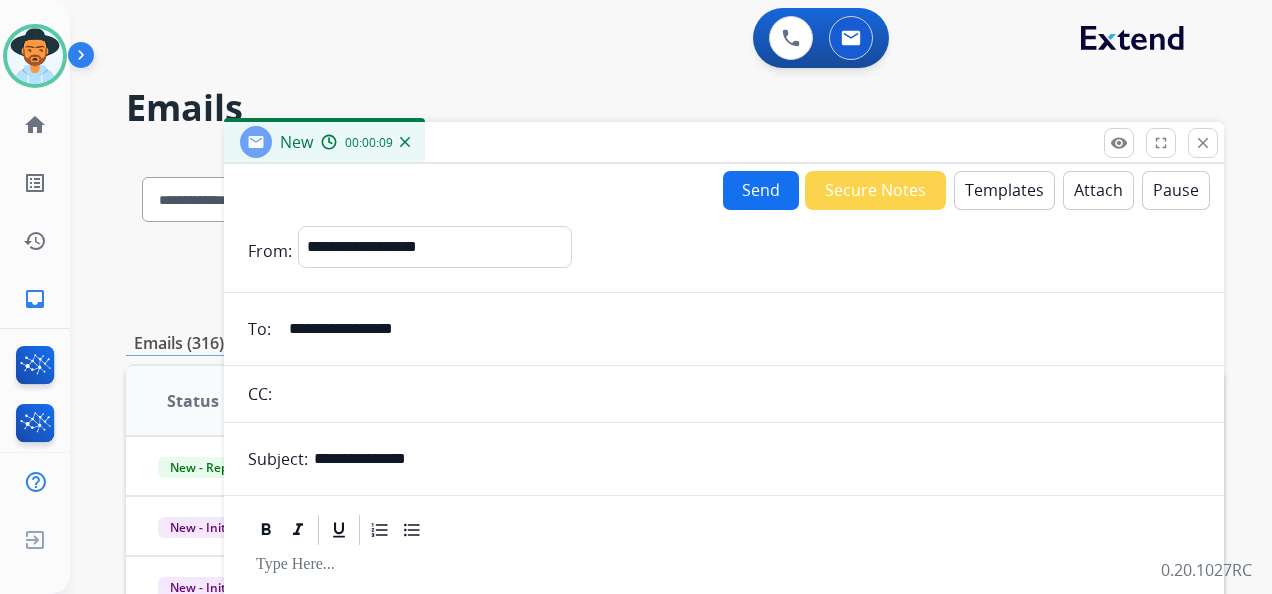 click on "Templates" at bounding box center [1004, 190] 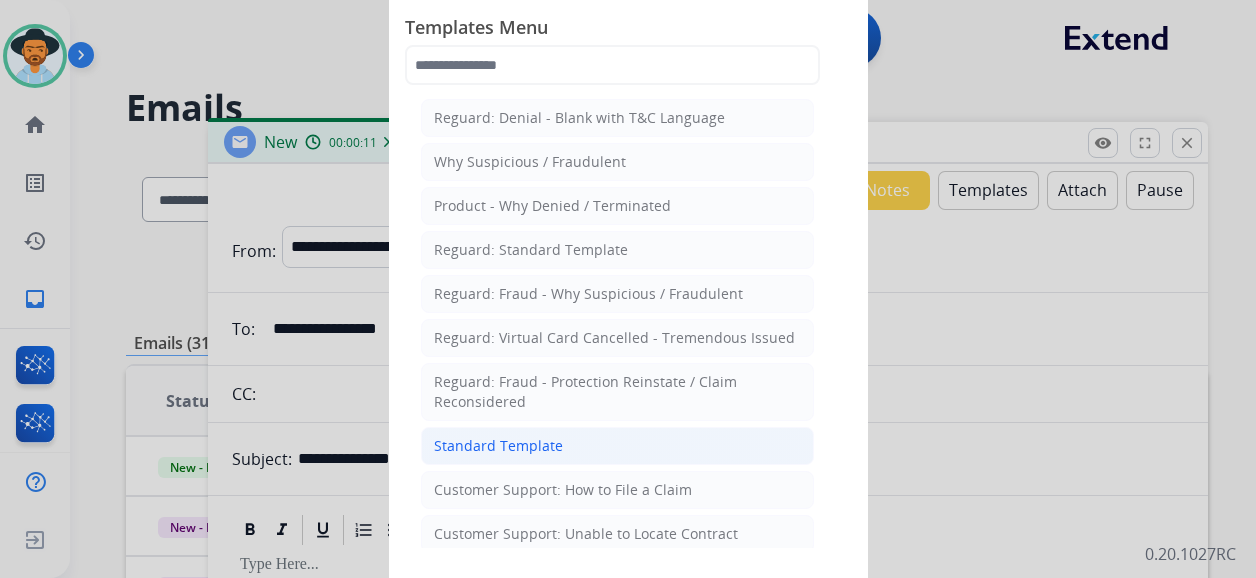 drag, startPoint x: 611, startPoint y: 440, endPoint x: 569, endPoint y: 452, distance: 43.68066 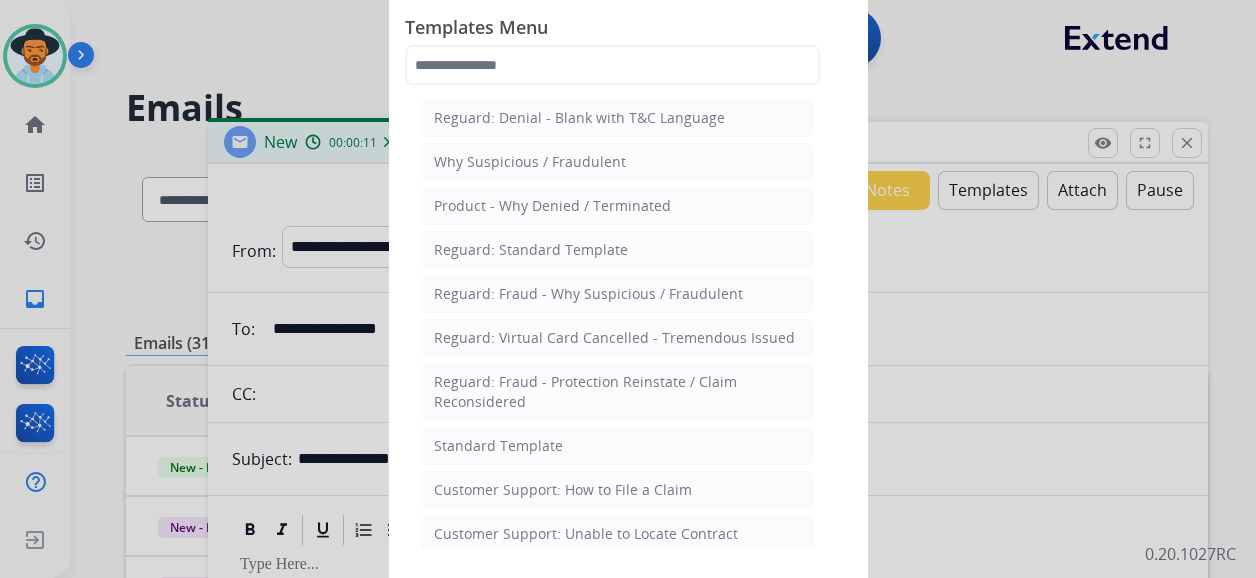click on "Standard Template" 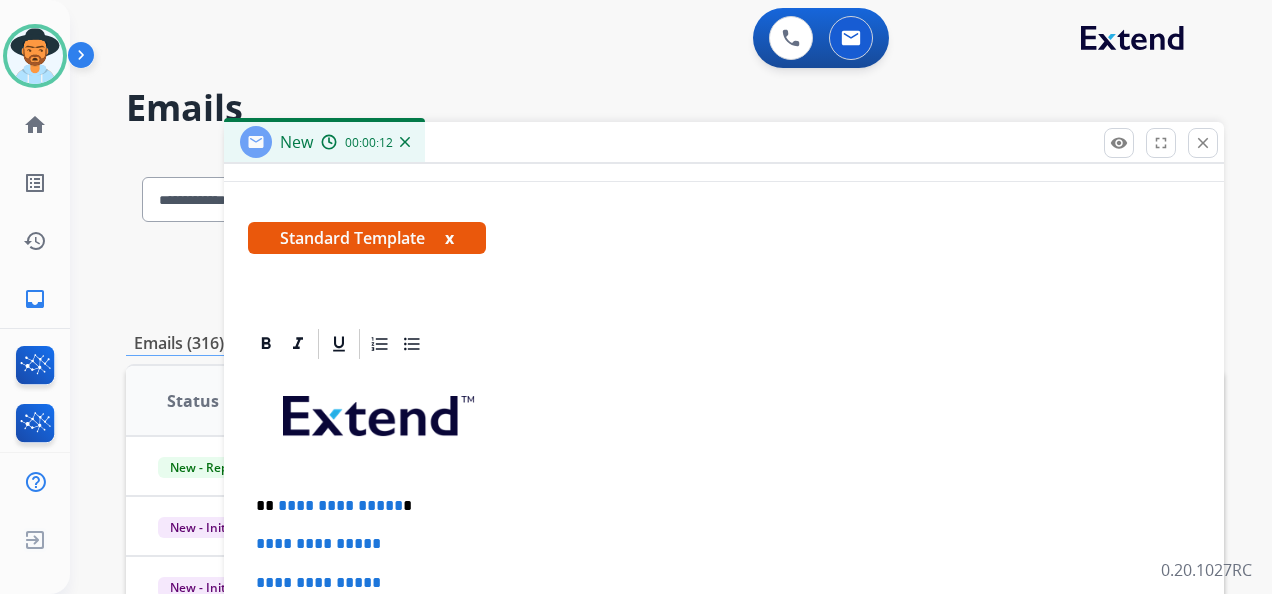 scroll, scrollTop: 400, scrollLeft: 0, axis: vertical 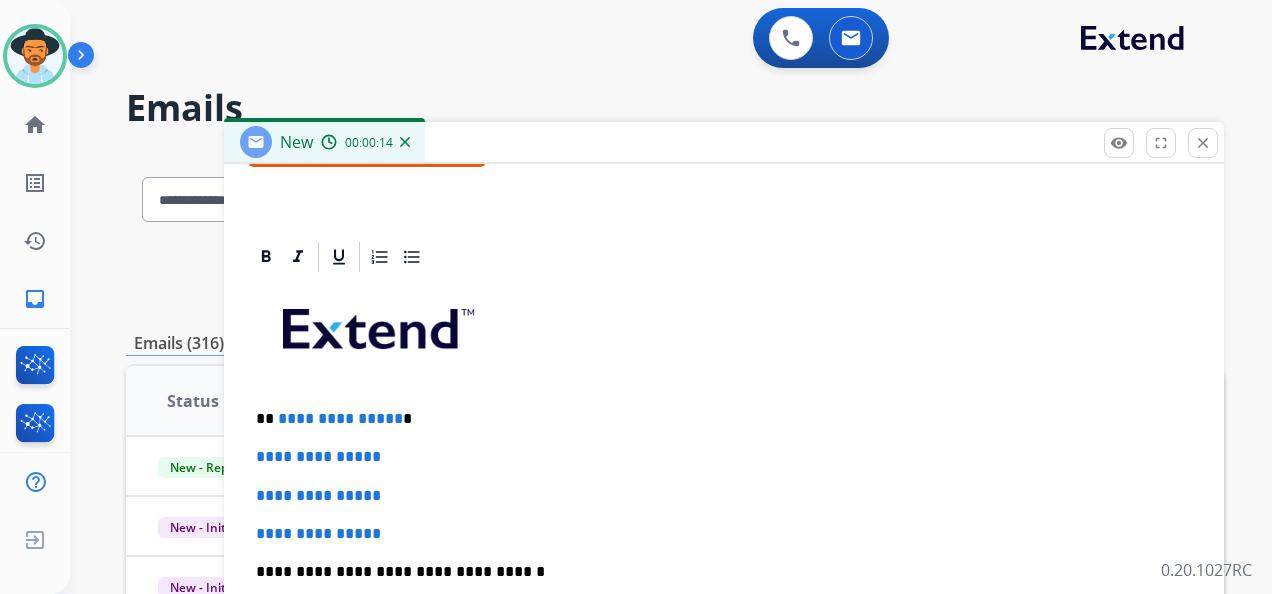 click on "**********" at bounding box center (716, 419) 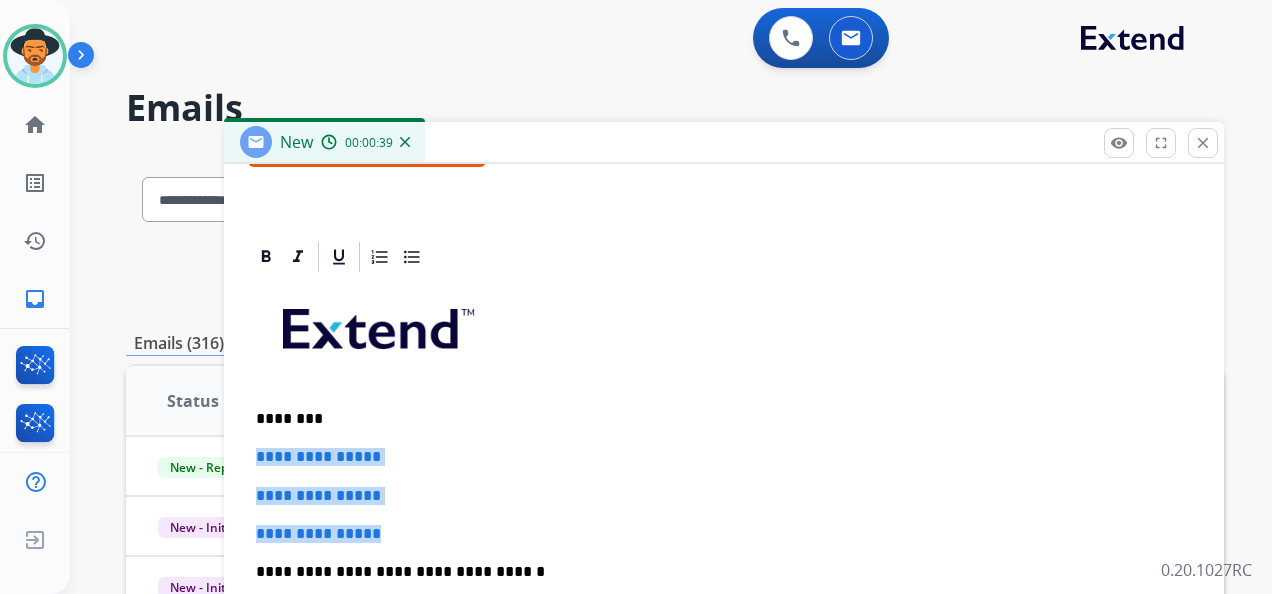 drag, startPoint x: 256, startPoint y: 444, endPoint x: 428, endPoint y: 516, distance: 186.46179 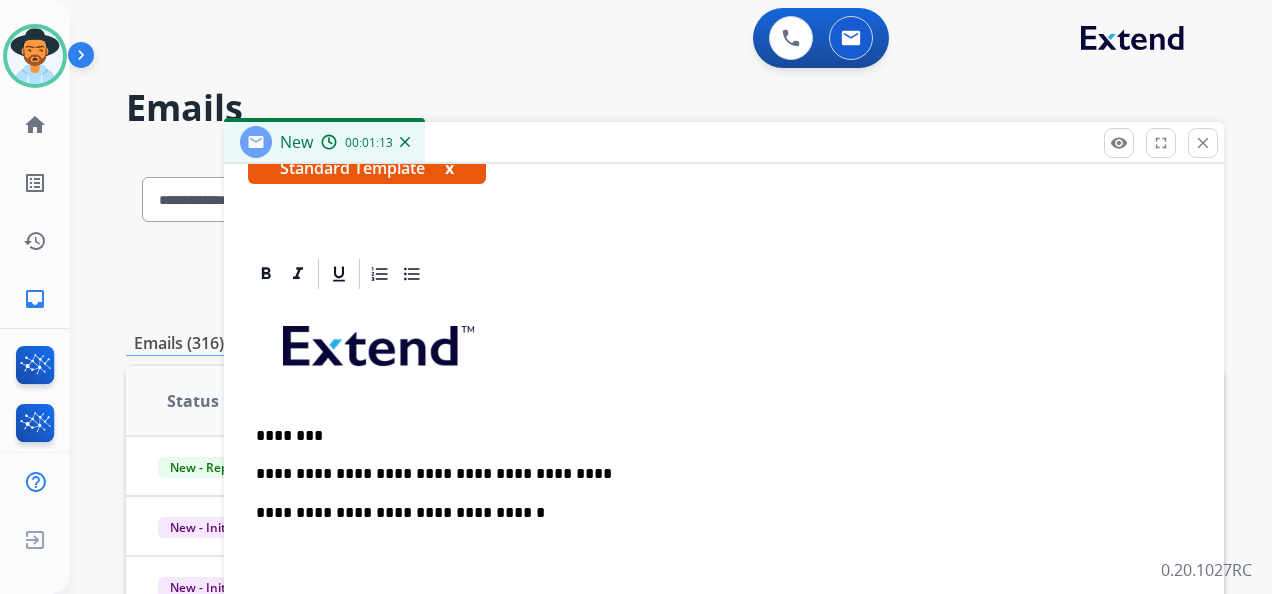 scroll, scrollTop: 400, scrollLeft: 0, axis: vertical 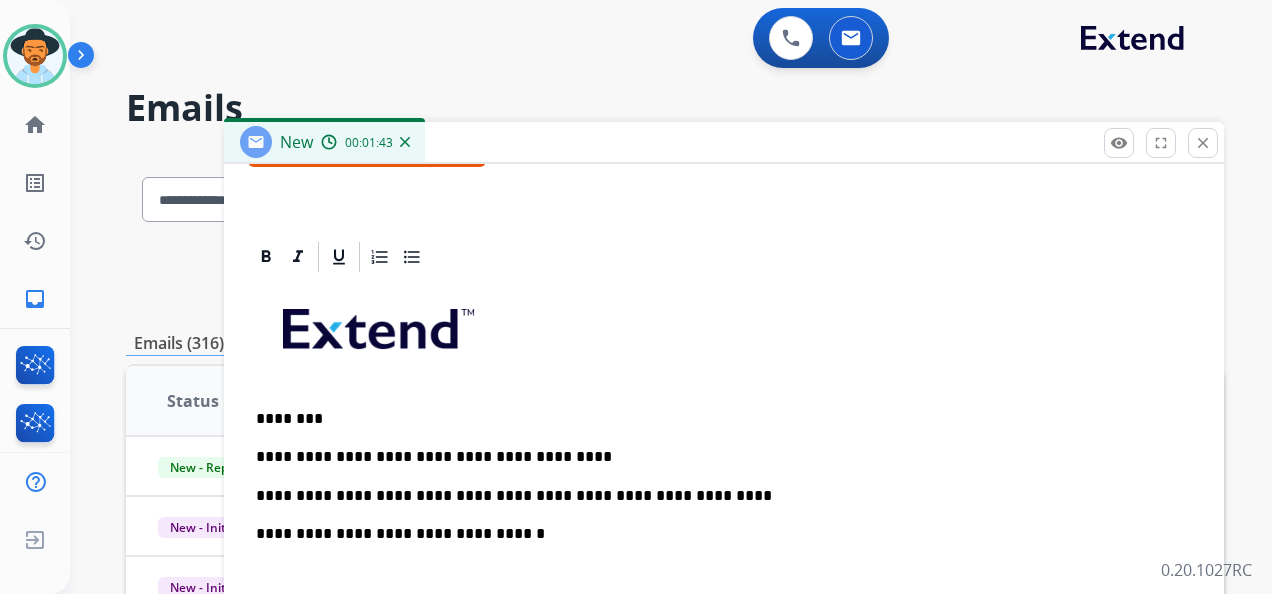 click on "**********" at bounding box center [716, 496] 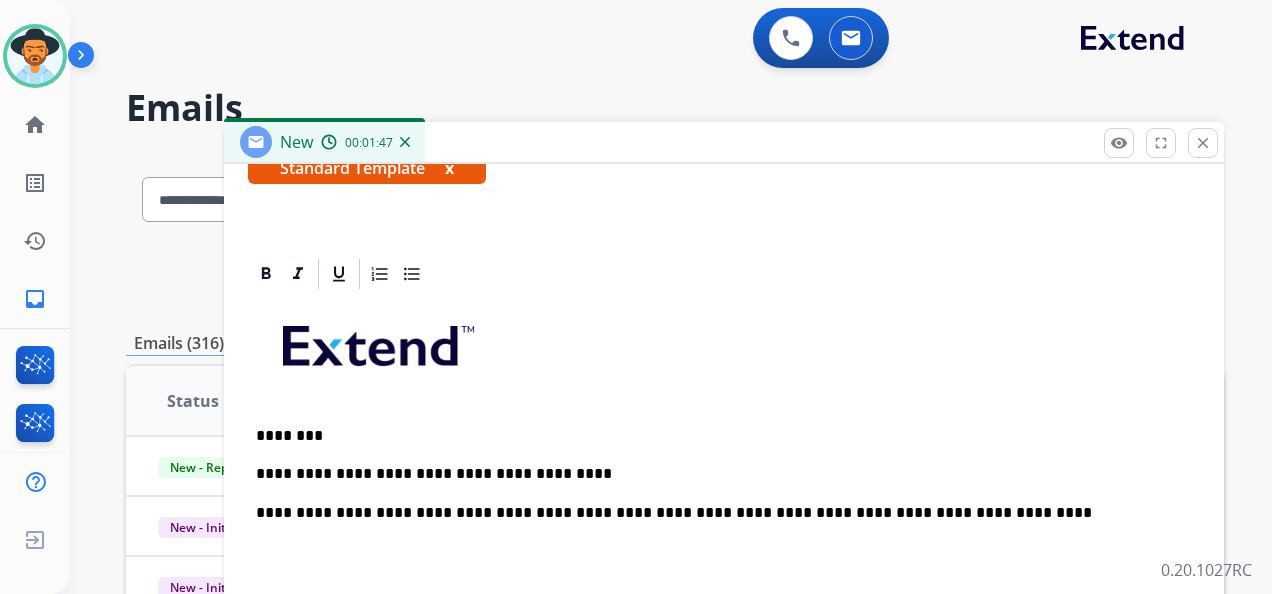 scroll, scrollTop: 400, scrollLeft: 0, axis: vertical 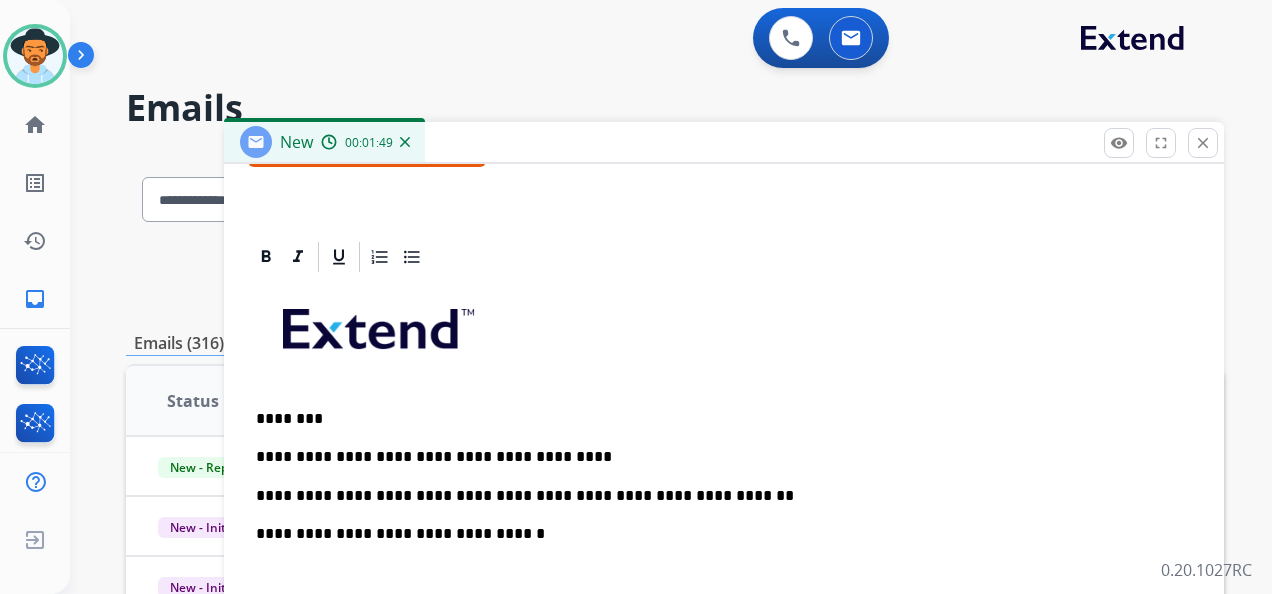 click on "**********" at bounding box center (716, 496) 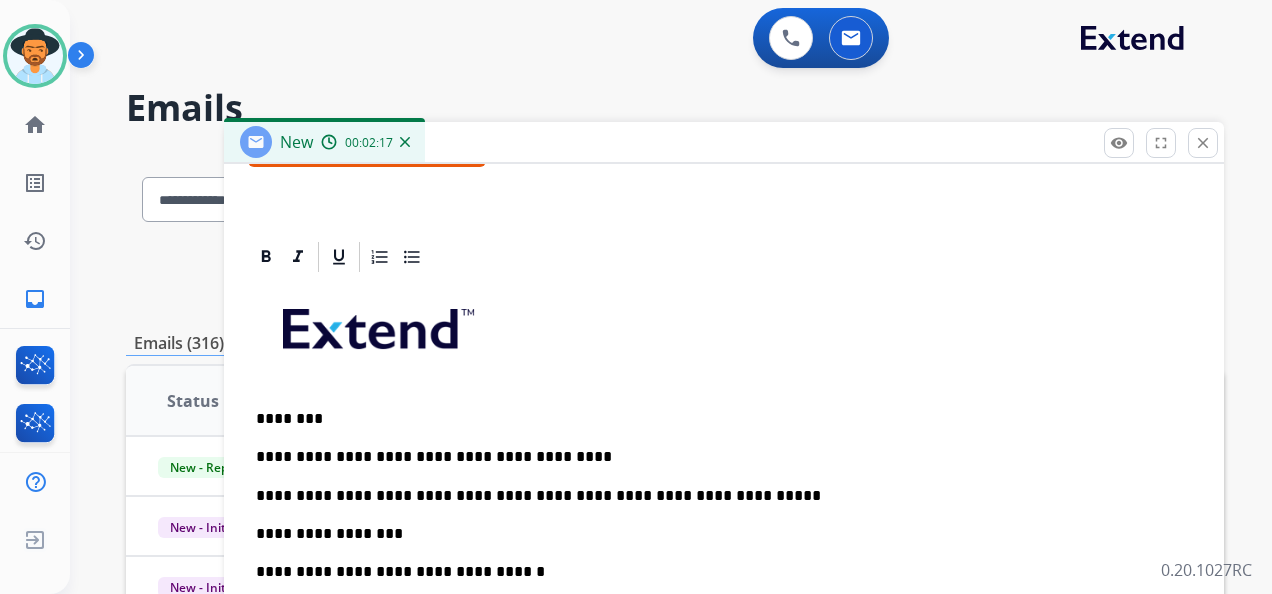 scroll, scrollTop: 460, scrollLeft: 0, axis: vertical 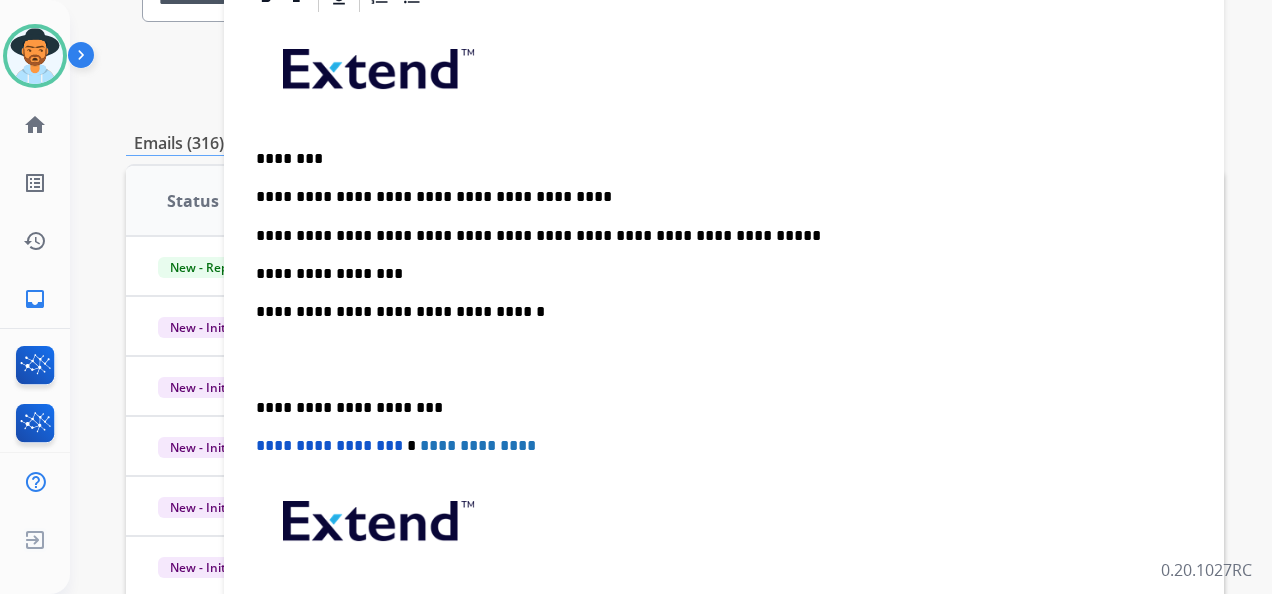 click on "**********" at bounding box center (716, 408) 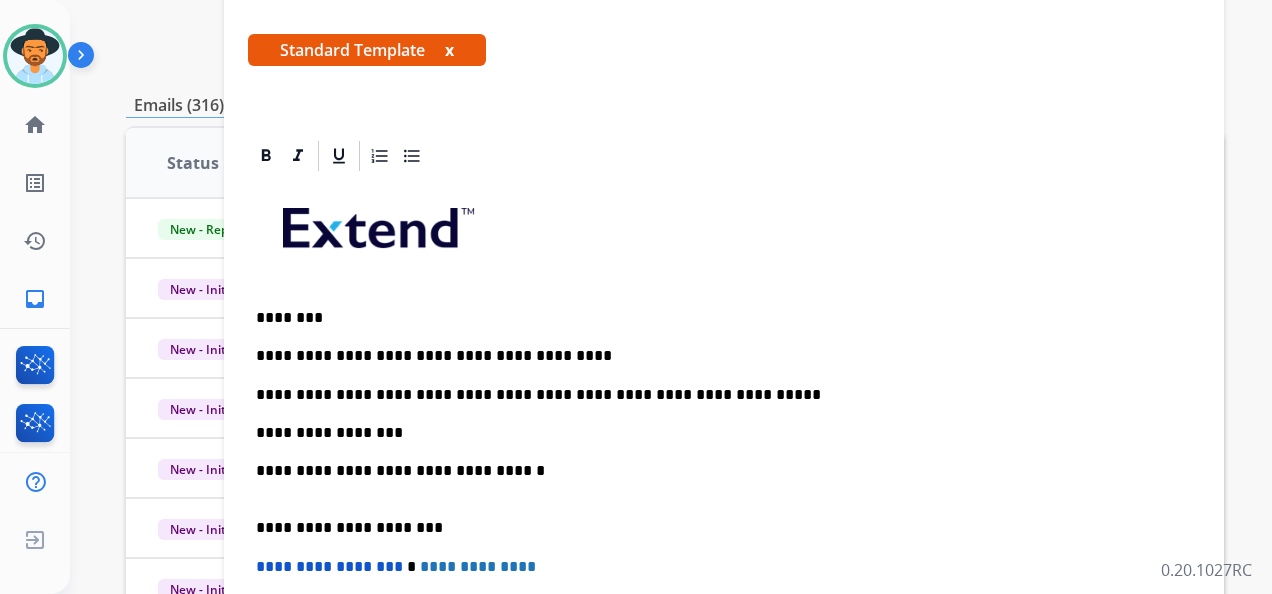 scroll, scrollTop: 0, scrollLeft: 0, axis: both 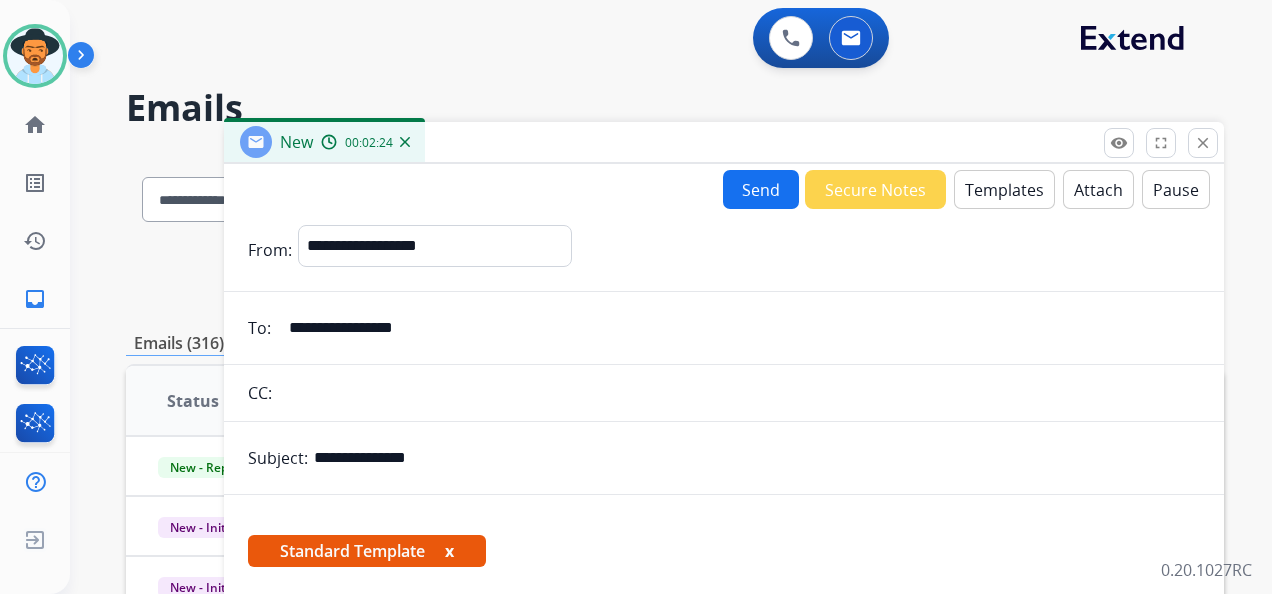 click on "Send" at bounding box center (761, 189) 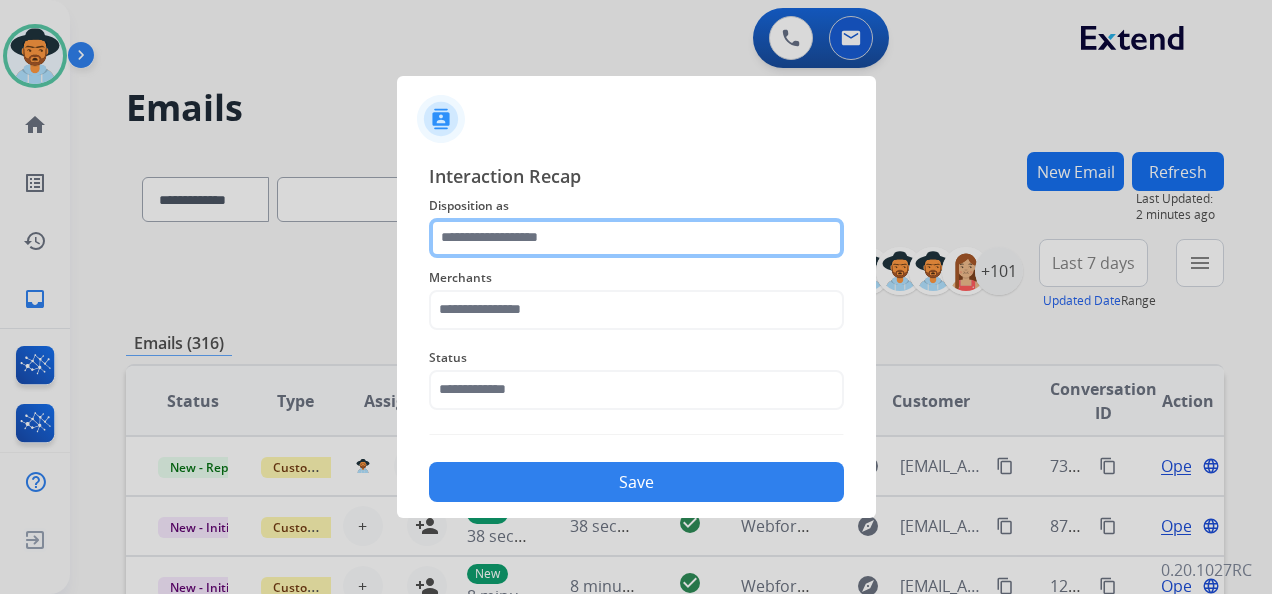 click 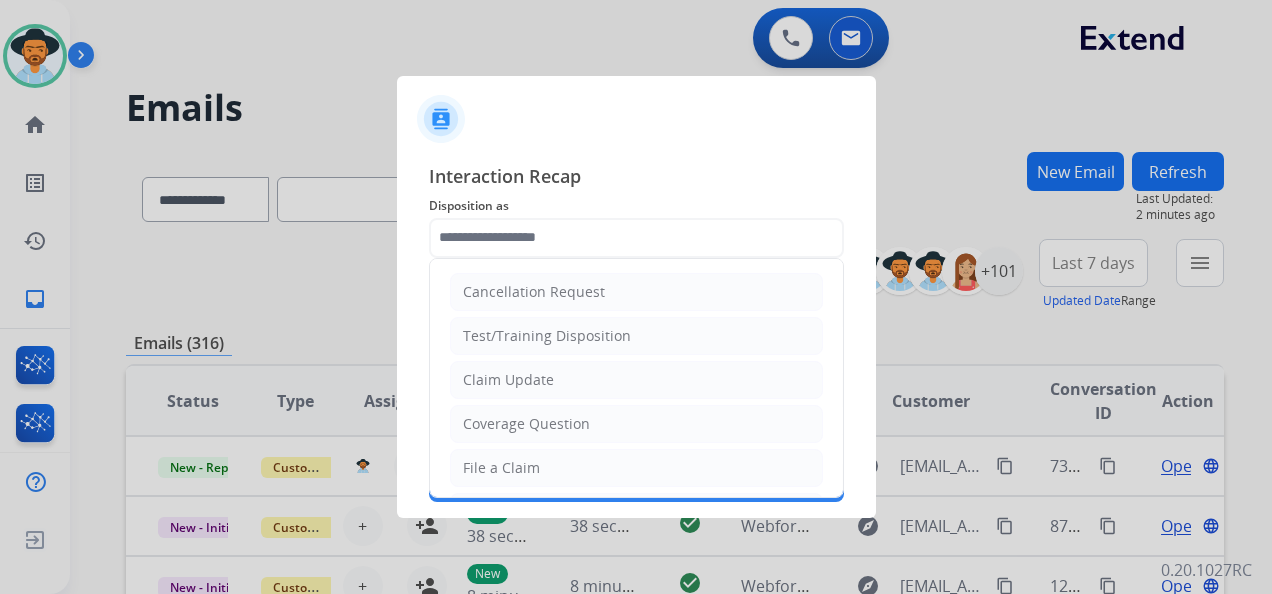 click on "Claim Update" 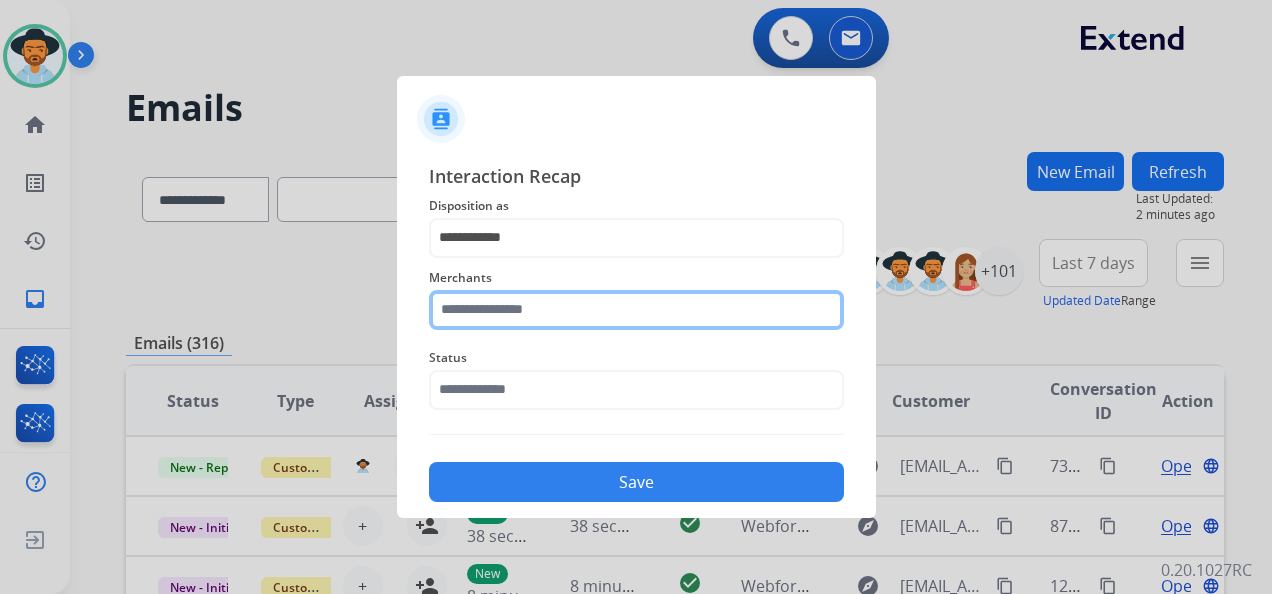 click 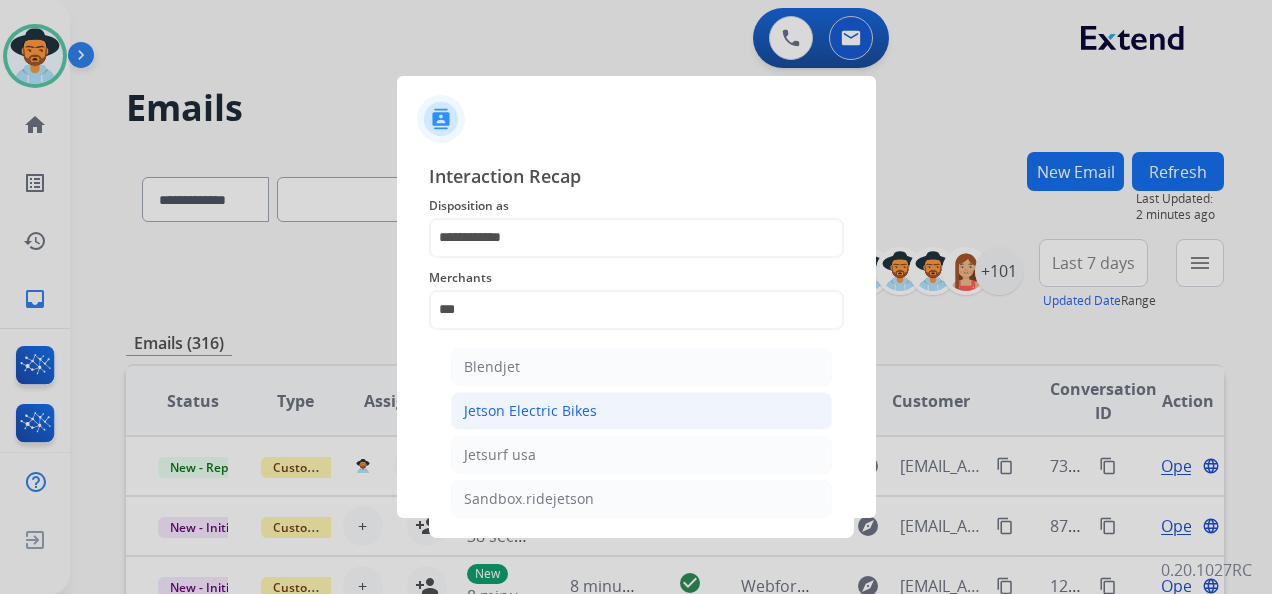 click on "Jetson Electric Bikes" 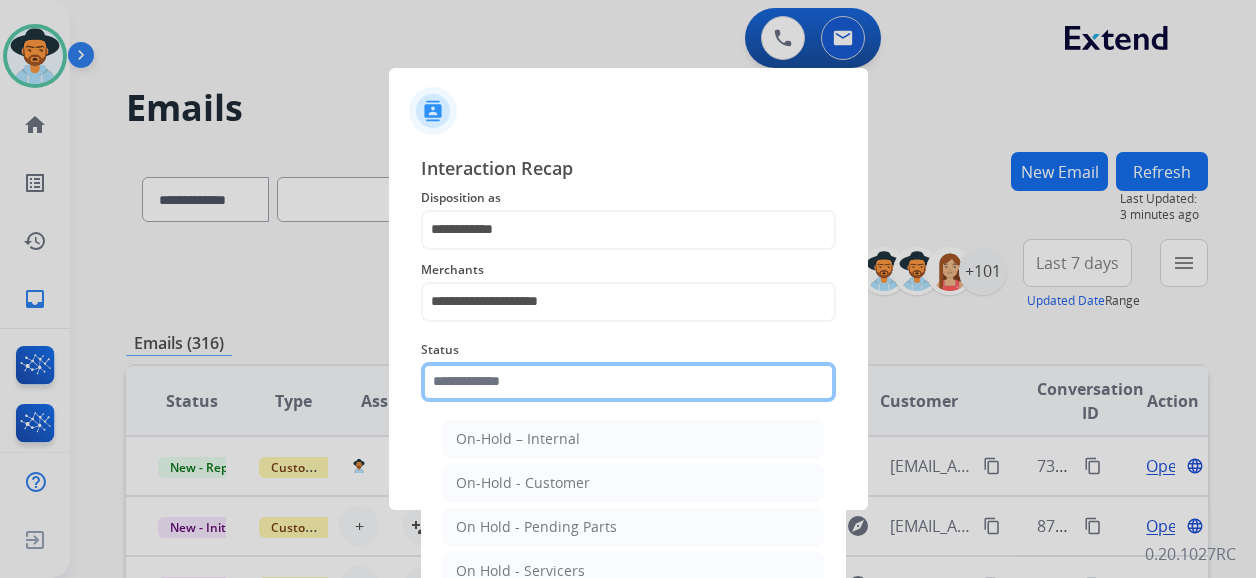 click 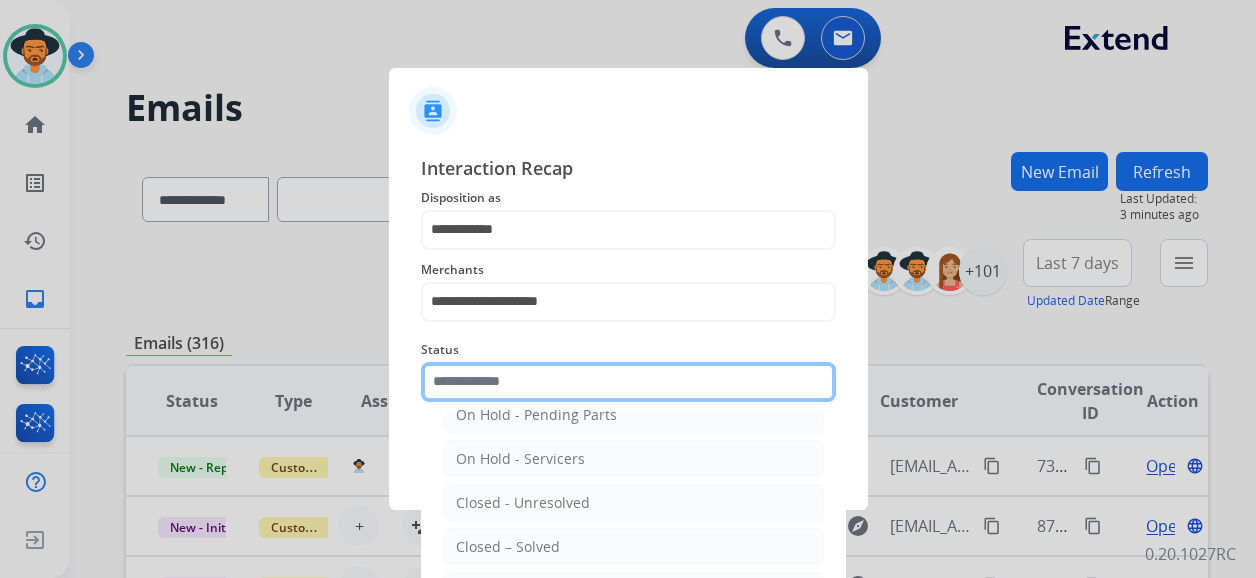 scroll, scrollTop: 114, scrollLeft: 0, axis: vertical 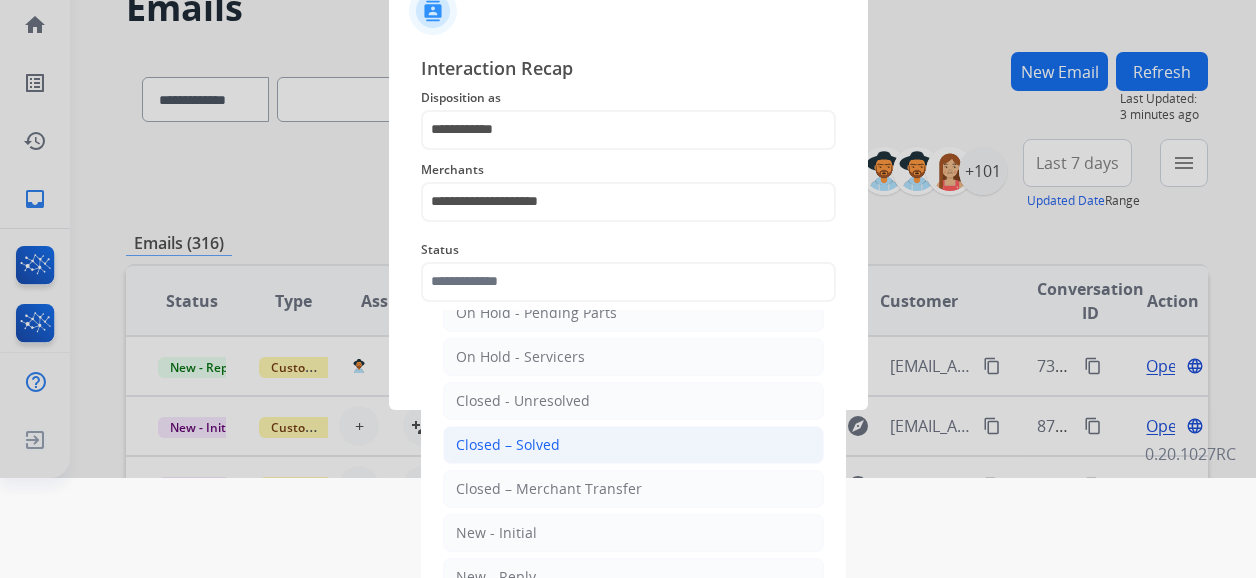 click on "Closed – Solved" 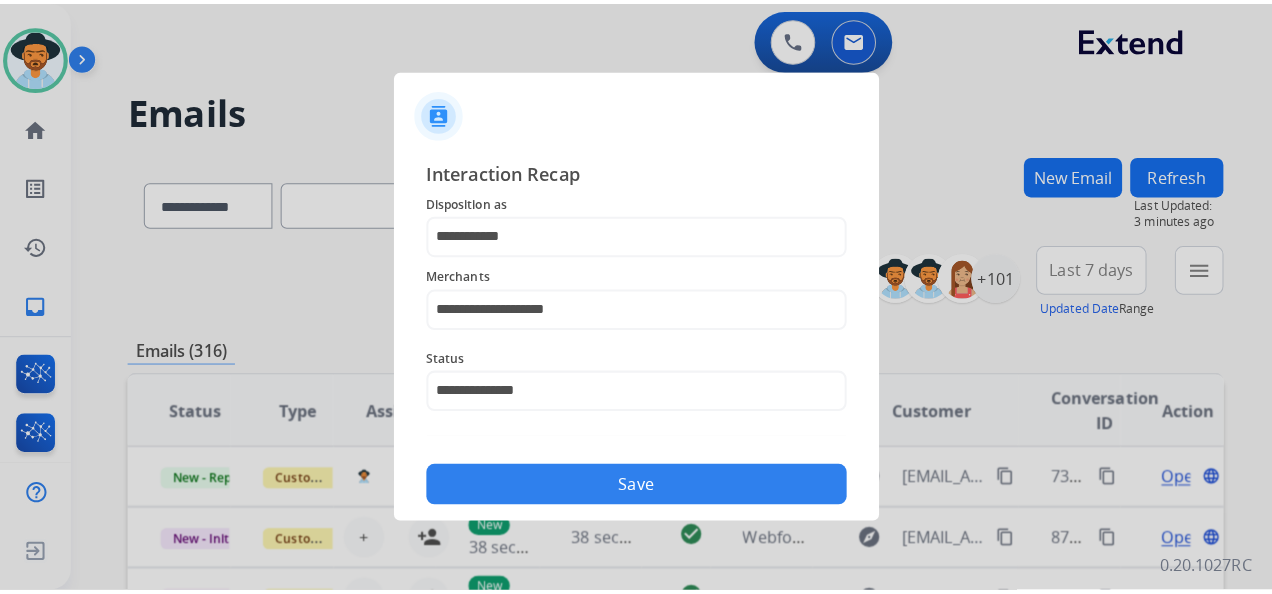 scroll, scrollTop: 0, scrollLeft: 0, axis: both 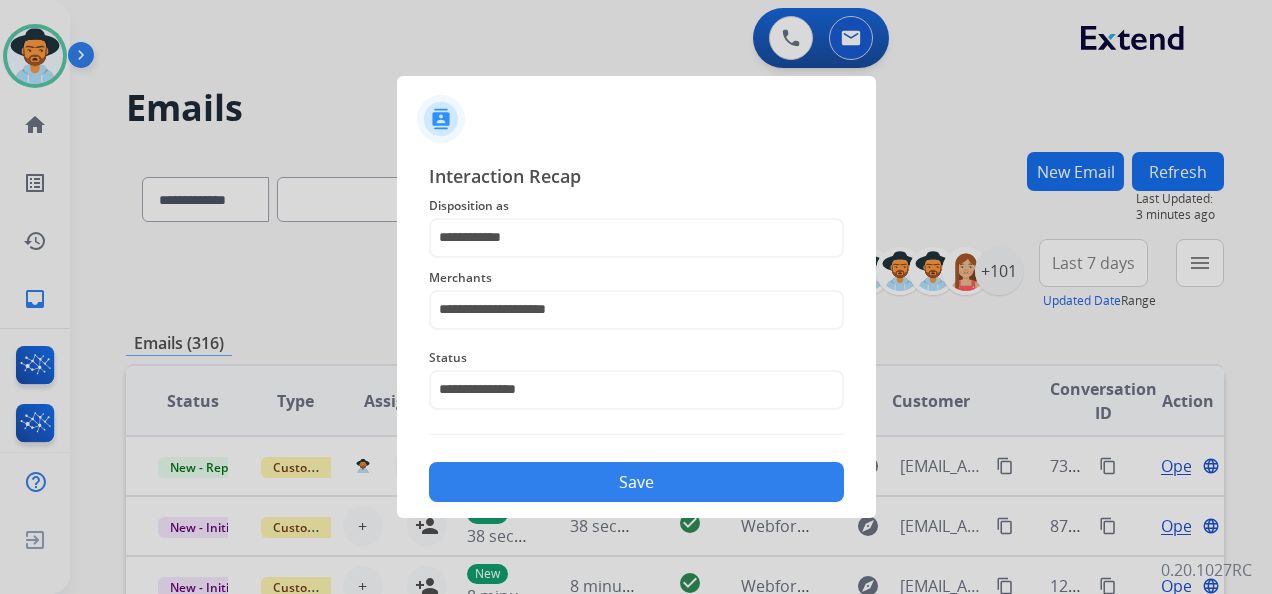 click on "Save" 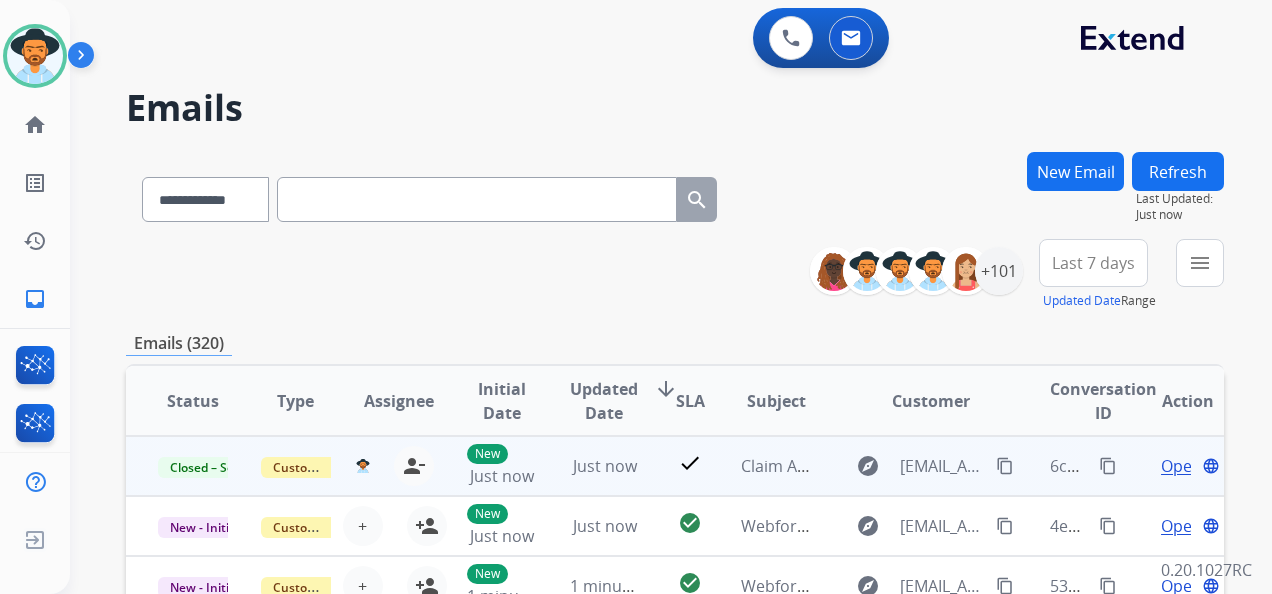 click on "content_copy" at bounding box center [1108, 466] 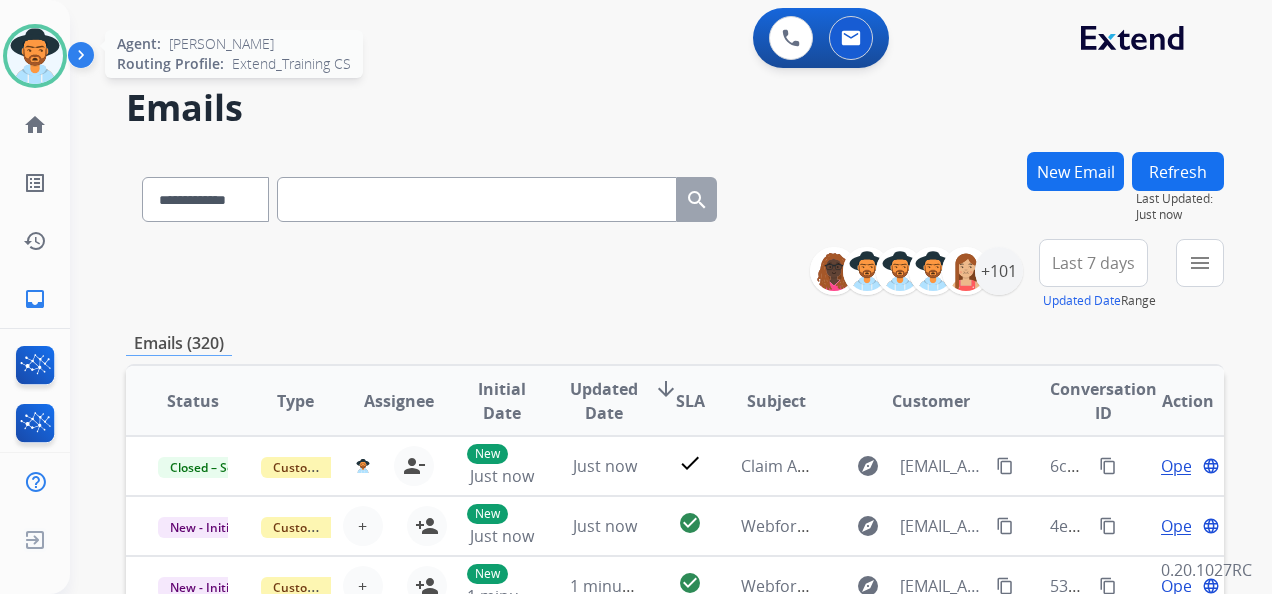 click at bounding box center (35, 56) 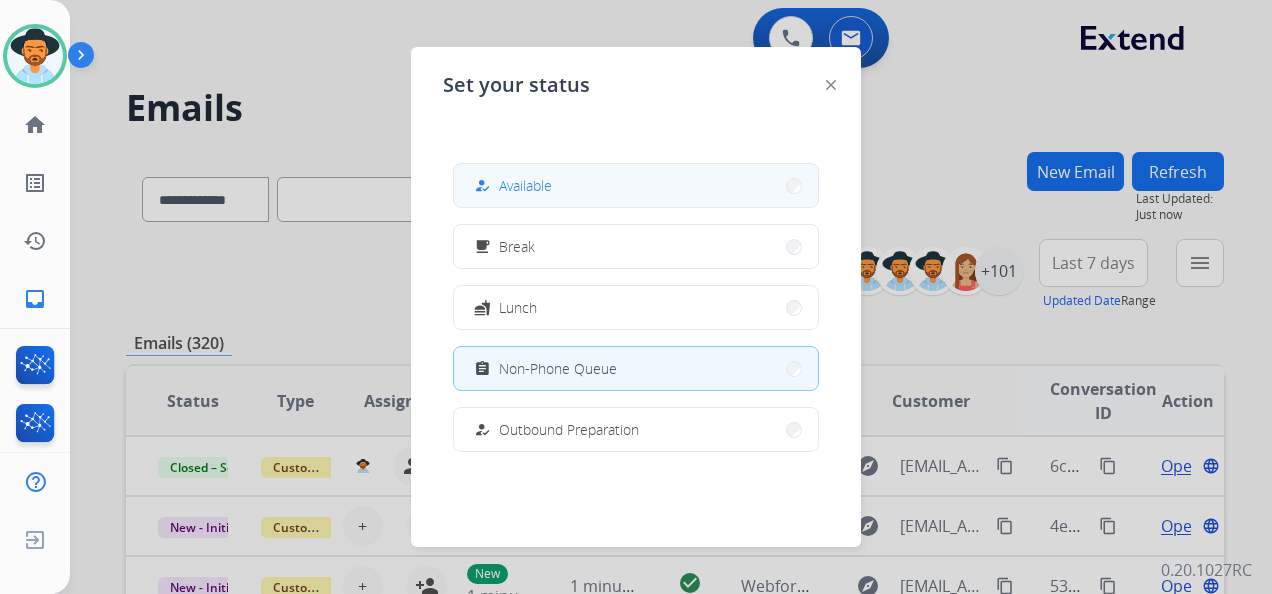 click on "how_to_reg Available" at bounding box center [636, 185] 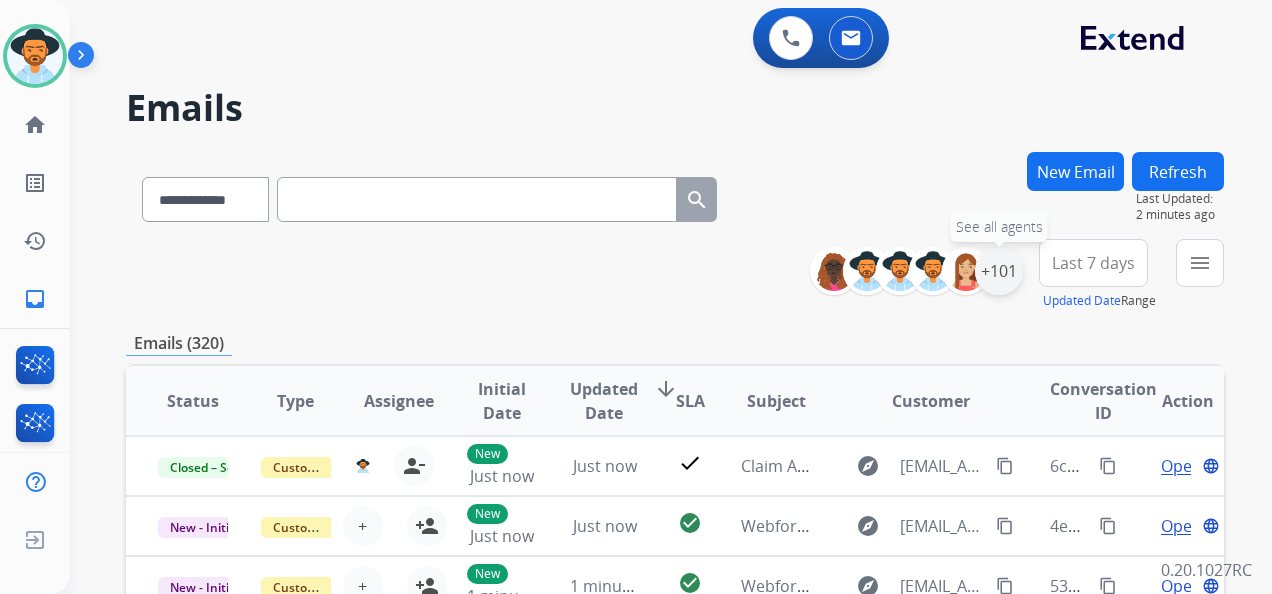 click on "+101" at bounding box center [999, 271] 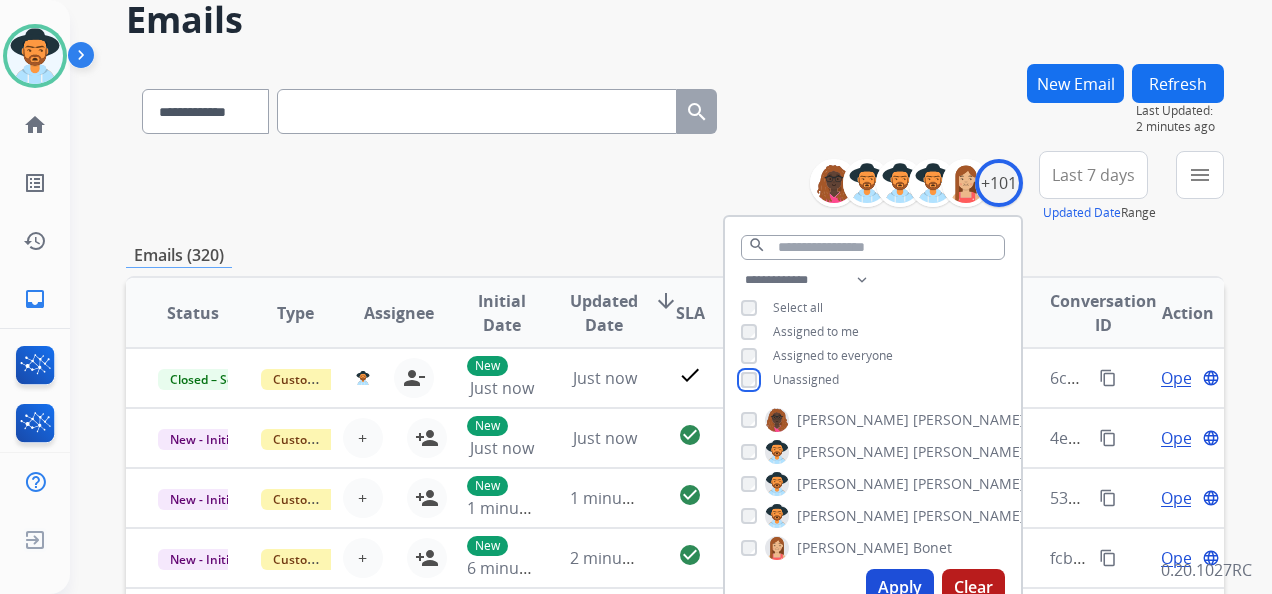 scroll, scrollTop: 300, scrollLeft: 0, axis: vertical 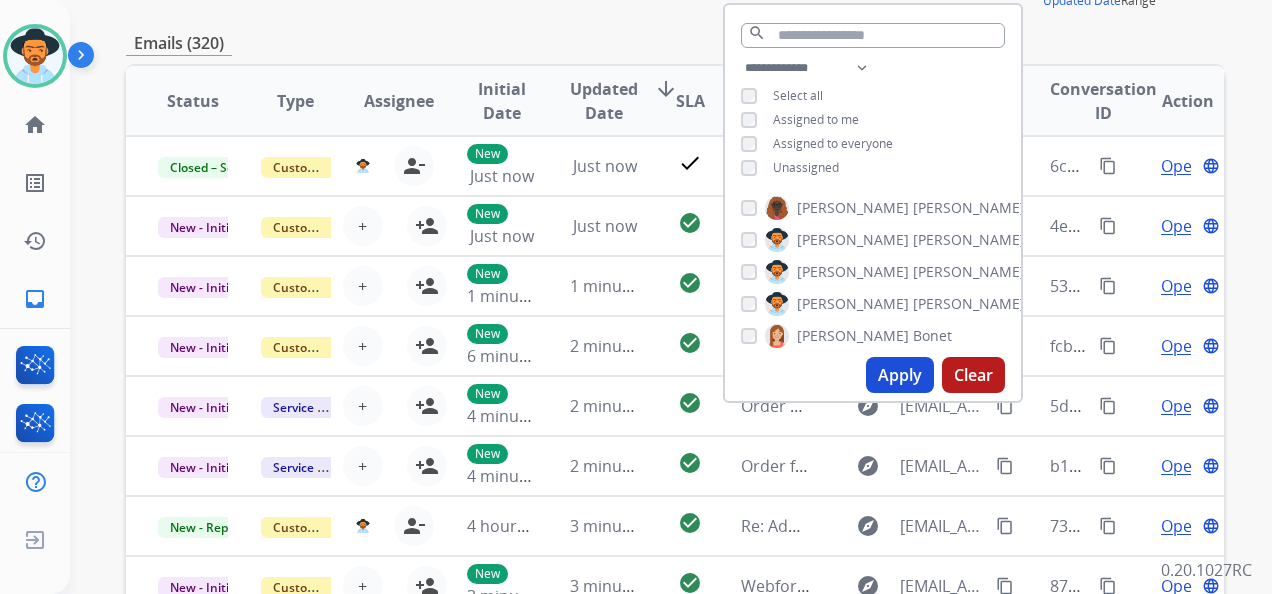 click on "Apply" at bounding box center [900, 375] 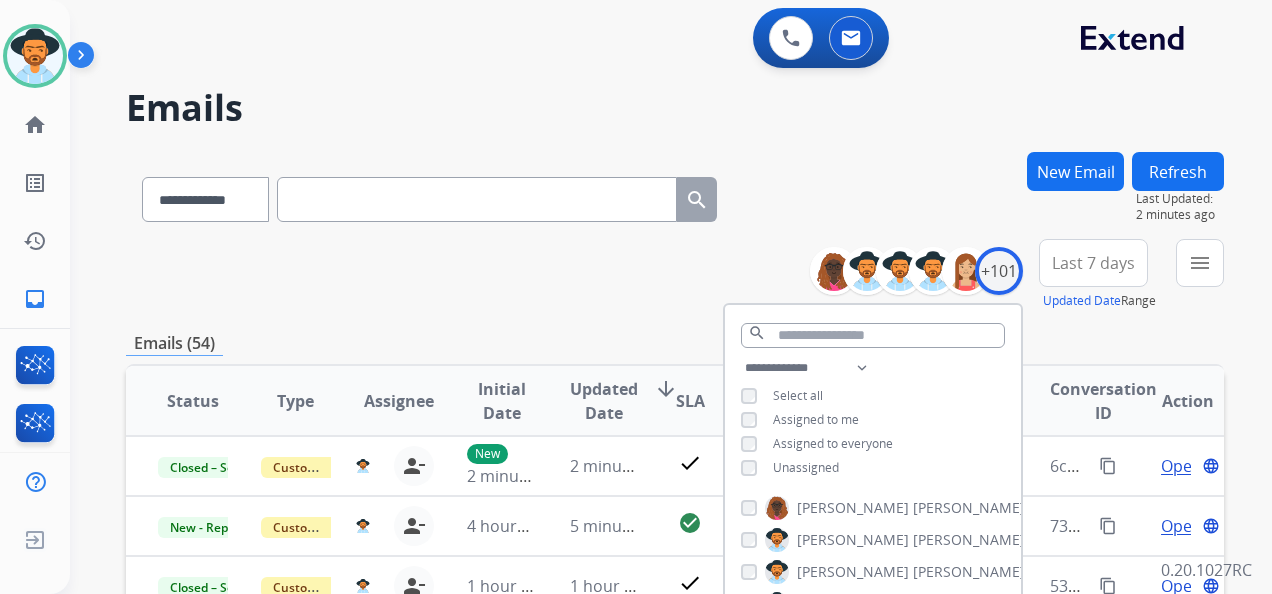 click on "**********" at bounding box center (675, 645) 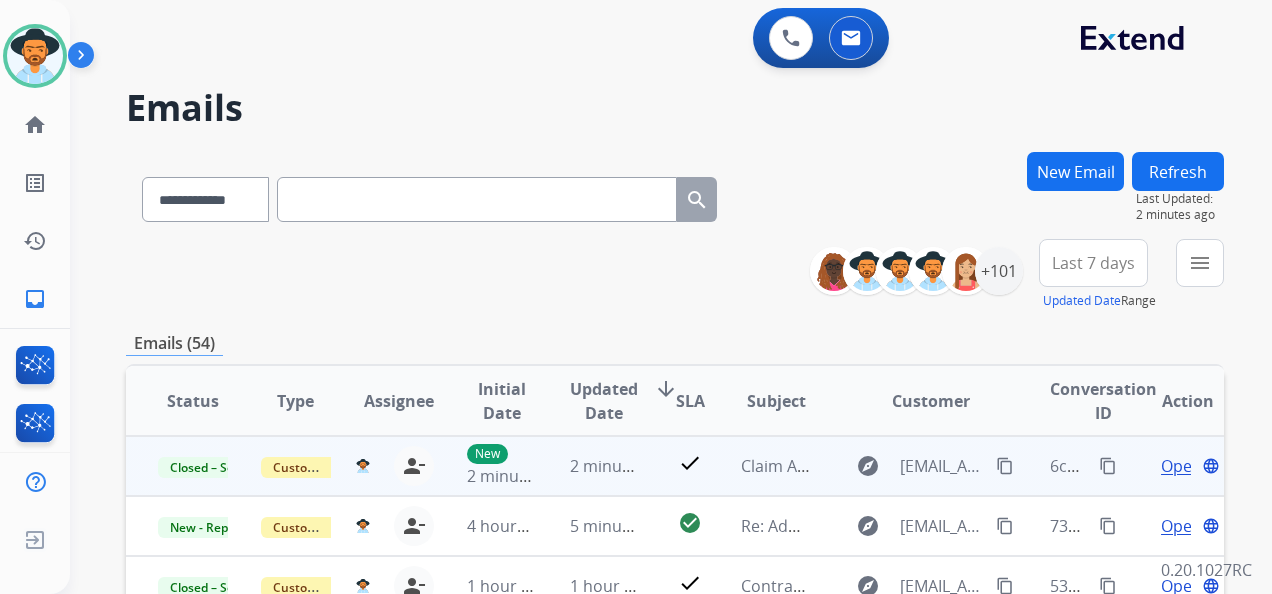 scroll, scrollTop: 2, scrollLeft: 0, axis: vertical 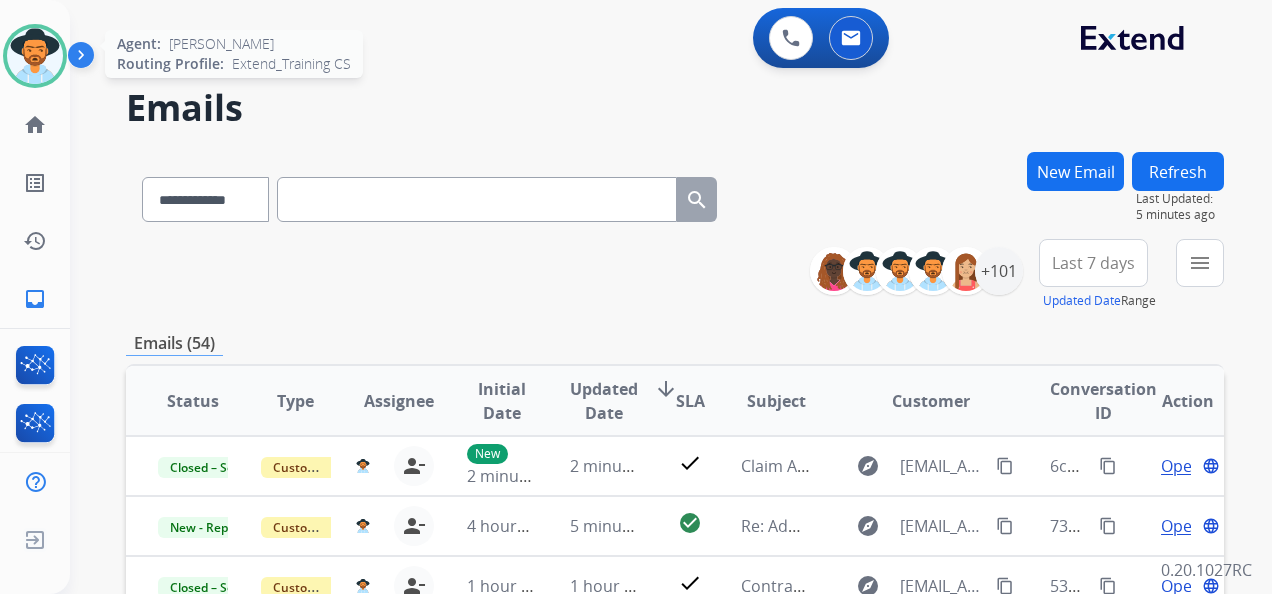 click at bounding box center [35, 56] 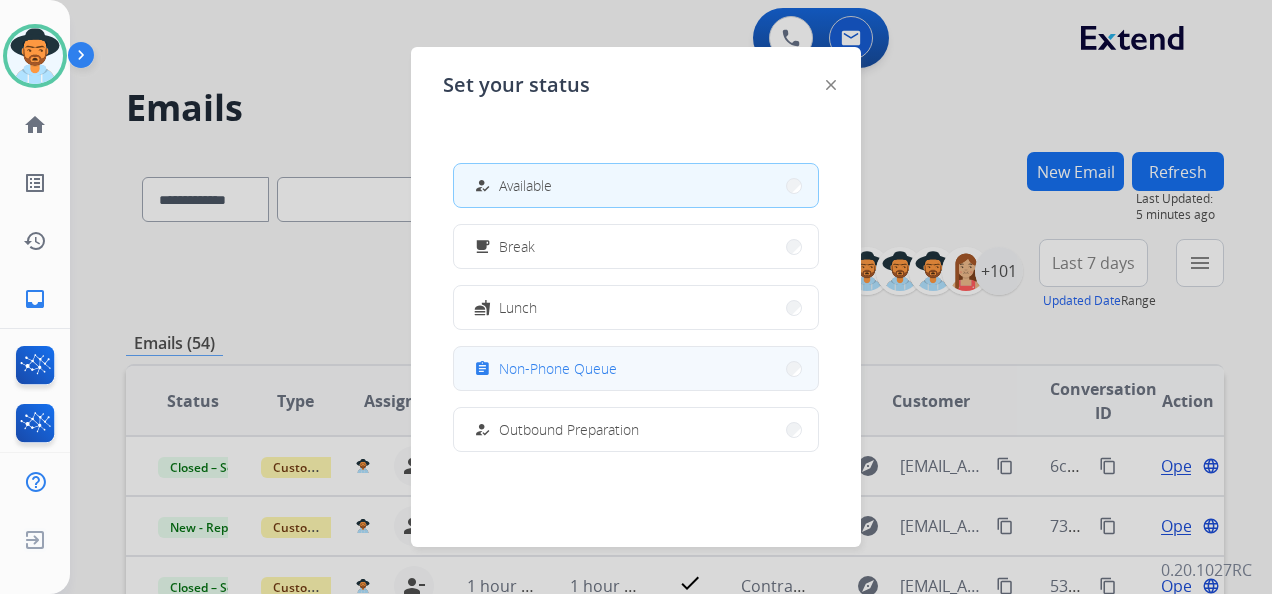 click on "Non-Phone Queue" at bounding box center [558, 368] 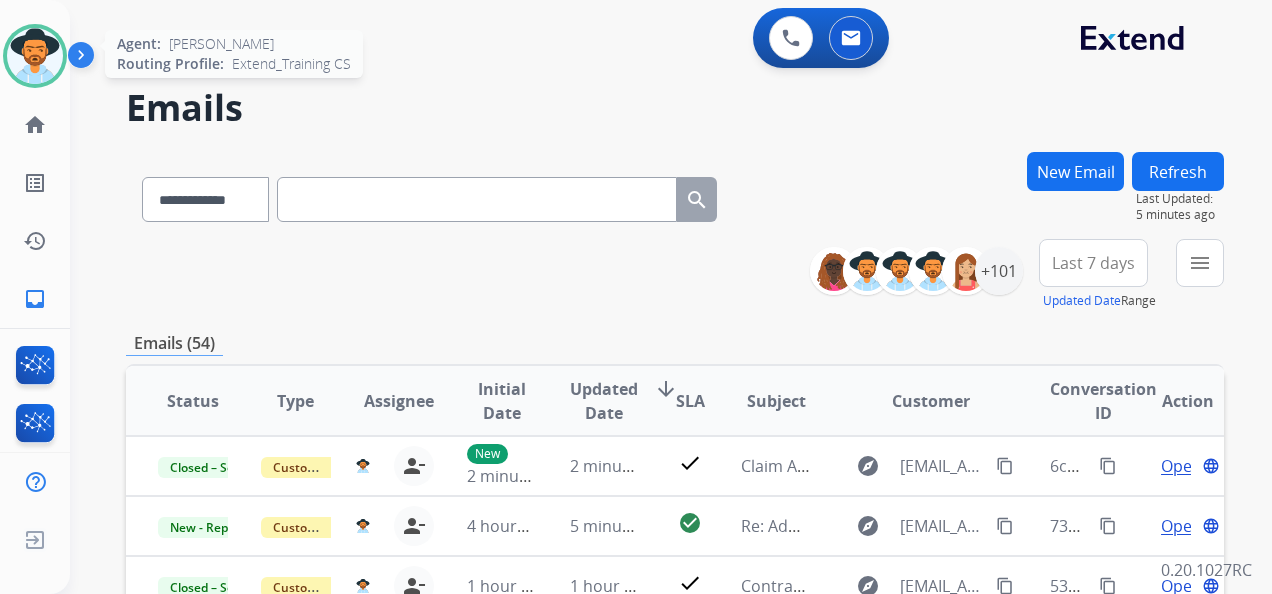 click at bounding box center [35, 56] 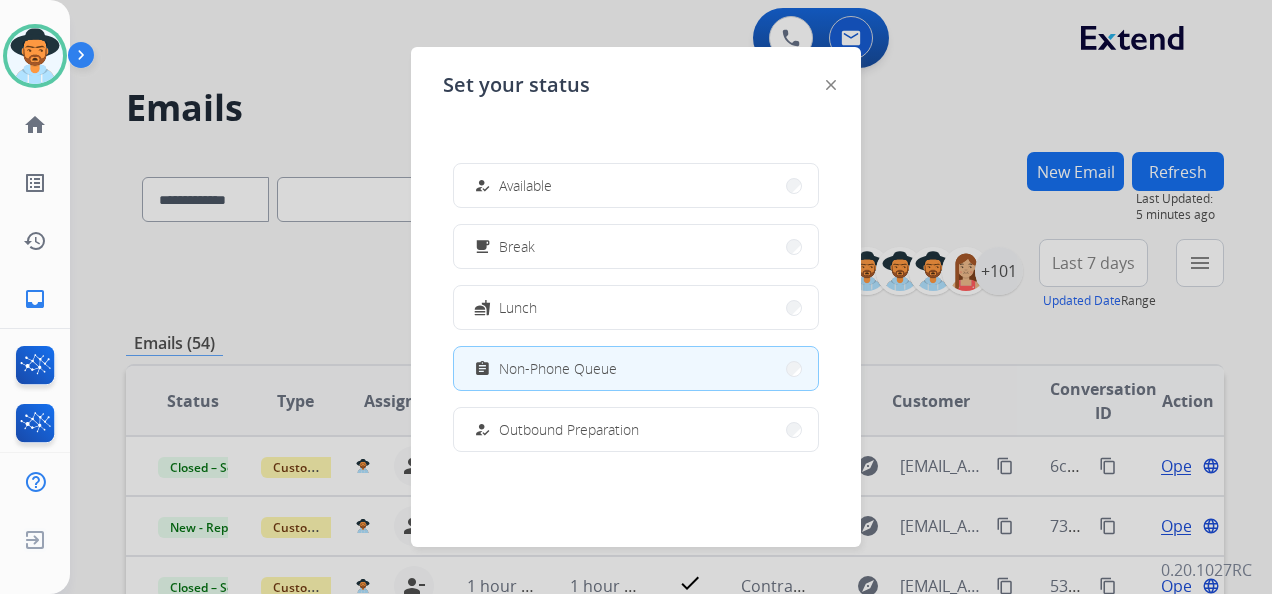 drag, startPoint x: 624, startPoint y: 366, endPoint x: 556, endPoint y: 360, distance: 68.26419 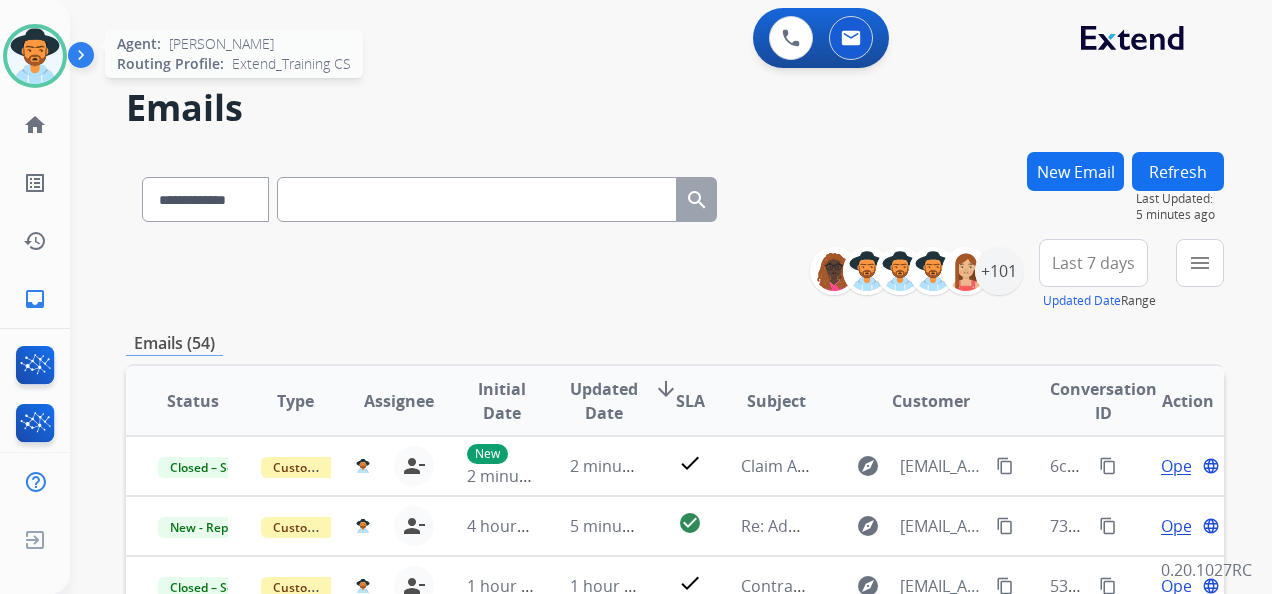 click at bounding box center [35, 56] 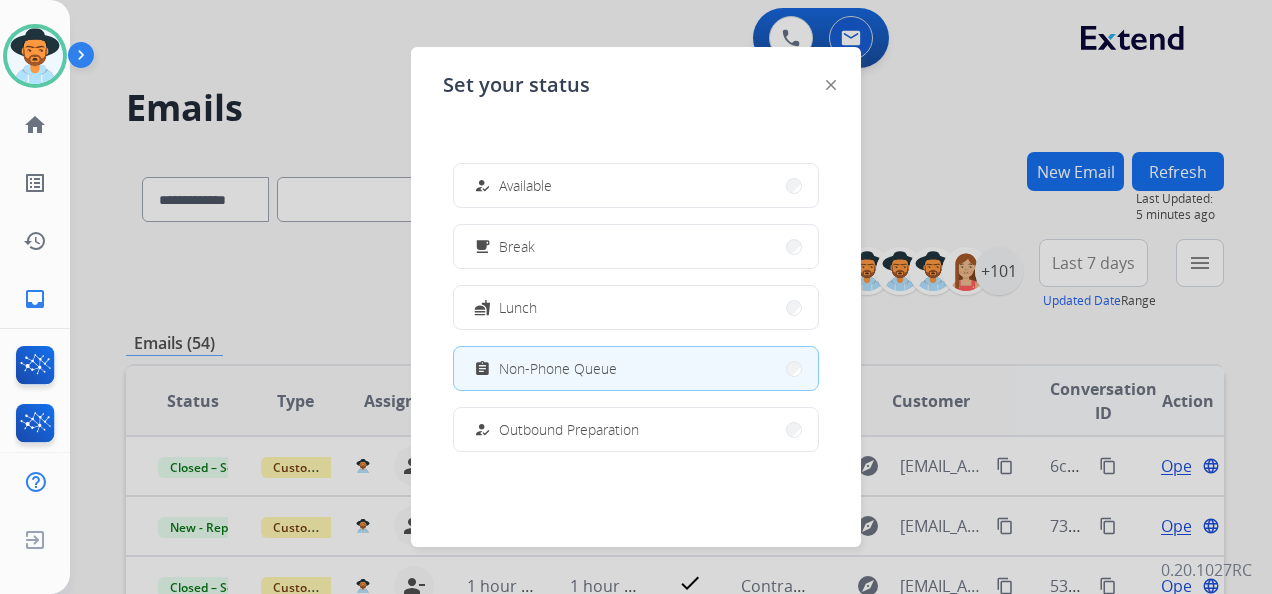click on "Set your status how_to_reg Available free_breakfast Break fastfood Lunch assignment Non-Phone Queue how_to_reg Outbound Preparation campaign Team Huddle menu_book Training school Coaching phonelink_off System Issue login Logged In work_off Offline" 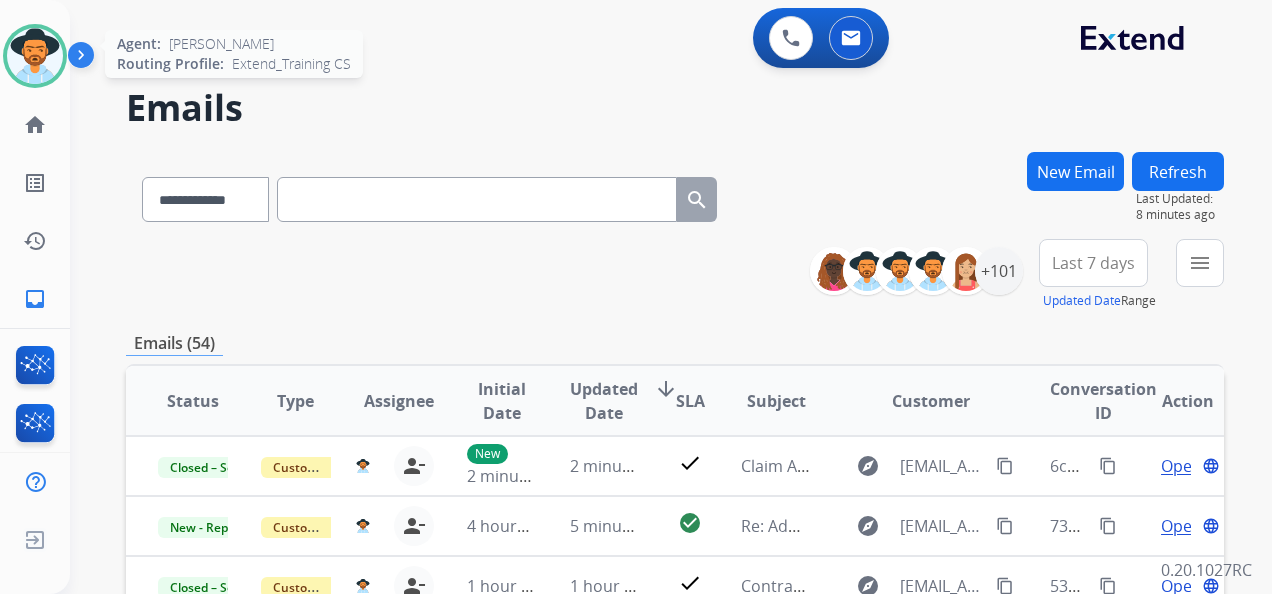 click at bounding box center (35, 56) 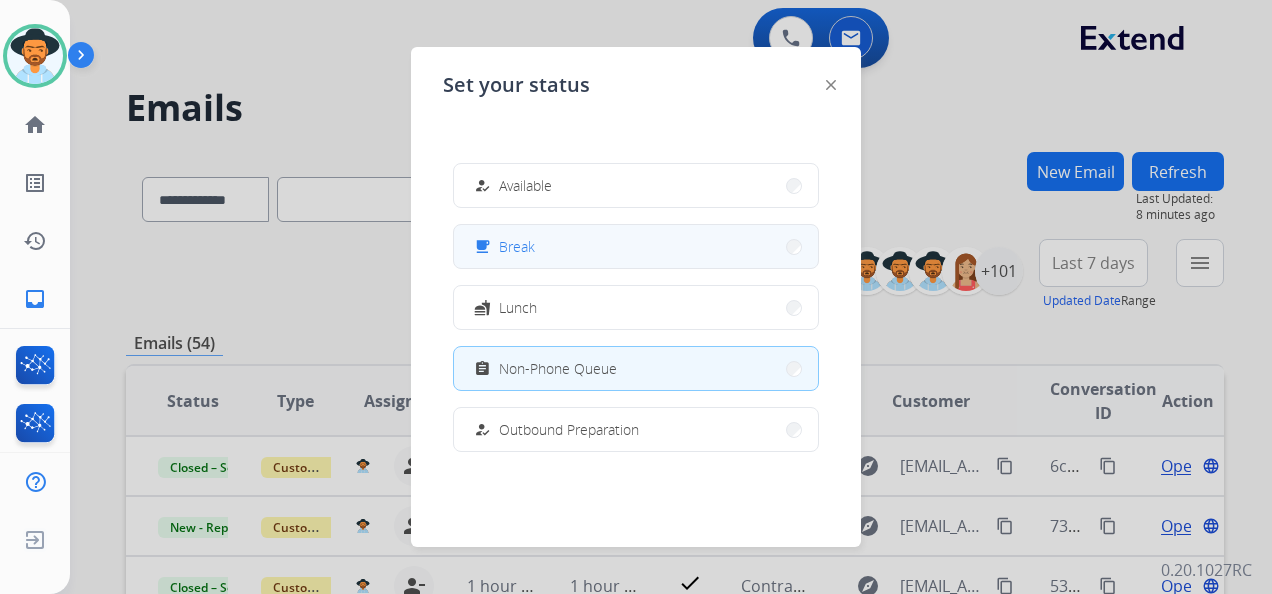 click on "free_breakfast Break" at bounding box center (636, 246) 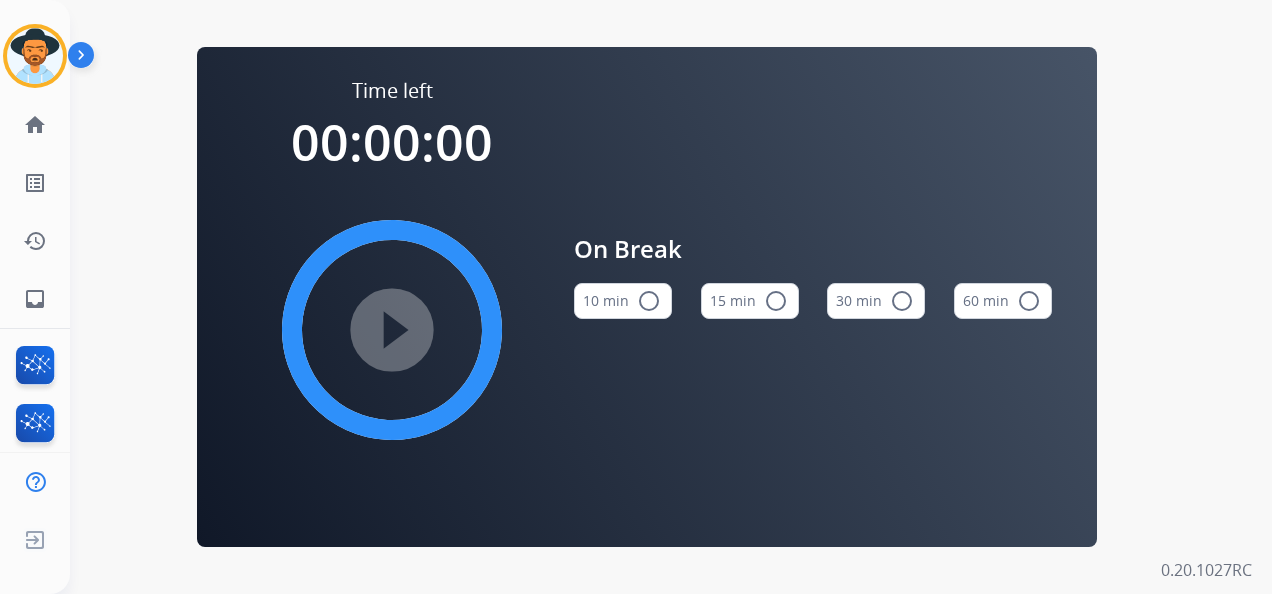 click on "15 min  radio_button_unchecked" at bounding box center (750, 301) 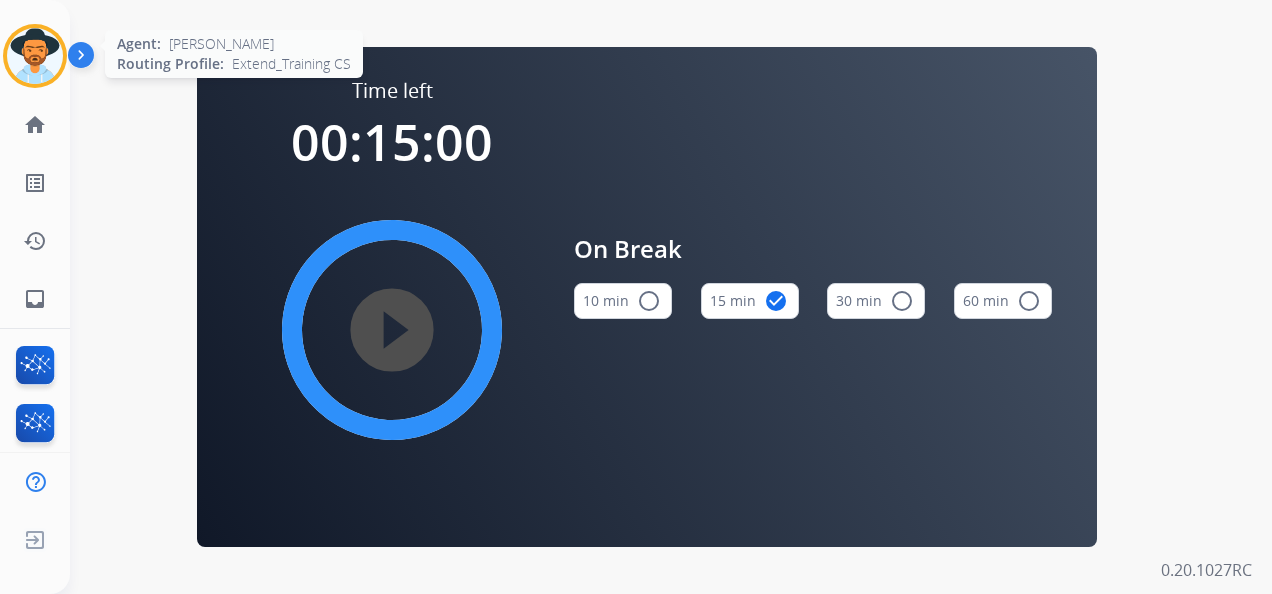 click at bounding box center (35, 56) 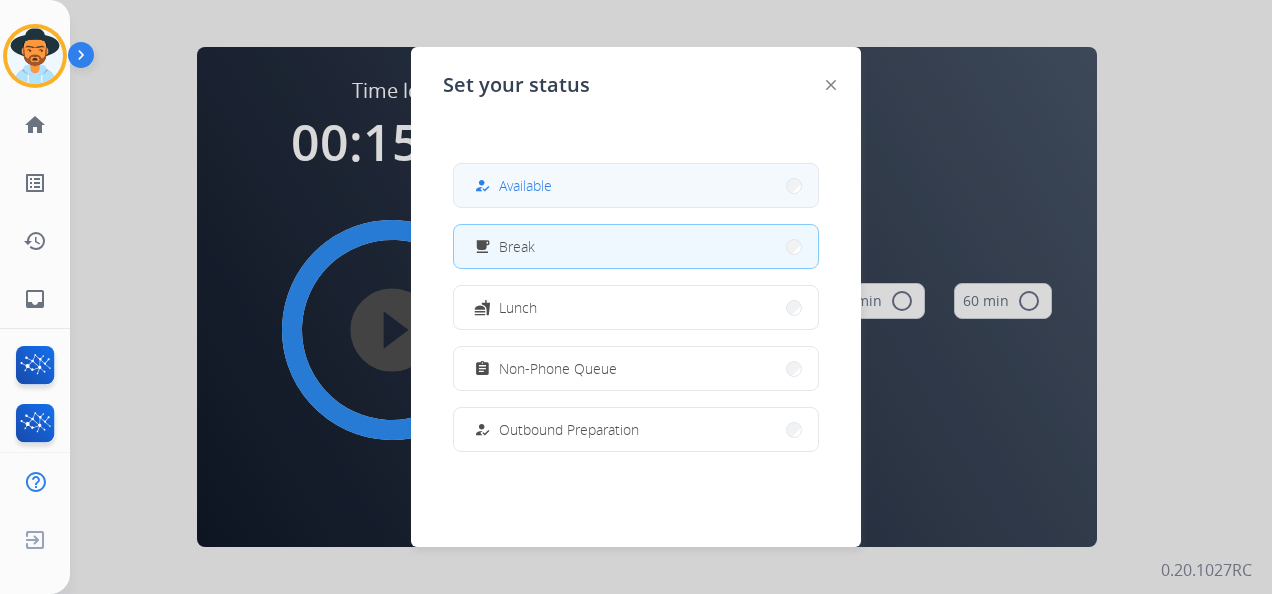 click on "Available" at bounding box center (525, 185) 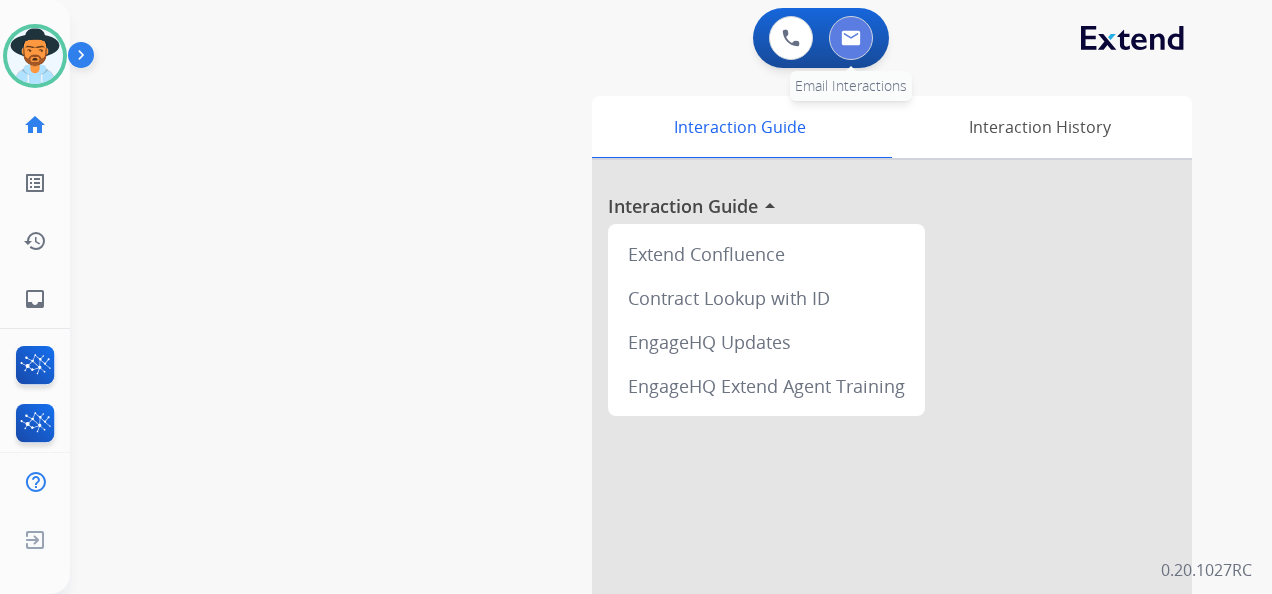 click at bounding box center (851, 38) 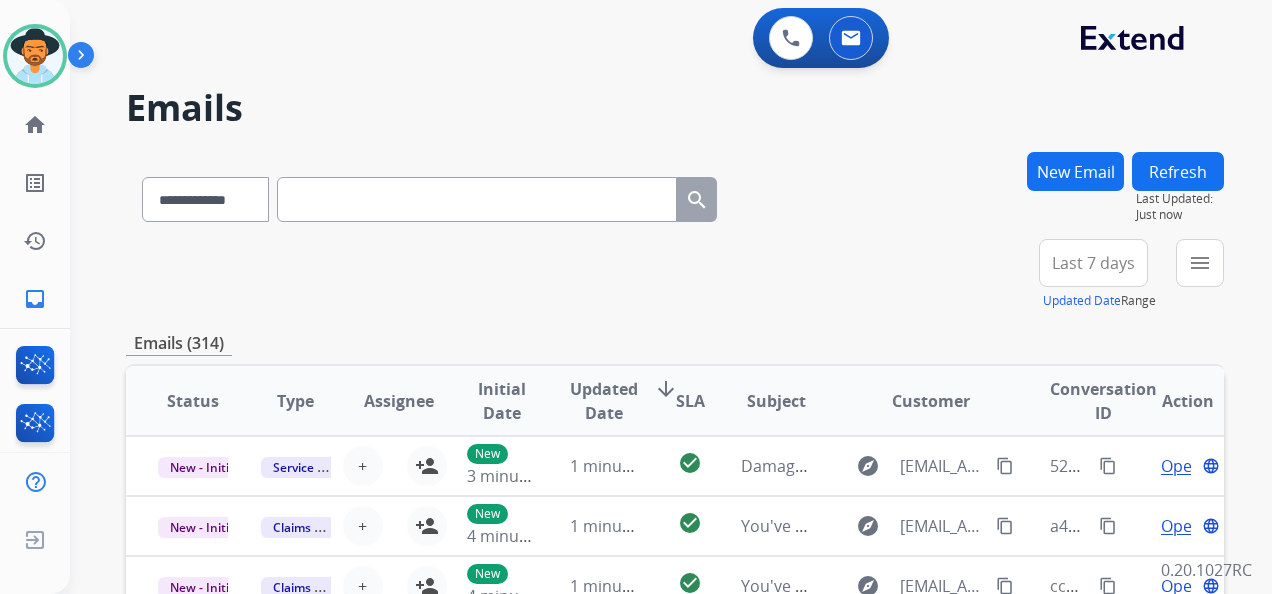 click on "Last 7 days" at bounding box center (1093, 263) 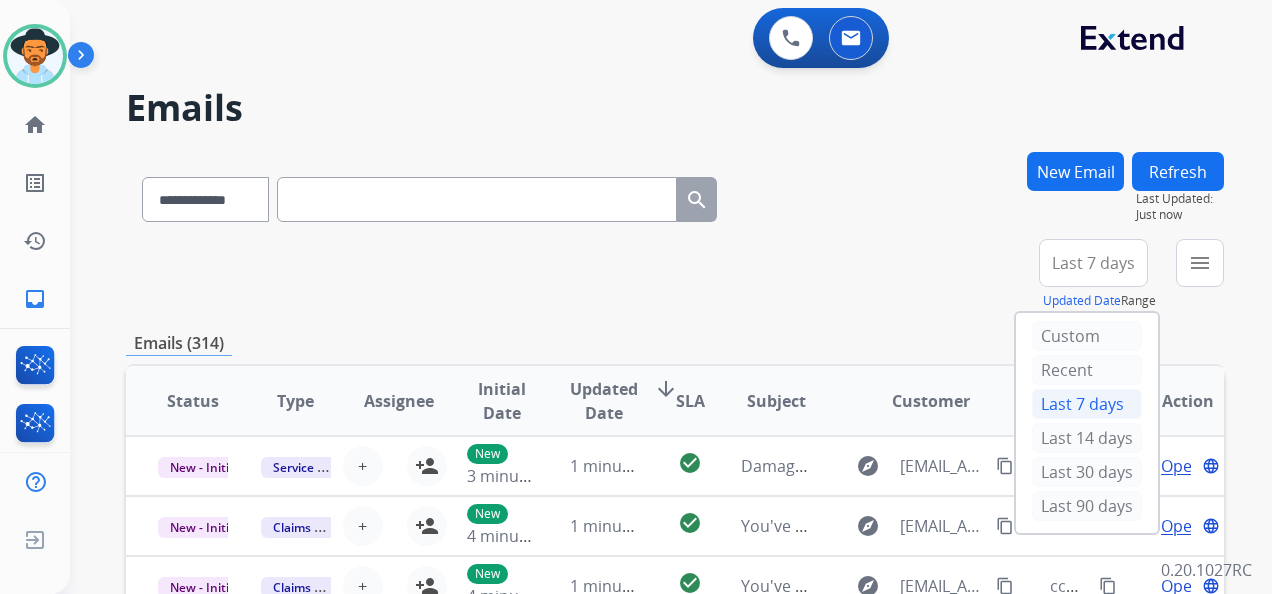 drag, startPoint x: 1090, startPoint y: 508, endPoint x: 1084, endPoint y: 492, distance: 17.088007 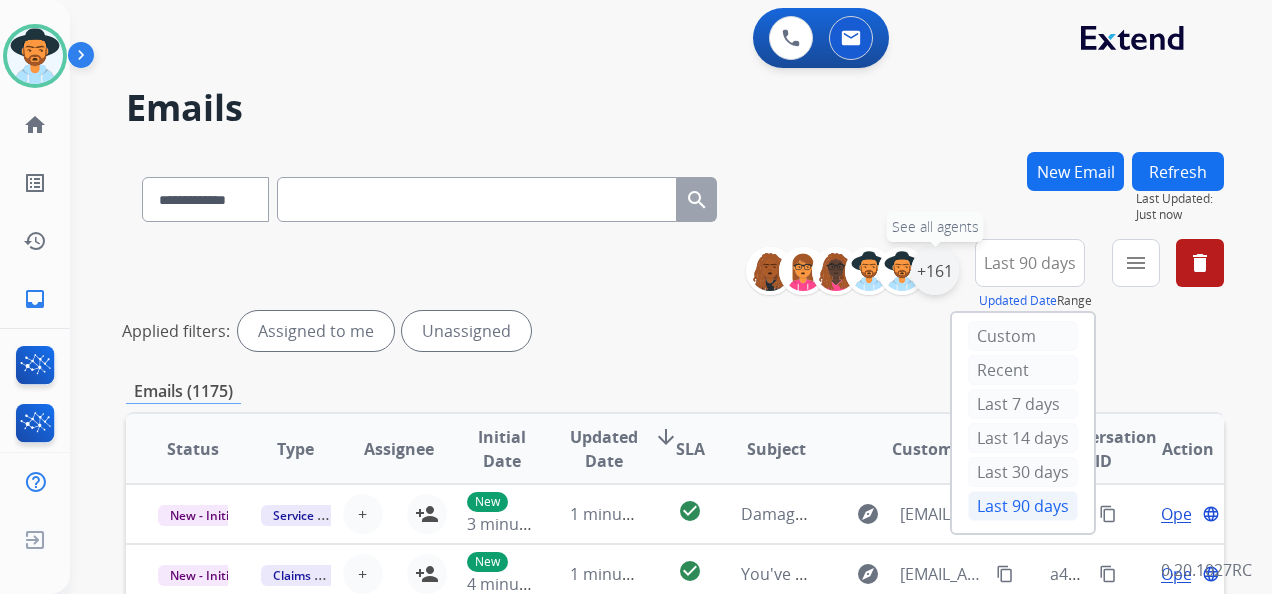 click on "+161" at bounding box center [935, 271] 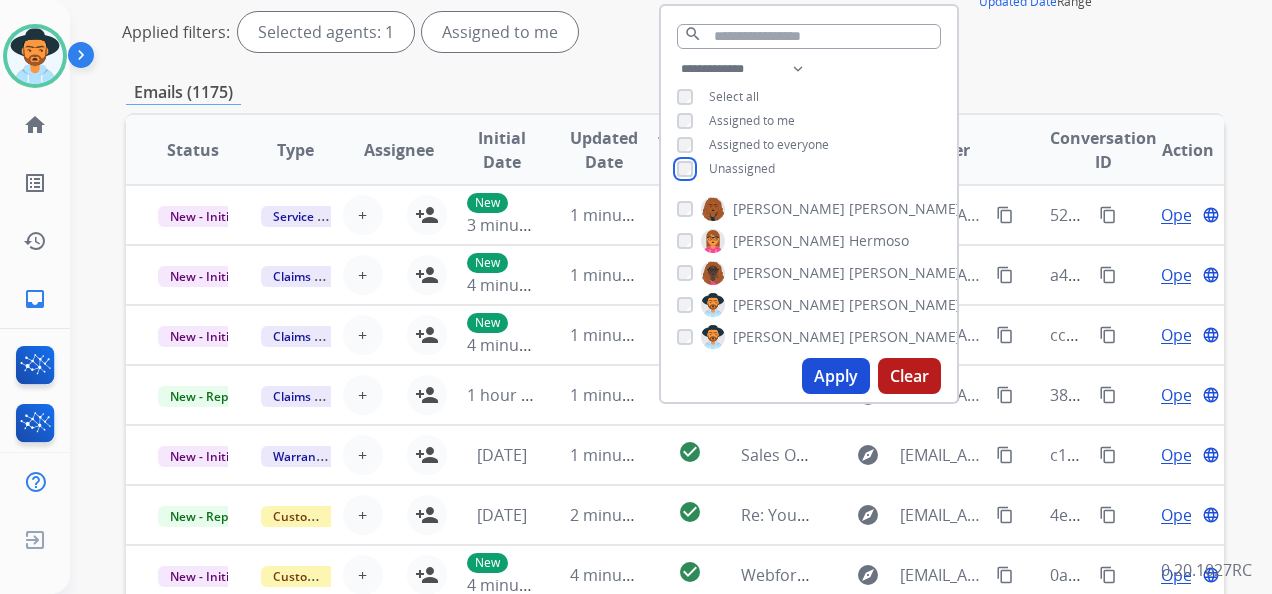 scroll, scrollTop: 300, scrollLeft: 0, axis: vertical 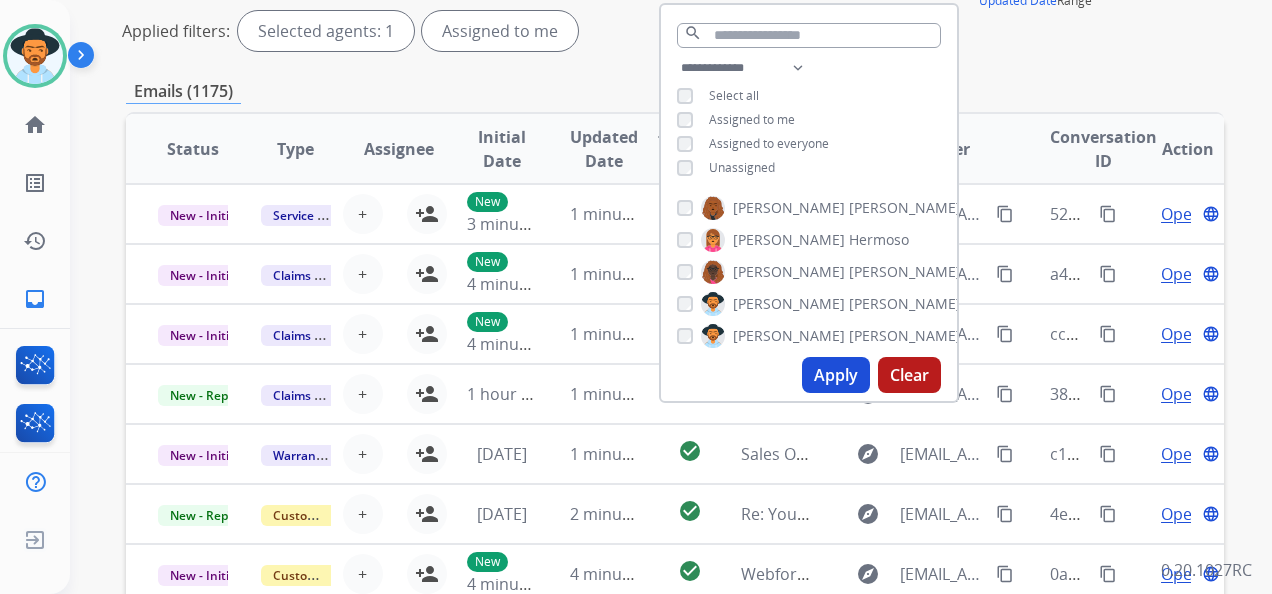 click on "Apply" at bounding box center (836, 375) 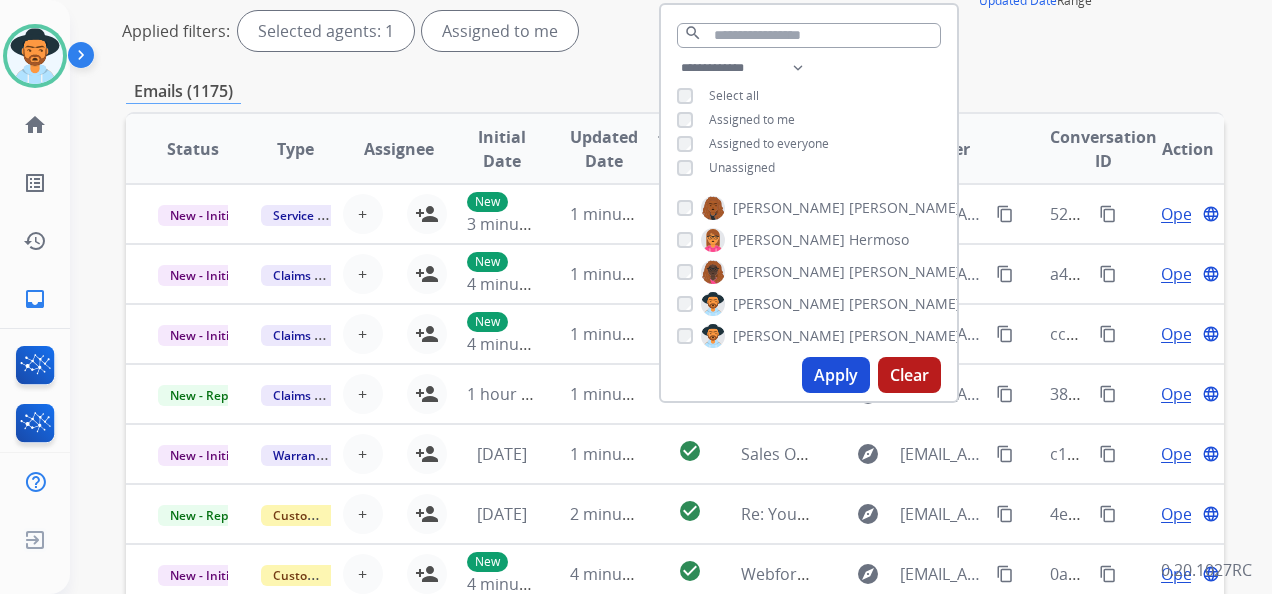 scroll, scrollTop: 0, scrollLeft: 0, axis: both 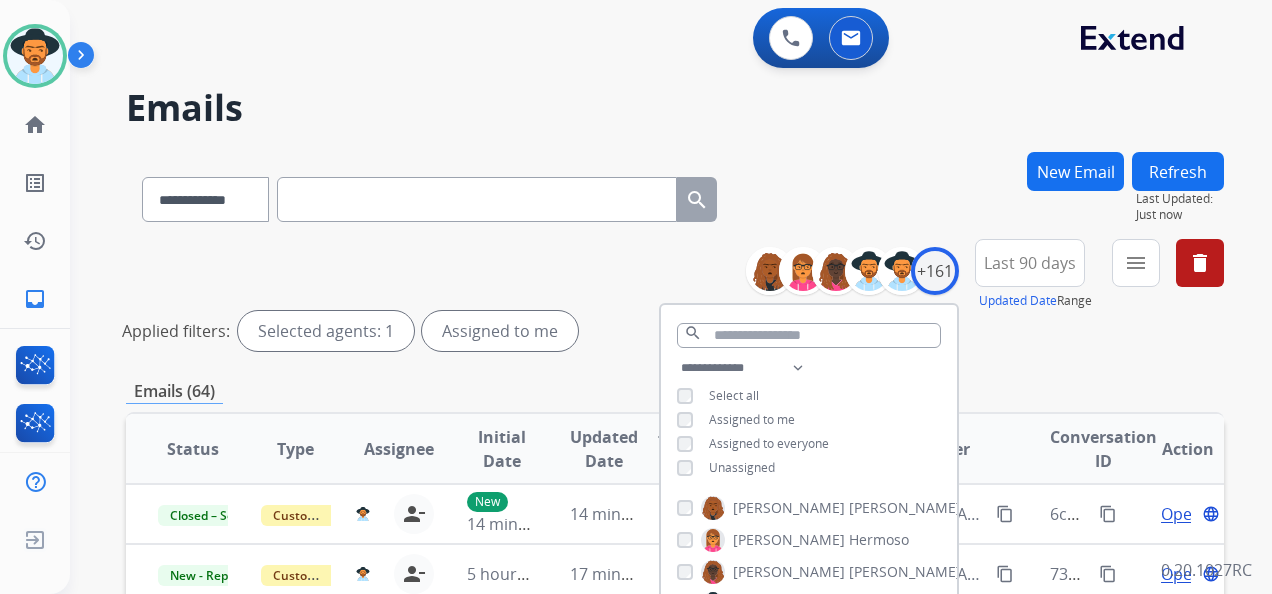 click on "**********" at bounding box center [675, 299] 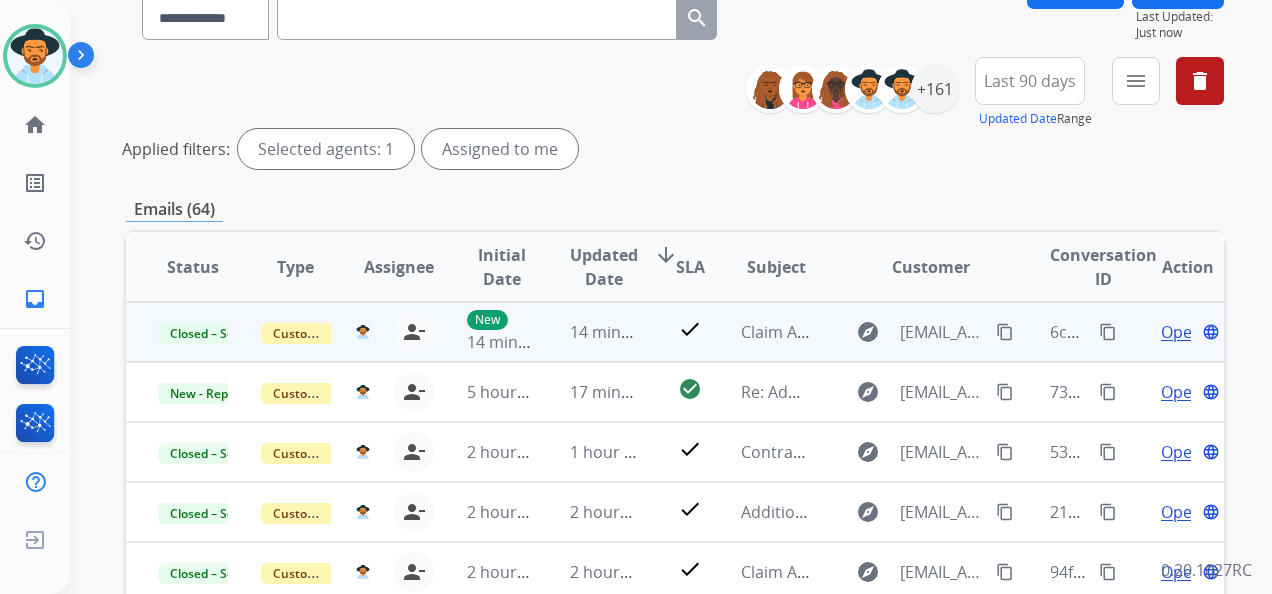 scroll, scrollTop: 200, scrollLeft: 0, axis: vertical 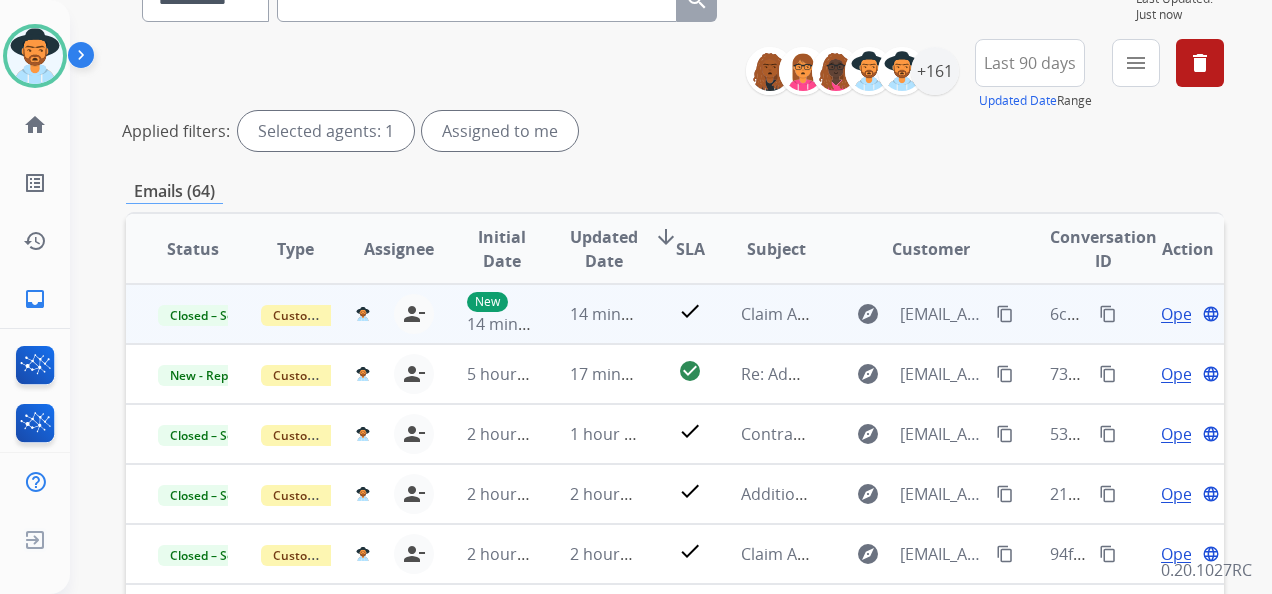 click on "Open" at bounding box center (1181, 314) 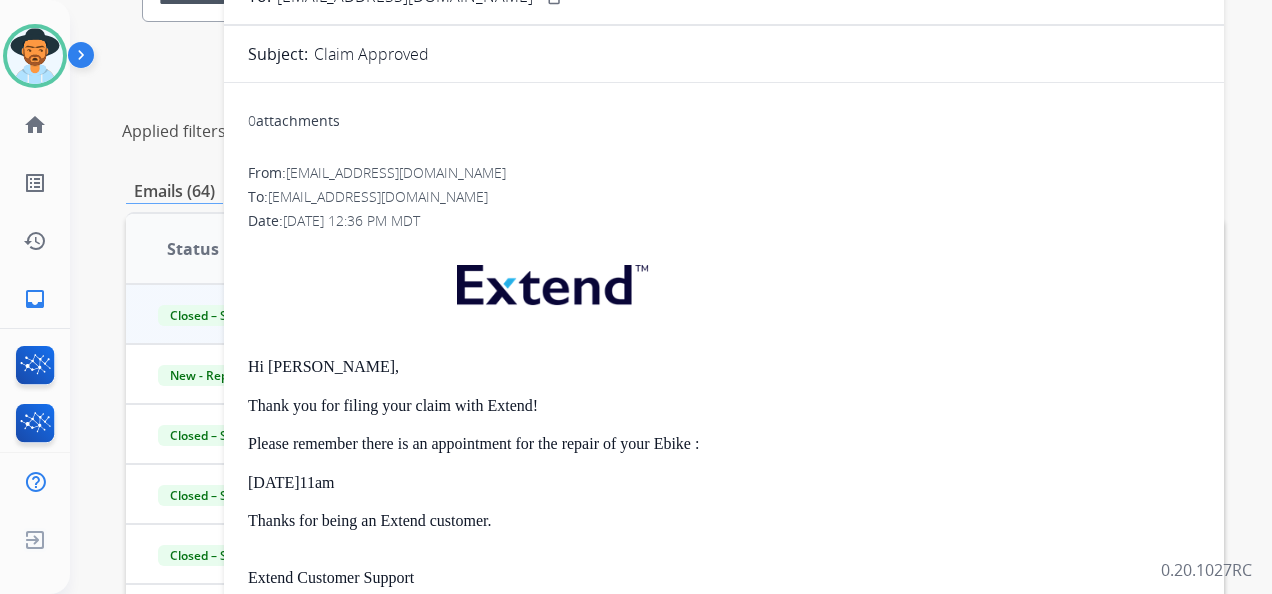 scroll, scrollTop: 0, scrollLeft: 0, axis: both 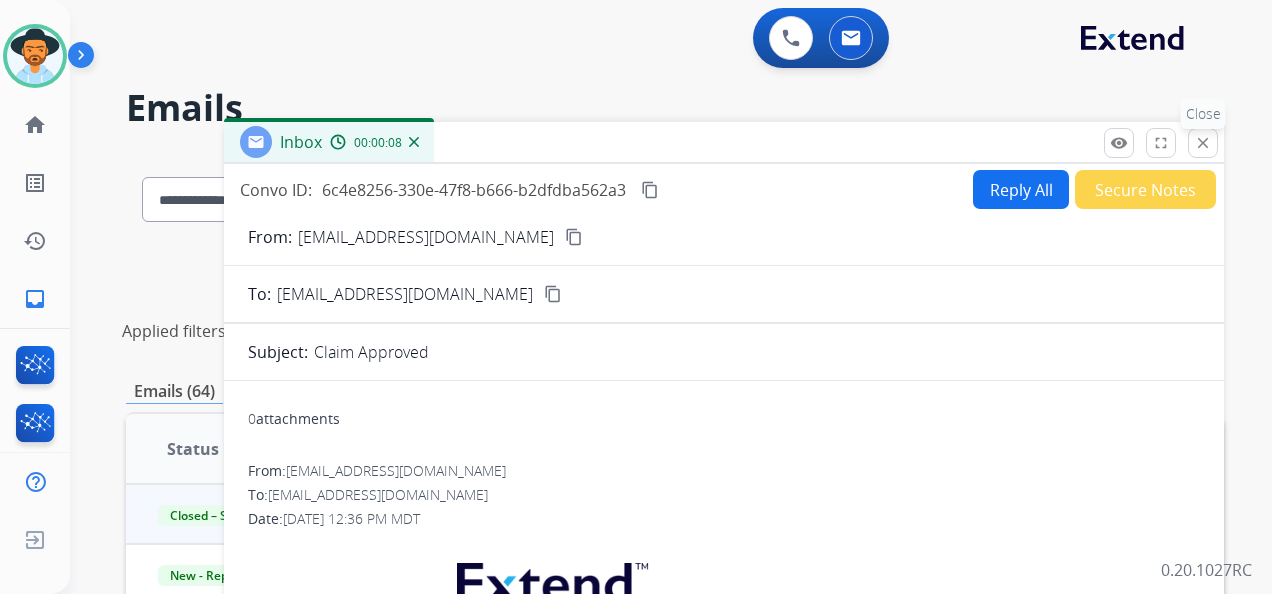 click on "close" at bounding box center [1203, 143] 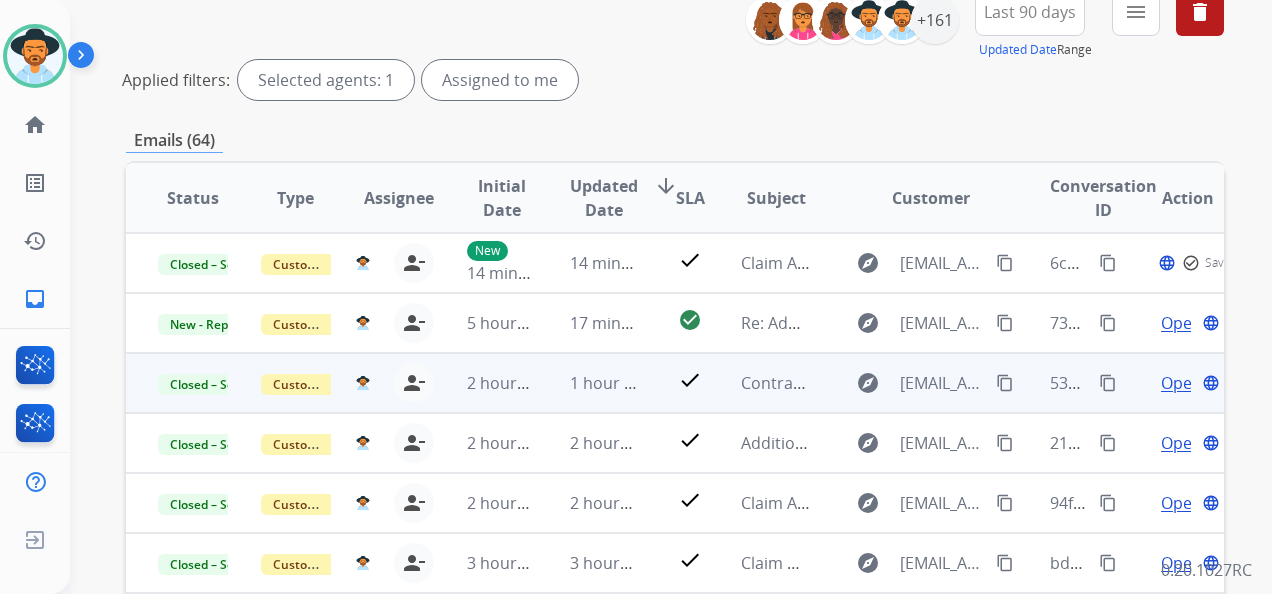 scroll, scrollTop: 300, scrollLeft: 0, axis: vertical 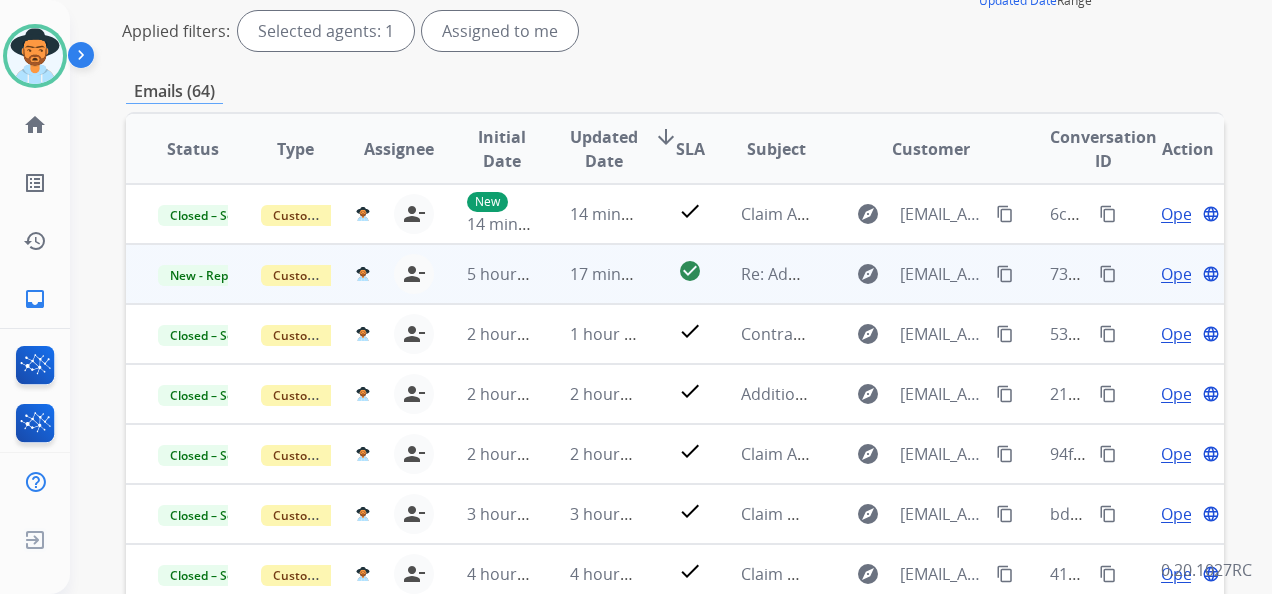click on "Open" at bounding box center (1181, 274) 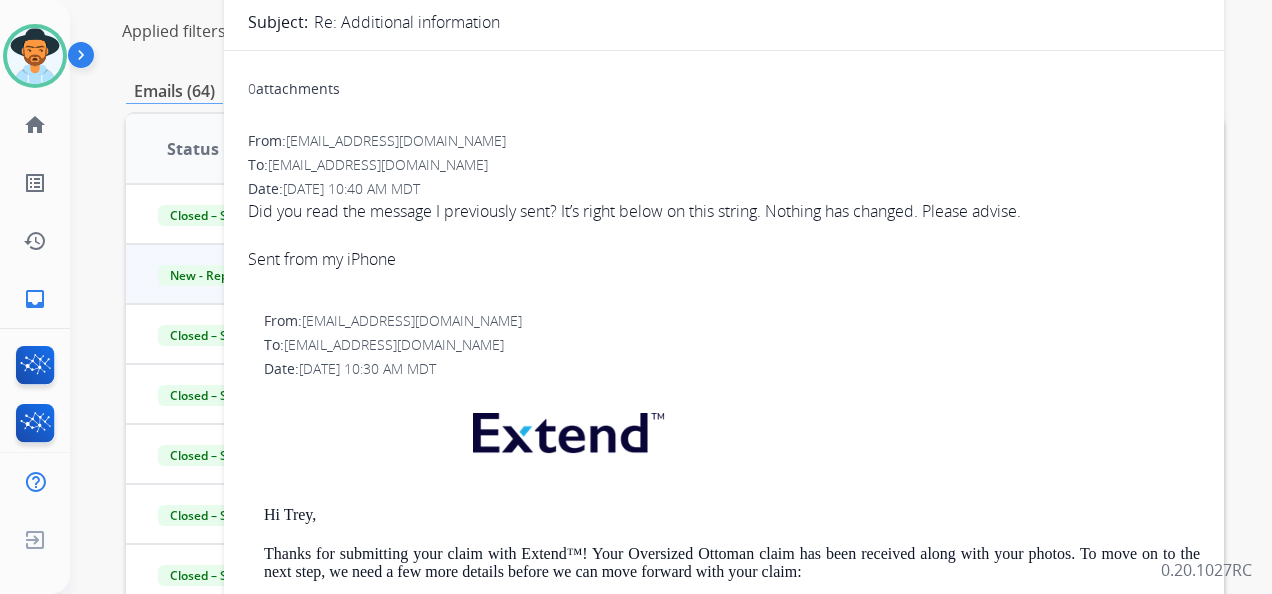 scroll, scrollTop: 0, scrollLeft: 0, axis: both 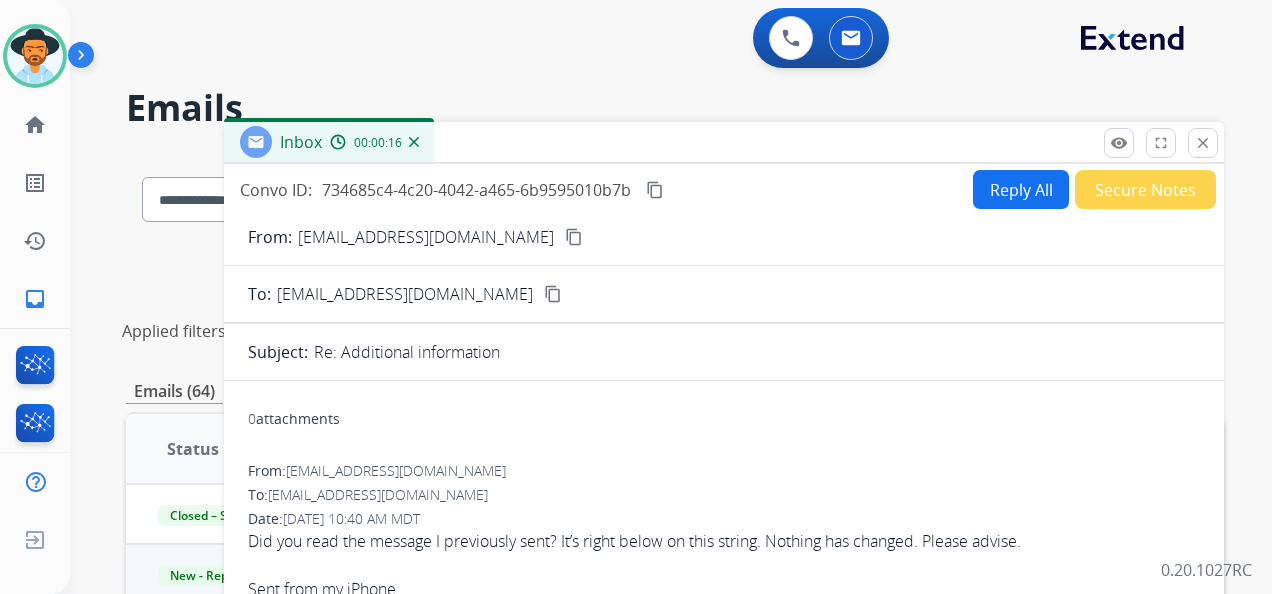 click on "Reply All" at bounding box center (1021, 189) 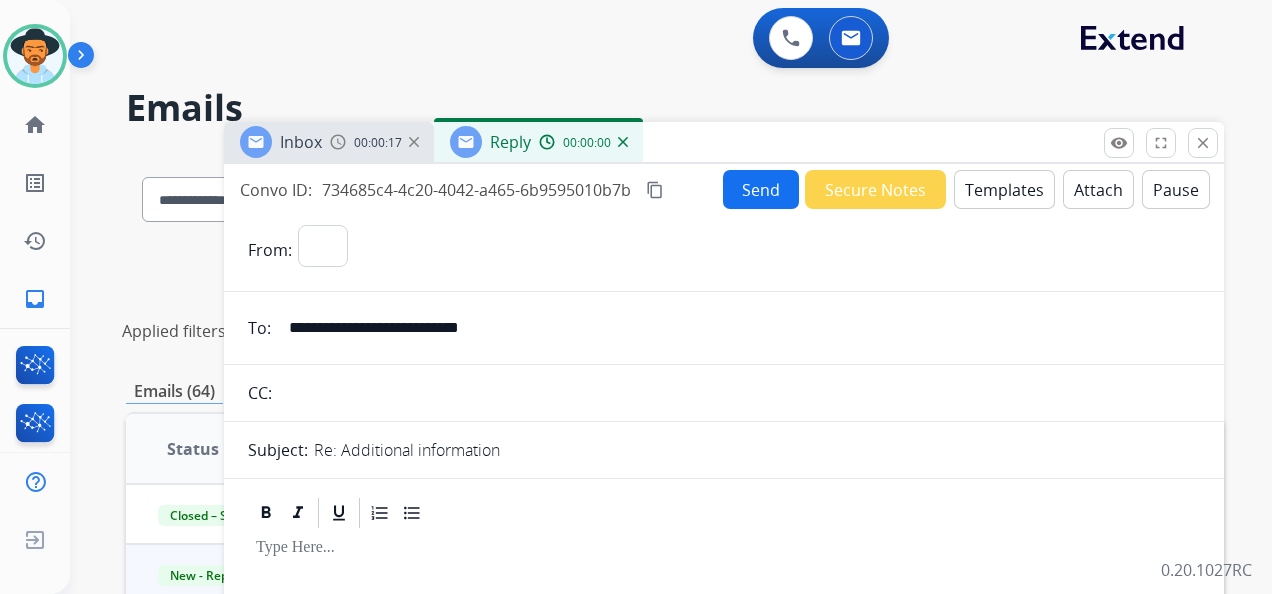 select on "**********" 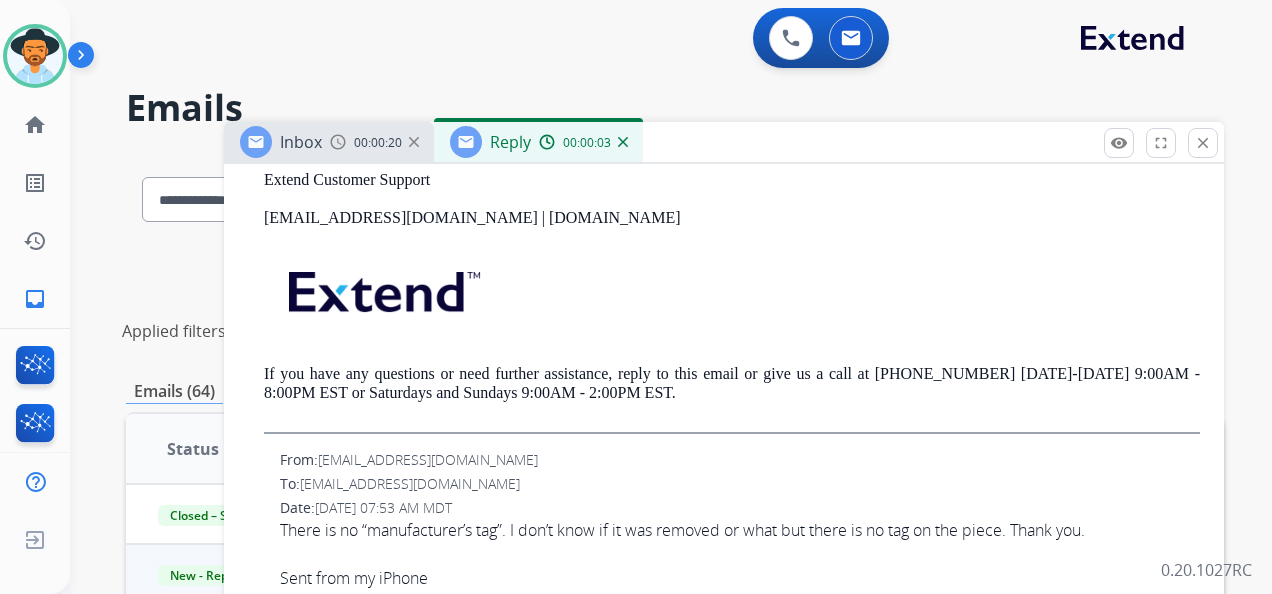 scroll, scrollTop: 1100, scrollLeft: 0, axis: vertical 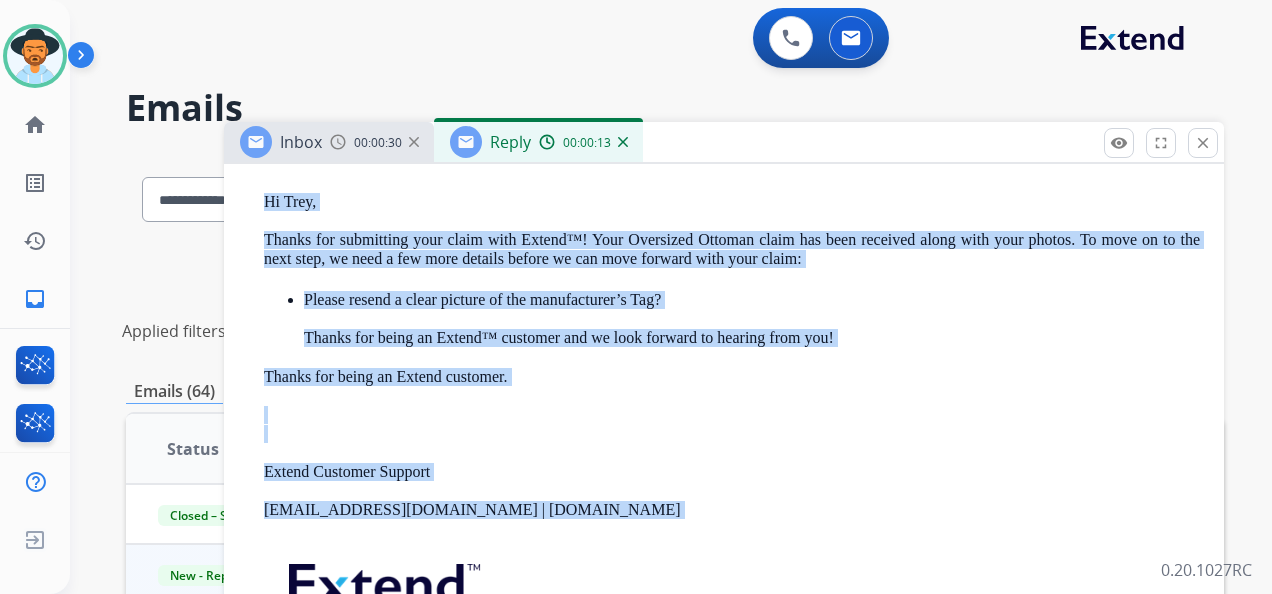 drag, startPoint x: 650, startPoint y: 386, endPoint x: 258, endPoint y: 196, distance: 435.6191 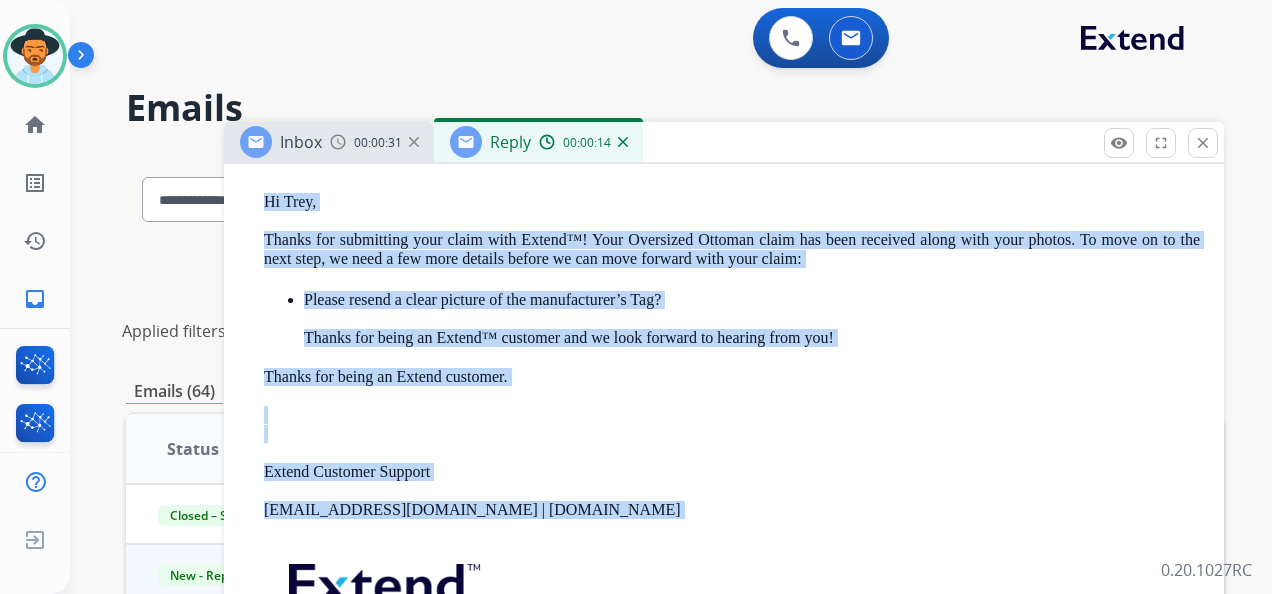copy on "Hi [PERSON_NAME], Thanks for submitting your claim with Extend™! Your Oversized Ottoman claim has been received along with your photos. To move on to the next step, we need a few more details before we can move forward with your claim: Please resend a clear picture of the manufacturer’s Tag? Thanks for being an Extend™ customer and we look forward to hearing from you! Thanks for being an Extend customer. Extend Customer Support [EMAIL_ADDRESS][DOMAIN_NAME] | [DOMAIN_NAME] If you have any questions or need further assistance, reply to this email or give us a call at [PHONE_NUMBER] [DATE]-[DATE] 9:00AM - 8:00PM EST or Saturdays and Sundays 9:00AM - 2:00PM EST." 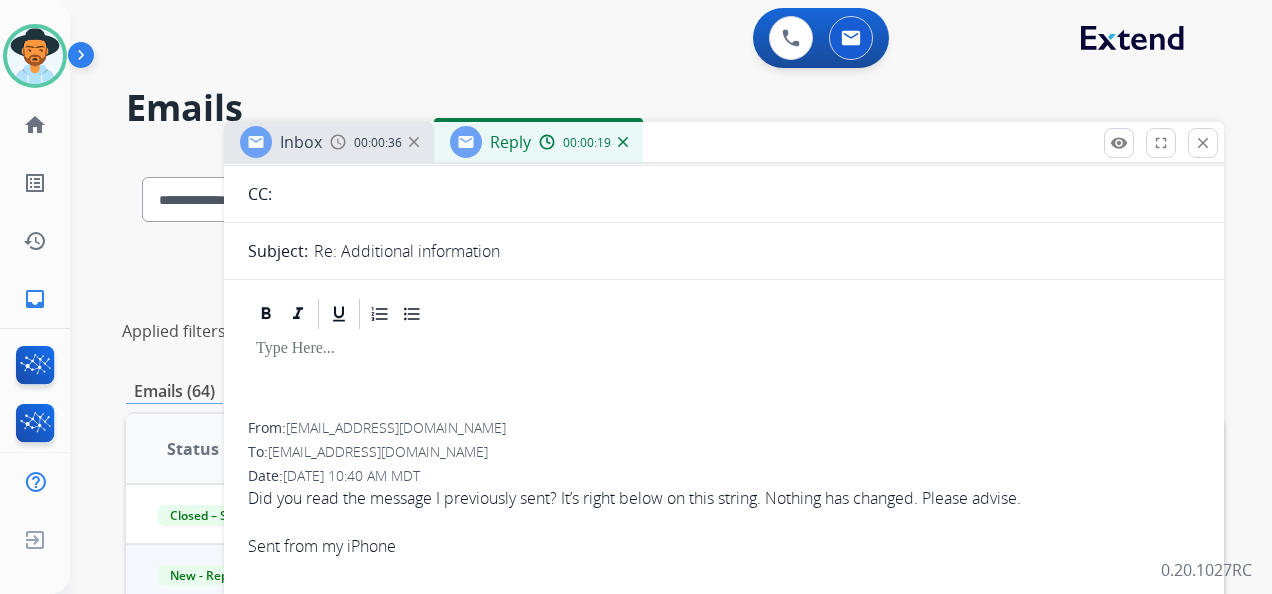 scroll, scrollTop: 100, scrollLeft: 0, axis: vertical 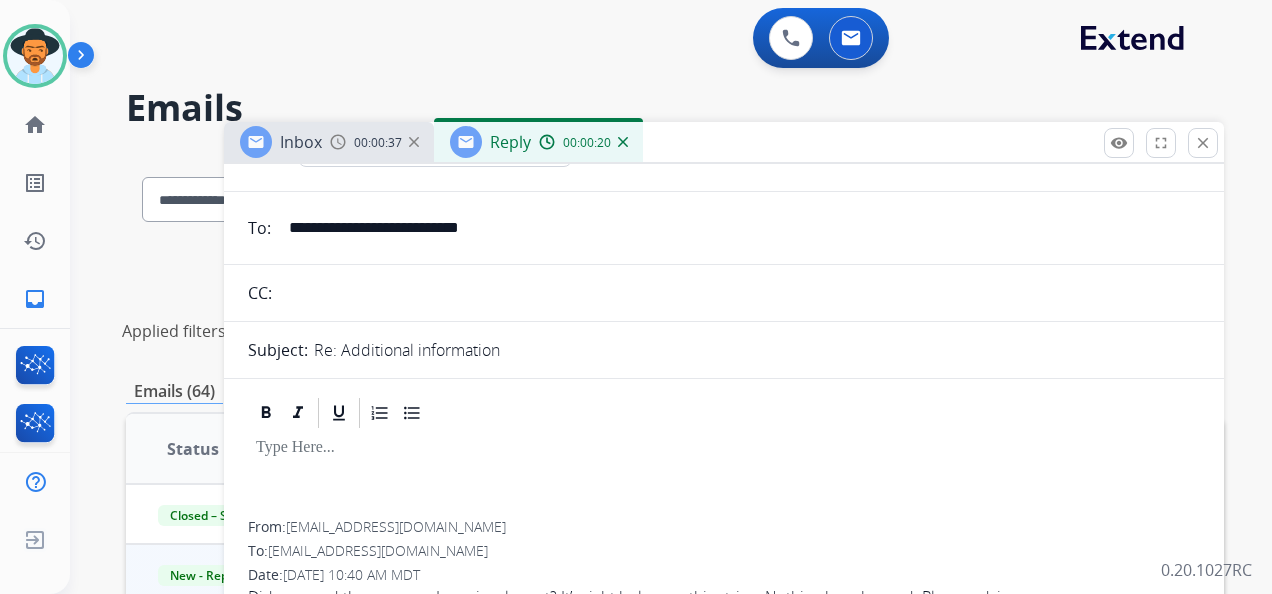 click at bounding box center [724, 476] 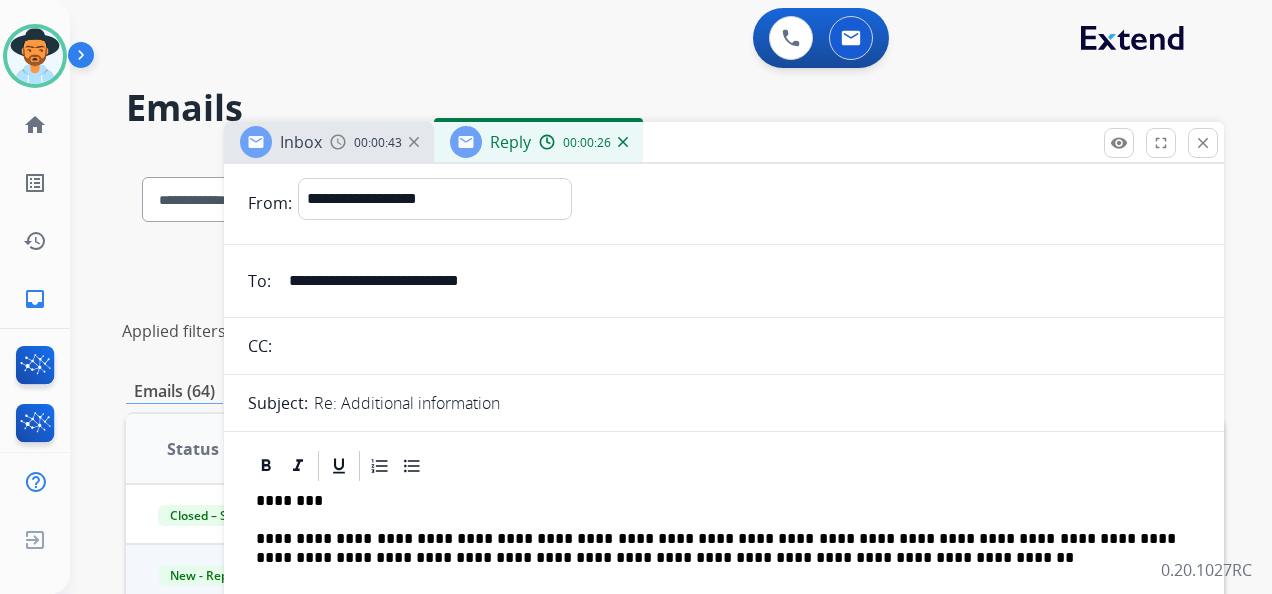 scroll, scrollTop: 0, scrollLeft: 0, axis: both 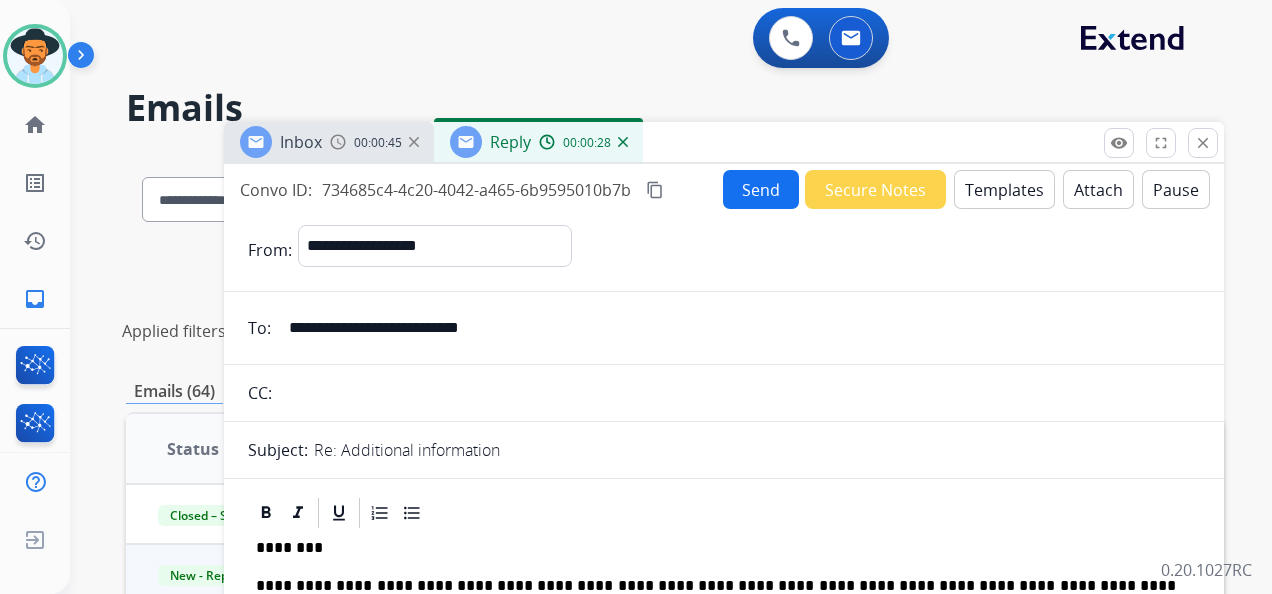 click on "**********" at bounding box center (724, 778) 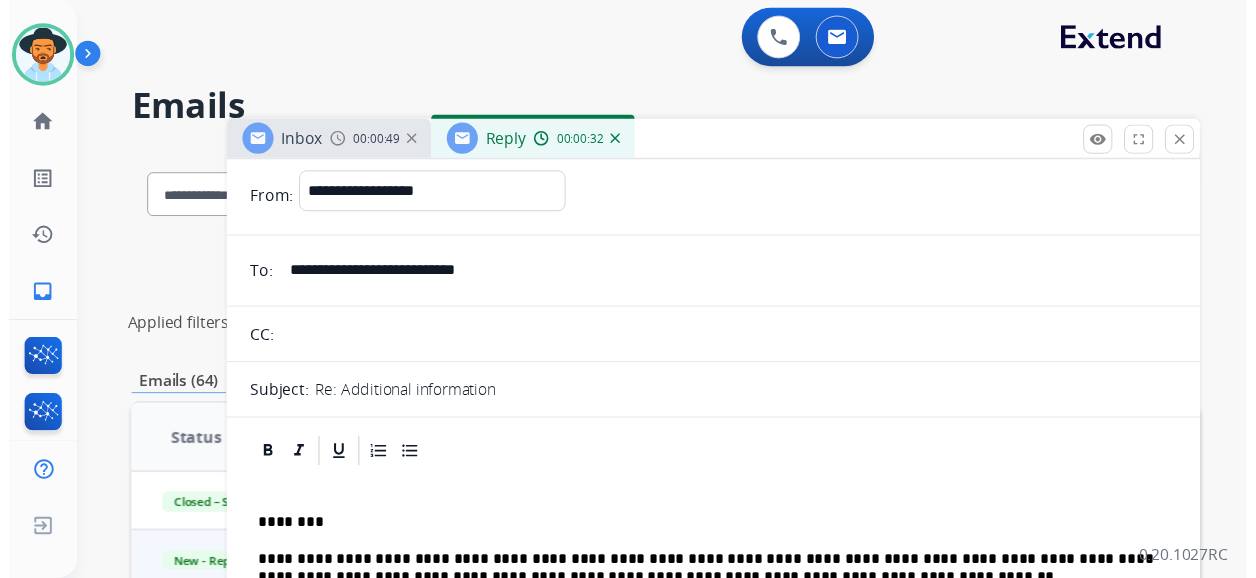 scroll, scrollTop: 0, scrollLeft: 0, axis: both 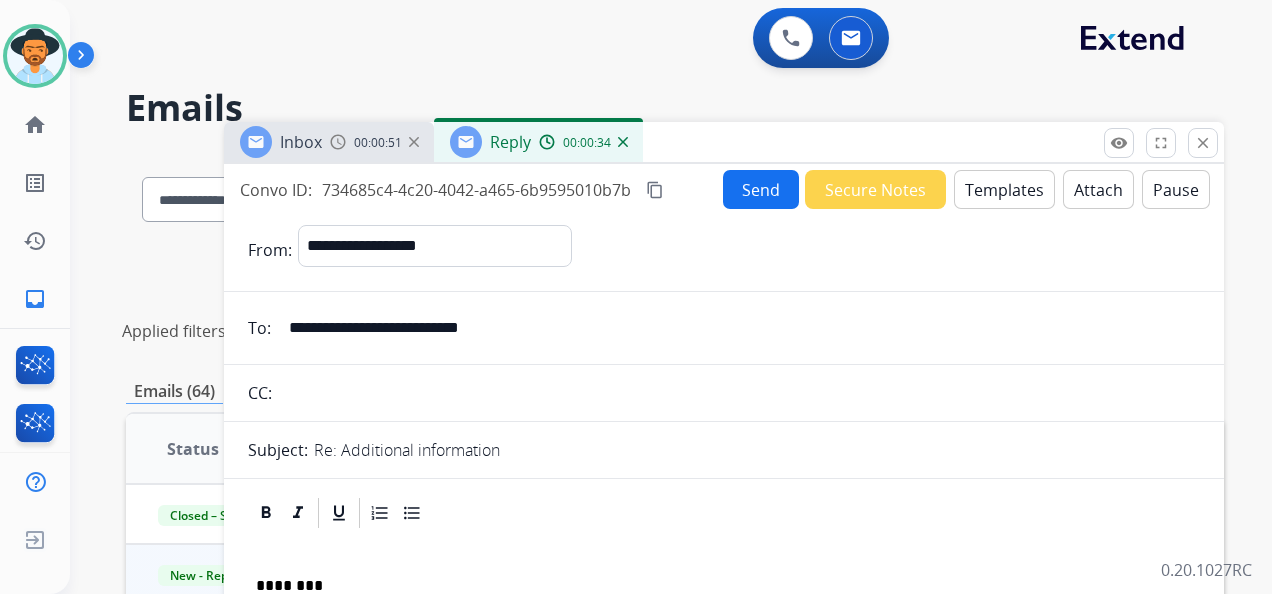 click on "content_copy" at bounding box center [655, 190] 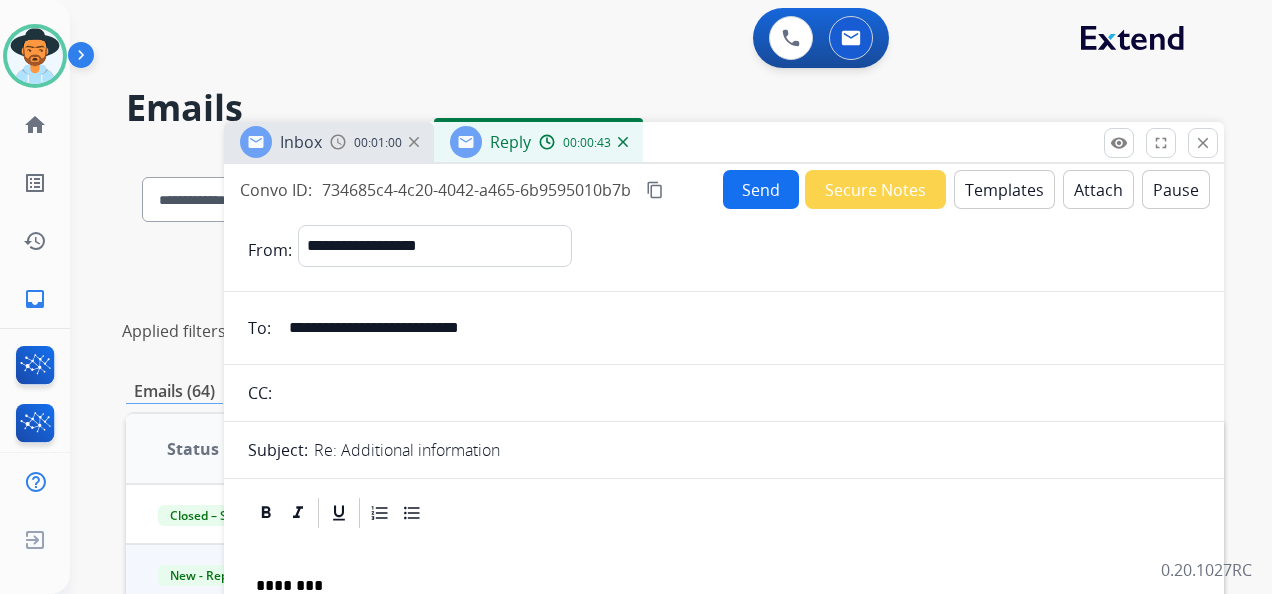 click on "Send" at bounding box center [761, 189] 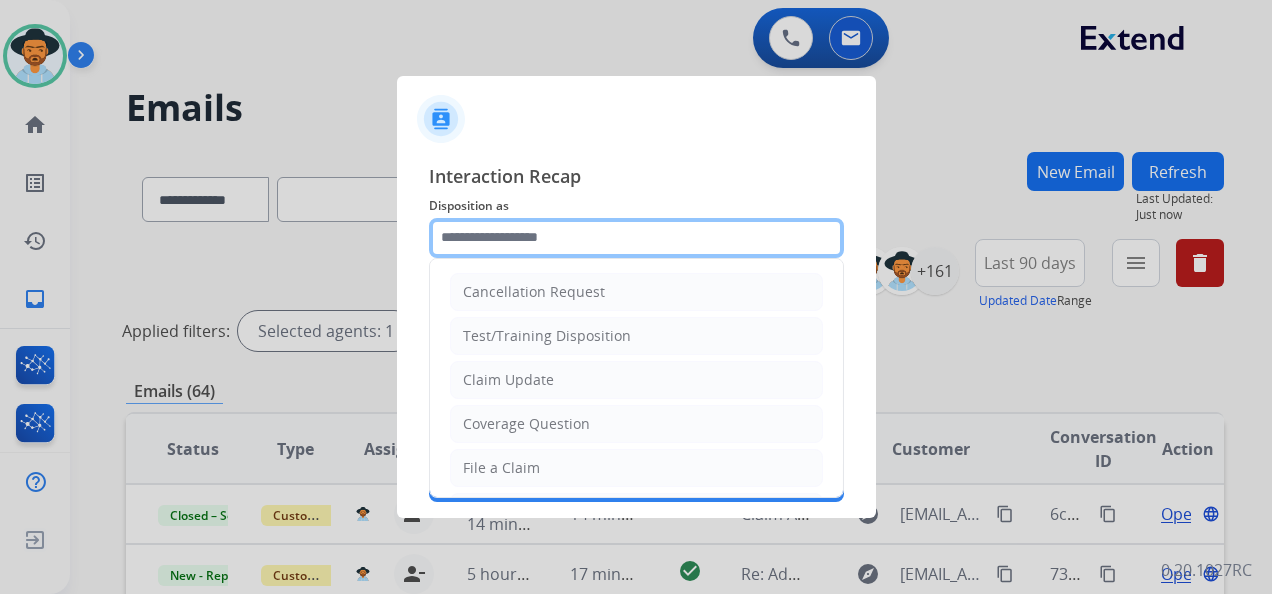 click 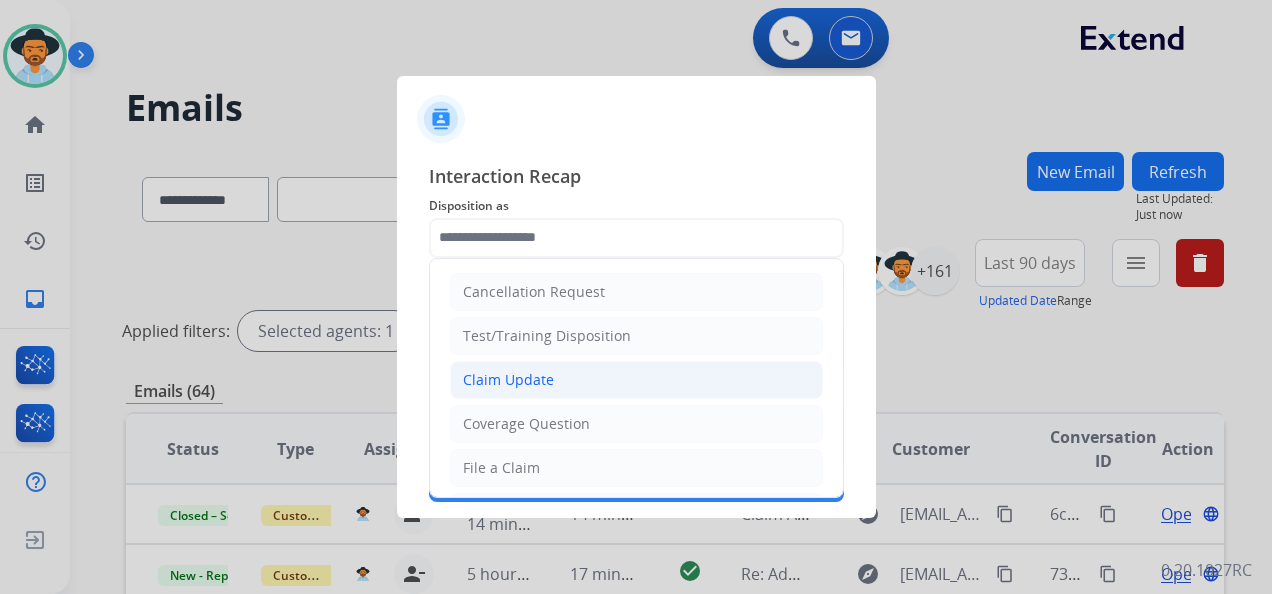 click on "Claim Update" 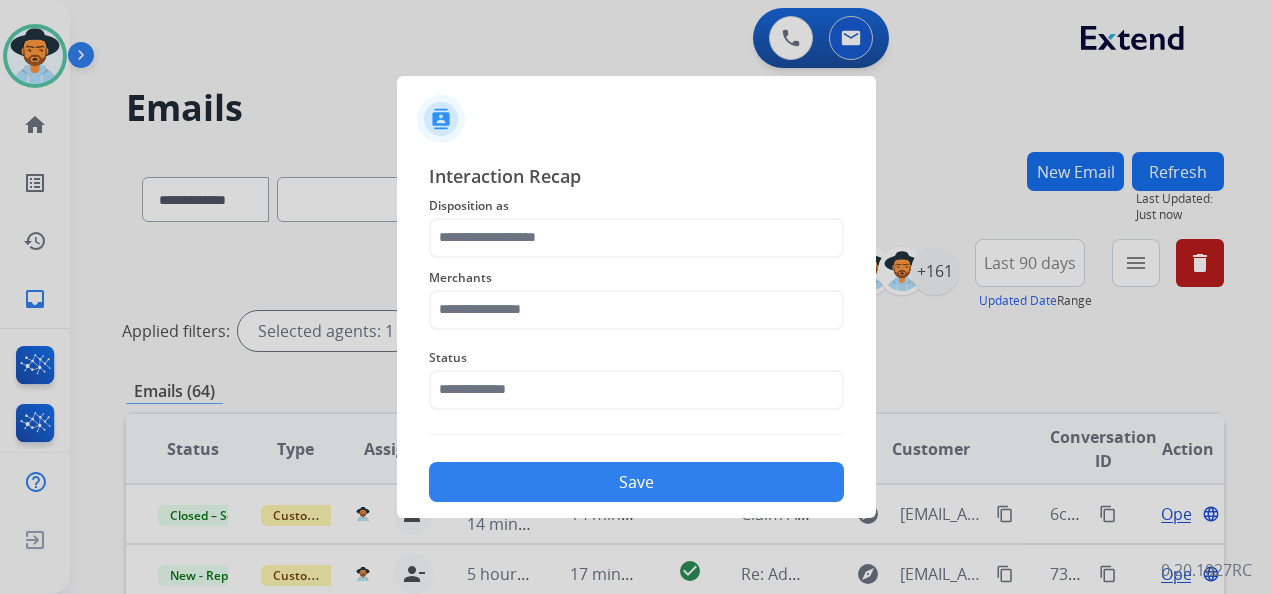 type on "**********" 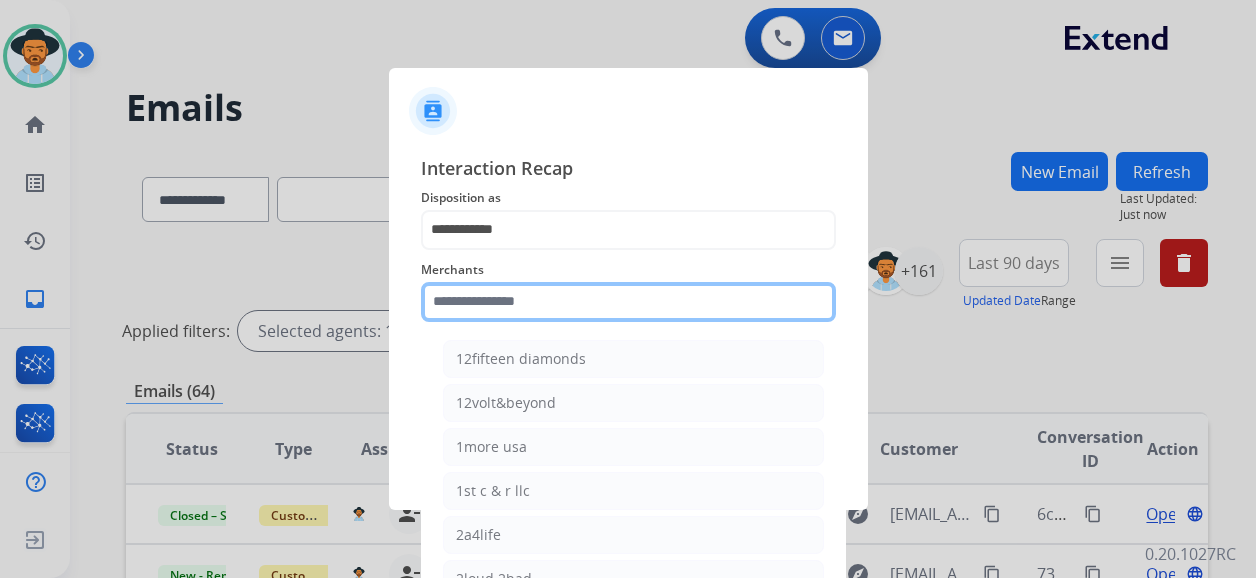 click 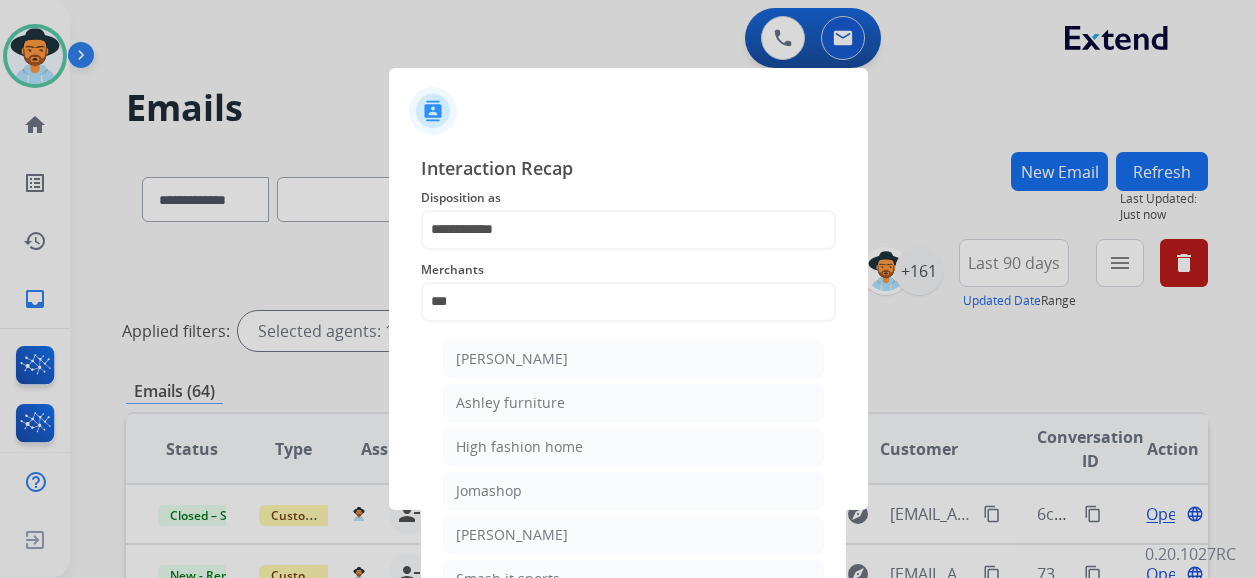 click on "[PERSON_NAME]" 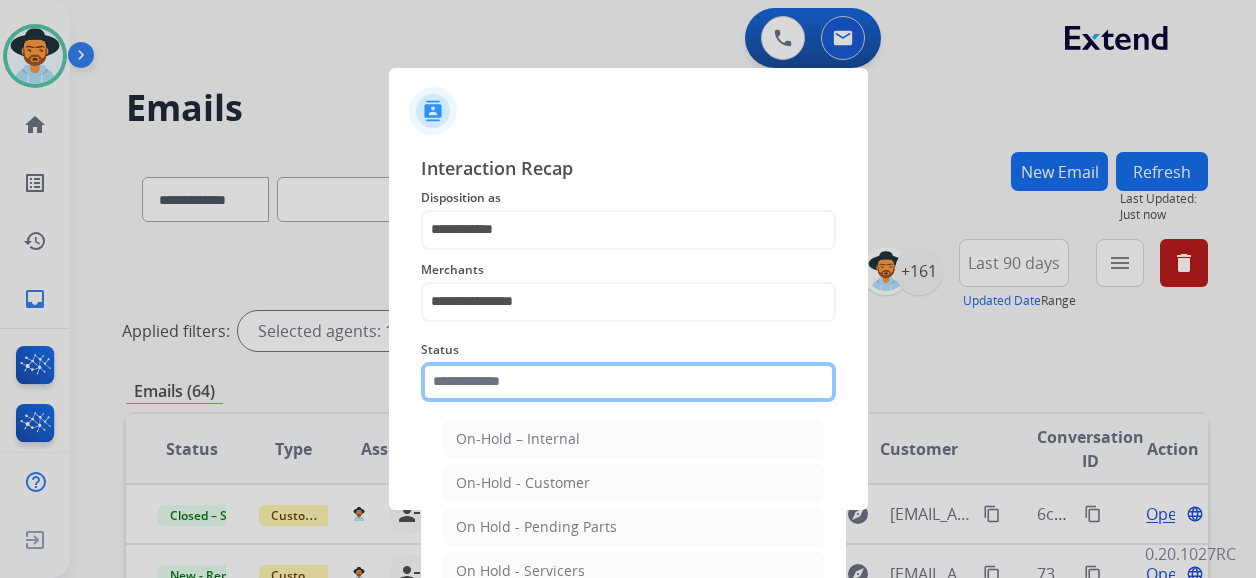 click 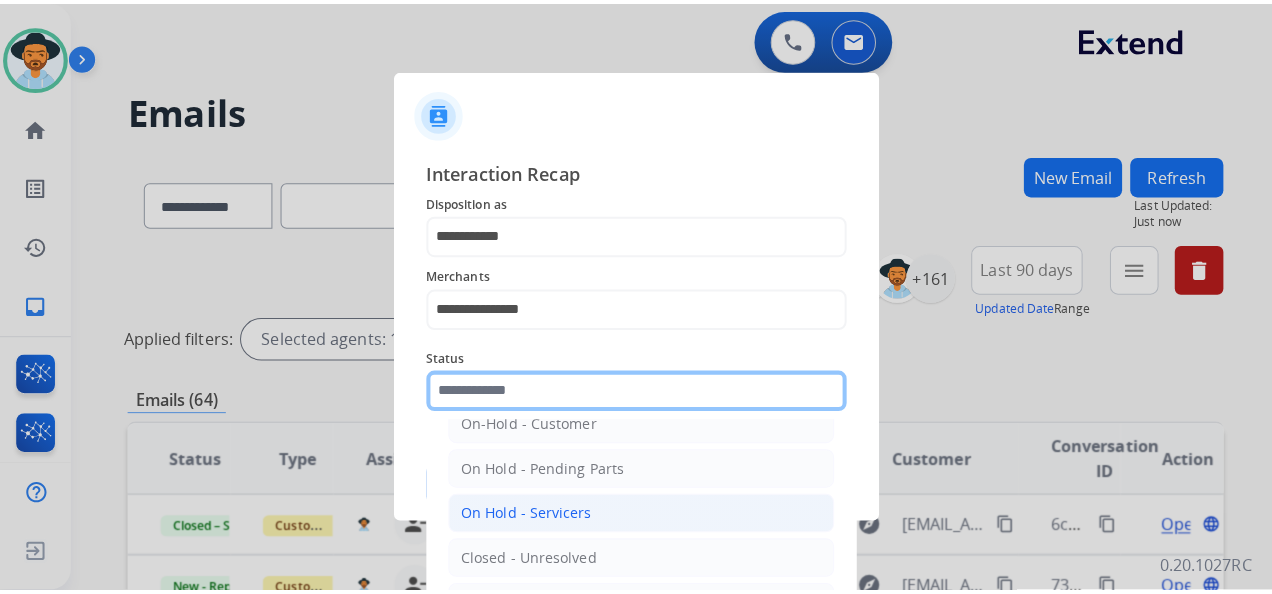 scroll, scrollTop: 114, scrollLeft: 0, axis: vertical 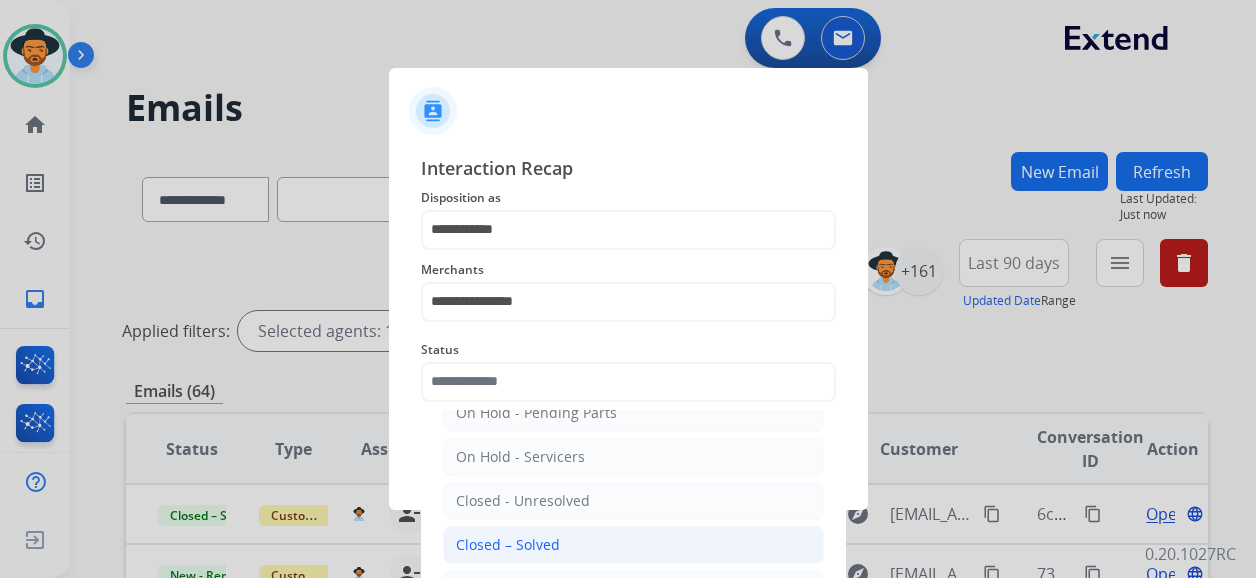 drag, startPoint x: 597, startPoint y: 534, endPoint x: 611, endPoint y: 525, distance: 16.643316 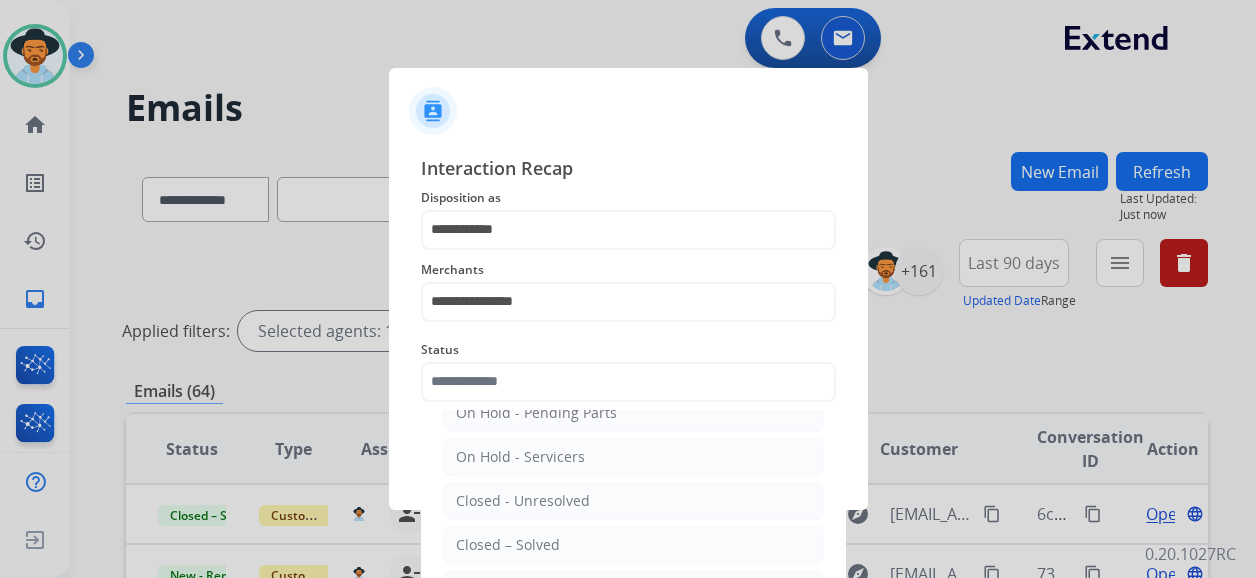 click on "Closed – Solved" 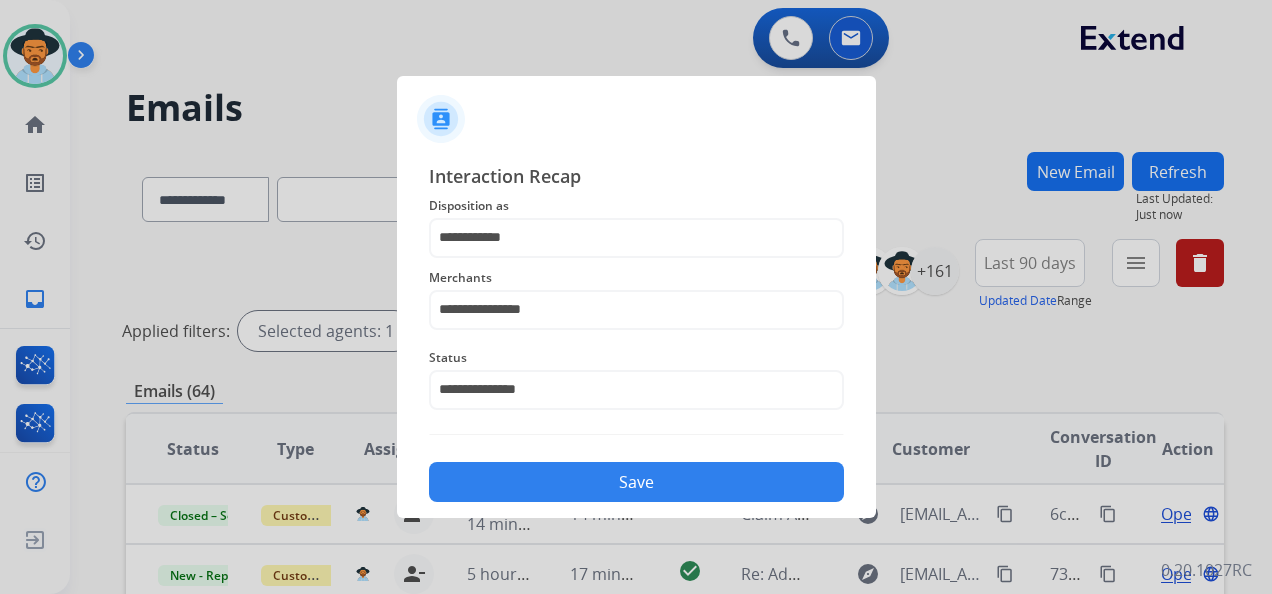 click on "Save" 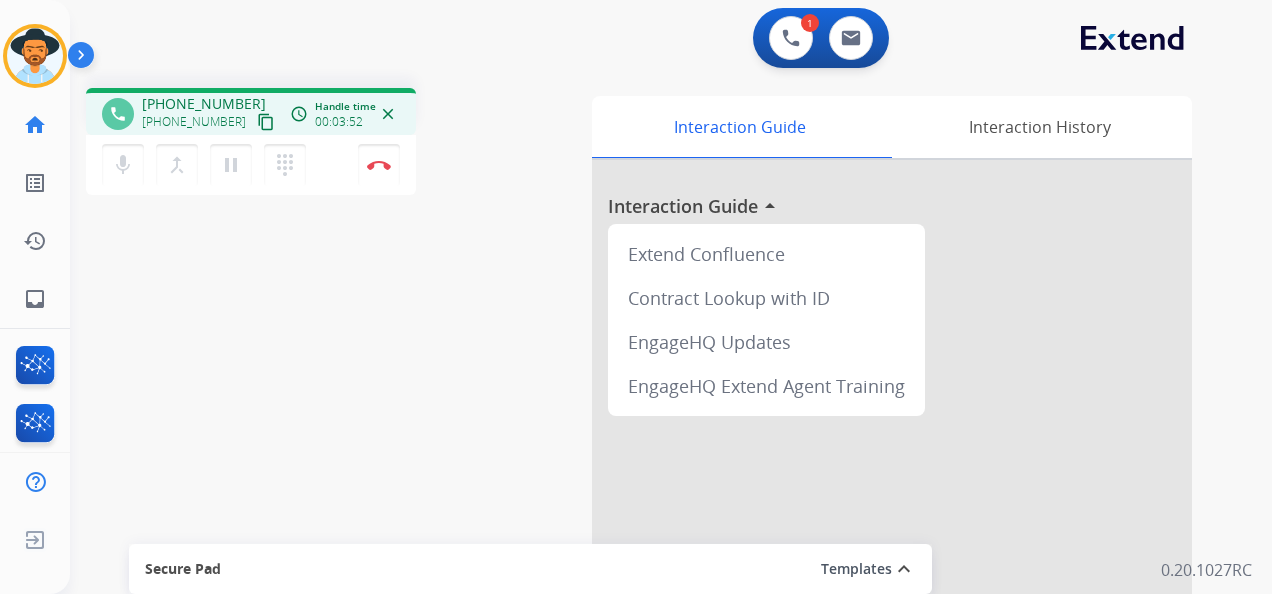click on "1 Voice Interactions  0  Email Interactions phone [PHONE_NUMBER] [PHONE_NUMBER] content_copy access_time Call metrics Queue   00:10 Hold   00:00 Talk   03:53 Total   04:02 Handle time 00:03:52 close mic Mute merge_type Bridge pause Hold dialpad Dialpad Disconnect swap_horiz Break voice bridge close_fullscreen Connect 3-Way Call merge_type Separate 3-Way Call  Interaction Guide   Interaction History  Interaction Guide arrow_drop_up  Extend Confluence   Contract Lookup with ID   EngageHQ Updates   EngageHQ Extend Agent Training  Secure Pad Templates expand_less Choose a template Save 0.20.1027RC" at bounding box center [671, 297] 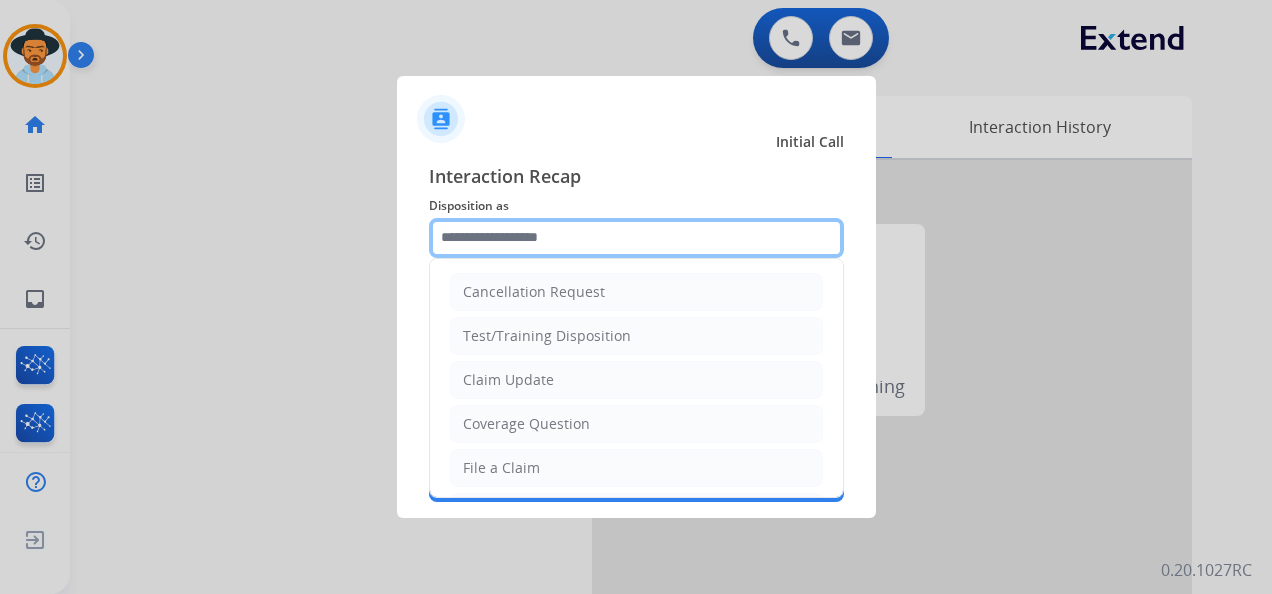 drag, startPoint x: 548, startPoint y: 245, endPoint x: 545, endPoint y: 229, distance: 16.27882 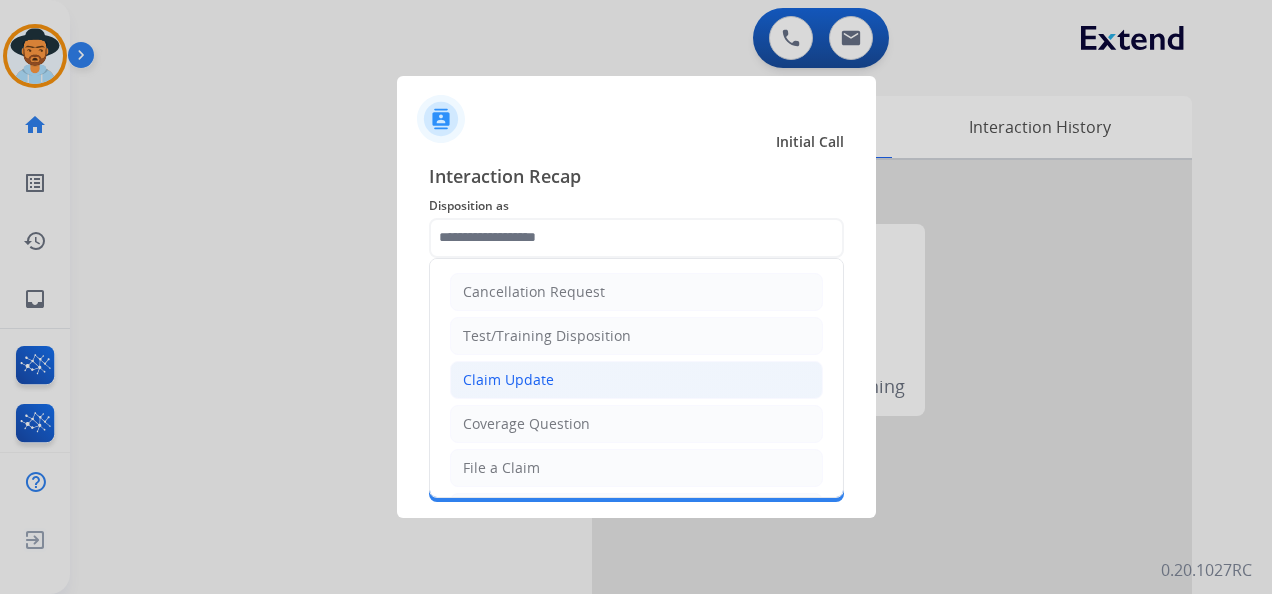 click on "Claim Update" 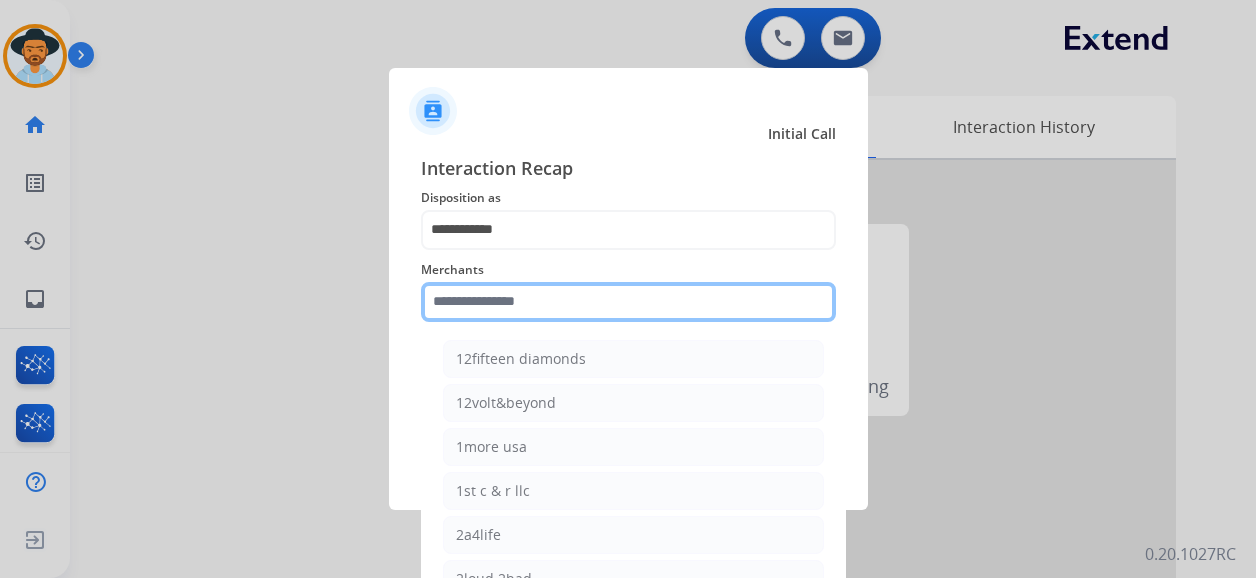 click 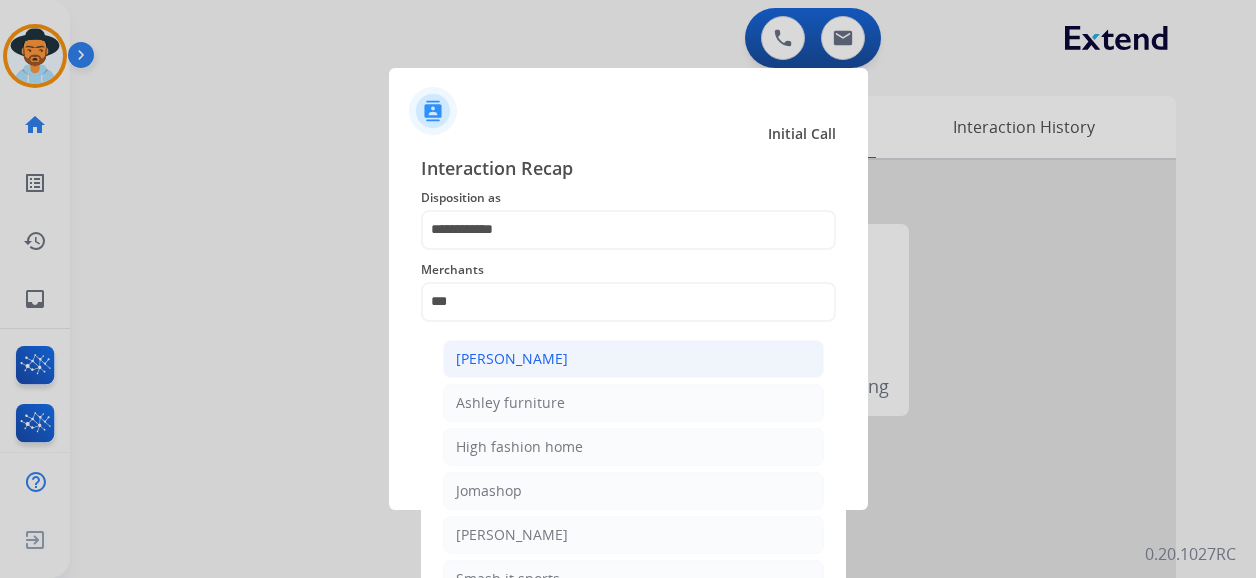 click on "[PERSON_NAME]" 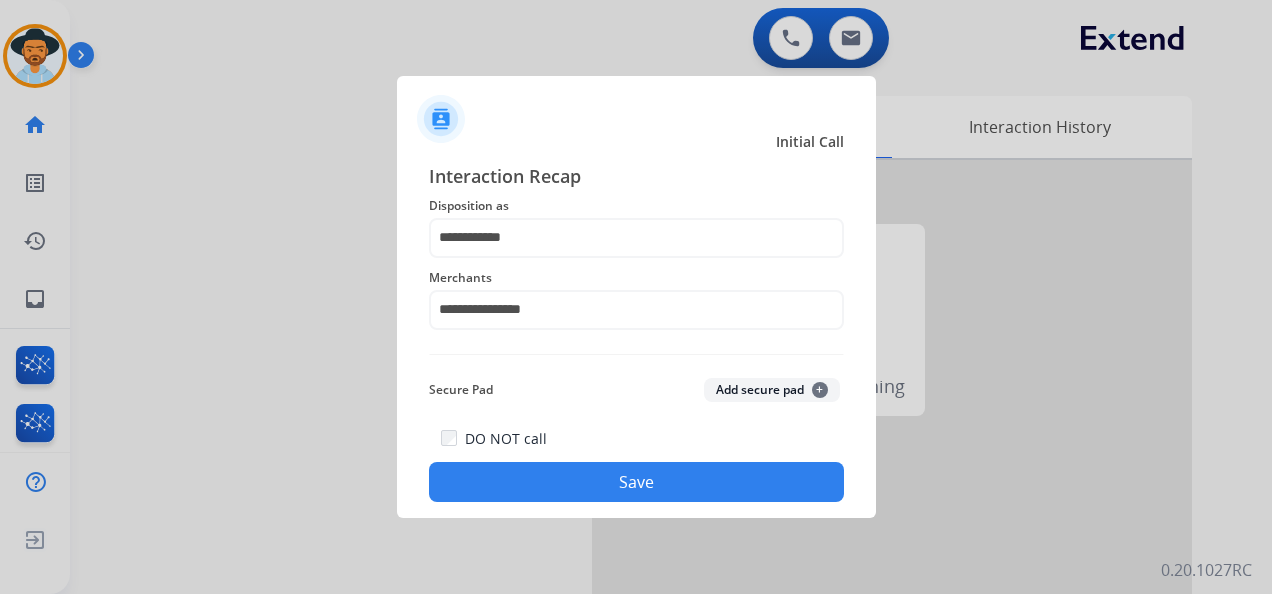 click on "Save" 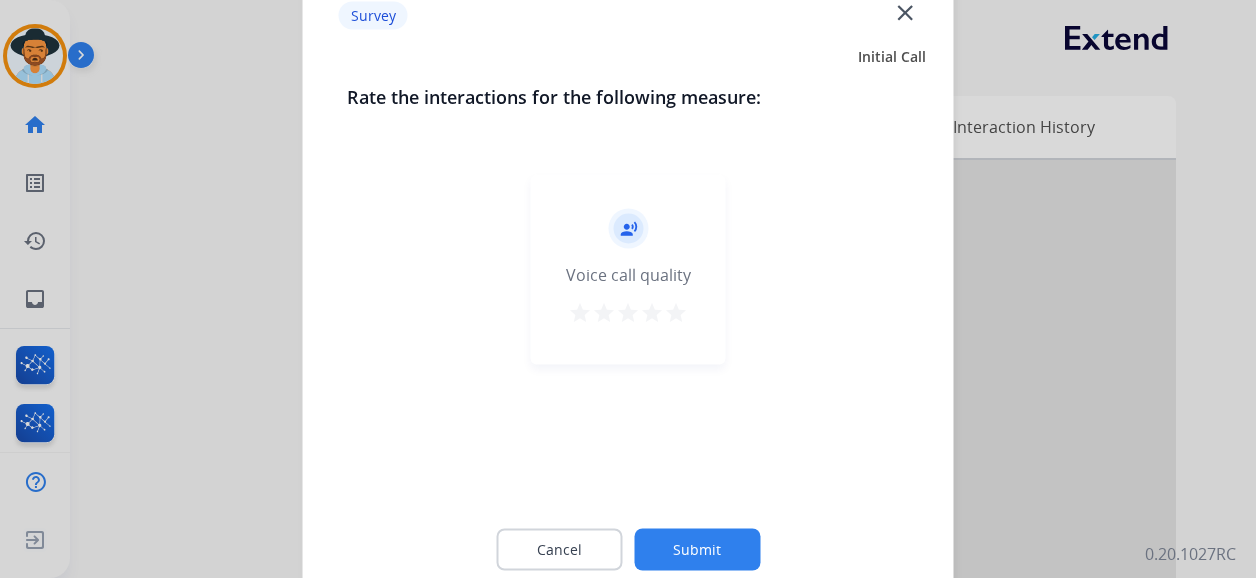 click on "star" at bounding box center (676, 313) 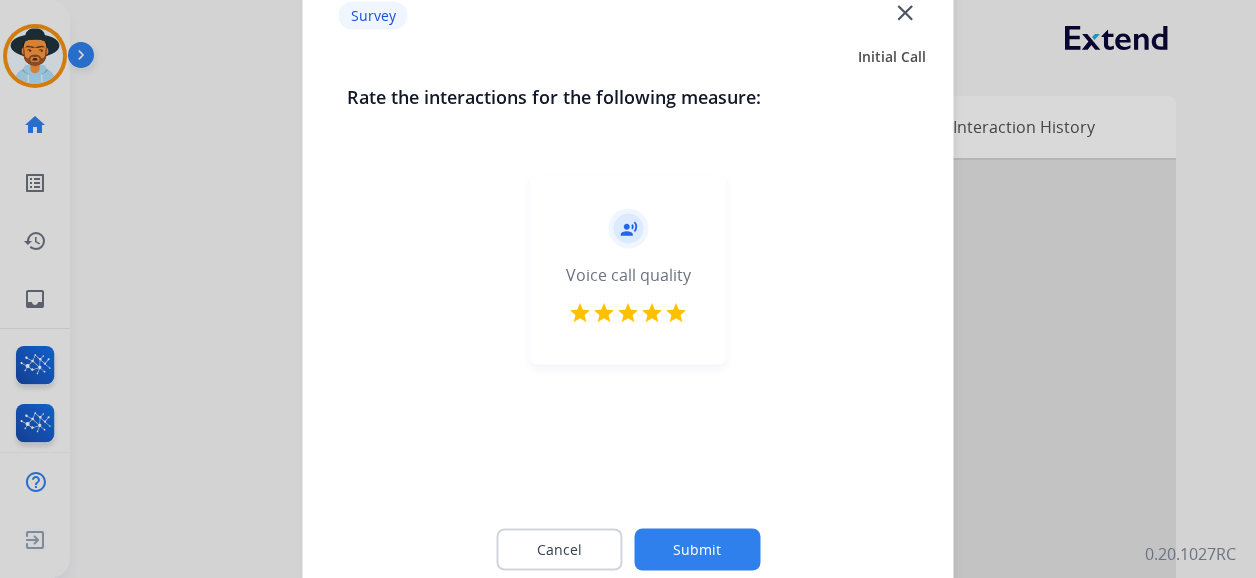 click on "Submit" 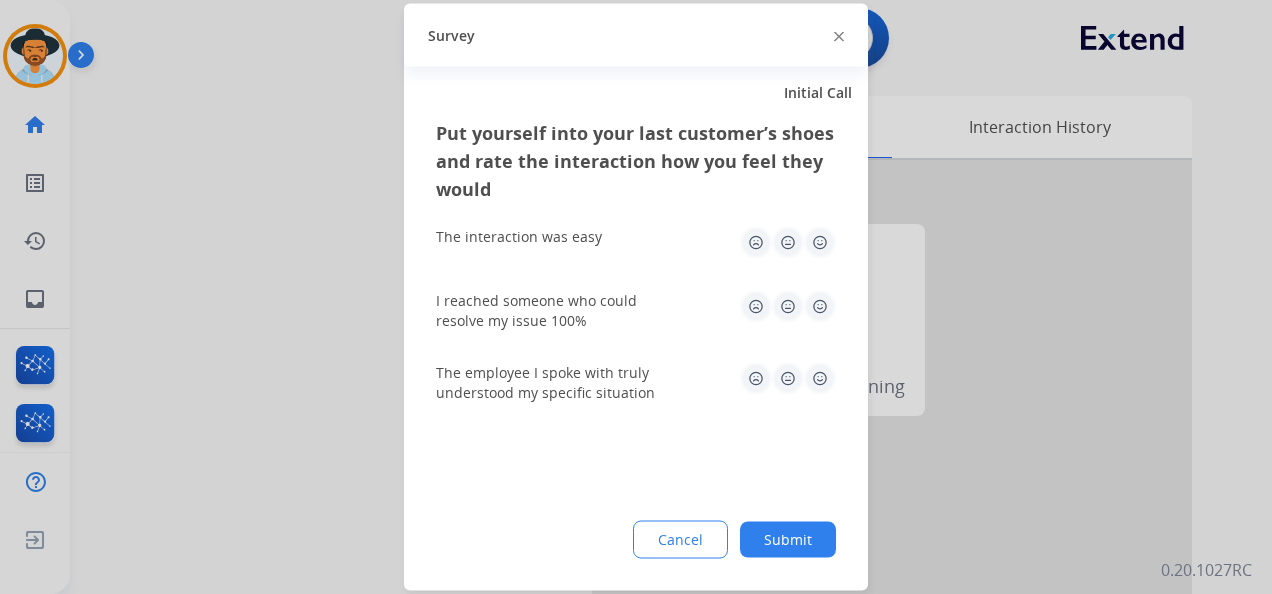 click 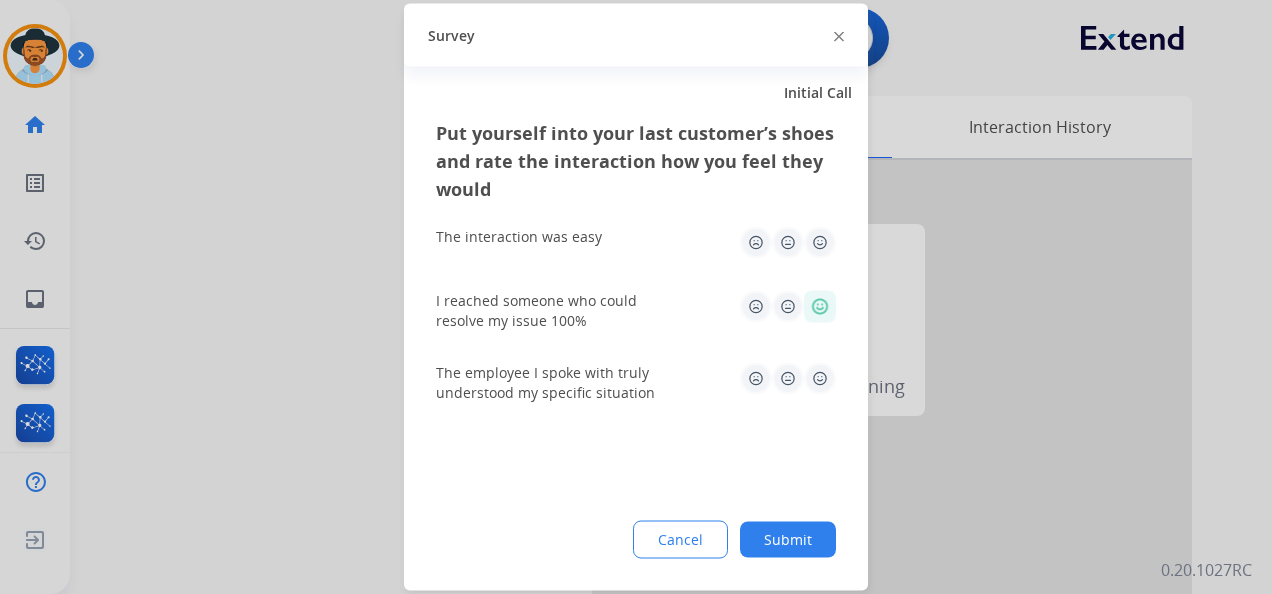 click 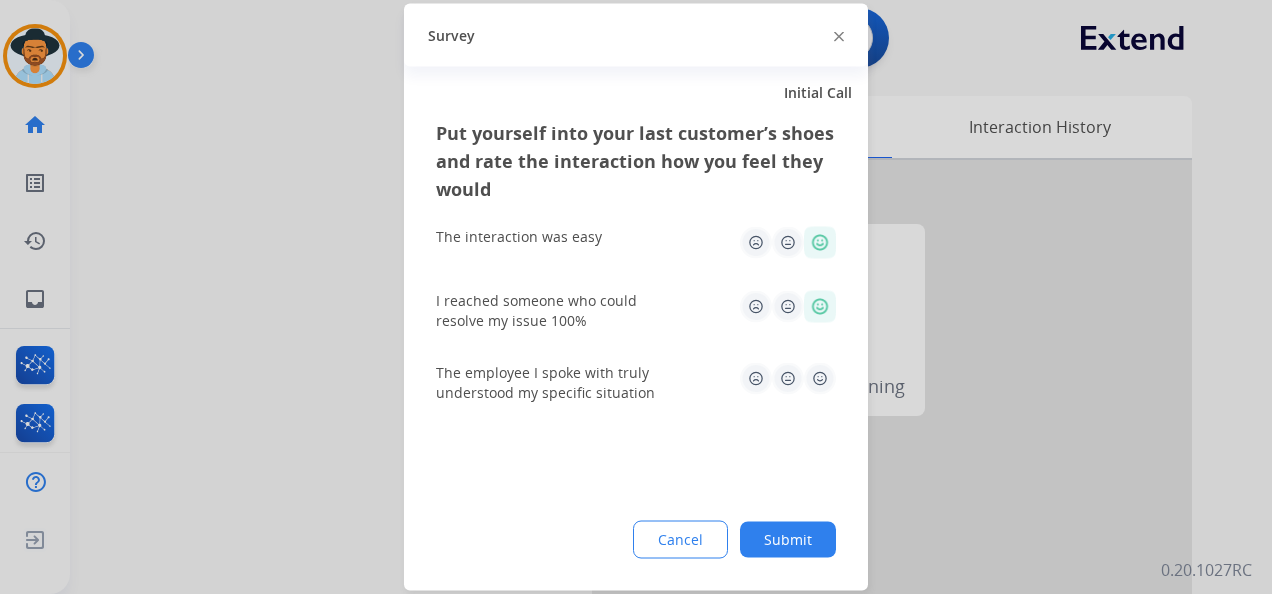 click 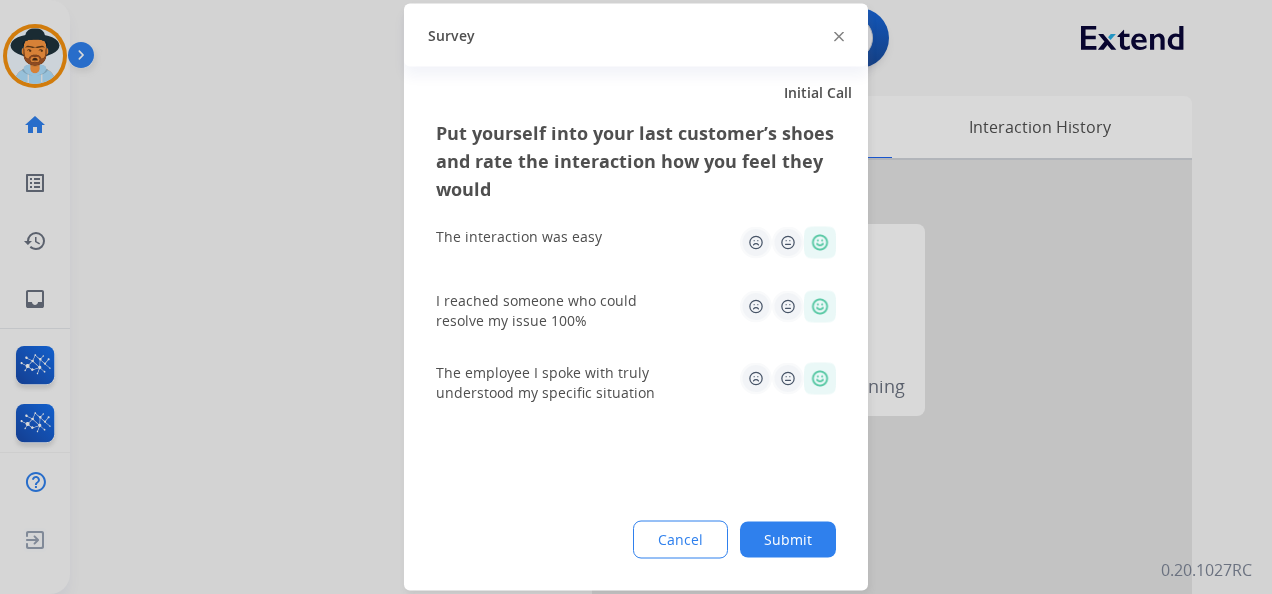 click on "Submit" 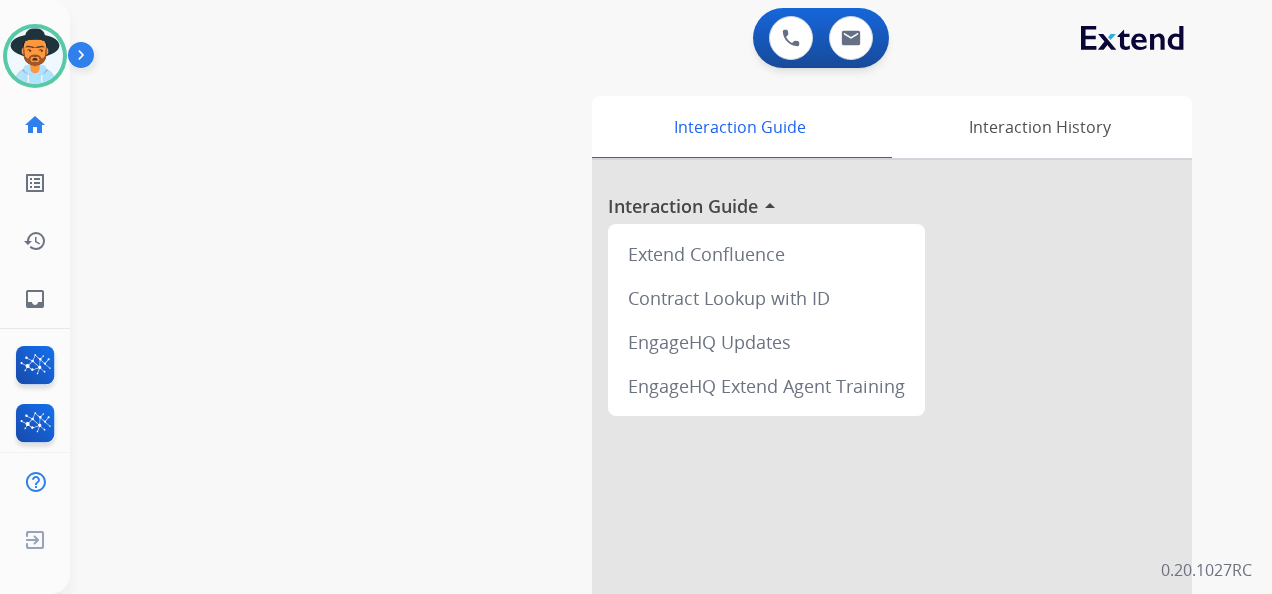 drag, startPoint x: 1233, startPoint y: 85, endPoint x: 1195, endPoint y: 92, distance: 38.63936 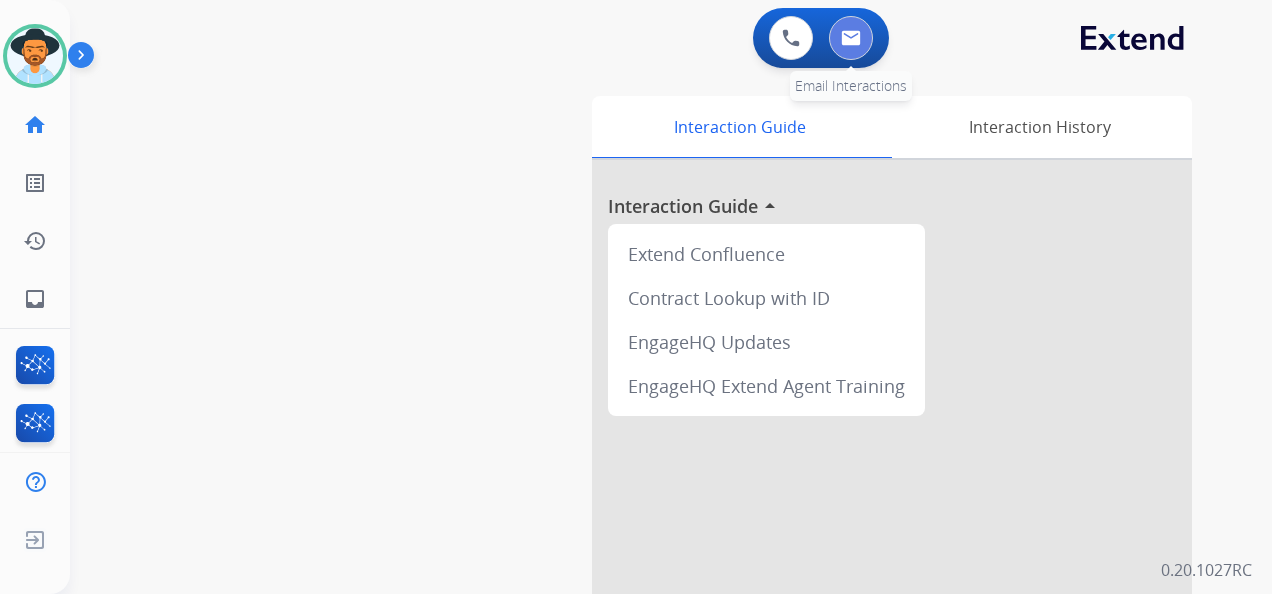 click at bounding box center (851, 38) 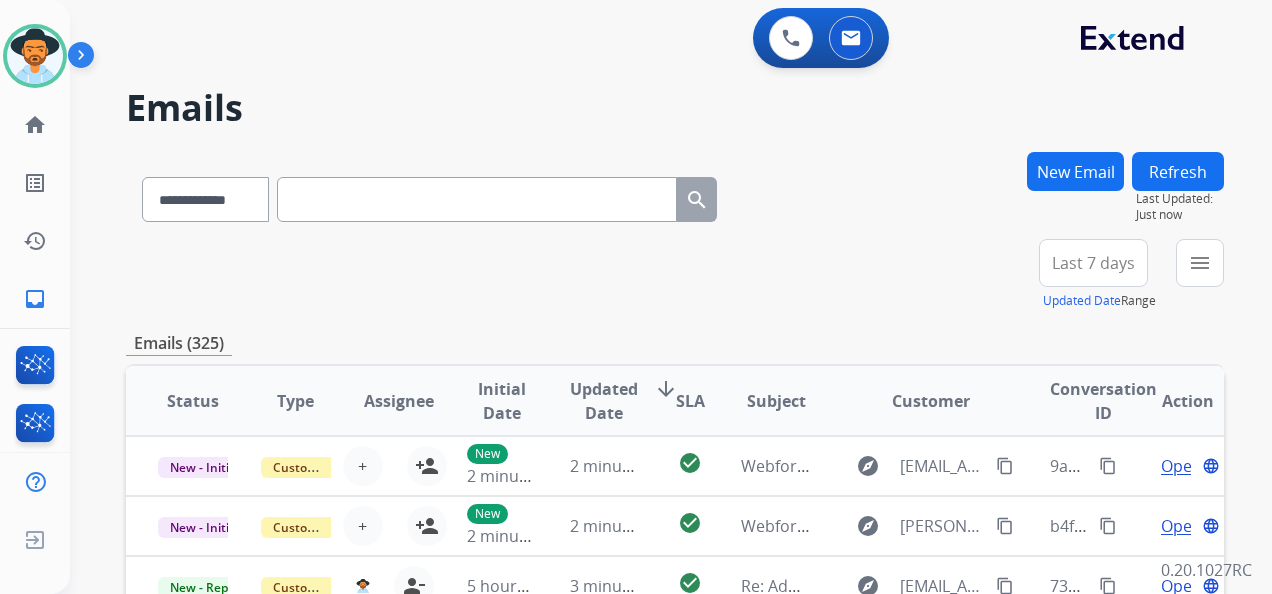 click on "New Email" at bounding box center (1075, 171) 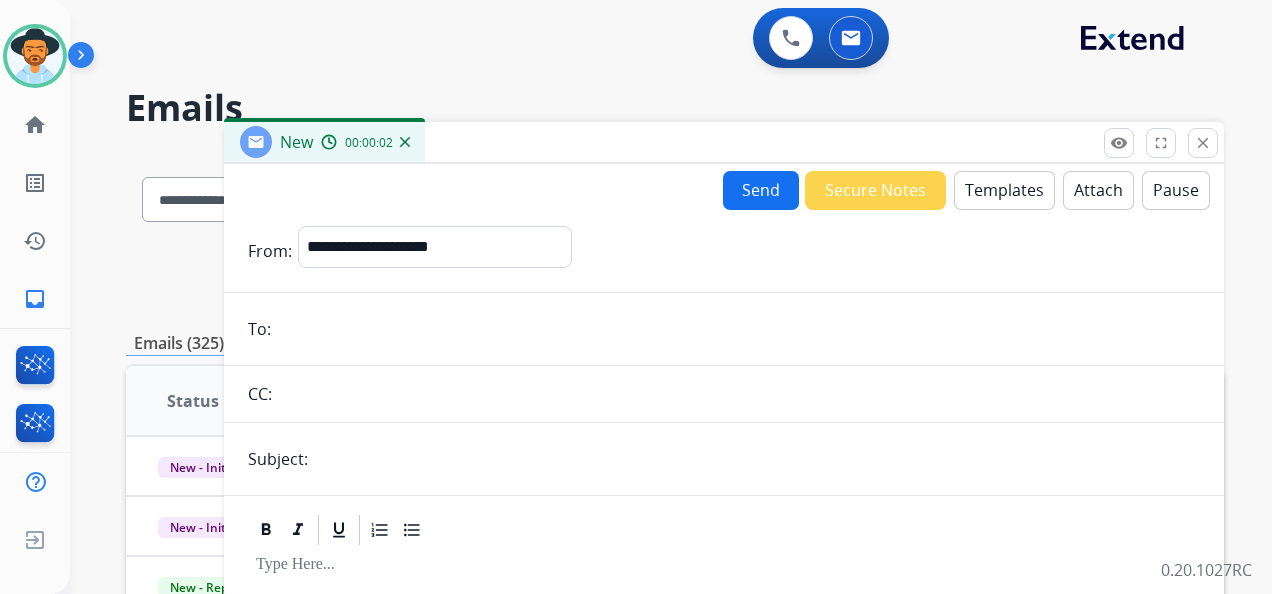 click on "Templates" at bounding box center [1004, 190] 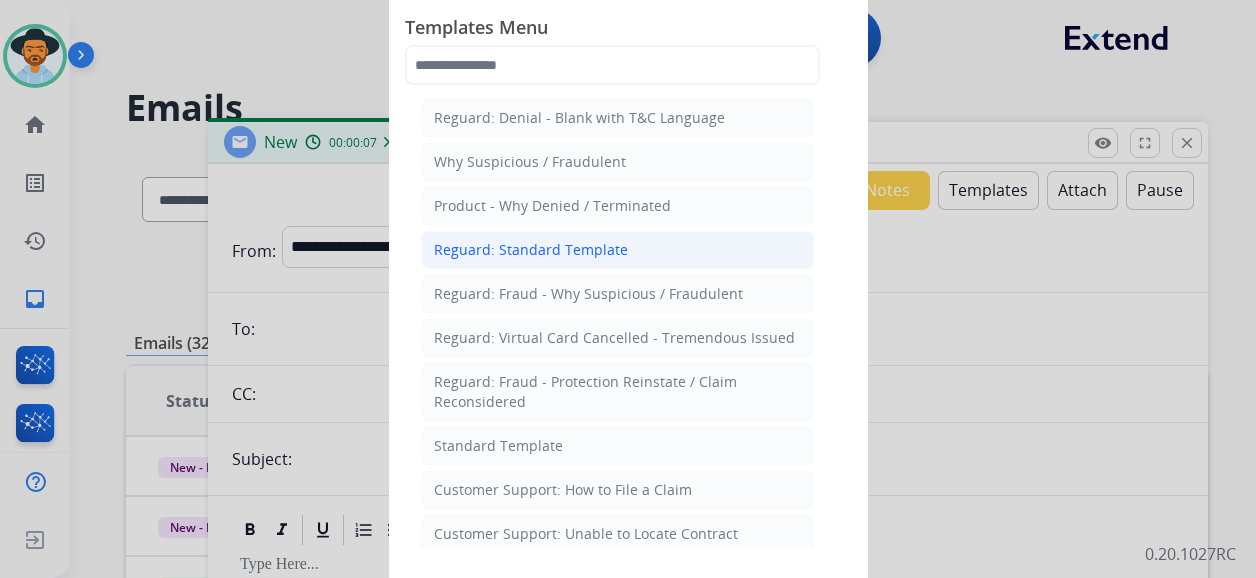 click on "Reguard: Standard Template" 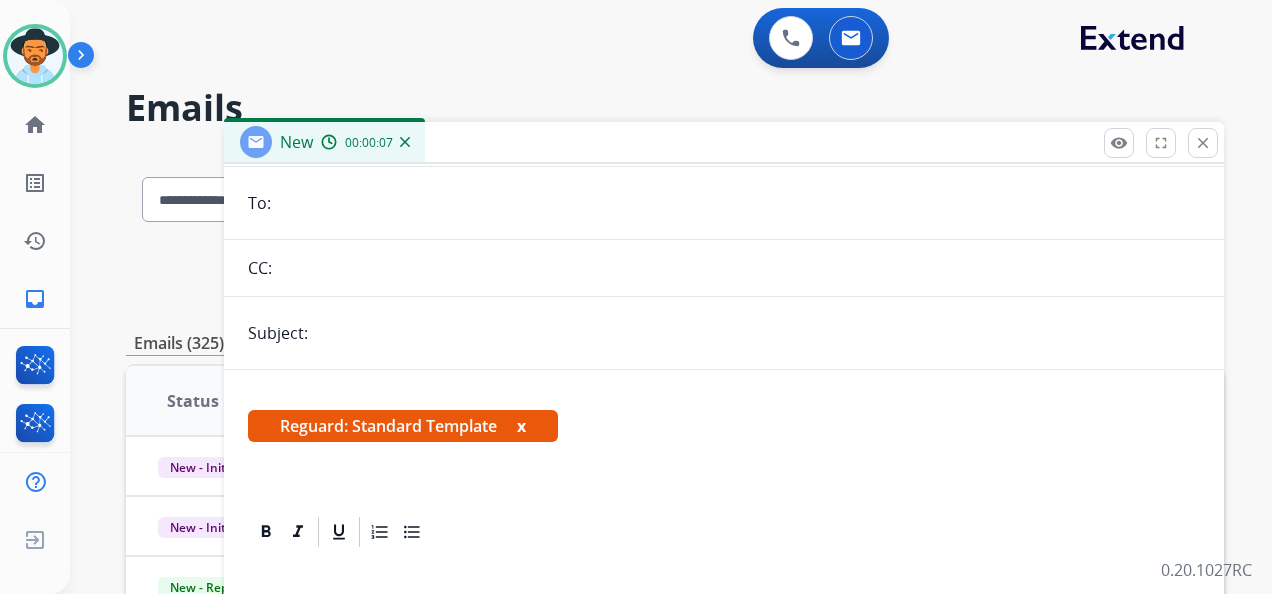 scroll, scrollTop: 168, scrollLeft: 0, axis: vertical 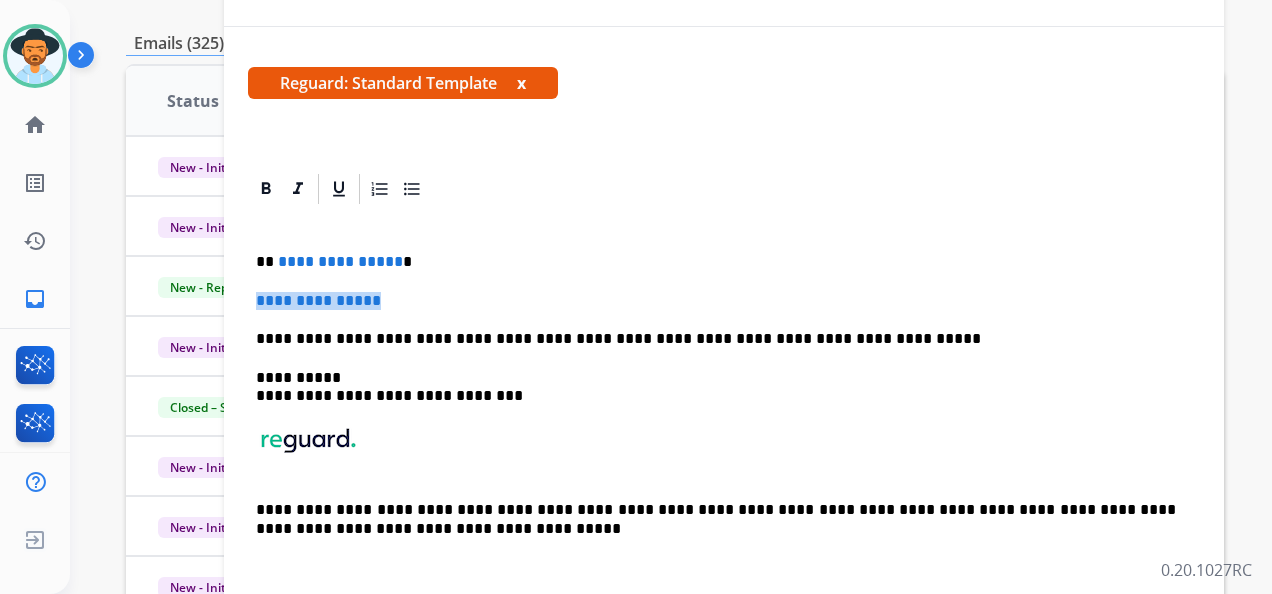 drag, startPoint x: 252, startPoint y: 294, endPoint x: 396, endPoint y: 295, distance: 144.00348 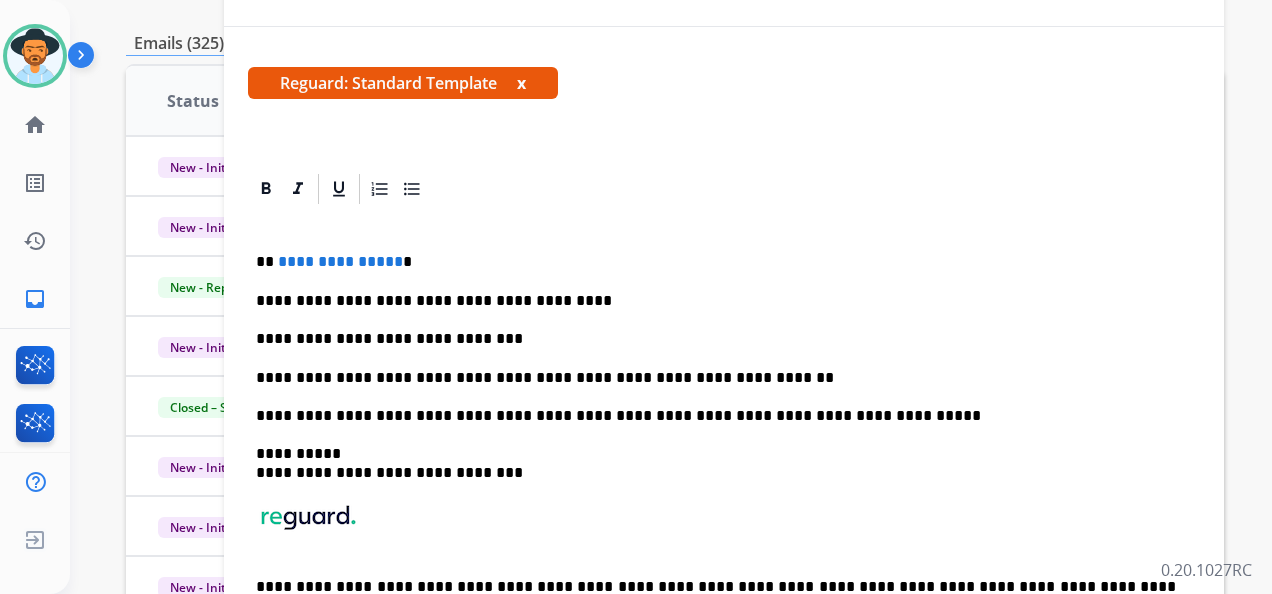 drag, startPoint x: 390, startPoint y: 257, endPoint x: 557, endPoint y: 264, distance: 167.14664 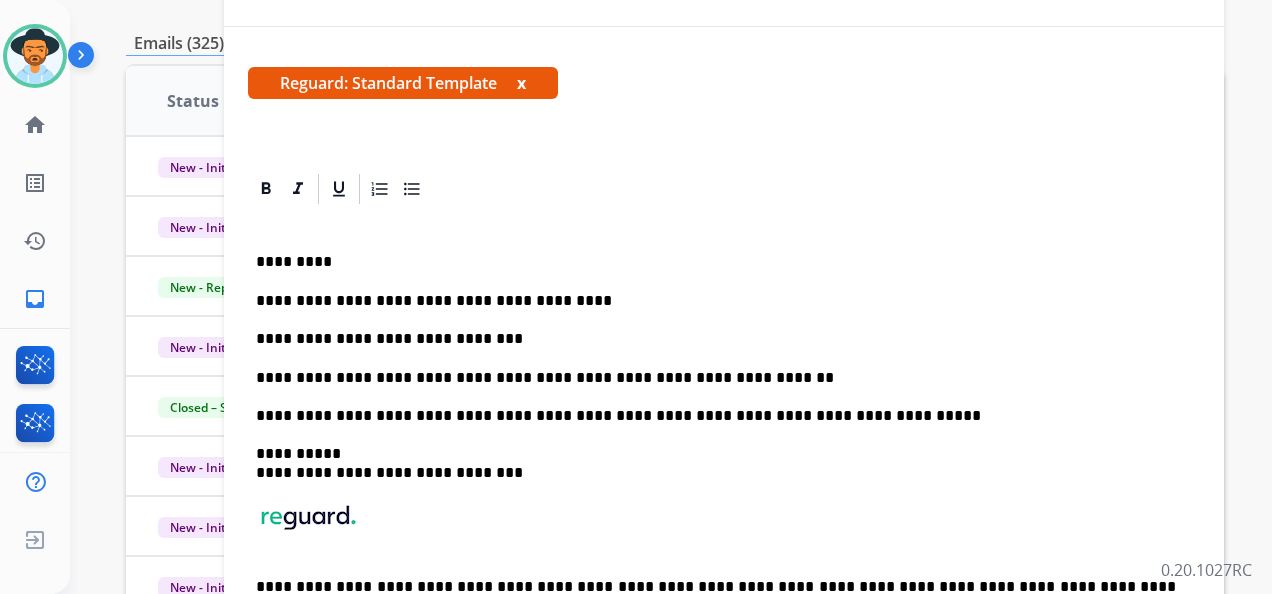 scroll, scrollTop: 245, scrollLeft: 0, axis: vertical 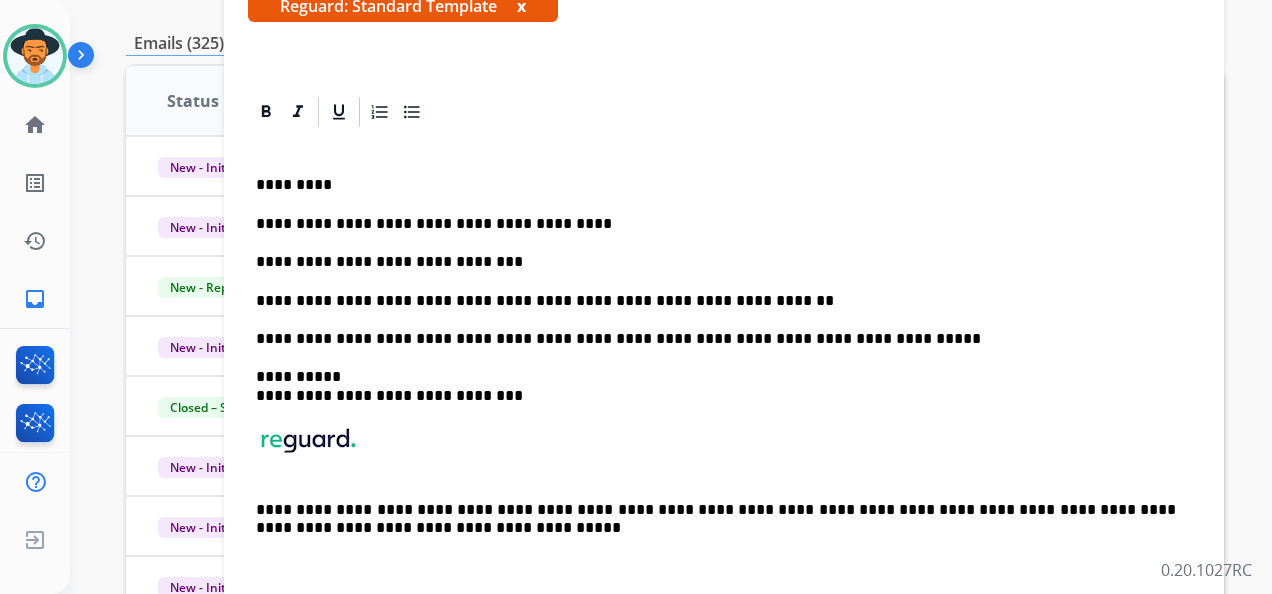 click on "**********" at bounding box center (724, 366) 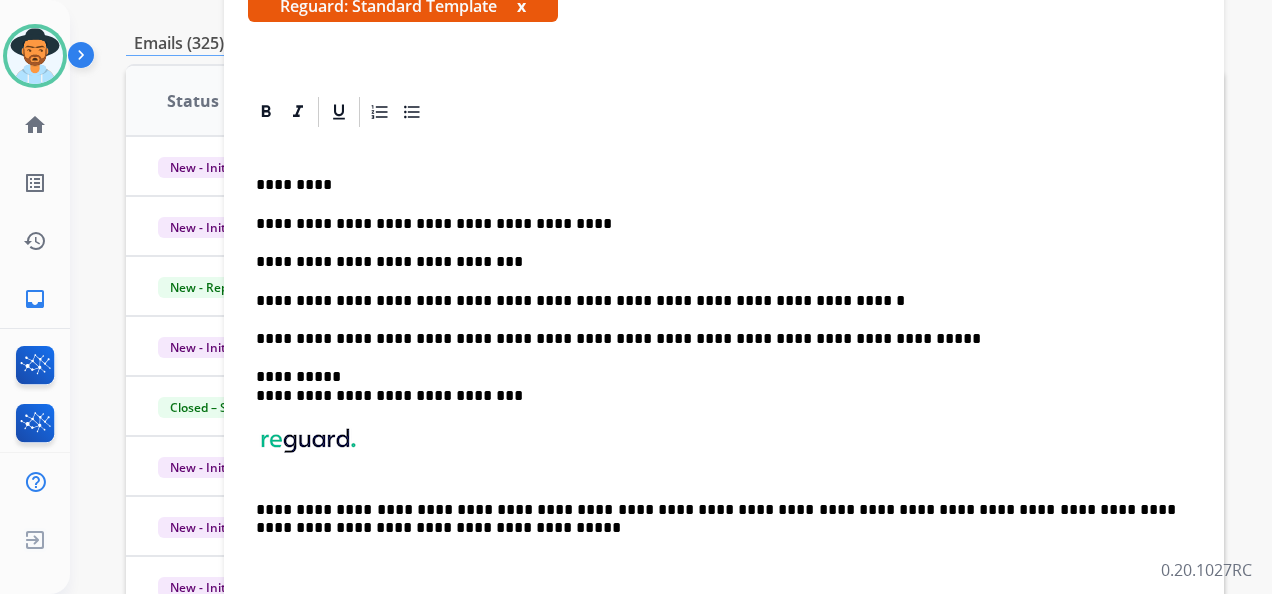 click on "**********" at bounding box center (724, 366) 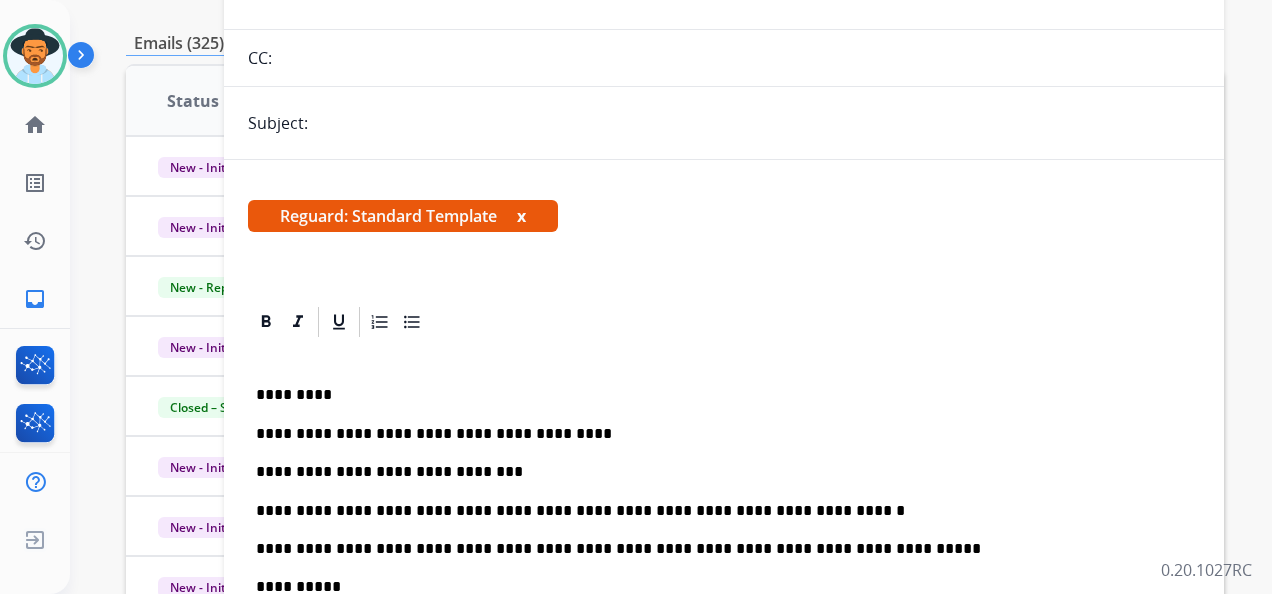 scroll, scrollTop: 0, scrollLeft: 0, axis: both 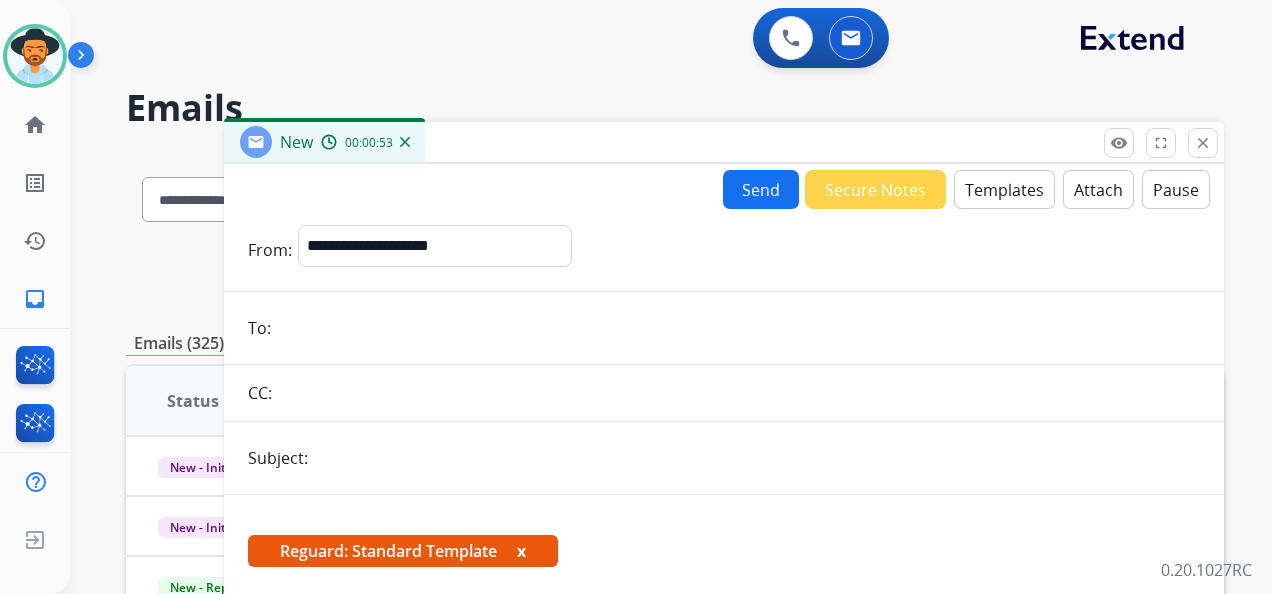 click on "**********" at bounding box center [724, 684] 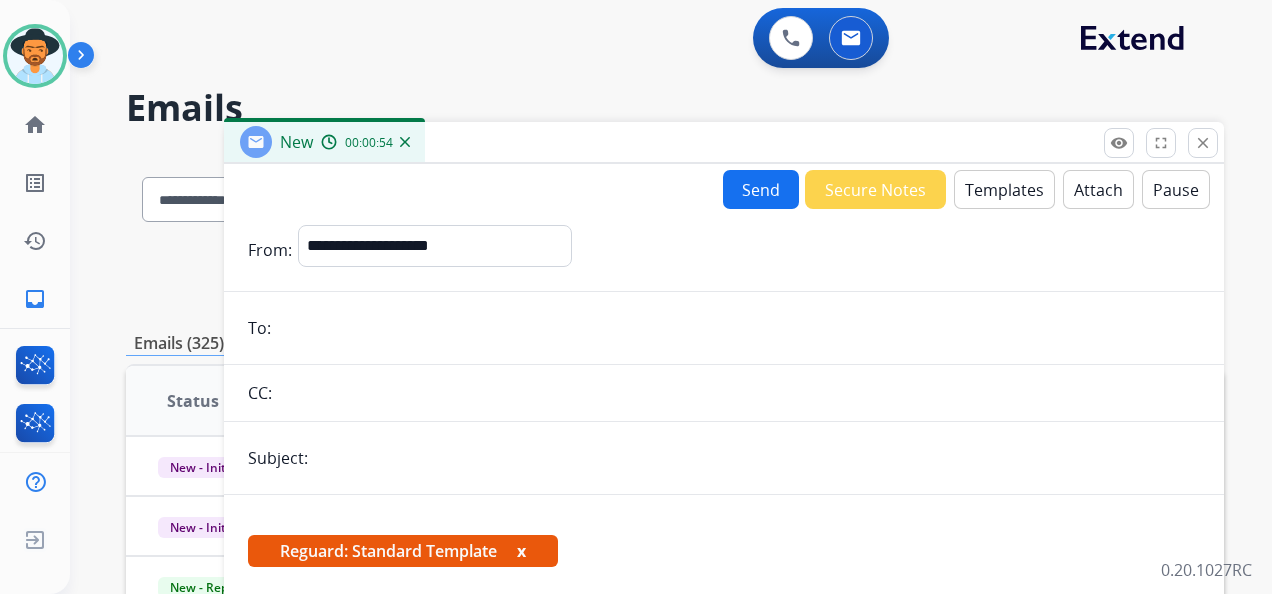 paste on "**********" 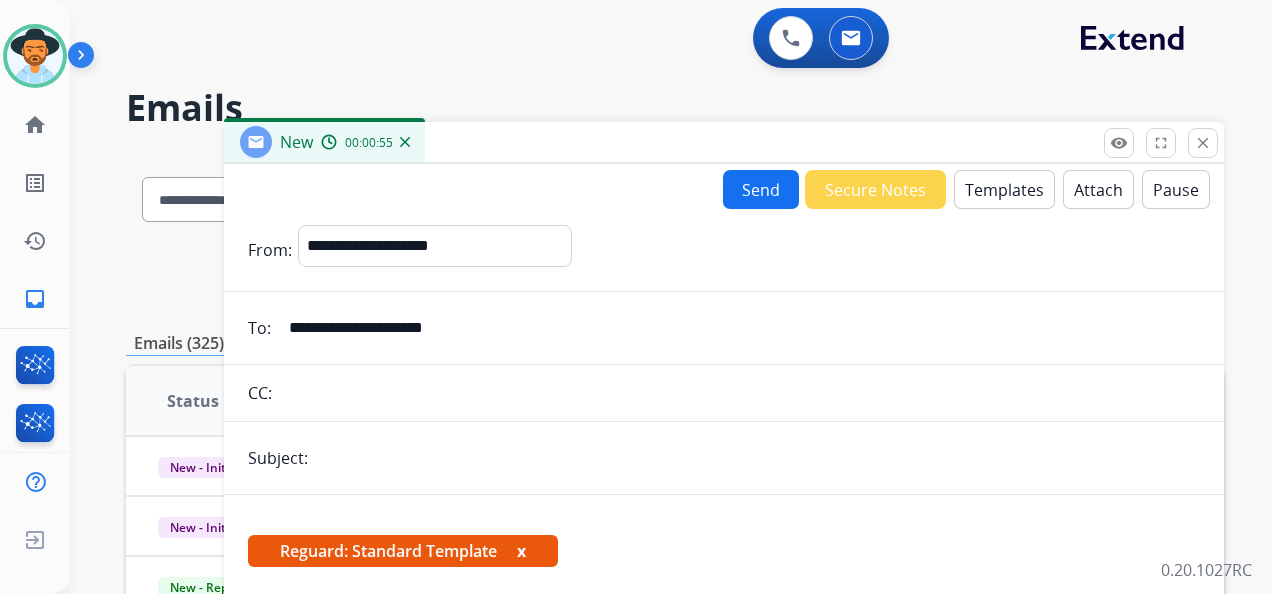type on "**********" 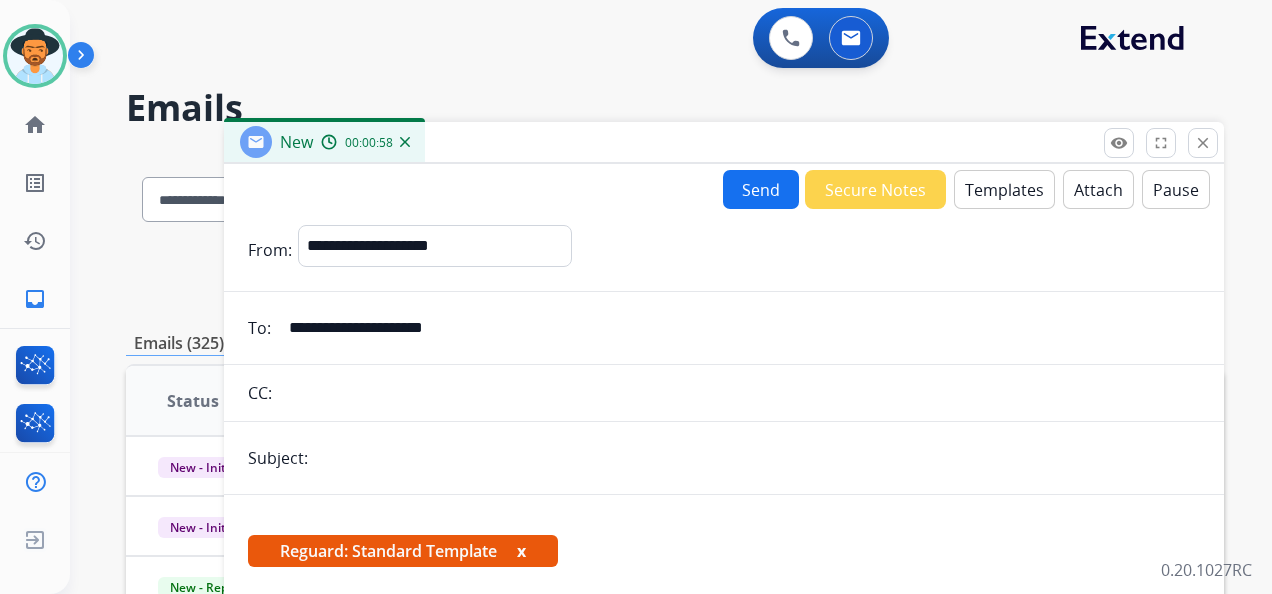 type on "**********" 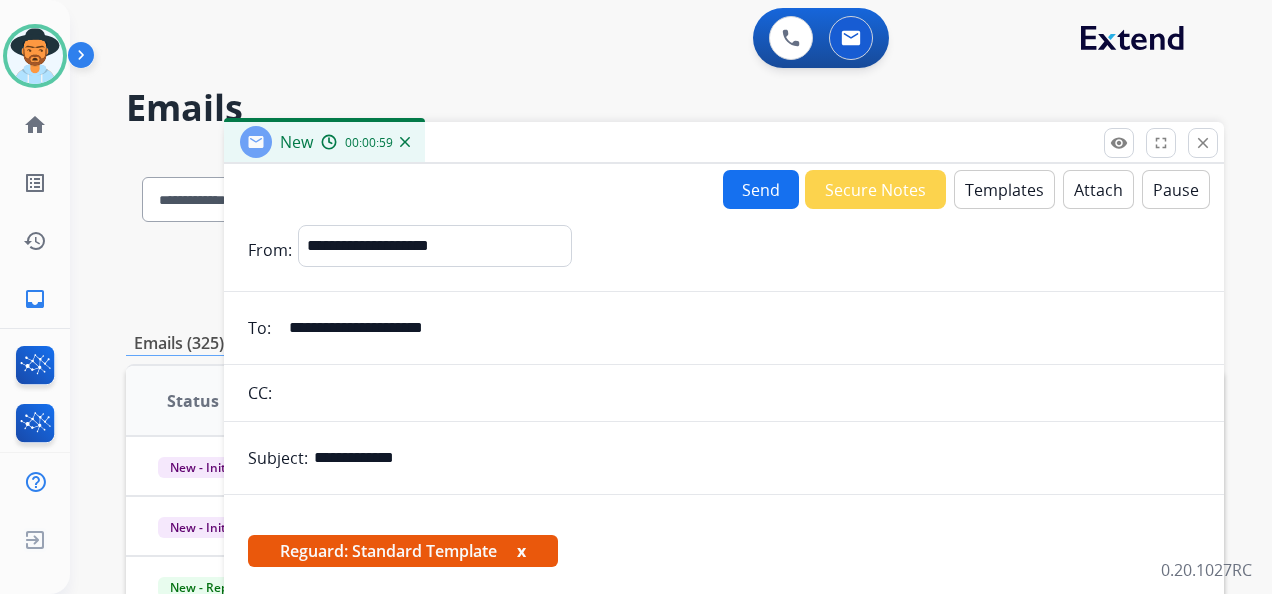 click on "Reguard: Standard Template  x" at bounding box center (724, 559) 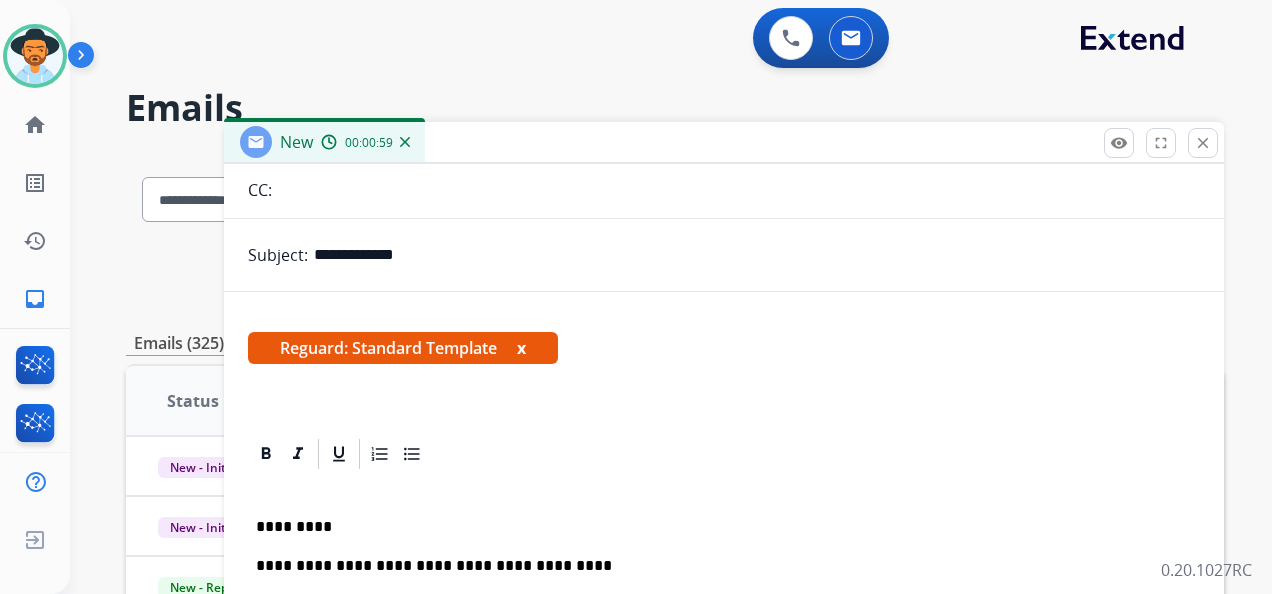 scroll, scrollTop: 245, scrollLeft: 0, axis: vertical 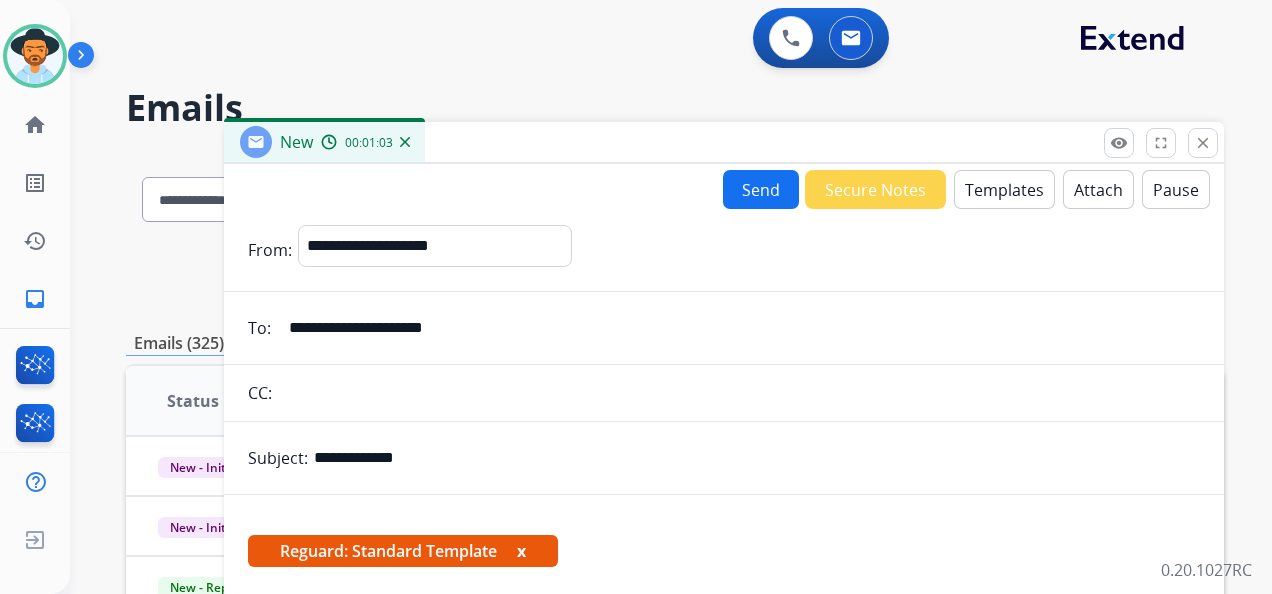 click on "Send" at bounding box center (761, 189) 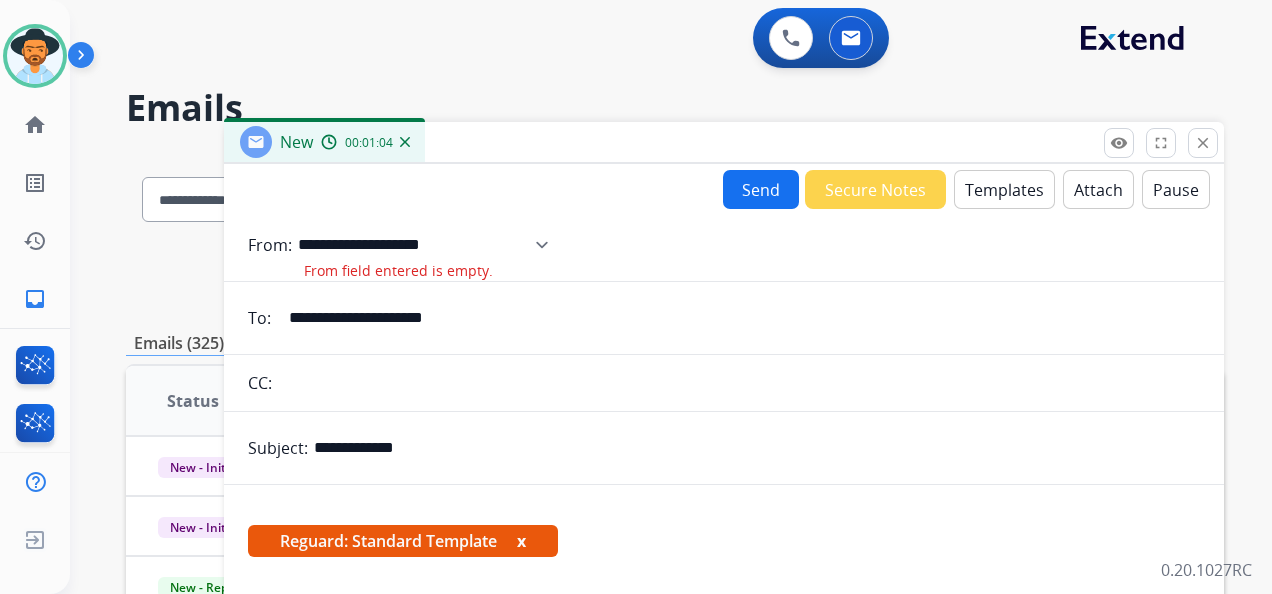 click on "**********" at bounding box center [430, 245] 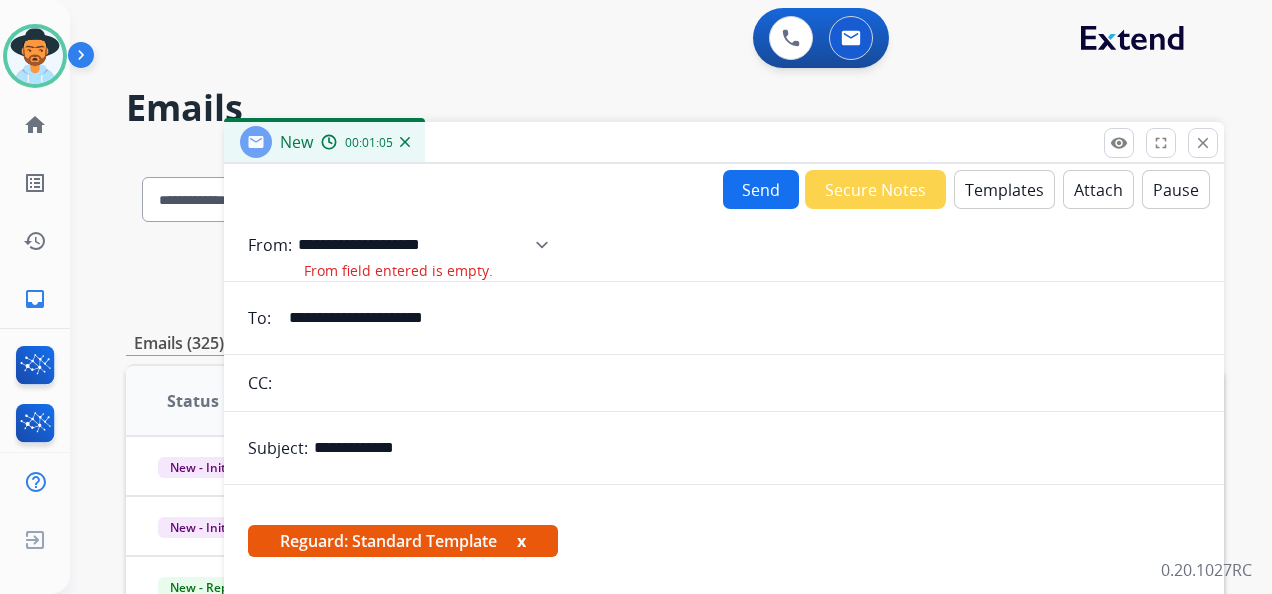 select on "**********" 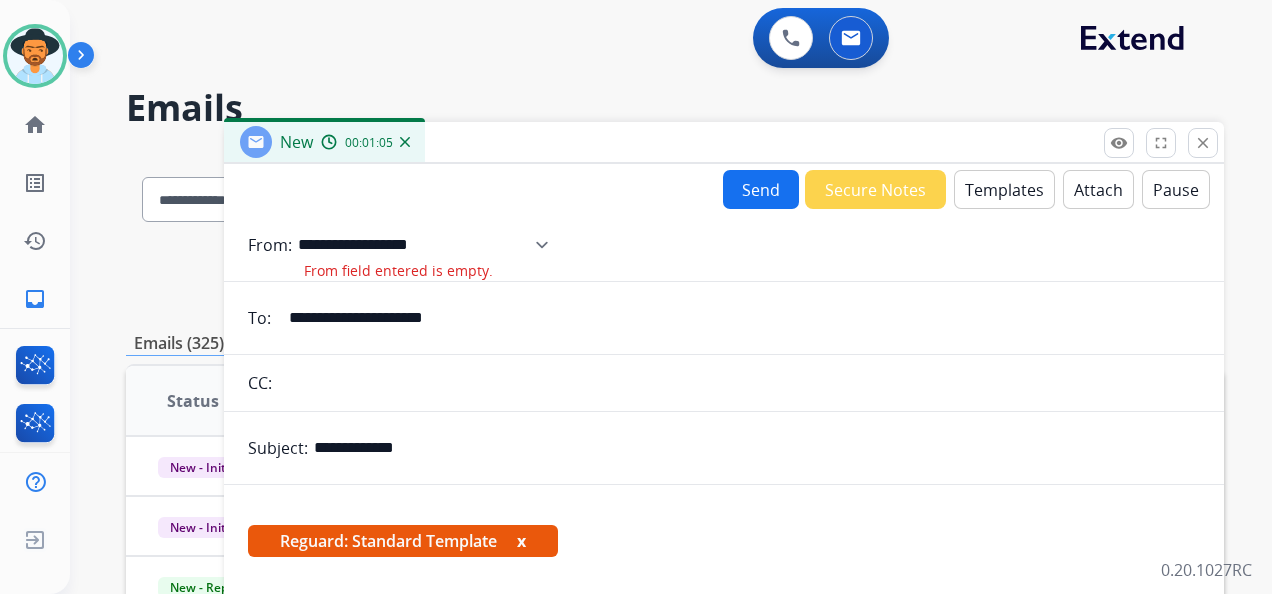 click on "**********" at bounding box center [430, 245] 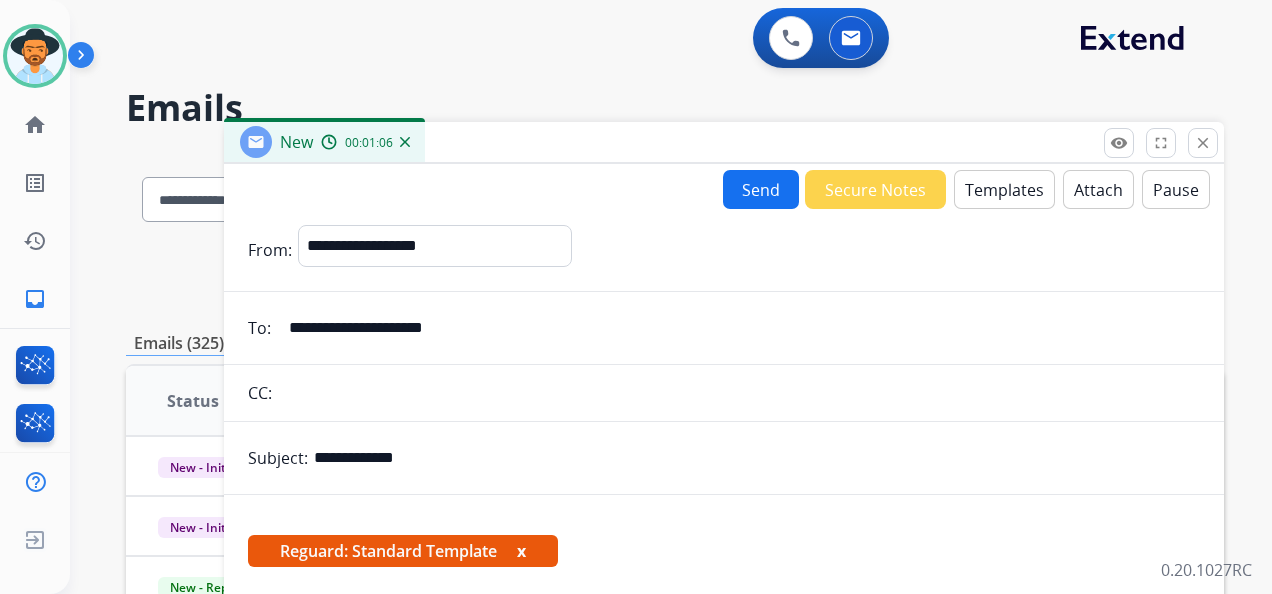 click on "Send" at bounding box center (761, 189) 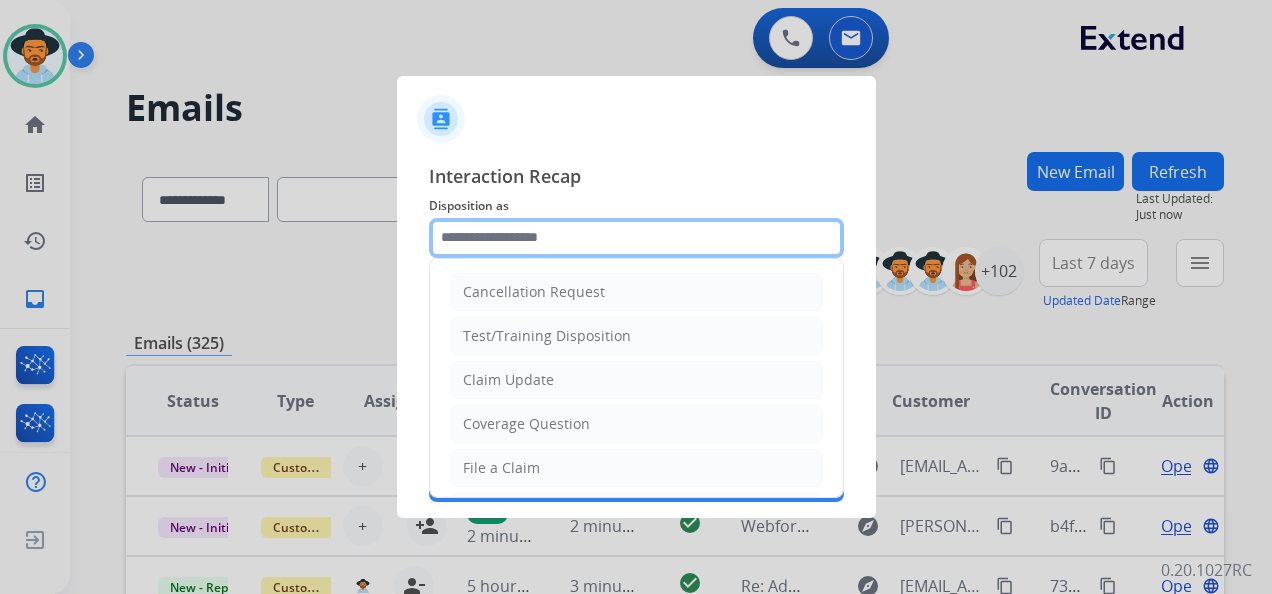 click 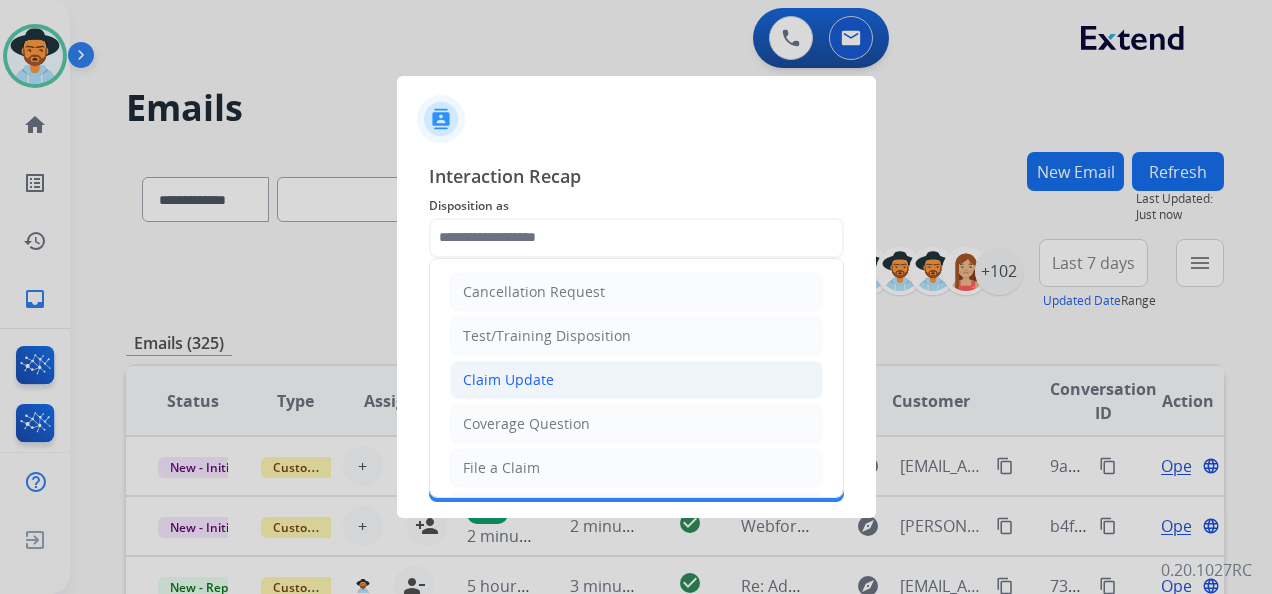 click on "Claim Update" 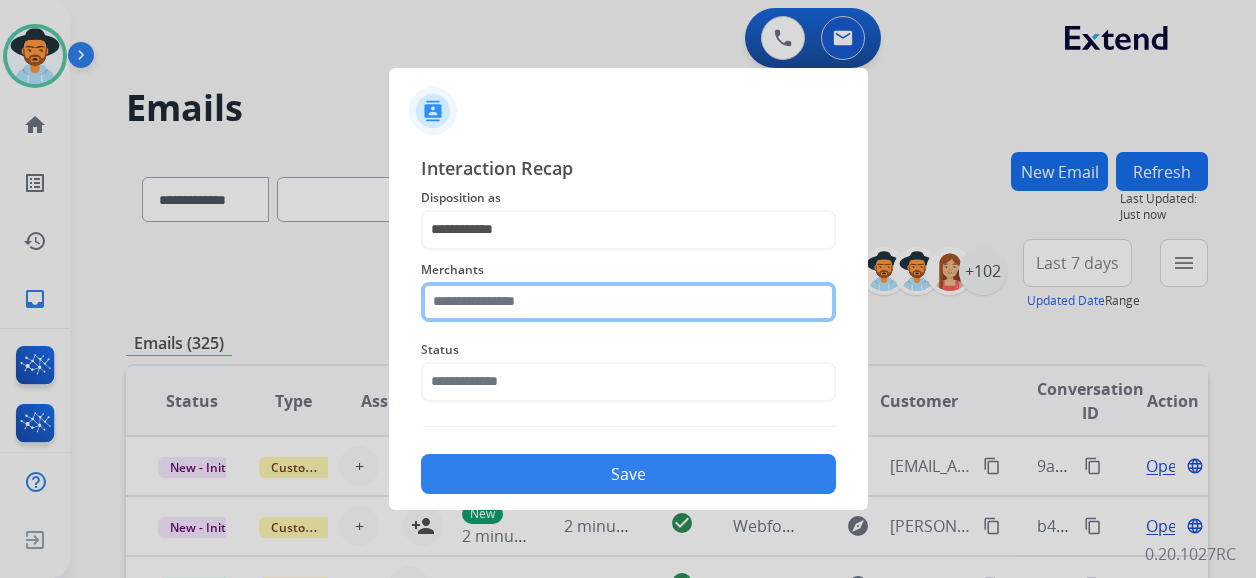 click 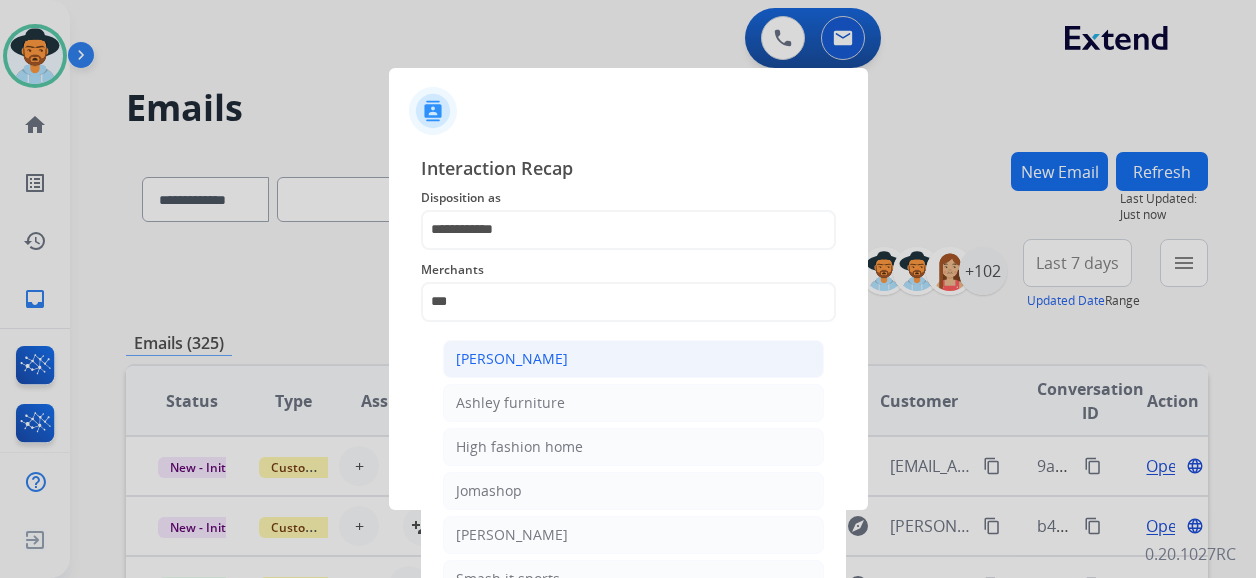 click on "[PERSON_NAME]" 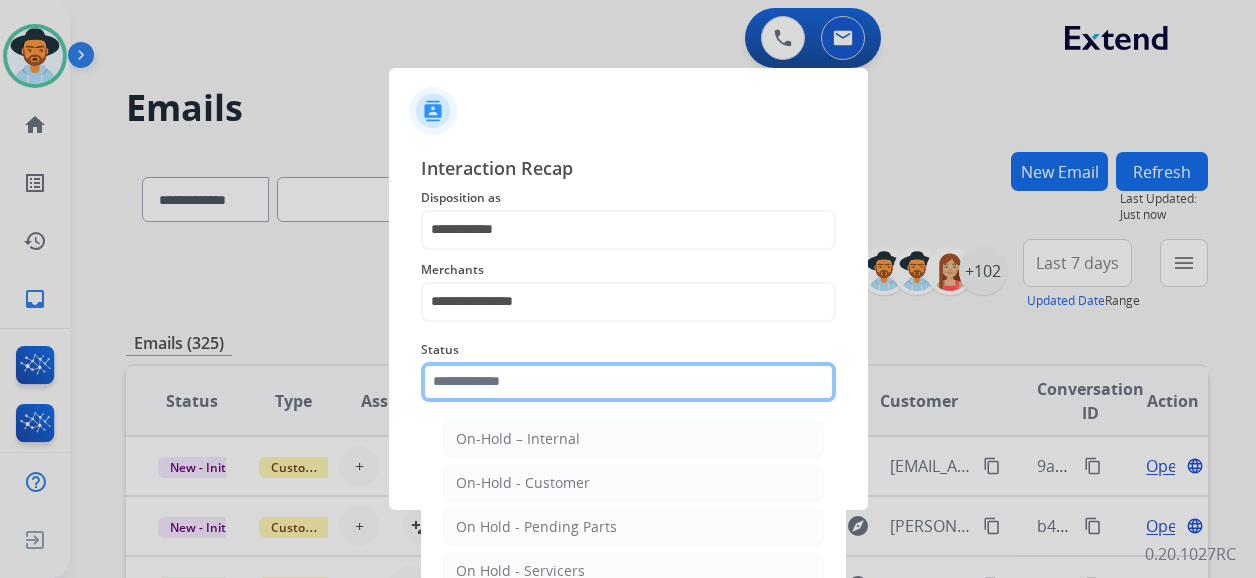 click 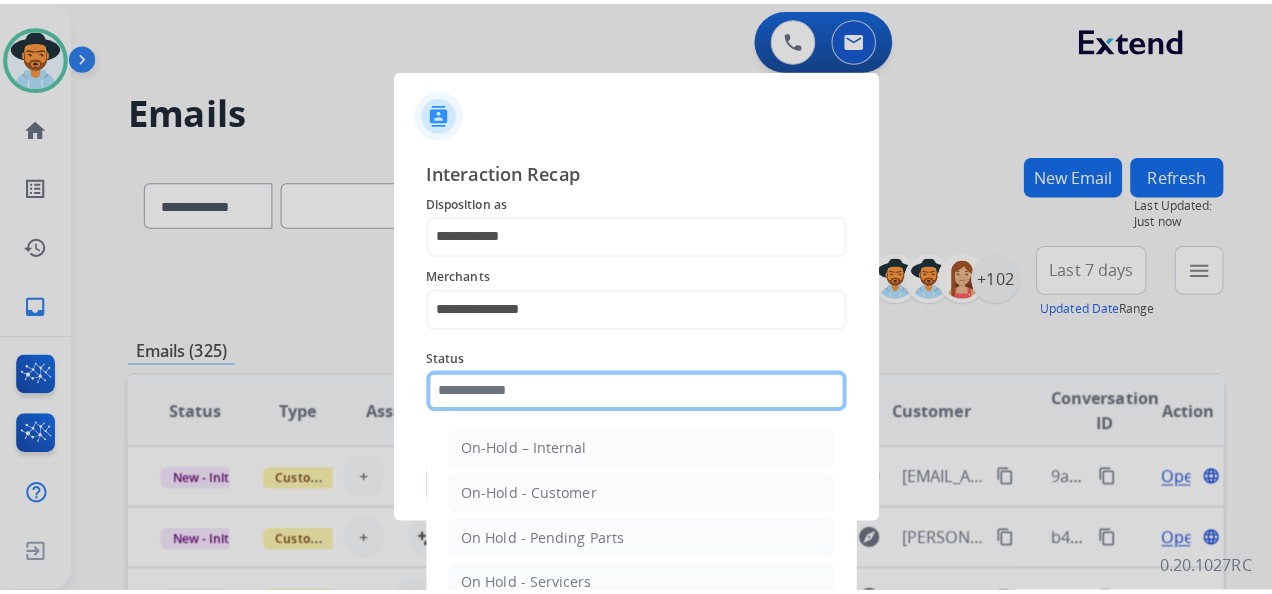 scroll, scrollTop: 114, scrollLeft: 0, axis: vertical 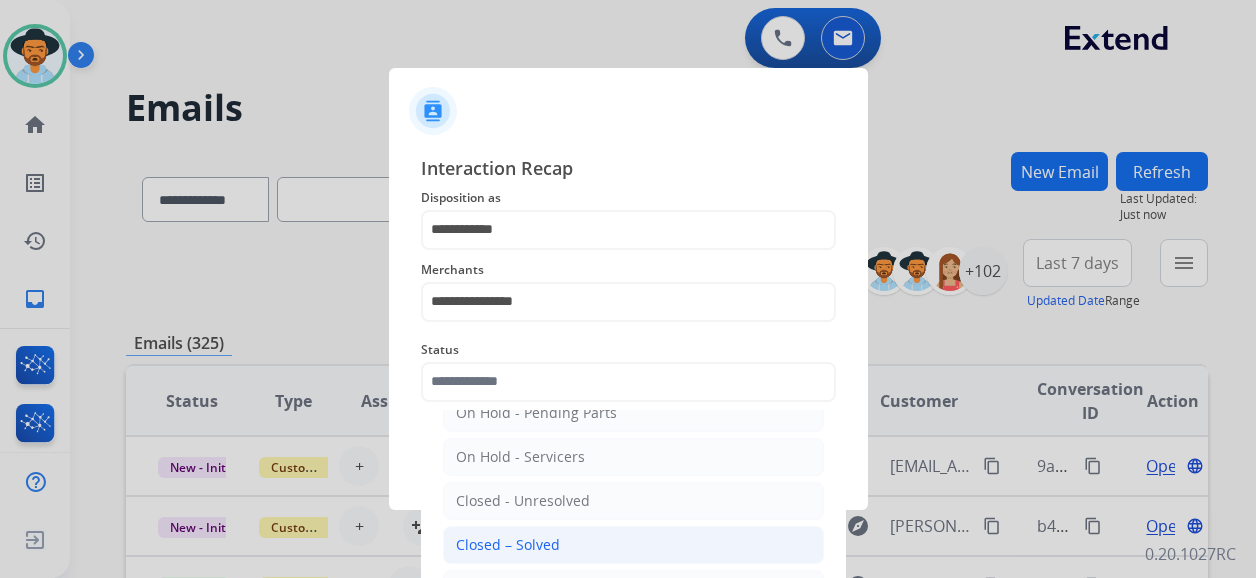 click on "Closed – Solved" 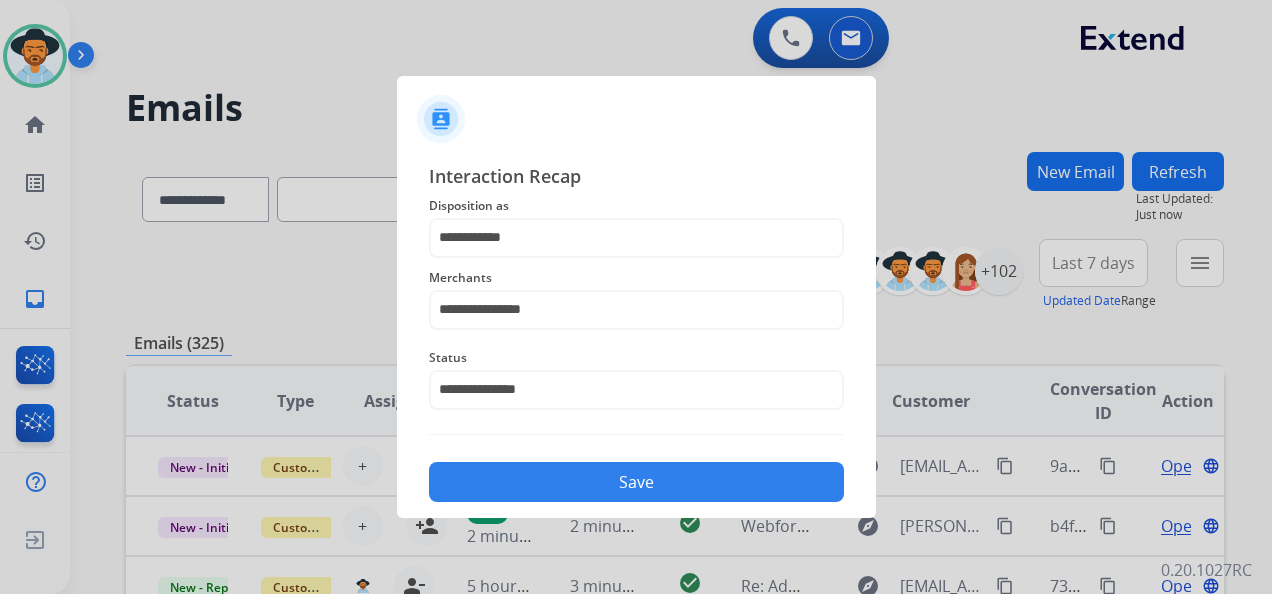 click on "Save" 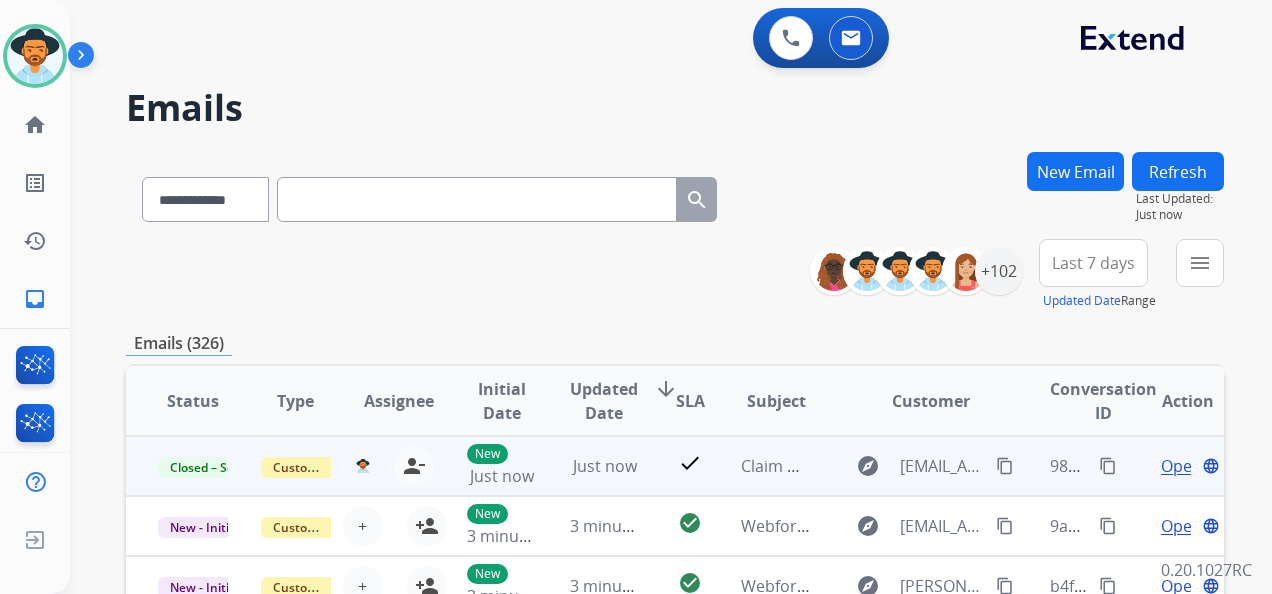click on "content_copy" at bounding box center (1108, 466) 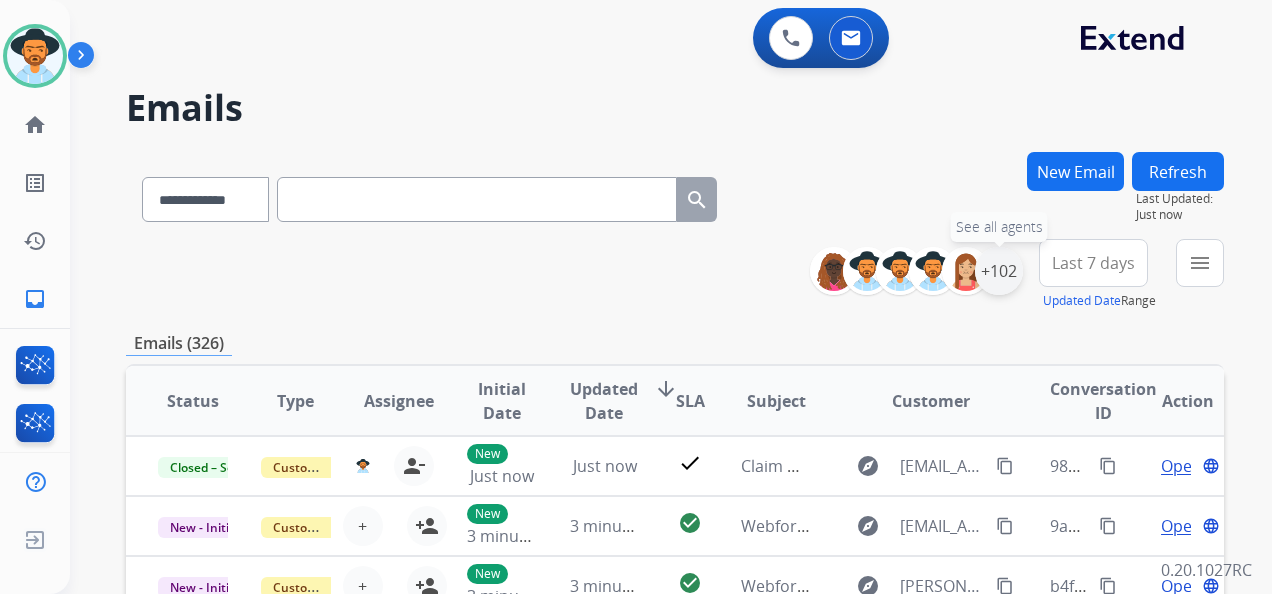 click on "+102" at bounding box center (999, 271) 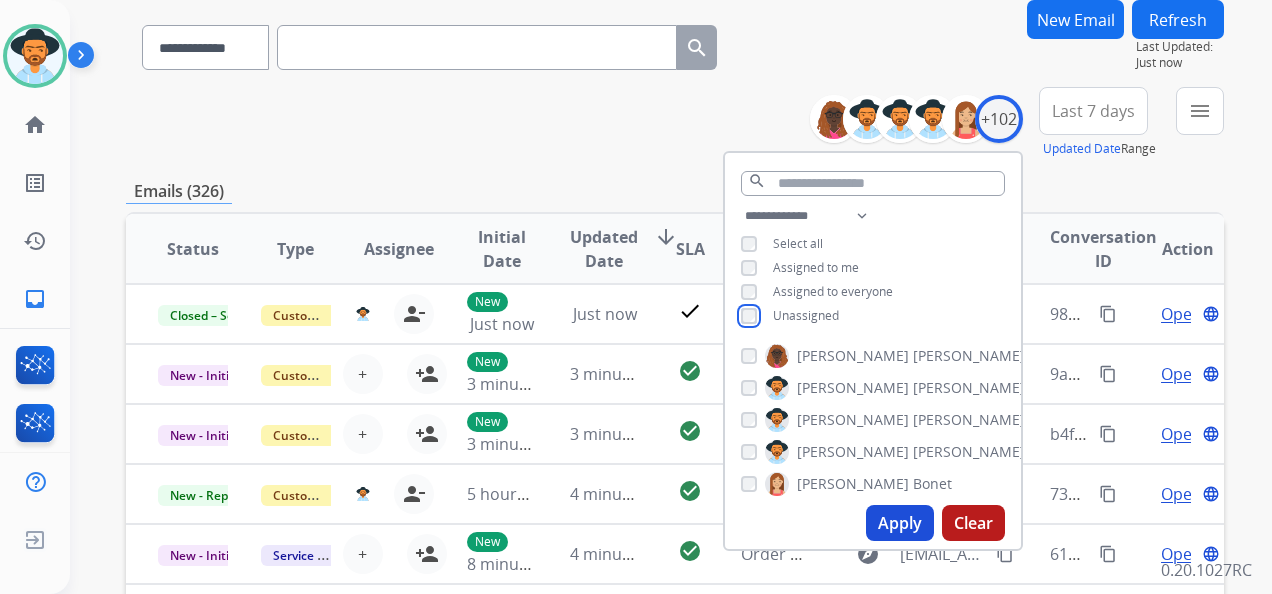scroll, scrollTop: 200, scrollLeft: 0, axis: vertical 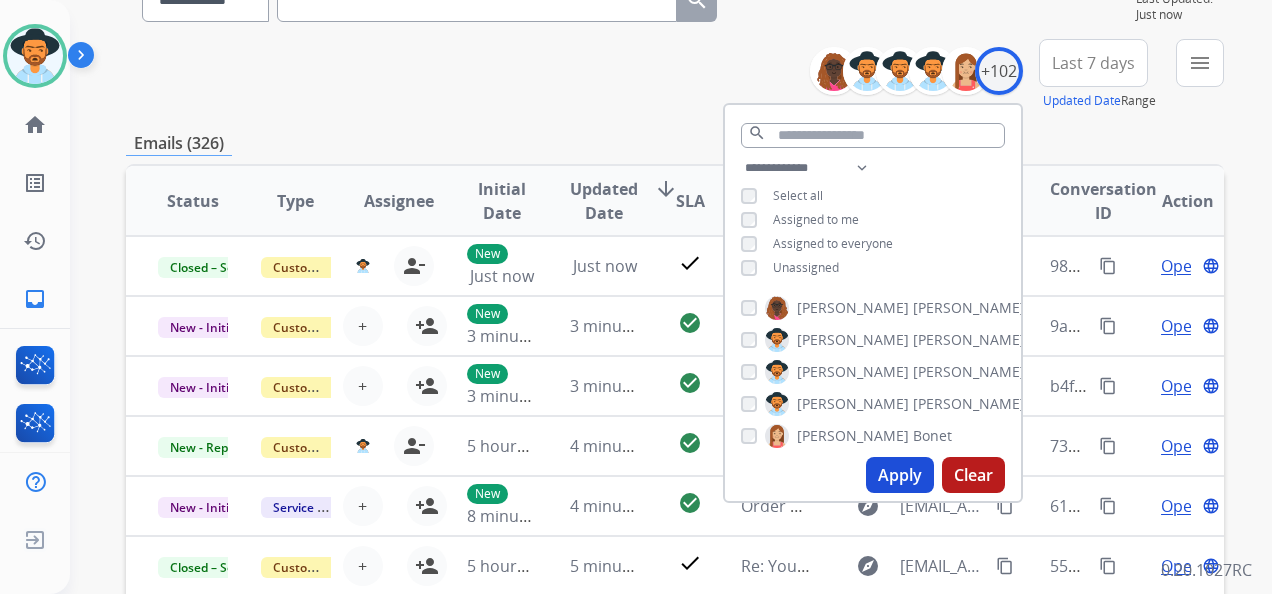 click on "Apply" at bounding box center [900, 475] 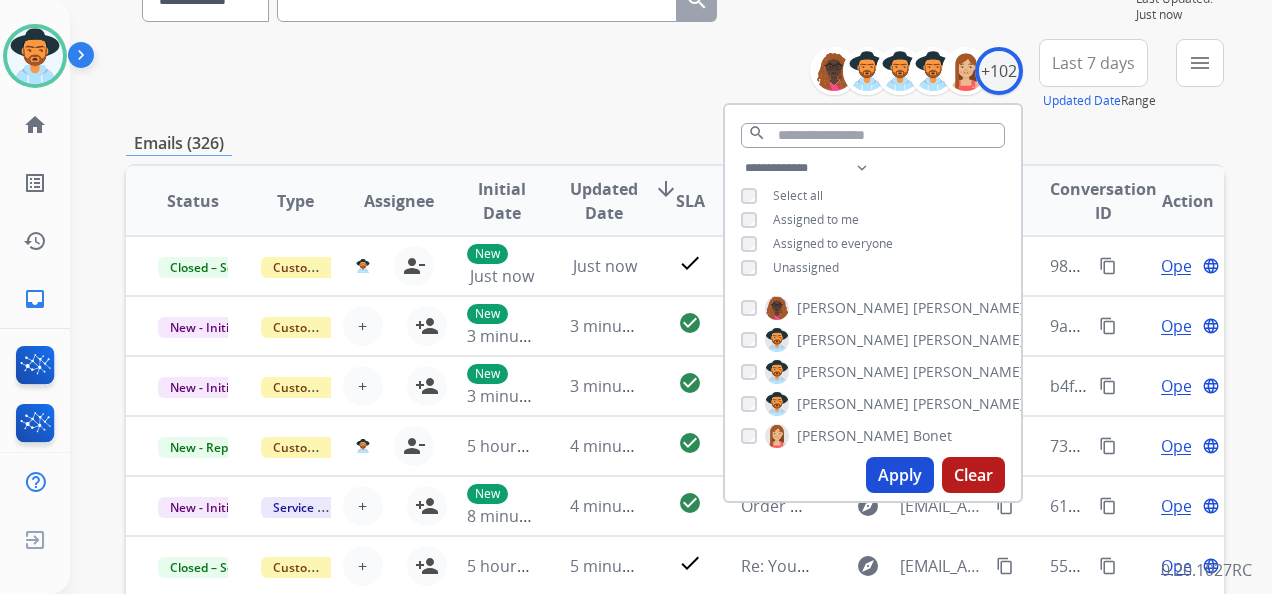scroll, scrollTop: 0, scrollLeft: 0, axis: both 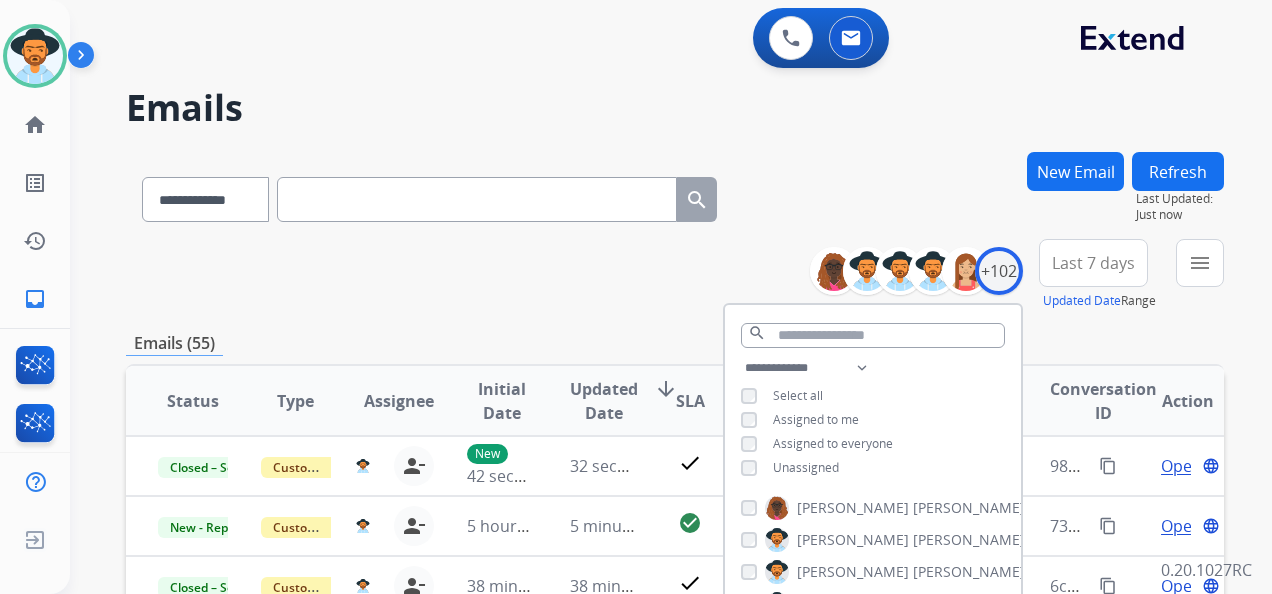 click on "**********" at bounding box center [675, 275] 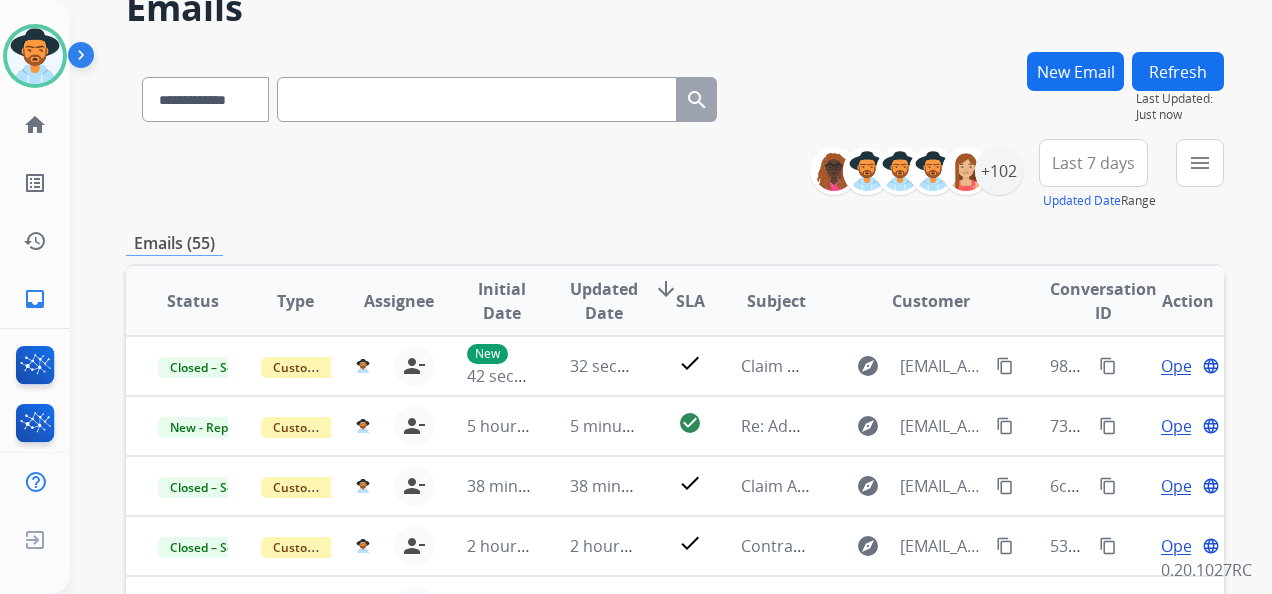 scroll, scrollTop: 200, scrollLeft: 0, axis: vertical 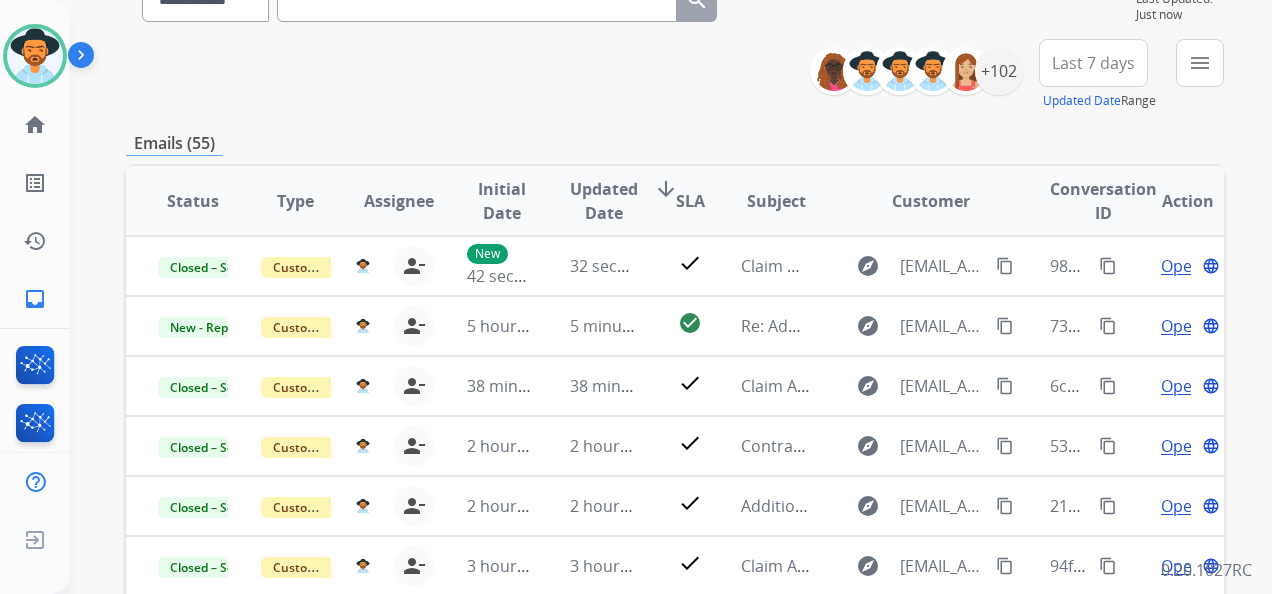 drag, startPoint x: 557, startPoint y: 232, endPoint x: 478, endPoint y: 94, distance: 159.01257 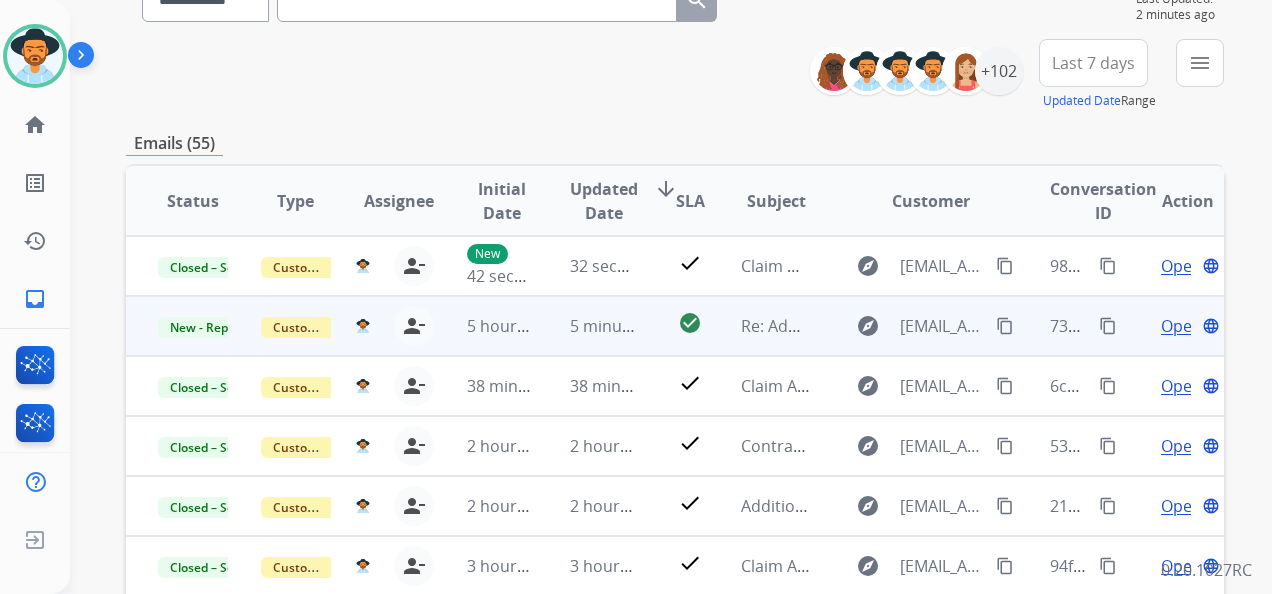 click on "Open" at bounding box center [1181, 326] 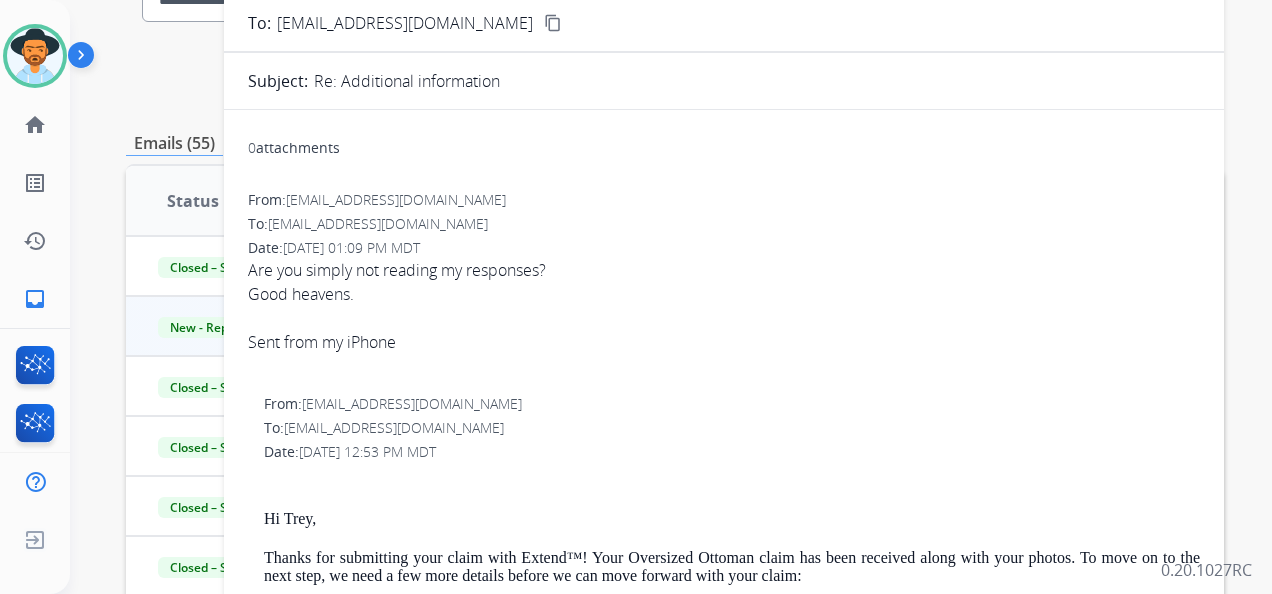 scroll, scrollTop: 0, scrollLeft: 0, axis: both 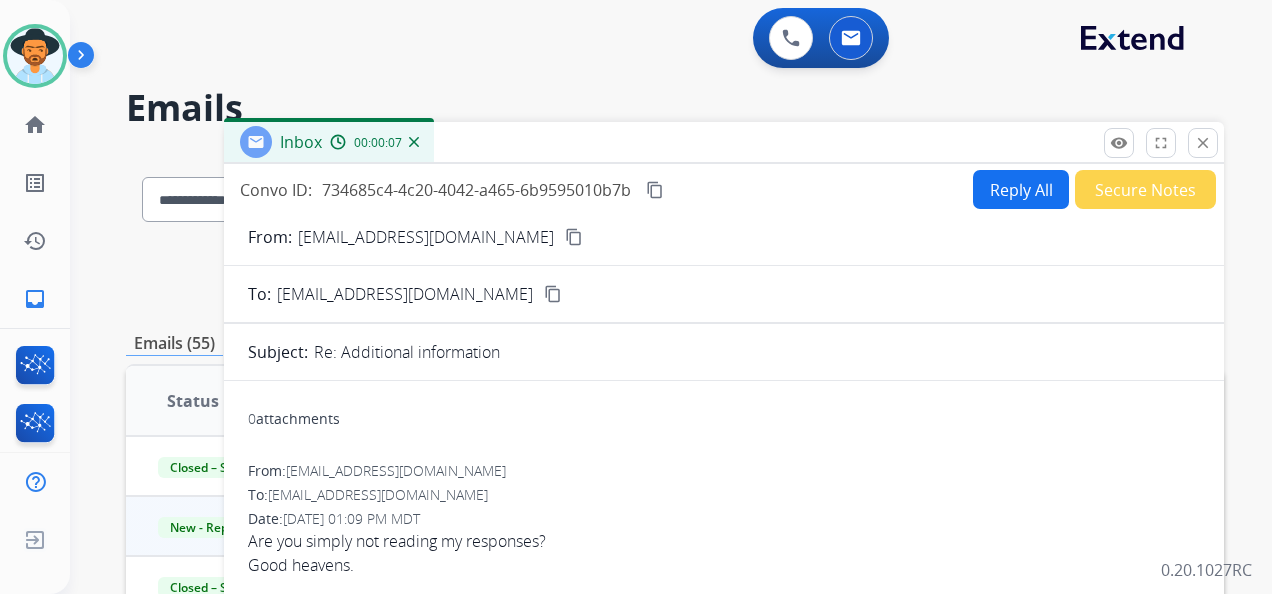 click on "content_copy" at bounding box center [574, 237] 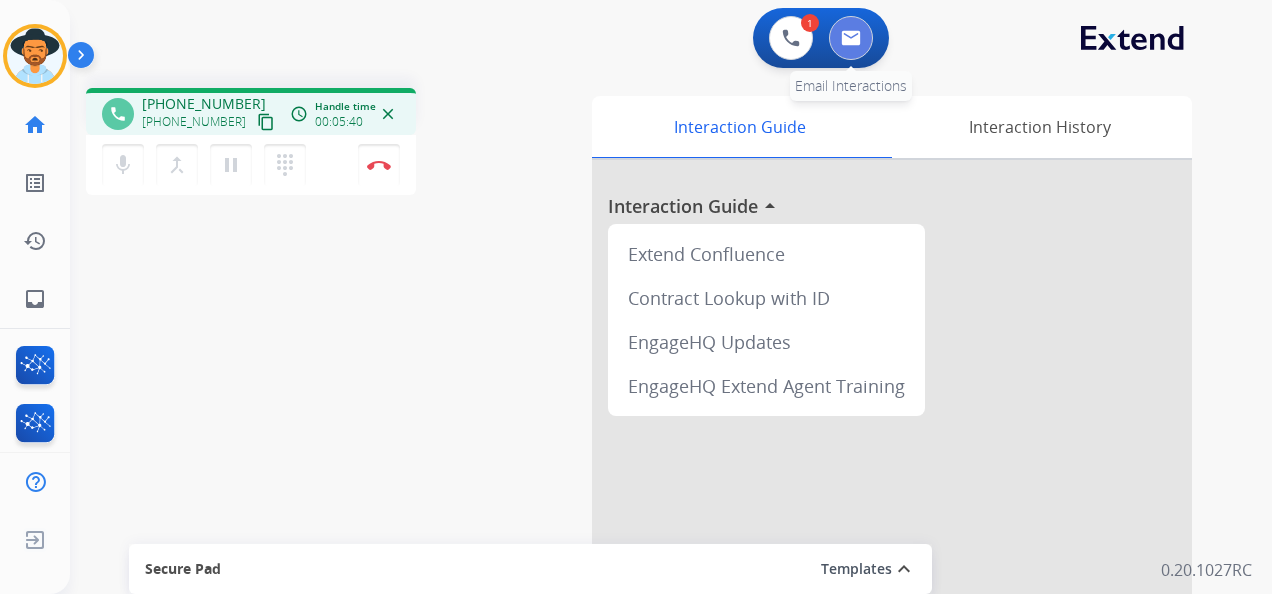 click at bounding box center (851, 38) 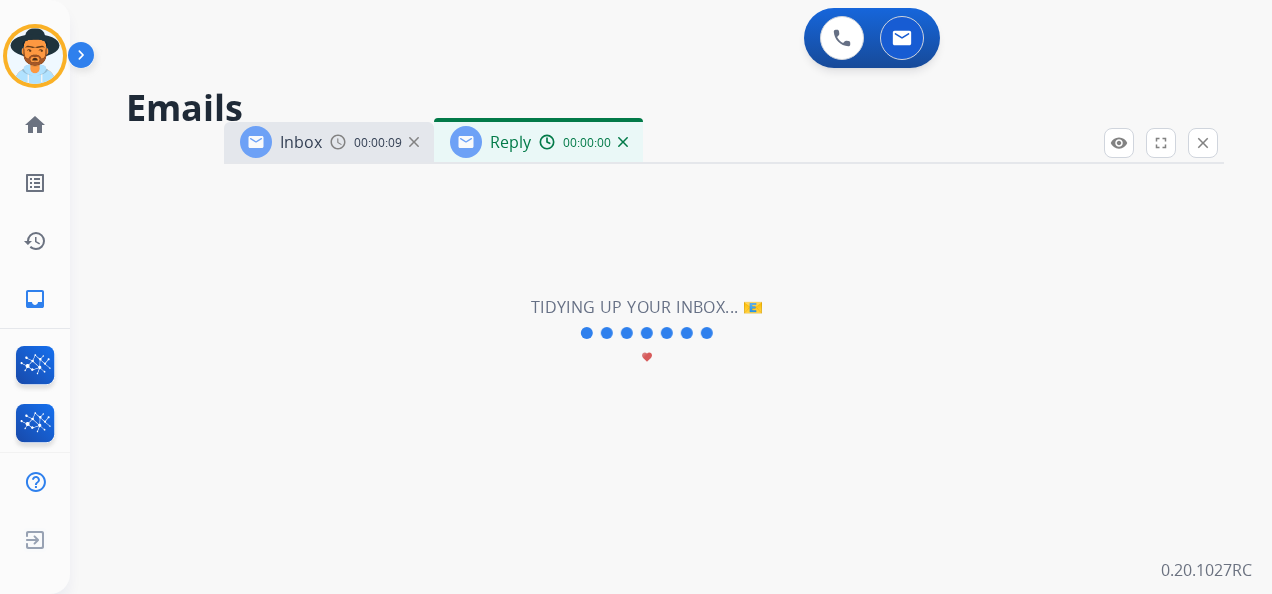 select on "**********" 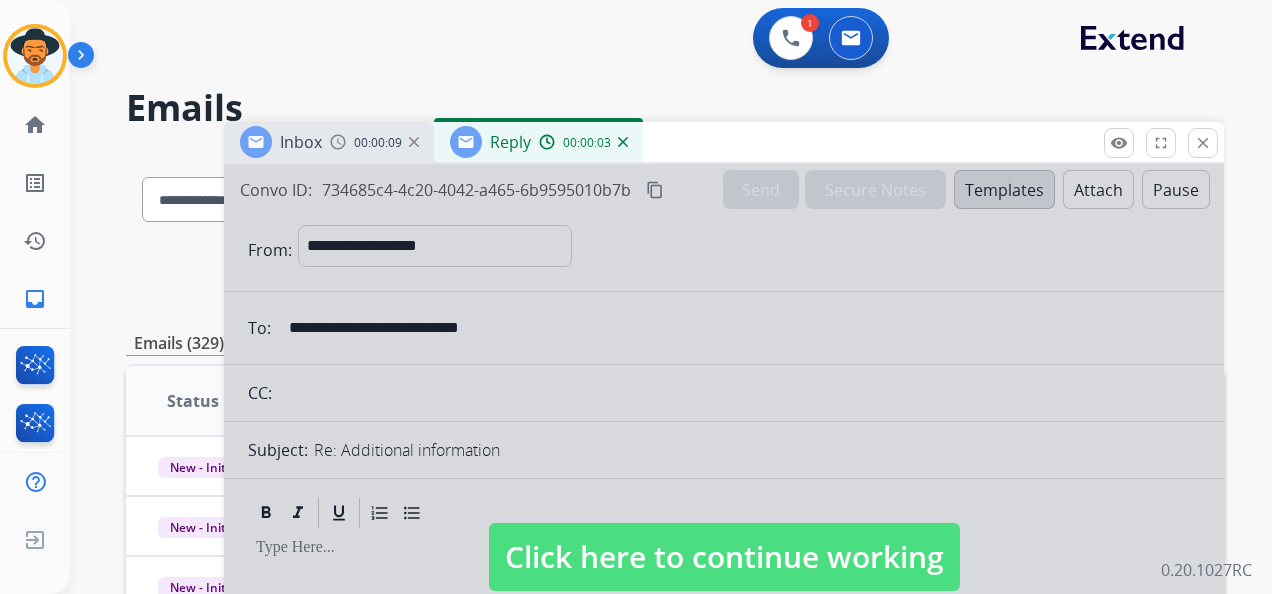 drag, startPoint x: 748, startPoint y: 558, endPoint x: 746, endPoint y: 548, distance: 10.198039 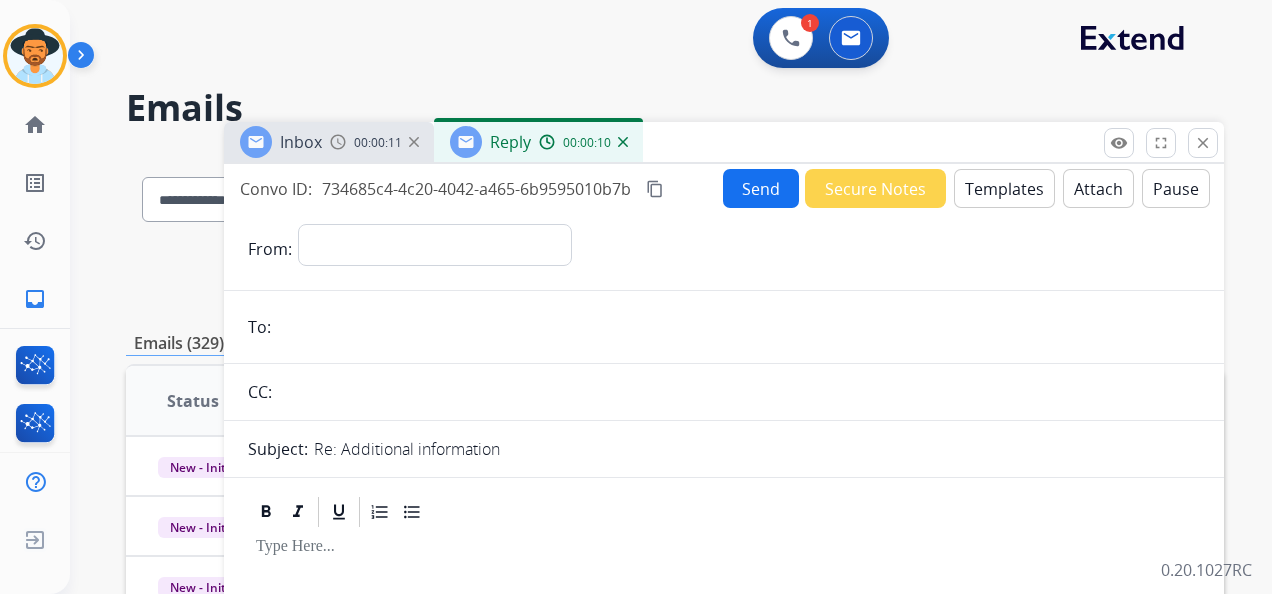 scroll, scrollTop: 0, scrollLeft: 0, axis: both 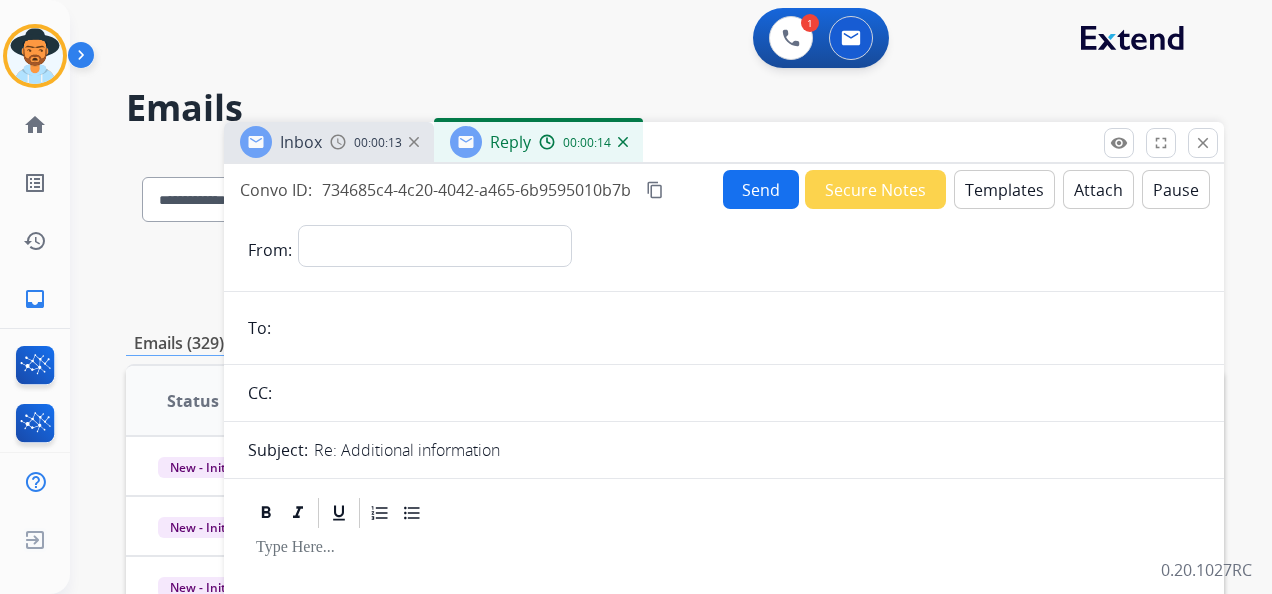 click at bounding box center (414, 142) 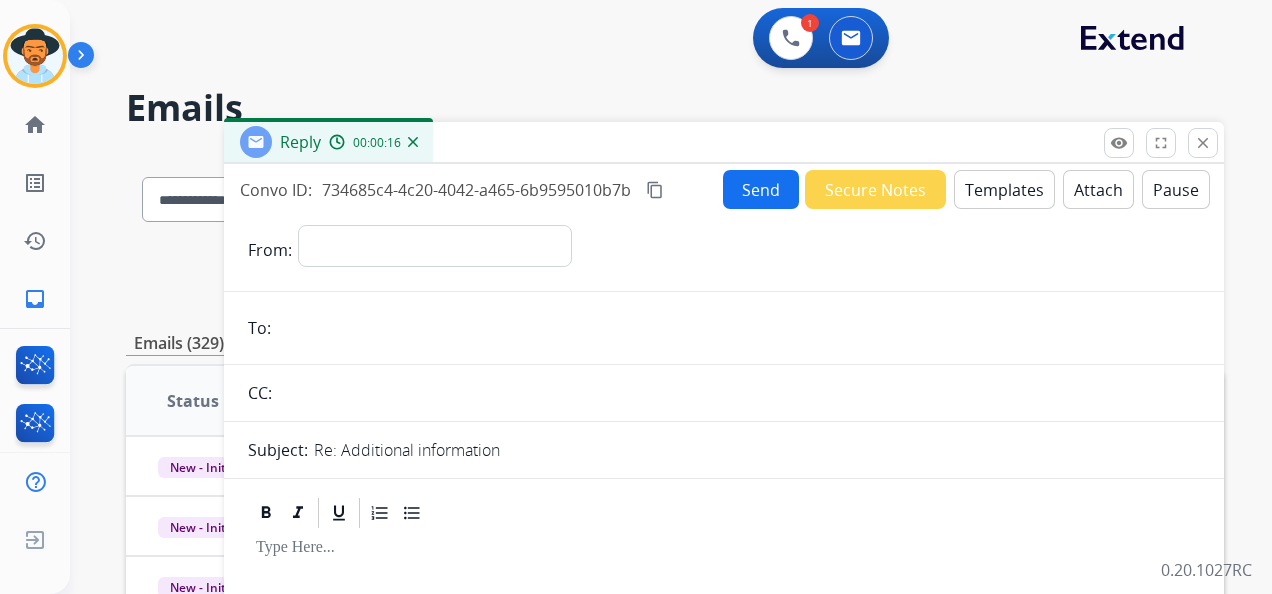 click on "00:00:16" at bounding box center (373, 142) 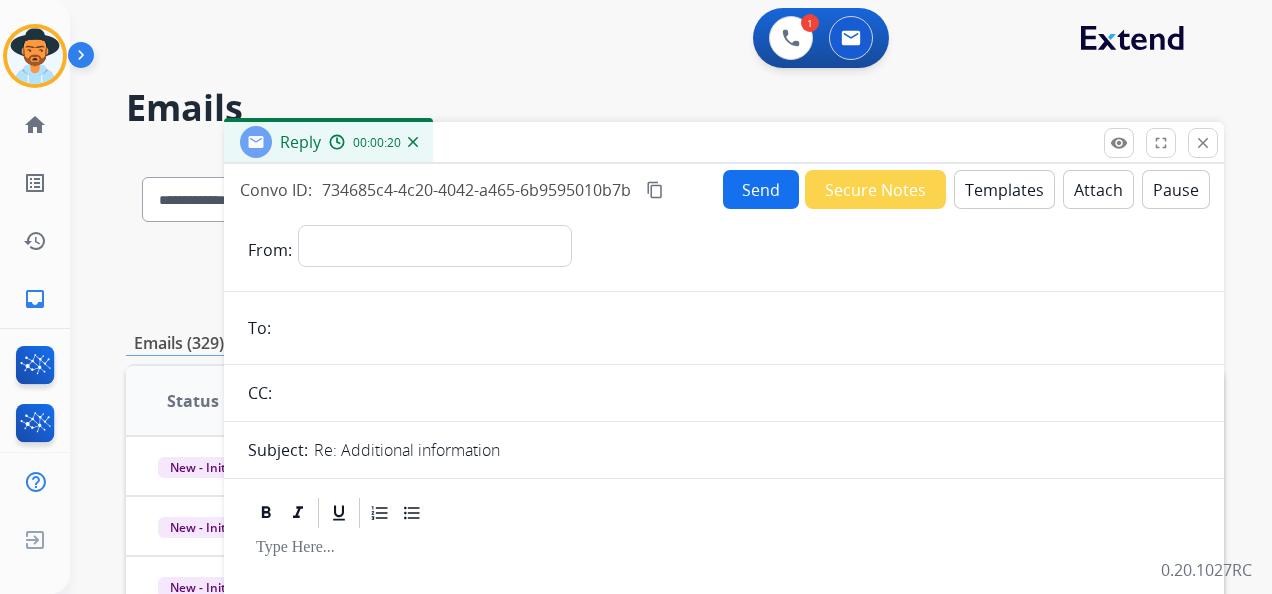 click at bounding box center [413, 142] 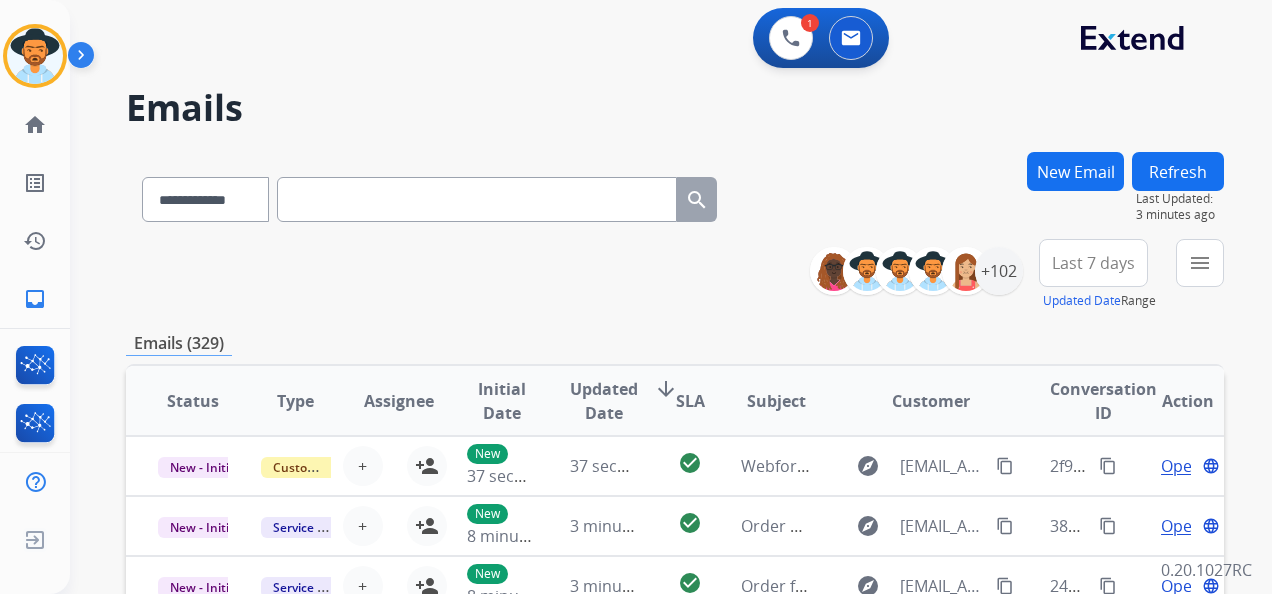 click on "New Email" at bounding box center (1075, 171) 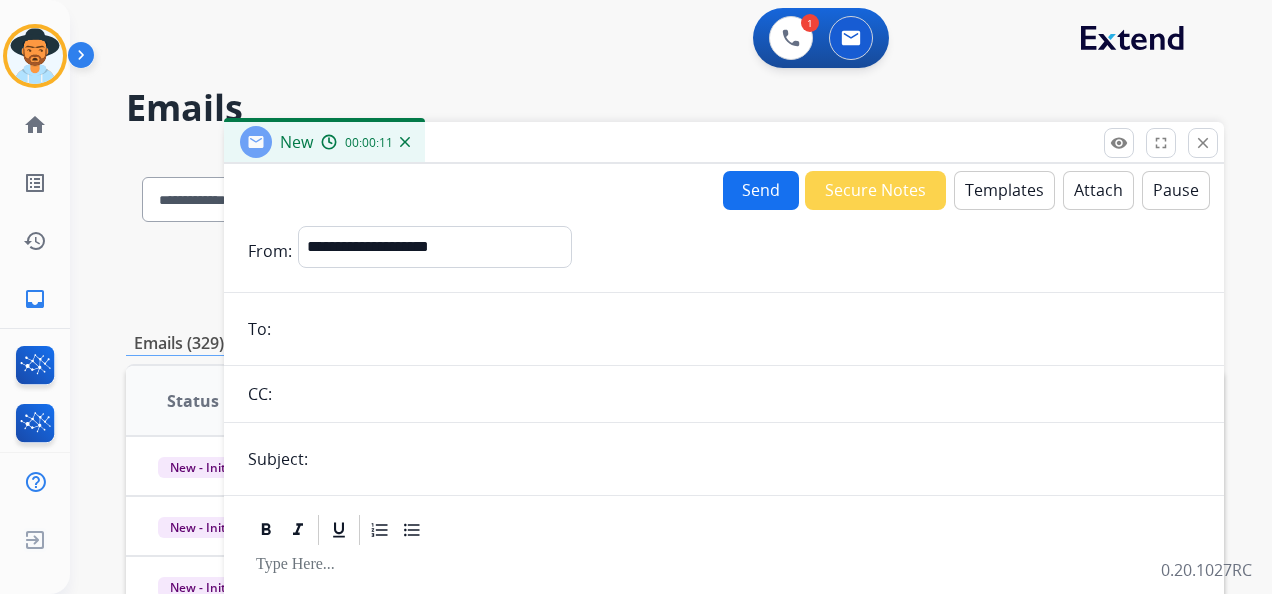 click at bounding box center (738, 329) 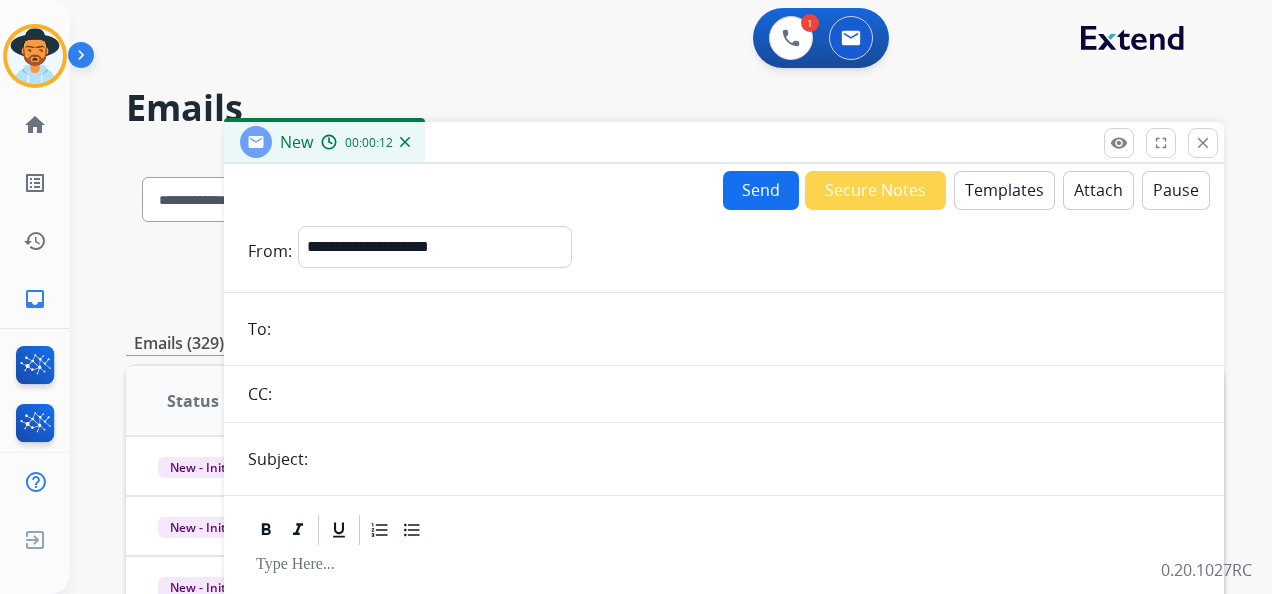 paste on "**********" 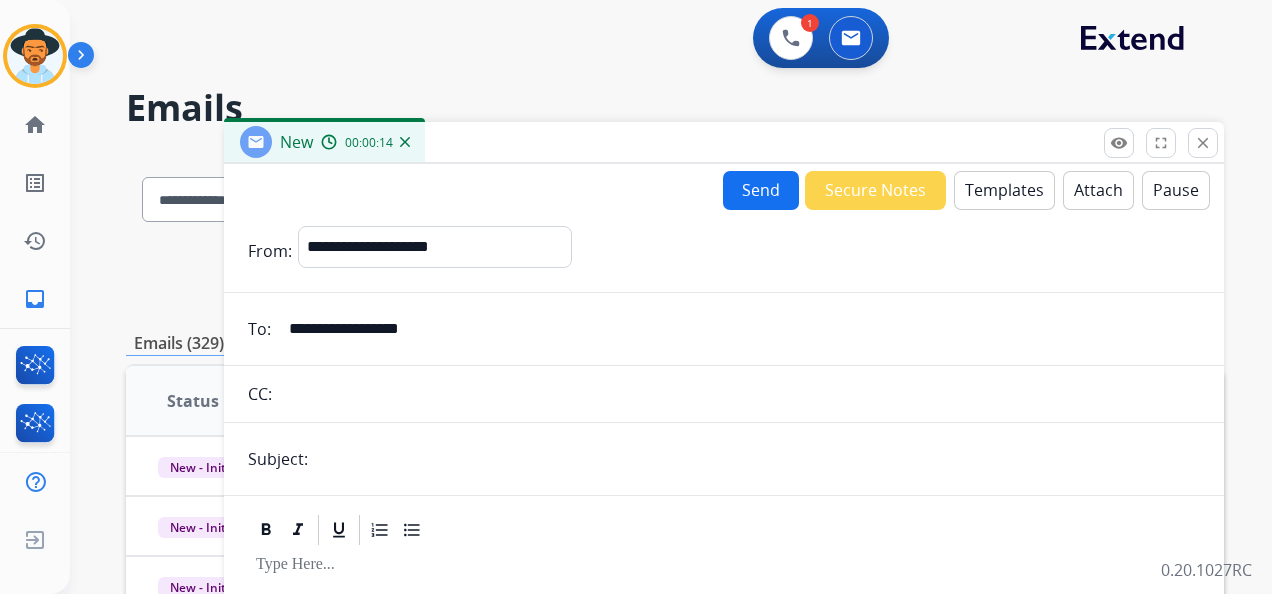 type on "**********" 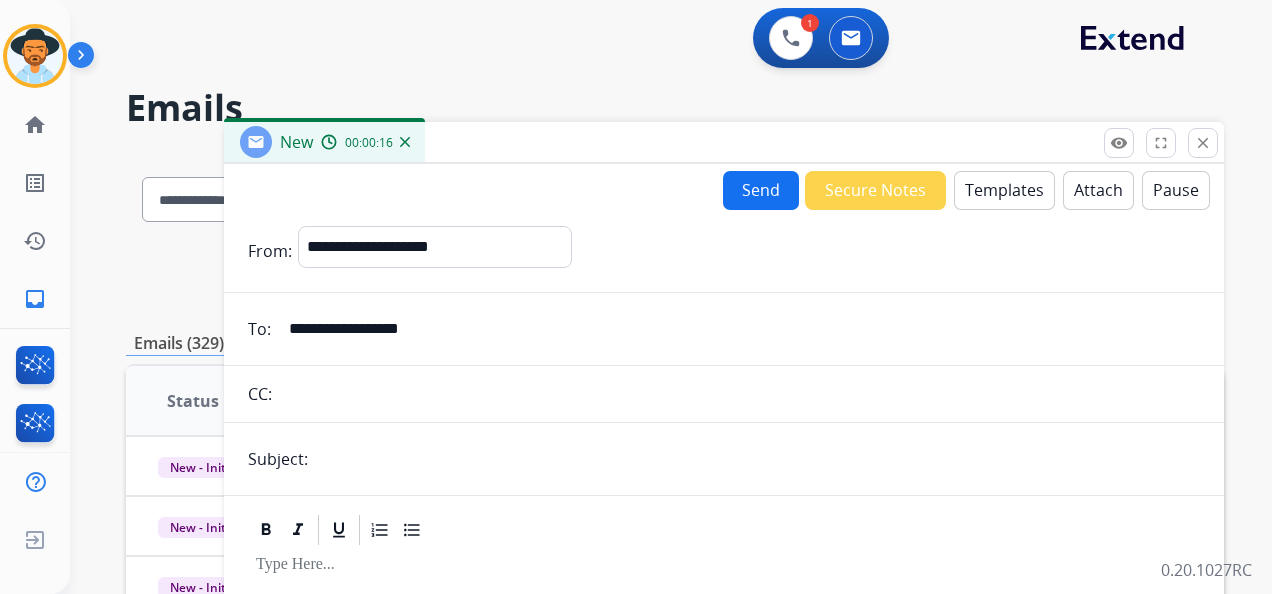type on "**********" 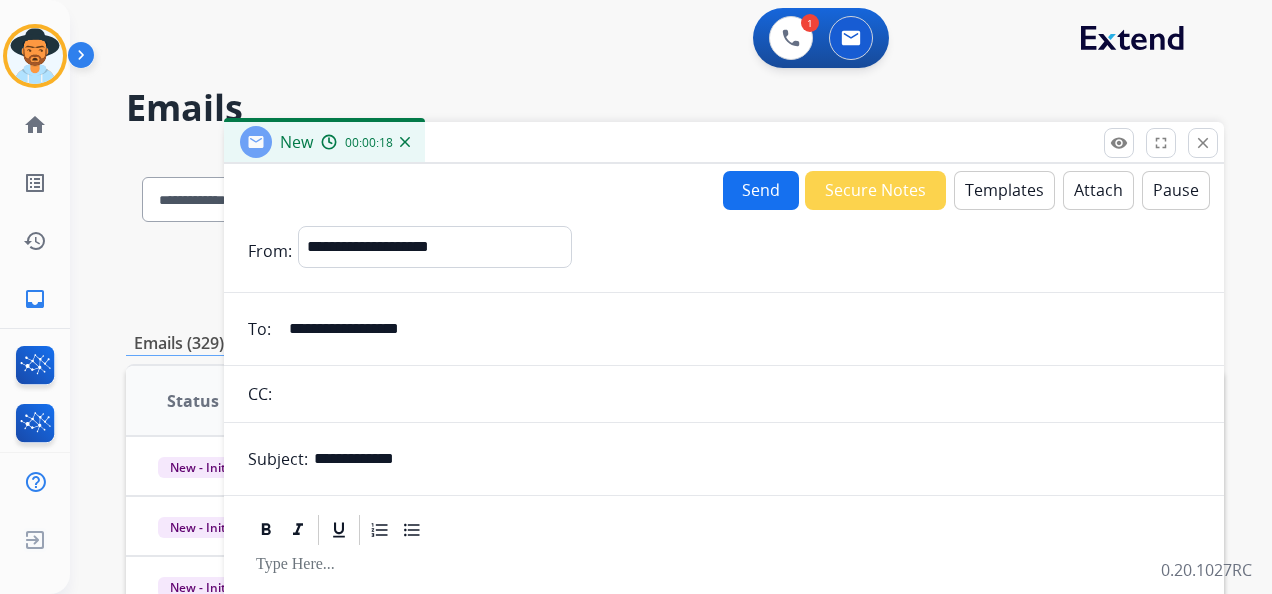 click on "Templates" at bounding box center [1004, 190] 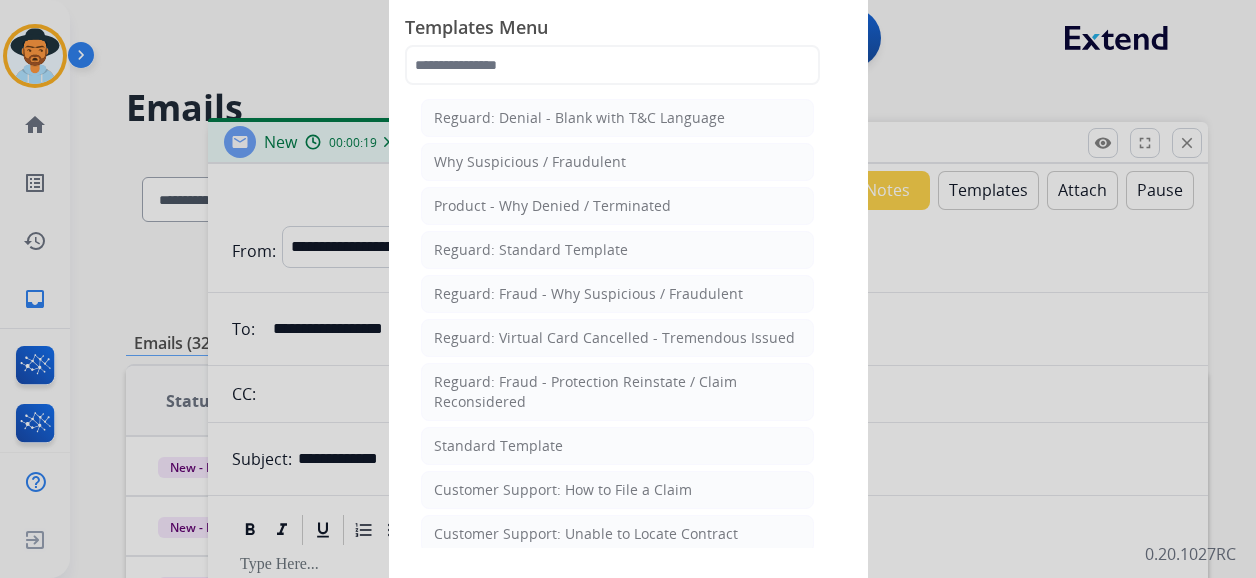 click 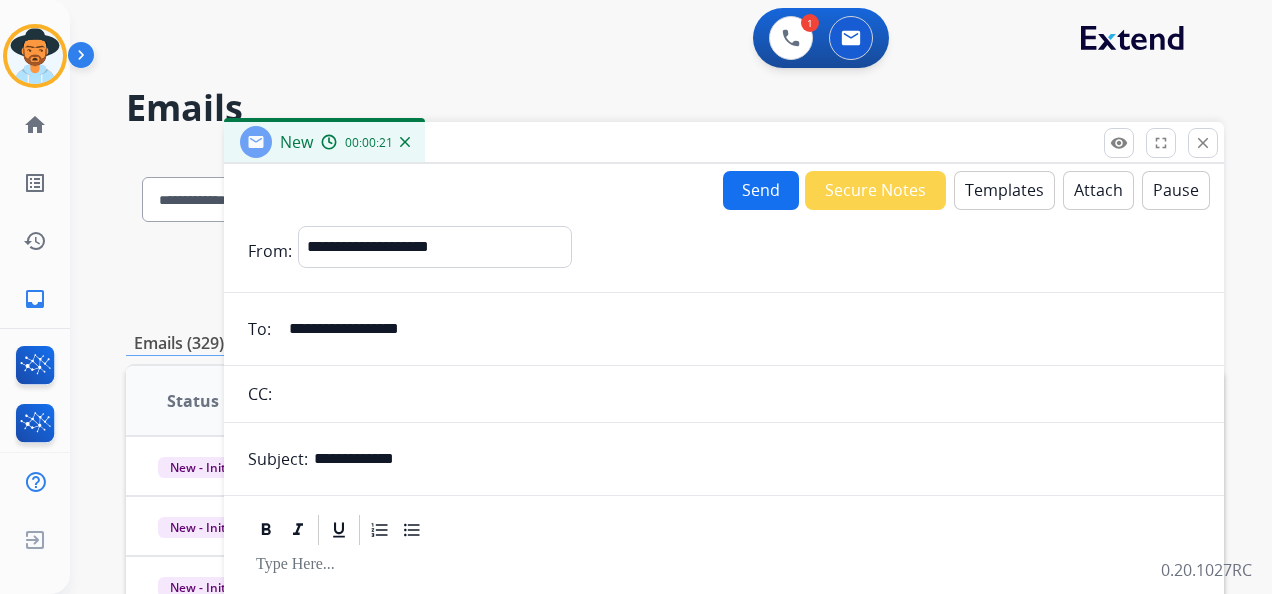 click on "Attach" at bounding box center (1098, 190) 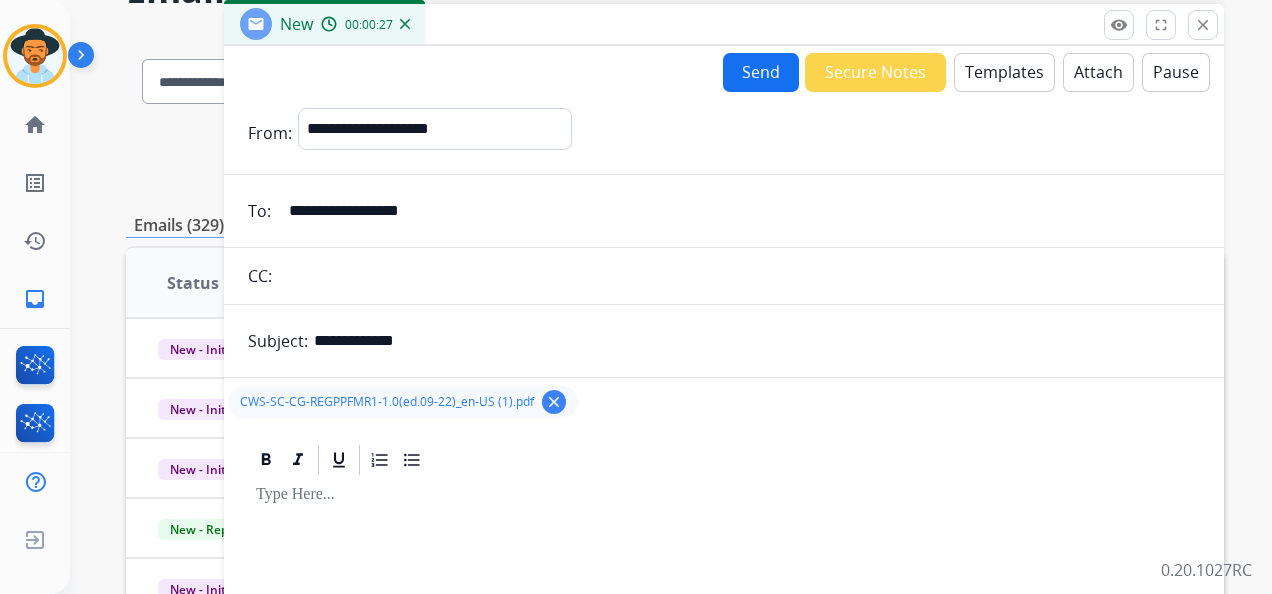 scroll, scrollTop: 100, scrollLeft: 0, axis: vertical 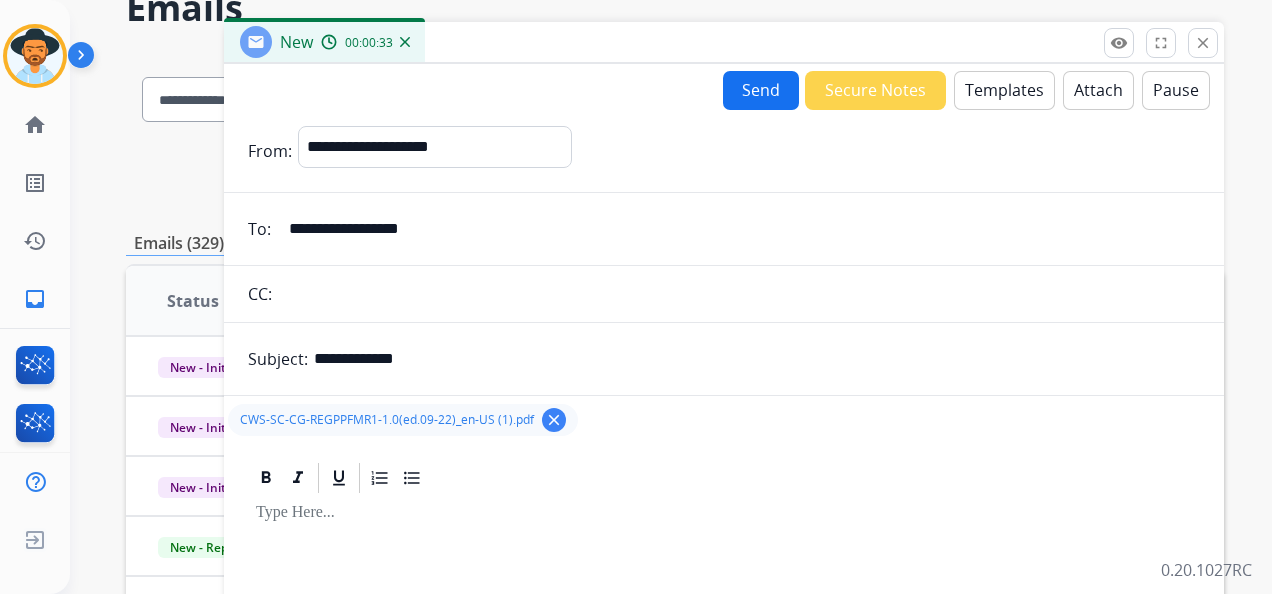click on "Templates" at bounding box center (1004, 90) 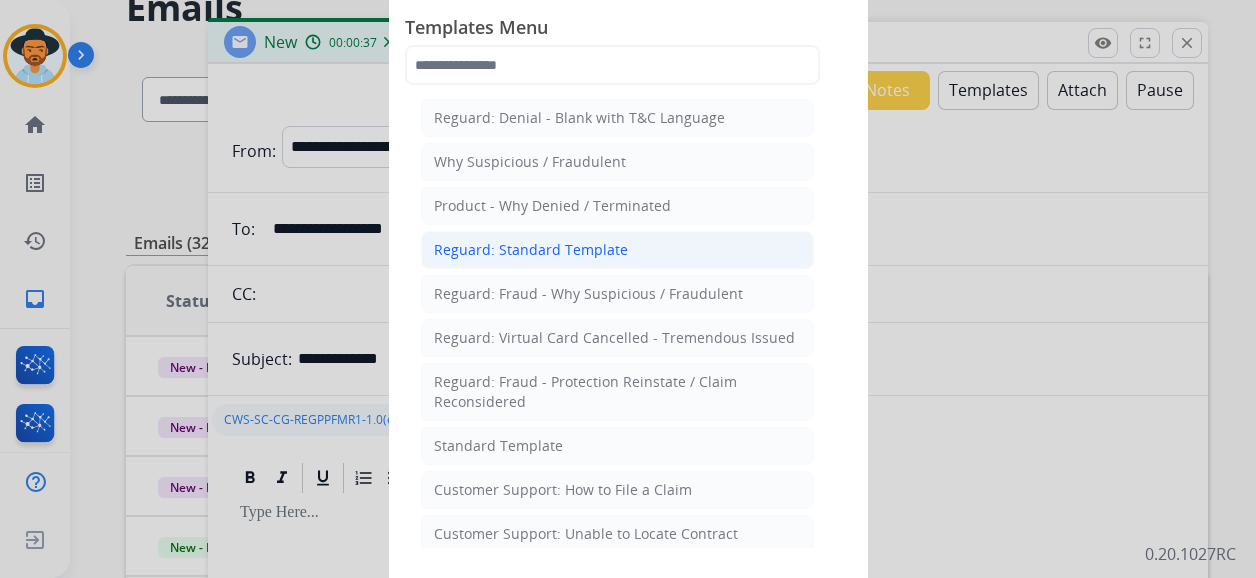 click on "Reguard: Standard Template" 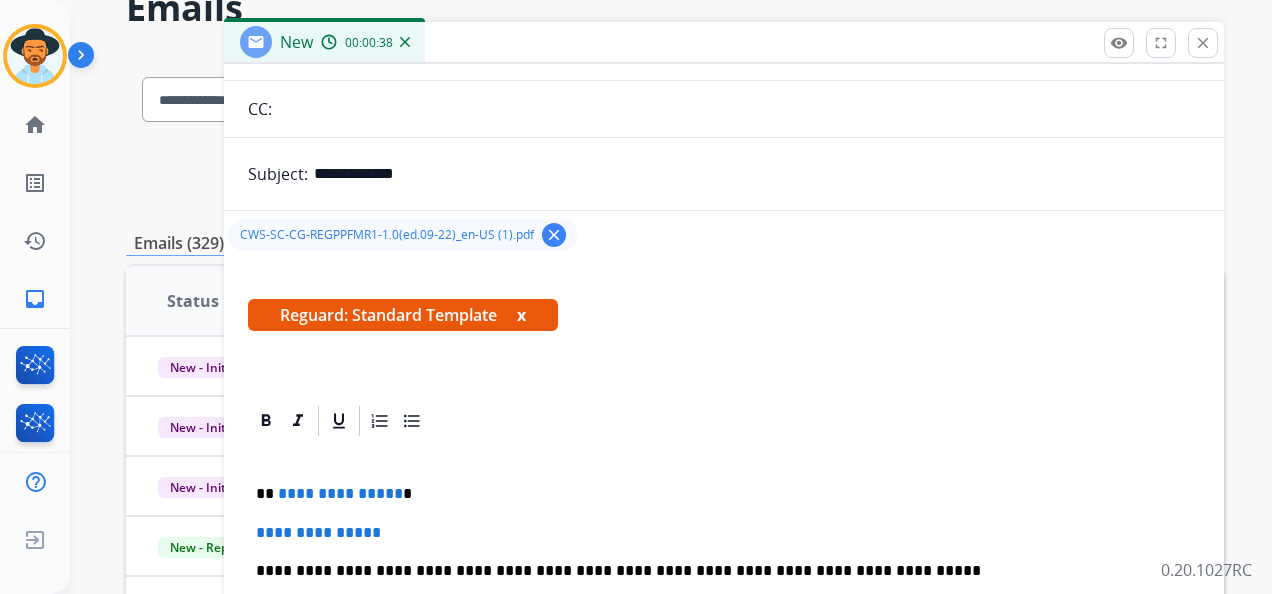 scroll, scrollTop: 216, scrollLeft: 0, axis: vertical 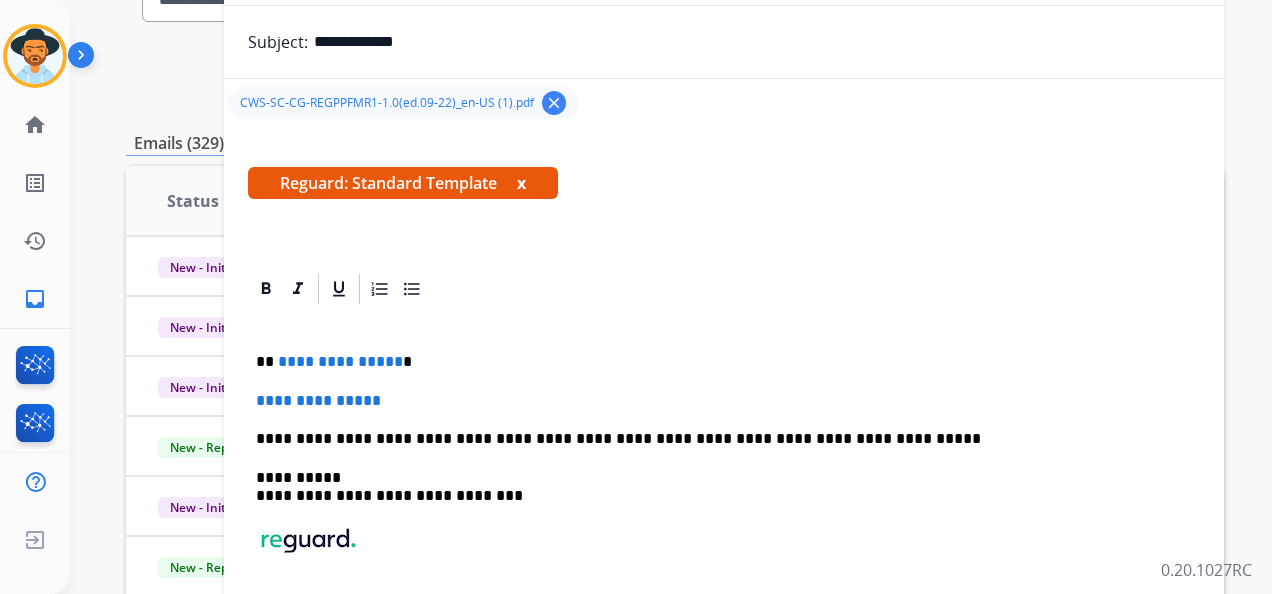 drag, startPoint x: 389, startPoint y: 358, endPoint x: 422, endPoint y: 346, distance: 35.1141 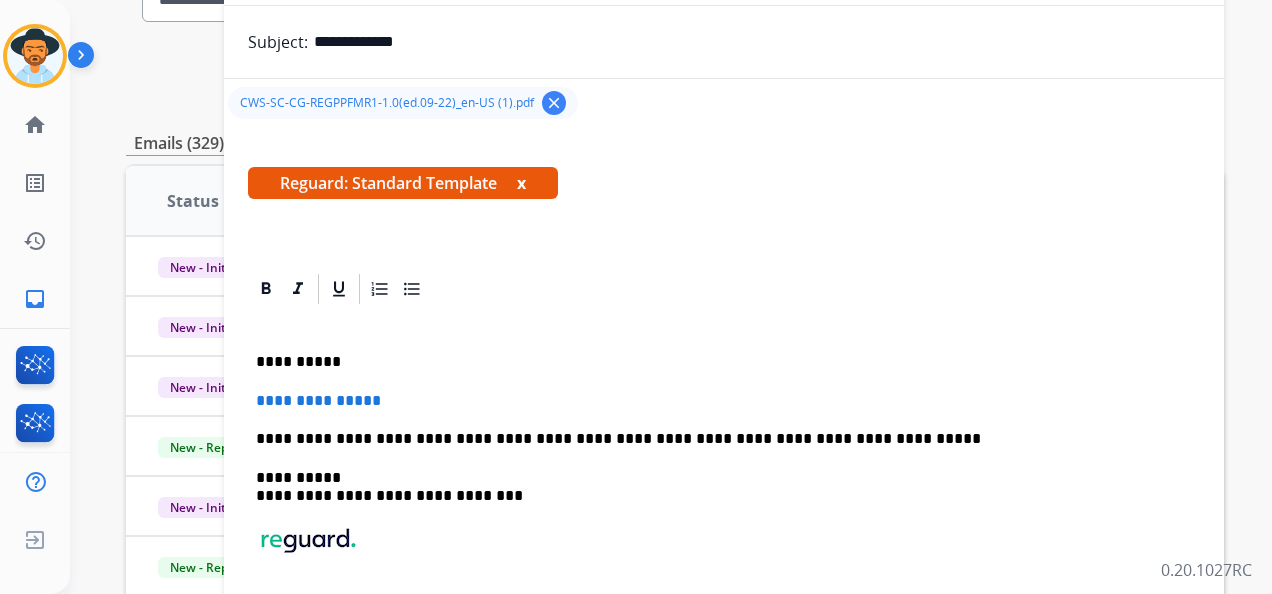 click on "**********" at bounding box center [724, 401] 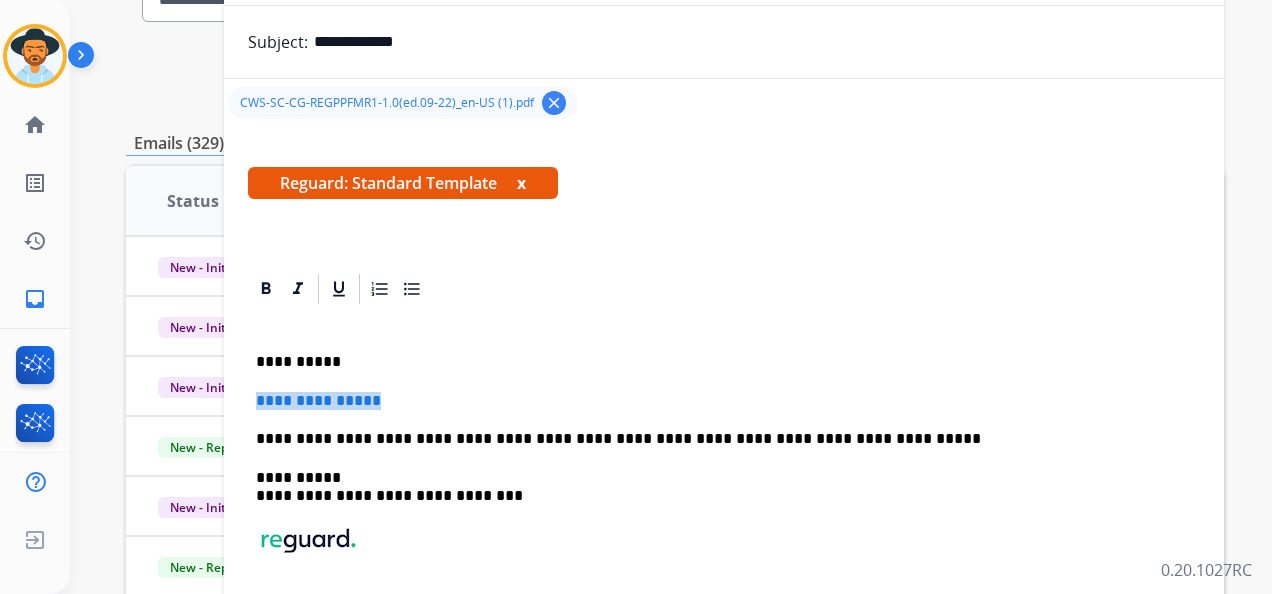 drag, startPoint x: 254, startPoint y: 396, endPoint x: 460, endPoint y: 406, distance: 206.24257 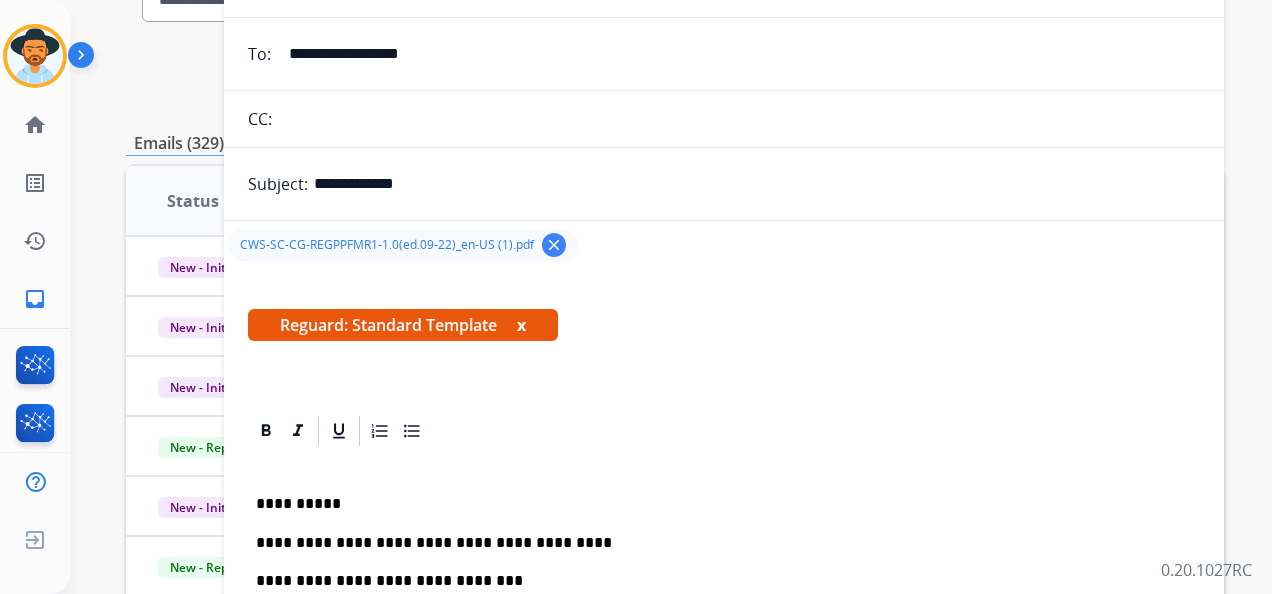 scroll, scrollTop: 0, scrollLeft: 0, axis: both 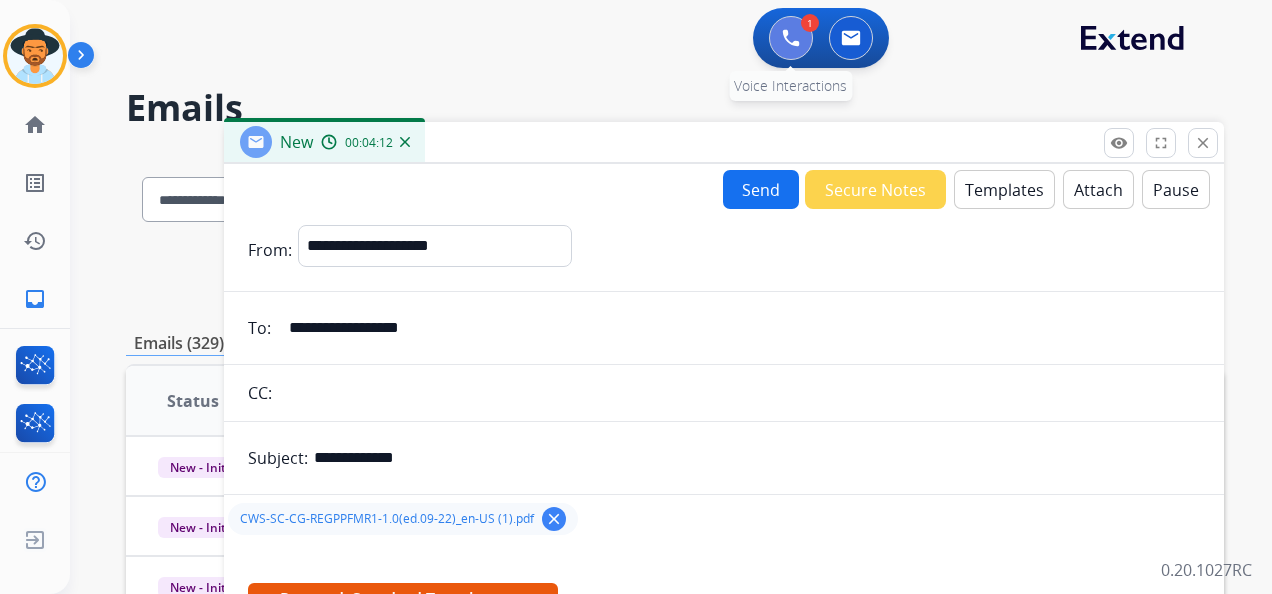 click at bounding box center [791, 38] 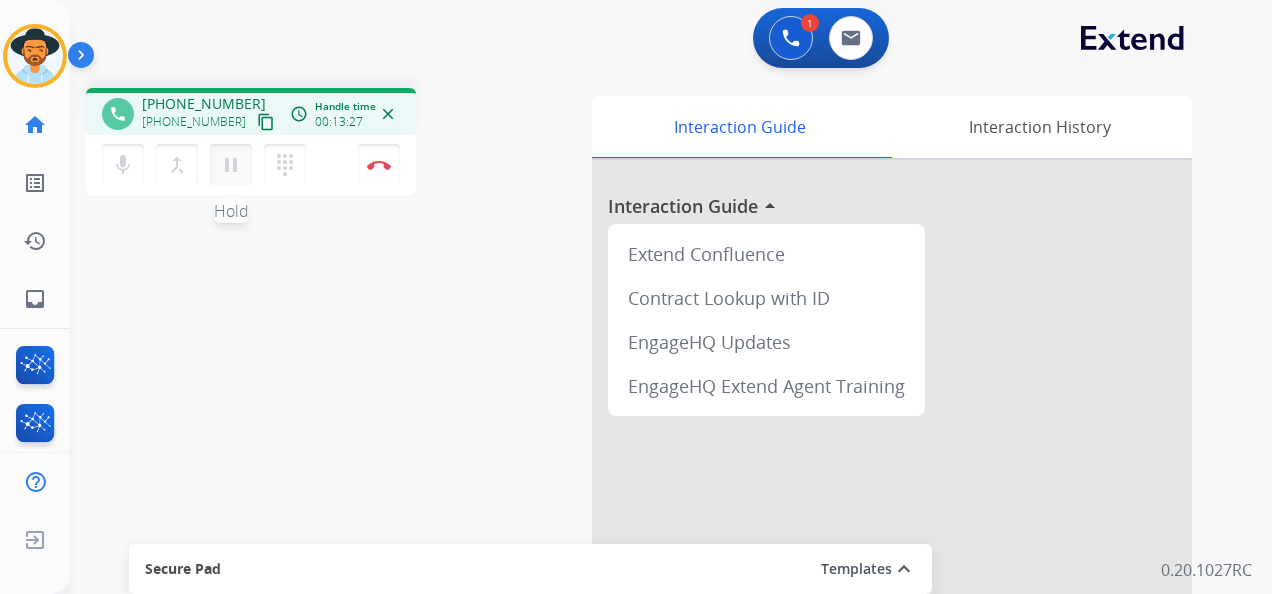 click on "pause" at bounding box center [231, 165] 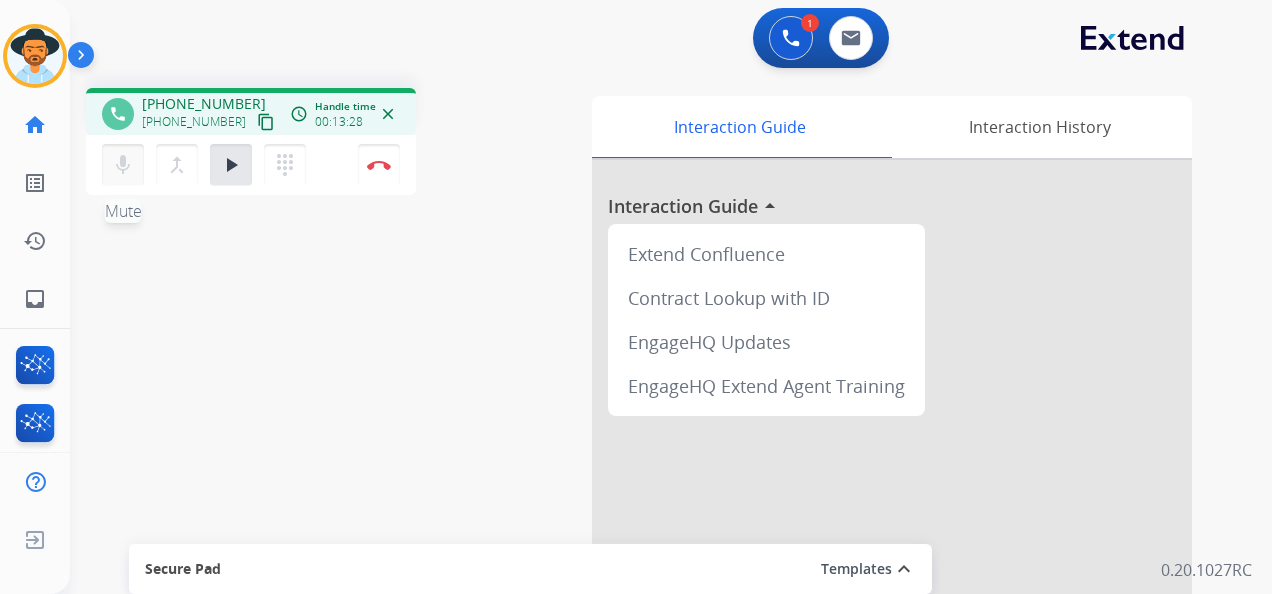 drag, startPoint x: 123, startPoint y: 169, endPoint x: 132, endPoint y: 164, distance: 10.29563 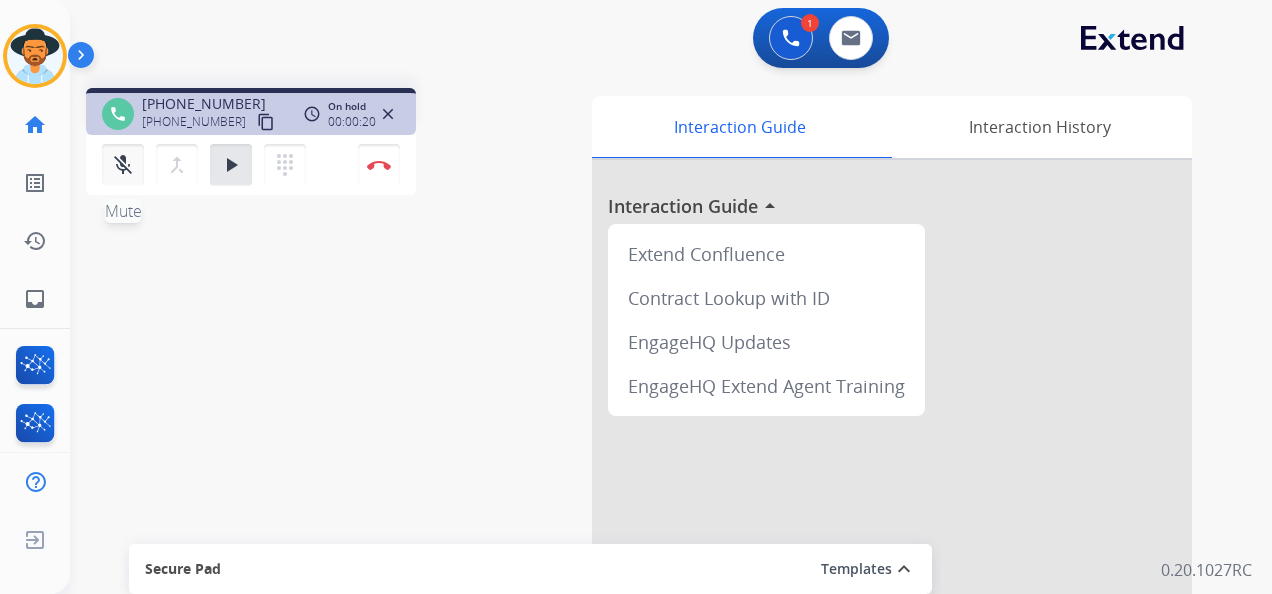 click on "mic_off" at bounding box center [123, 165] 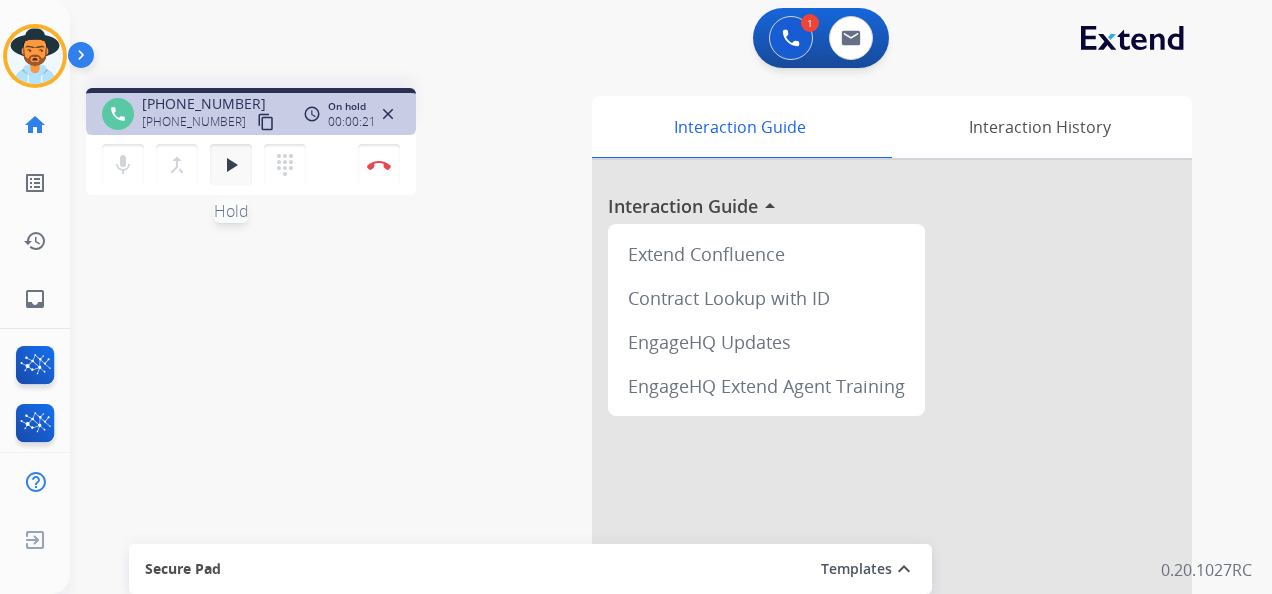 click on "play_arrow" at bounding box center [231, 165] 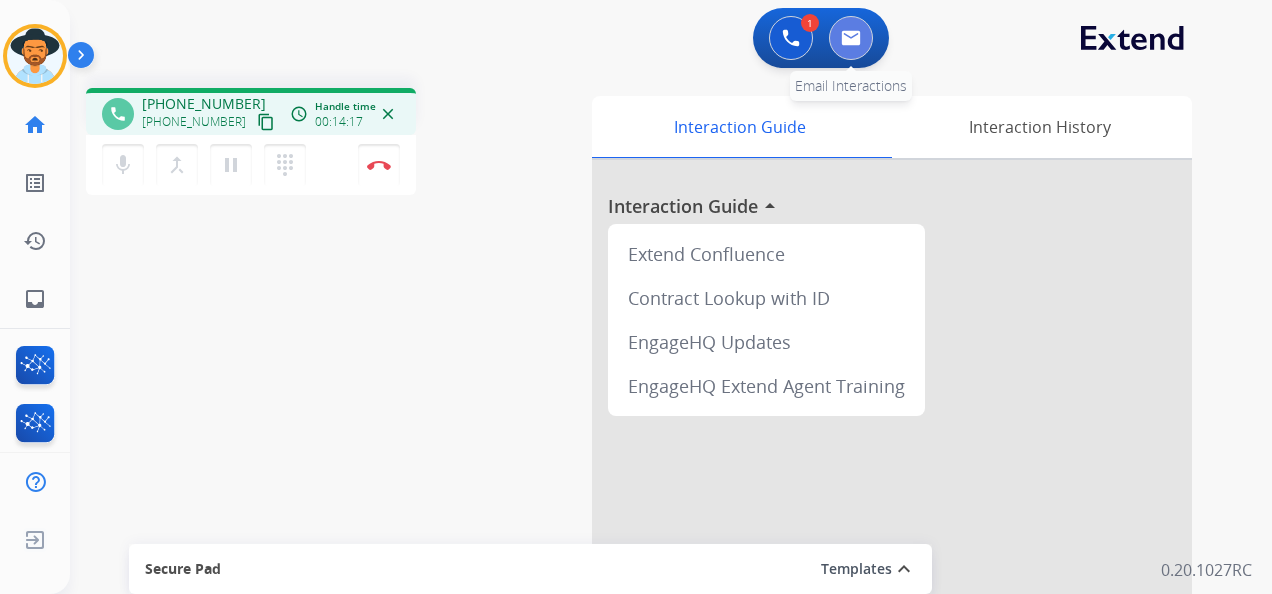 click at bounding box center [851, 38] 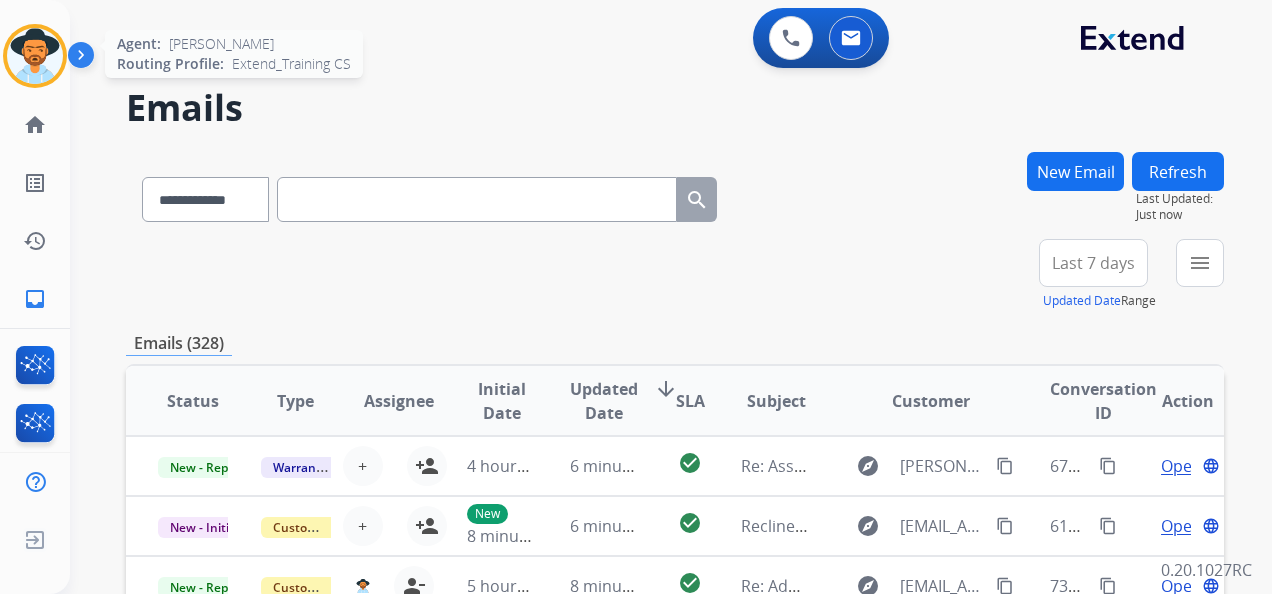 click at bounding box center [35, 56] 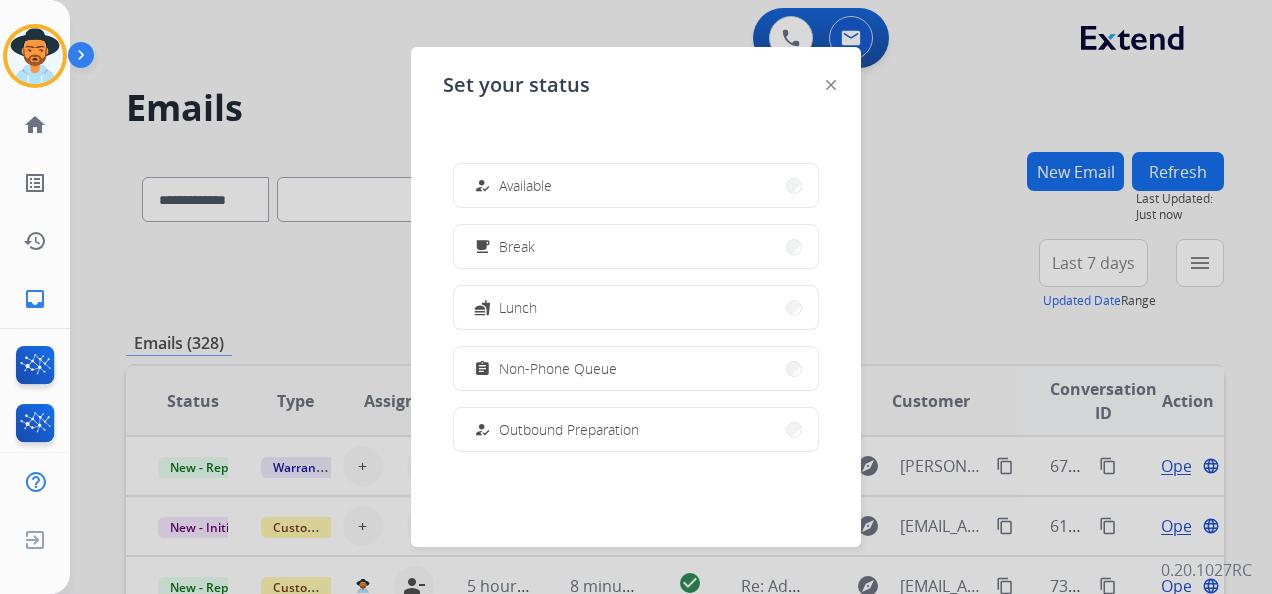 click 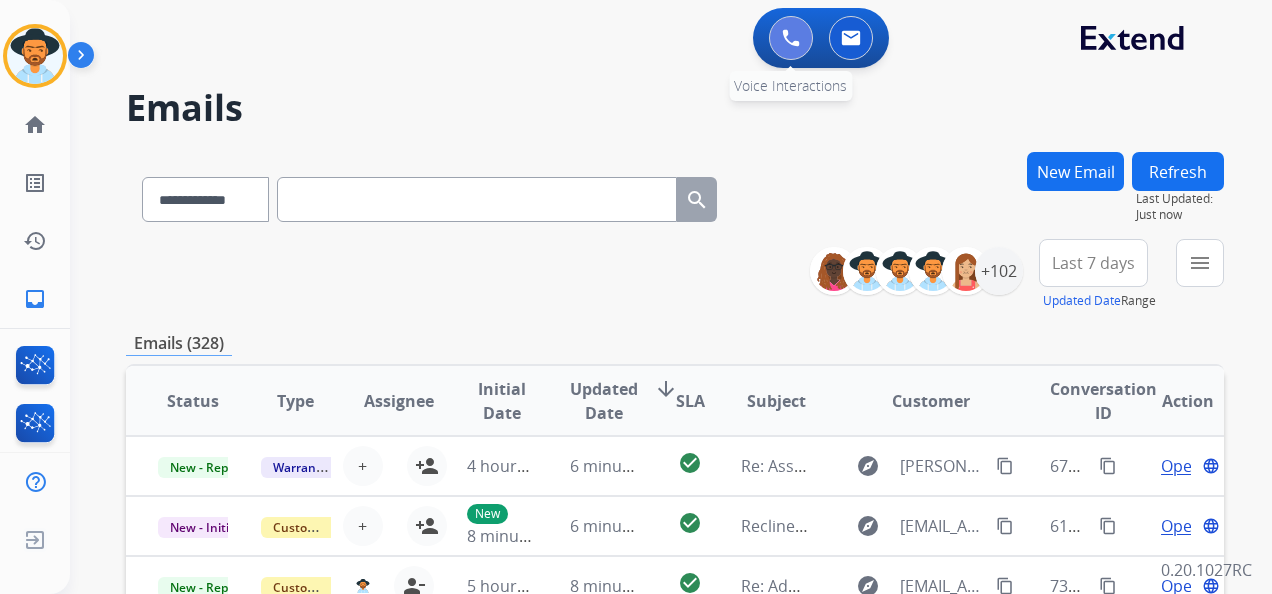click at bounding box center (791, 38) 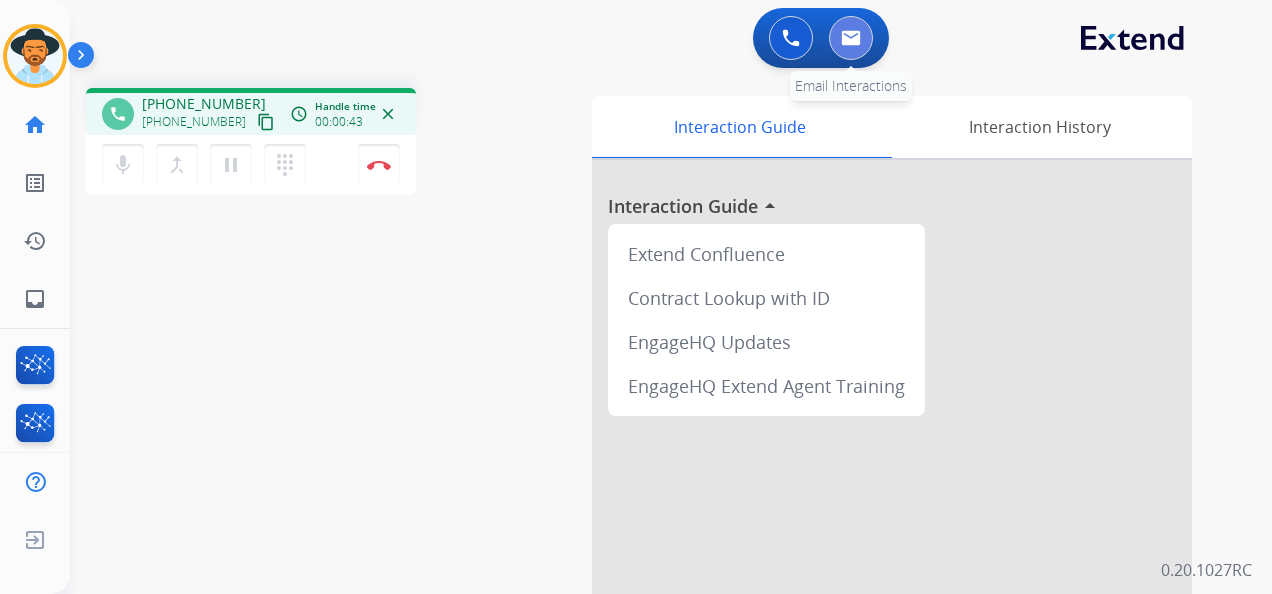 click at bounding box center [851, 38] 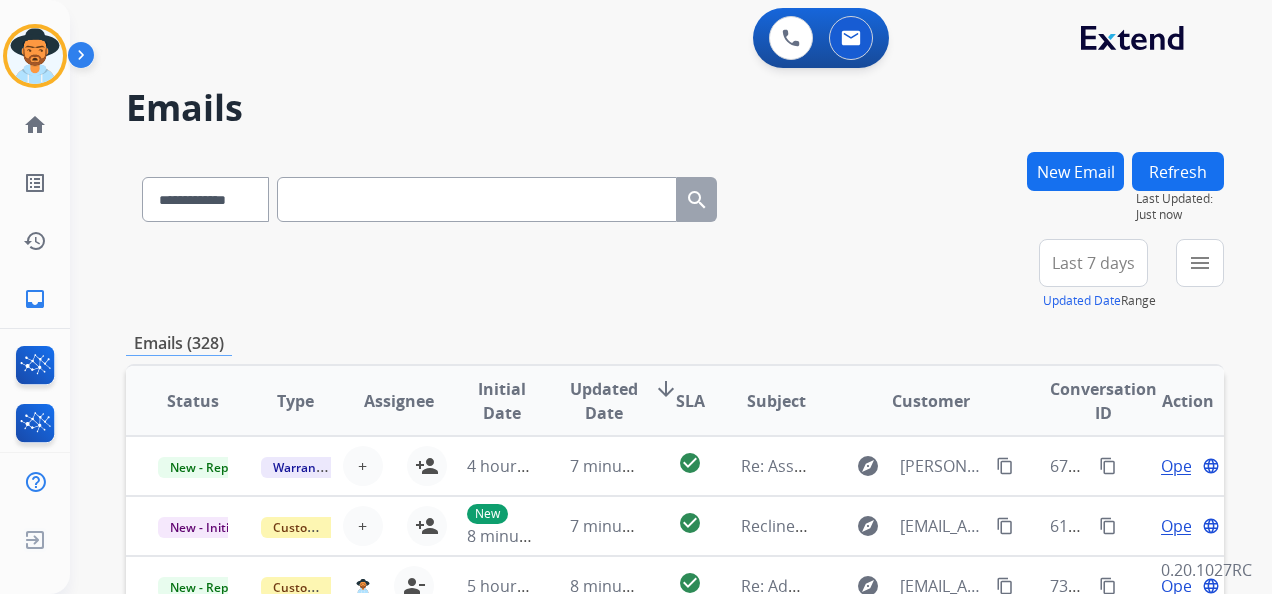 click on "New Email" at bounding box center [1075, 171] 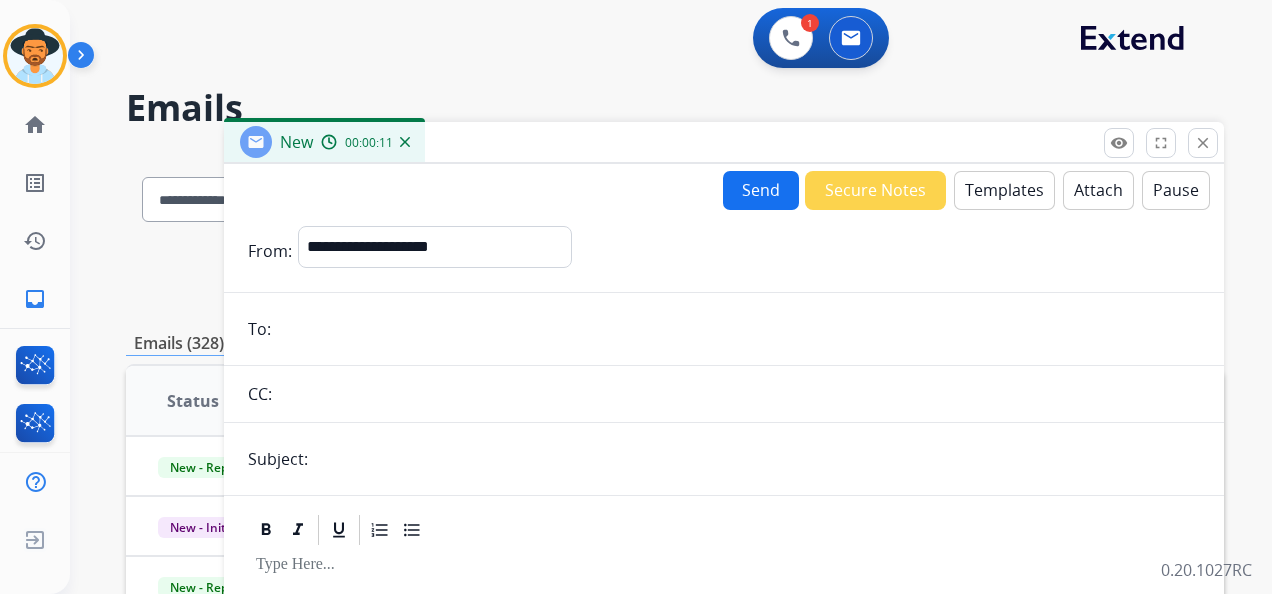 click at bounding box center [738, 329] 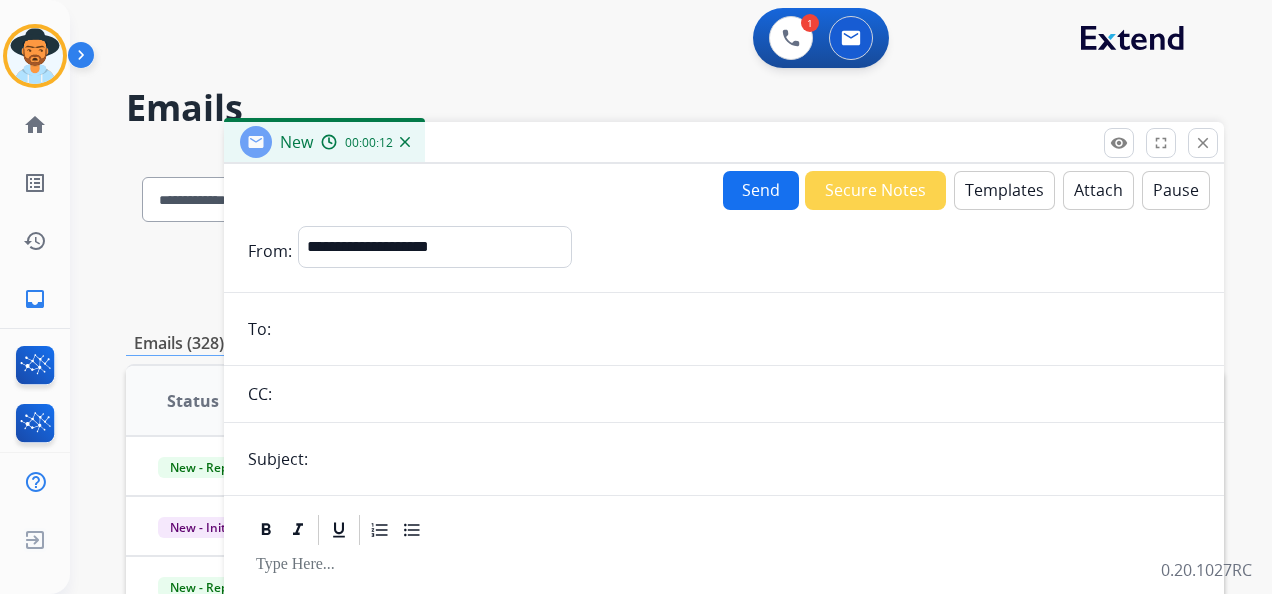 paste on "**********" 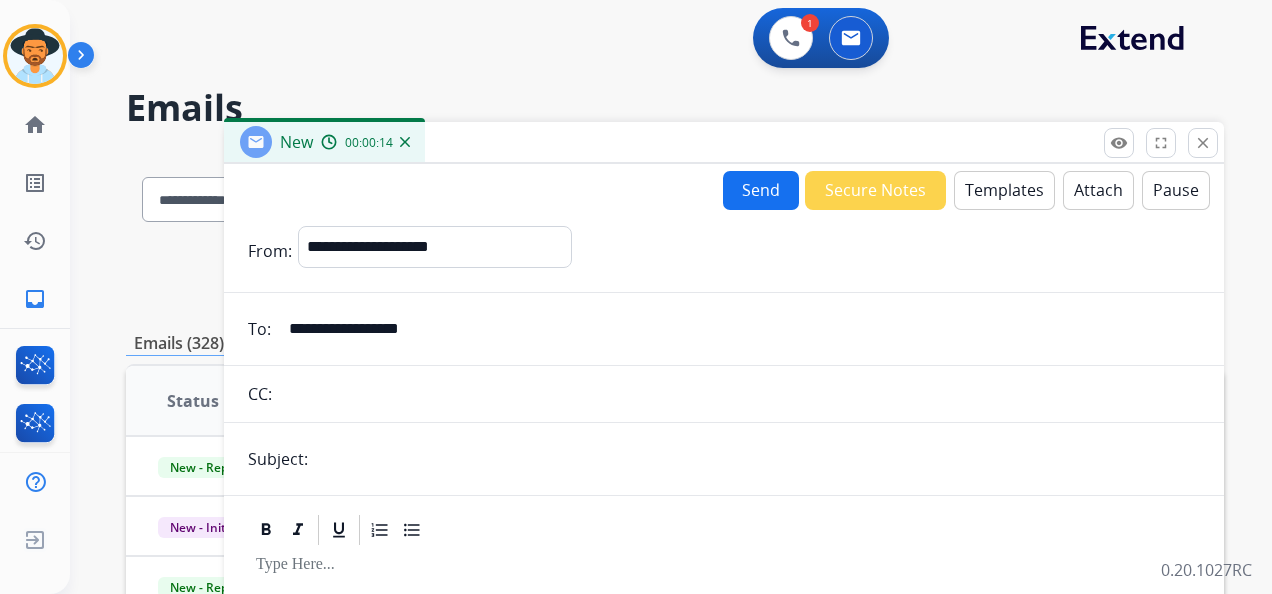 type on "**********" 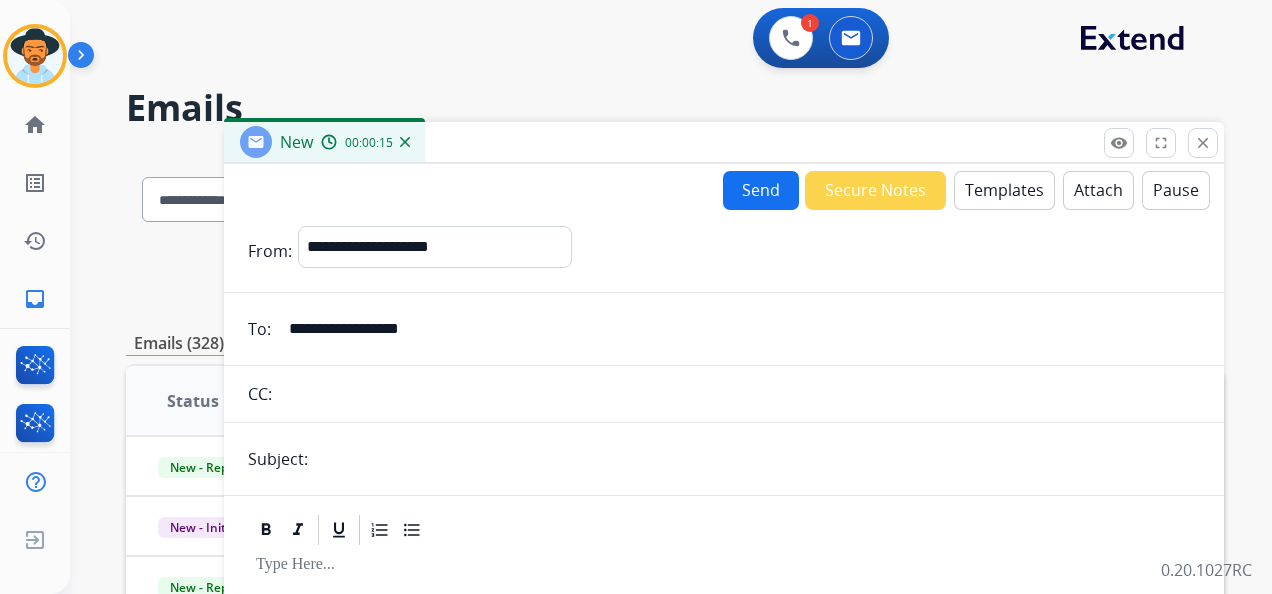 type on "**********" 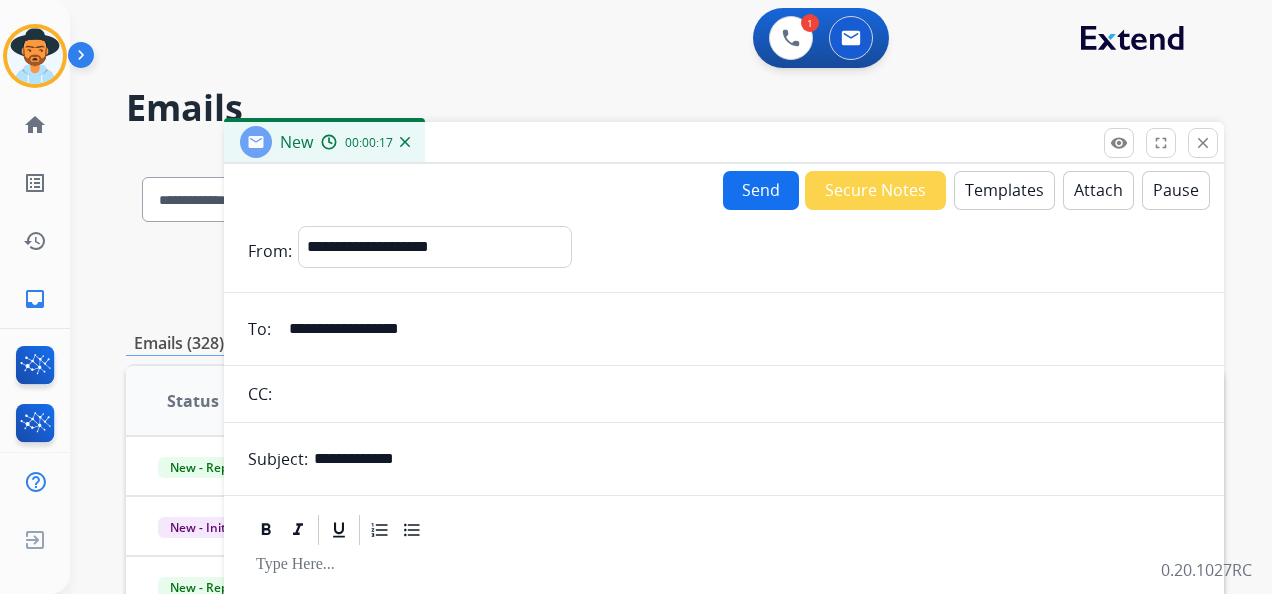 click on "Attach" at bounding box center (1098, 190) 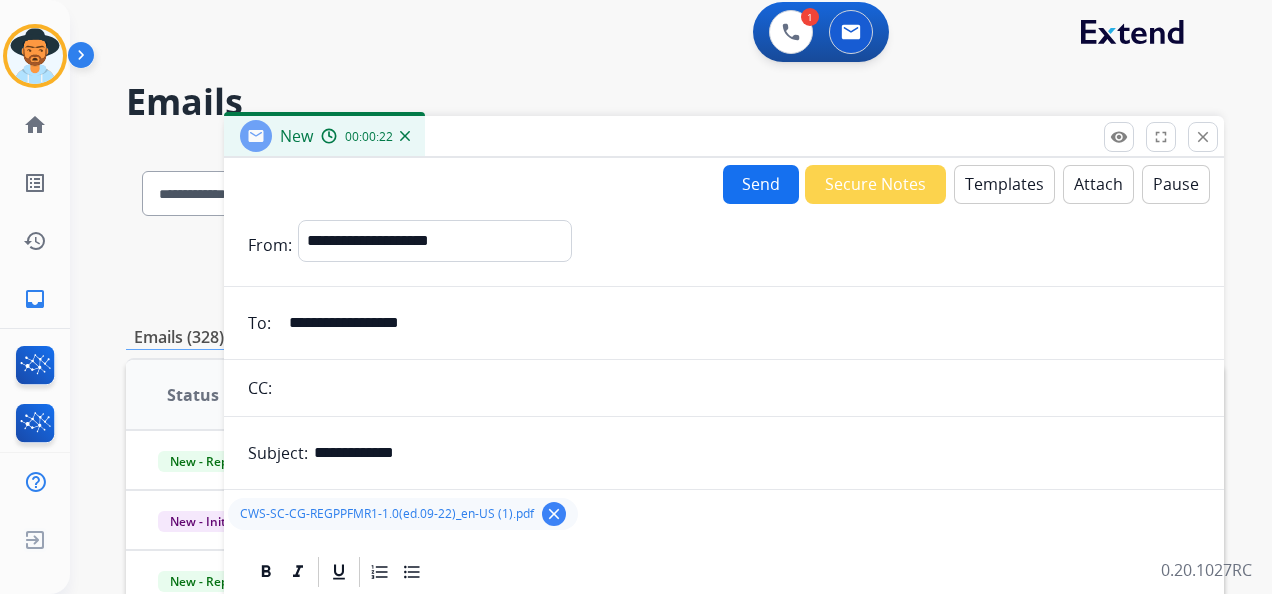 scroll, scrollTop: 0, scrollLeft: 0, axis: both 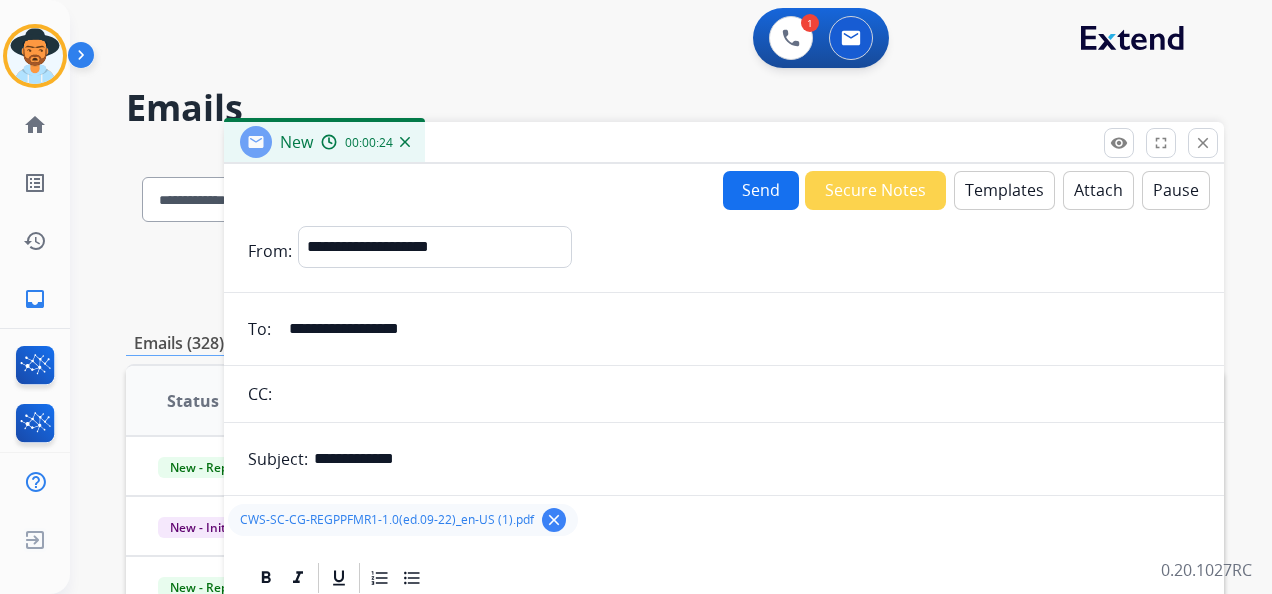 click on "Templates" at bounding box center [1004, 190] 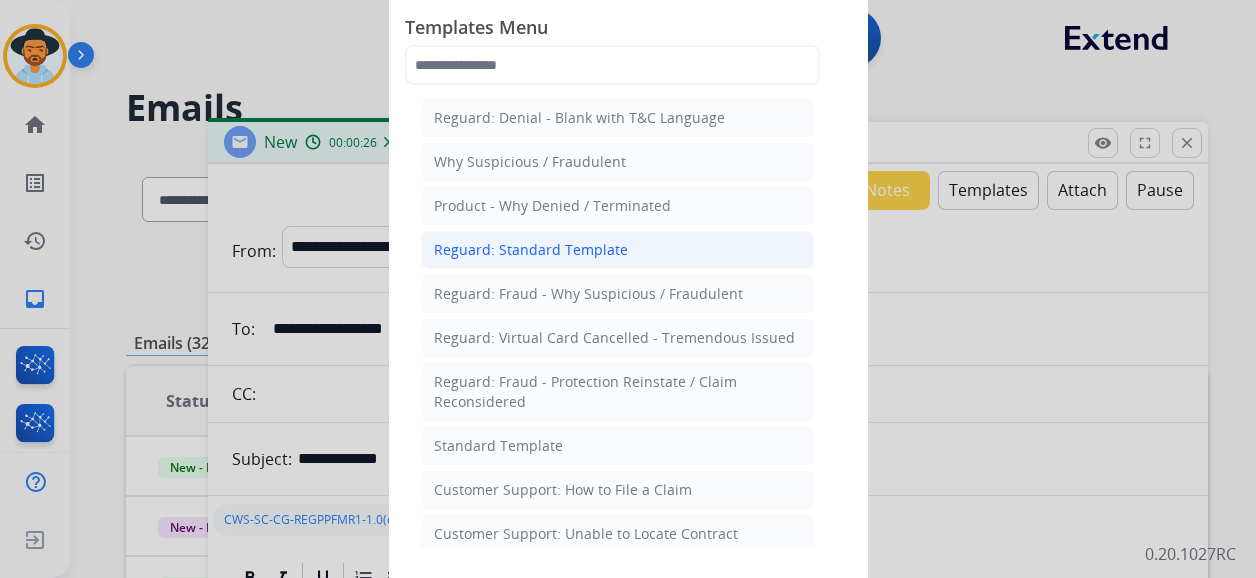 click on "Reguard: Standard Template" 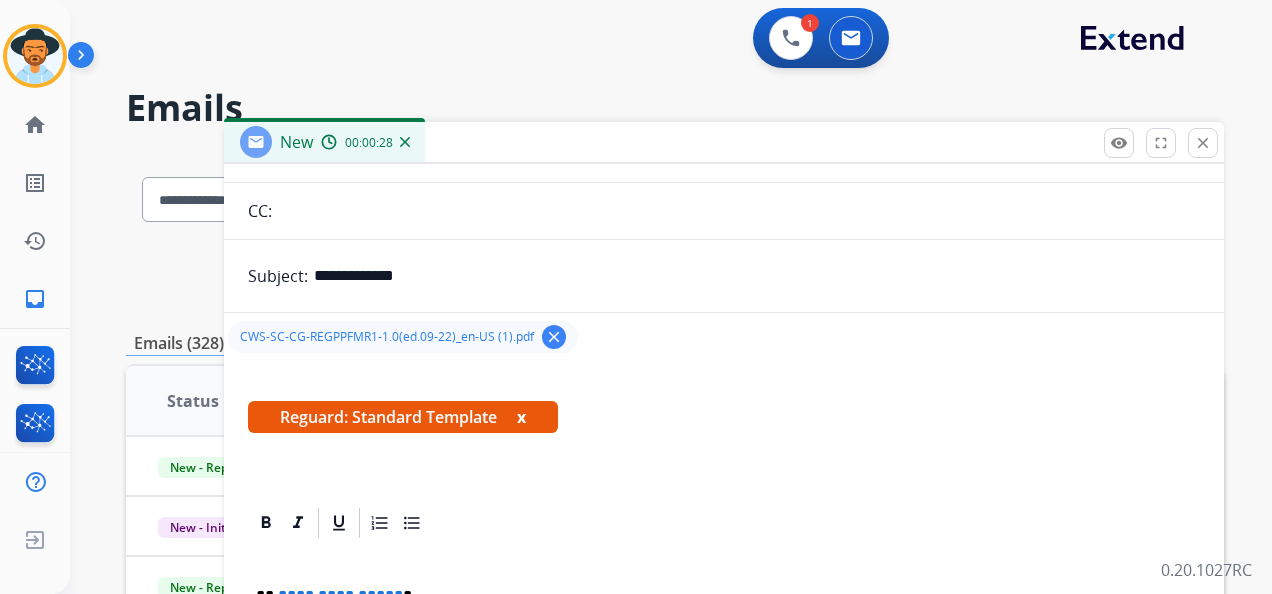 scroll, scrollTop: 216, scrollLeft: 0, axis: vertical 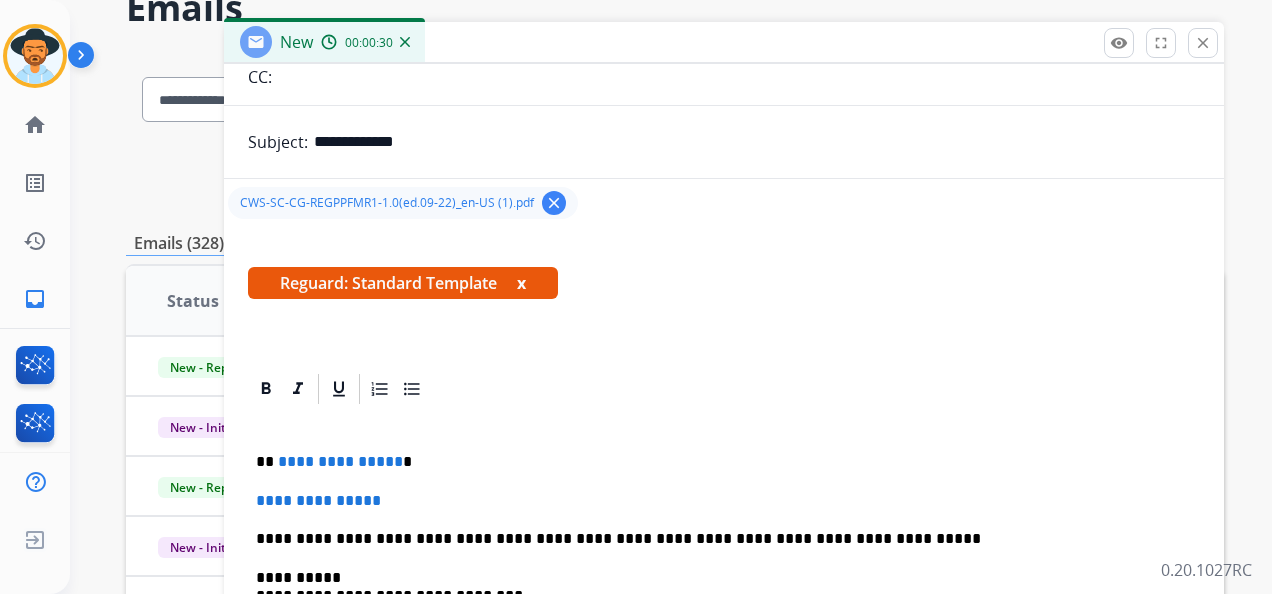 click on "**********" at bounding box center [340, 461] 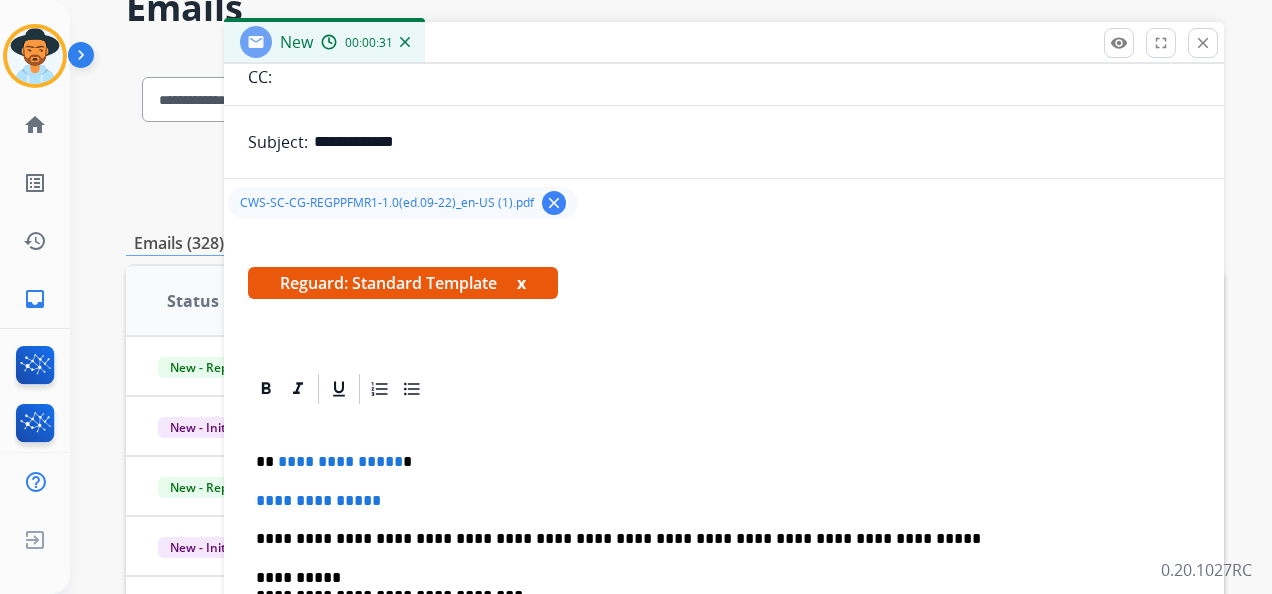 type 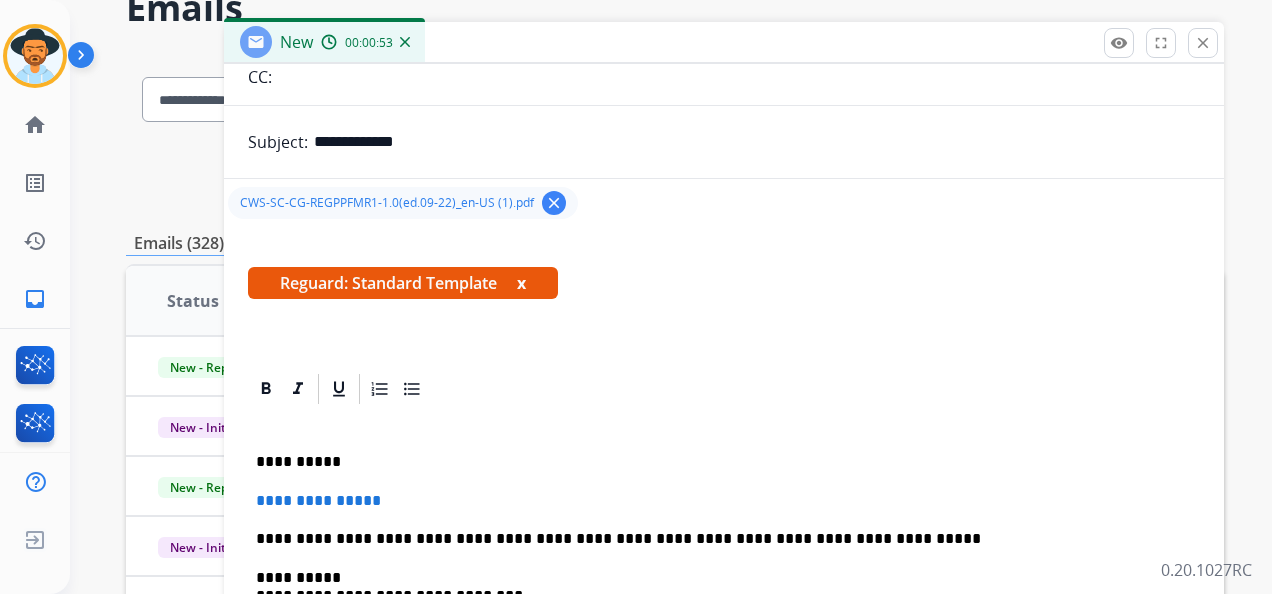 click on "**********" at bounding box center (724, 501) 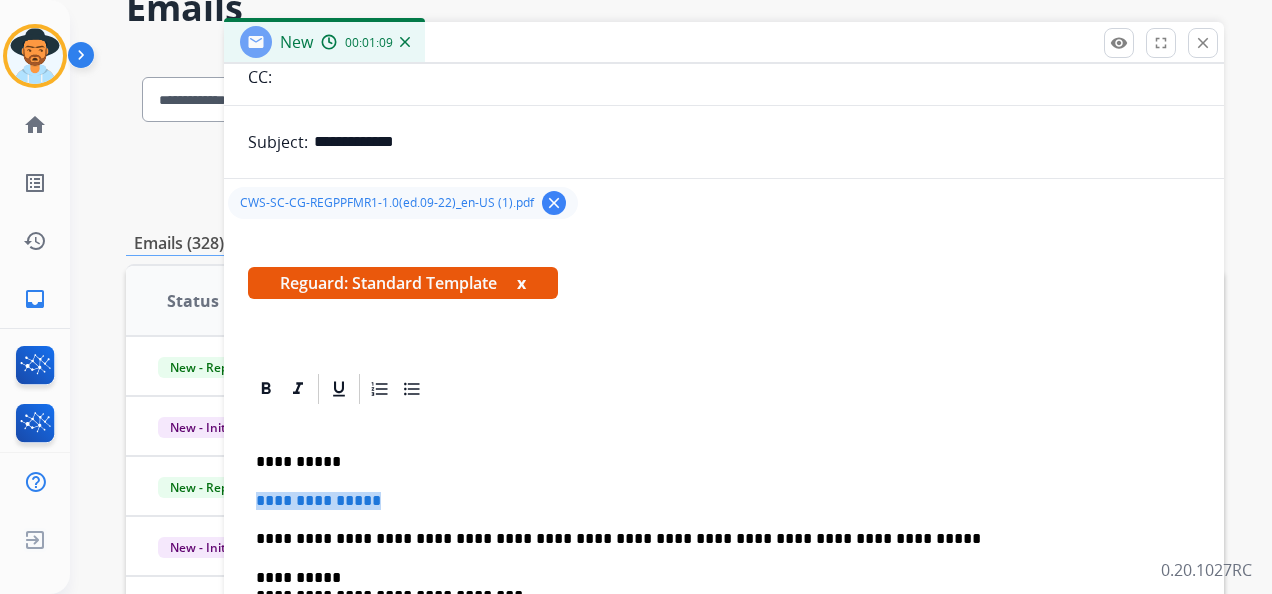 drag, startPoint x: 416, startPoint y: 499, endPoint x: 257, endPoint y: 485, distance: 159.61516 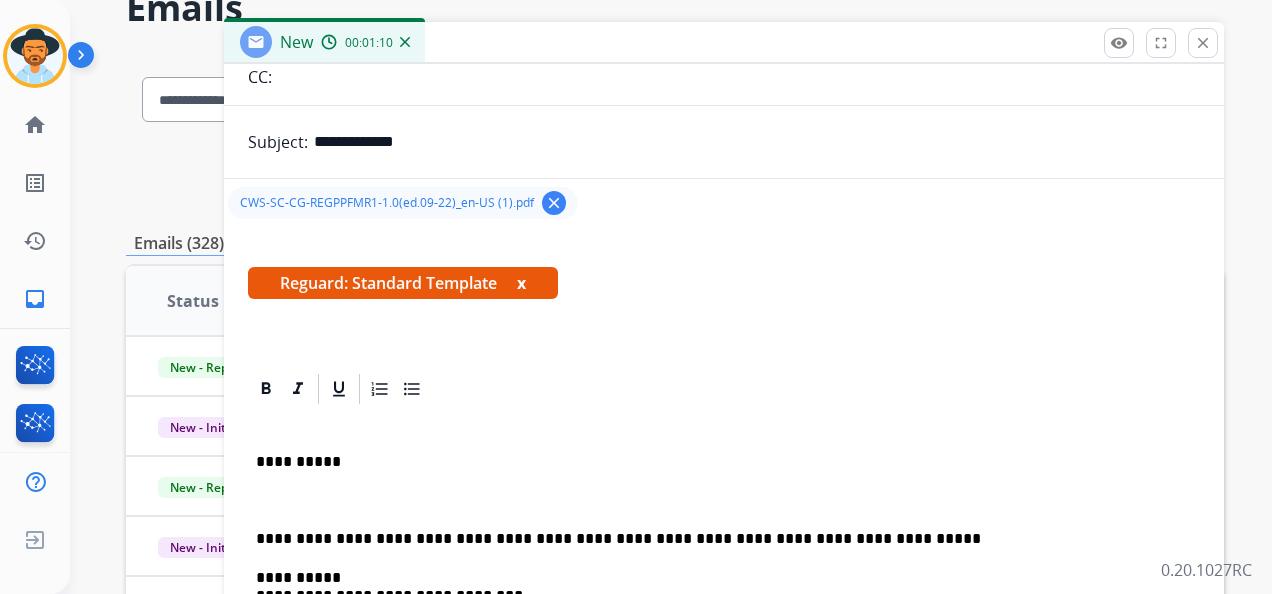 scroll, scrollTop: 178, scrollLeft: 0, axis: vertical 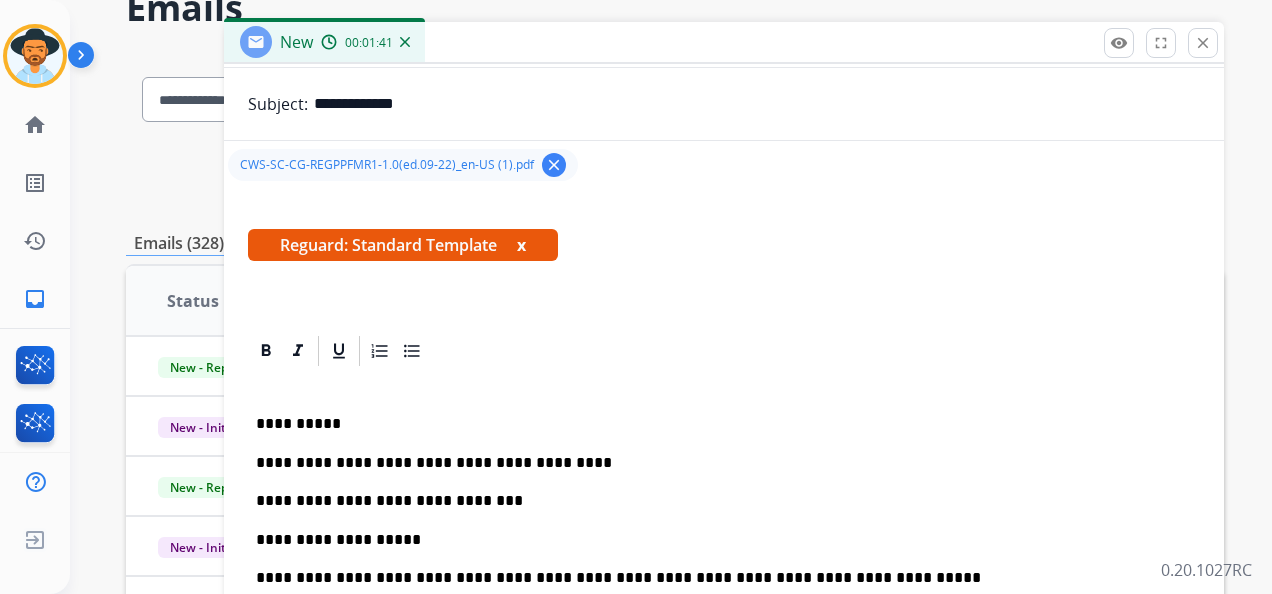 click on "**********" at bounding box center [716, 540] 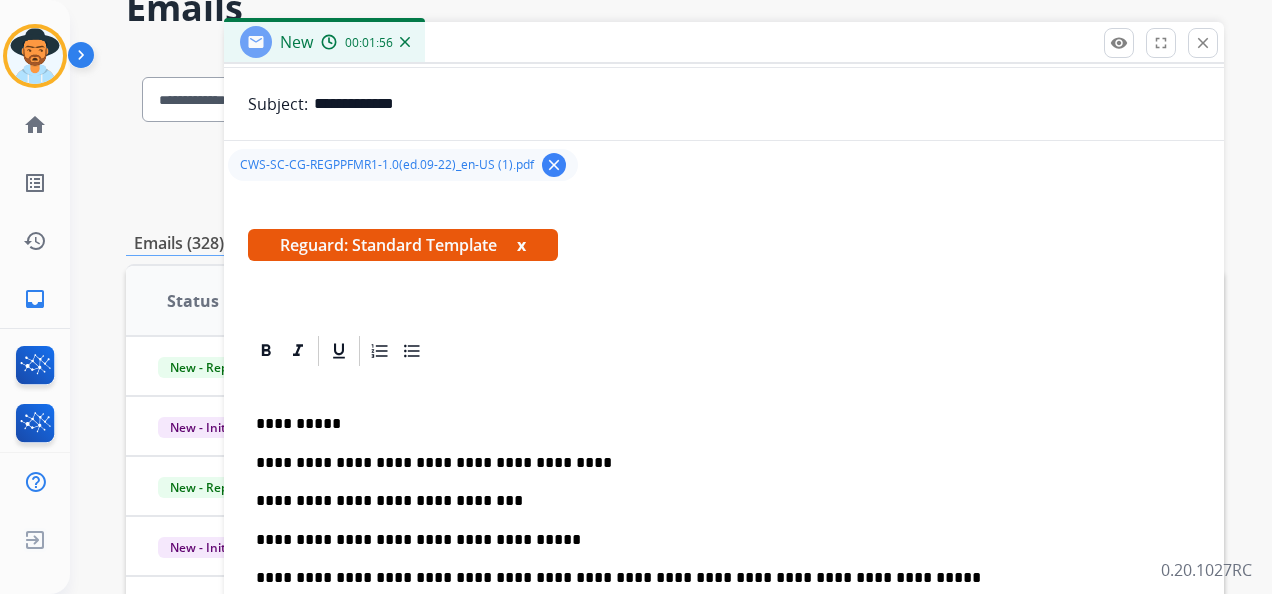 click on "**********" at bounding box center (716, 540) 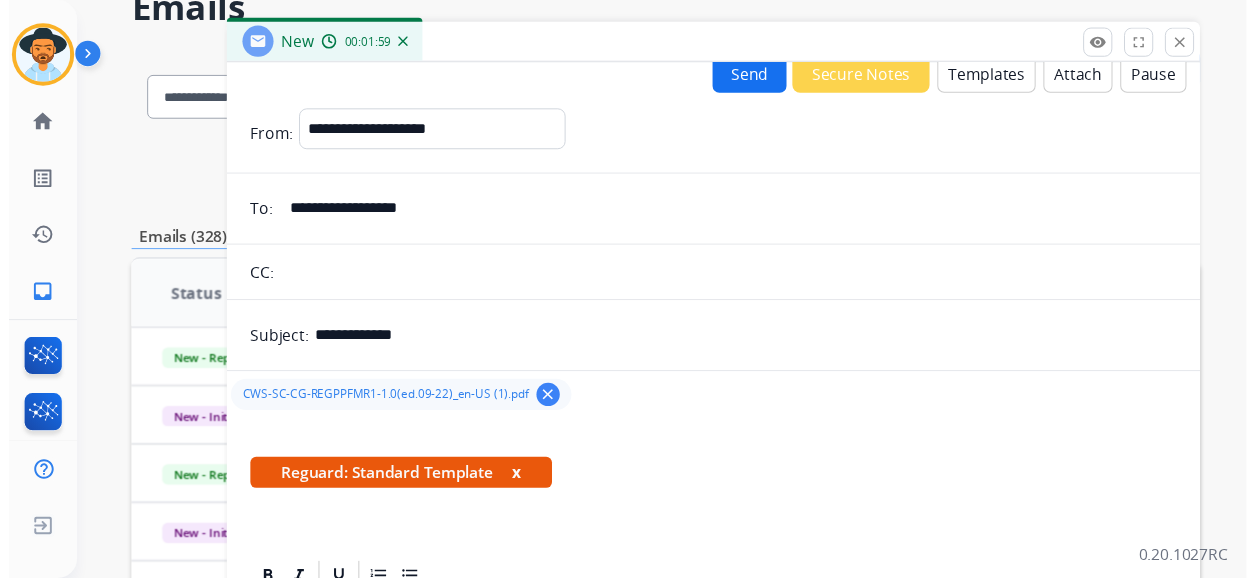 scroll, scrollTop: 0, scrollLeft: 0, axis: both 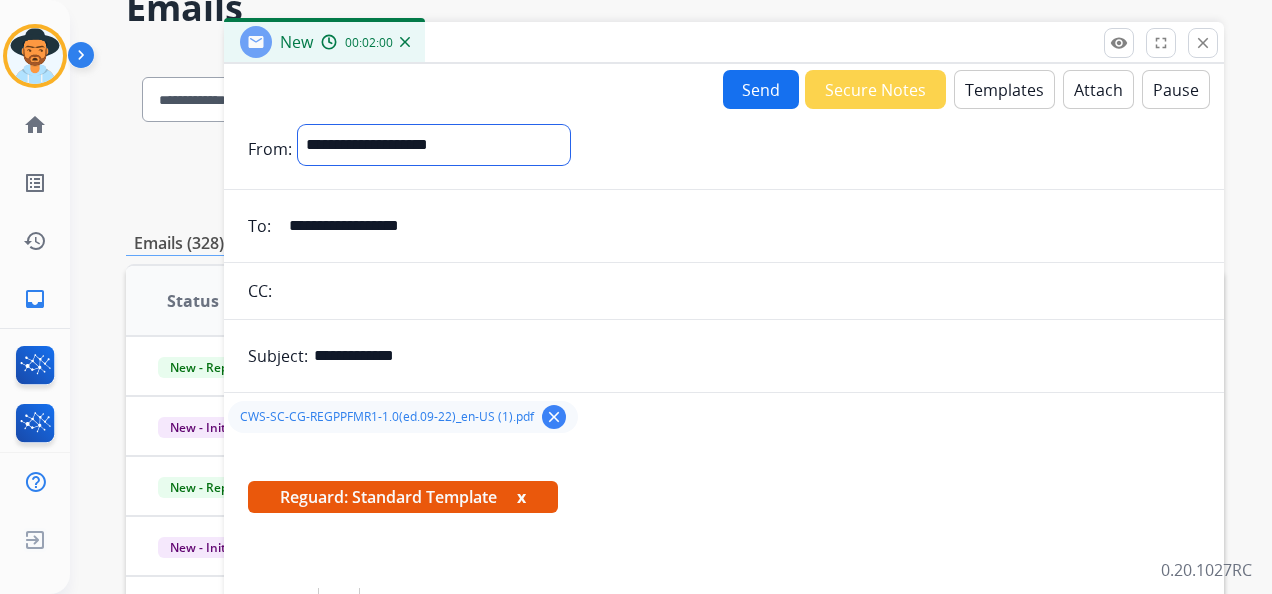 click on "**********" at bounding box center (434, 145) 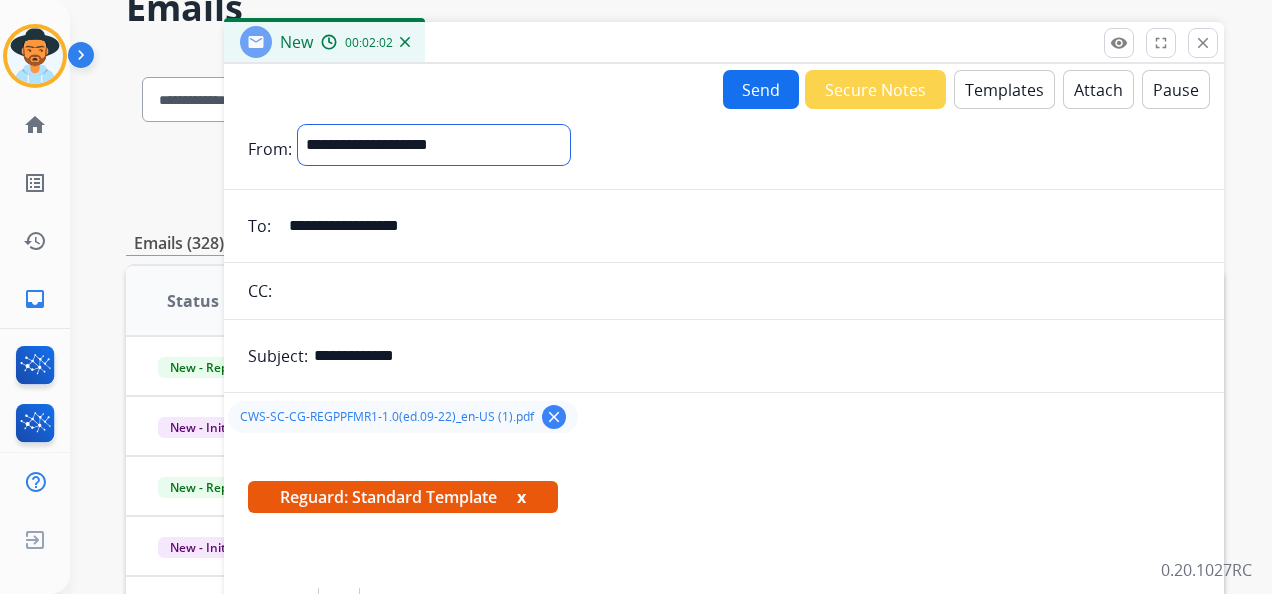 select on "**********" 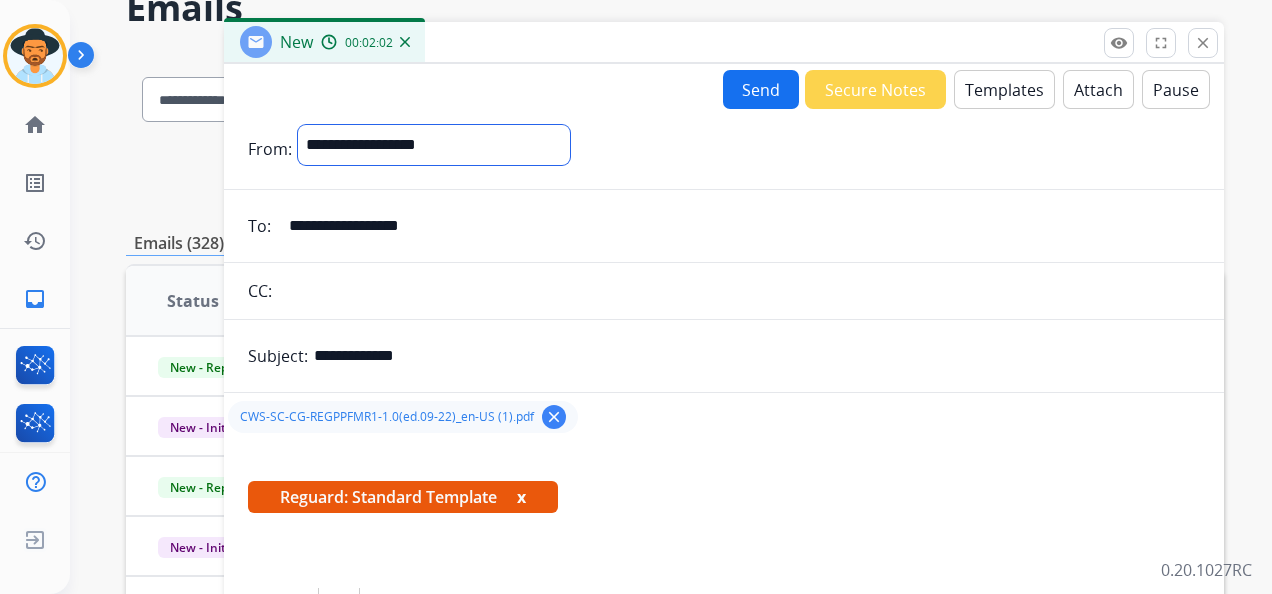 click on "**********" at bounding box center [434, 145] 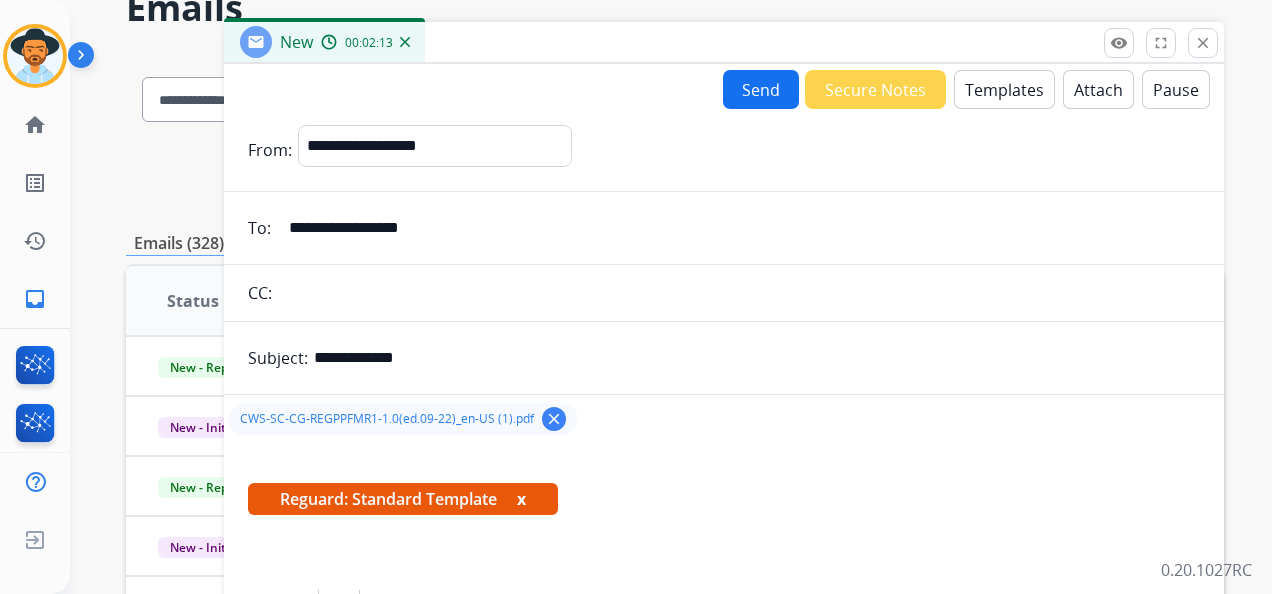 click on "Send" at bounding box center [761, 89] 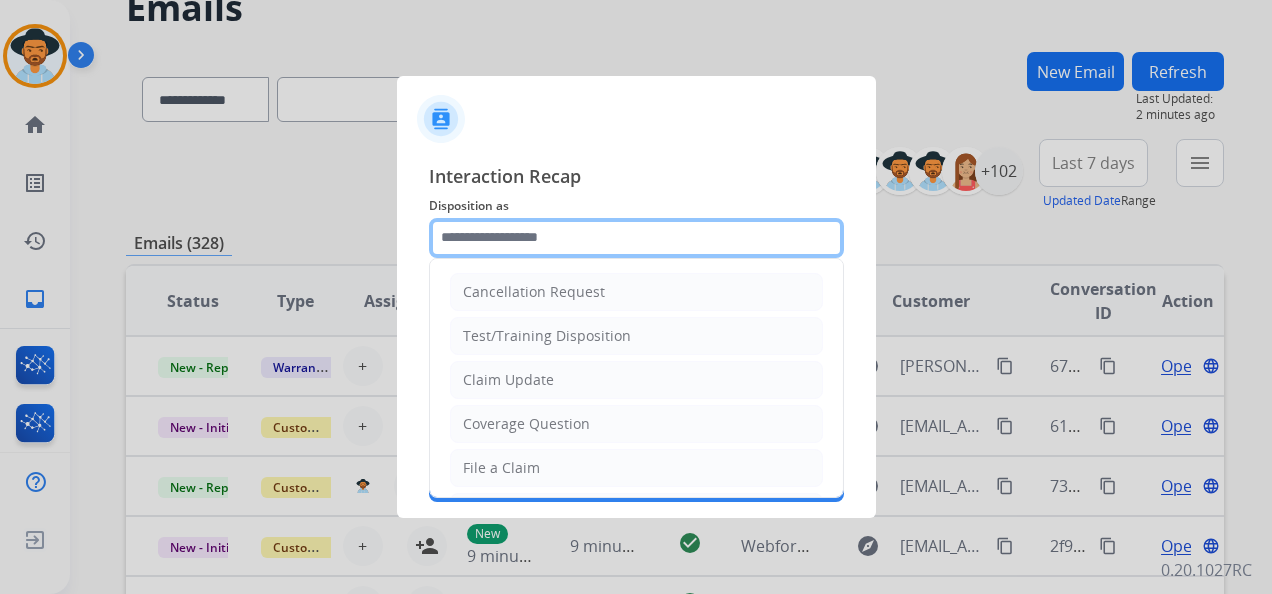 click 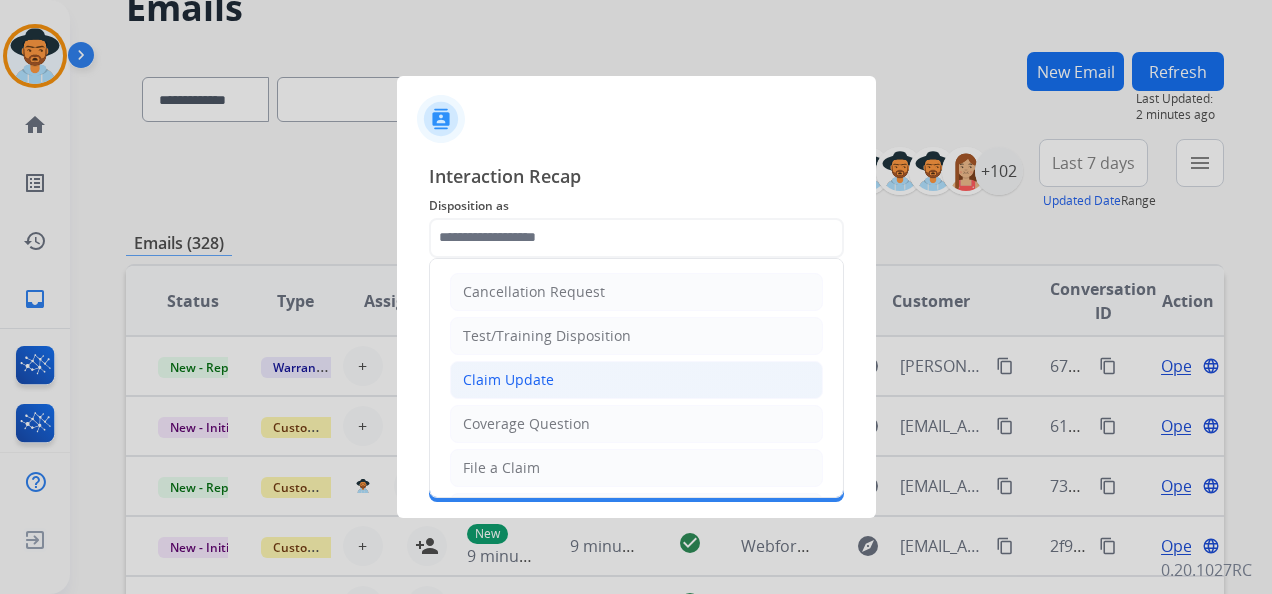 click on "Claim Update" 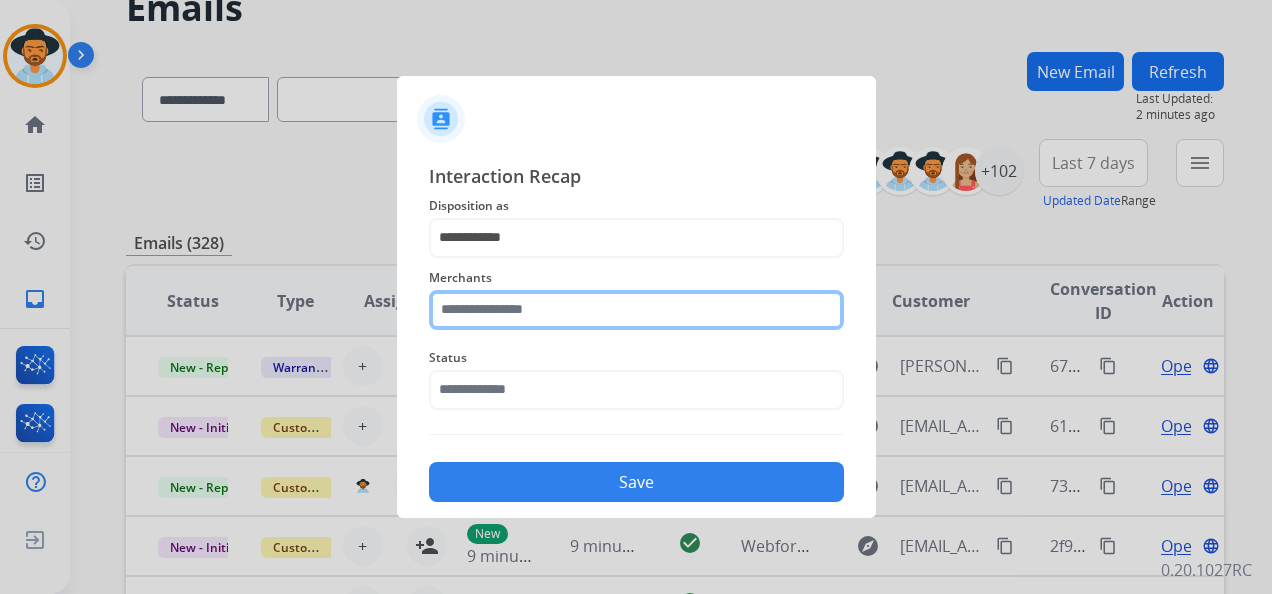 click 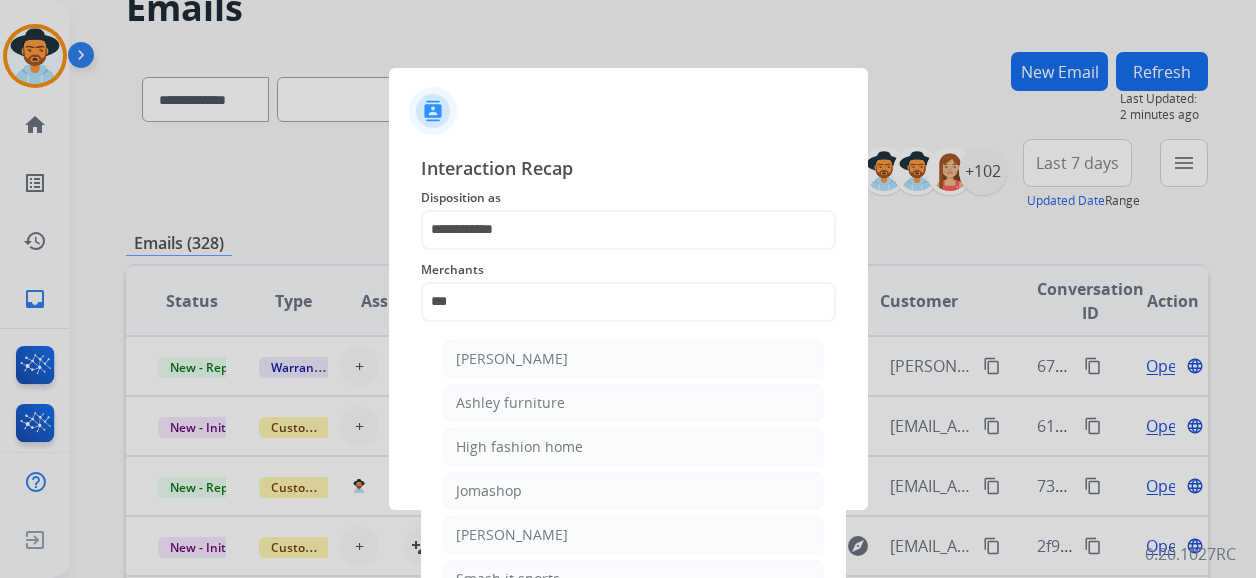 click on "[PERSON_NAME]" 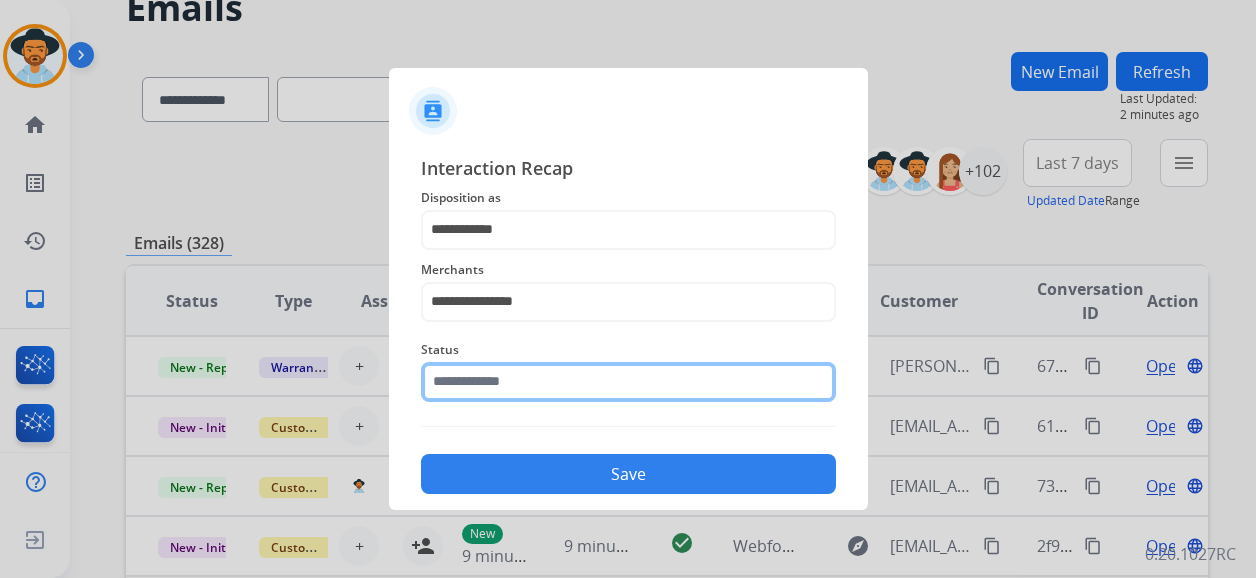 click 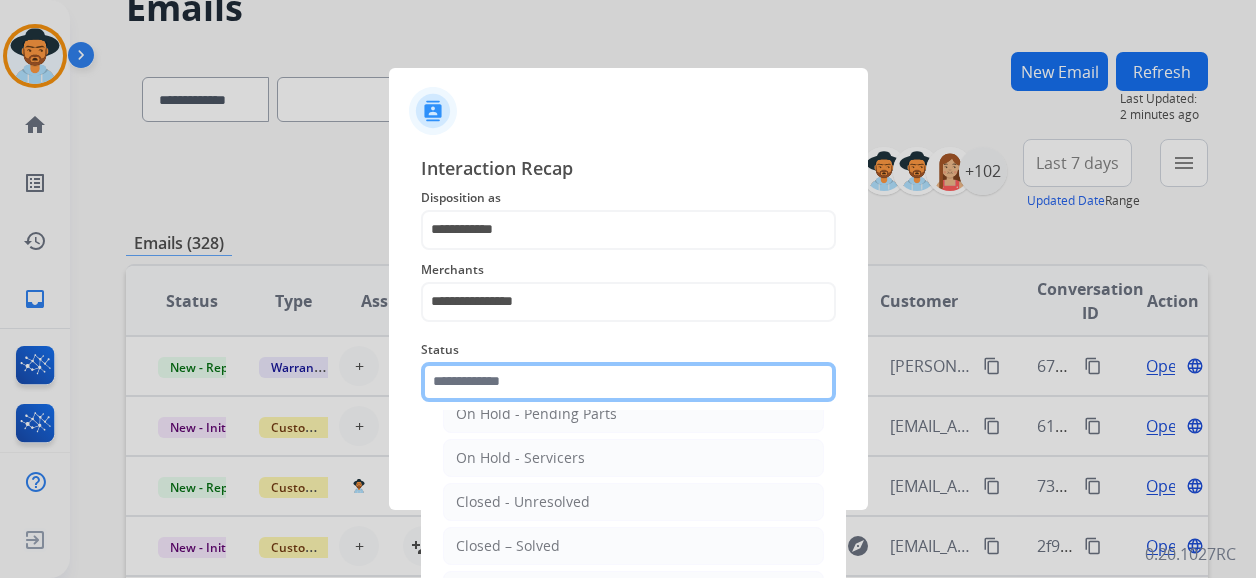 scroll, scrollTop: 114, scrollLeft: 0, axis: vertical 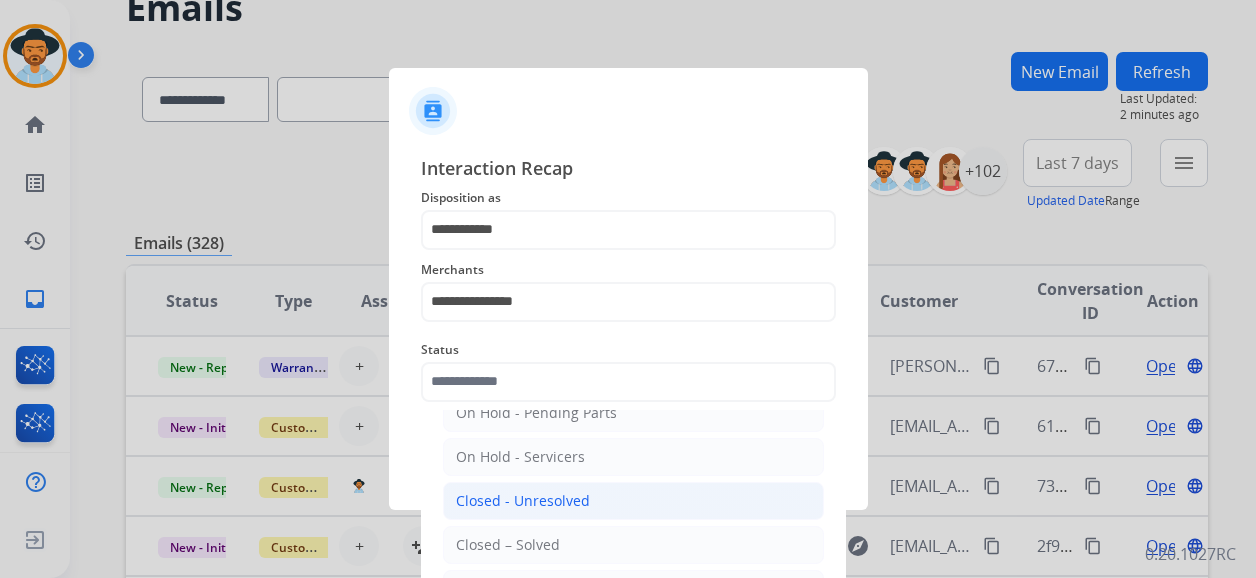click on "Closed - Unresolved" 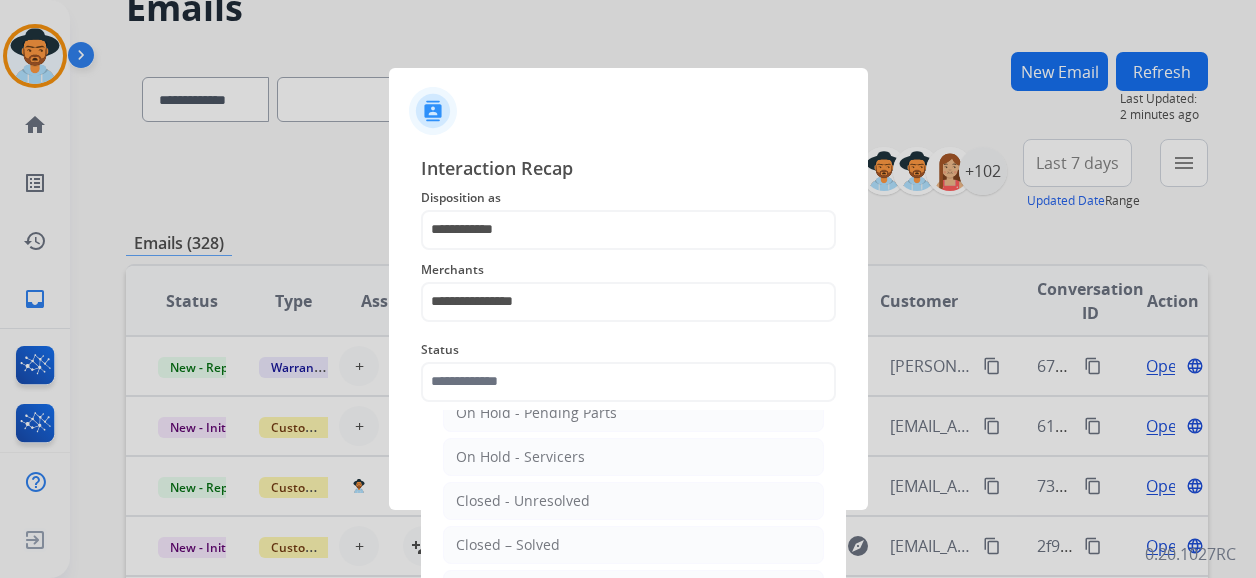 type on "**********" 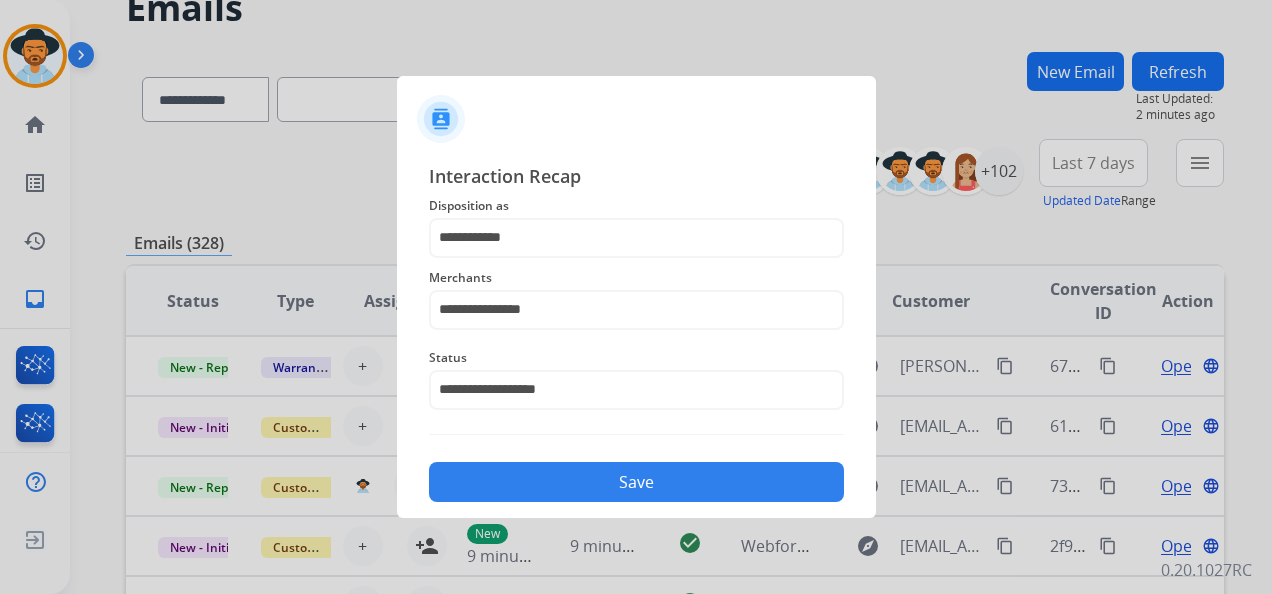 drag, startPoint x: 659, startPoint y: 460, endPoint x: 665, endPoint y: 472, distance: 13.416408 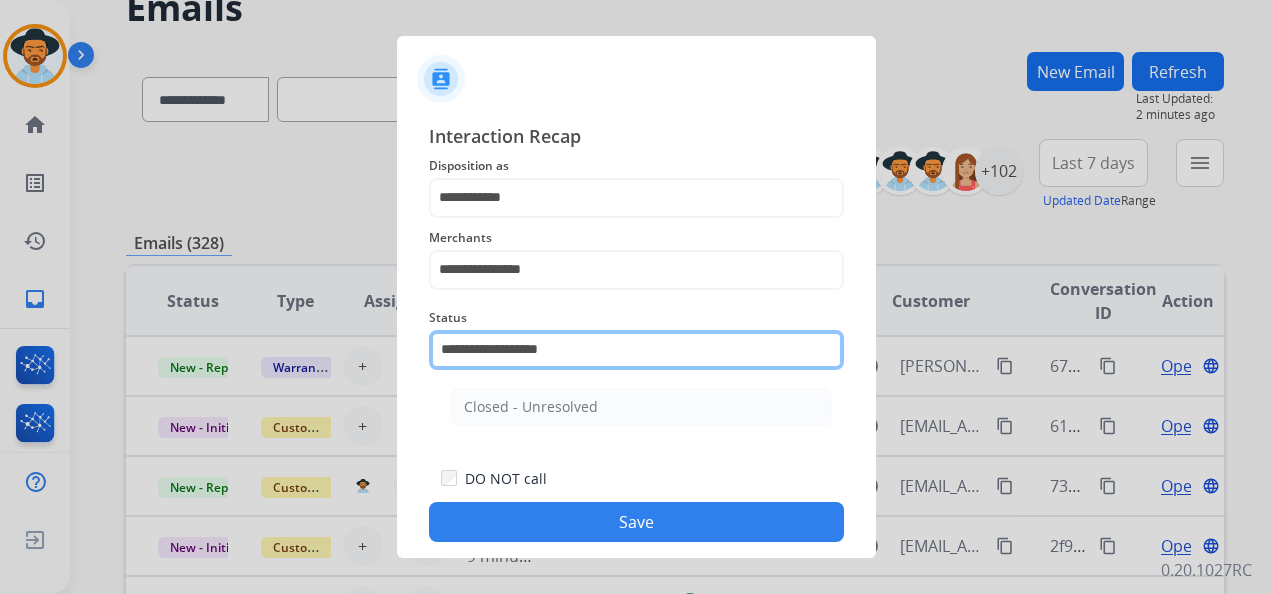 click on "**********" 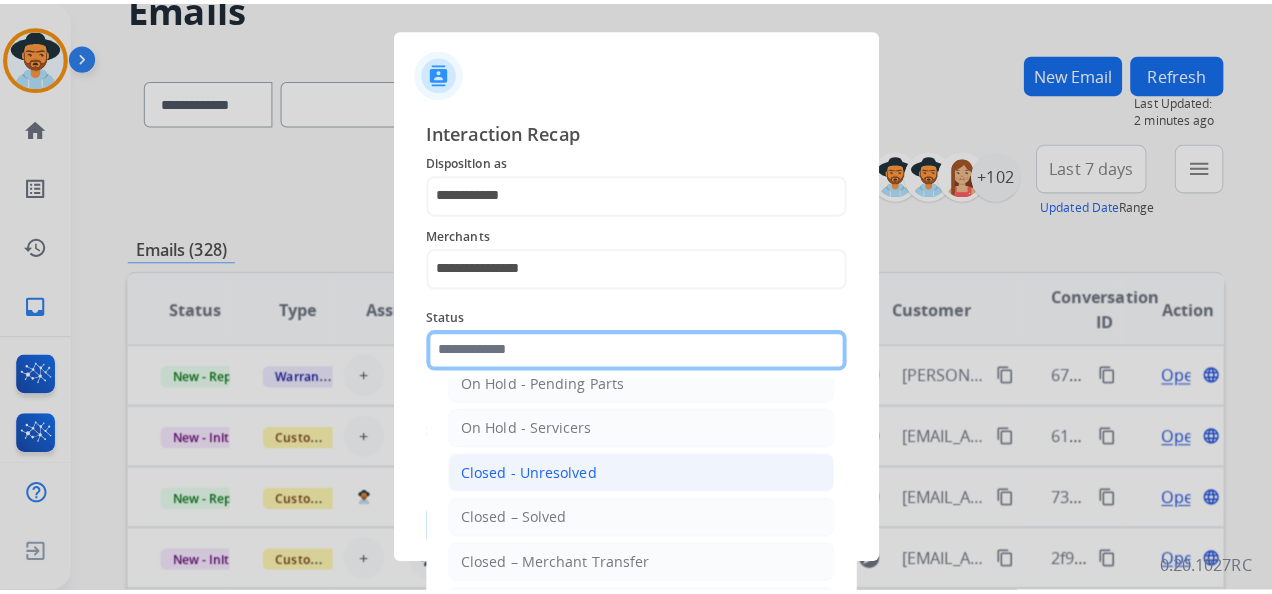 scroll, scrollTop: 114, scrollLeft: 0, axis: vertical 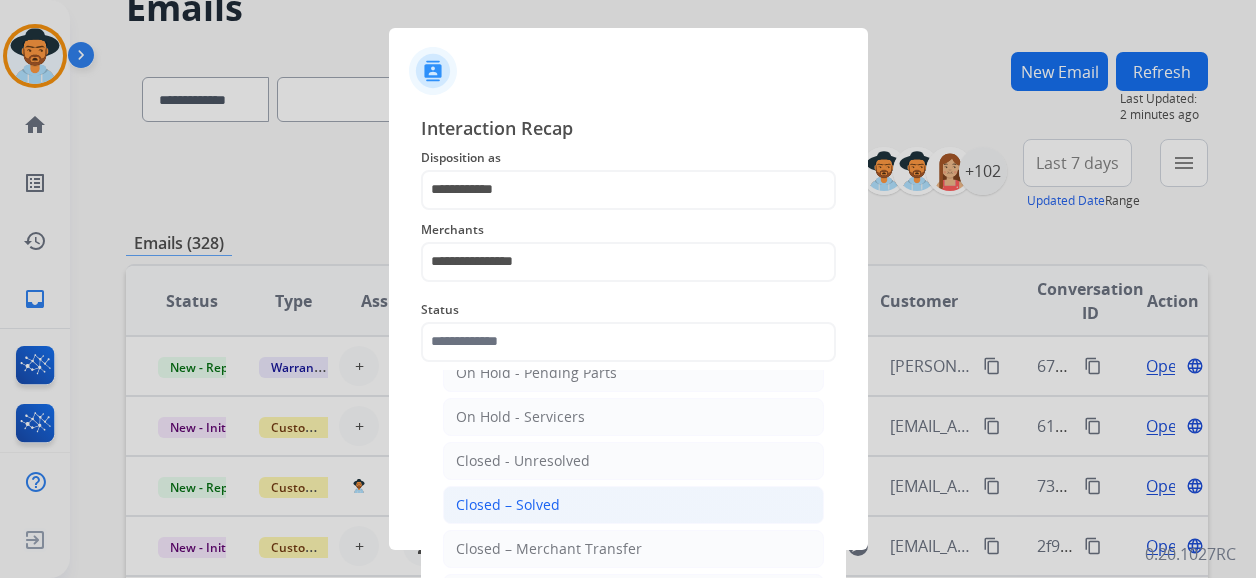 click on "Closed – Solved" 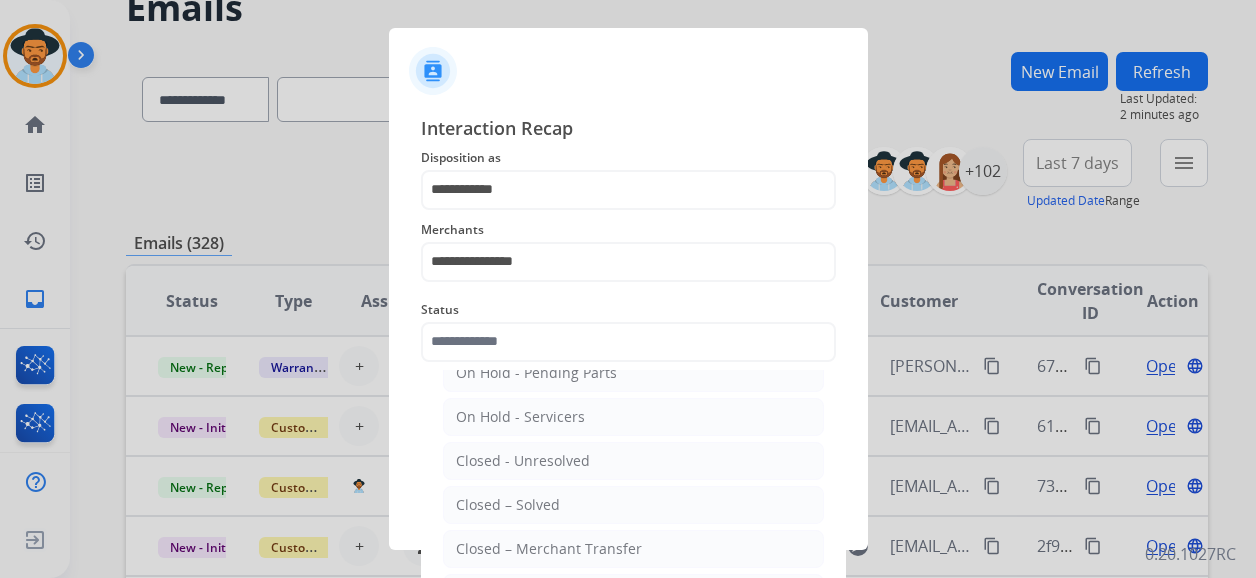 type on "**********" 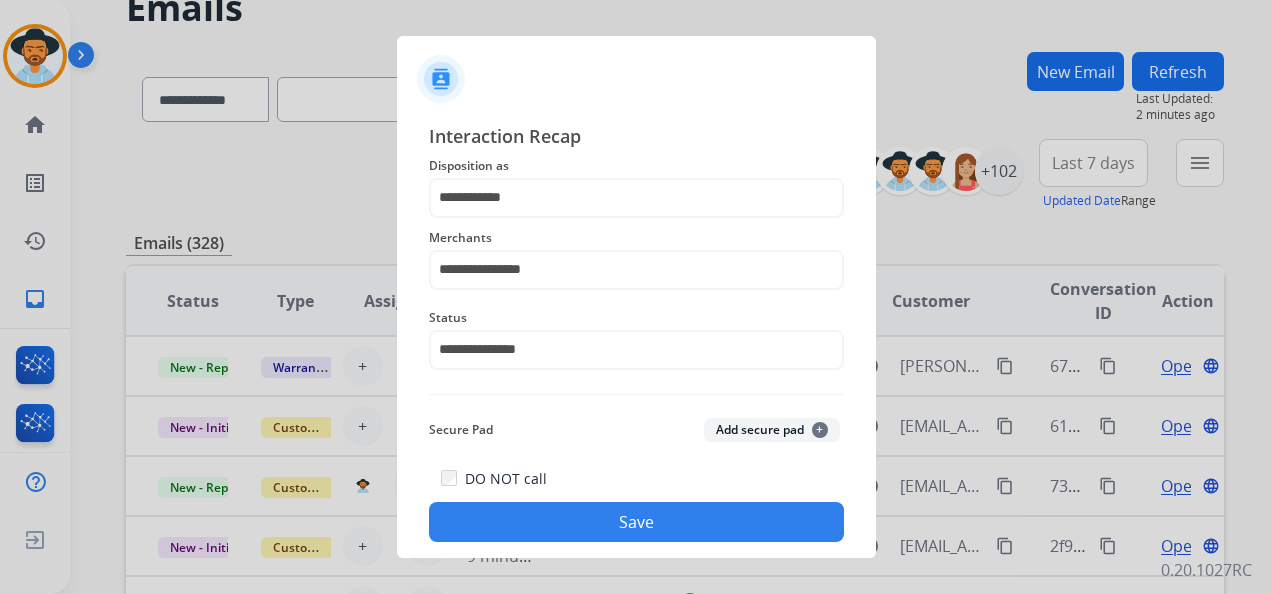 click on "Save" 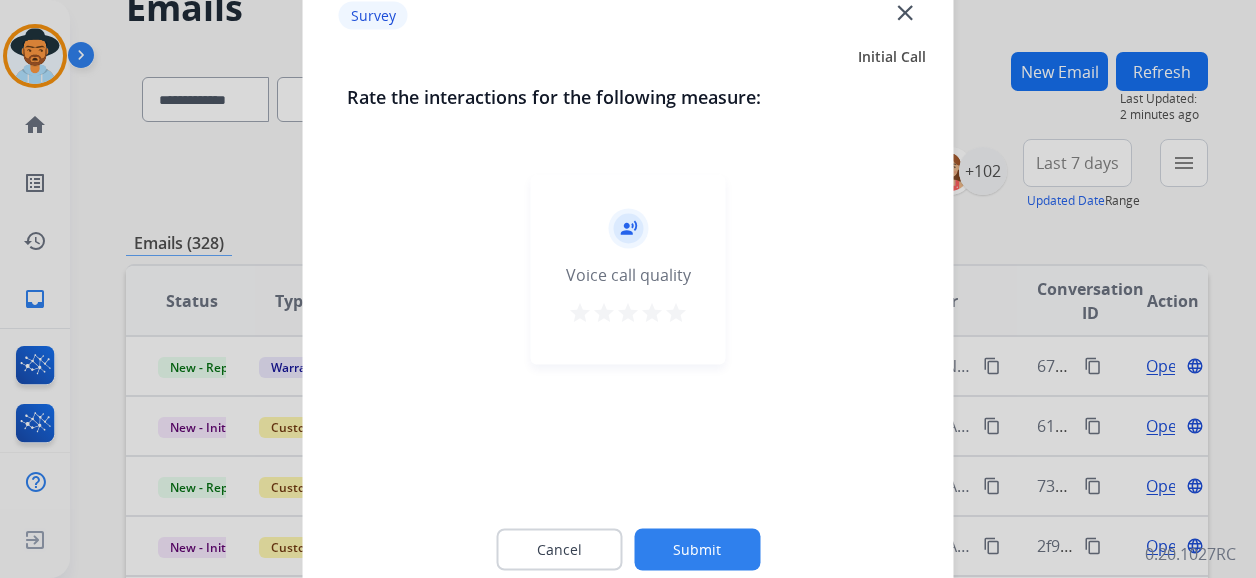 click on "star" at bounding box center [676, 313] 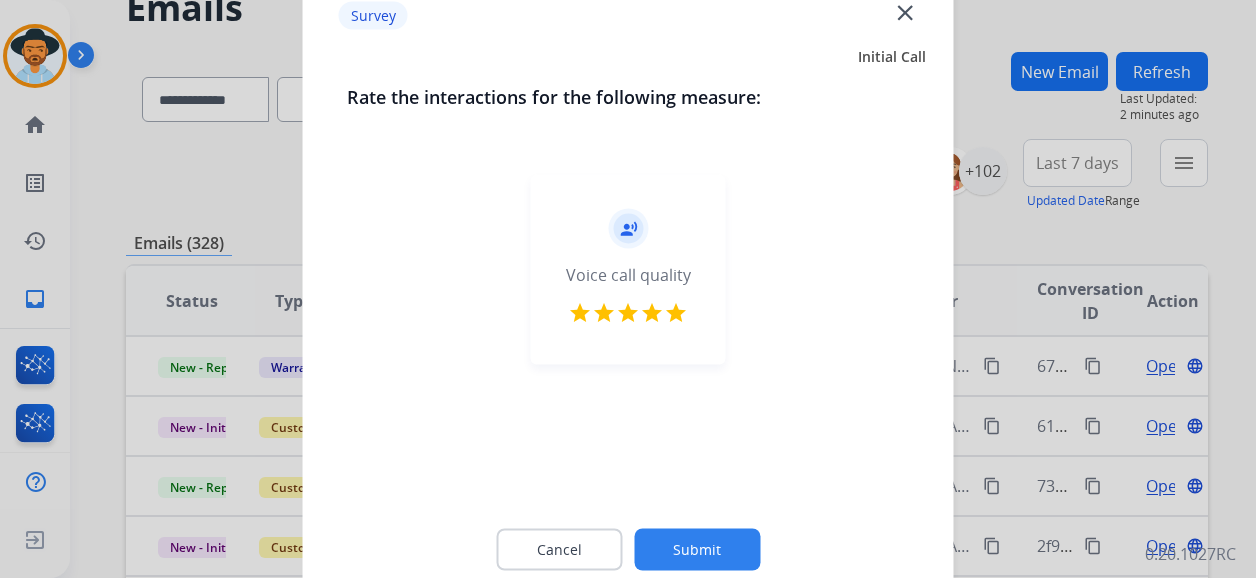 click on "Submit" 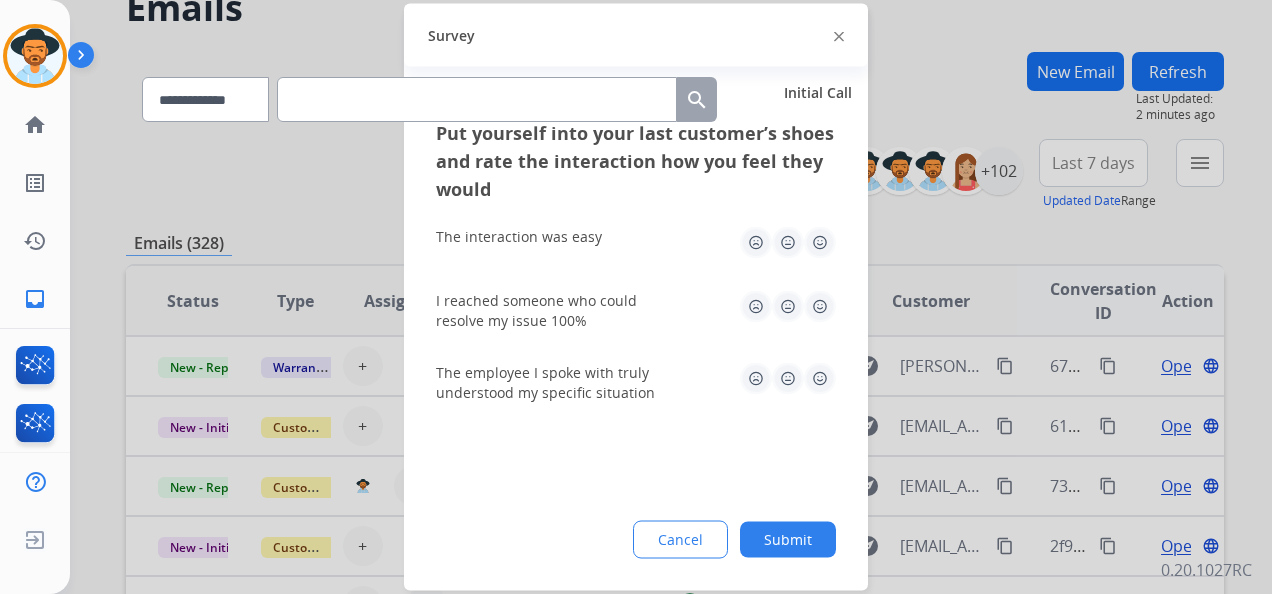 click 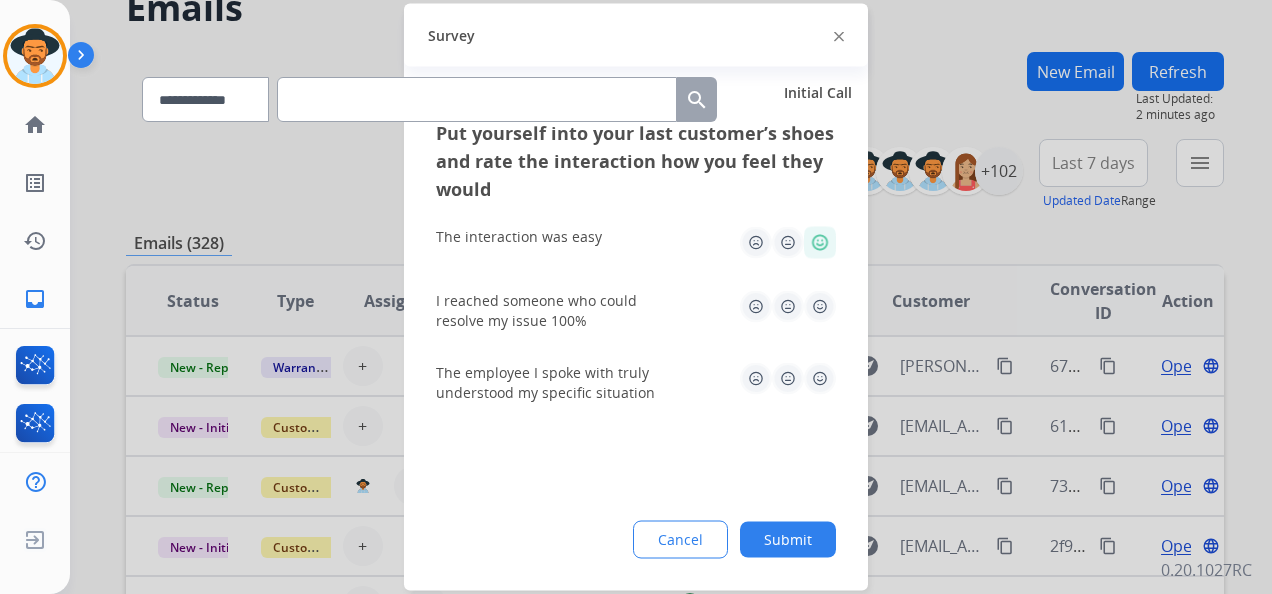 click 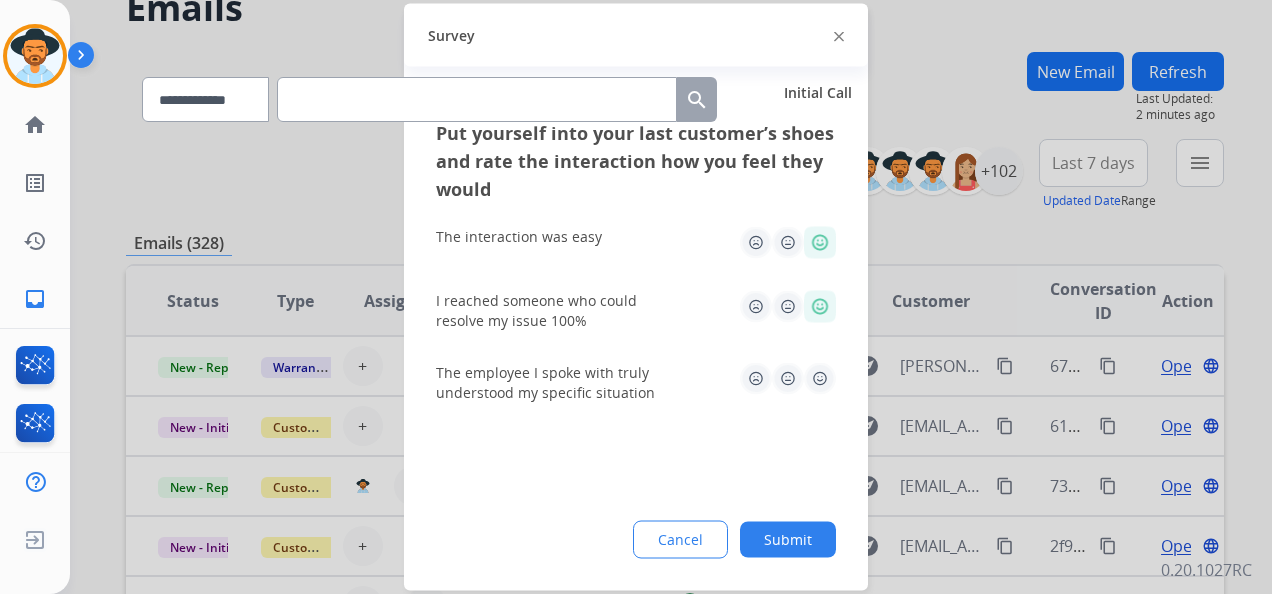 click 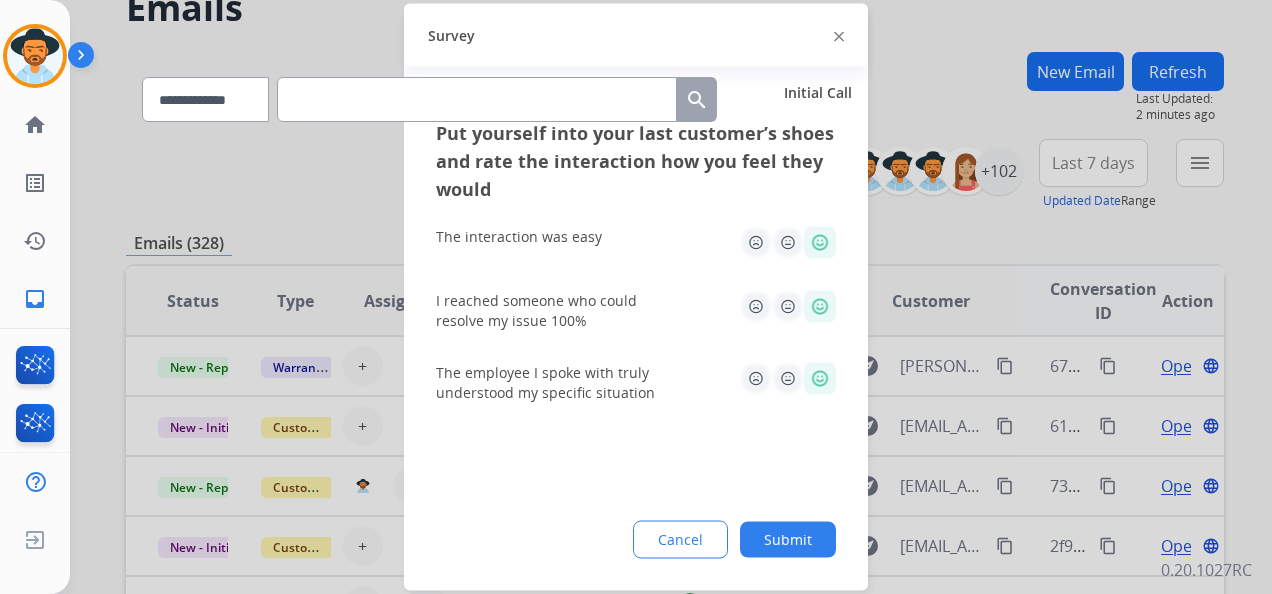 click on "Submit" 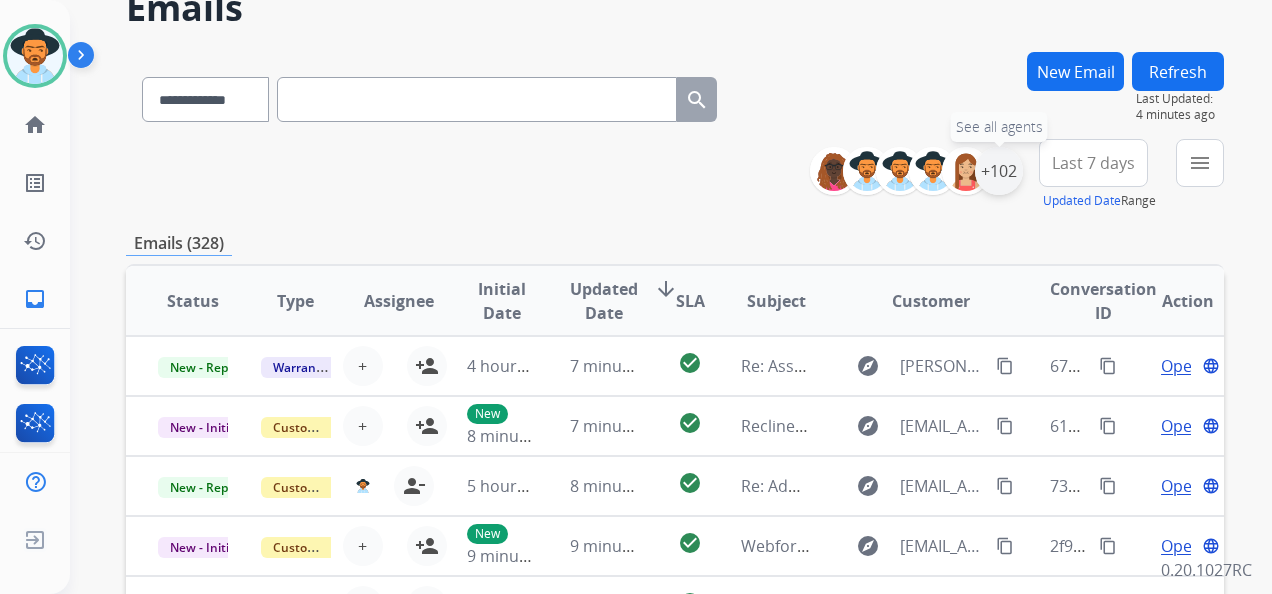 click on "+102" at bounding box center [999, 171] 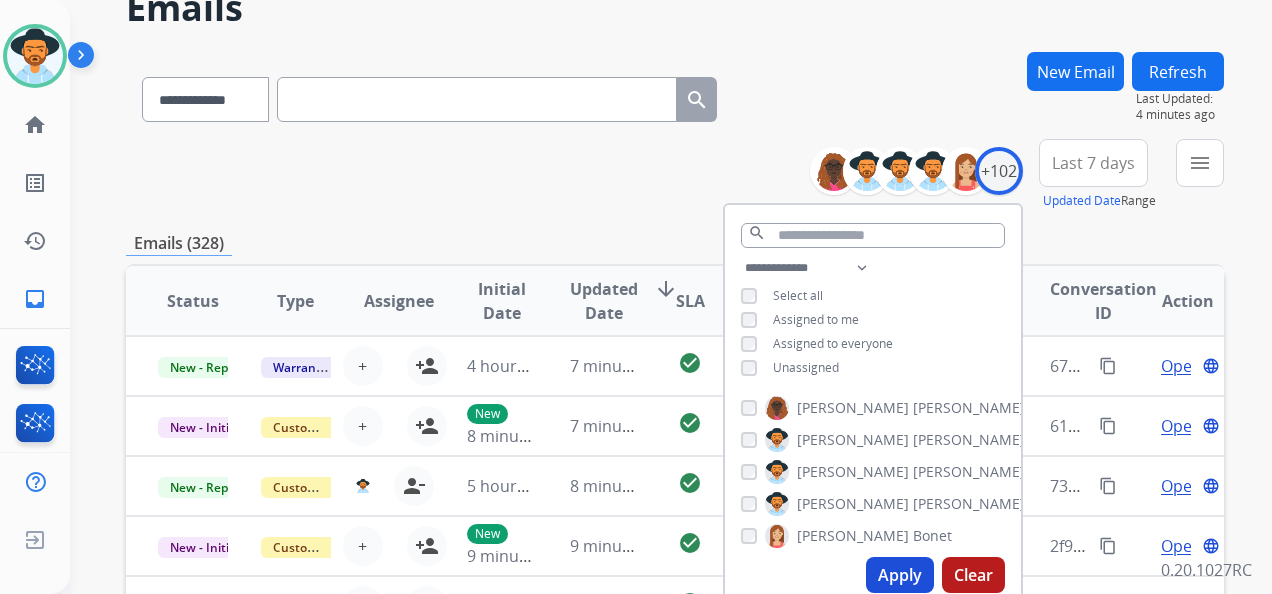 click on "**********" at bounding box center [873, 320] 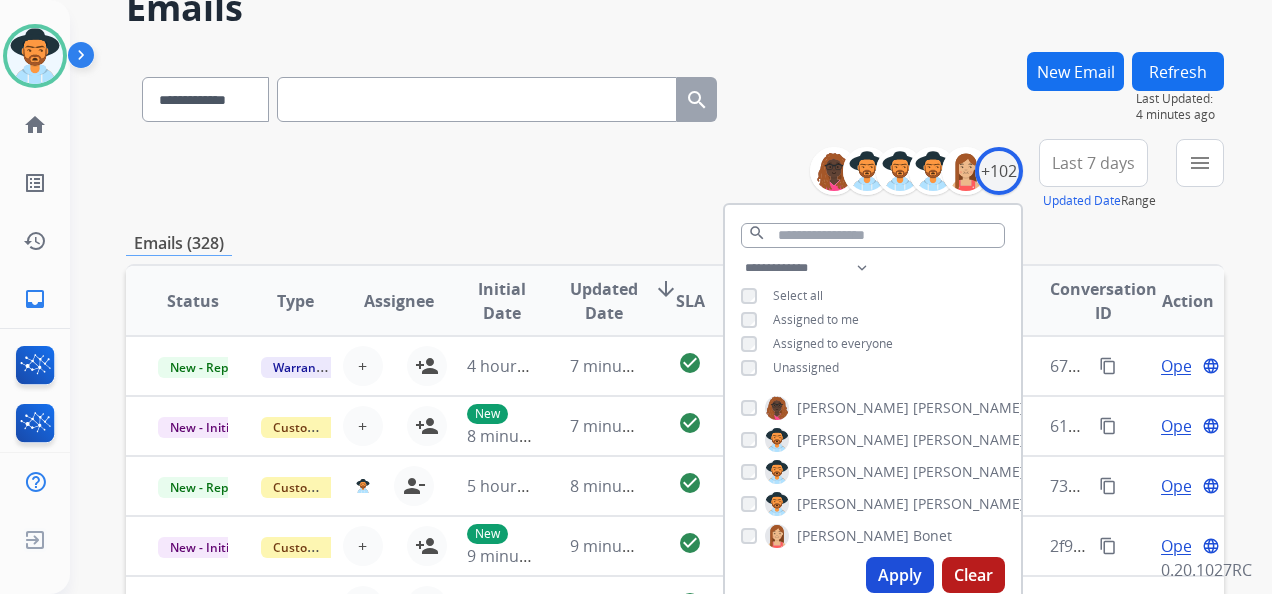 click on "Apply" at bounding box center [900, 575] 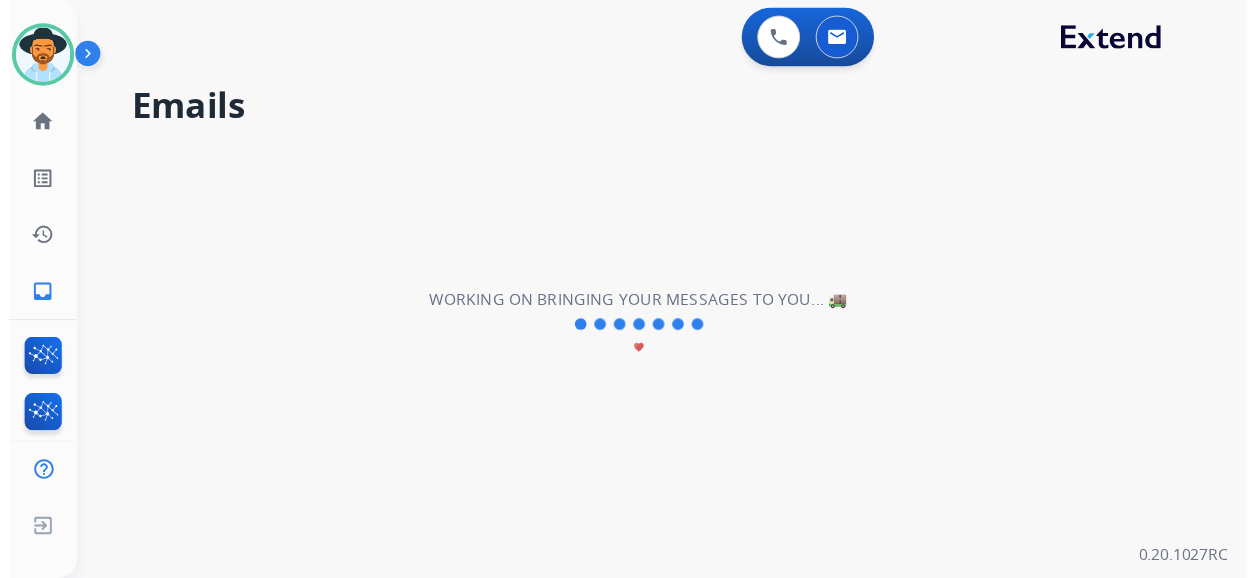 scroll, scrollTop: 0, scrollLeft: 0, axis: both 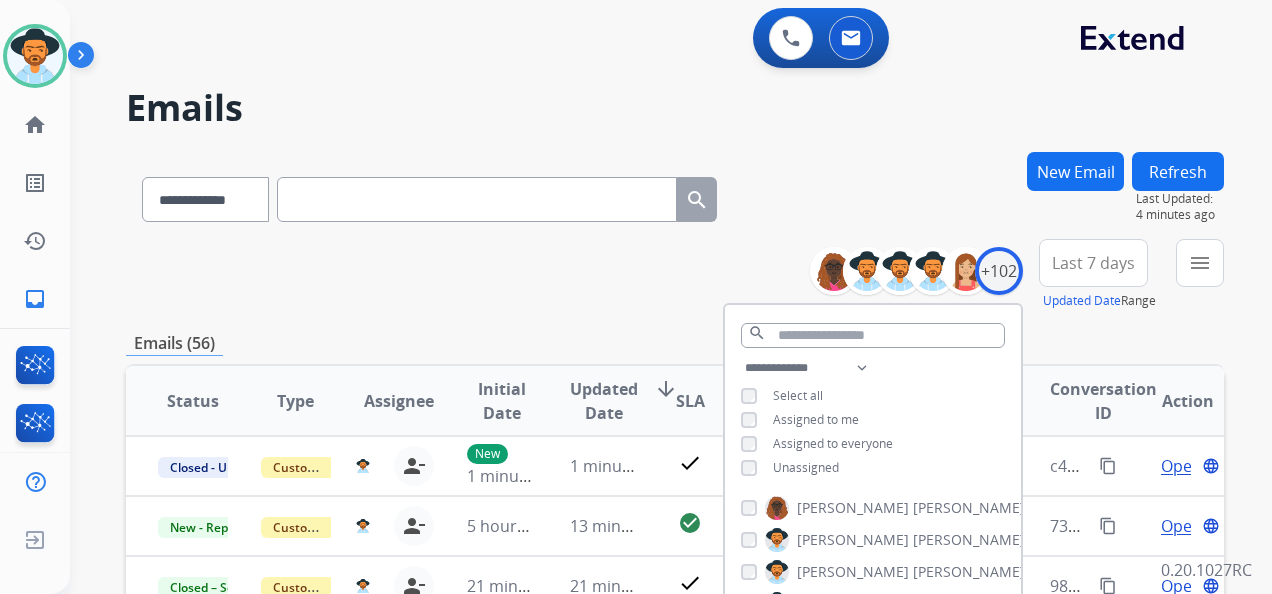 click on "**********" at bounding box center (675, 275) 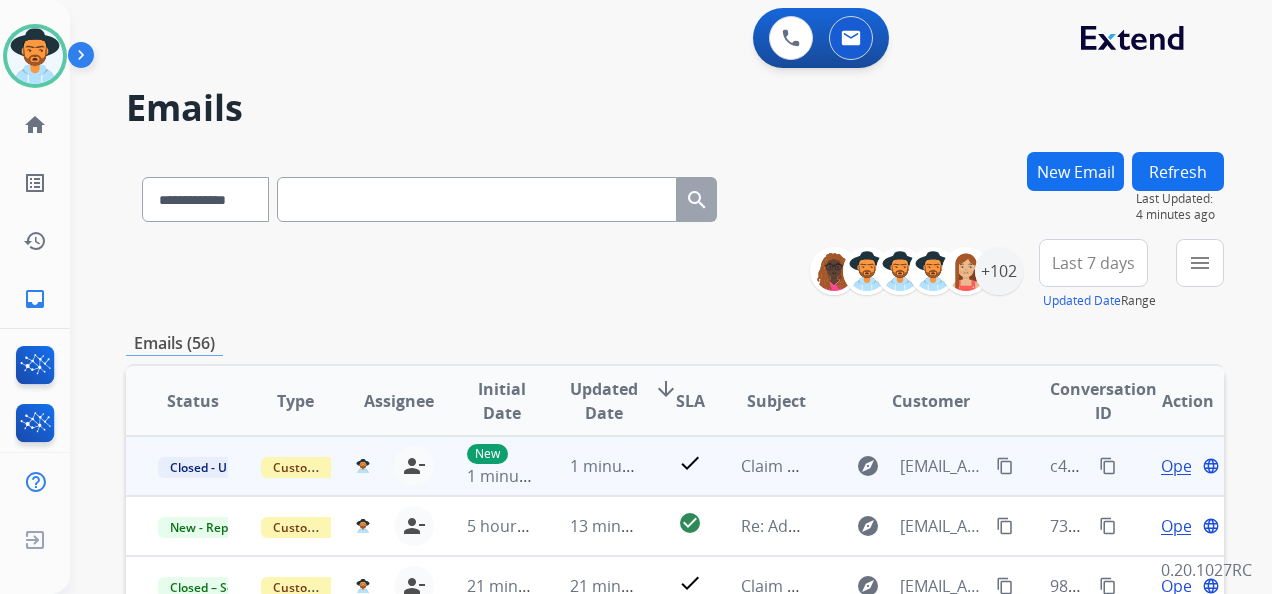 click on "content_copy" at bounding box center (1108, 466) 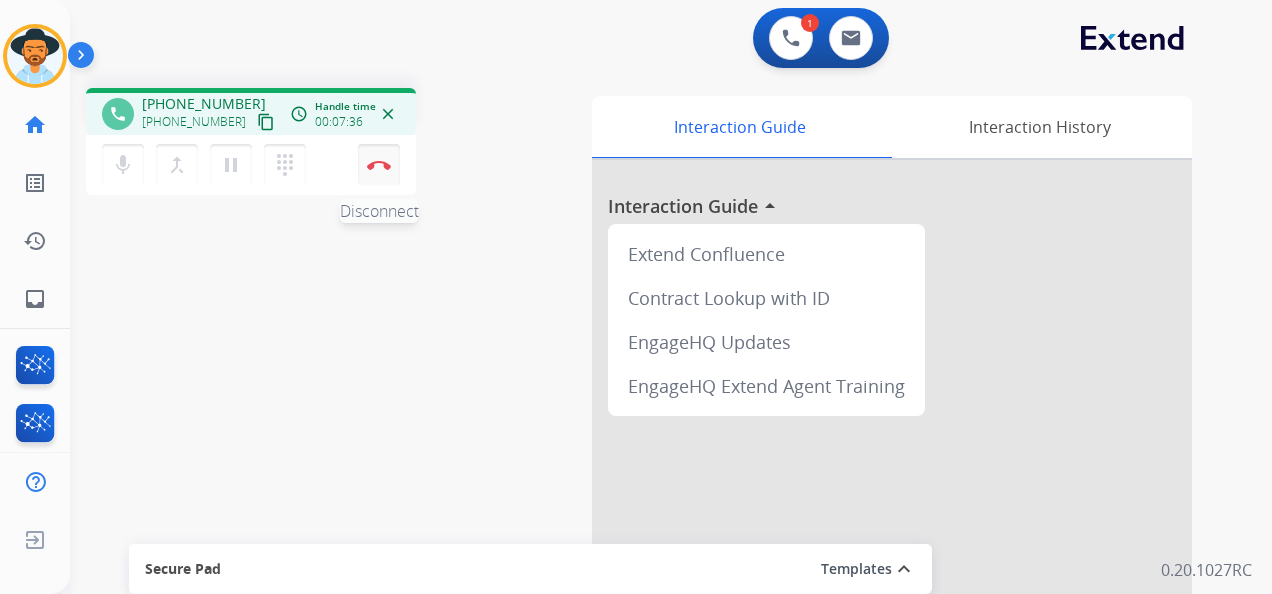 click at bounding box center [379, 165] 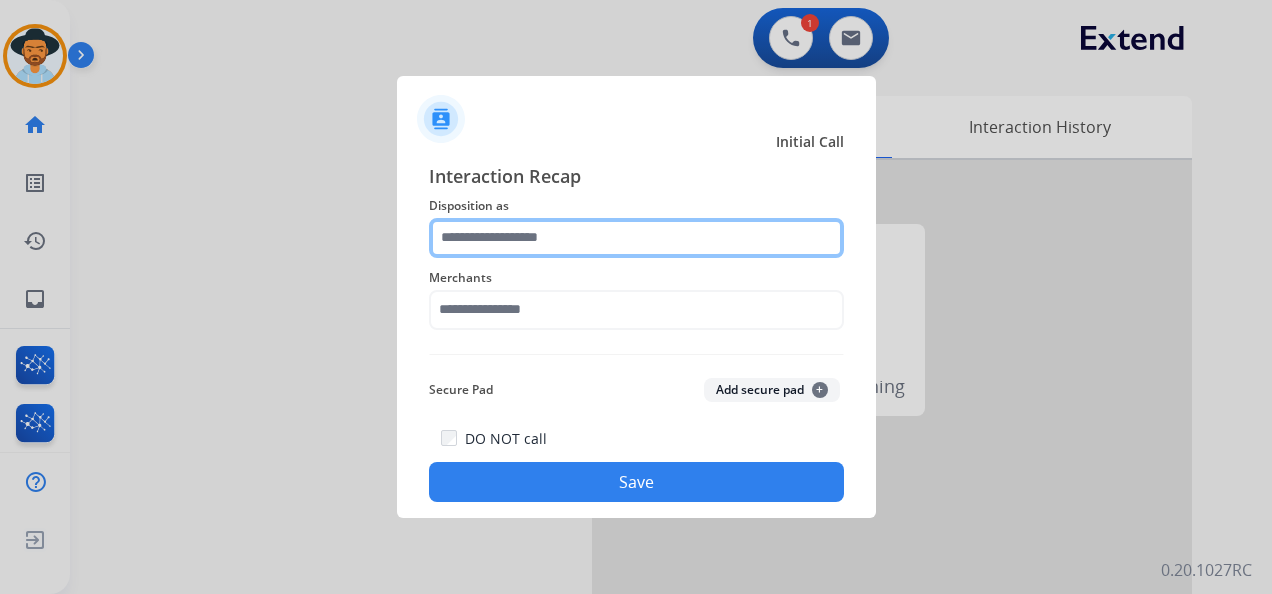 click 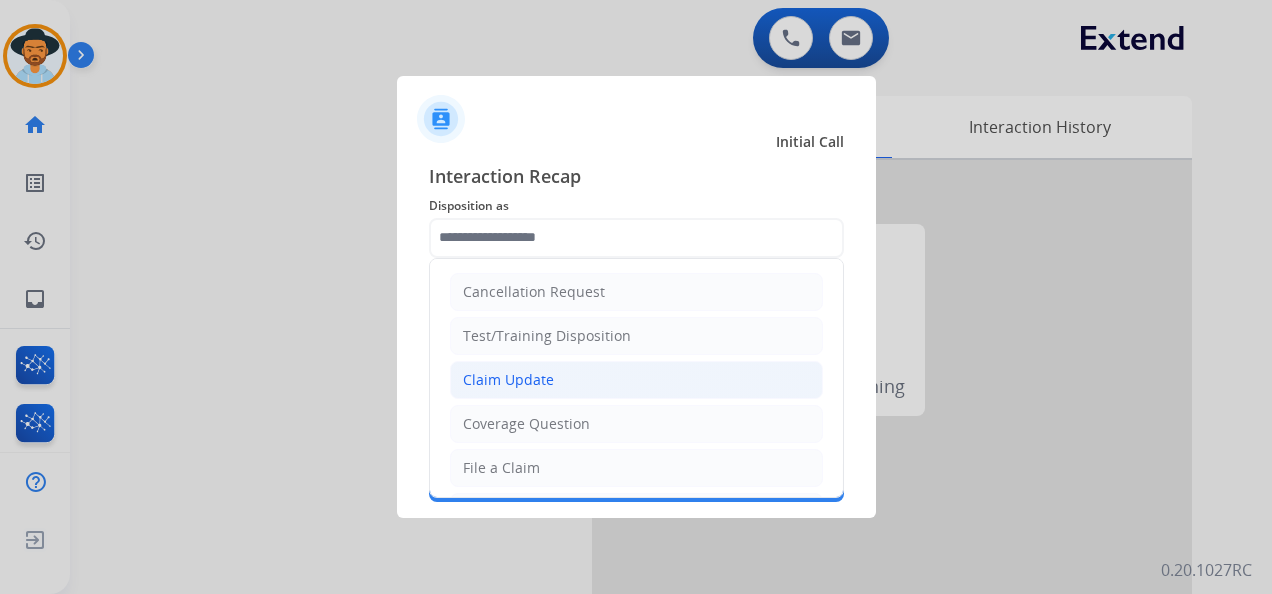 click on "Claim Update" 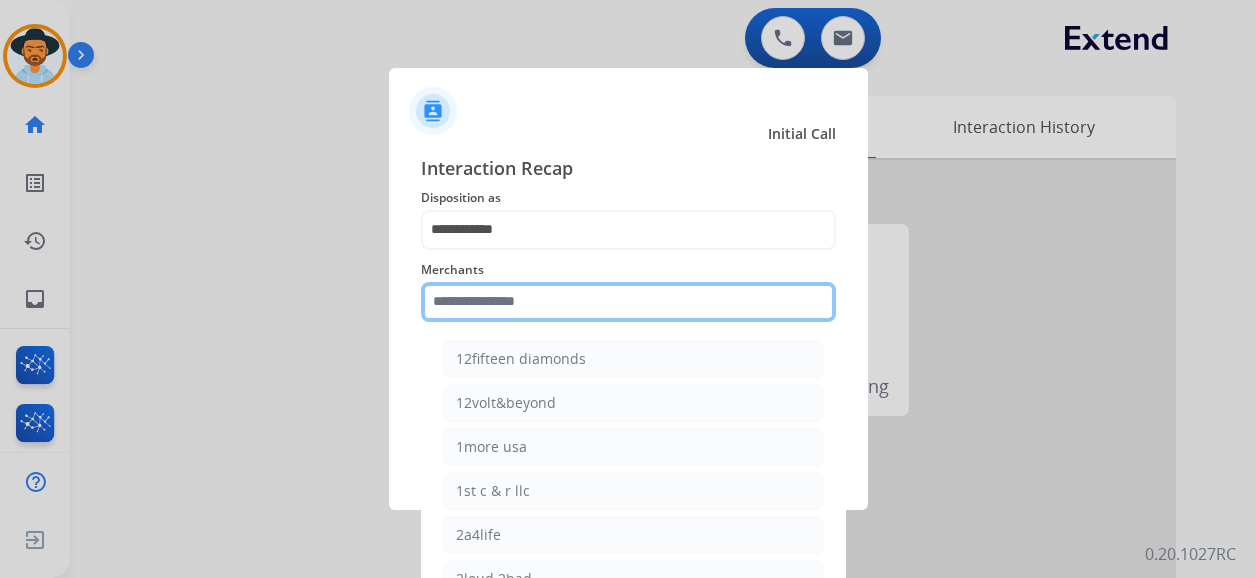 click 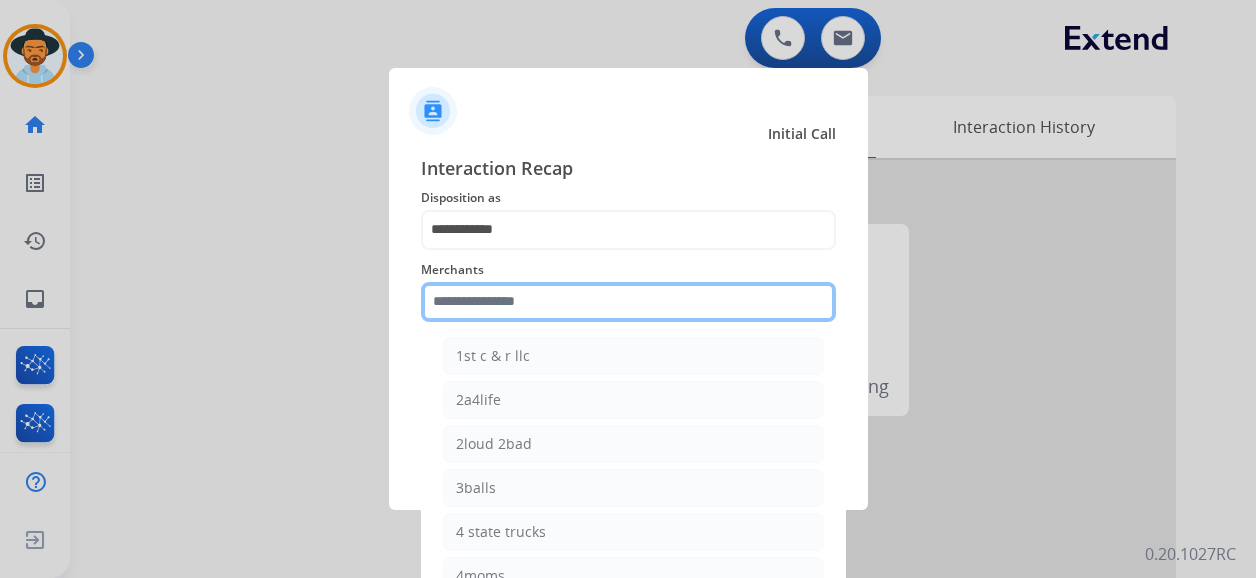 scroll, scrollTop: 100, scrollLeft: 0, axis: vertical 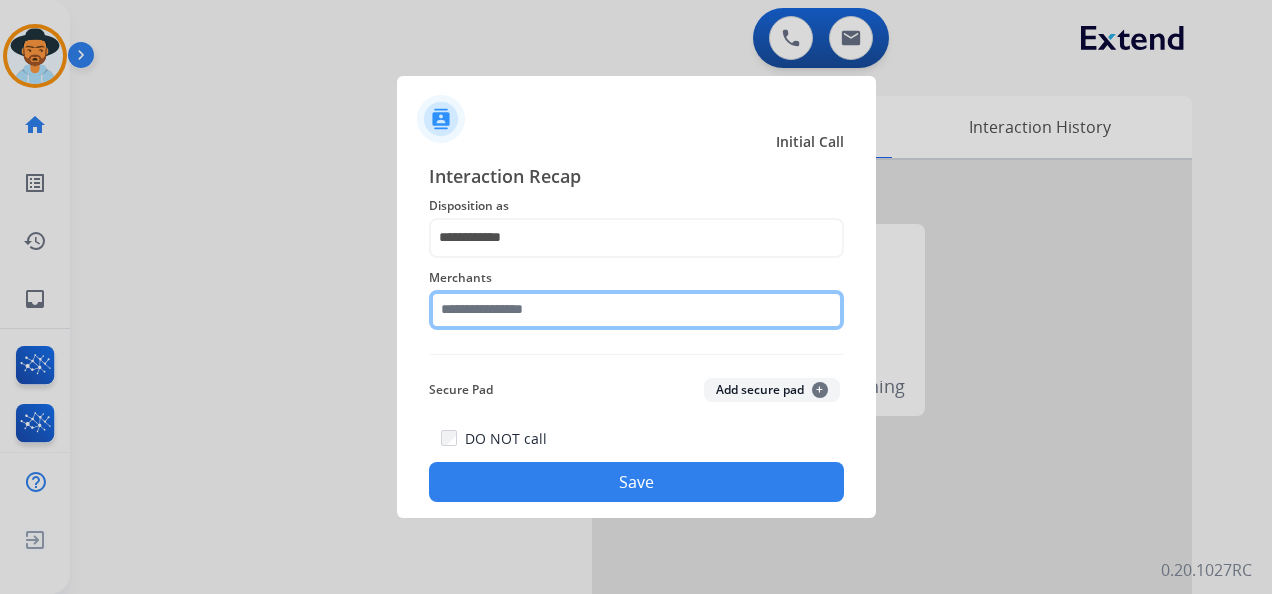 click 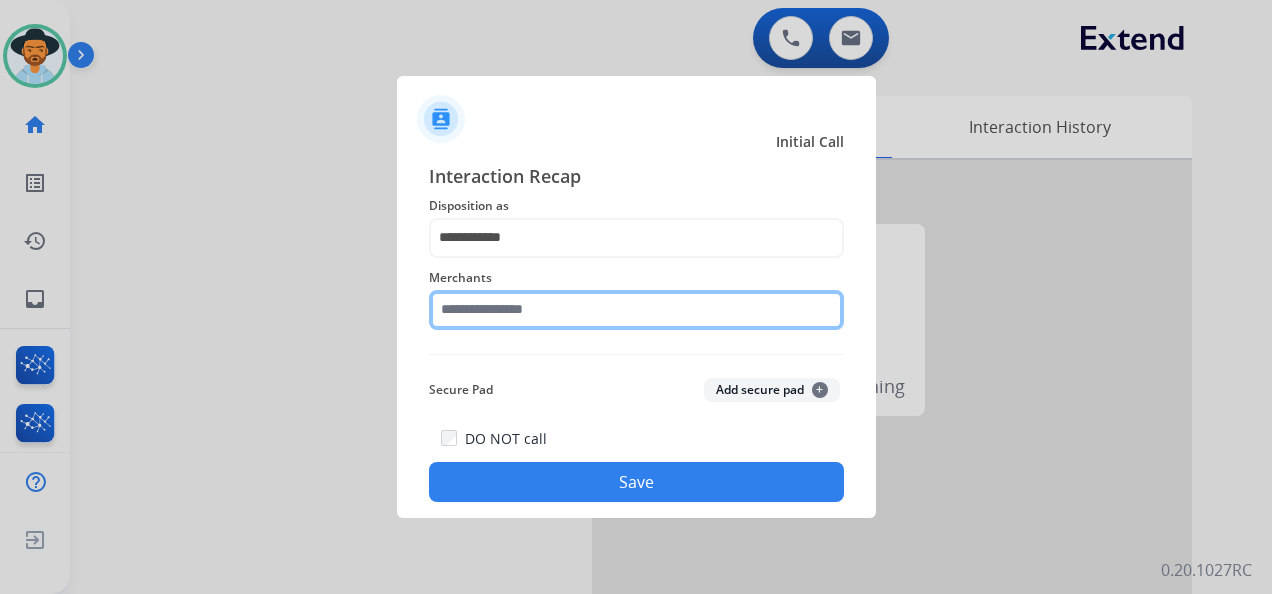 click 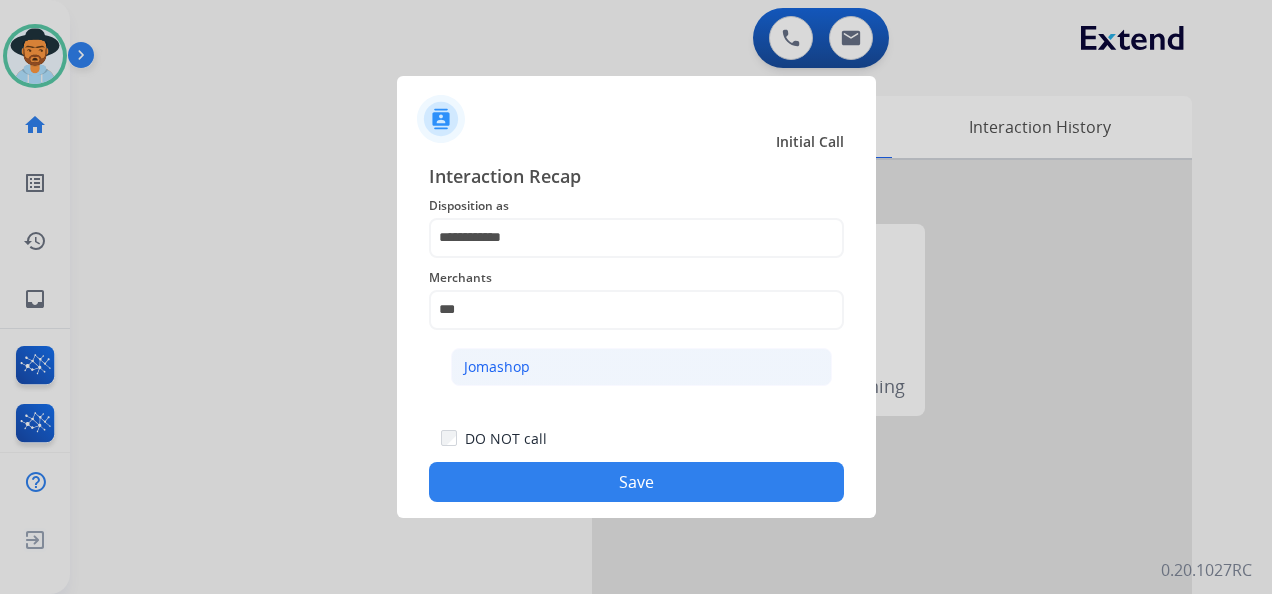 click on "Jomashop" 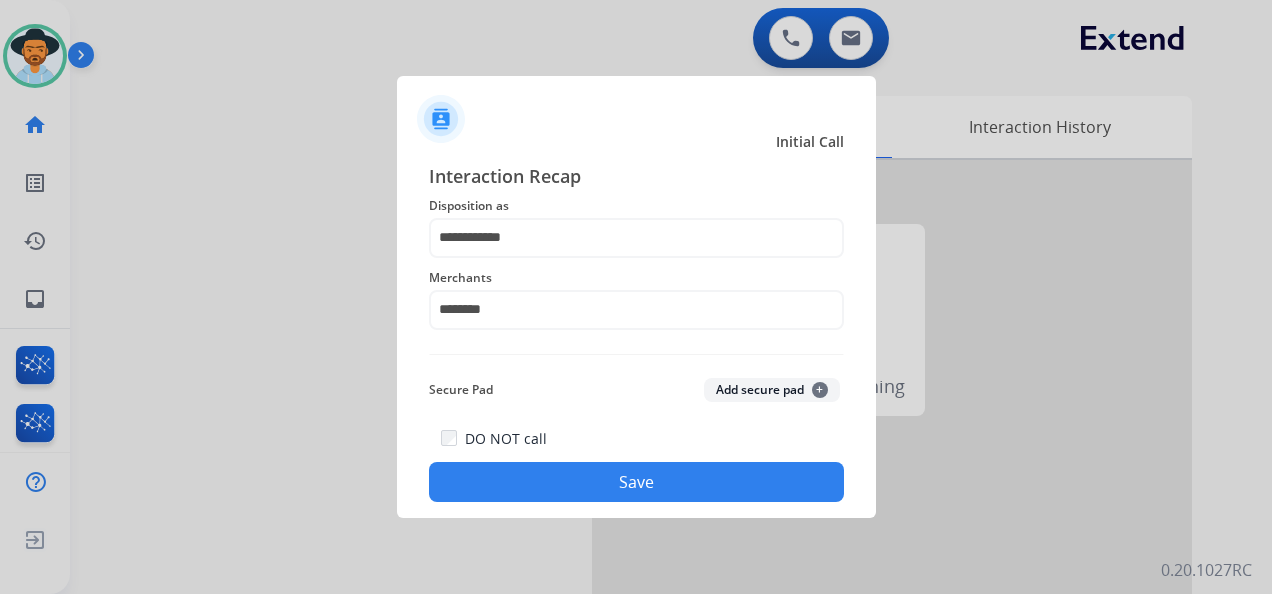 click on "Save" 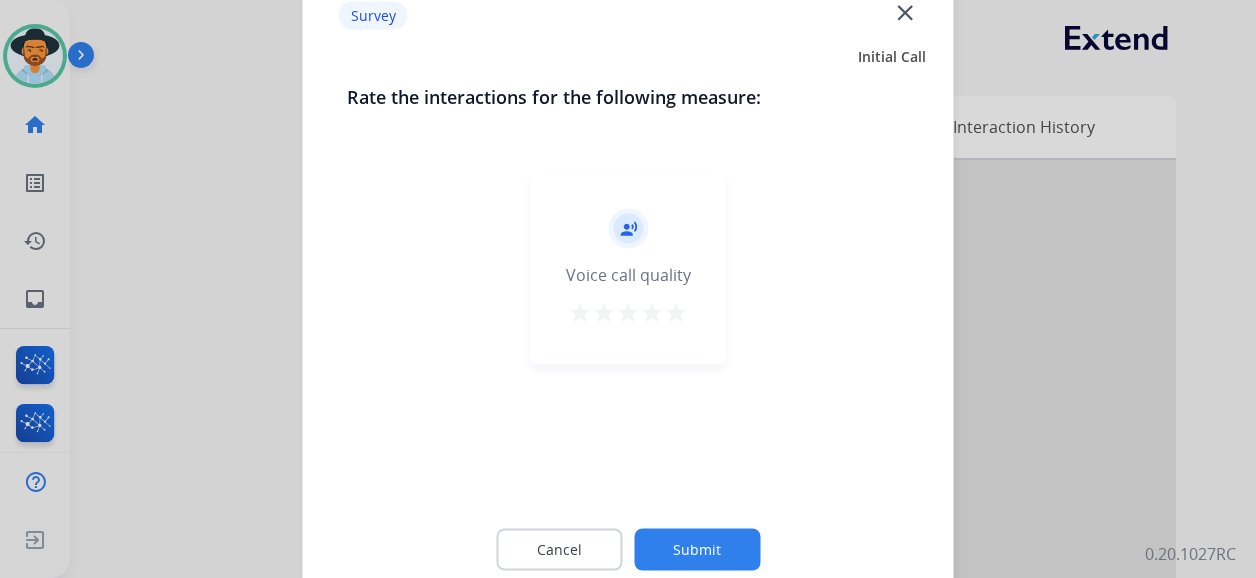 click on "star" at bounding box center [676, 313] 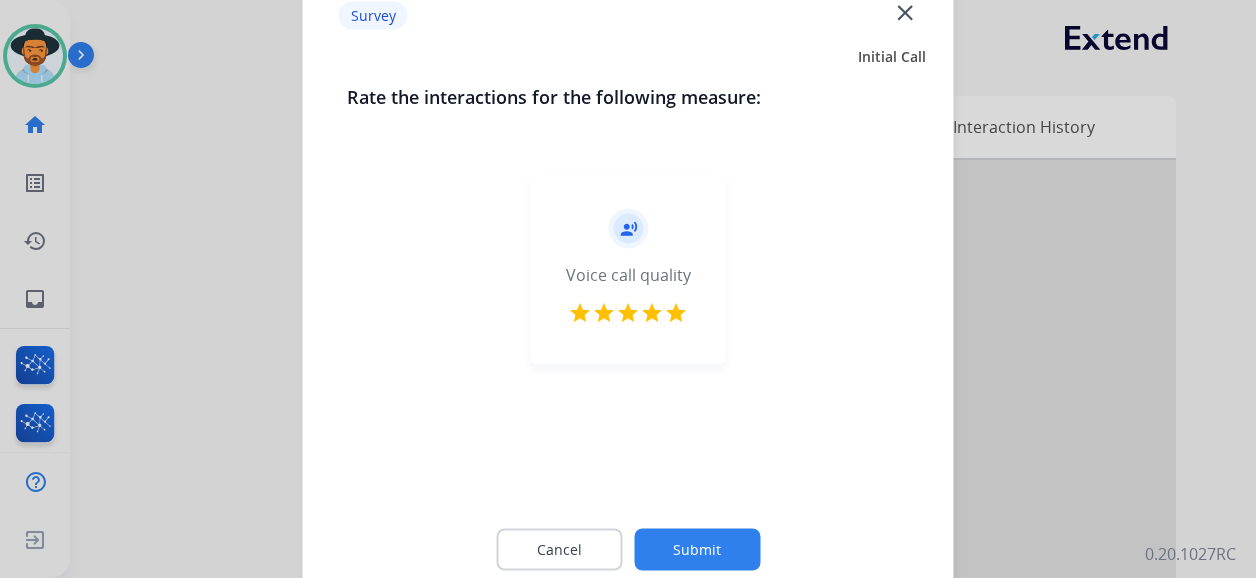 click on "Submit" 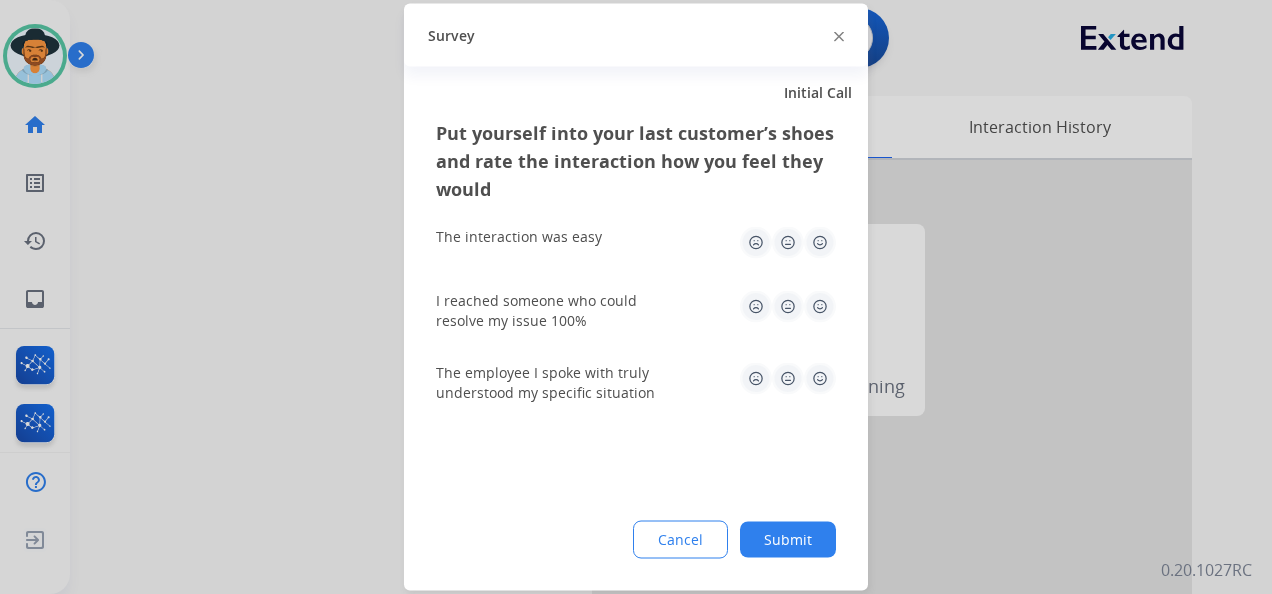 click 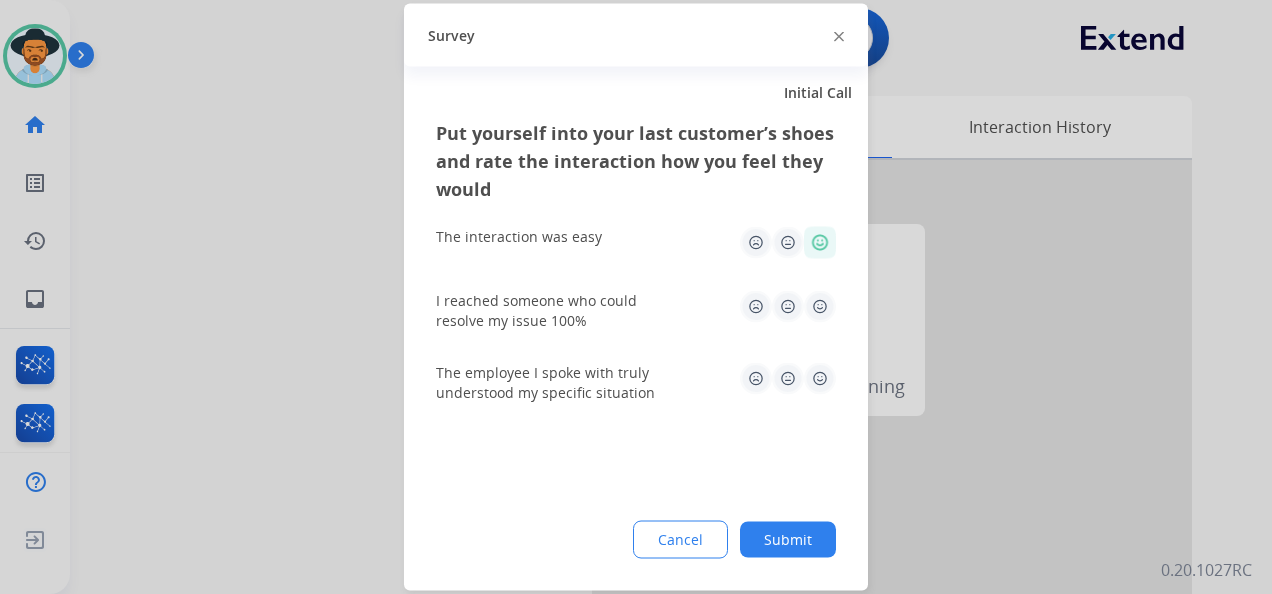 click 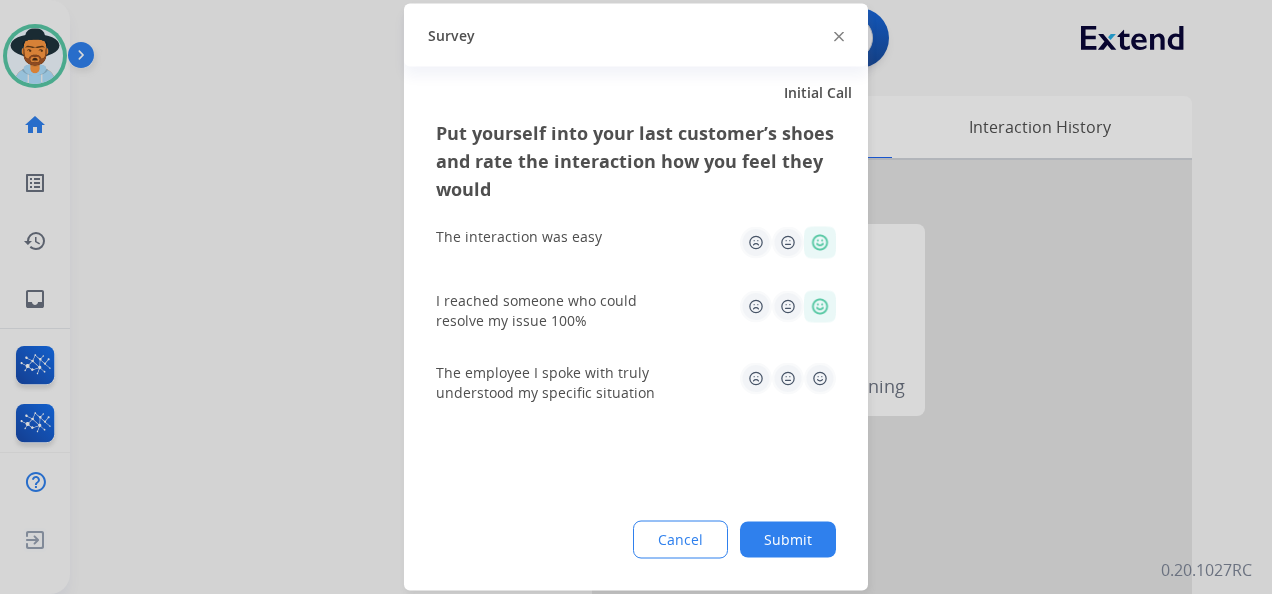 click 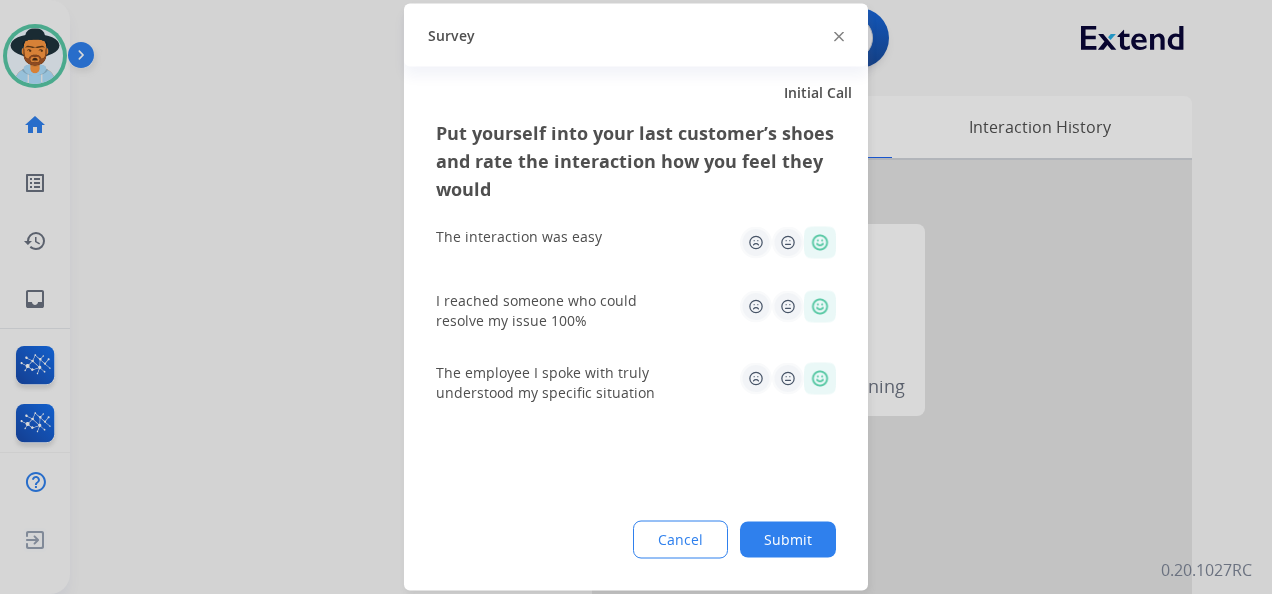 click on "Submit" 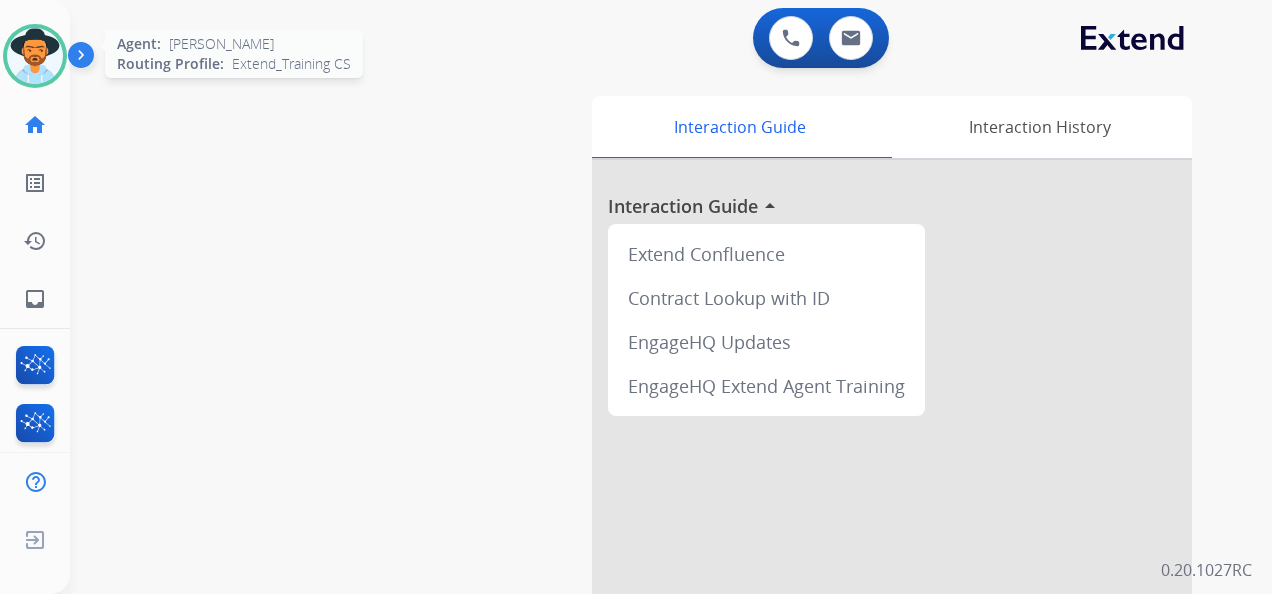 click at bounding box center (35, 56) 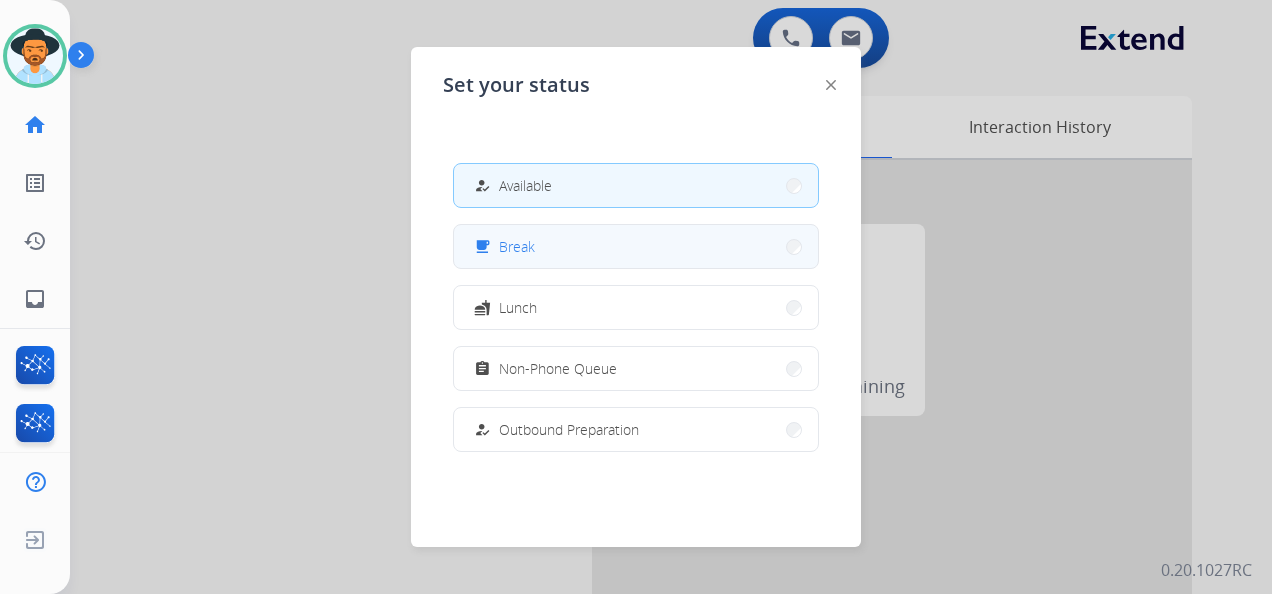 click on "free_breakfast Break" at bounding box center [636, 246] 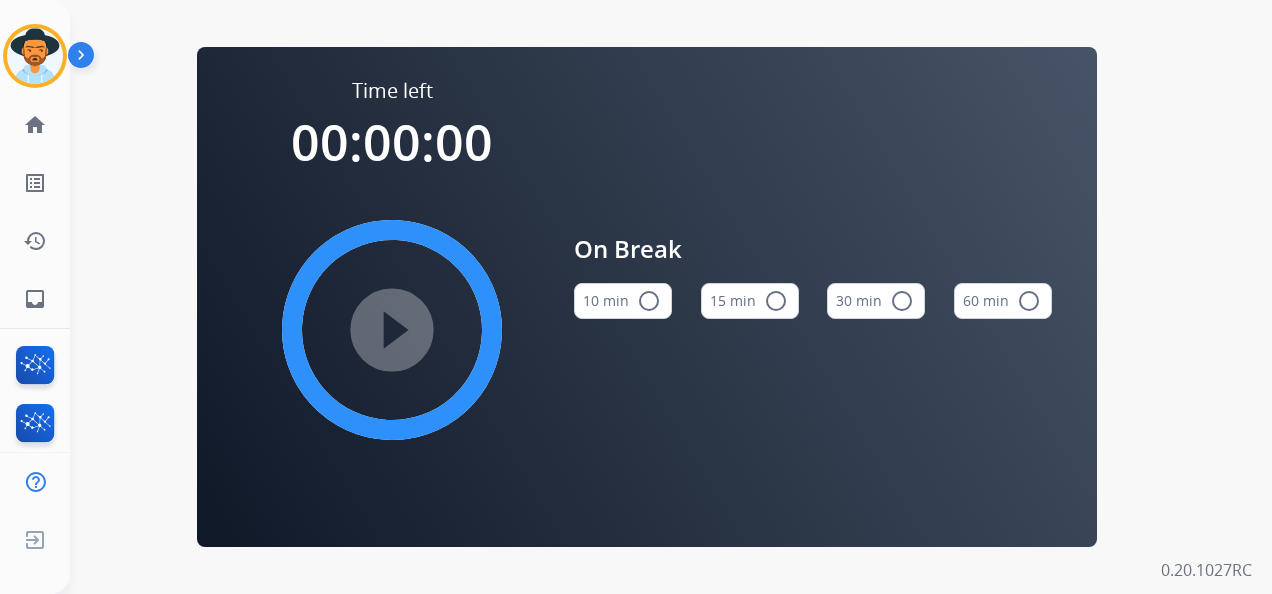 click on "15 min  radio_button_unchecked" at bounding box center (750, 301) 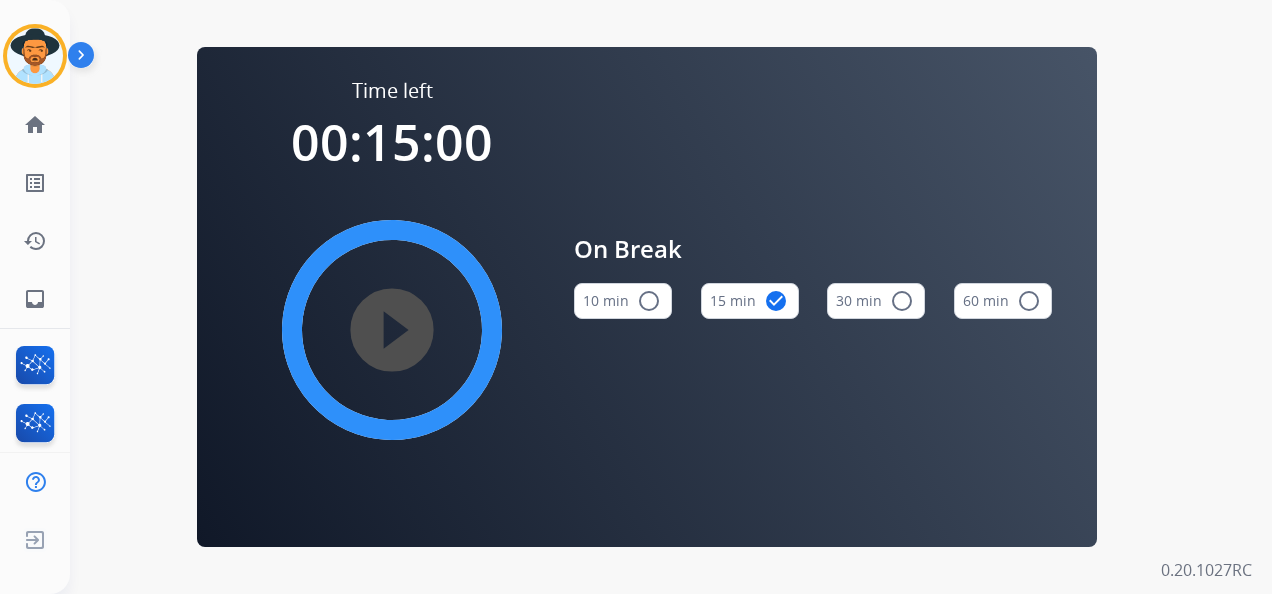 type 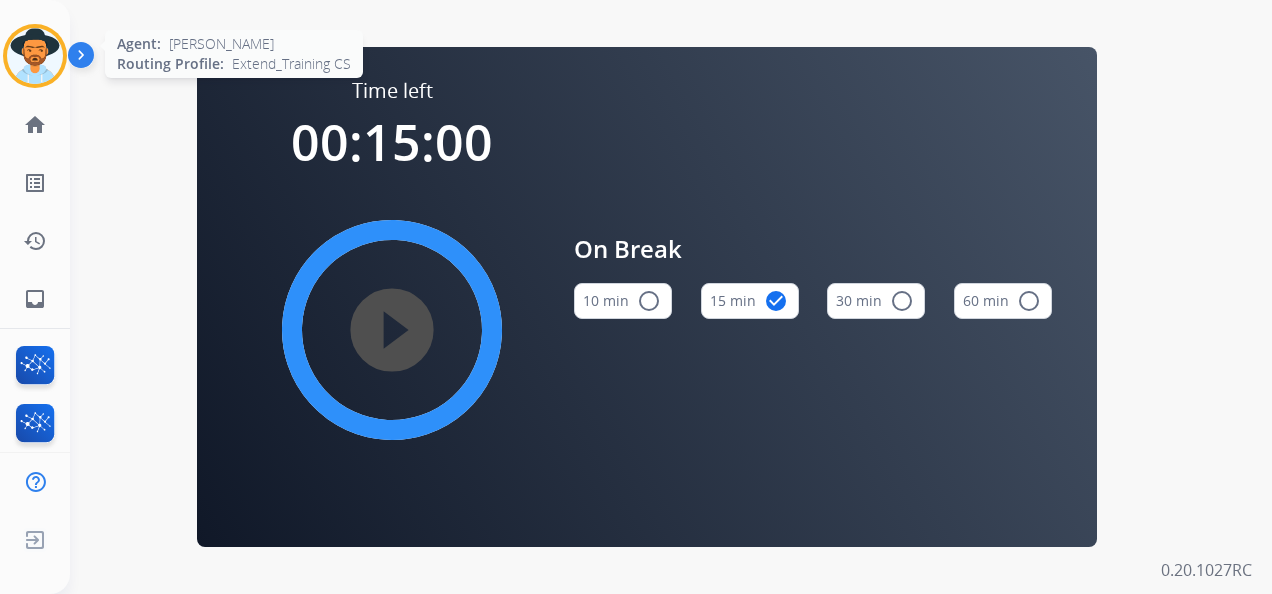 click at bounding box center (35, 56) 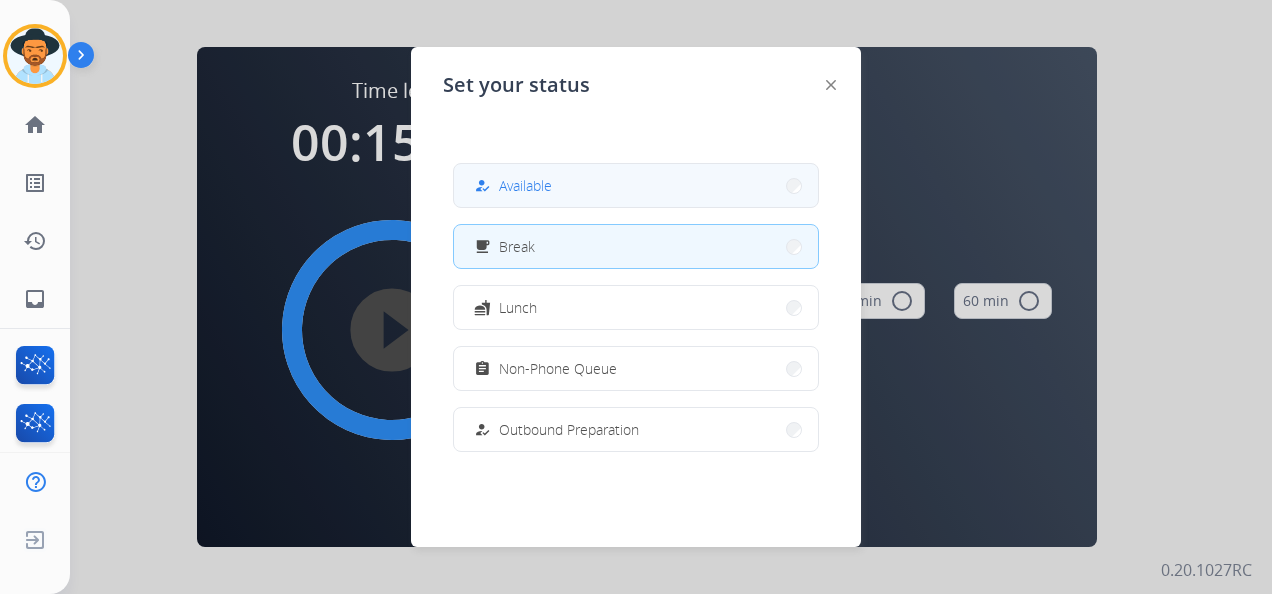 click on "Available" at bounding box center (525, 185) 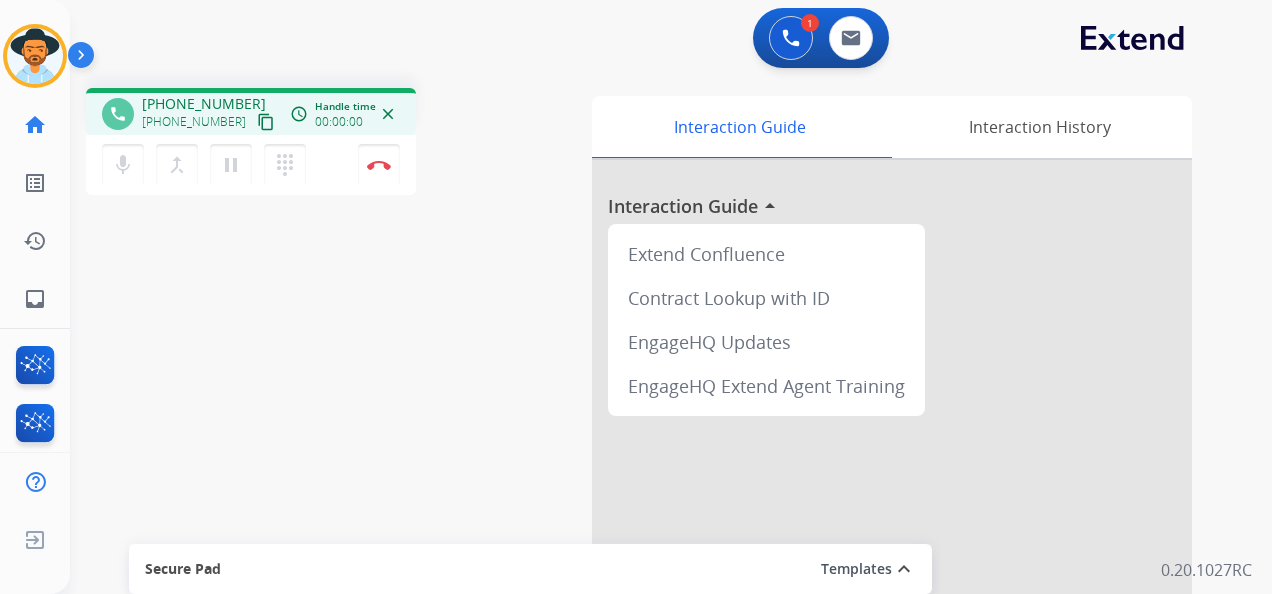 click on "1 Voice Interactions  0  Email Interactions" at bounding box center [659, 40] 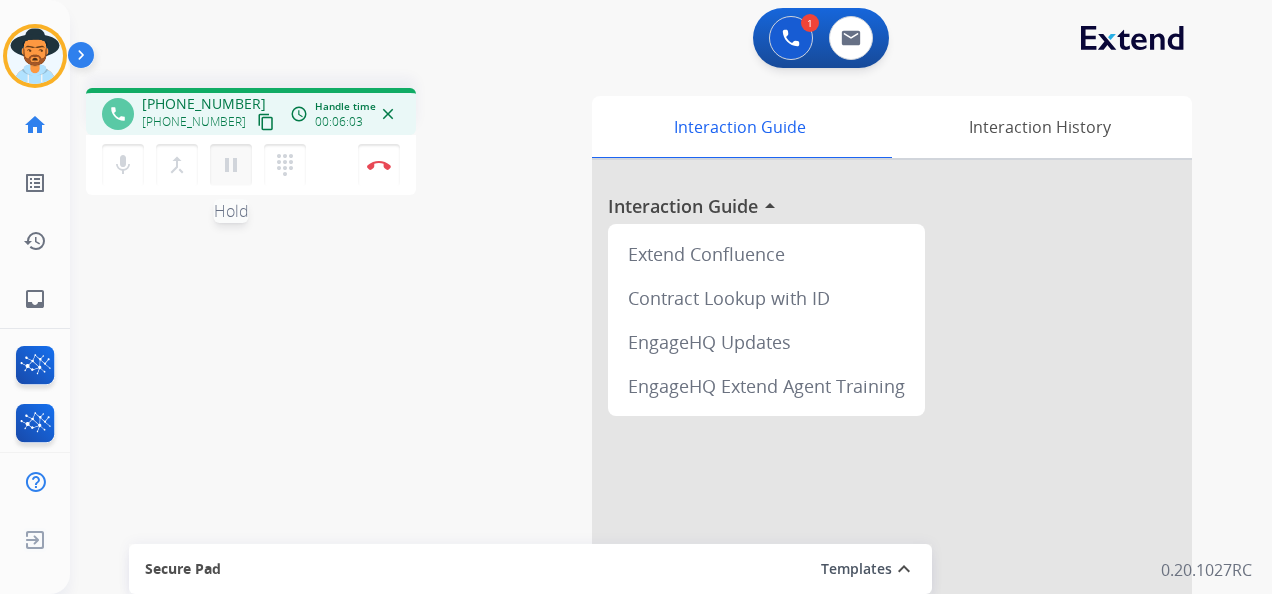 click on "pause" at bounding box center [231, 165] 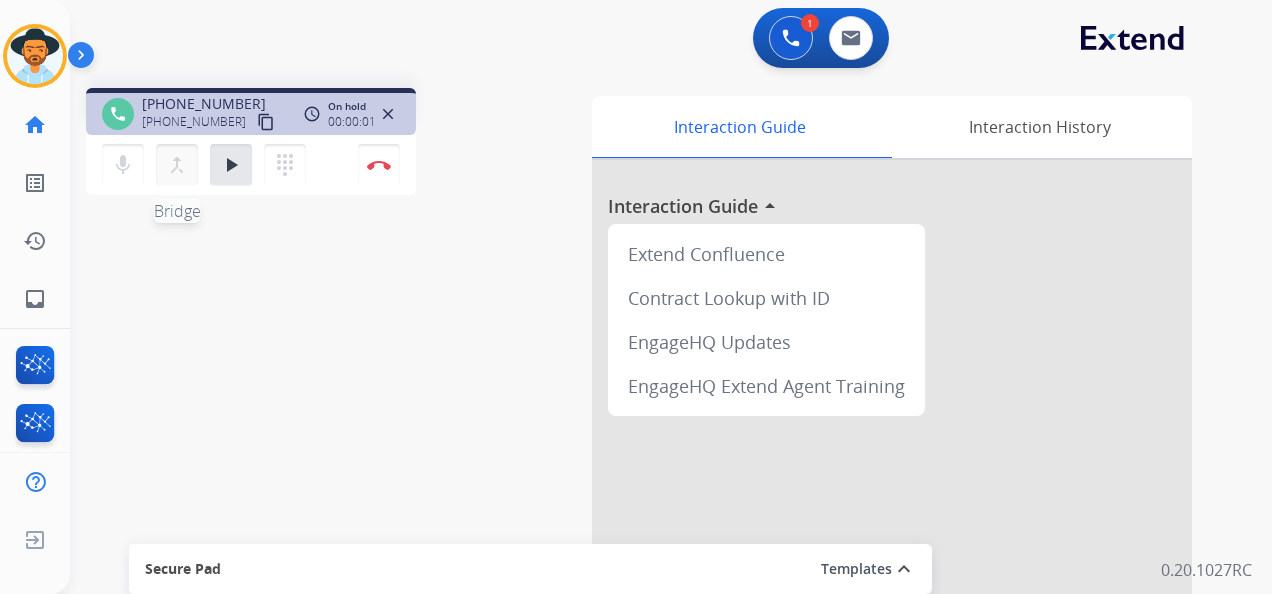 click on "merge_type" at bounding box center [177, 165] 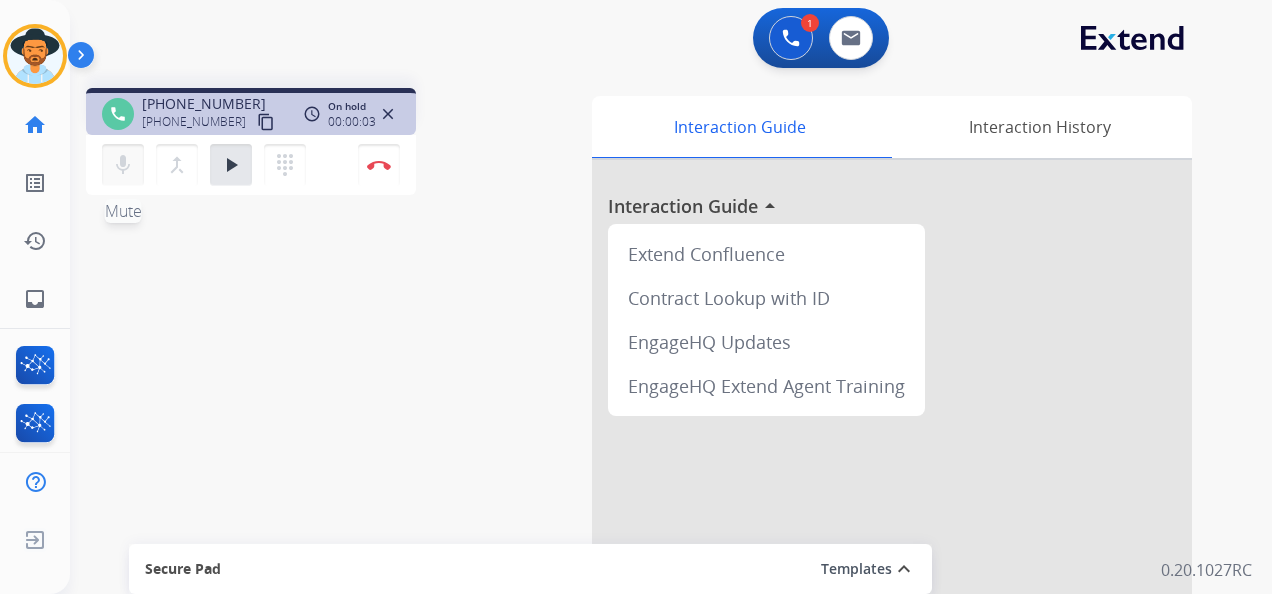 click on "mic" at bounding box center [123, 165] 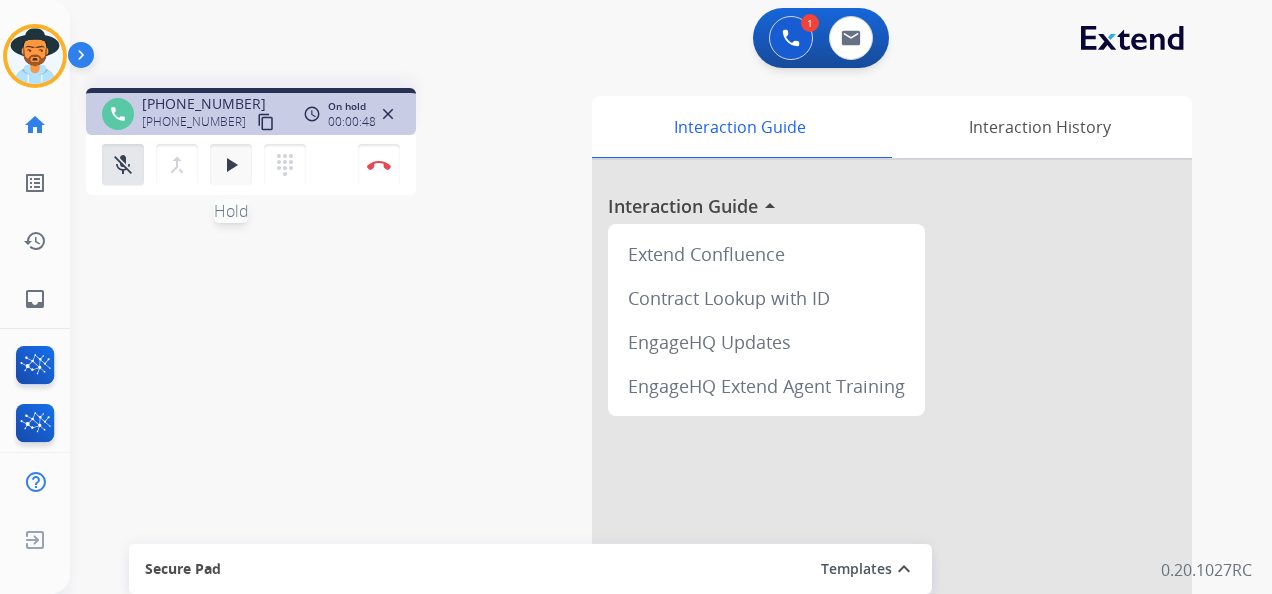 click on "play_arrow" at bounding box center (231, 165) 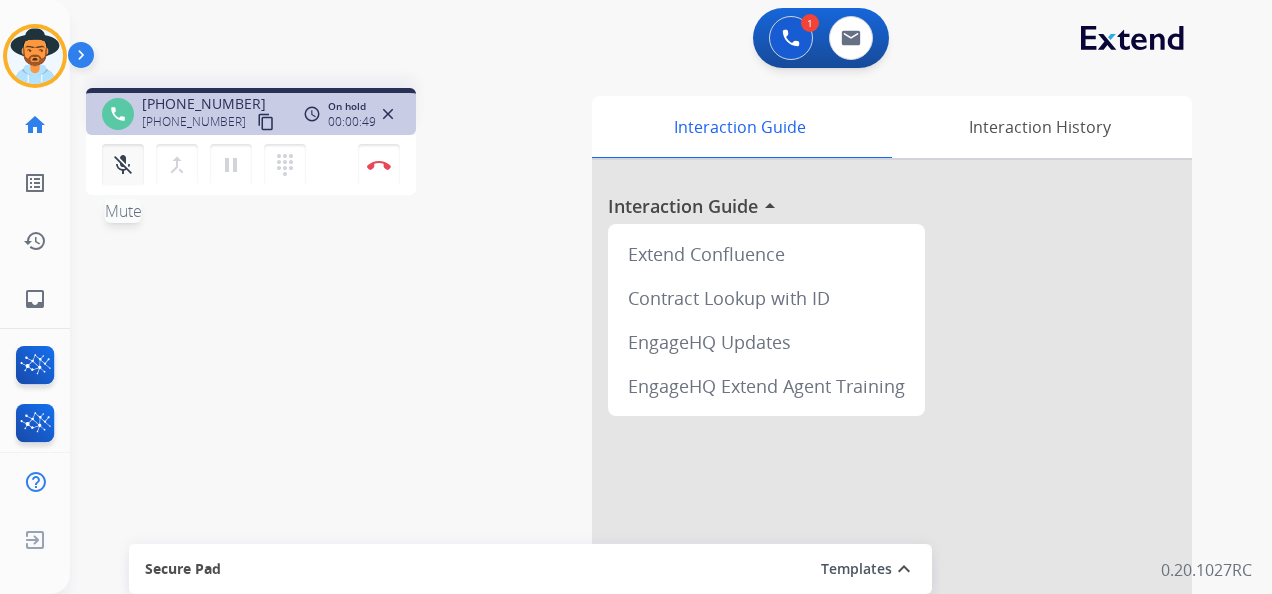 click on "mic_off" at bounding box center [123, 165] 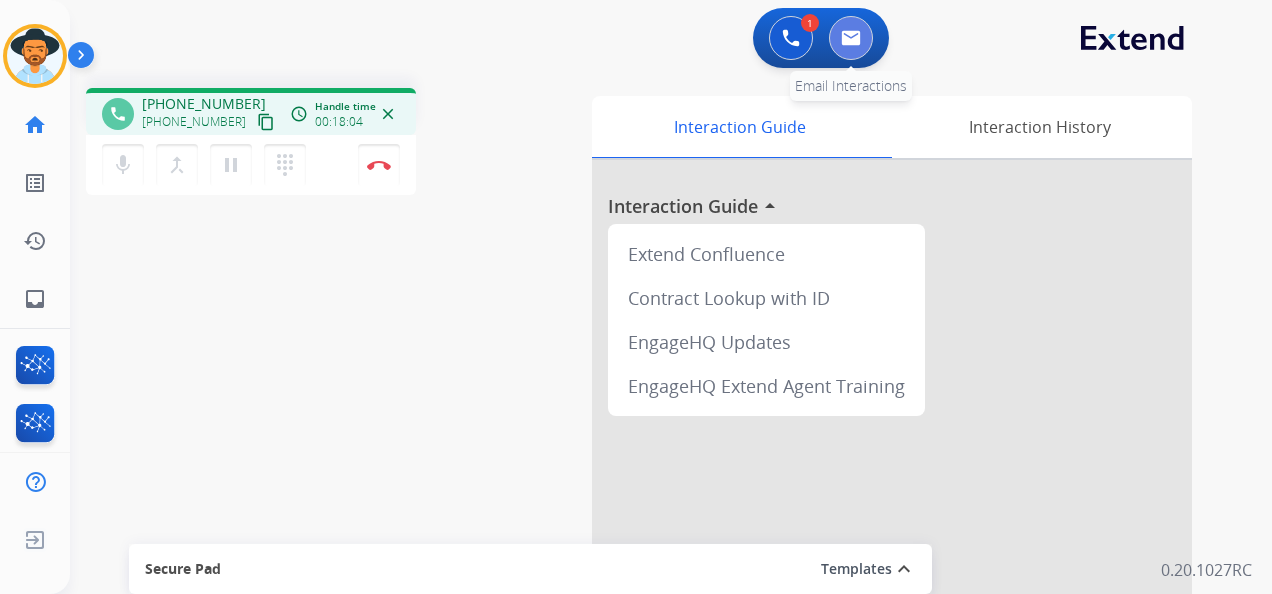 click at bounding box center (851, 38) 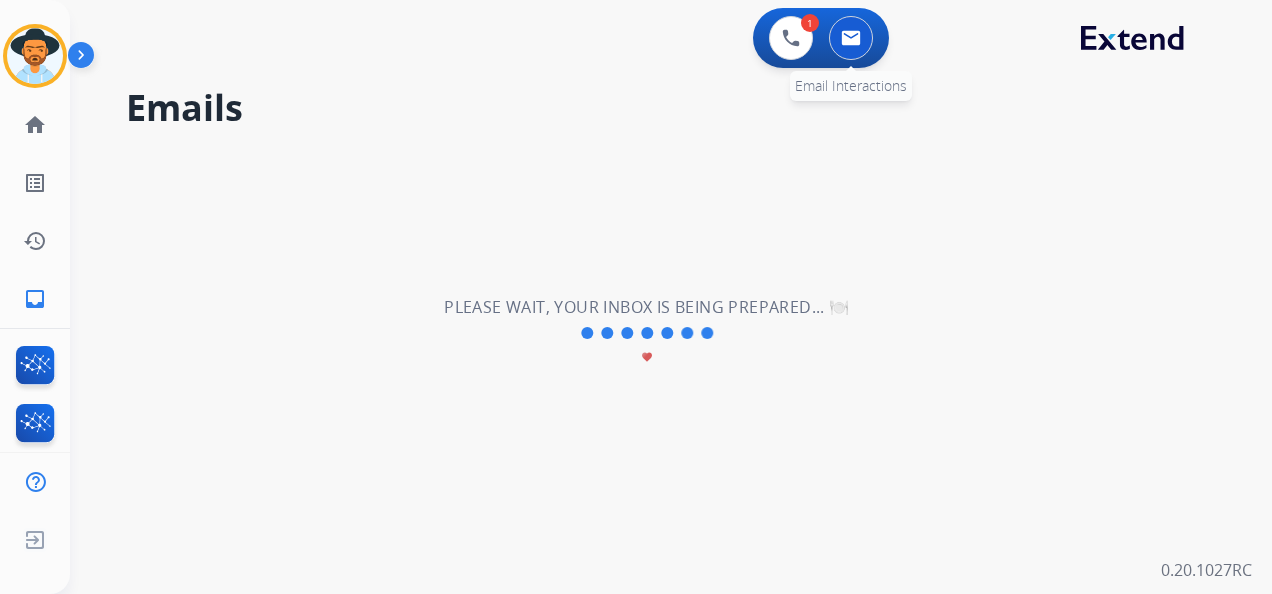 click at bounding box center (851, 38) 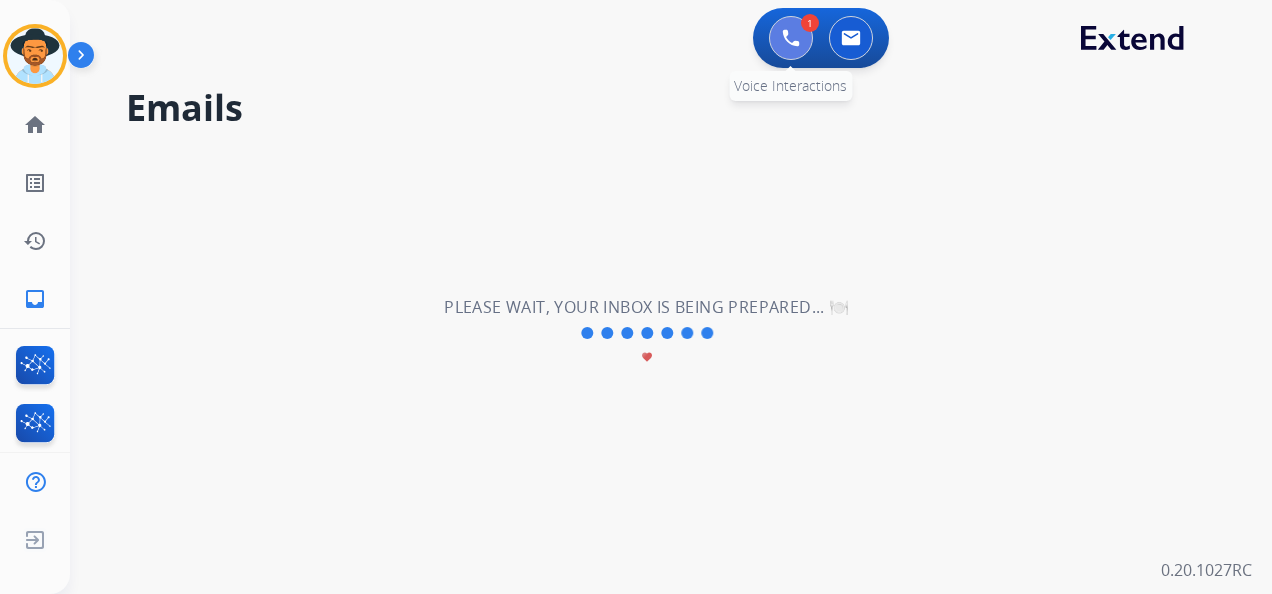click at bounding box center [791, 38] 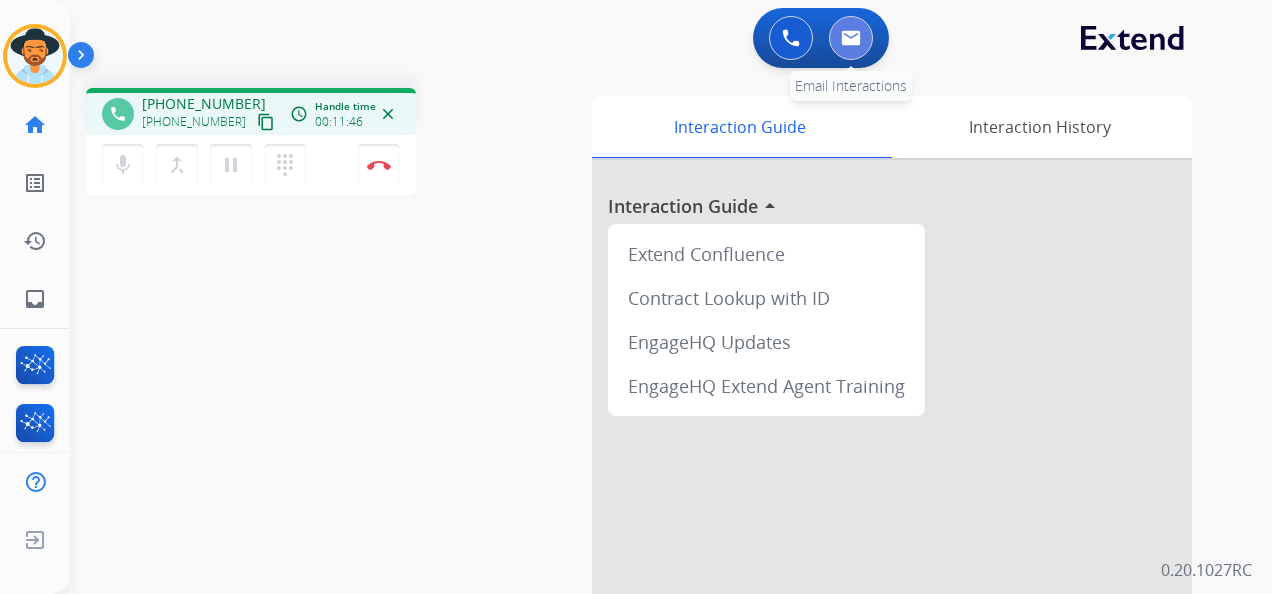 click at bounding box center (851, 38) 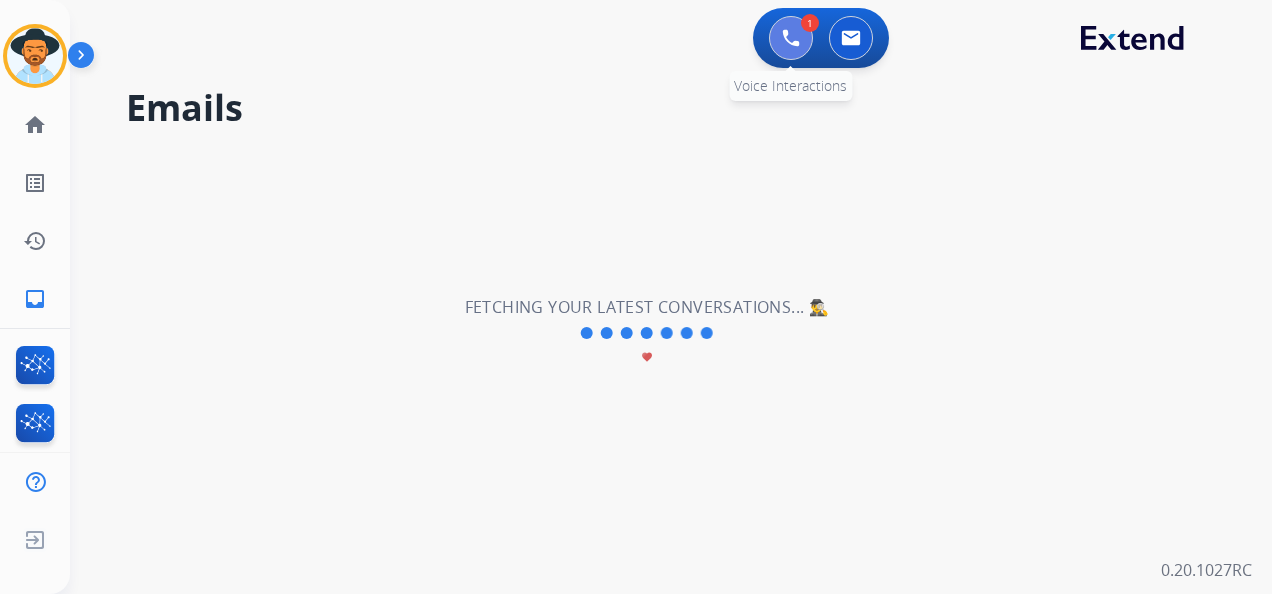 click at bounding box center [791, 38] 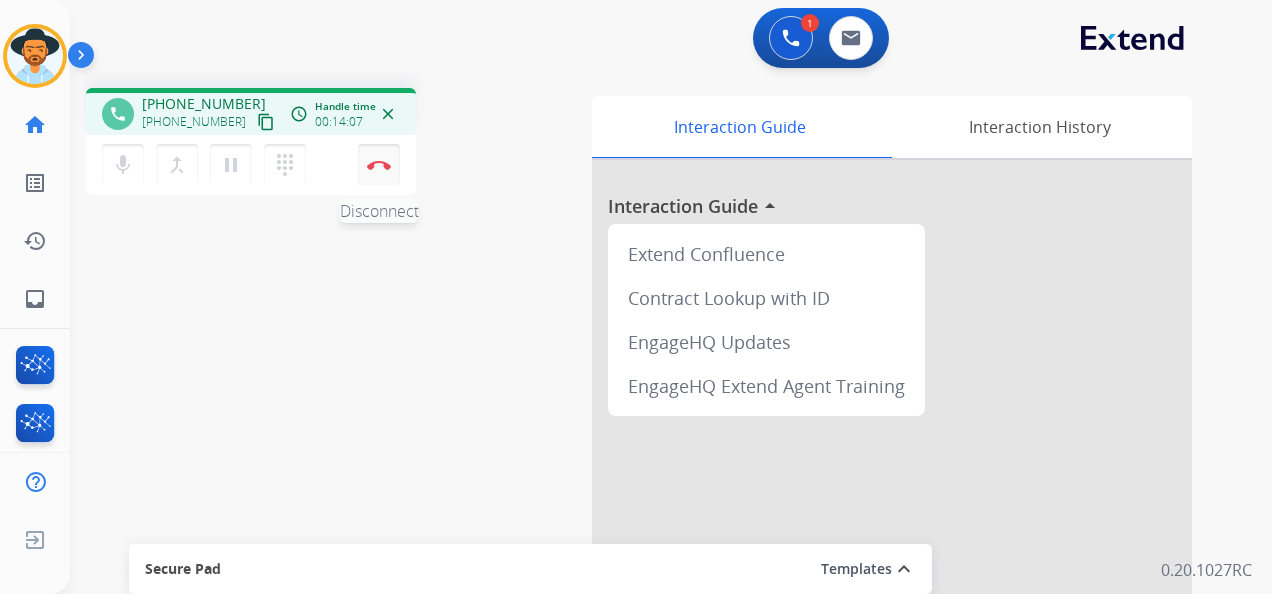 click on "Disconnect" at bounding box center (379, 165) 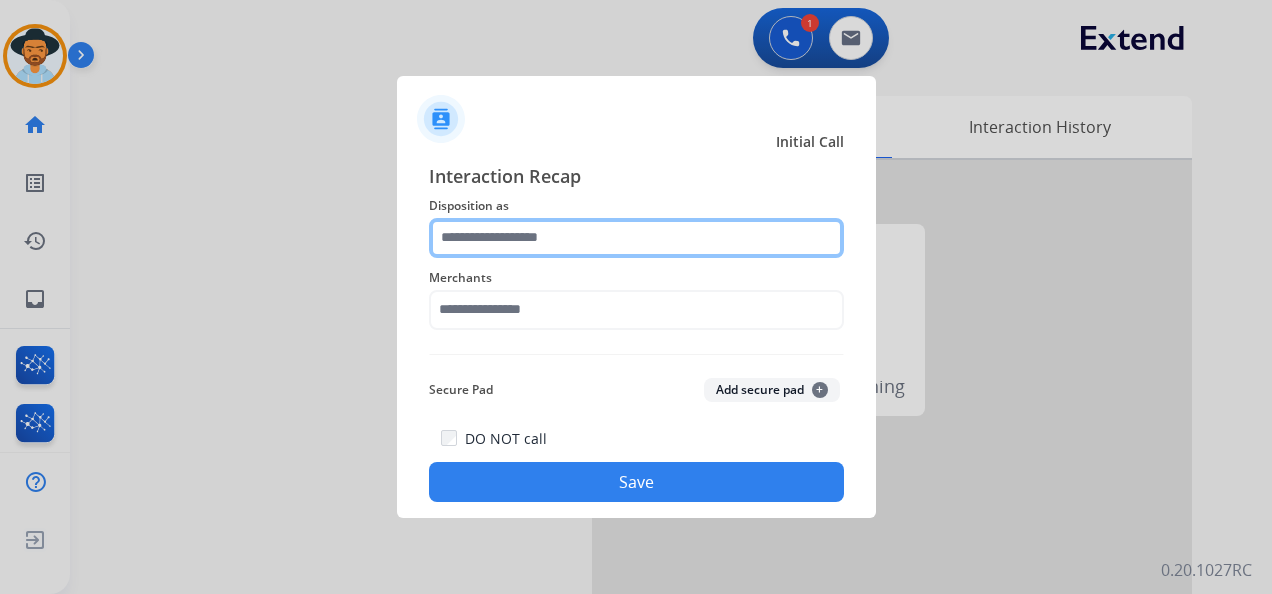 click 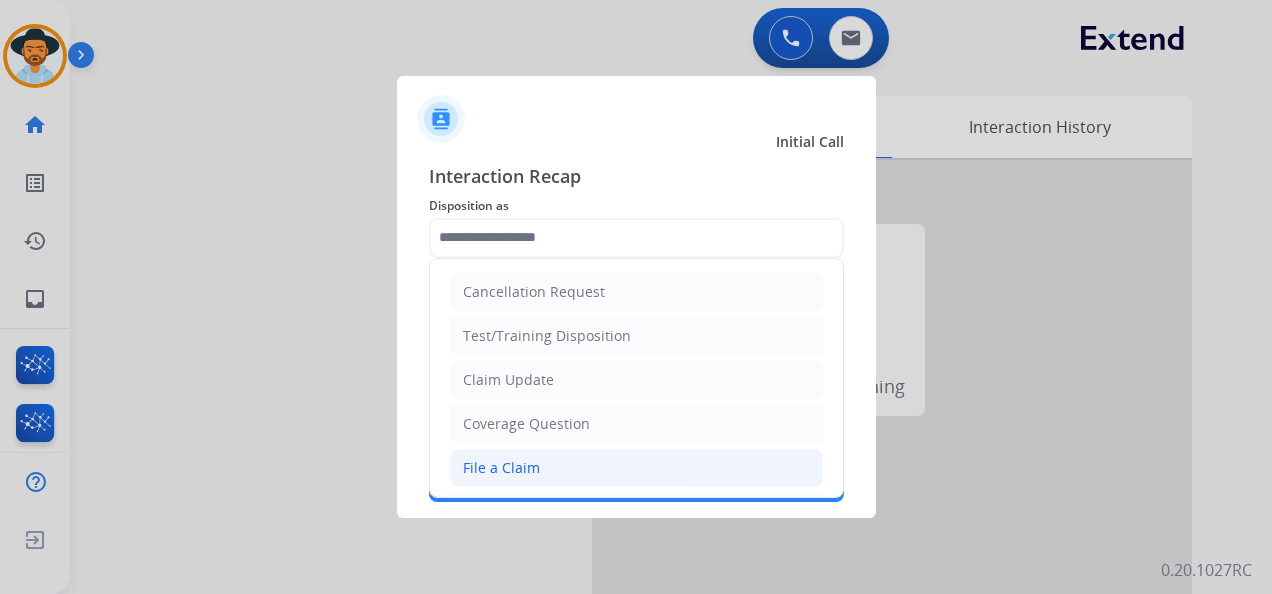click on "File a Claim" 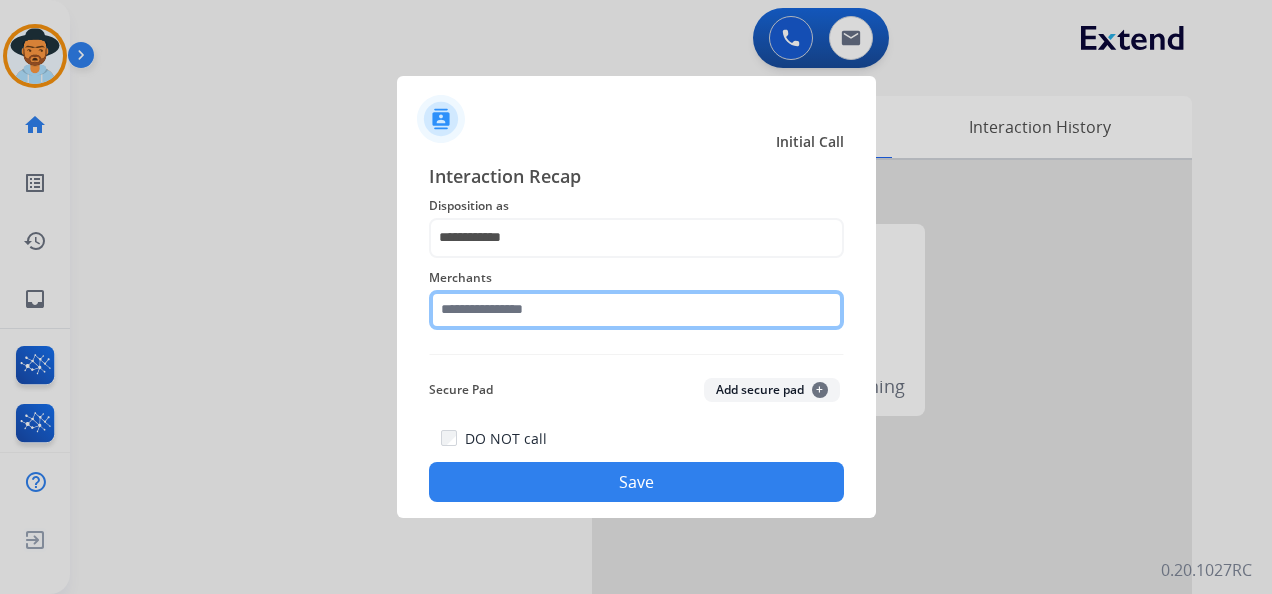 click 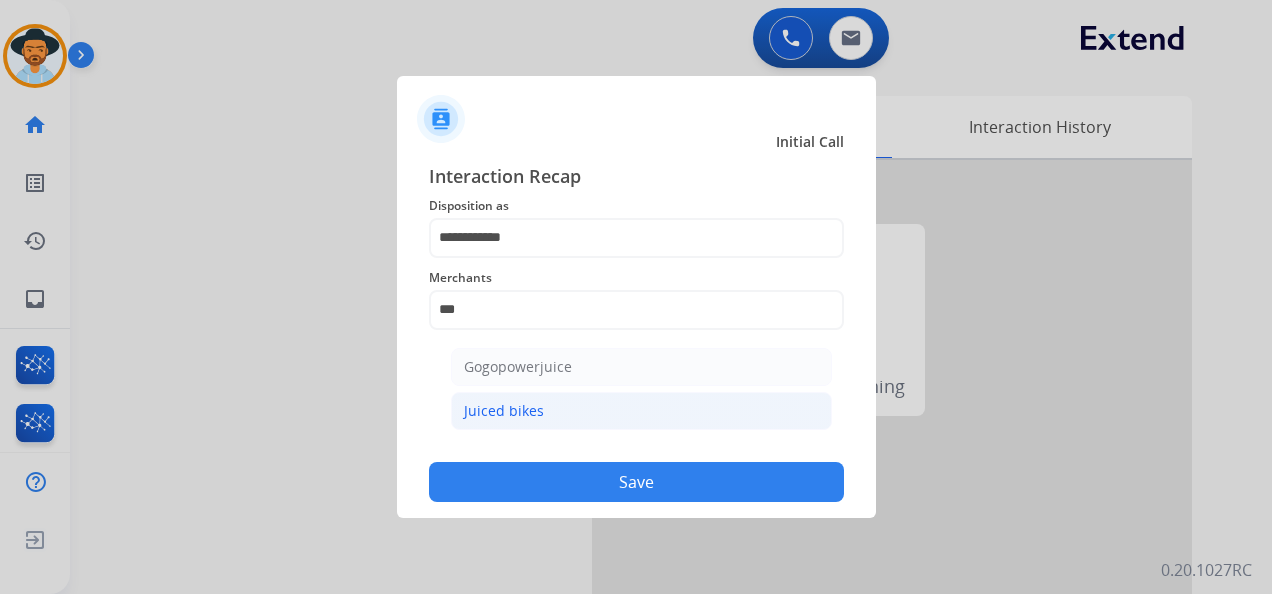 click on "Juiced bikes" 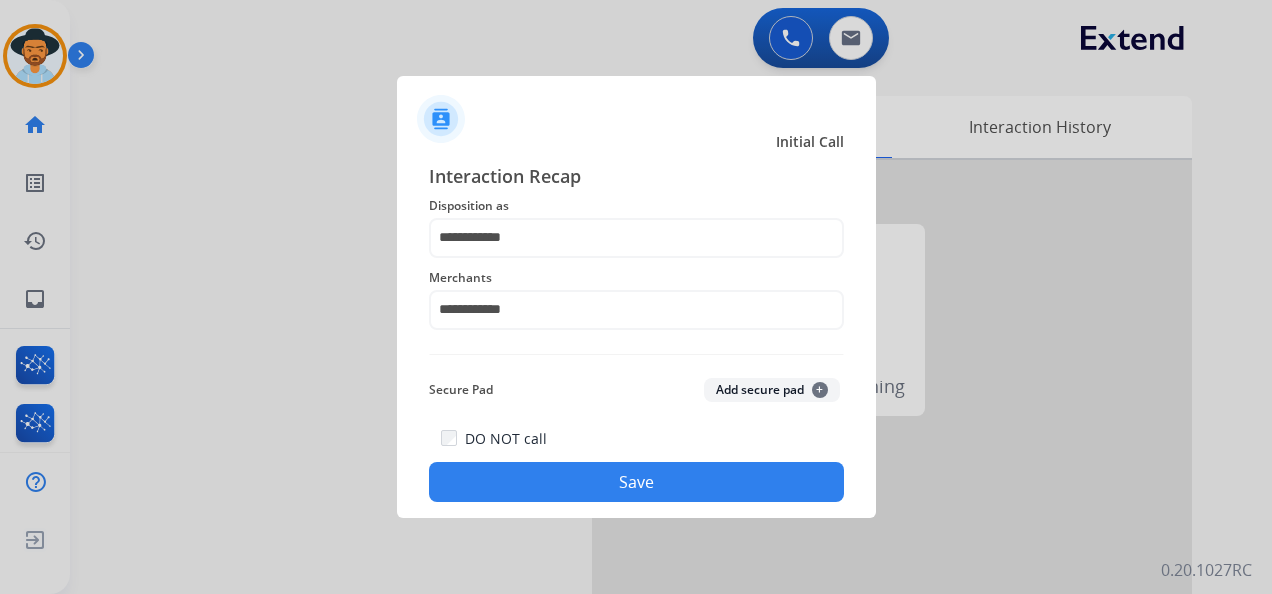 click on "Save" 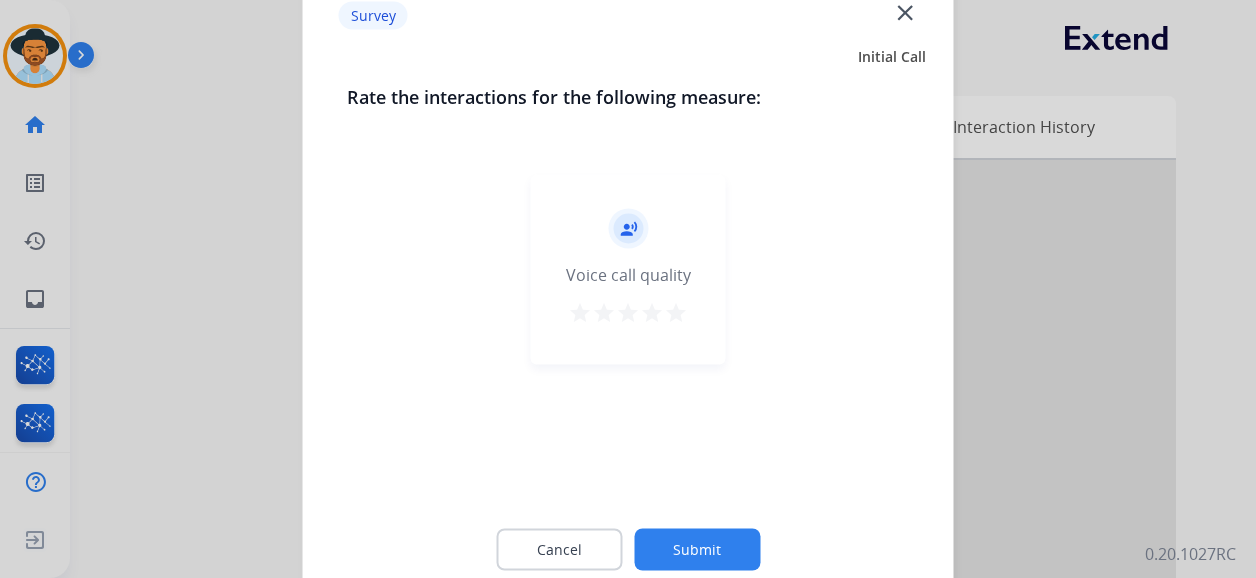 click on "star" at bounding box center (676, 313) 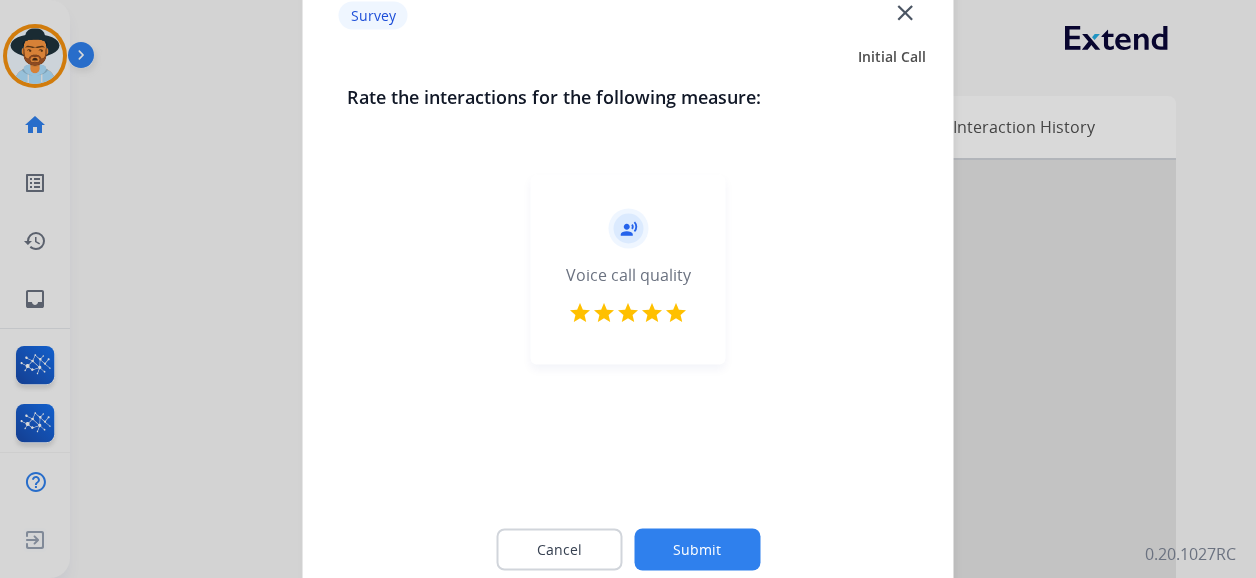 click on "Submit" 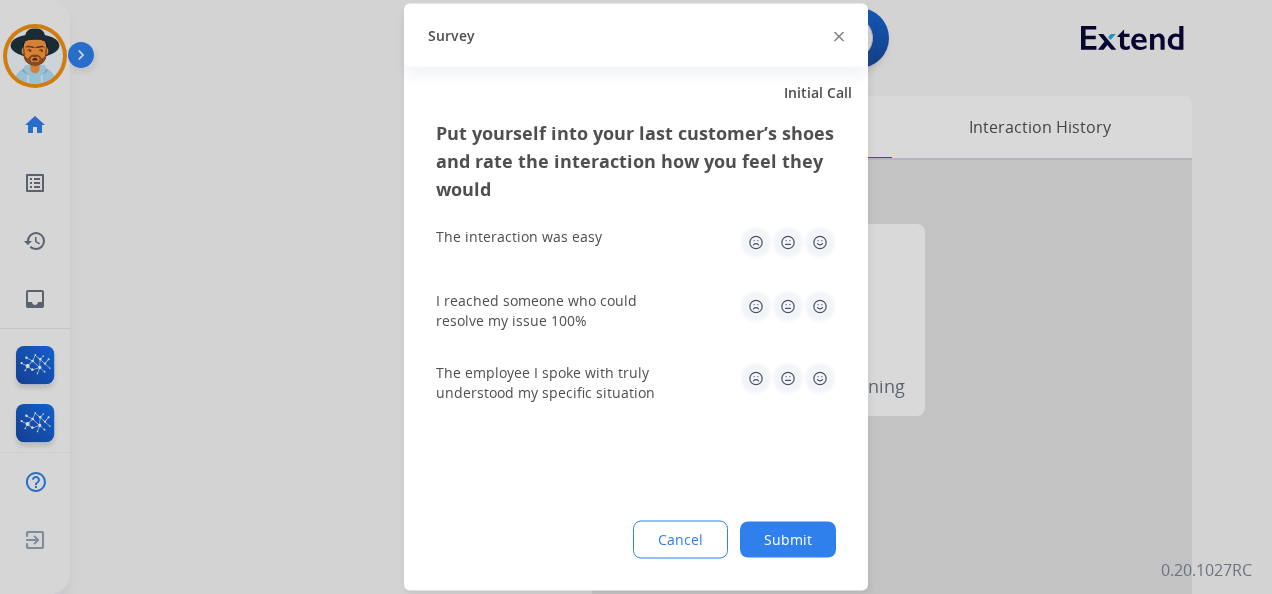 click 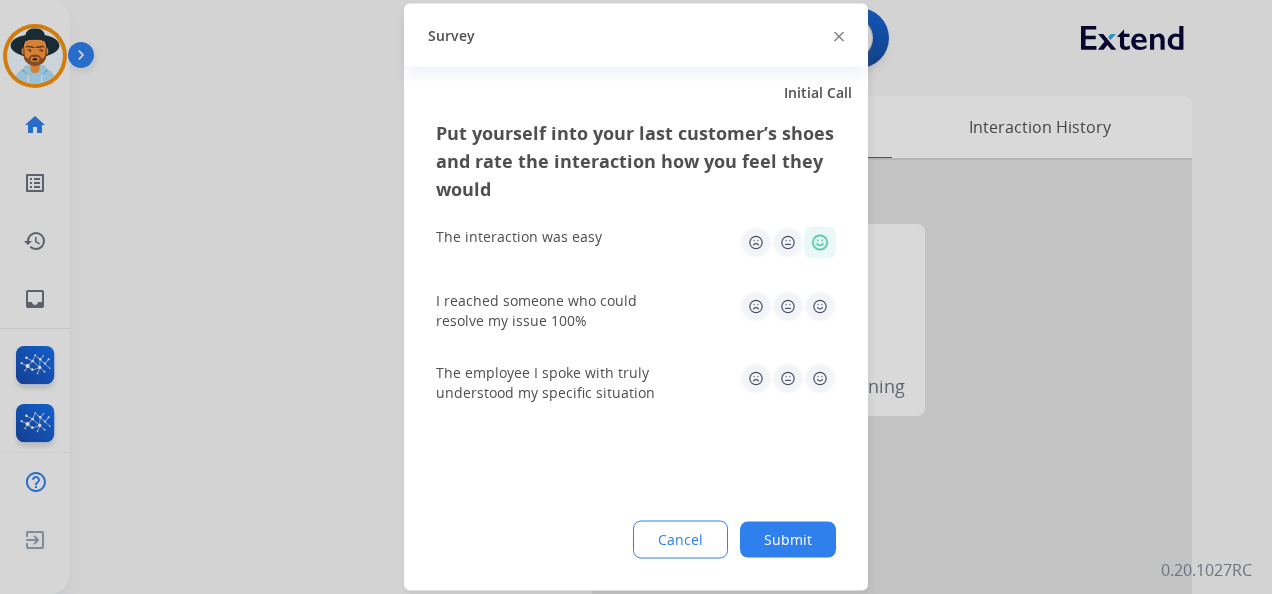 click 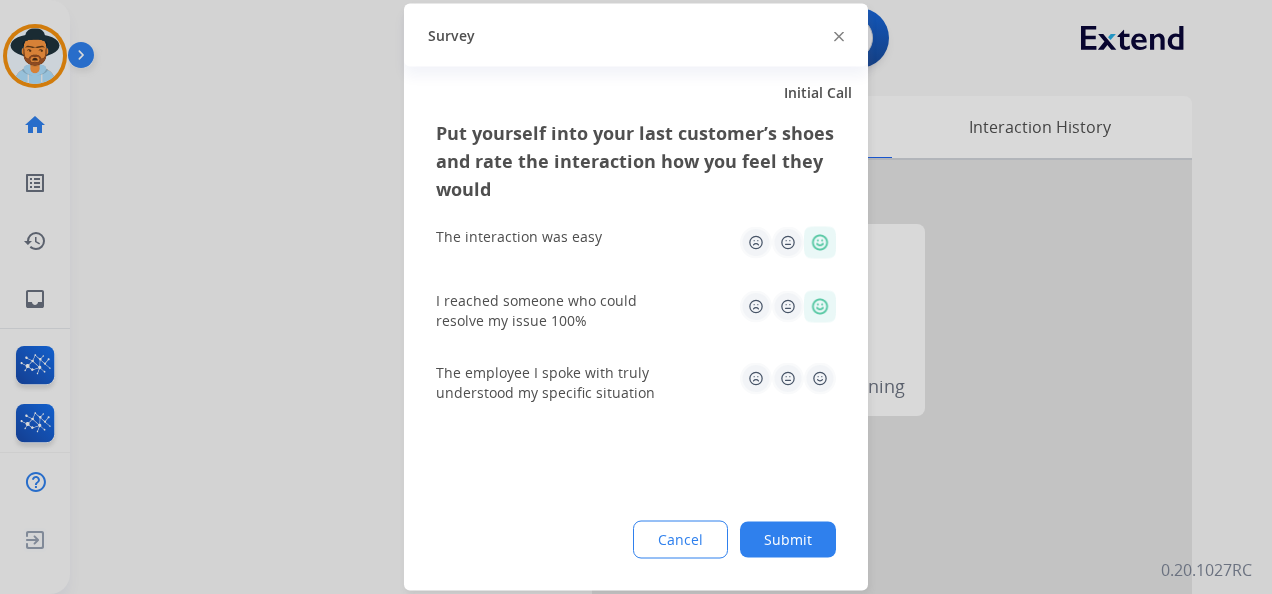 click 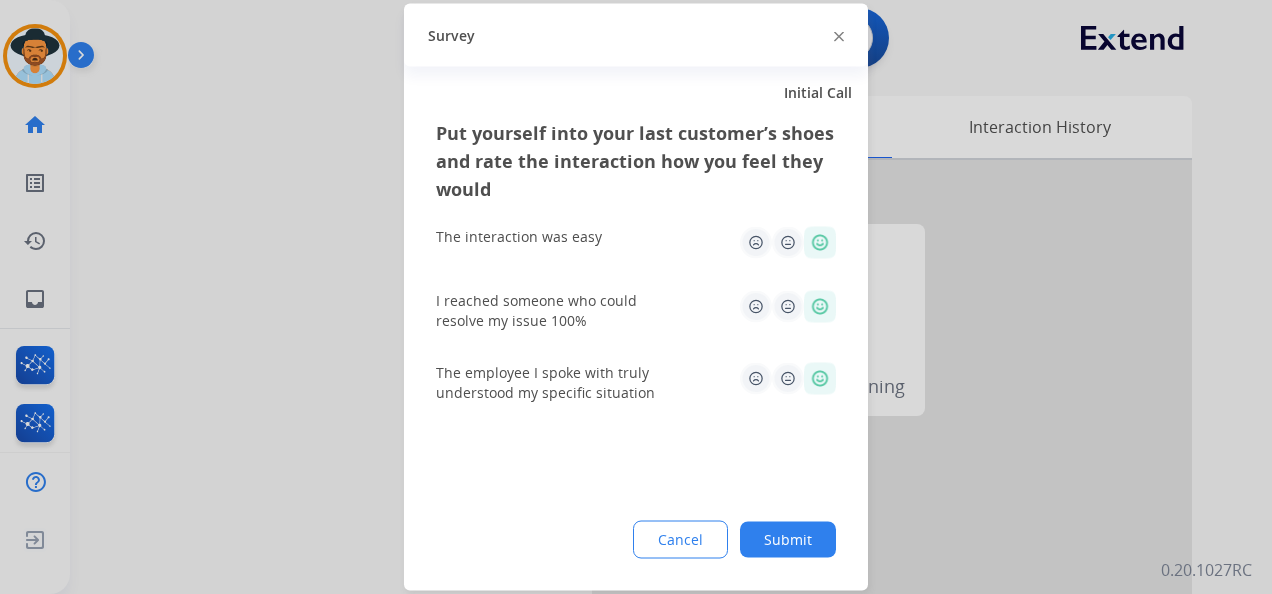 click on "Submit" 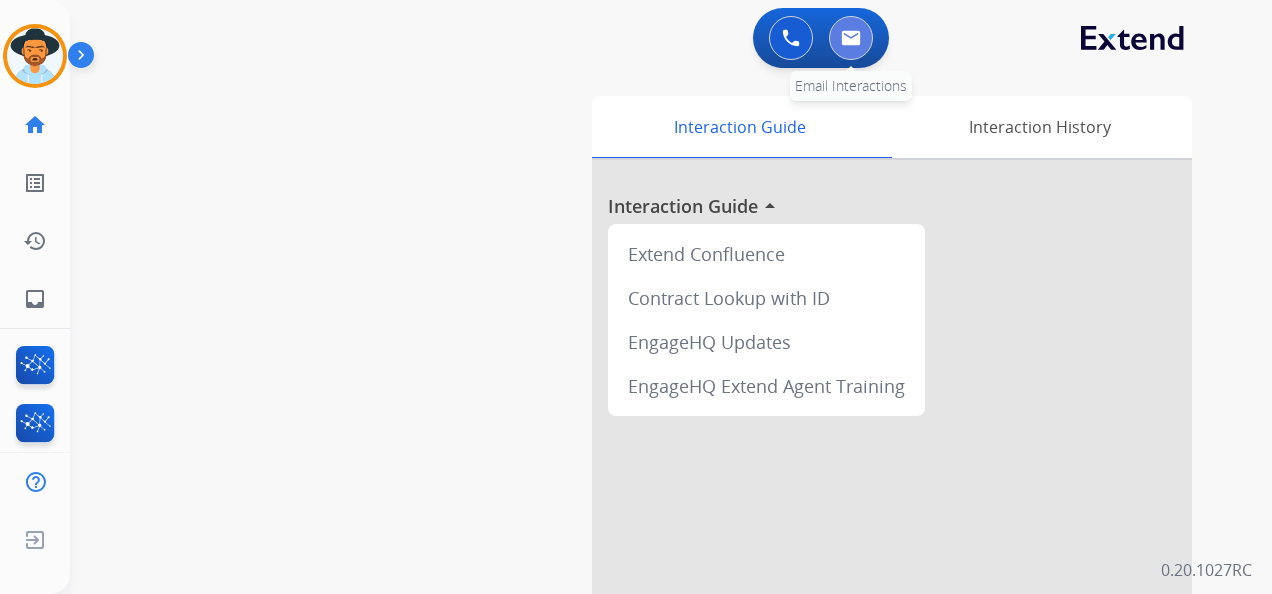 click at bounding box center (851, 38) 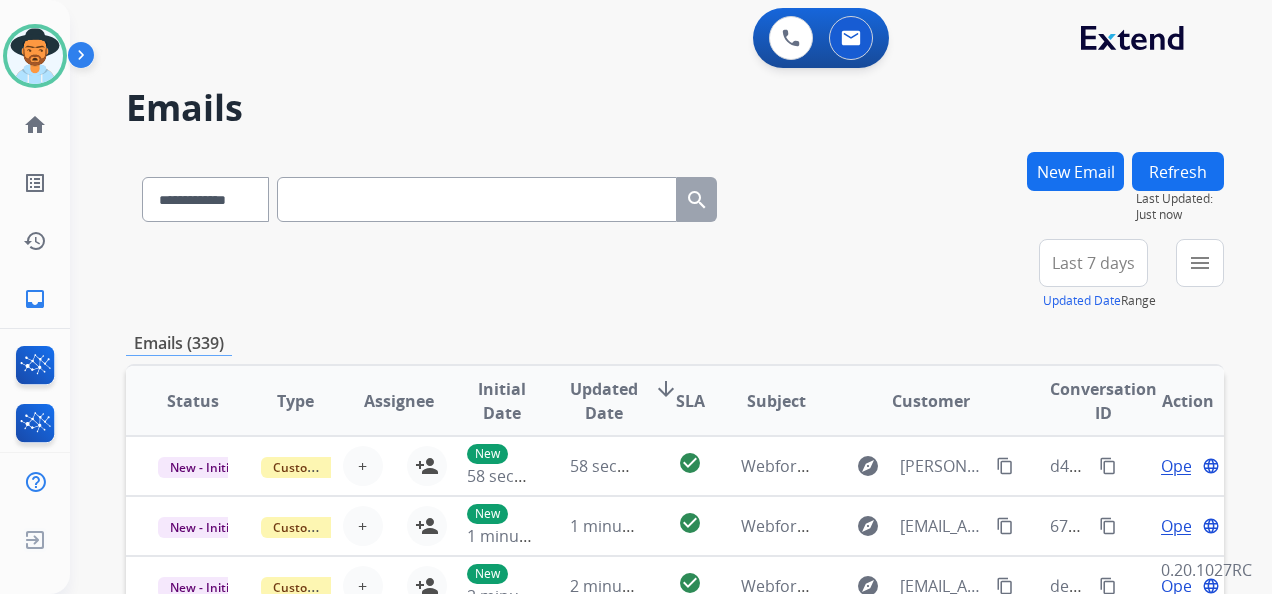 click on "New Email" at bounding box center [1075, 171] 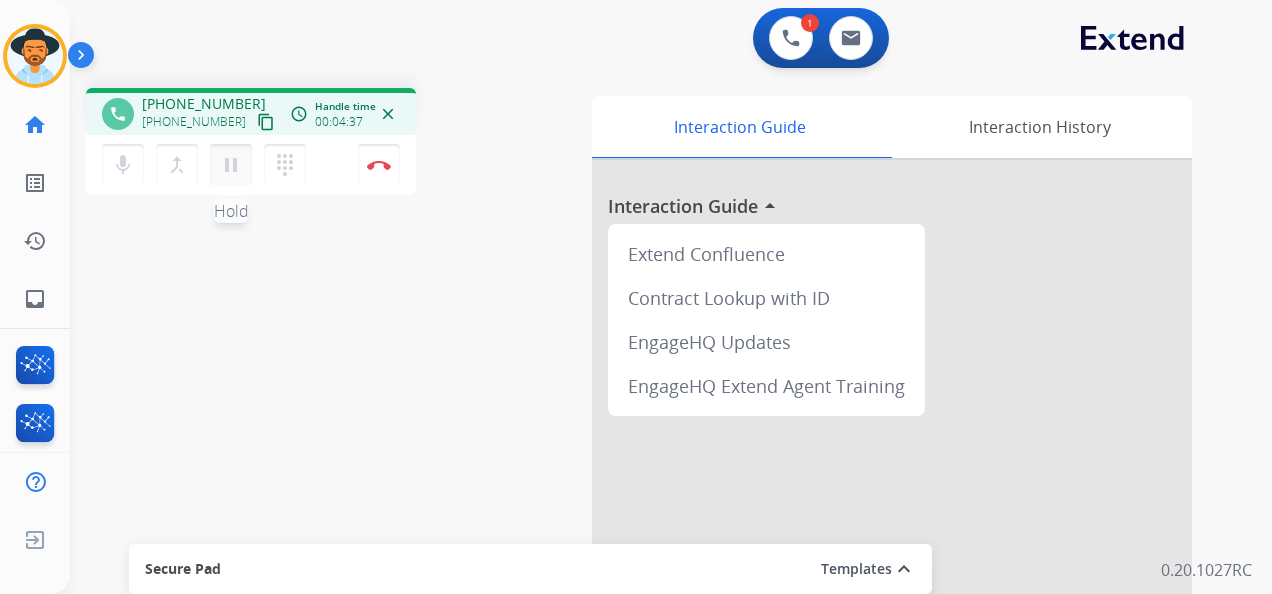 click on "pause" at bounding box center [231, 165] 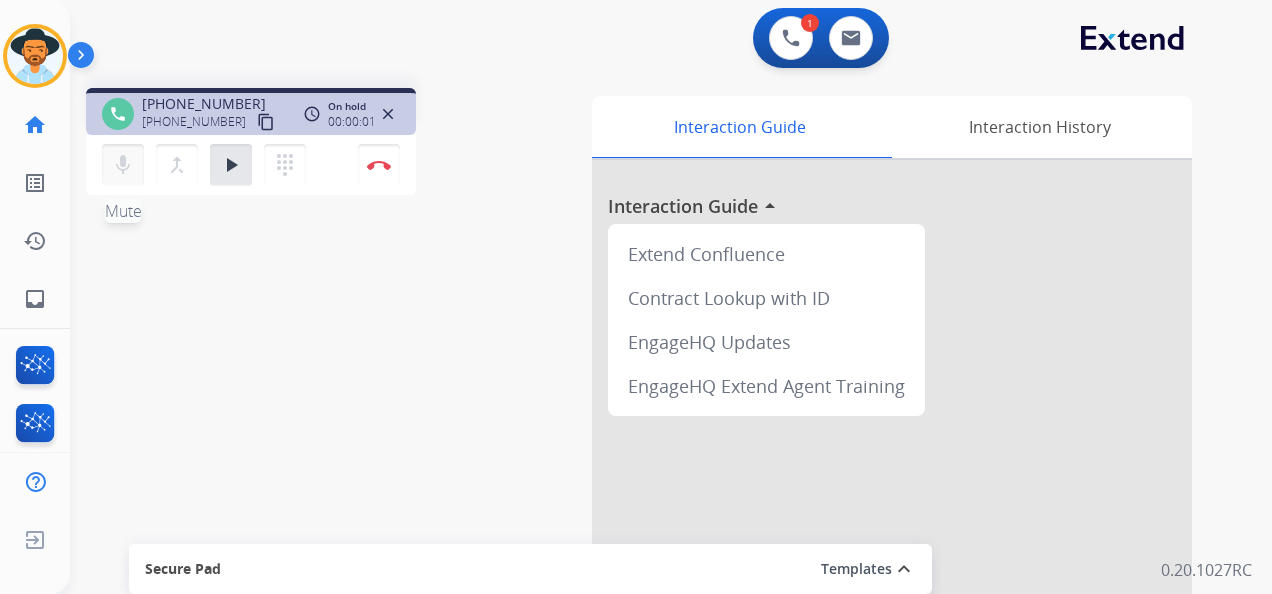 click on "mic" at bounding box center (123, 165) 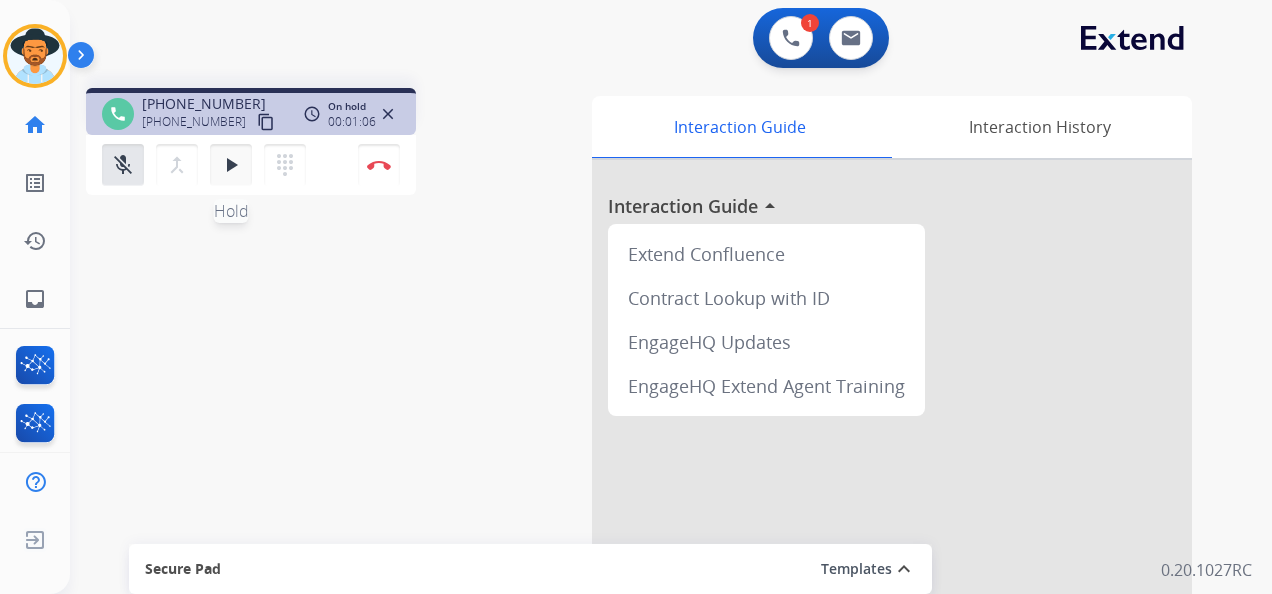 click on "play_arrow" at bounding box center (231, 165) 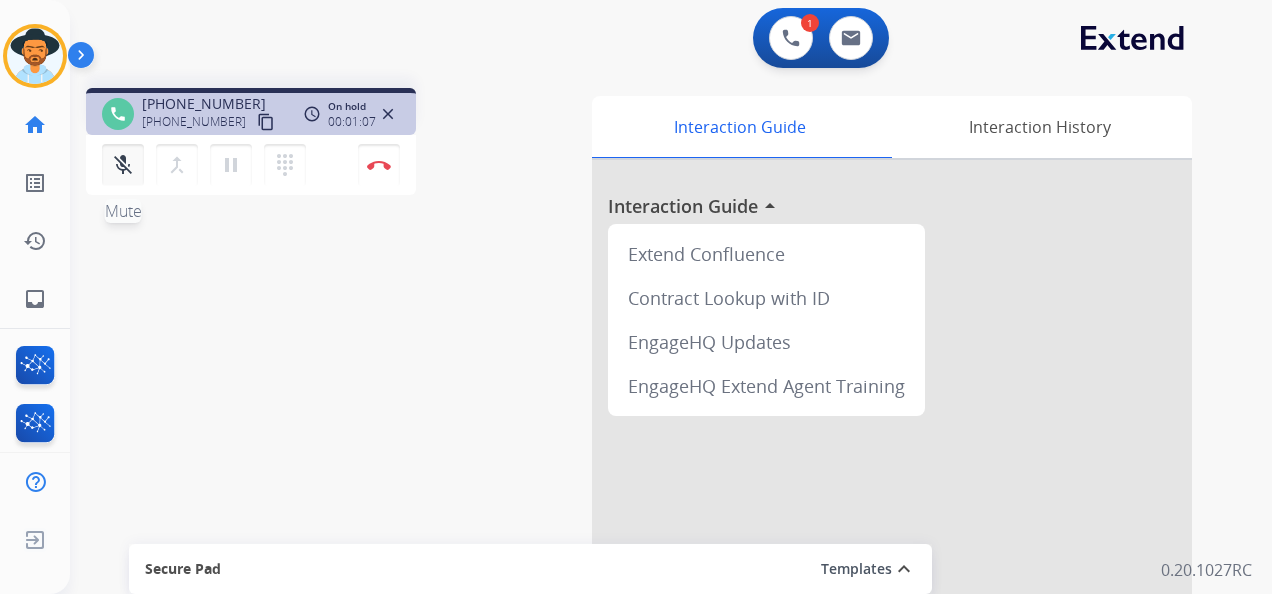 click on "mic_off" at bounding box center [123, 165] 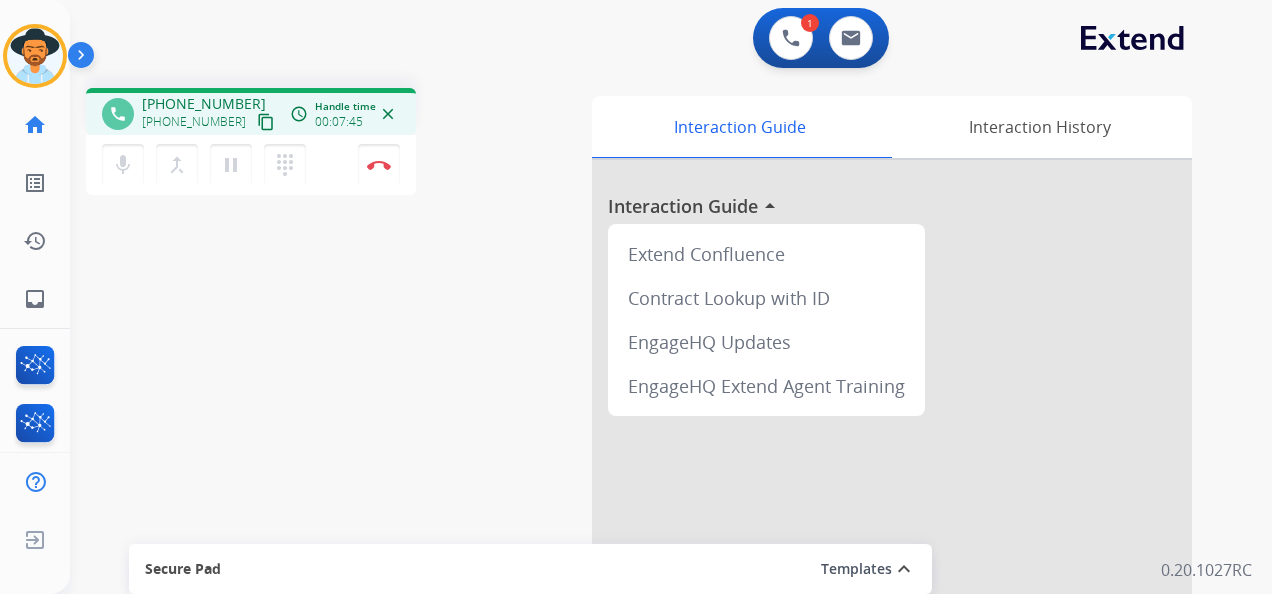 click on "1 Voice Interactions  0  Email Interactions" at bounding box center (659, 40) 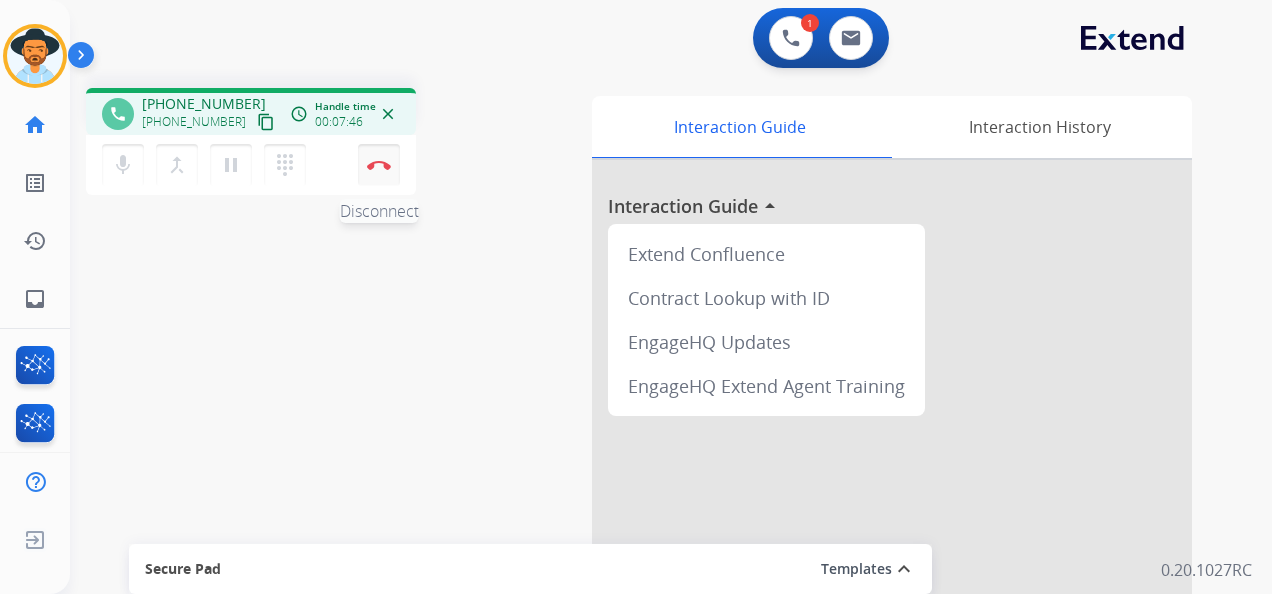click at bounding box center [379, 165] 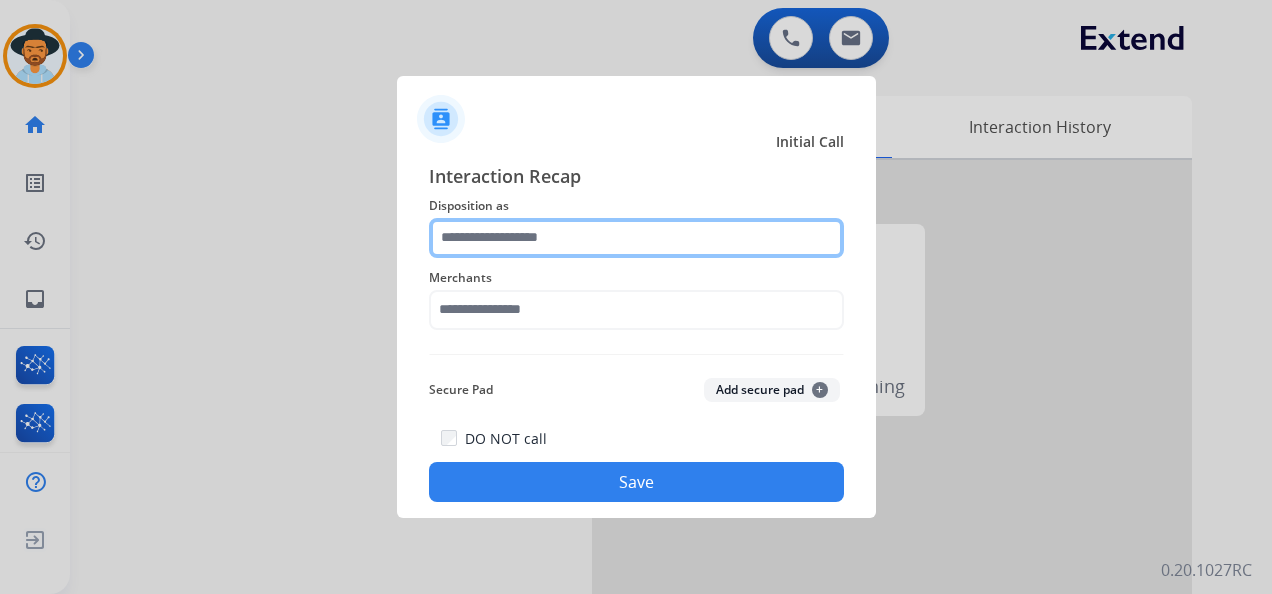 click 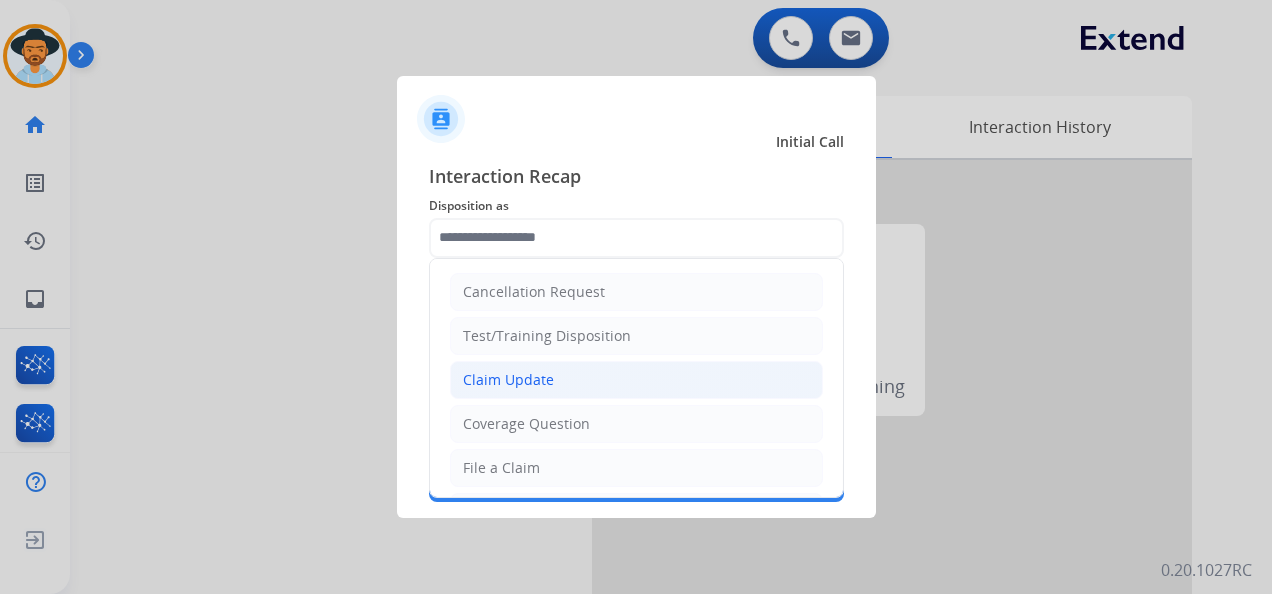click on "Claim Update" 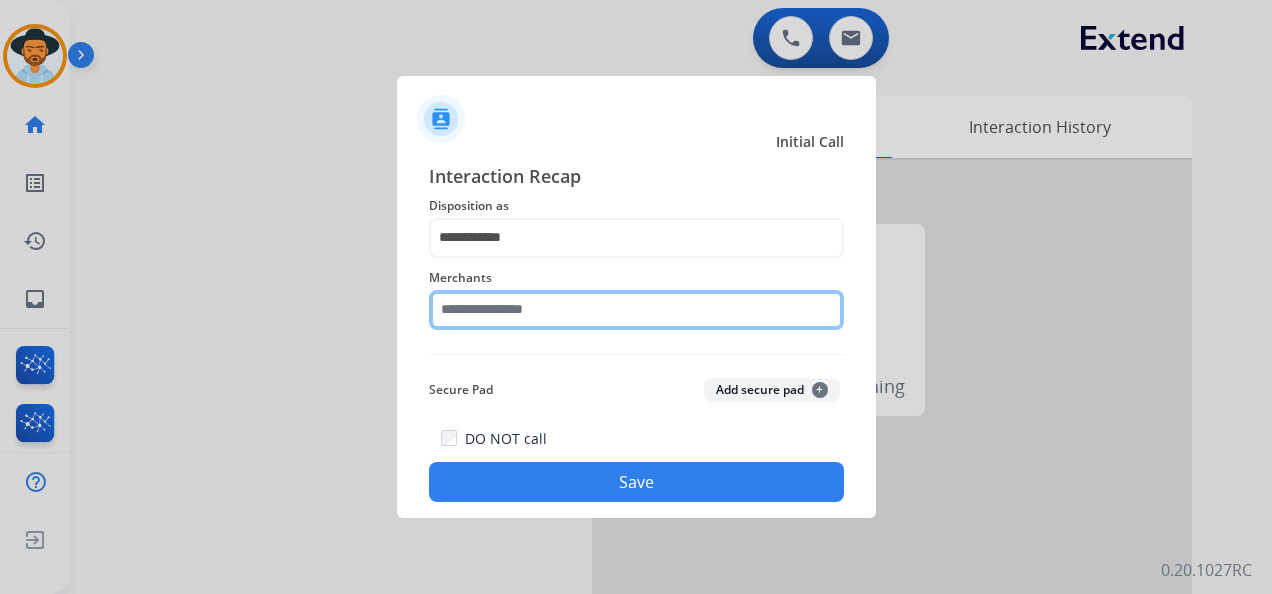 click 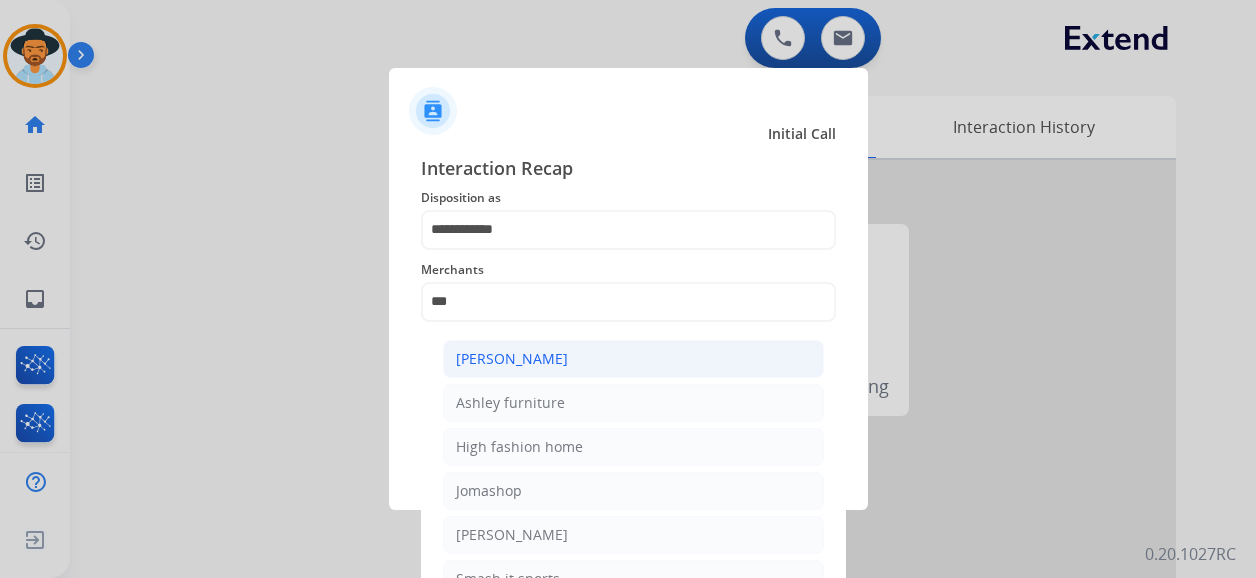 click on "[PERSON_NAME]" 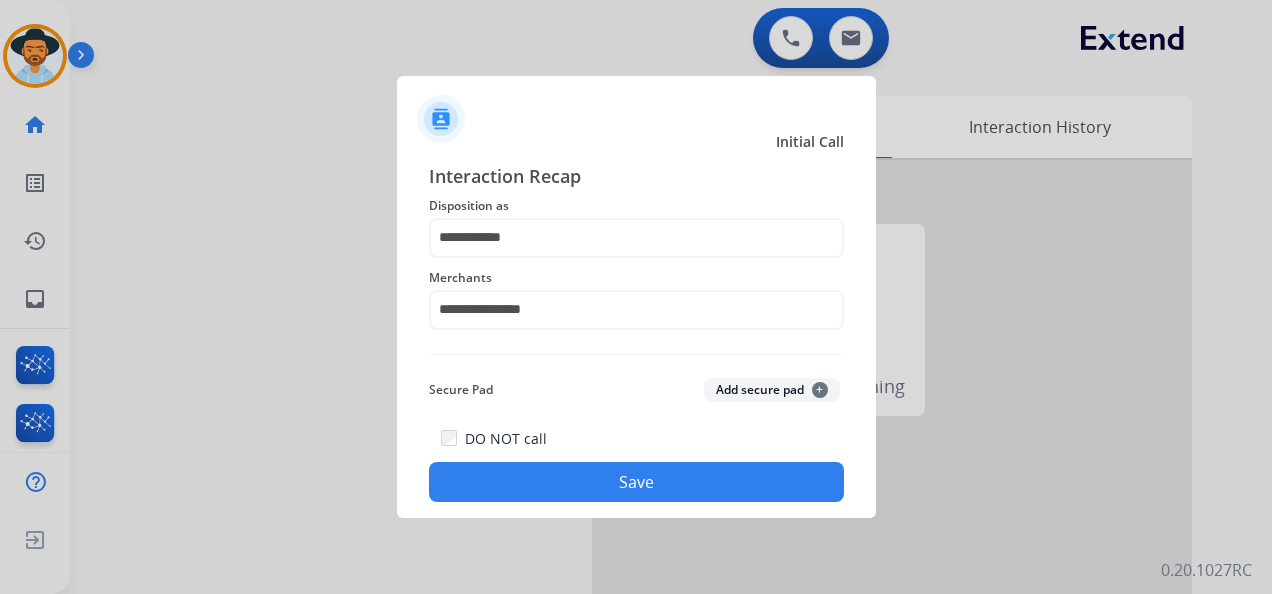 click on "Save" 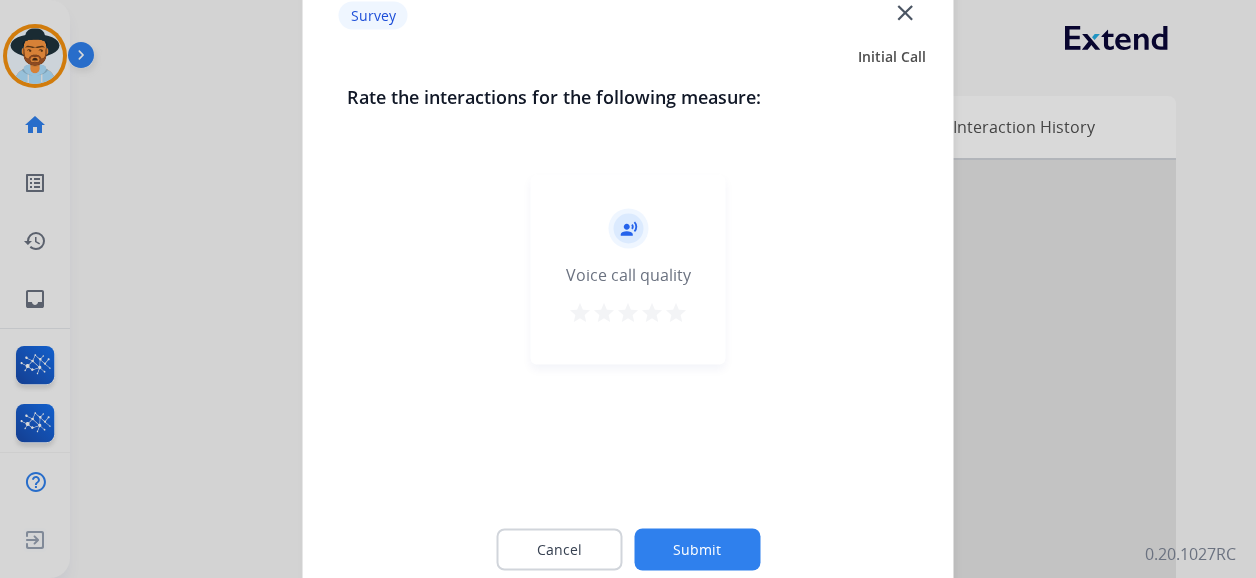 click on "star" at bounding box center [676, 313] 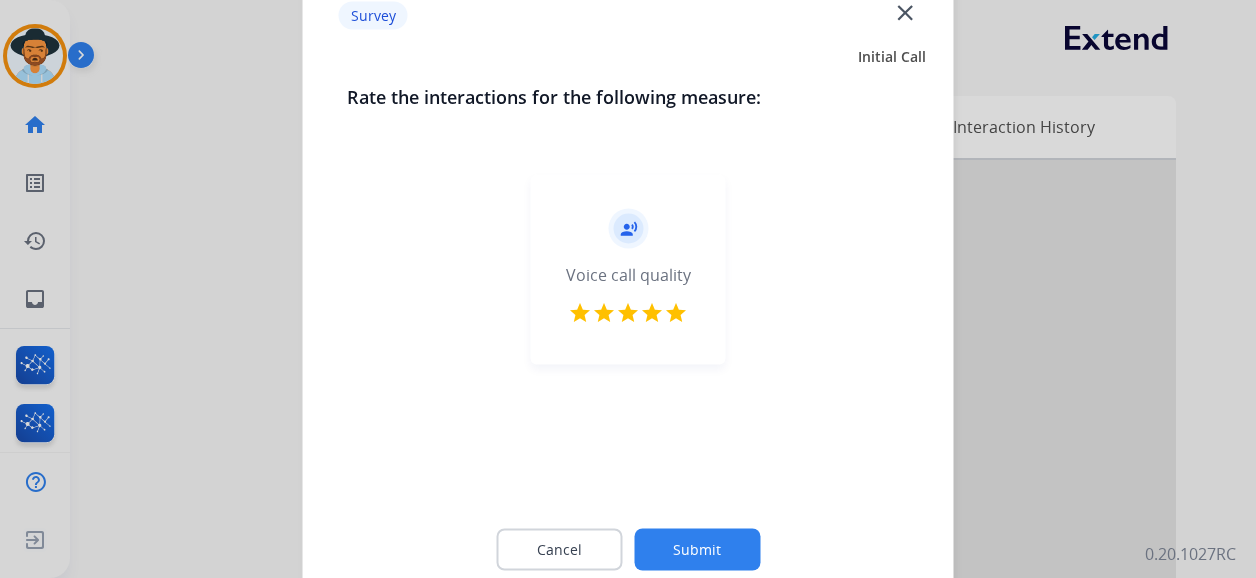 click on "Submit" 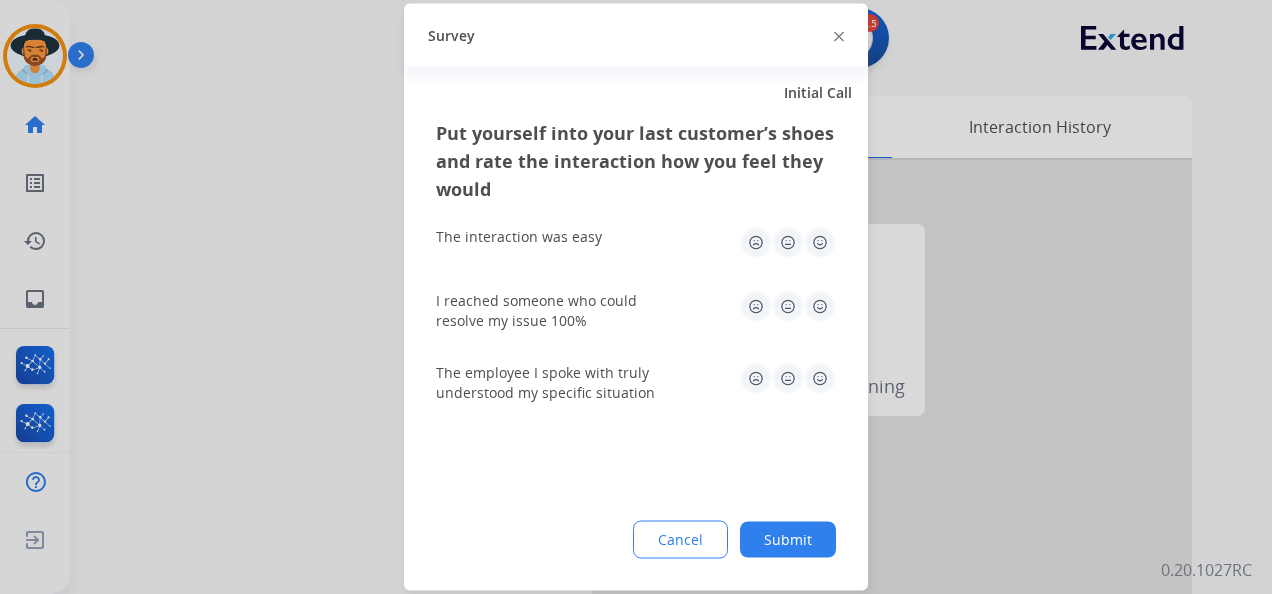 drag, startPoint x: 819, startPoint y: 241, endPoint x: 812, endPoint y: 266, distance: 25.96151 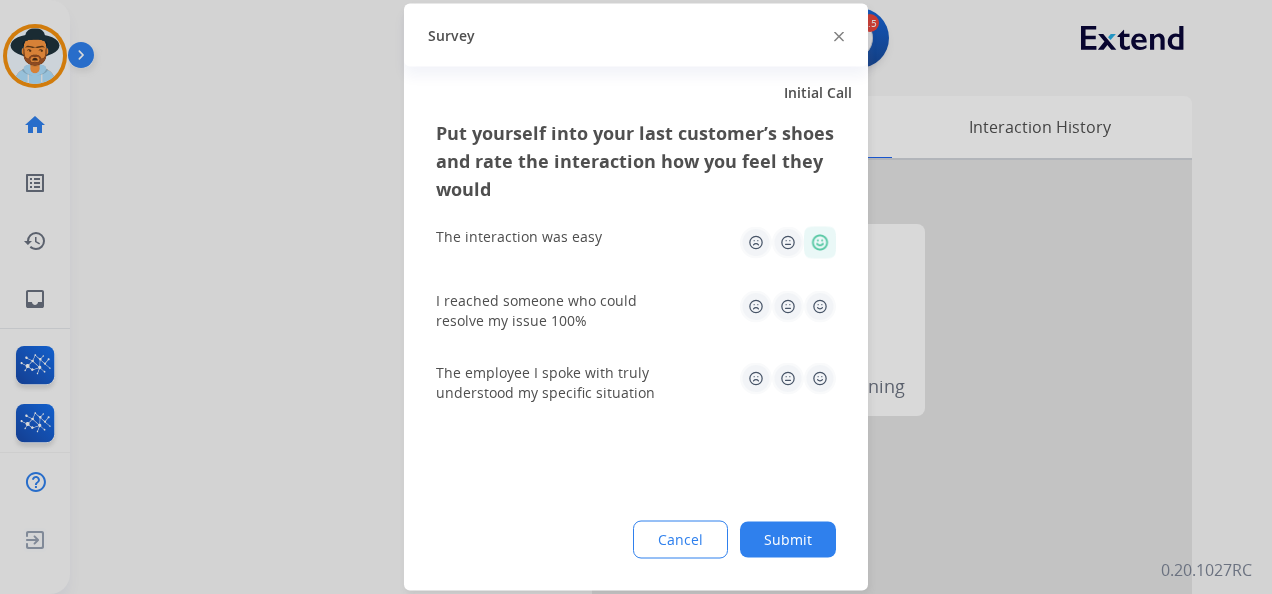 click 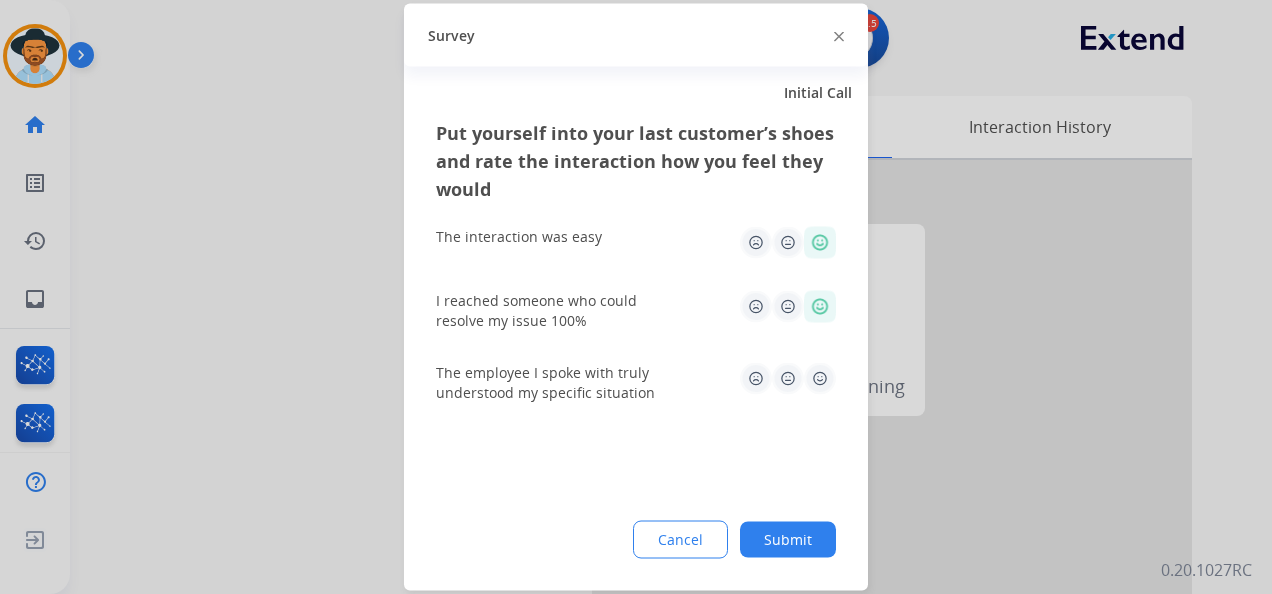 click 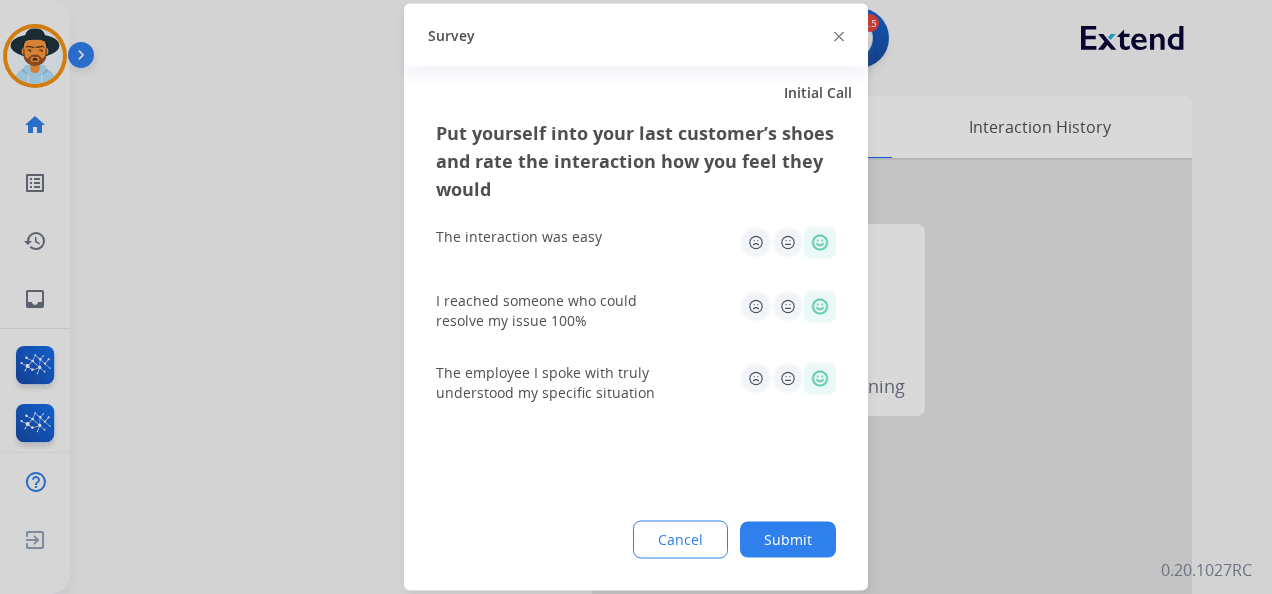 click on "Submit" 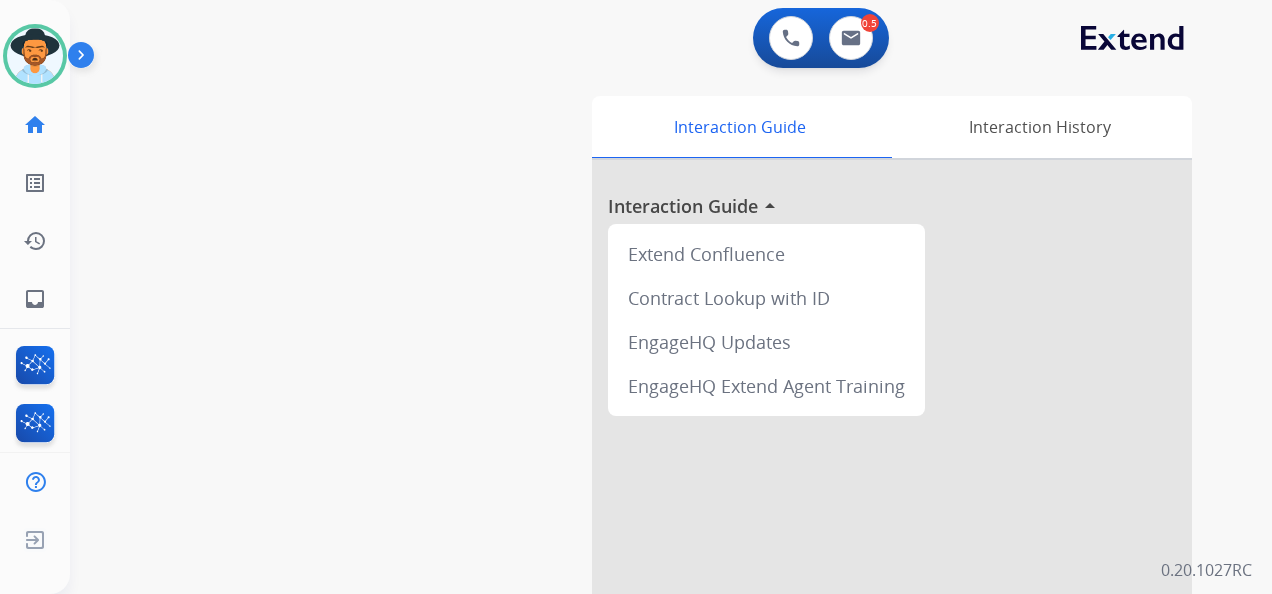 click on "0 Voice Interactions 0.5 Email Interactions swap_horiz Break voice bridge close_fullscreen Connect 3-Way Call merge_type Separate 3-Way Call  Interaction Guide   Interaction History  Interaction Guide arrow_drop_up  Extend Confluence   Contract Lookup with ID   EngageHQ Updates   EngageHQ Extend Agent Training  0.20.1027RC" at bounding box center (671, 297) 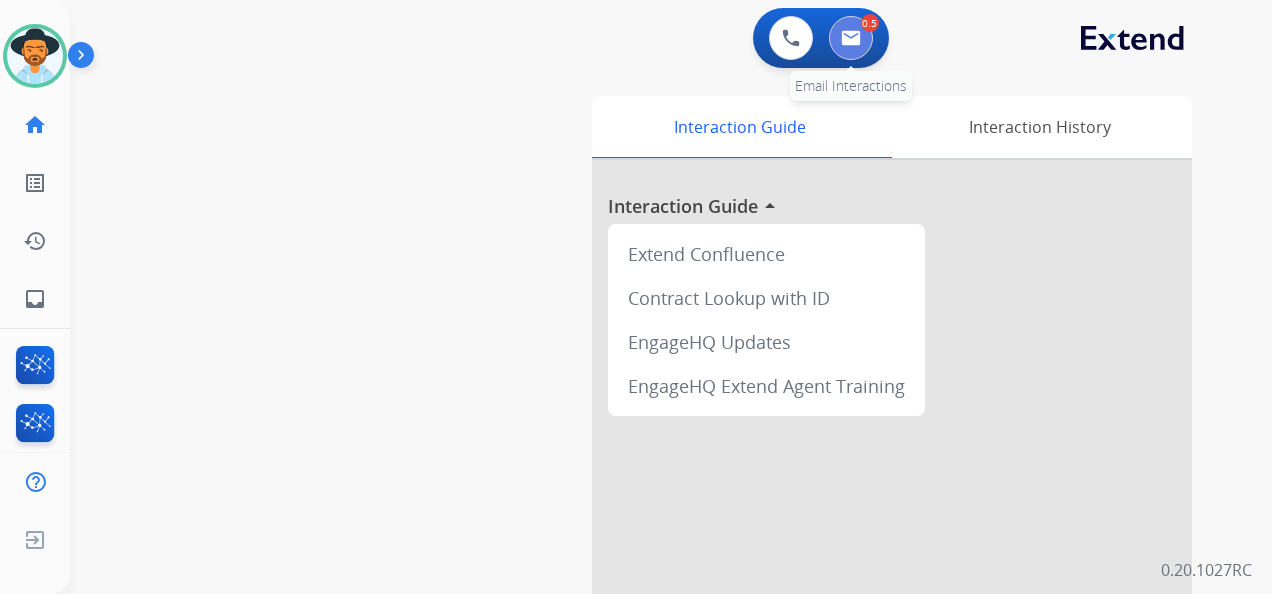 click at bounding box center [851, 38] 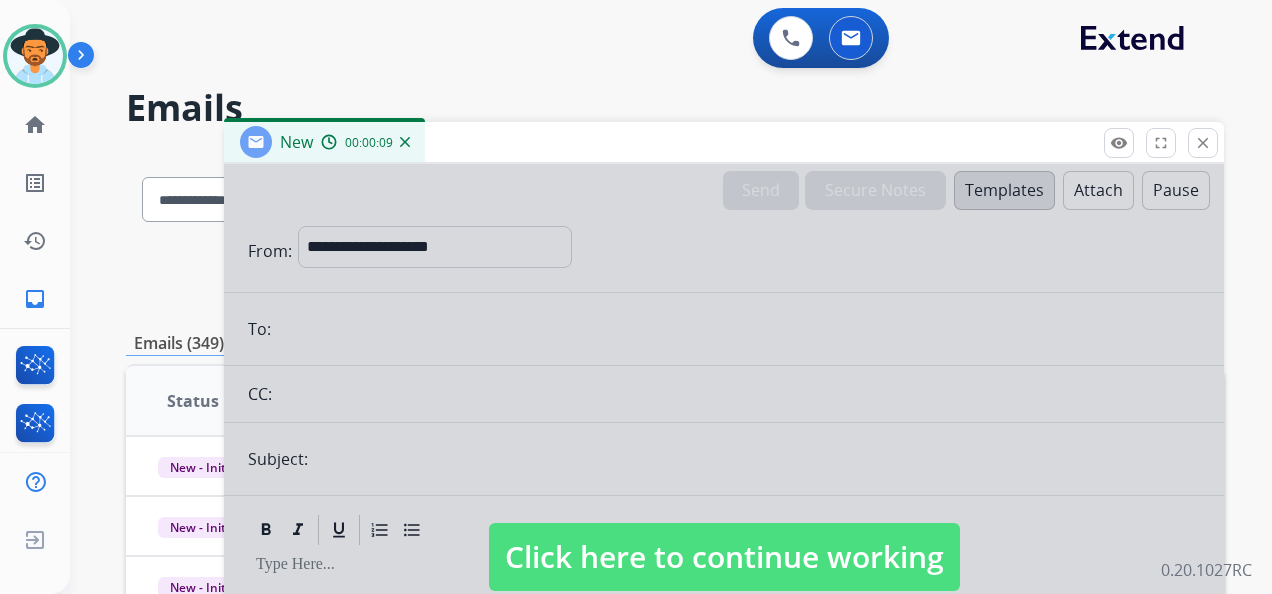 click on "Click here to continue working" at bounding box center (724, 557) 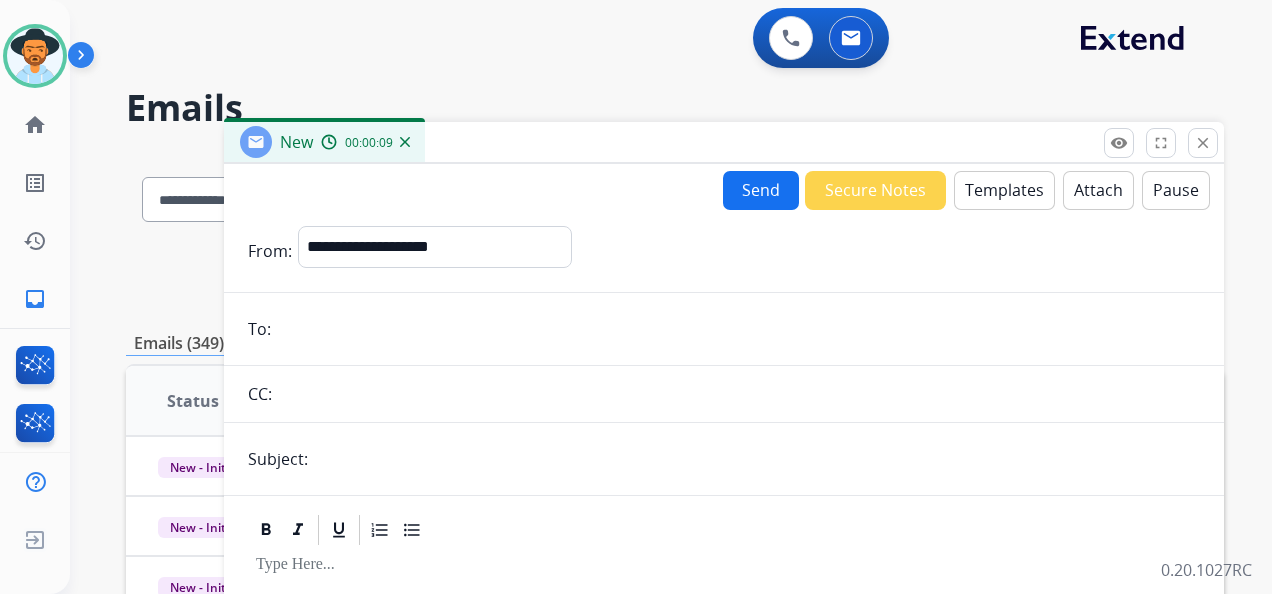 paste on "**********" 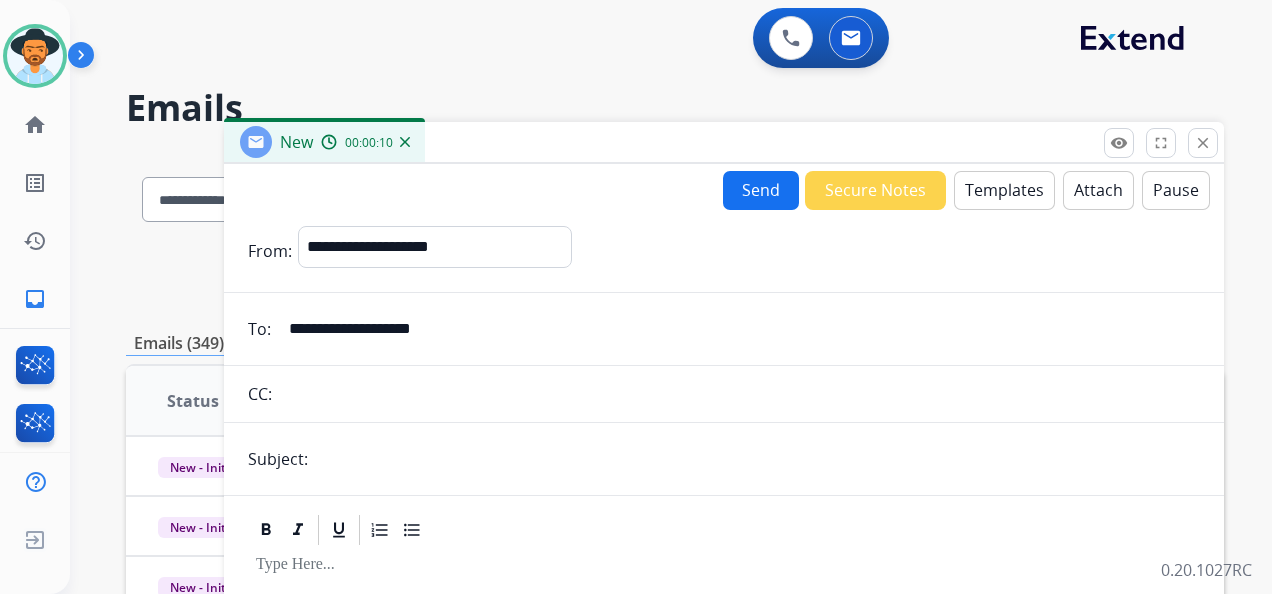 type on "**********" 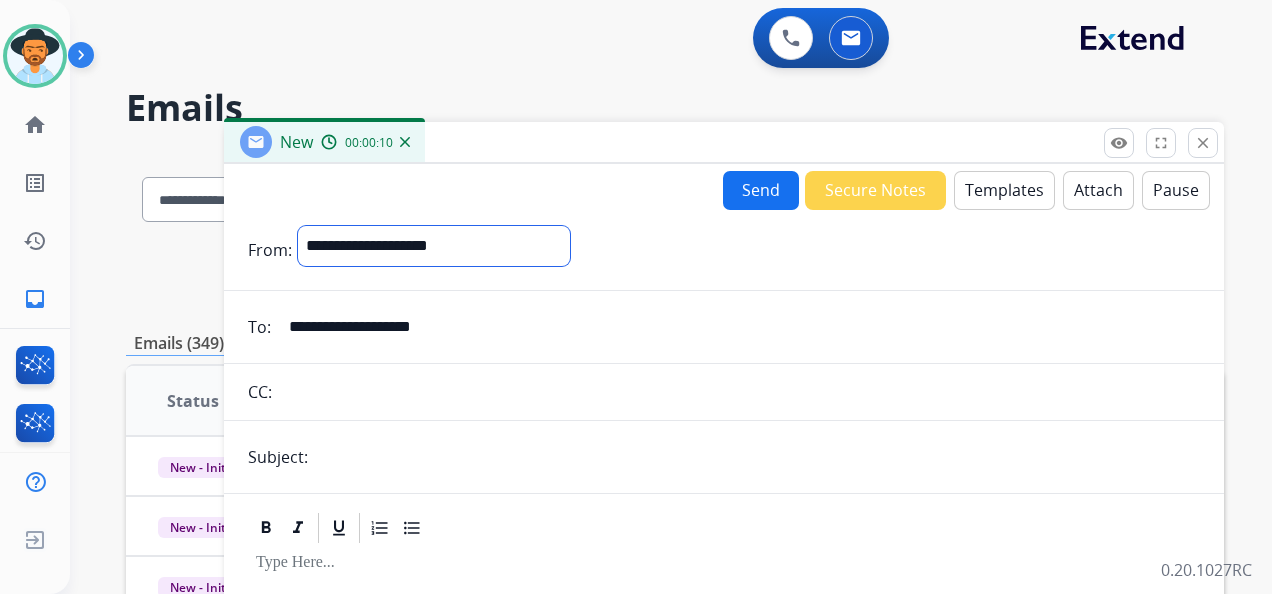 click on "**********" at bounding box center (434, 246) 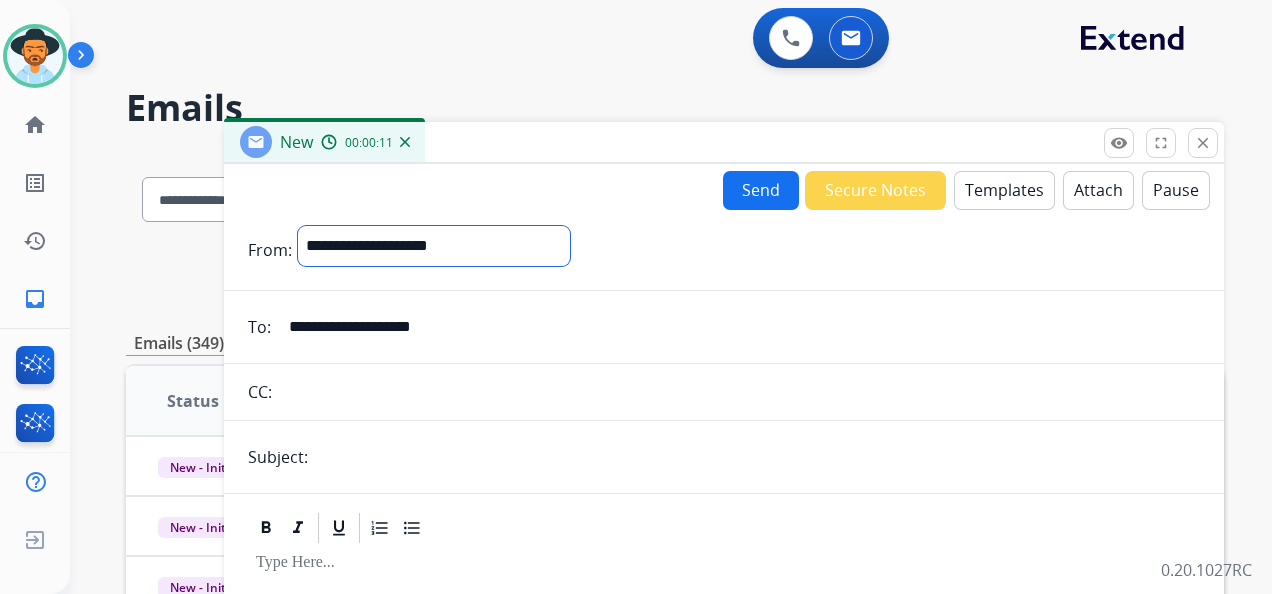 select on "**********" 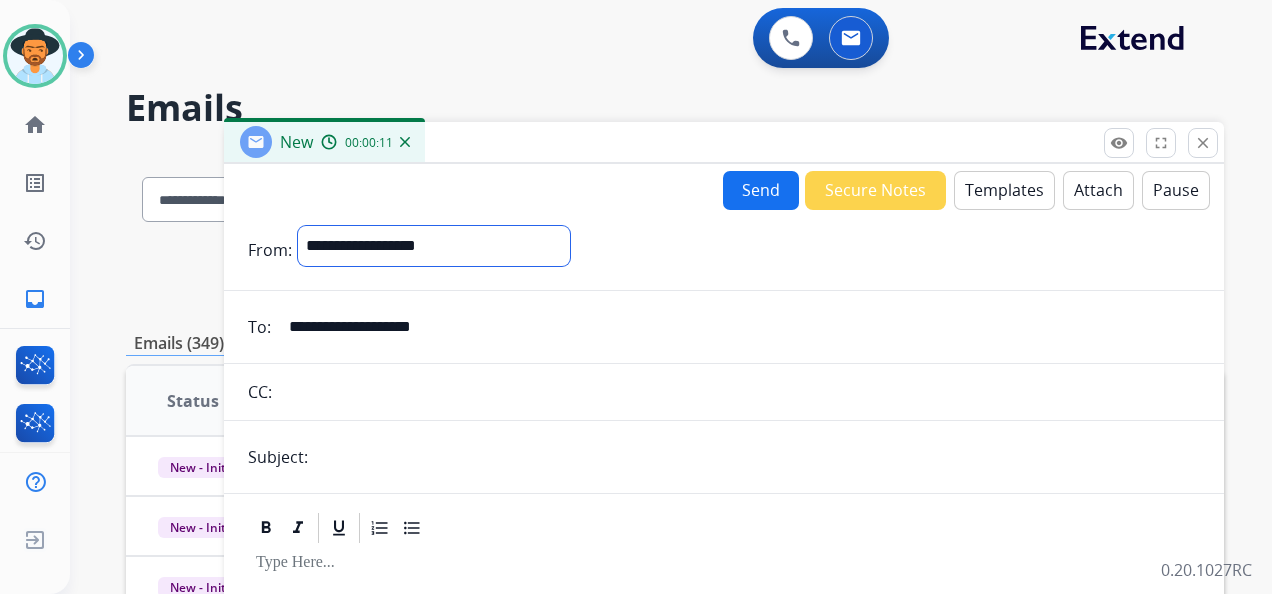 click on "**********" at bounding box center (434, 246) 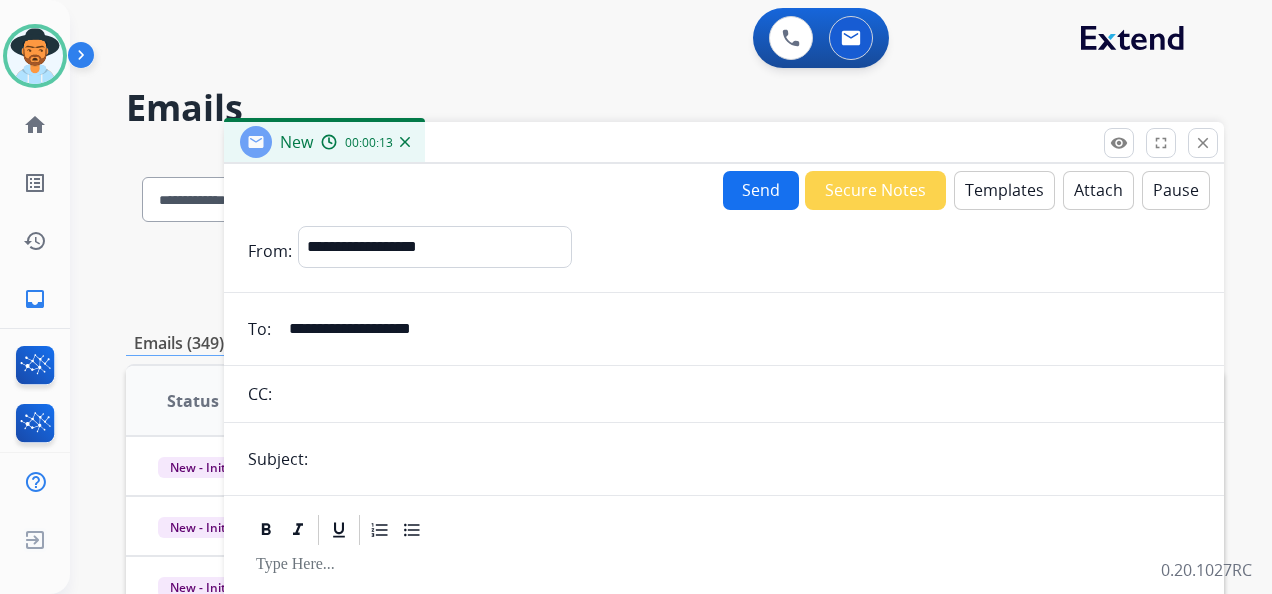 click on "Templates" at bounding box center (1004, 190) 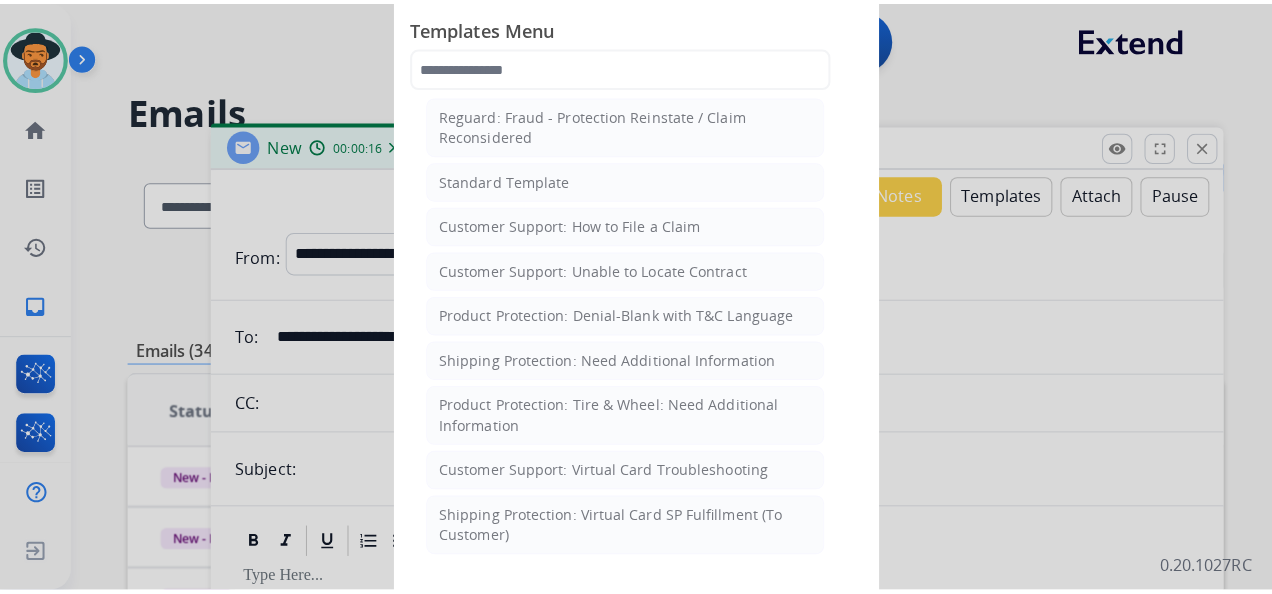 scroll, scrollTop: 300, scrollLeft: 0, axis: vertical 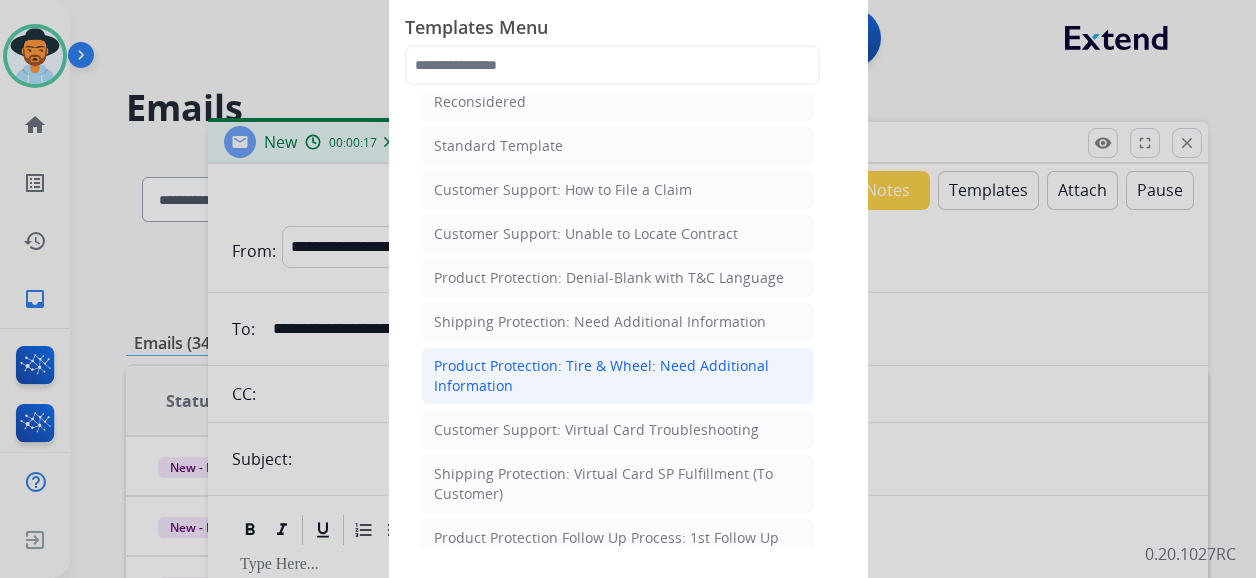 click on "Product Protection: Tire & Wheel: Need Additional Information" 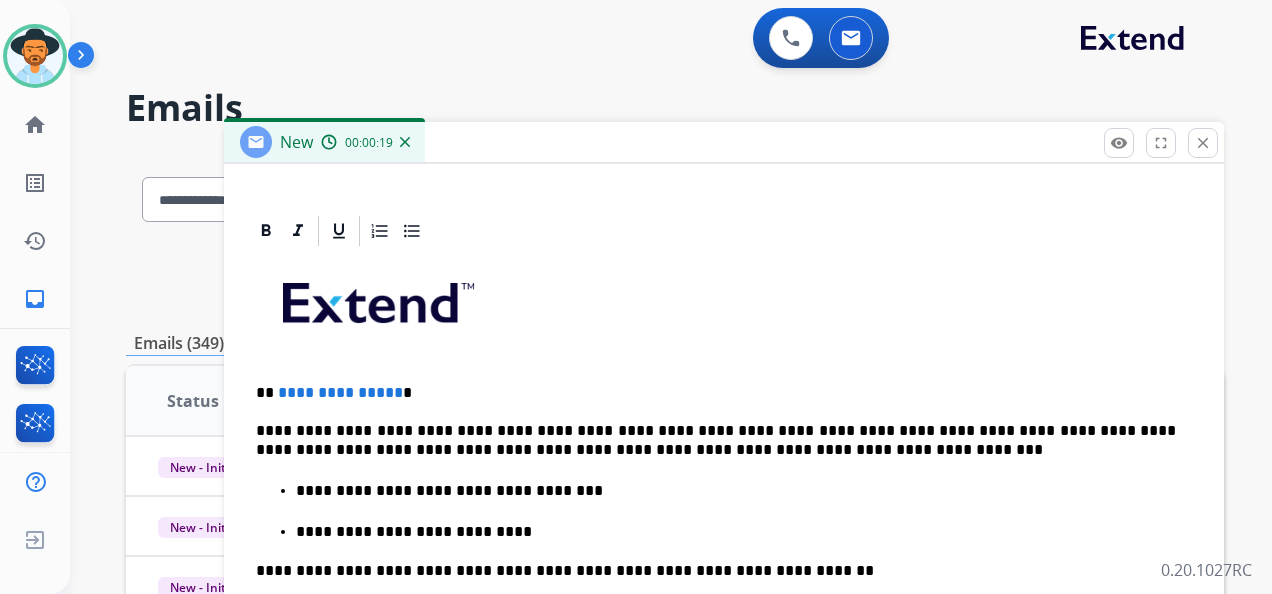 scroll, scrollTop: 428, scrollLeft: 0, axis: vertical 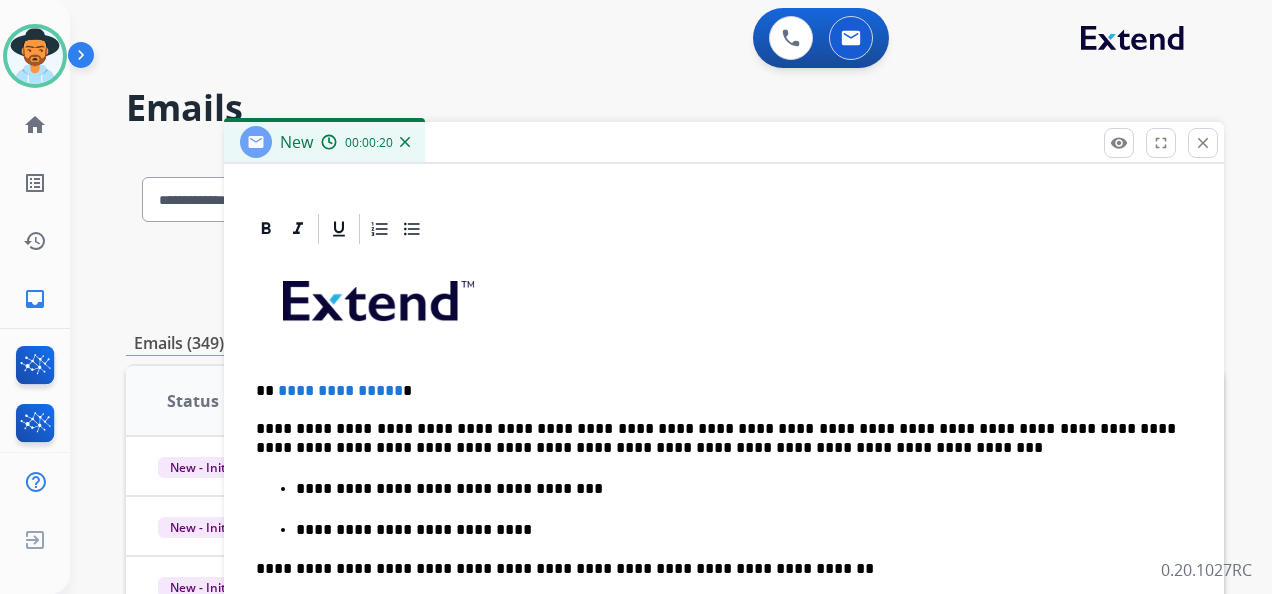 click on "**********" at bounding box center (716, 391) 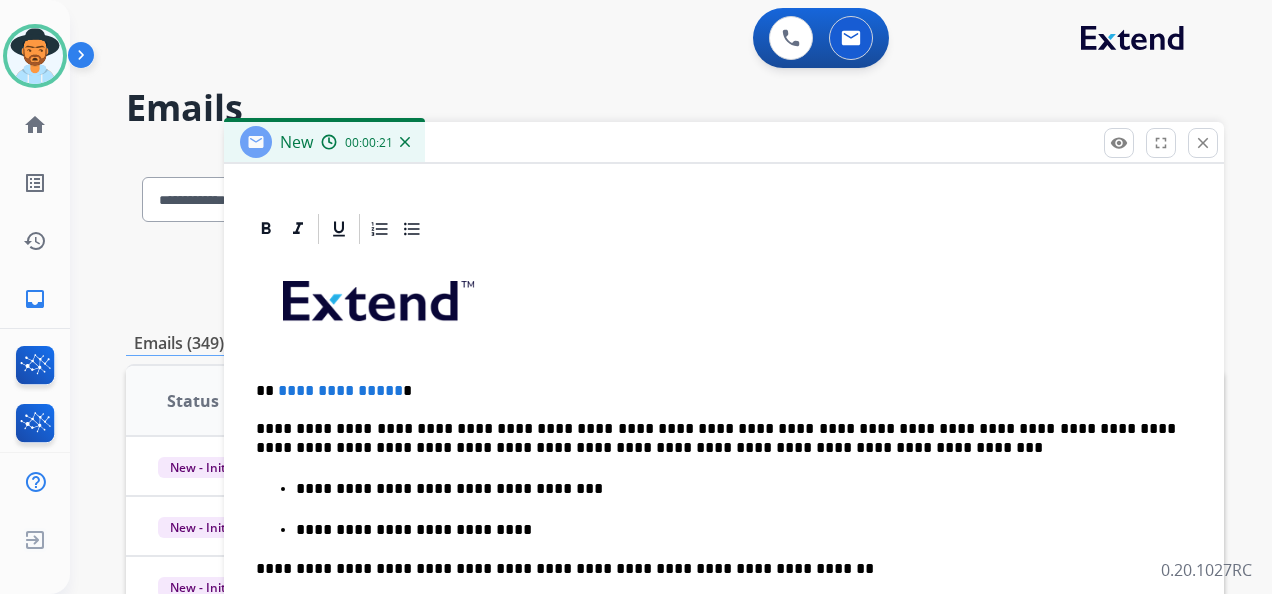 type 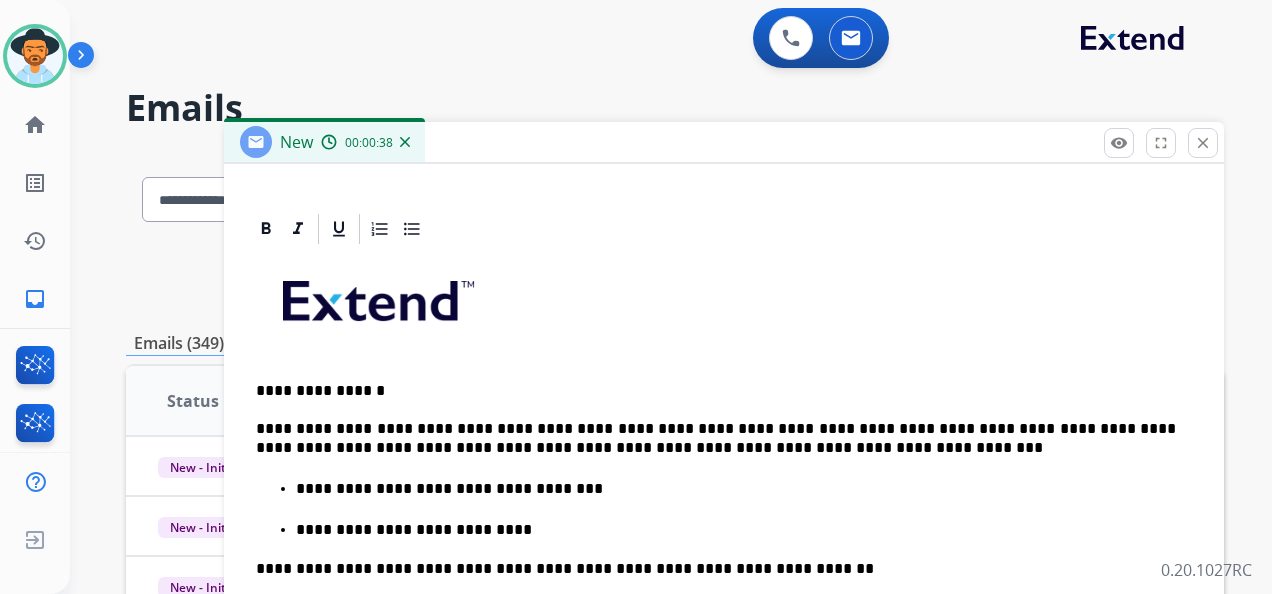 click on "**********" at bounding box center (716, 438) 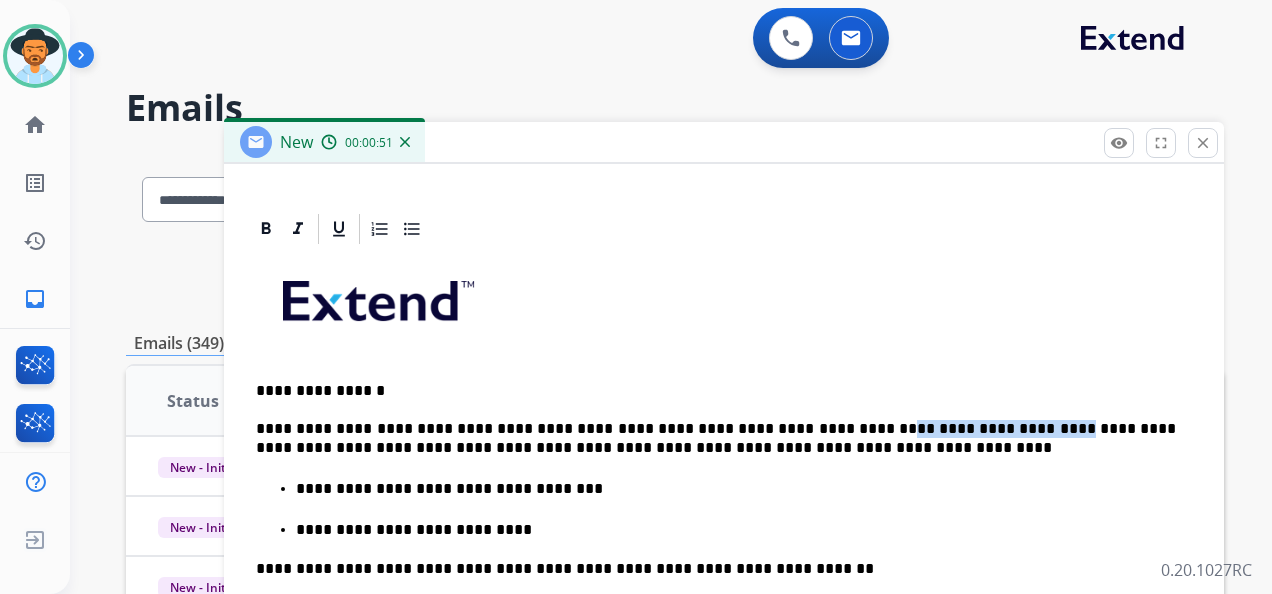 drag, startPoint x: 816, startPoint y: 426, endPoint x: 966, endPoint y: 424, distance: 150.01334 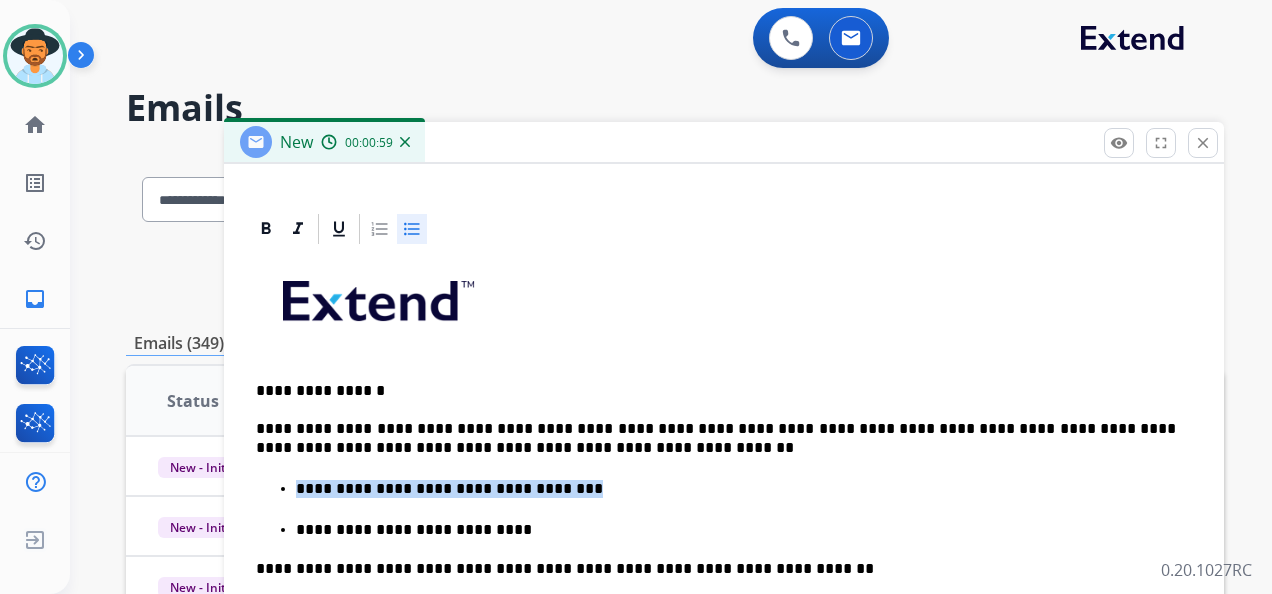 drag, startPoint x: 576, startPoint y: 488, endPoint x: 298, endPoint y: 485, distance: 278.01617 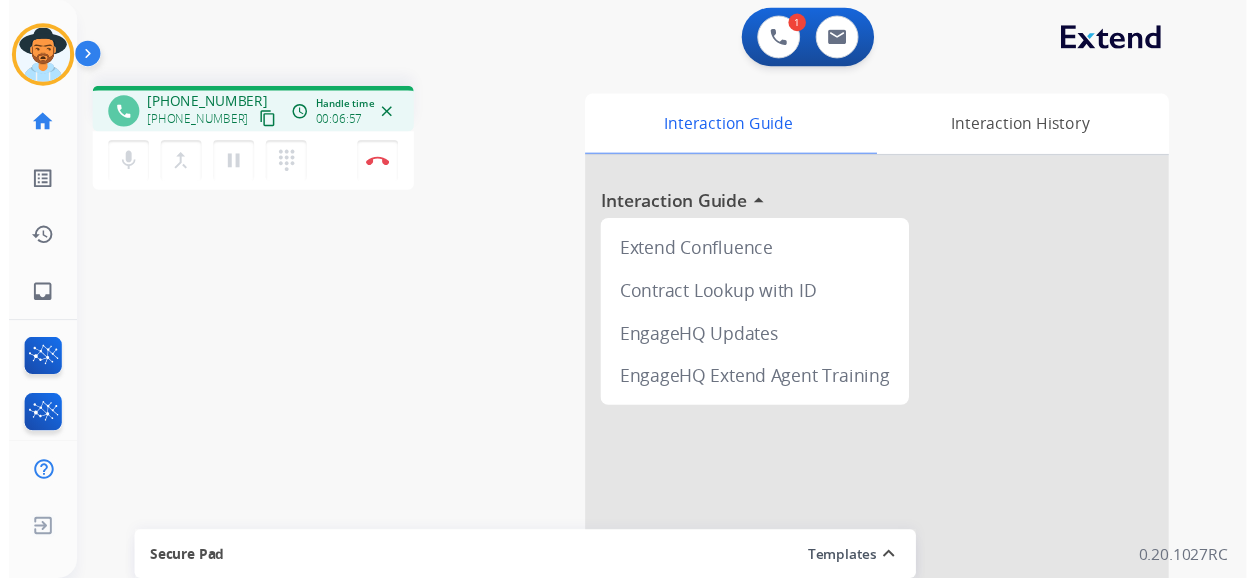 scroll, scrollTop: 0, scrollLeft: 0, axis: both 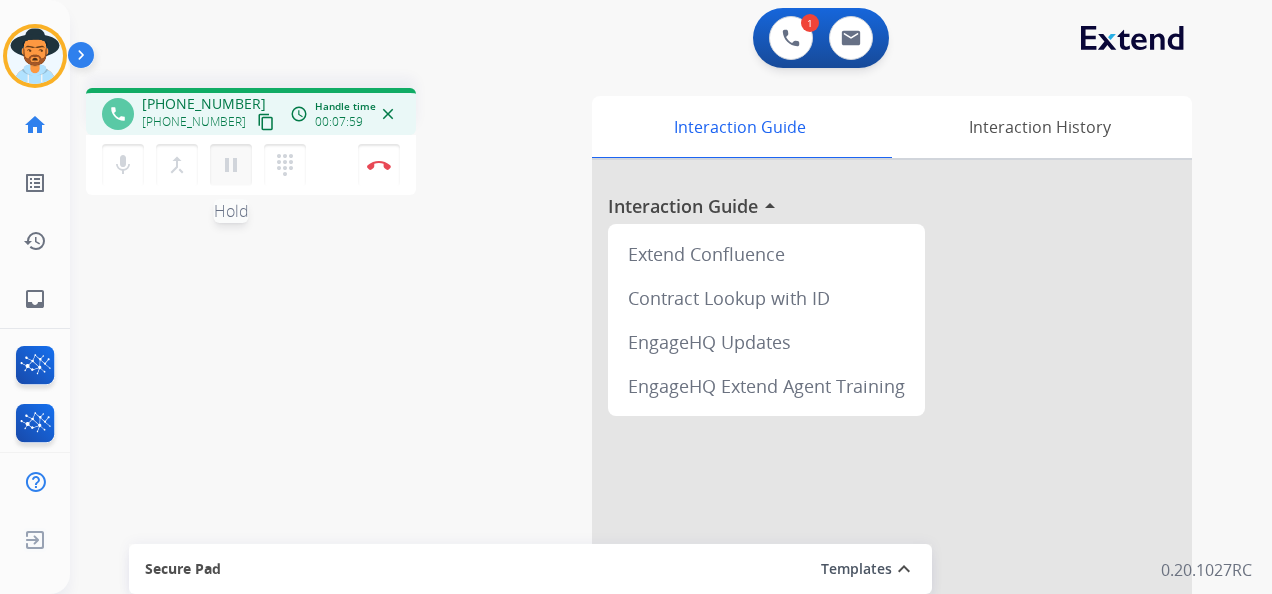 click on "pause" at bounding box center [231, 165] 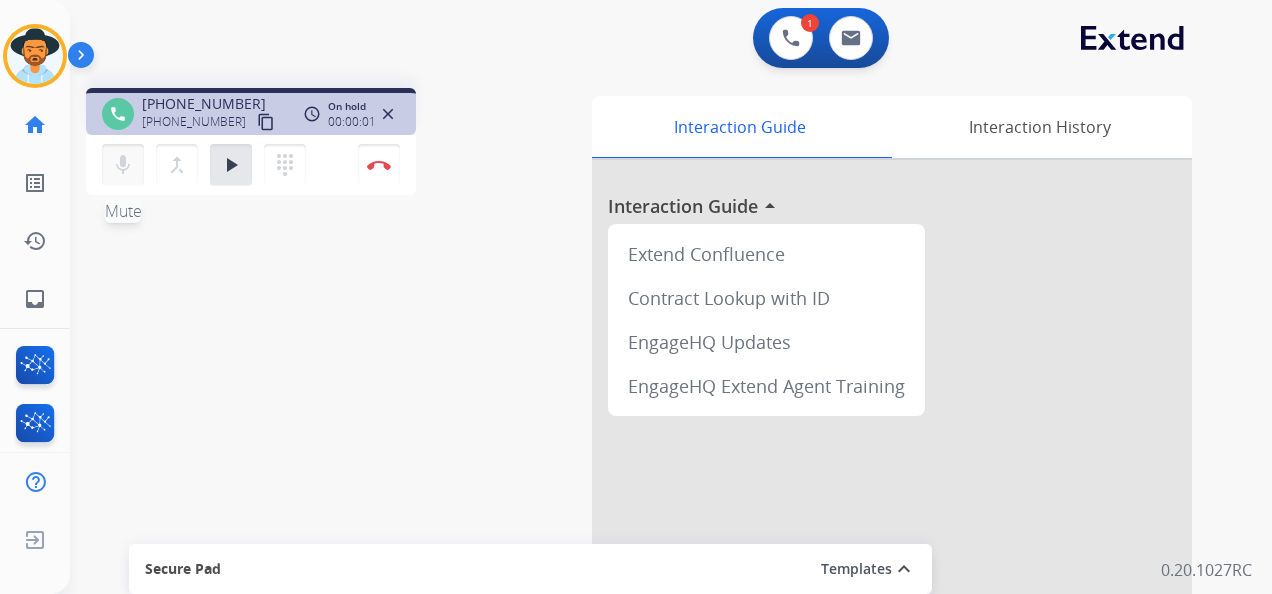click on "mic" at bounding box center (123, 165) 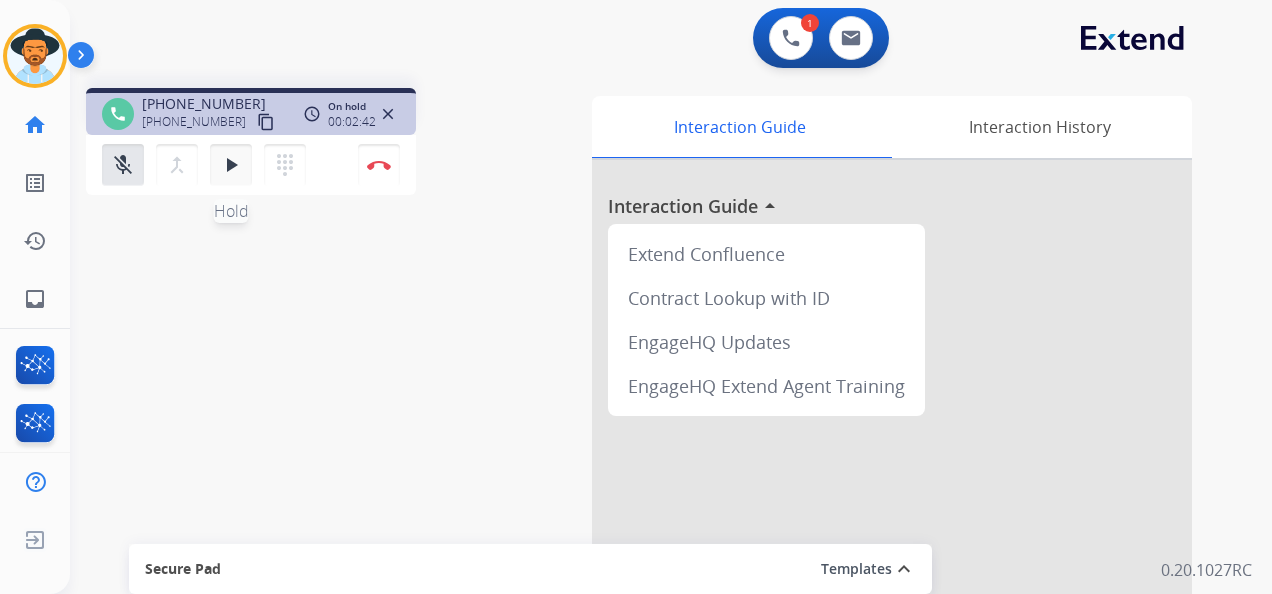 click on "play_arrow" at bounding box center [231, 165] 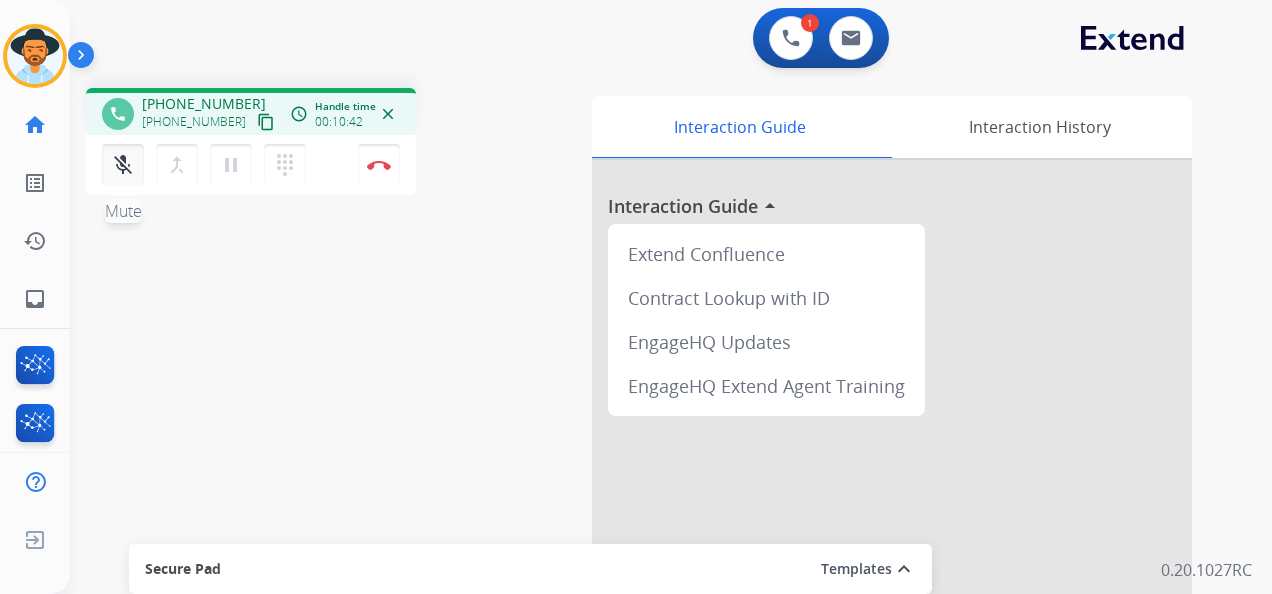 click on "mic_off" at bounding box center (123, 165) 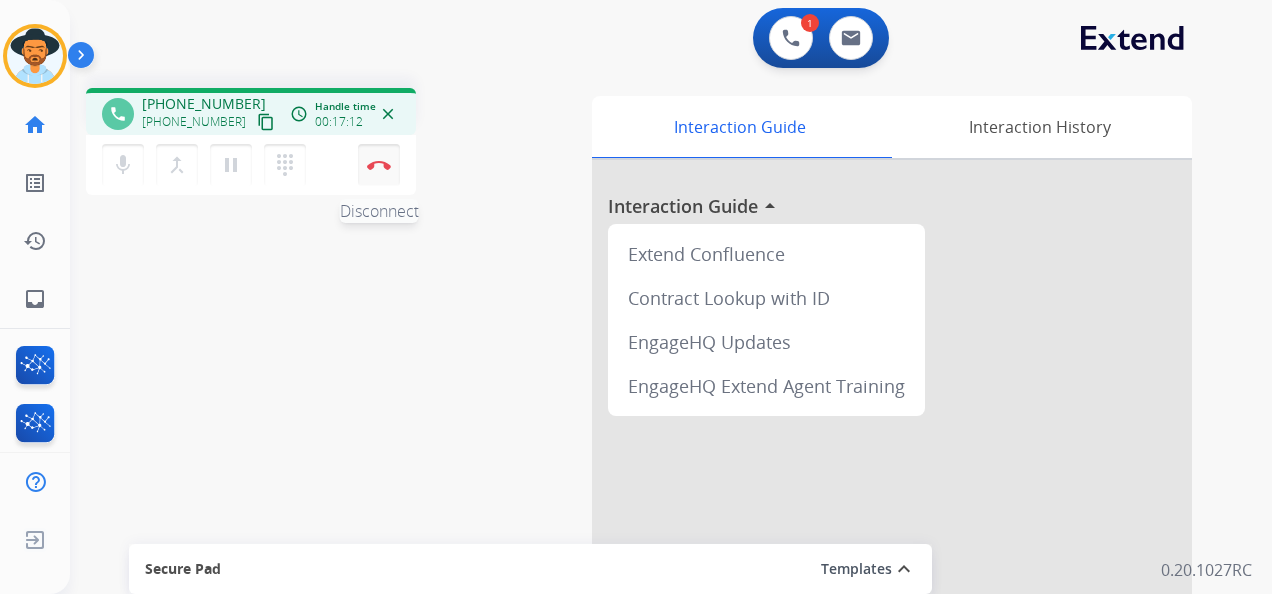 click at bounding box center (379, 165) 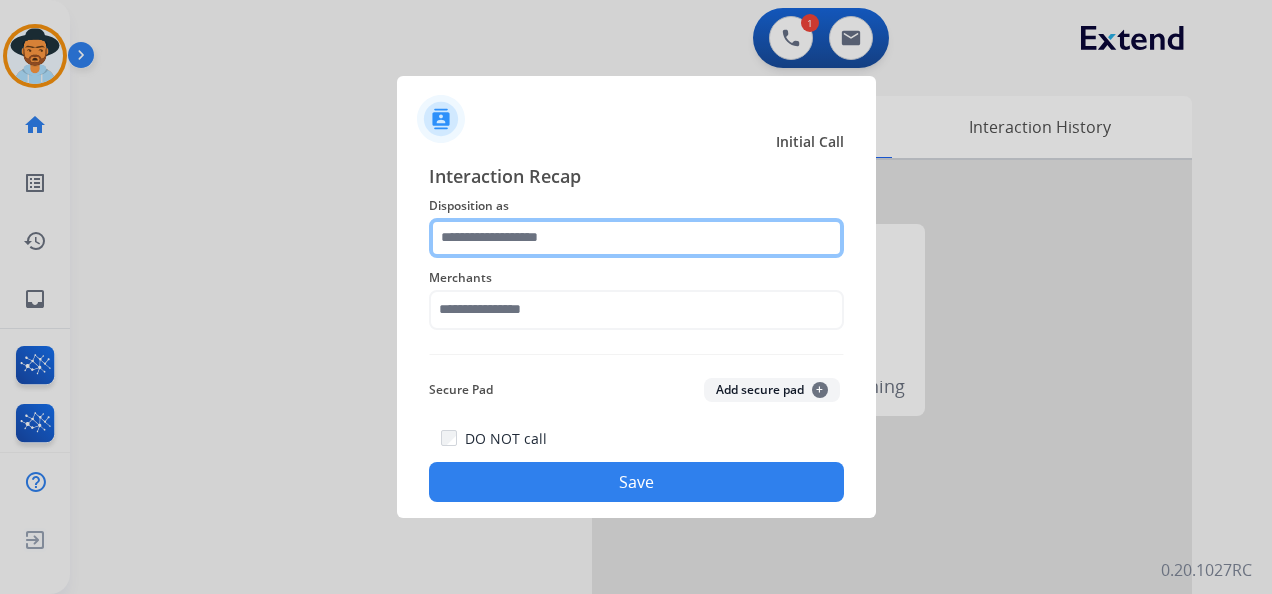 click 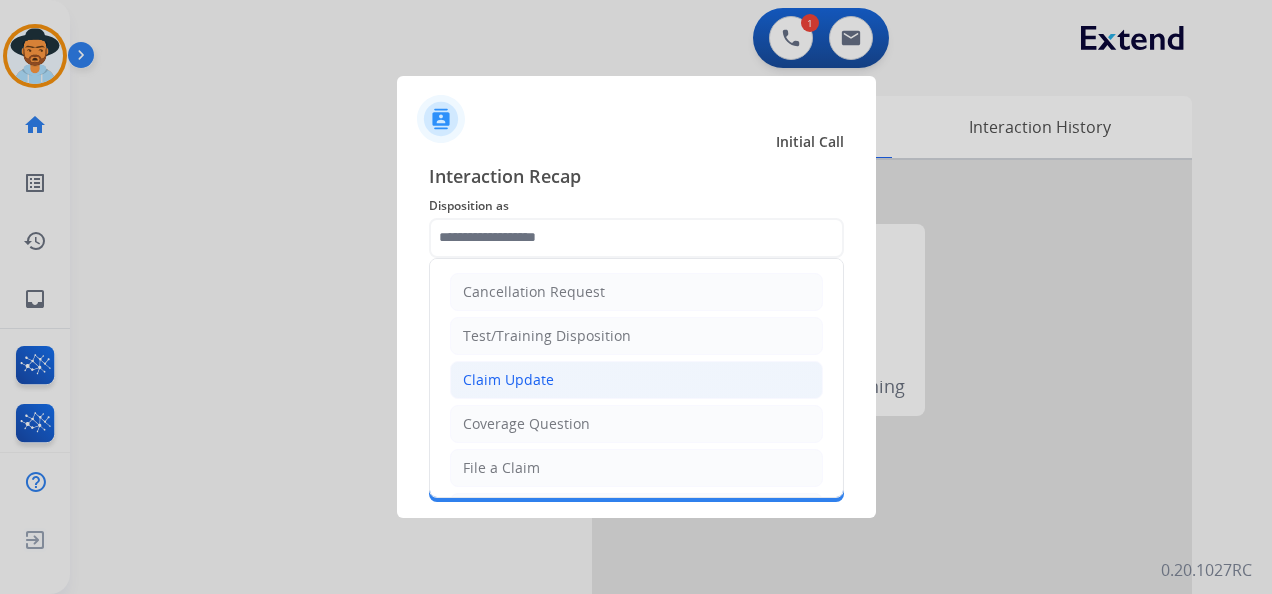click on "Claim Update" 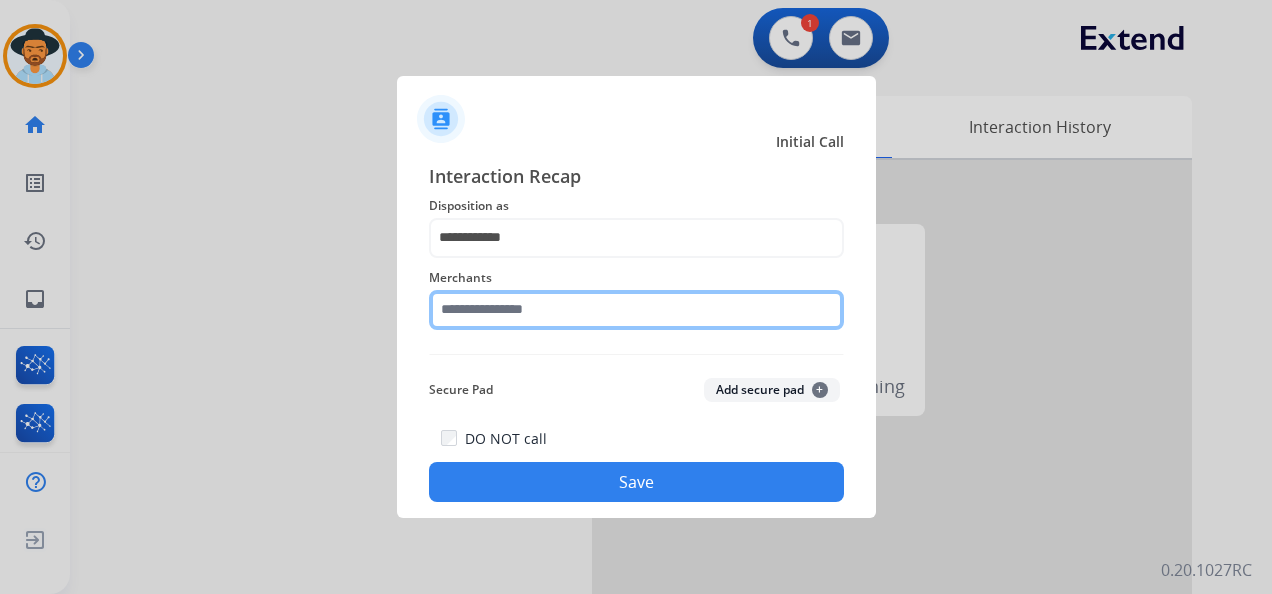 click 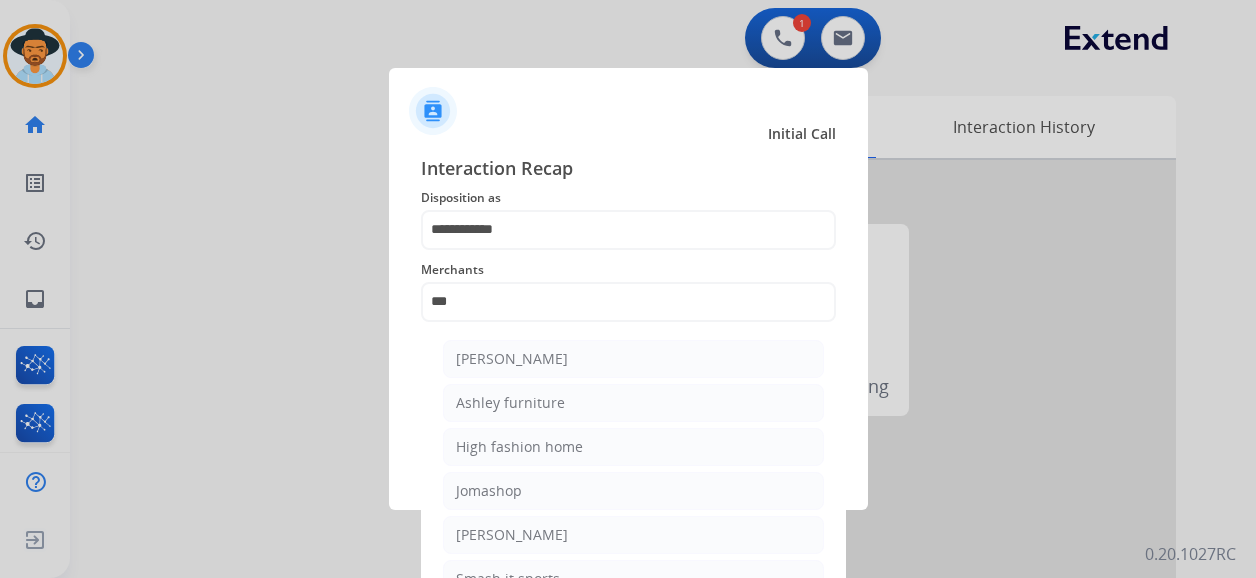 click on "[PERSON_NAME]" 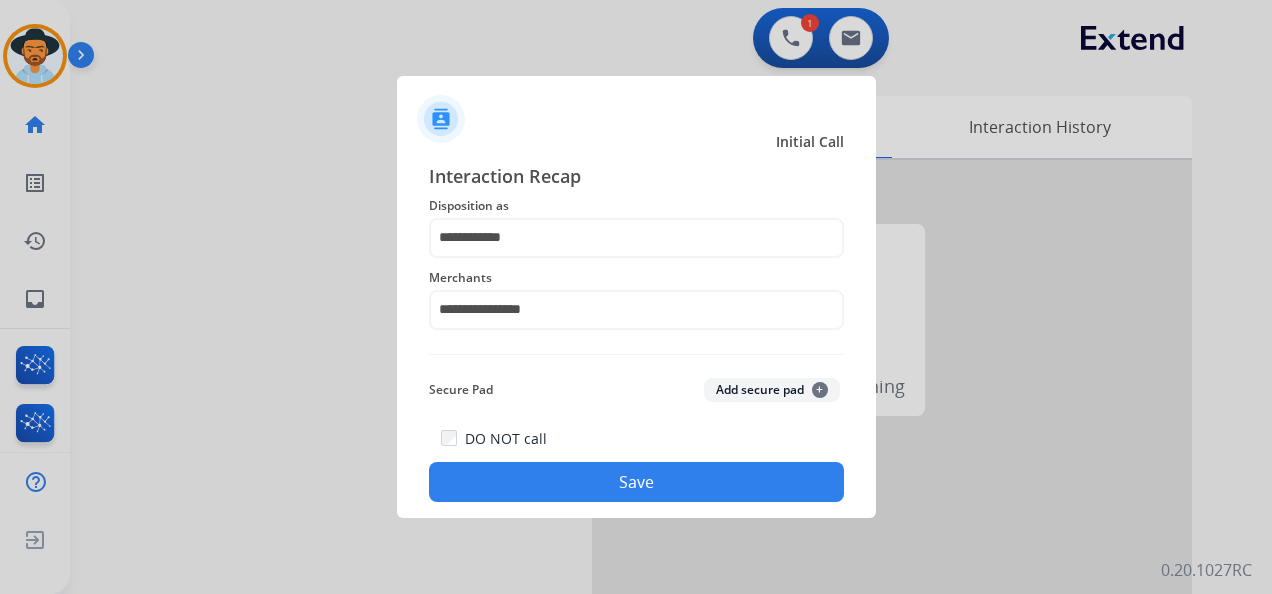 click on "Save" 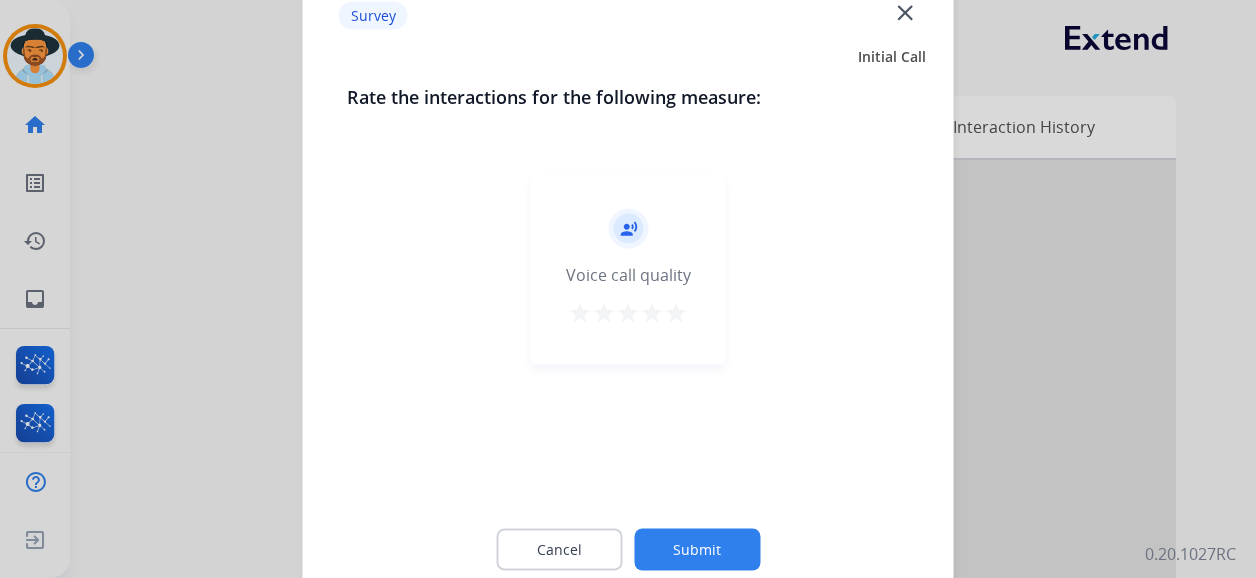 click on "star" at bounding box center [676, 313] 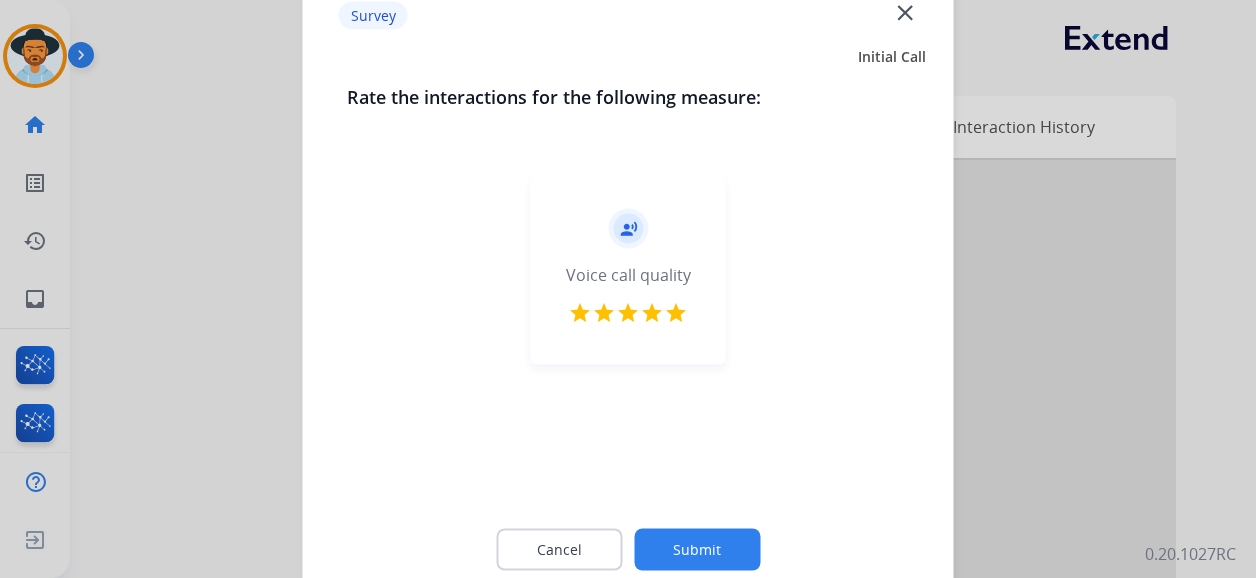 click on "Submit" 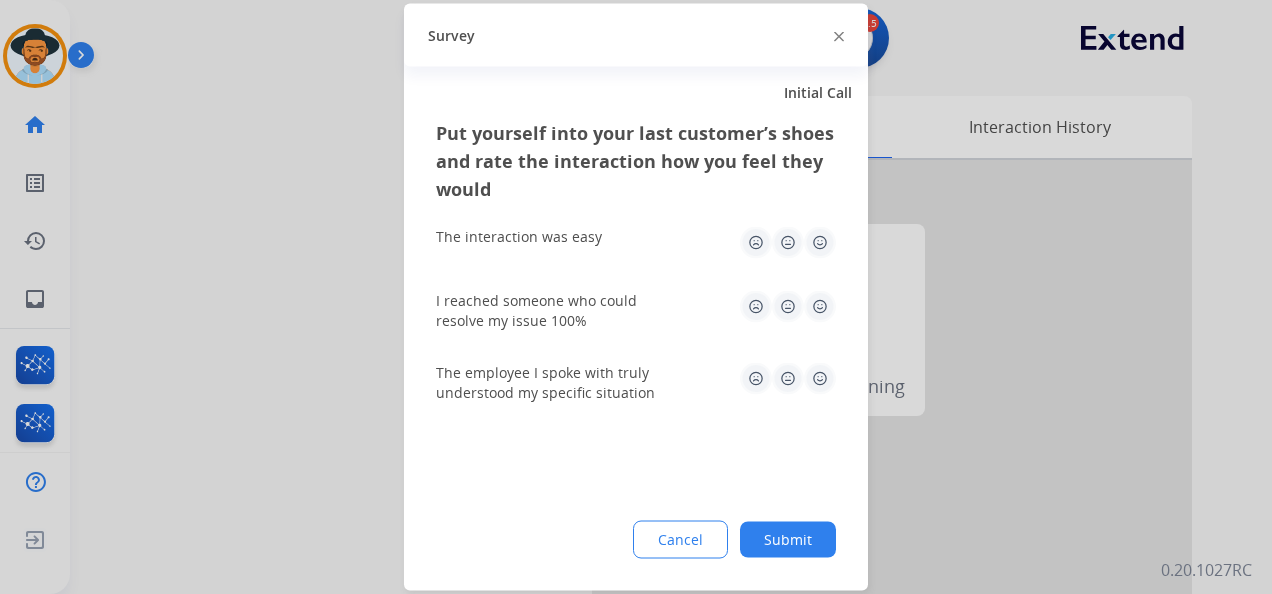 click 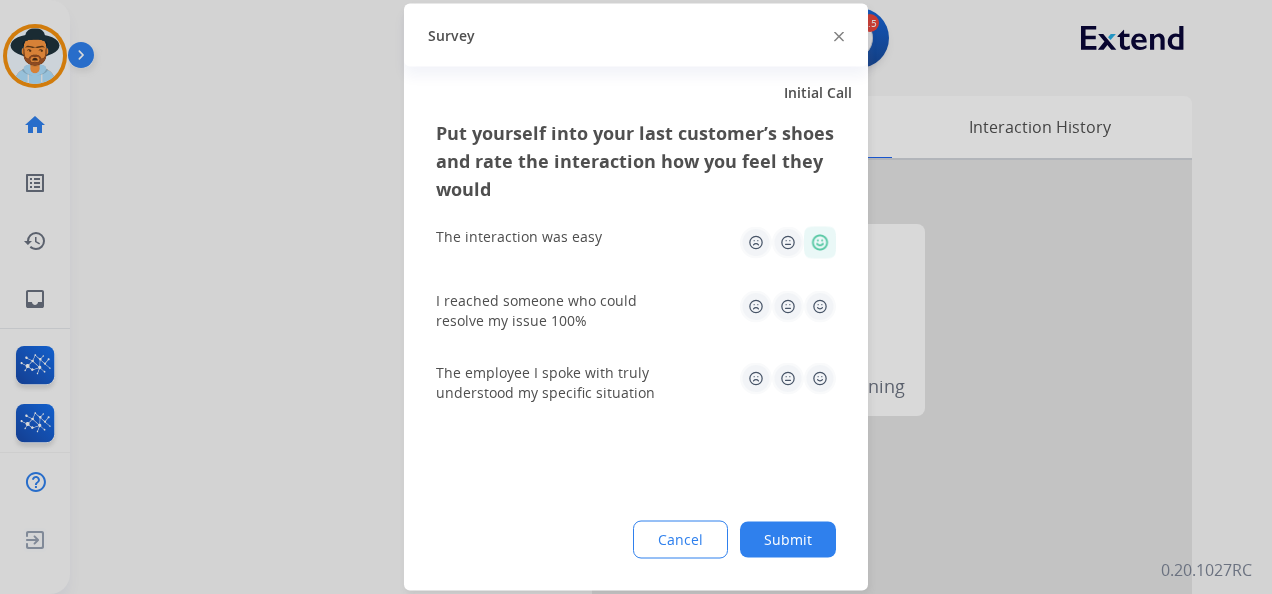 click 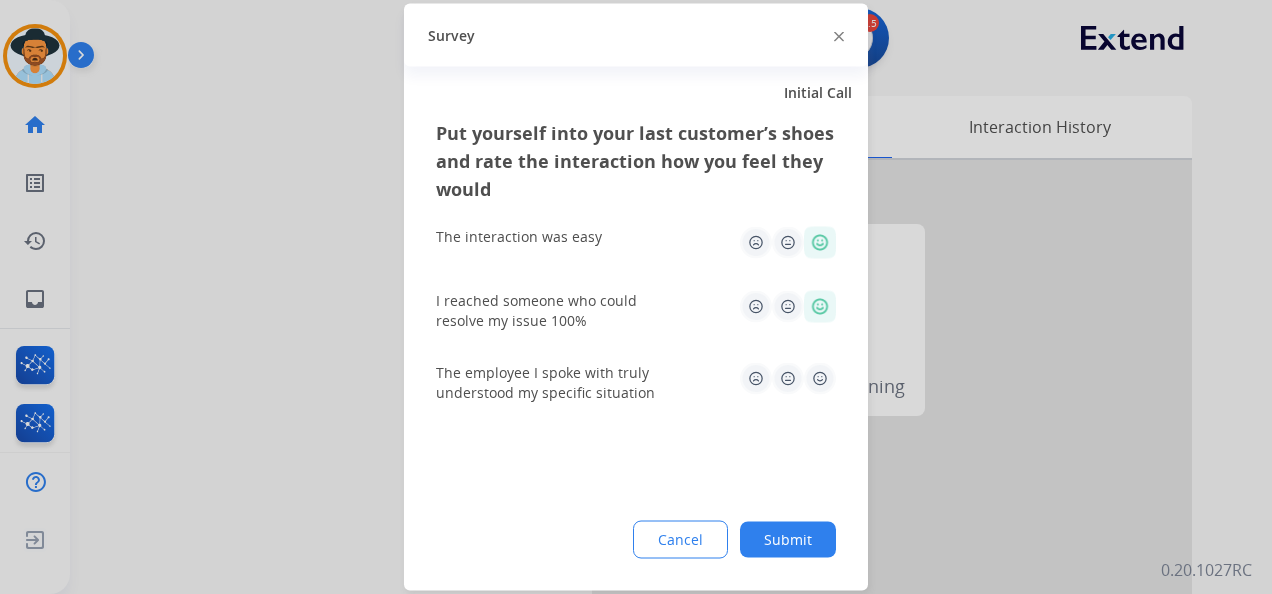 click 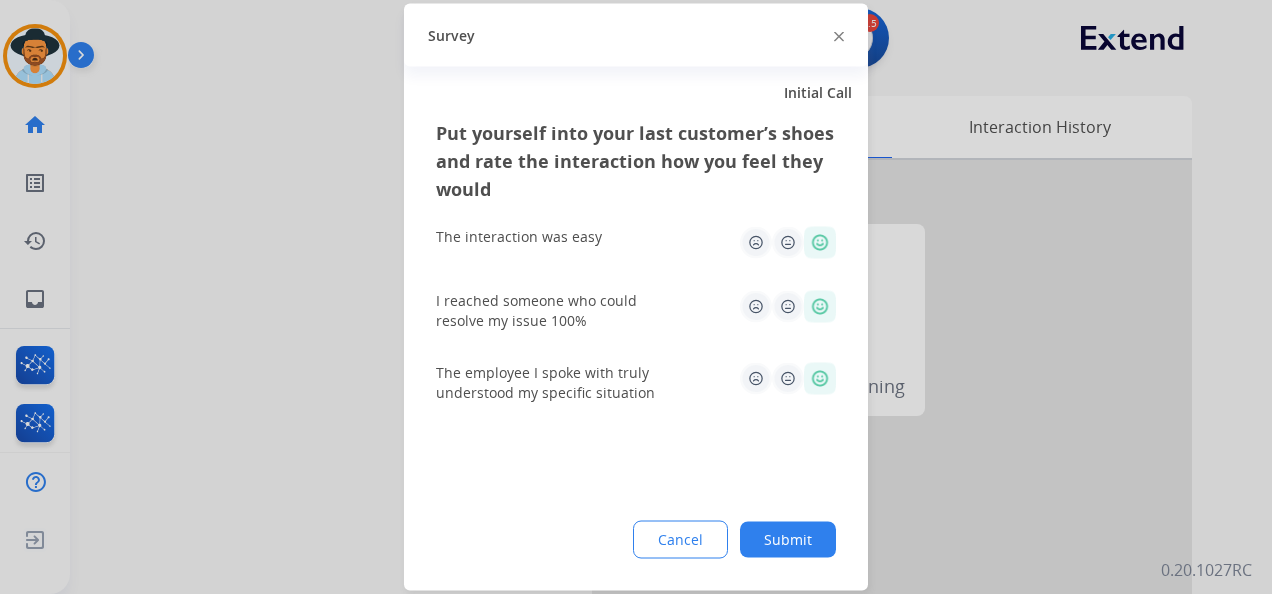 click on "Submit" 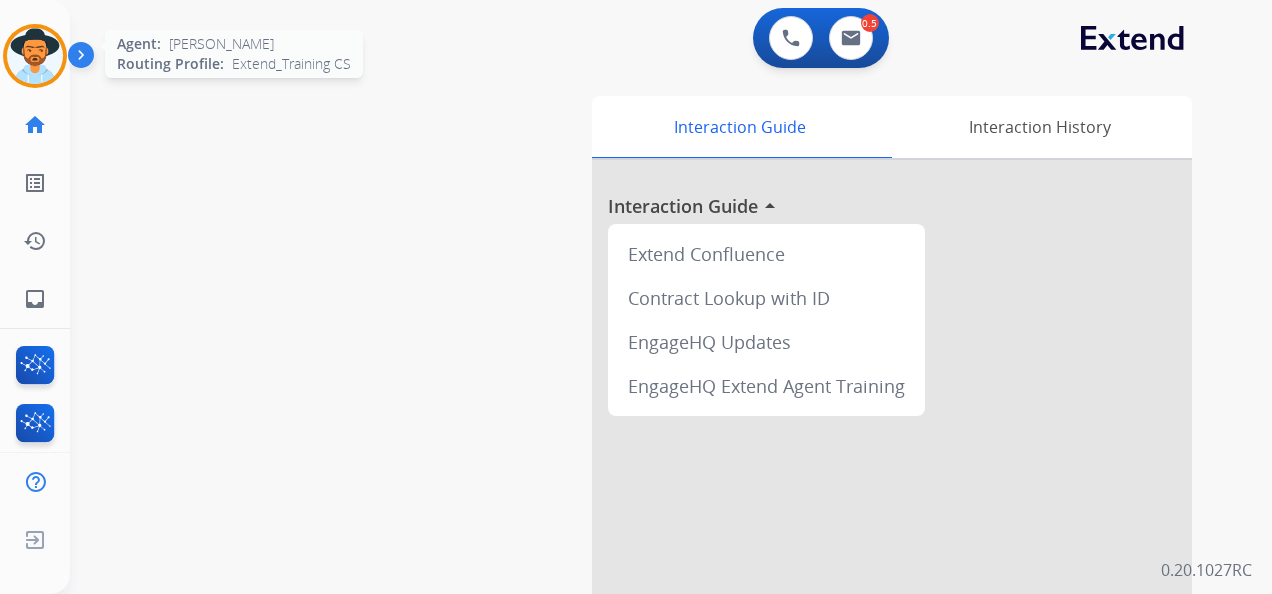 click at bounding box center (35, 56) 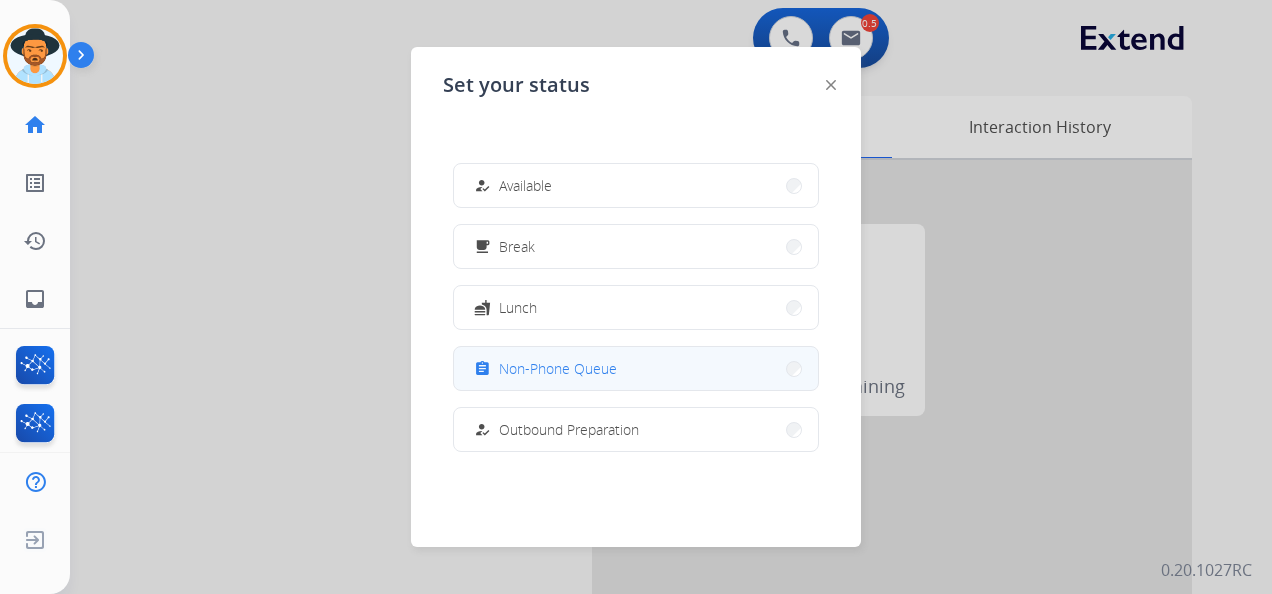 click on "Non-Phone Queue" at bounding box center [558, 368] 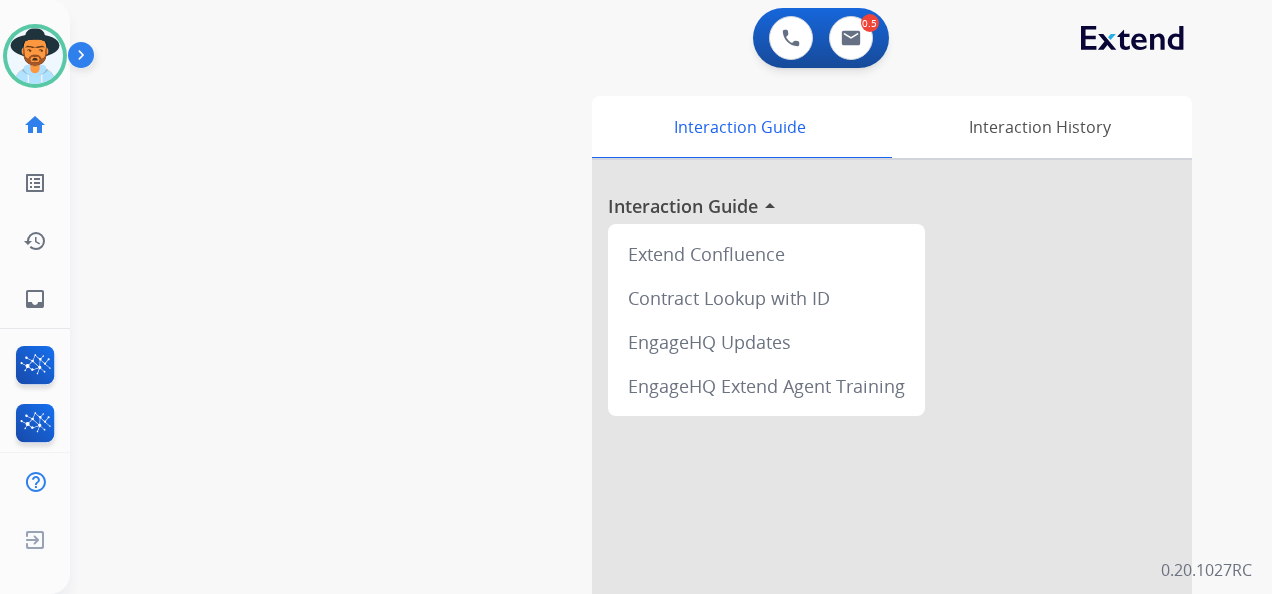 click on "0 Voice Interactions 0.5 Email Interactions swap_horiz Break voice bridge close_fullscreen Connect 3-Way Call merge_type Separate 3-Way Call  Interaction Guide   Interaction History  Interaction Guide arrow_drop_up  Extend Confluence   Contract Lookup with ID   EngageHQ Updates   EngageHQ Extend Agent Training  0.20.1027RC" at bounding box center [671, 297] 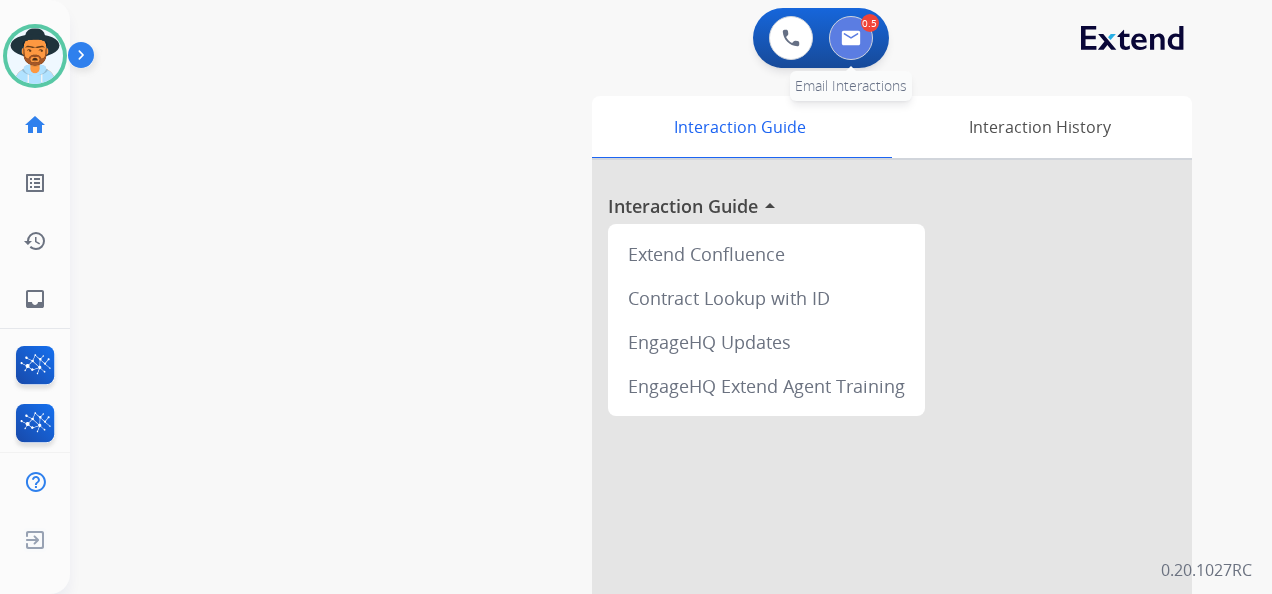 click at bounding box center [851, 38] 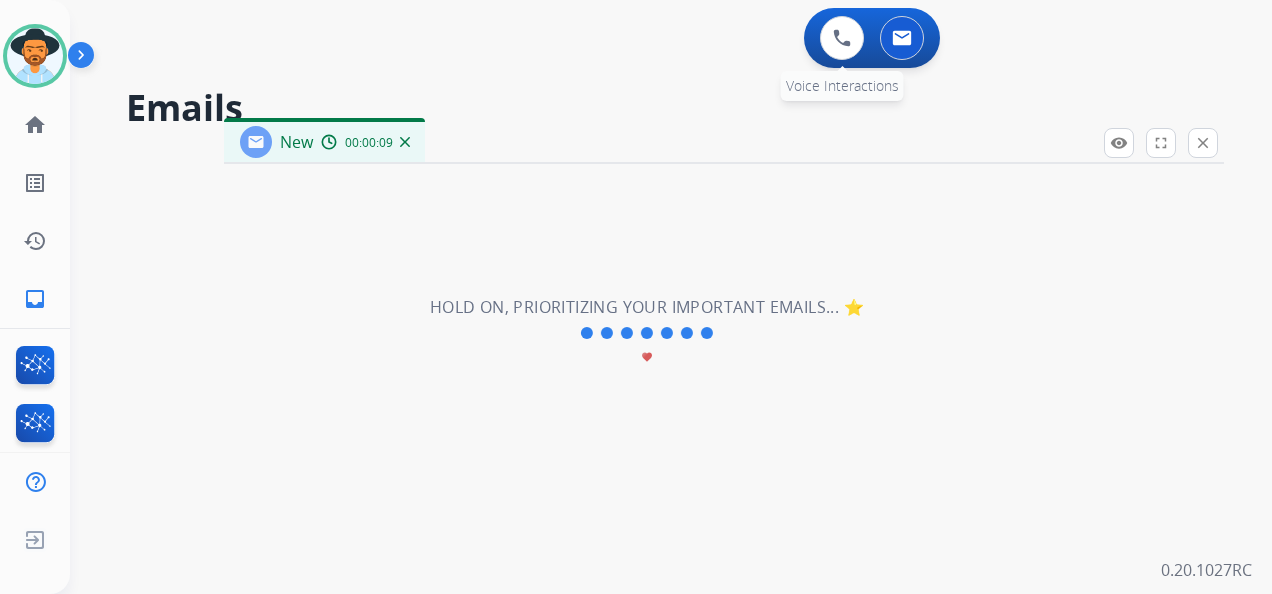 select on "**********" 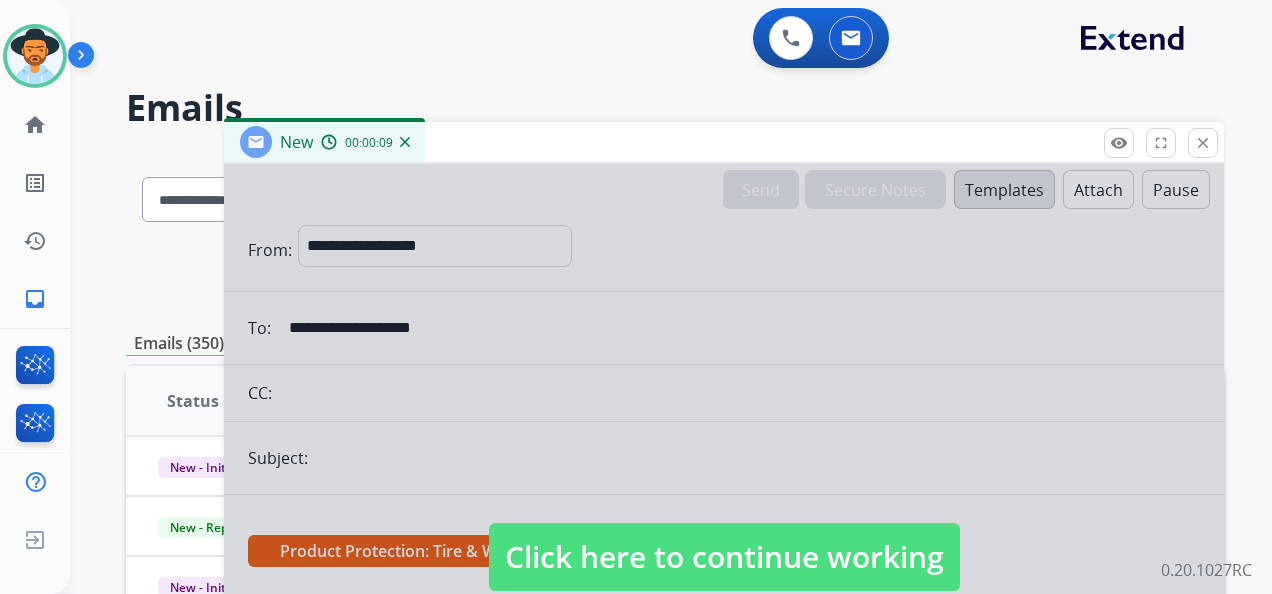 click on "Click here to continue working" at bounding box center (724, 557) 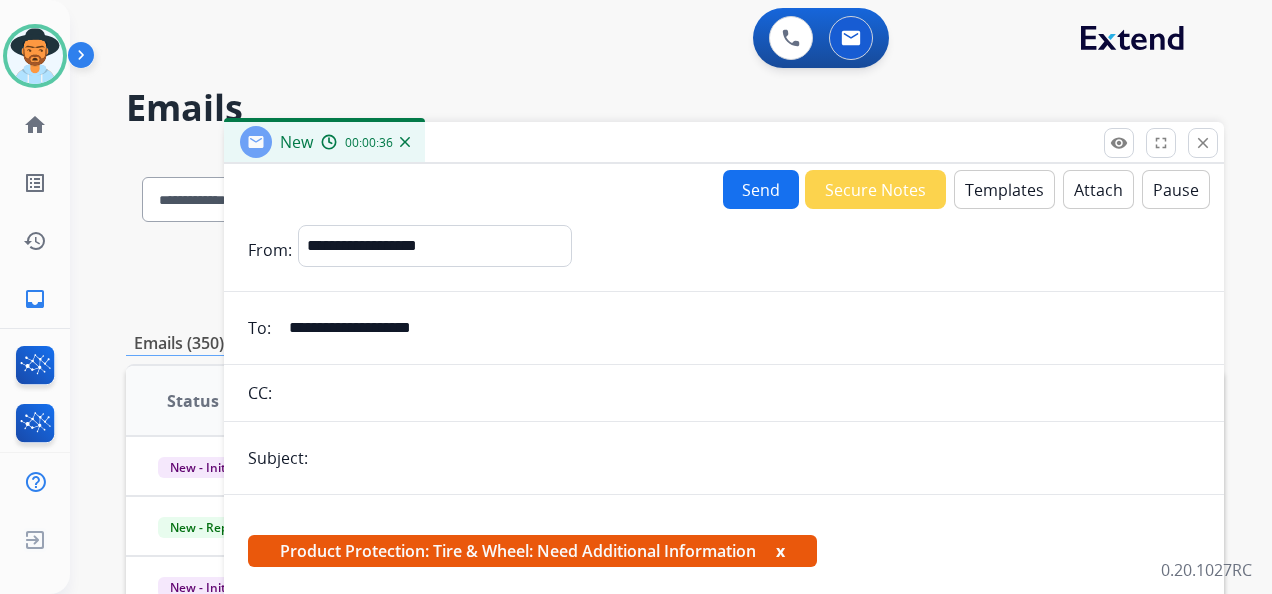 click at bounding box center [757, 458] 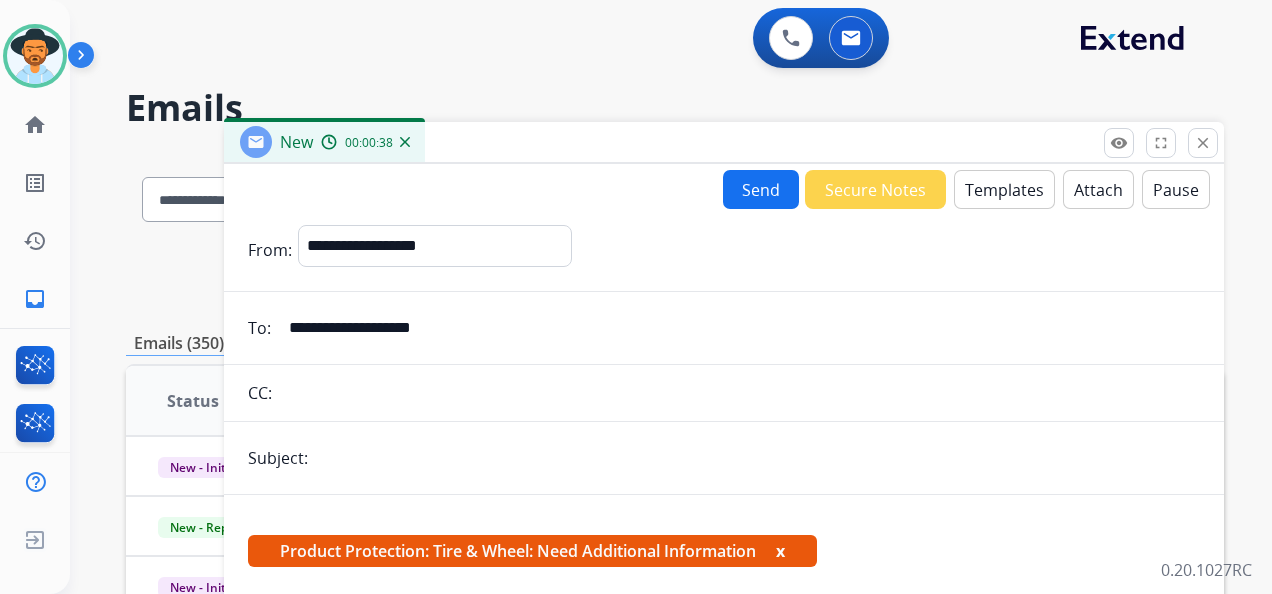 type on "**********" 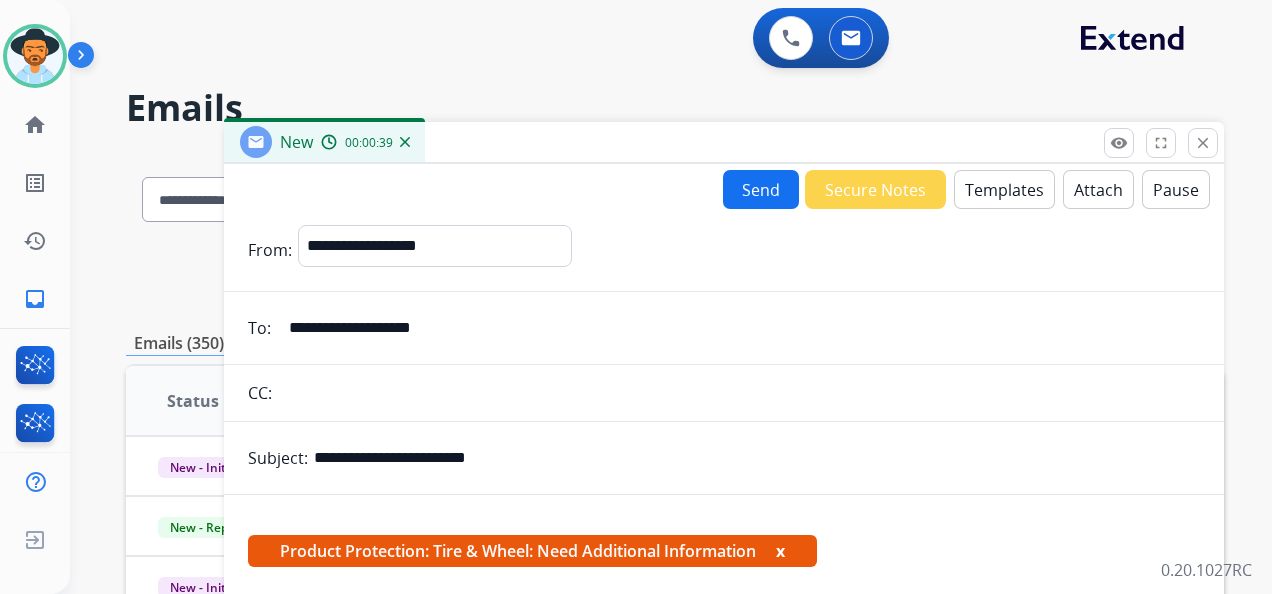 click on "Templates" at bounding box center [1004, 189] 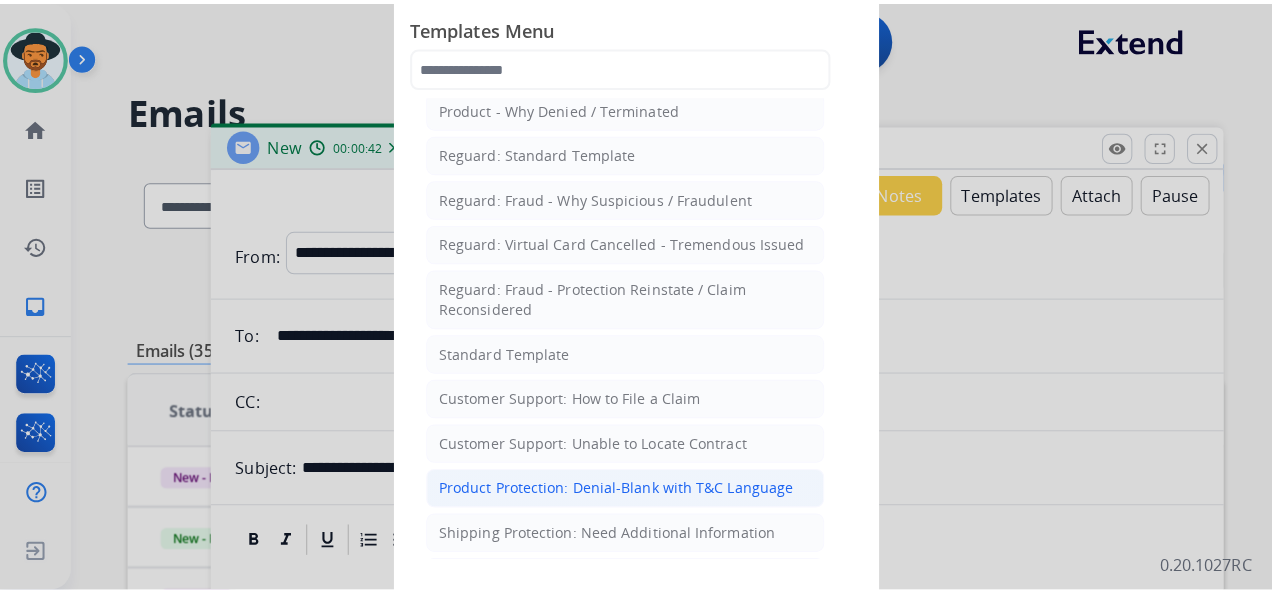 scroll, scrollTop: 200, scrollLeft: 0, axis: vertical 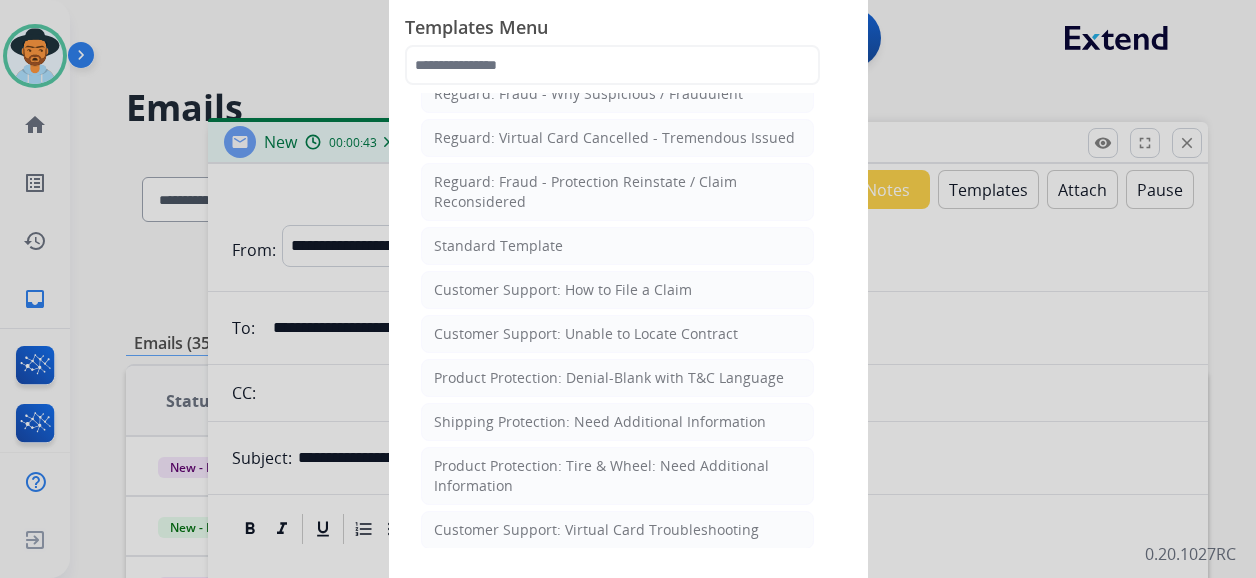 click on "Product Protection: Tire & Wheel: Need Additional Information" 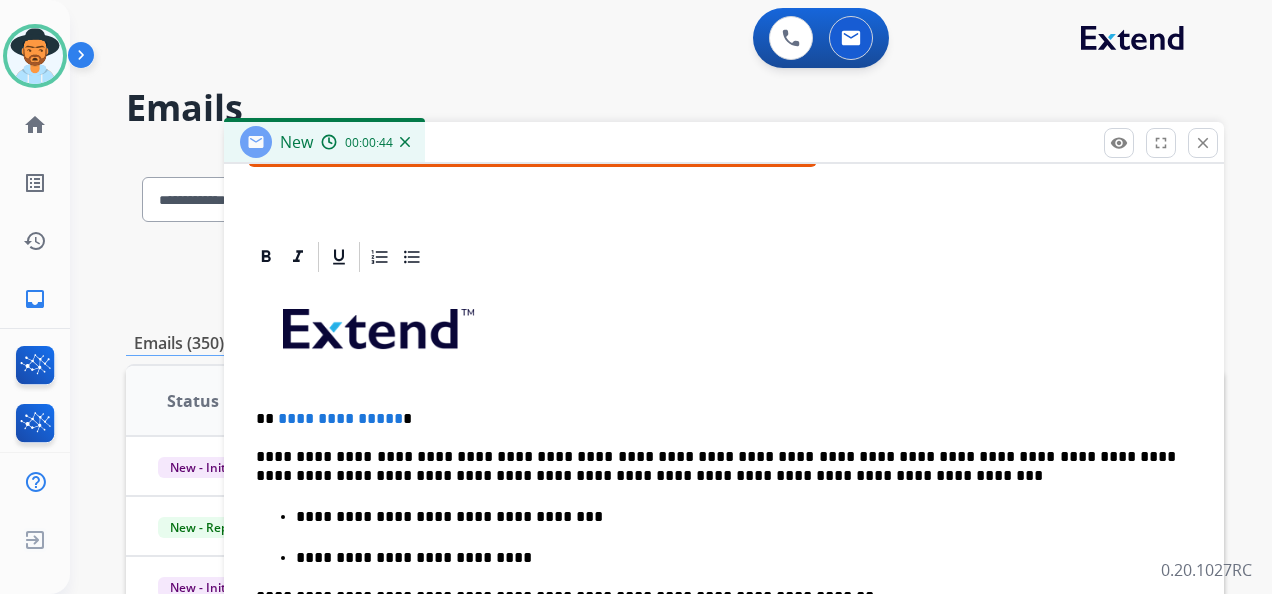 scroll, scrollTop: 428, scrollLeft: 0, axis: vertical 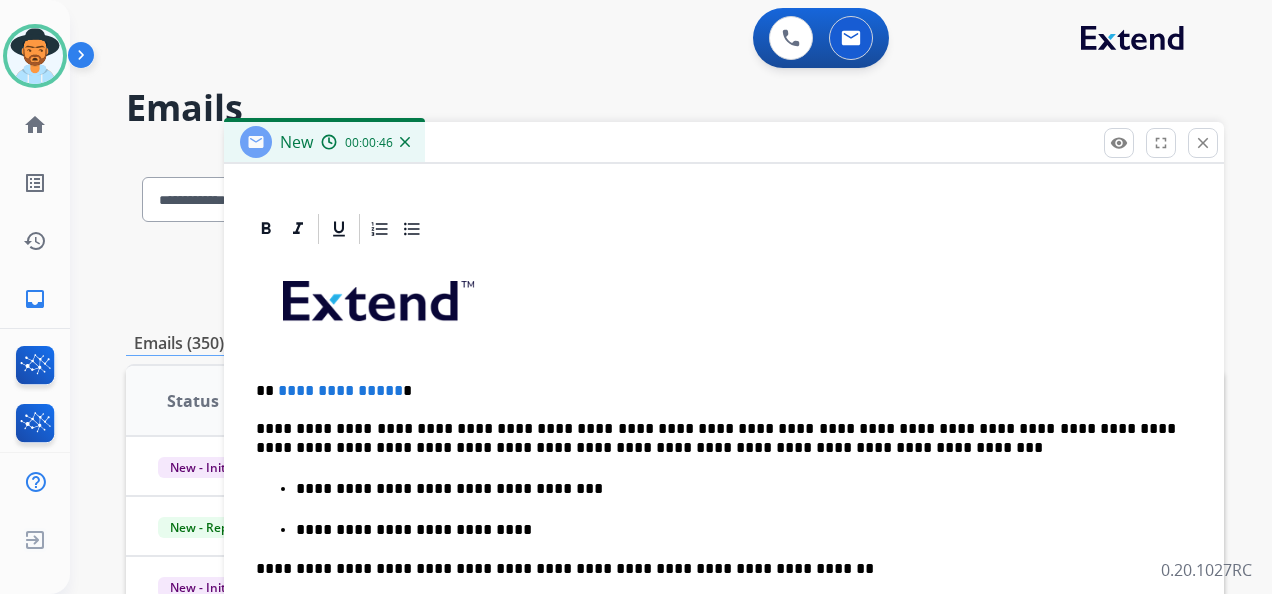 drag, startPoint x: 388, startPoint y: 384, endPoint x: 417, endPoint y: 385, distance: 29.017237 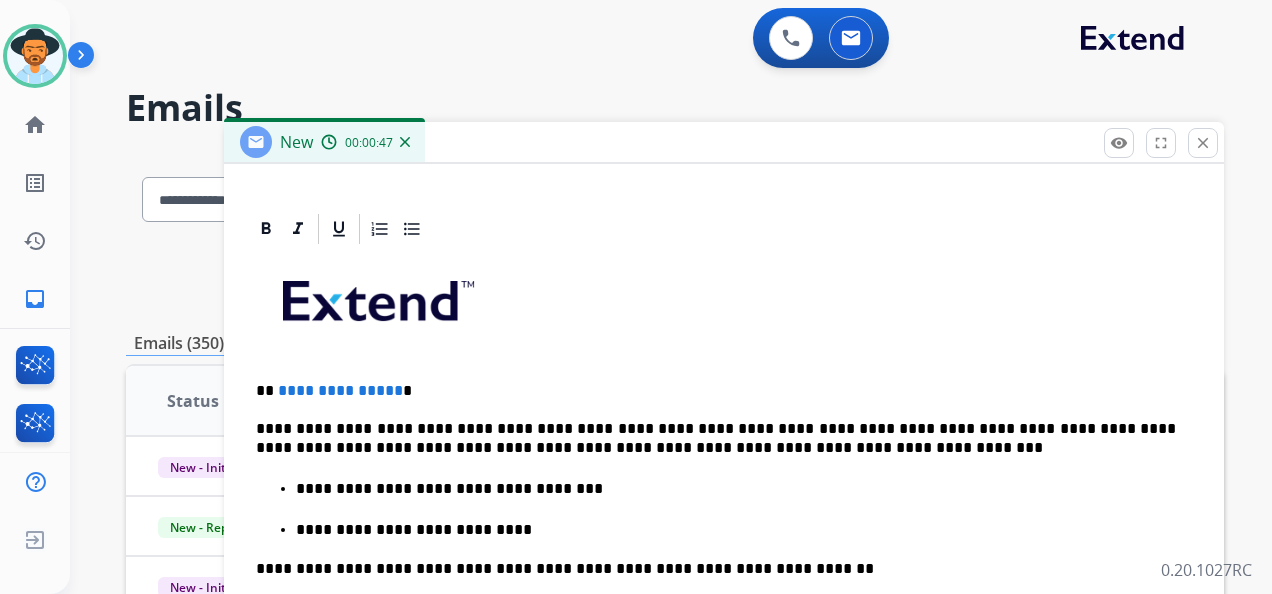 type 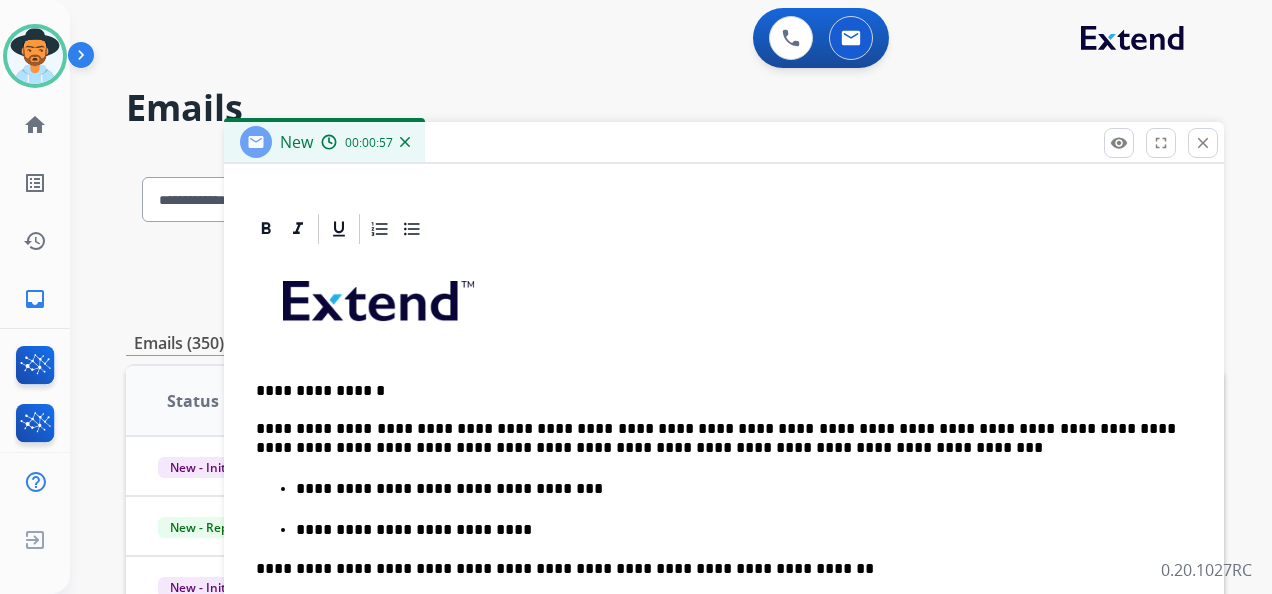 click on "**********" at bounding box center [716, 438] 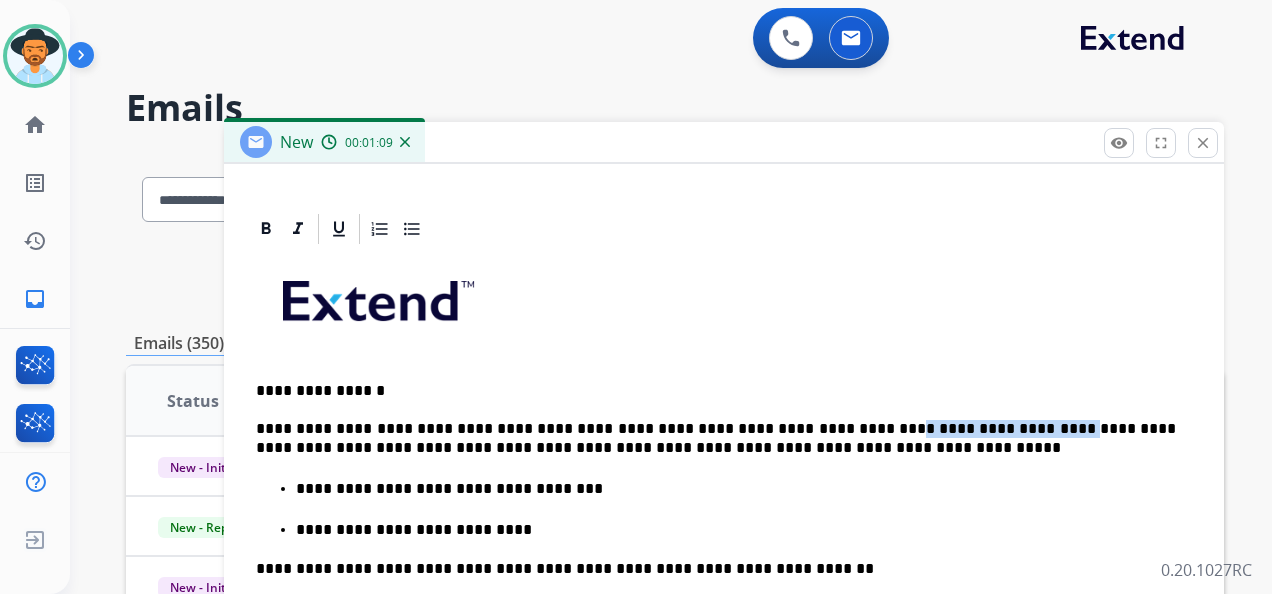 drag, startPoint x: 818, startPoint y: 426, endPoint x: 968, endPoint y: 424, distance: 150.01334 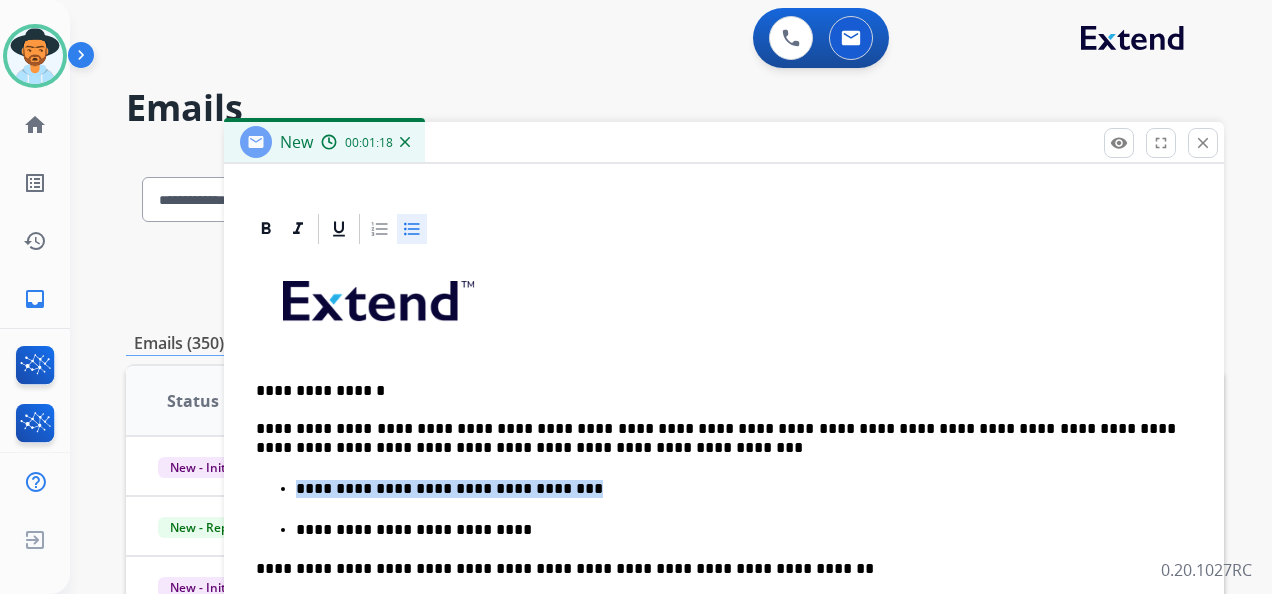 drag, startPoint x: 565, startPoint y: 490, endPoint x: 304, endPoint y: 486, distance: 261.03064 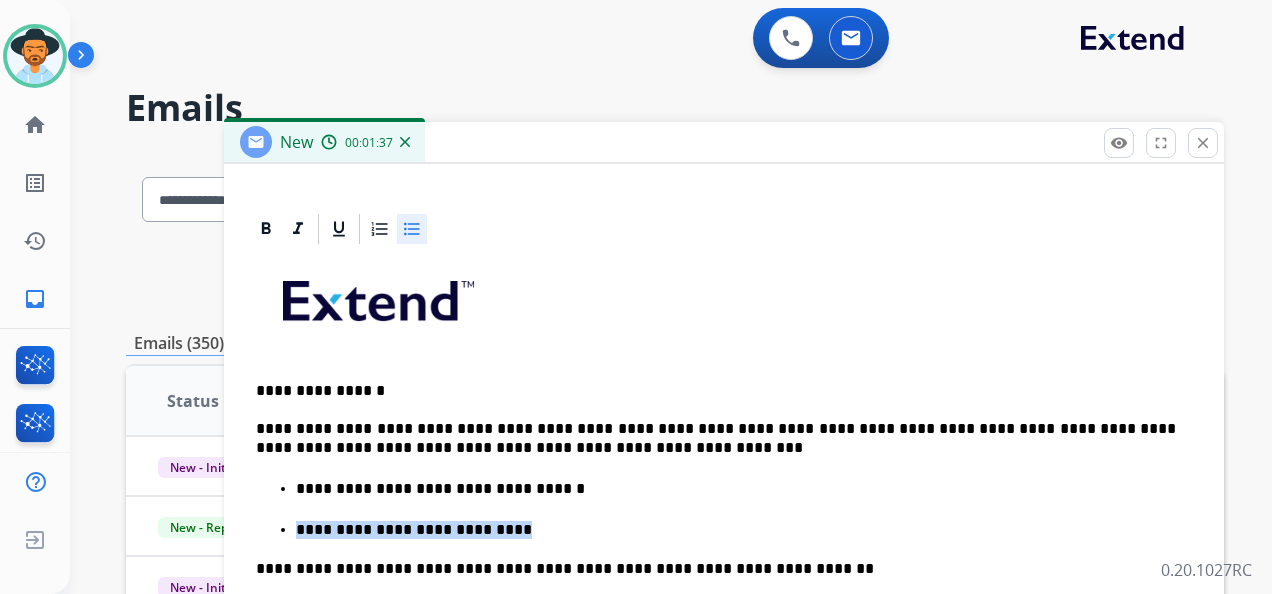 drag, startPoint x: 475, startPoint y: 527, endPoint x: 373, endPoint y: 534, distance: 102.239914 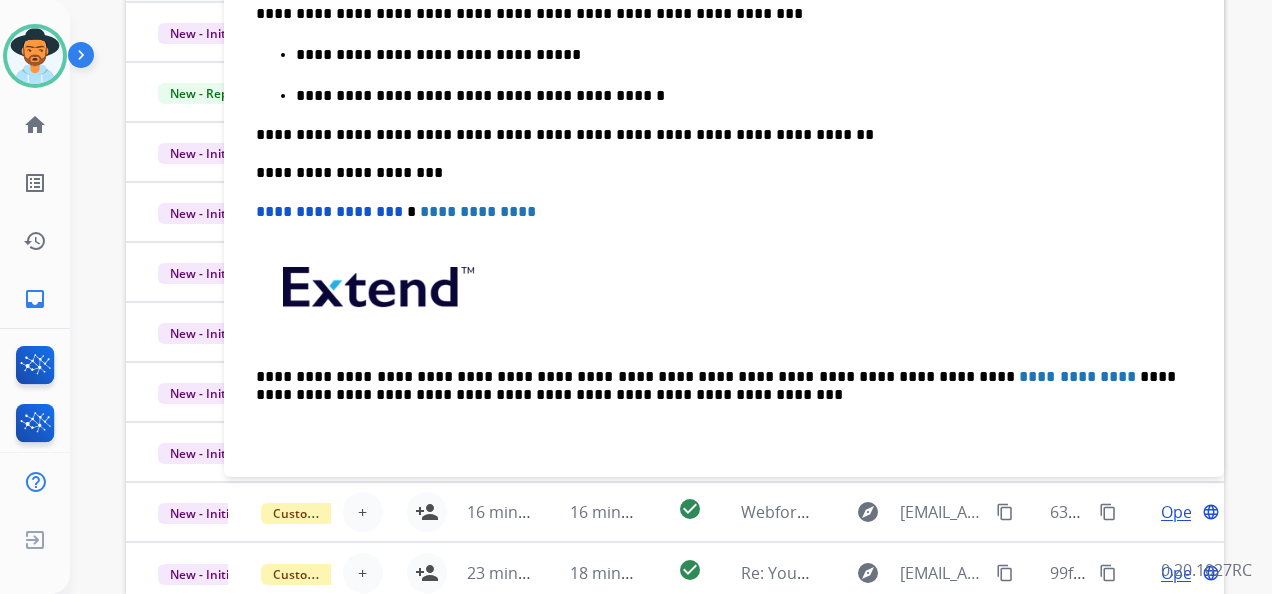 scroll, scrollTop: 500, scrollLeft: 0, axis: vertical 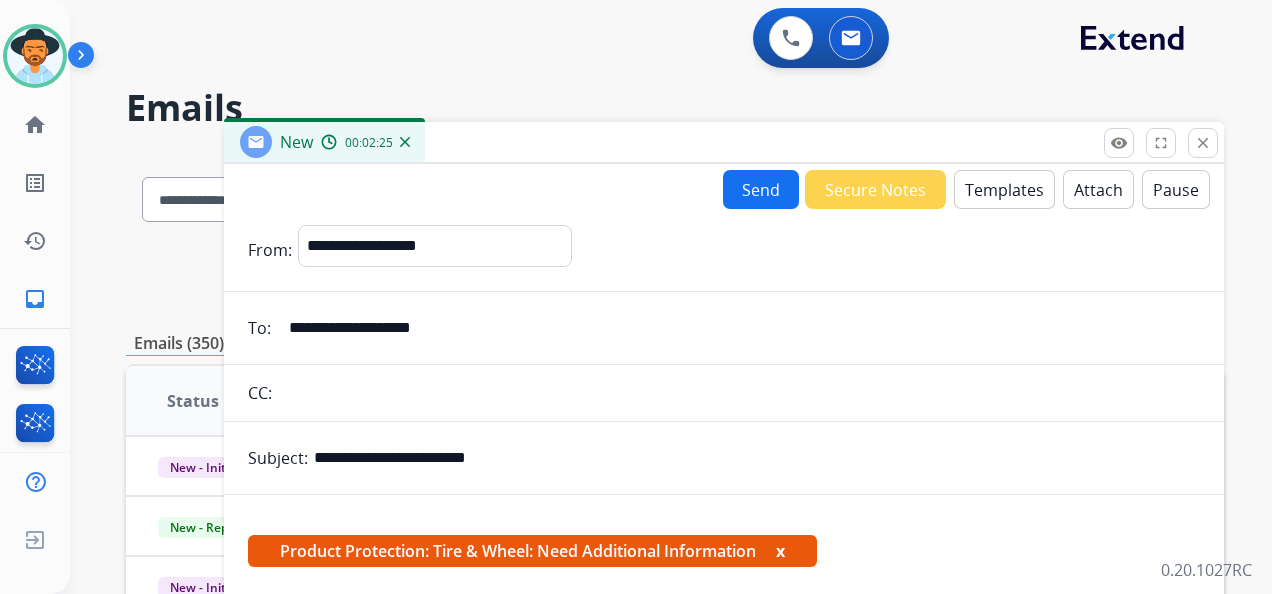 click on "Send" at bounding box center (761, 189) 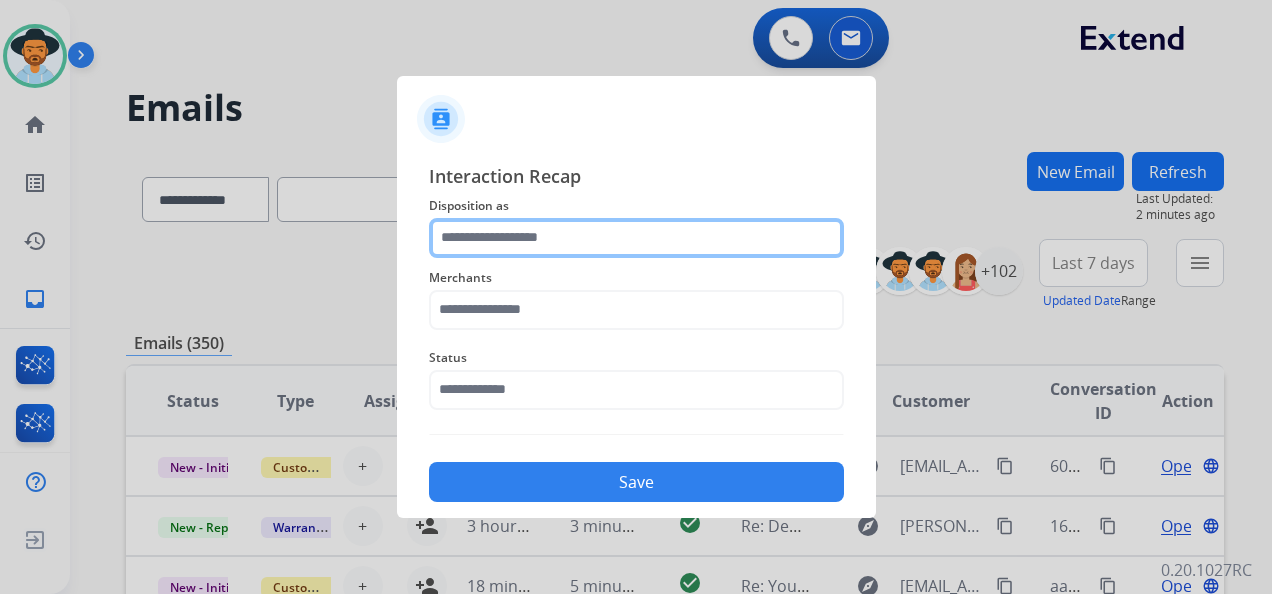 click 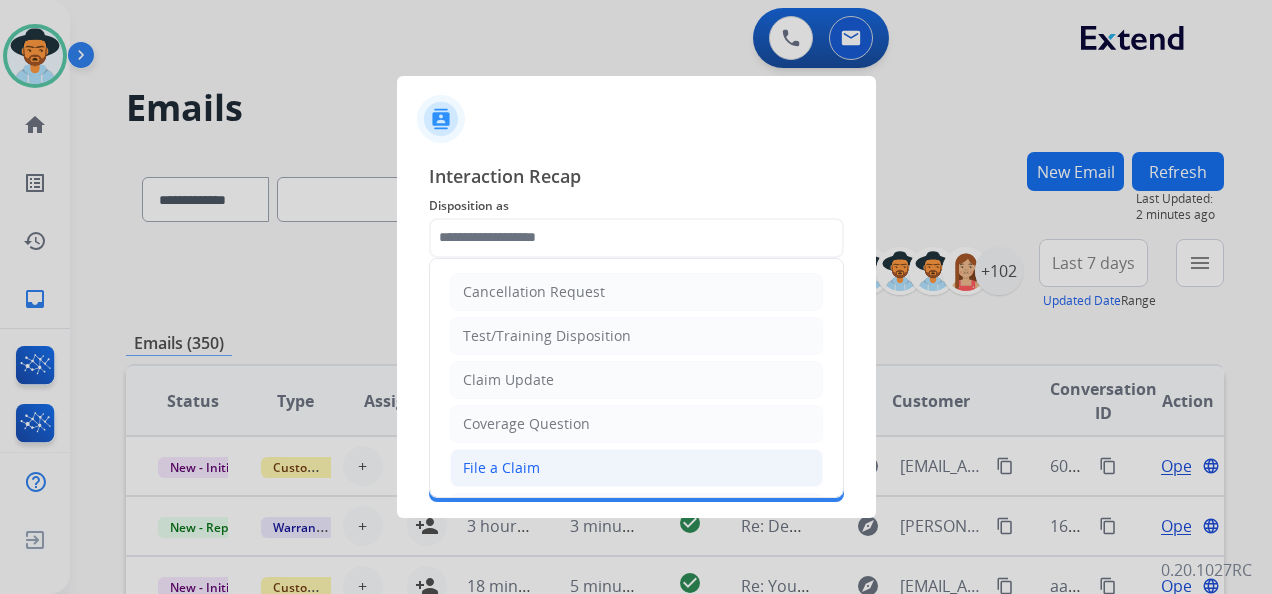 drag, startPoint x: 560, startPoint y: 461, endPoint x: 562, endPoint y: 438, distance: 23.086792 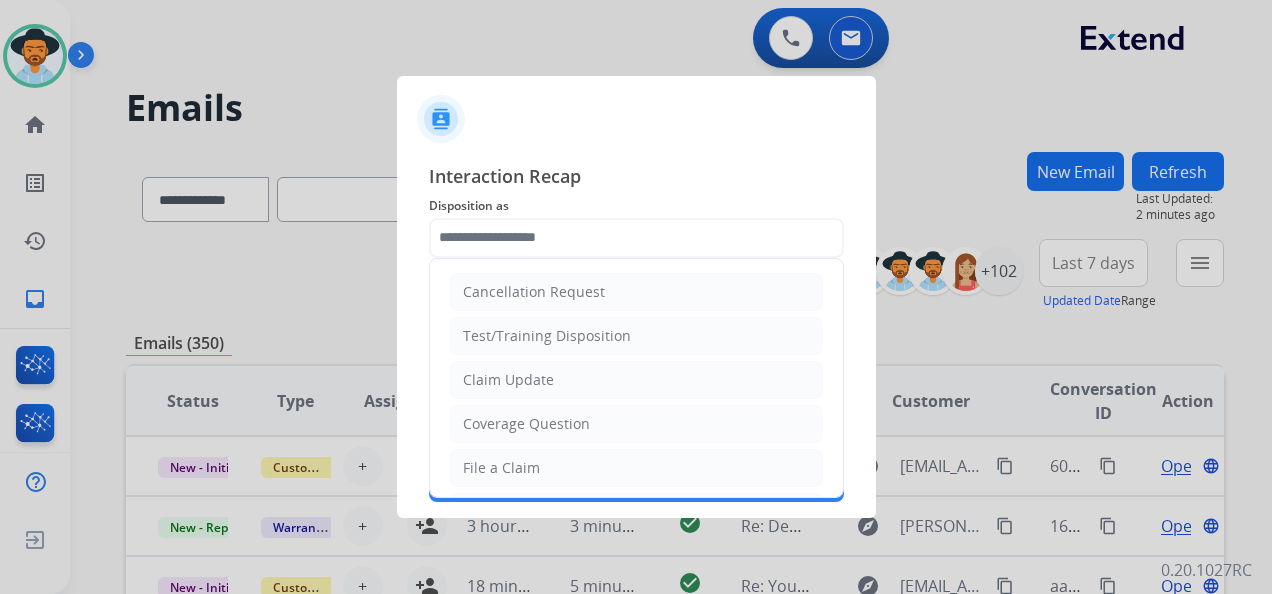 click on "File a Claim" 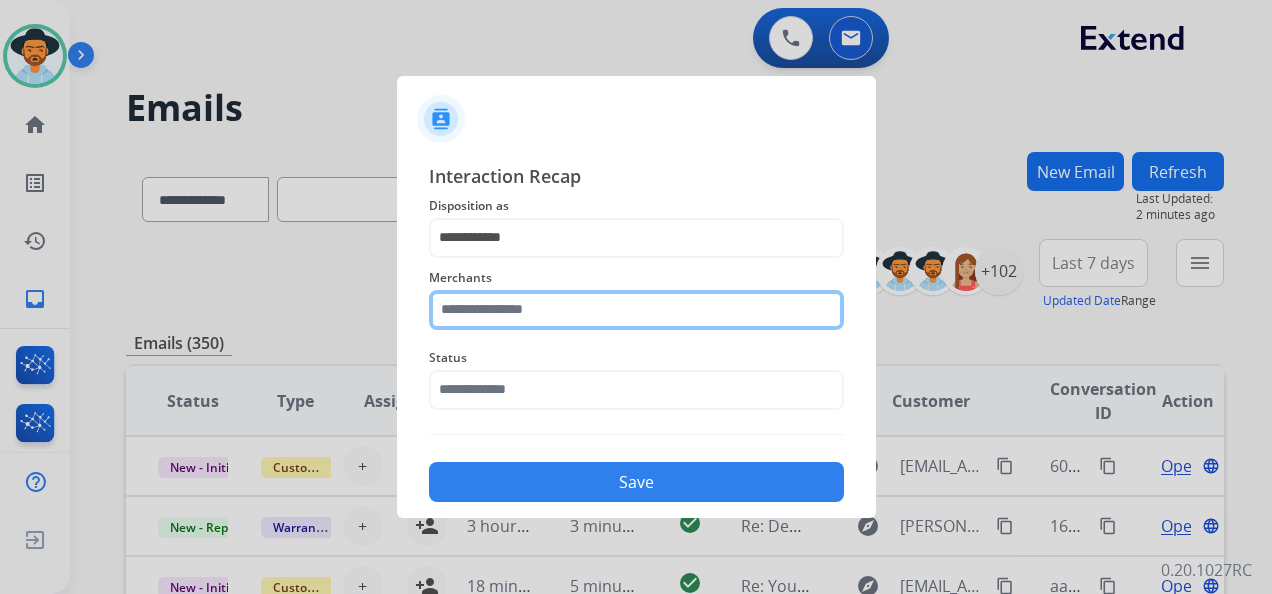 click 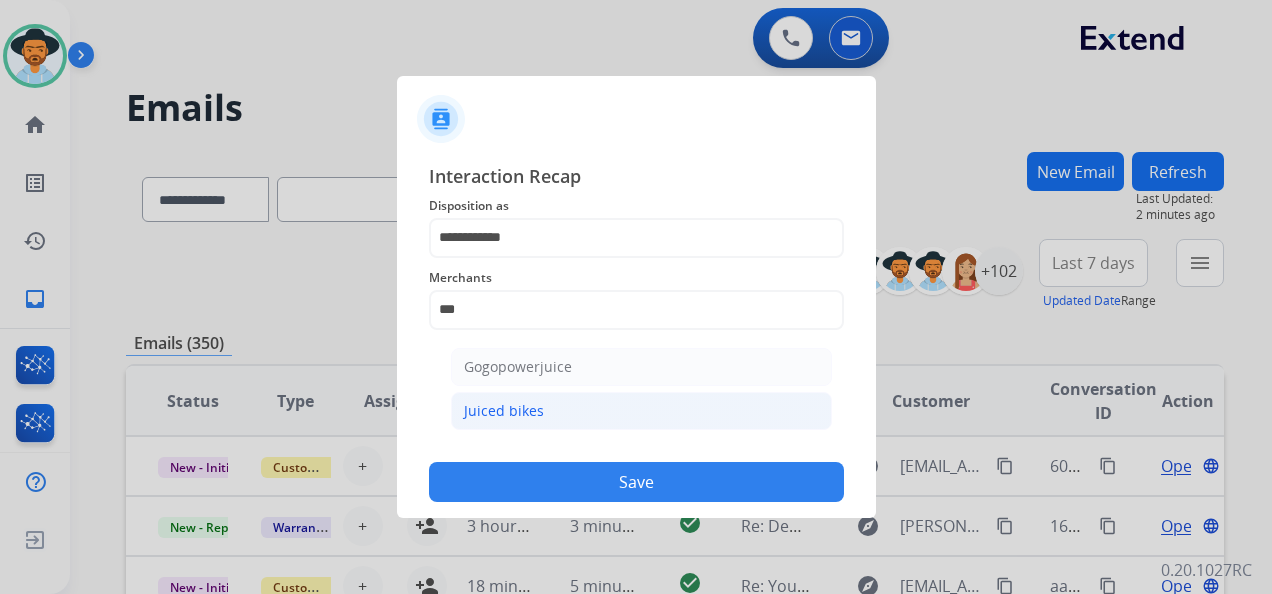 click on "Juiced bikes" 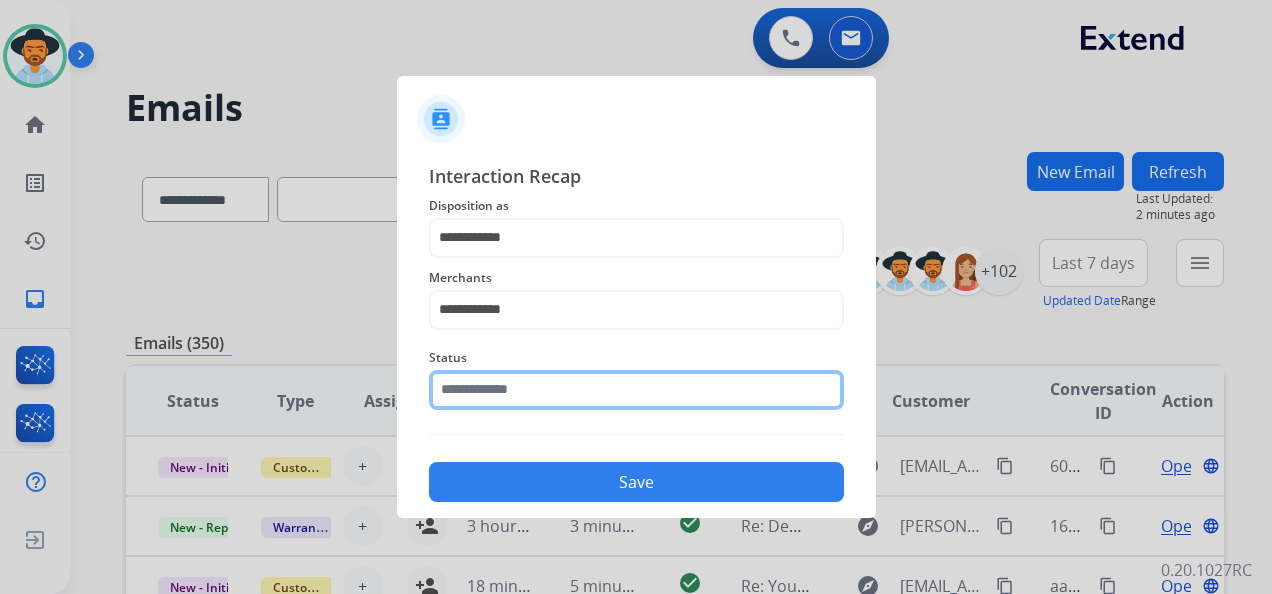 click 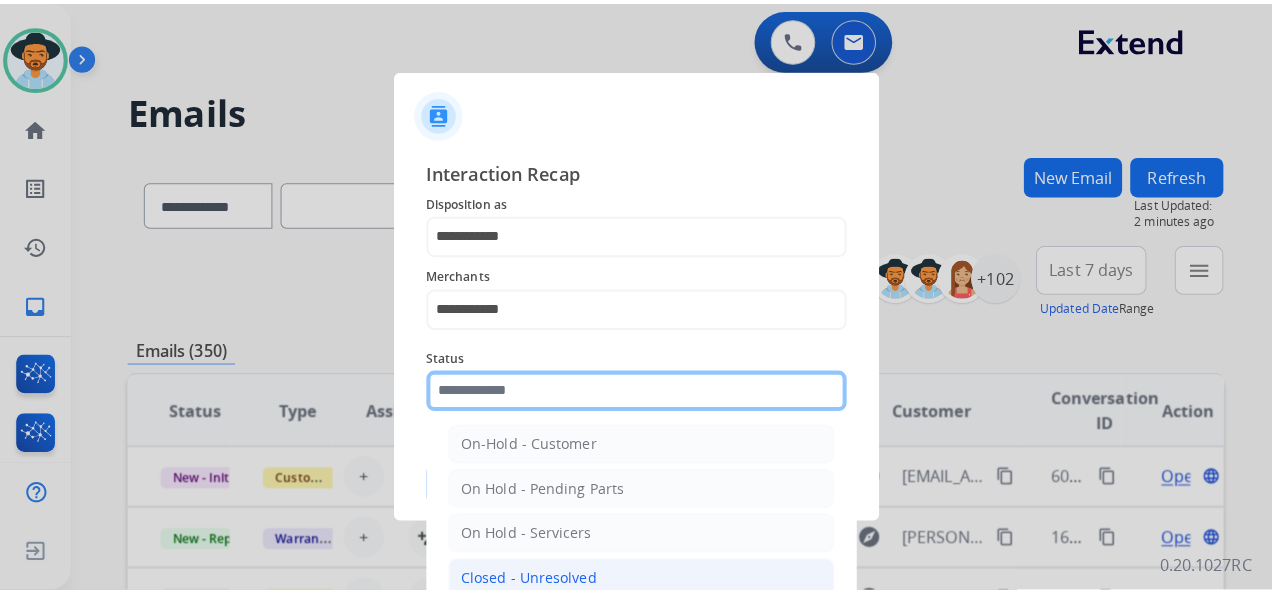 scroll, scrollTop: 114, scrollLeft: 0, axis: vertical 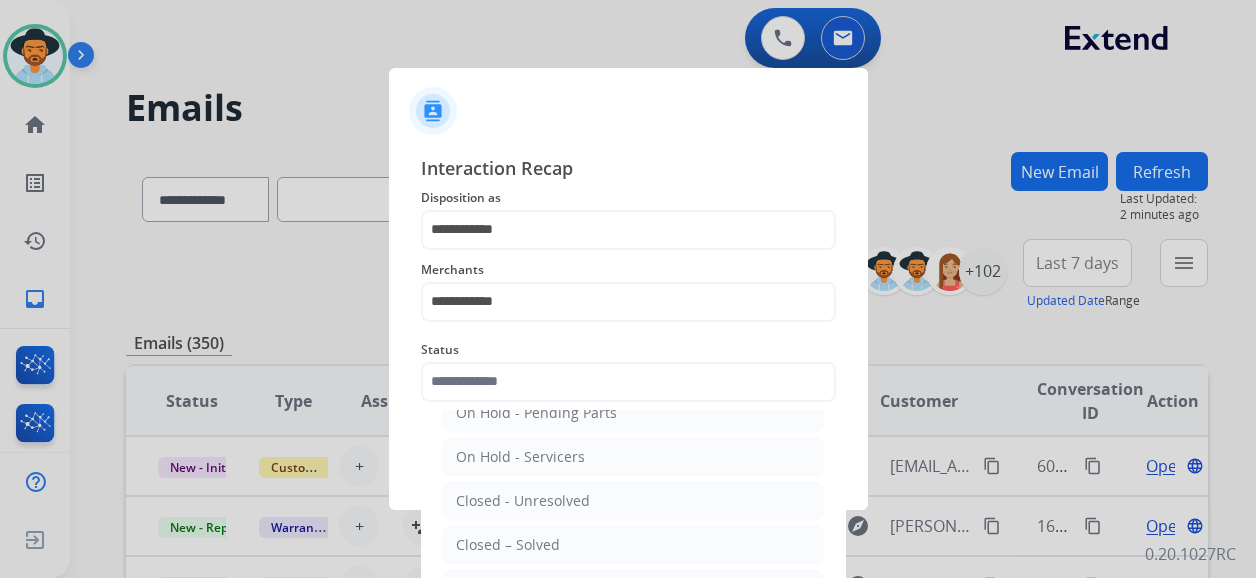 click on "Closed – Solved" 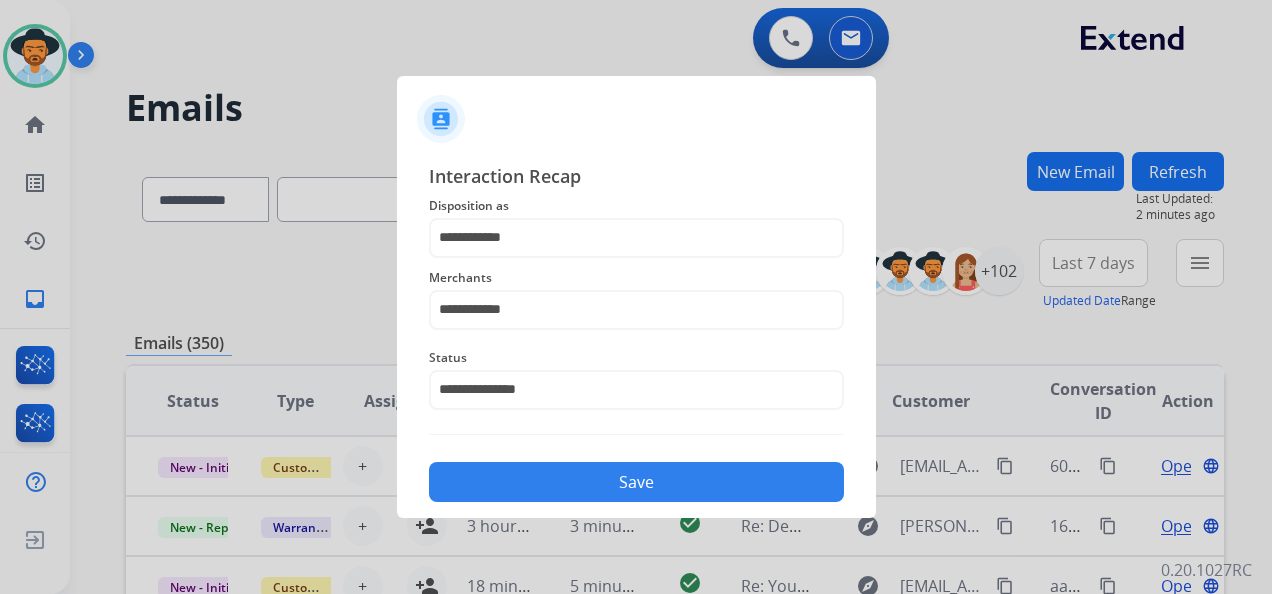 click on "Save" 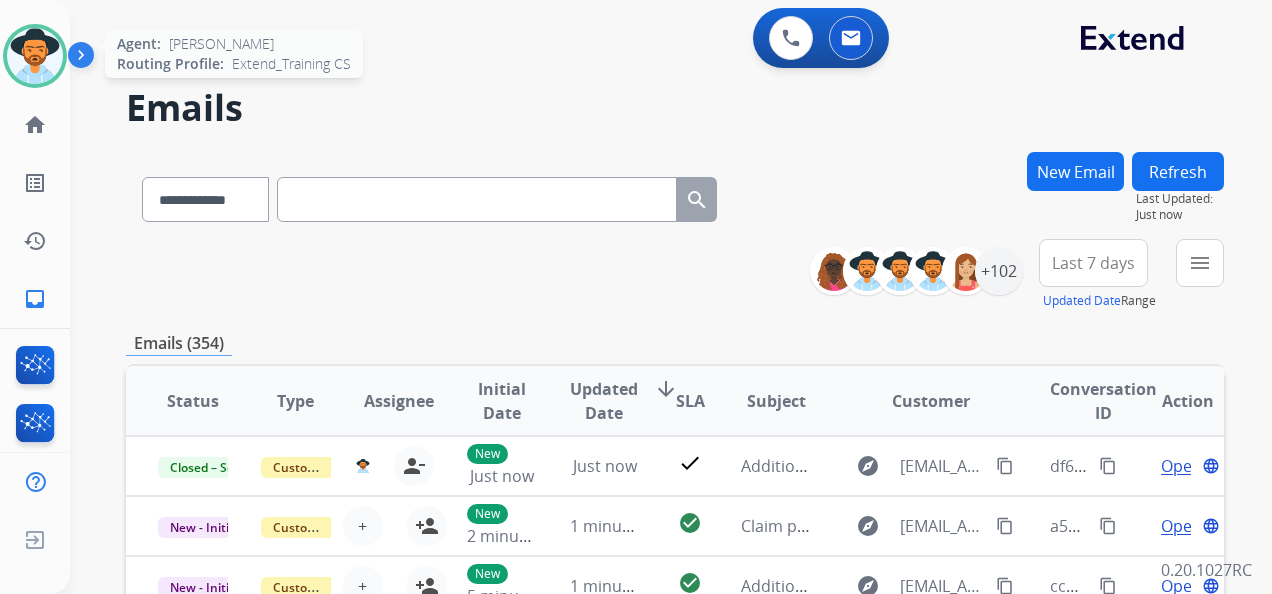 click at bounding box center (35, 56) 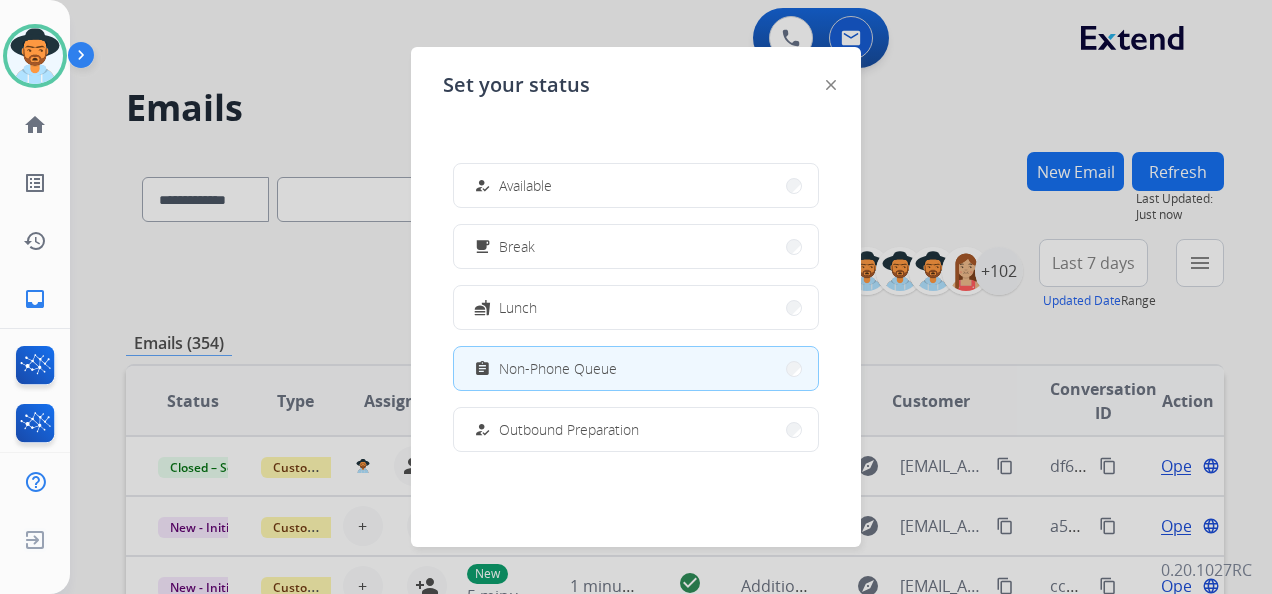 click on "how_to_reg Available" at bounding box center (636, 185) 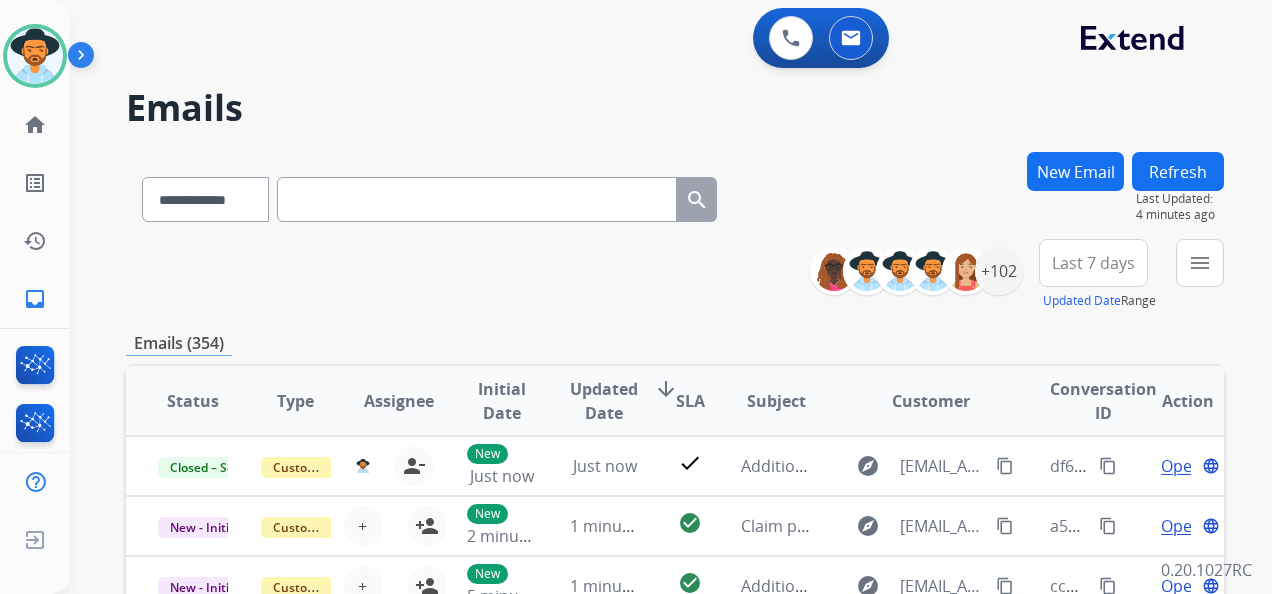 click on "**********" at bounding box center (647, 369) 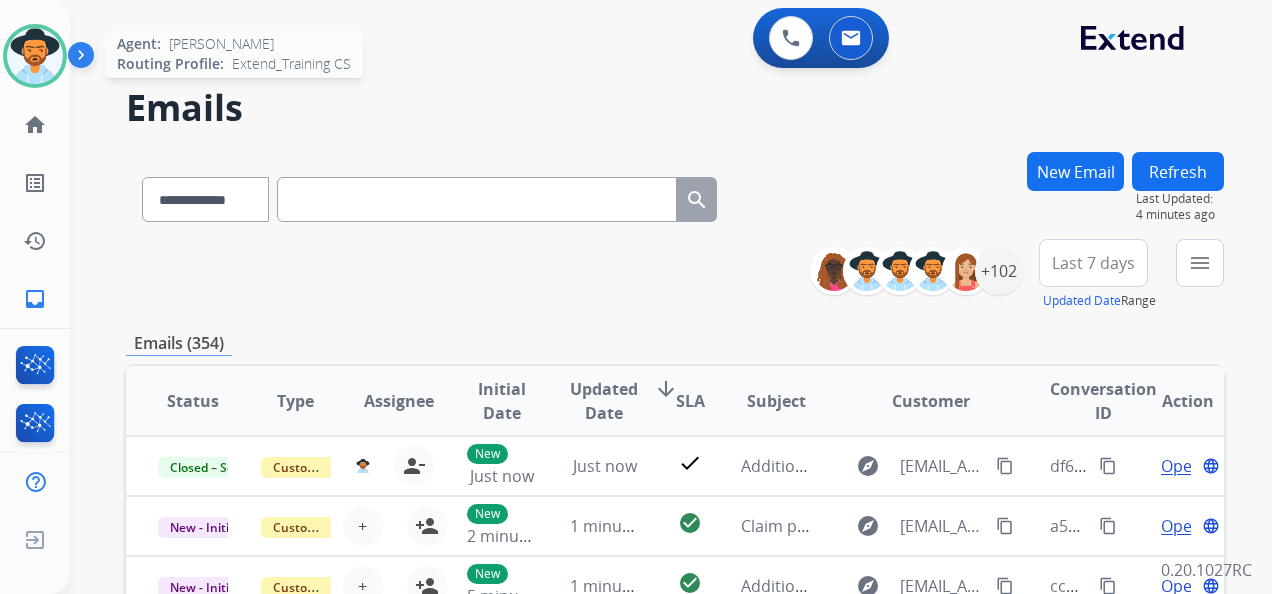 click at bounding box center [35, 56] 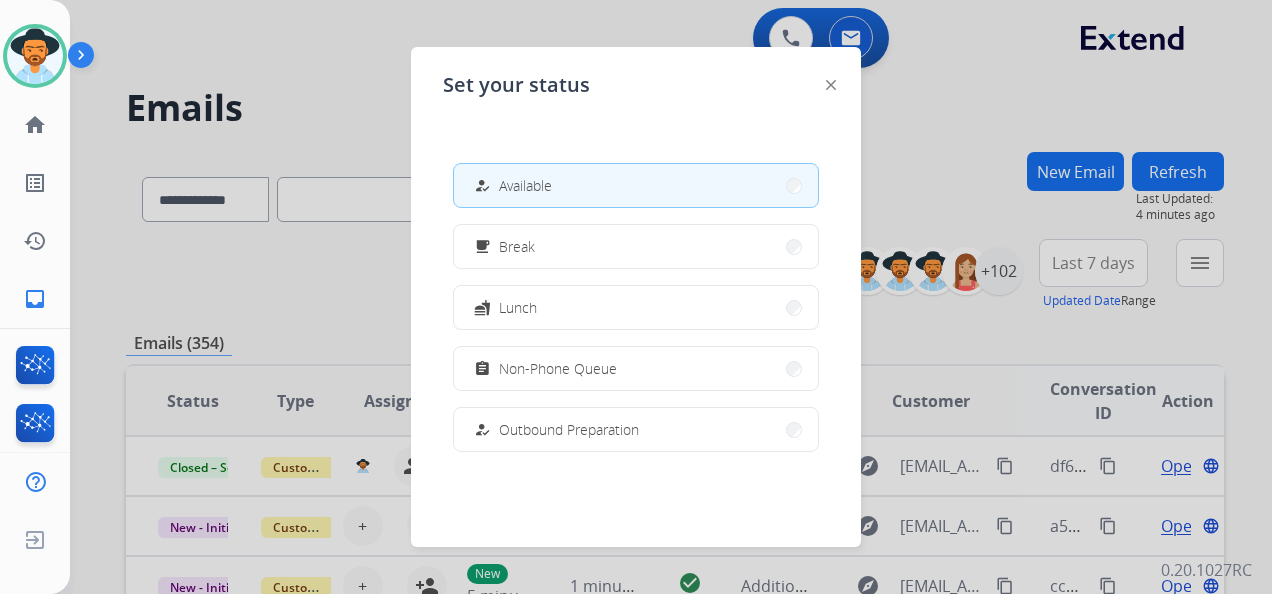 click at bounding box center (636, 297) 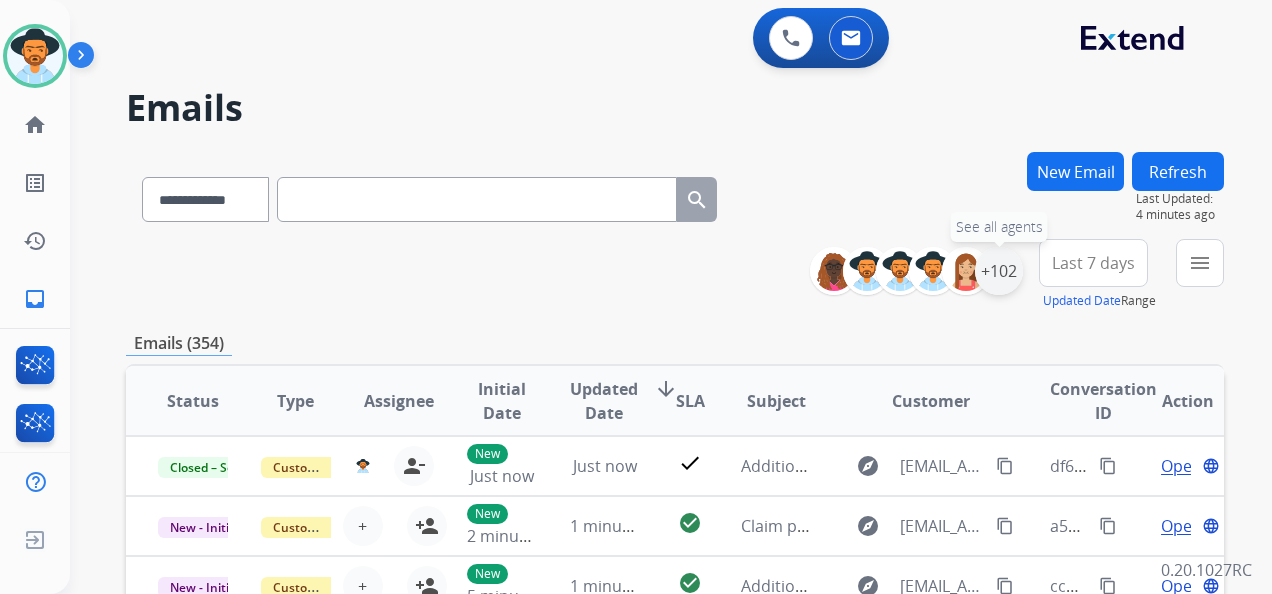 click on "+102" at bounding box center [999, 271] 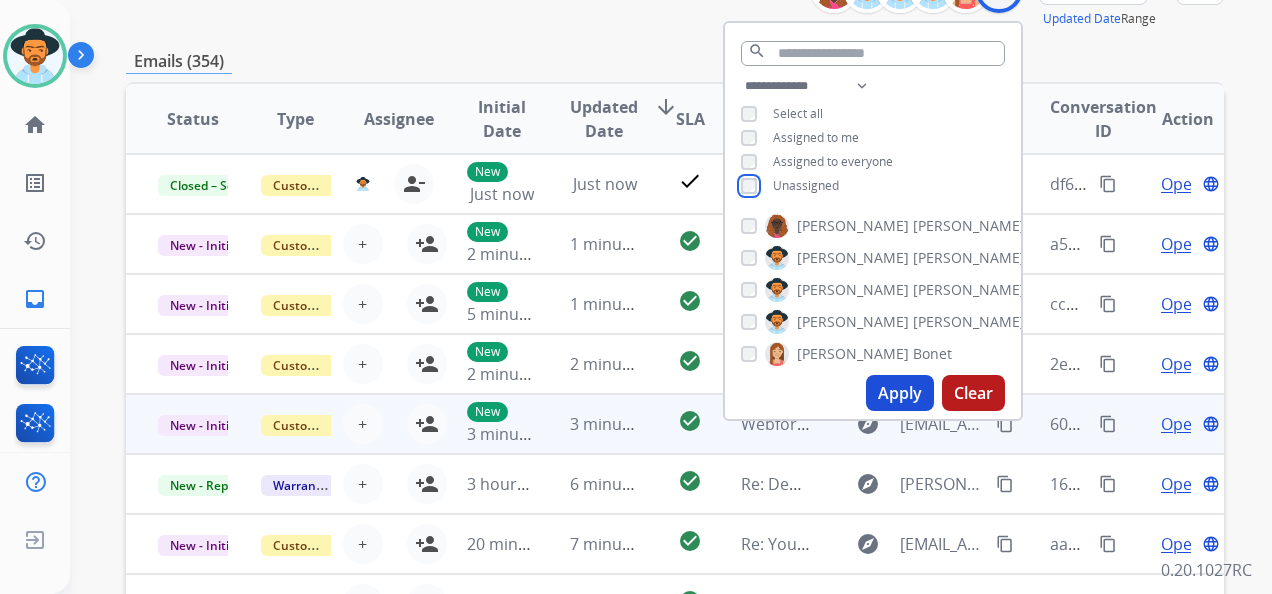 scroll, scrollTop: 300, scrollLeft: 0, axis: vertical 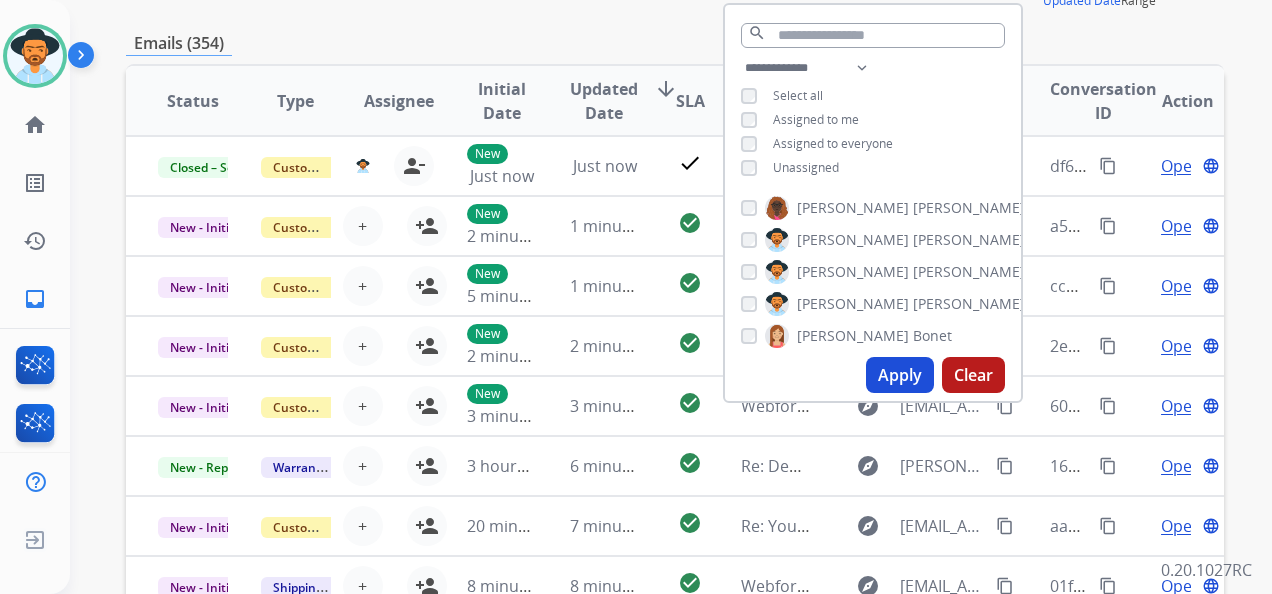 click on "Apply" at bounding box center (900, 375) 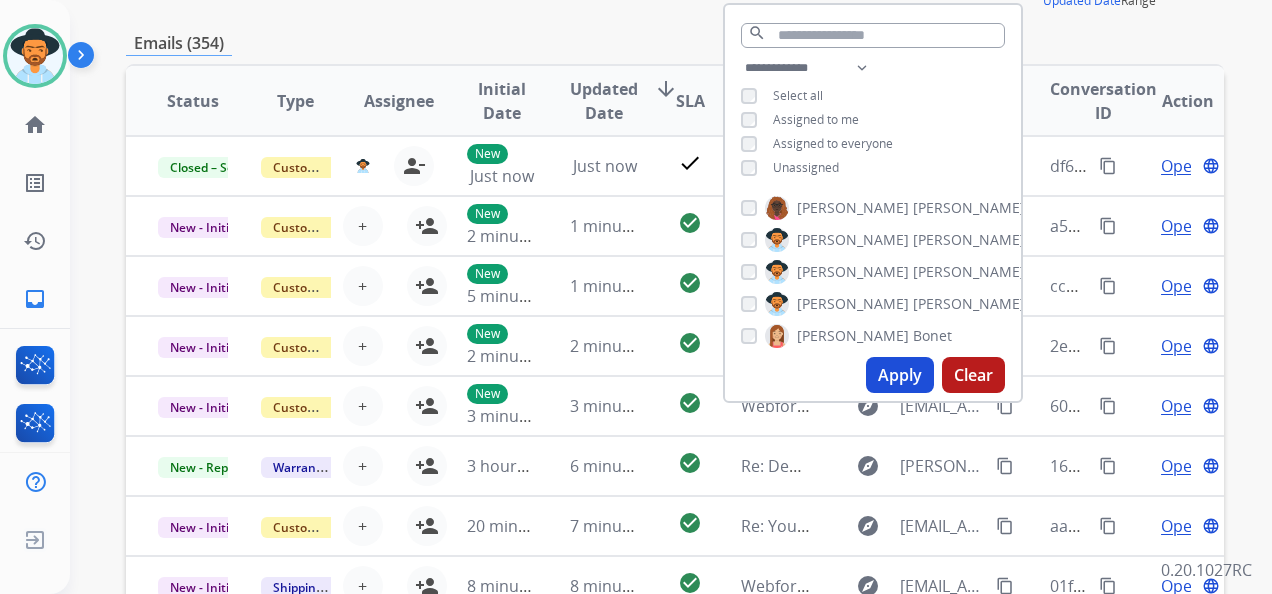 scroll, scrollTop: 0, scrollLeft: 0, axis: both 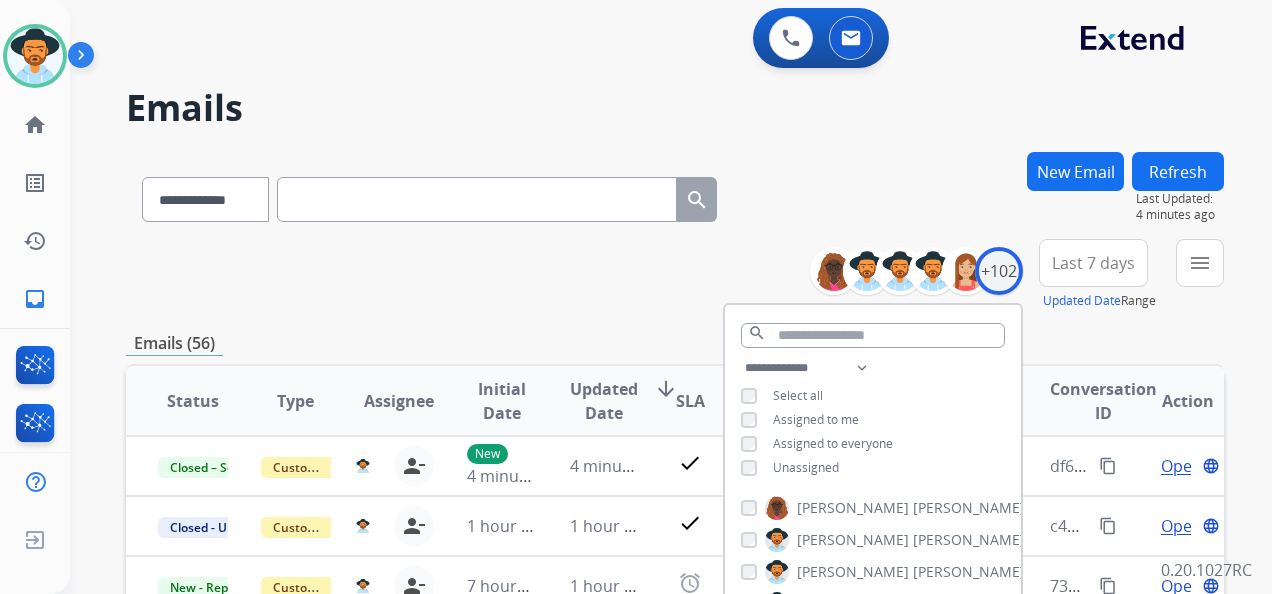 click on "**********" at bounding box center (675, 645) 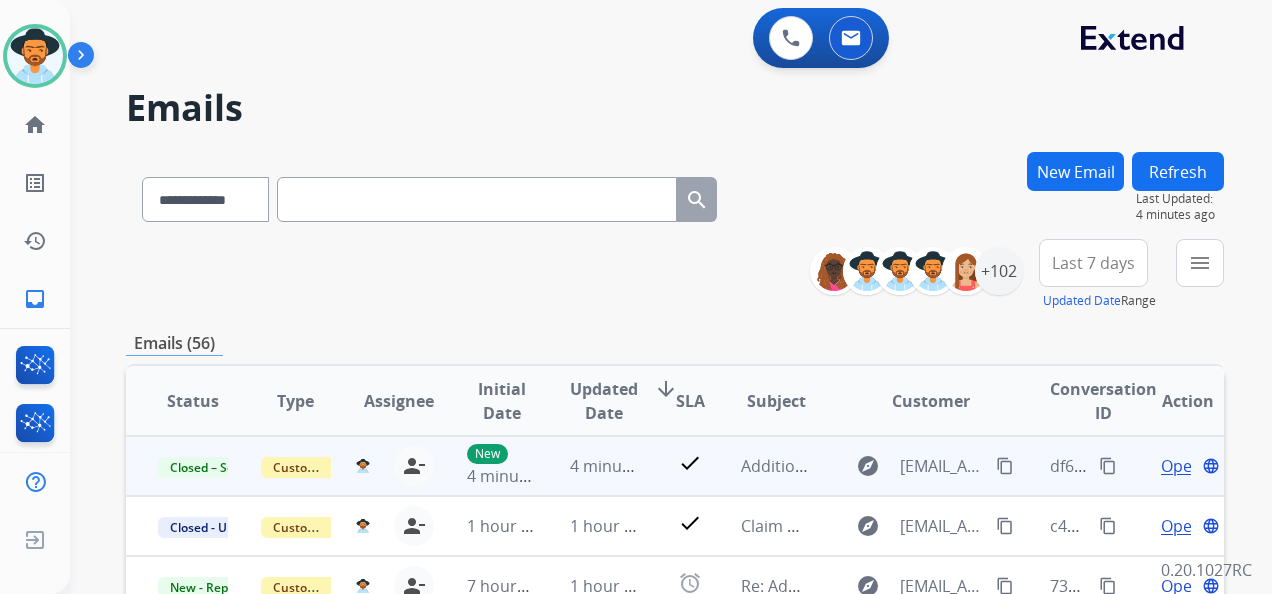 click on "Open" at bounding box center (1181, 466) 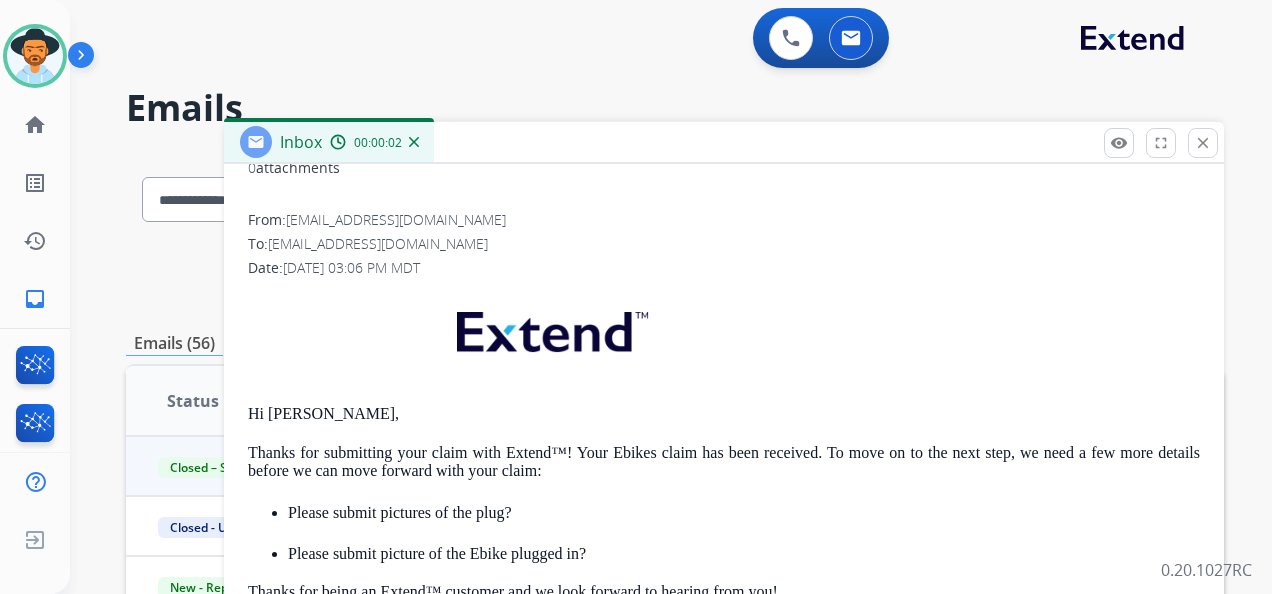 scroll, scrollTop: 256, scrollLeft: 0, axis: vertical 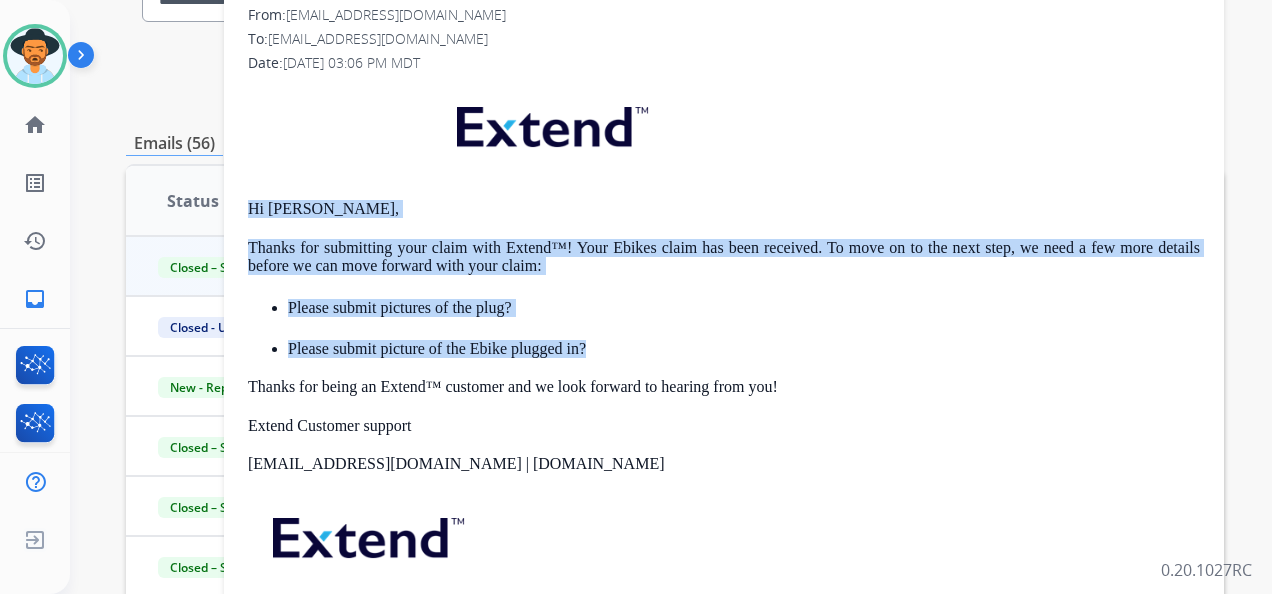 drag, startPoint x: 244, startPoint y: 203, endPoint x: 635, endPoint y: 348, distance: 417.0204 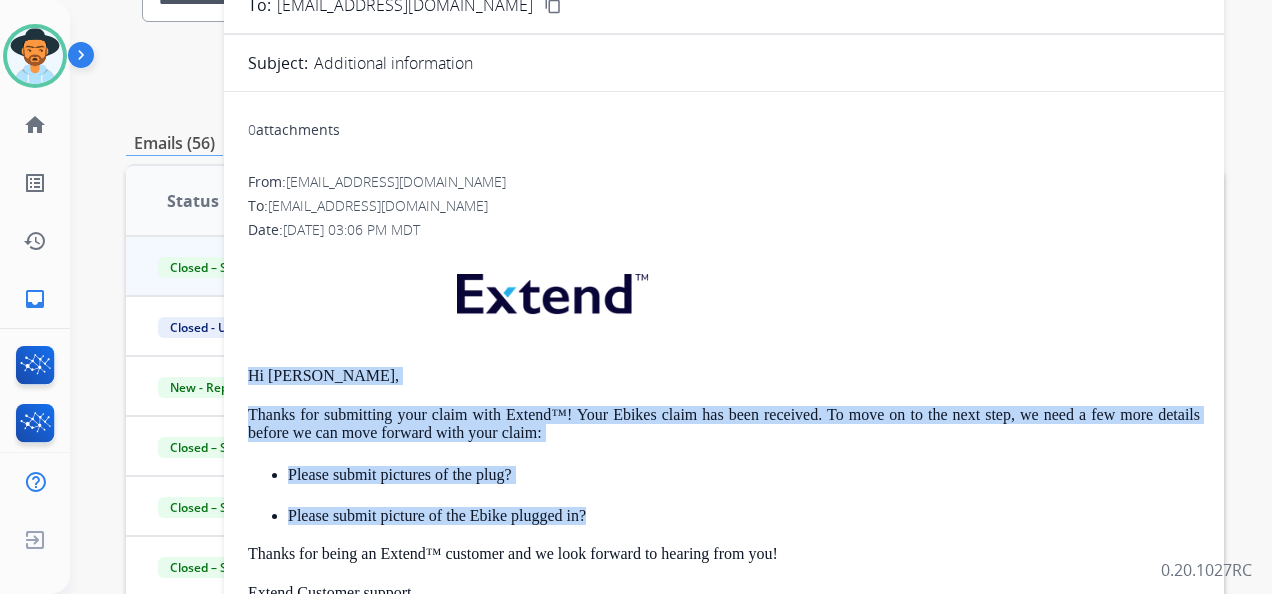 scroll, scrollTop: 0, scrollLeft: 0, axis: both 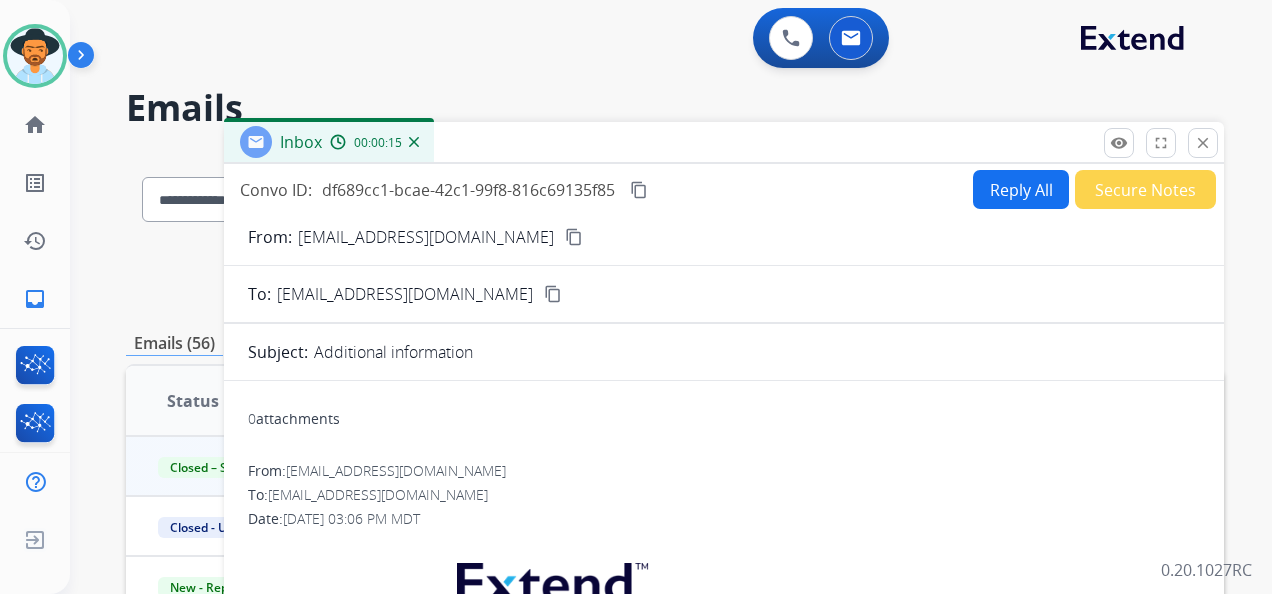 click on "Reply All" at bounding box center [1021, 189] 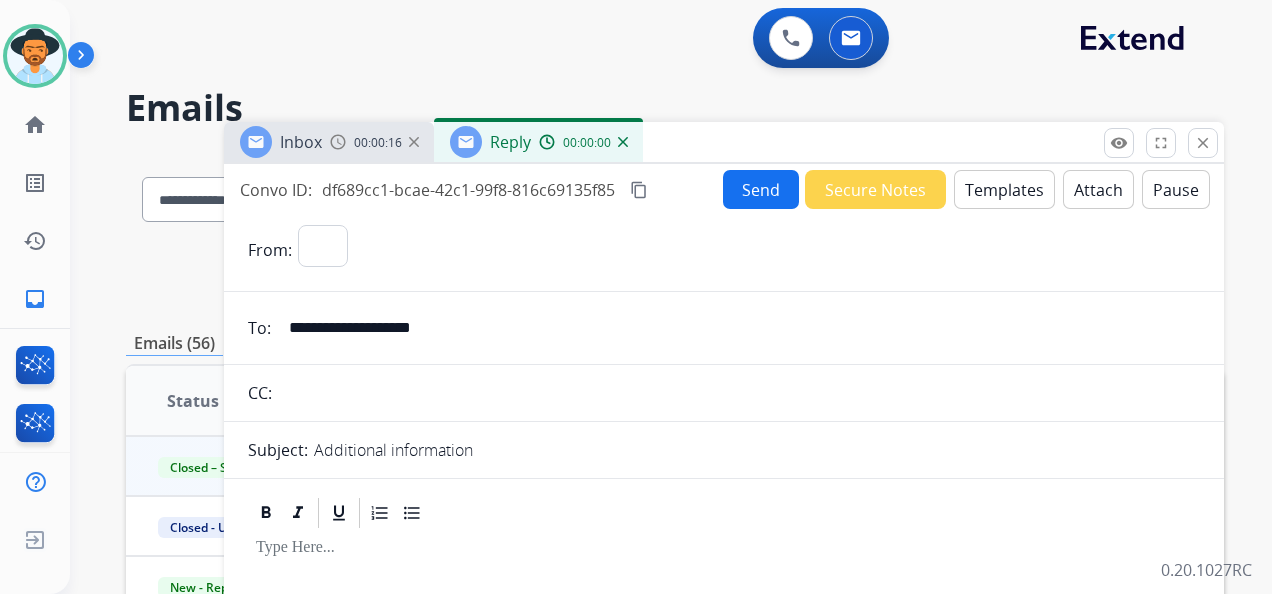 select on "**********" 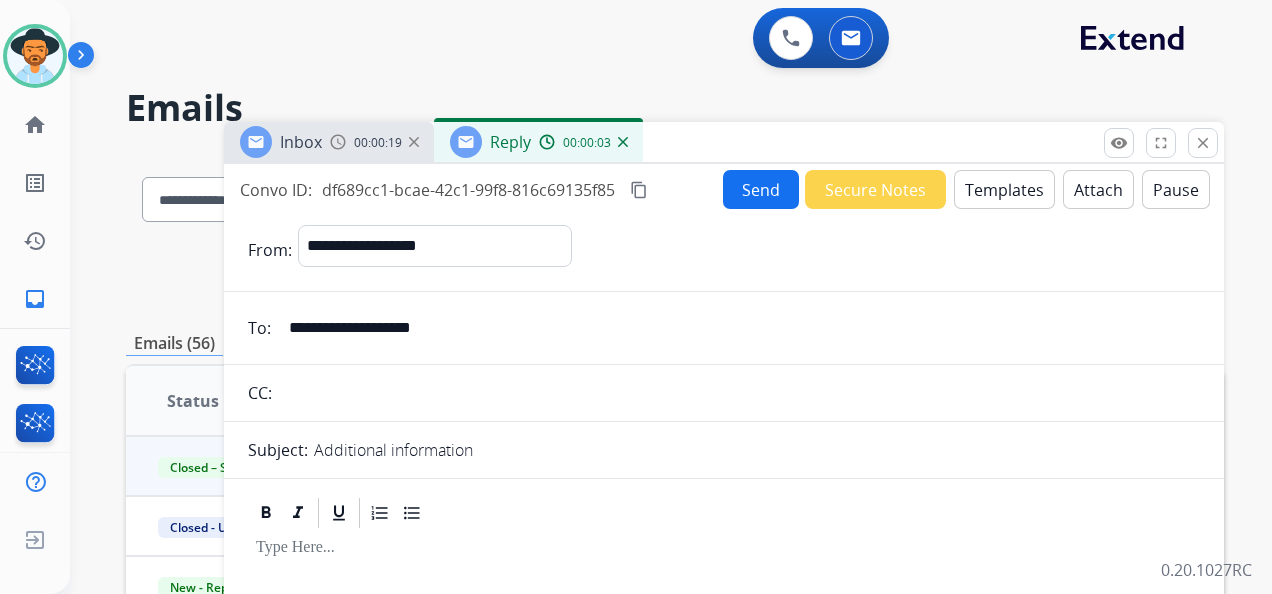 click on "Templates" at bounding box center (1004, 189) 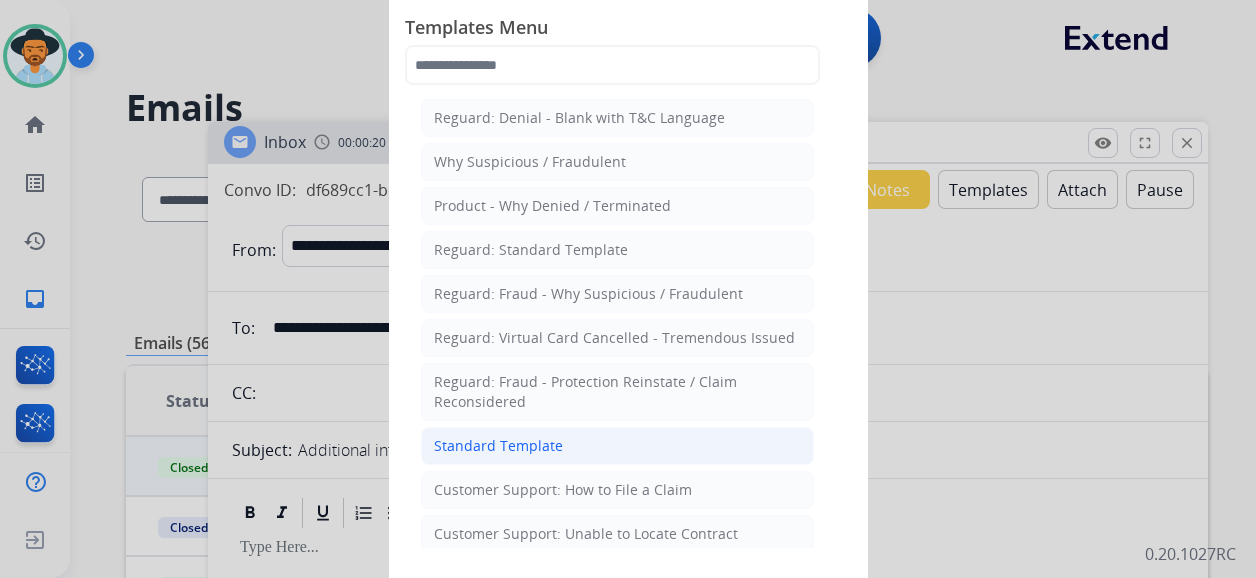 click on "Standard Template" 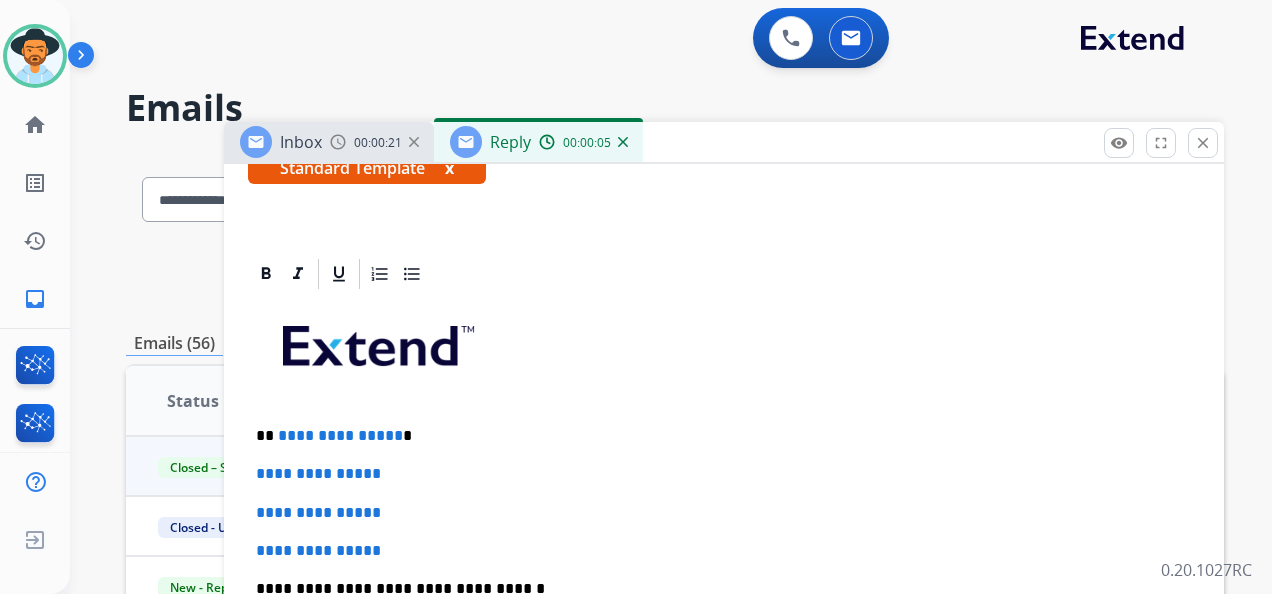 scroll, scrollTop: 500, scrollLeft: 0, axis: vertical 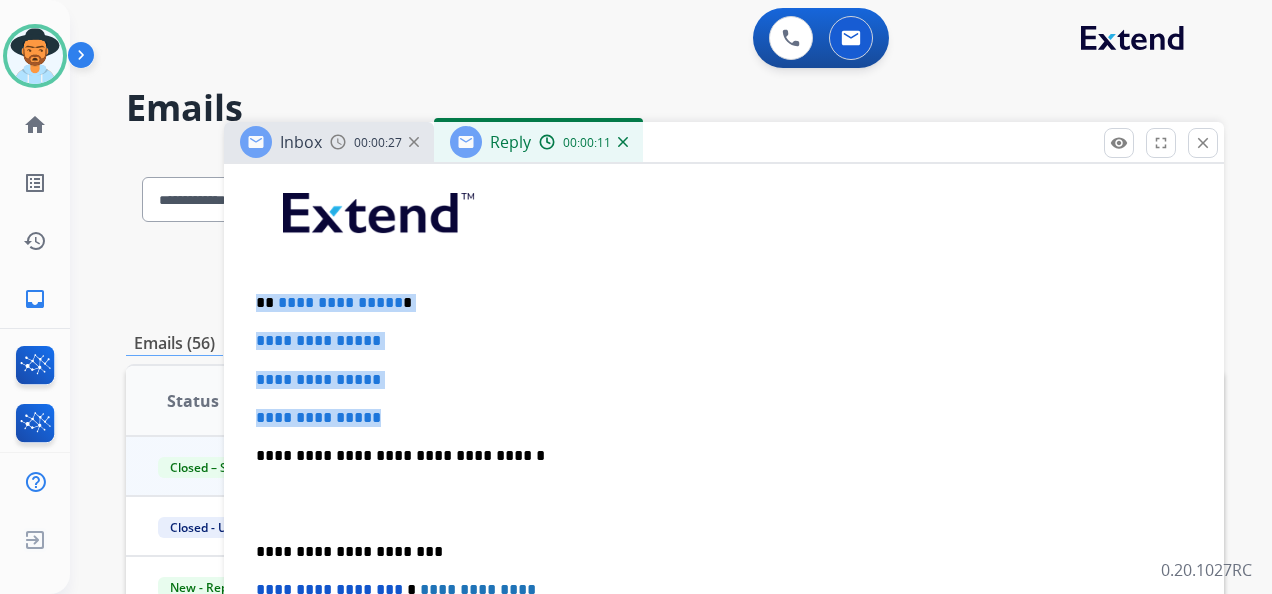 drag, startPoint x: 248, startPoint y: 294, endPoint x: 450, endPoint y: 405, distance: 230.48862 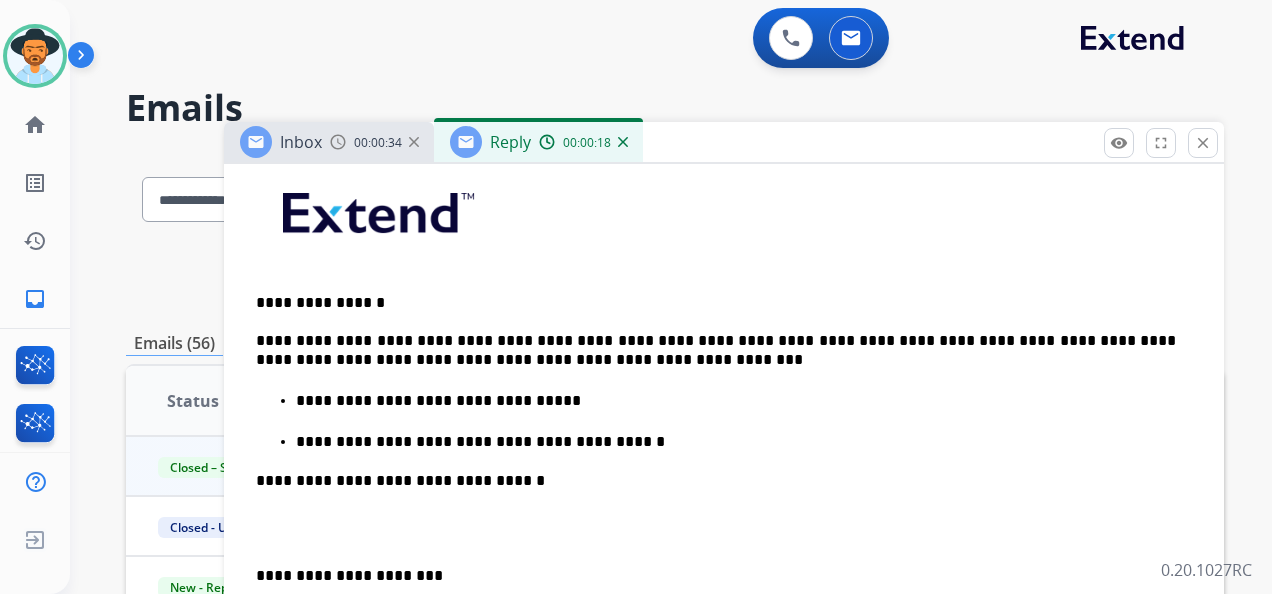drag, startPoint x: 501, startPoint y: 402, endPoint x: 777, endPoint y: 464, distance: 282.87805 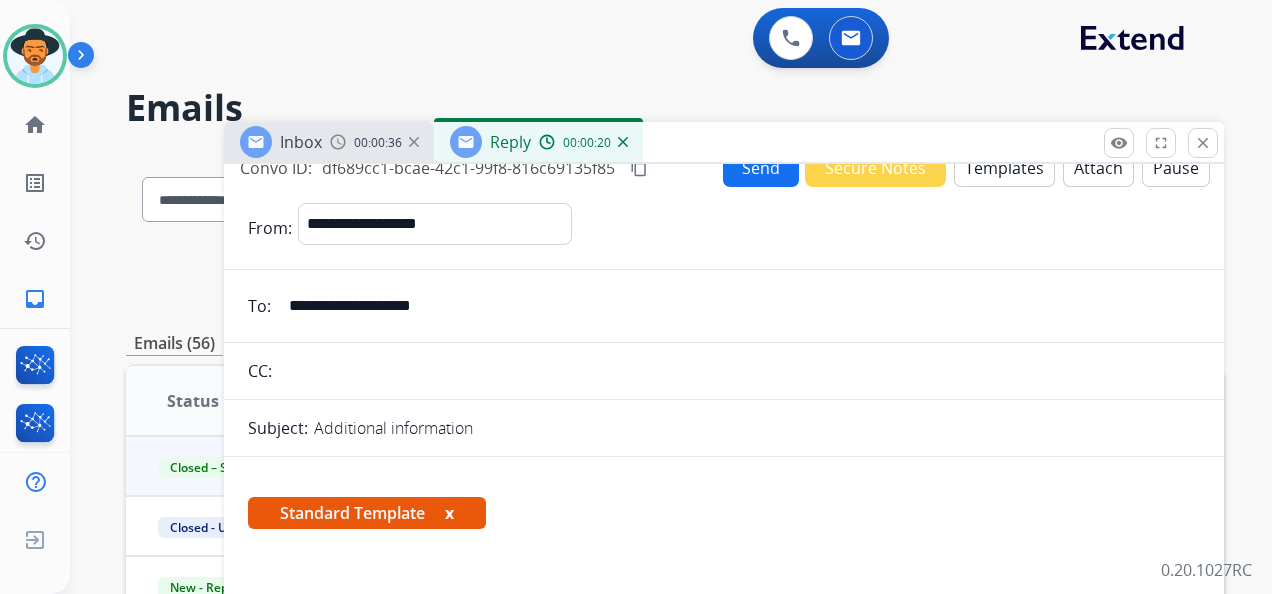 scroll, scrollTop: 0, scrollLeft: 0, axis: both 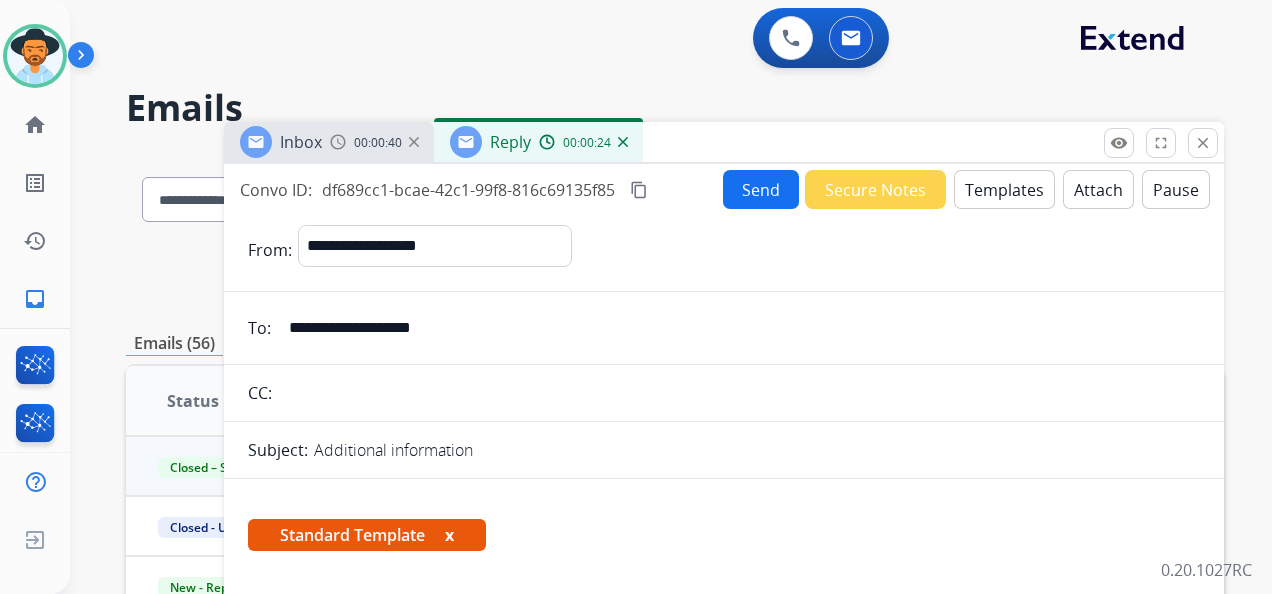 drag, startPoint x: 498, startPoint y: 325, endPoint x: 285, endPoint y: 330, distance: 213.05867 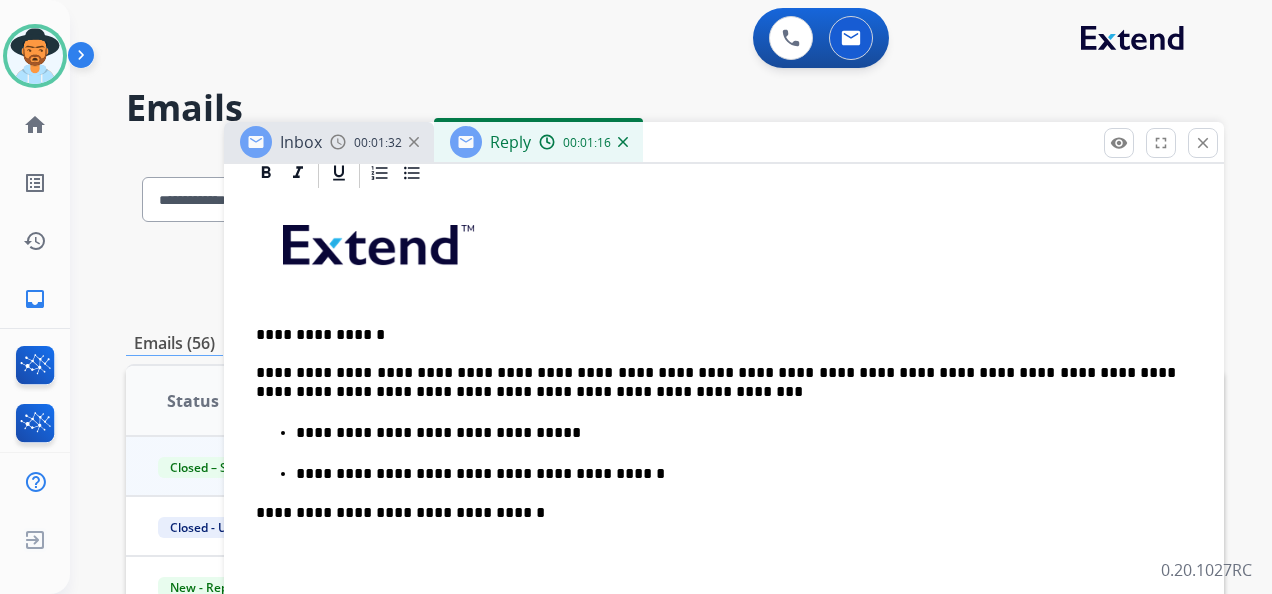 scroll, scrollTop: 500, scrollLeft: 0, axis: vertical 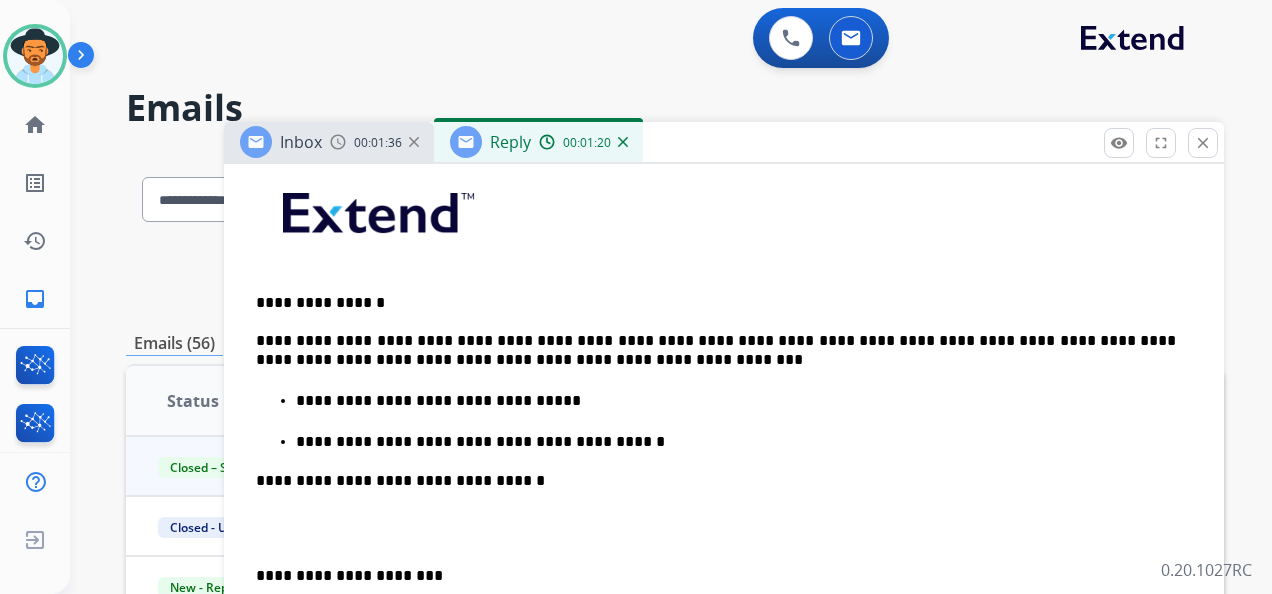 click on "**********" at bounding box center (736, 442) 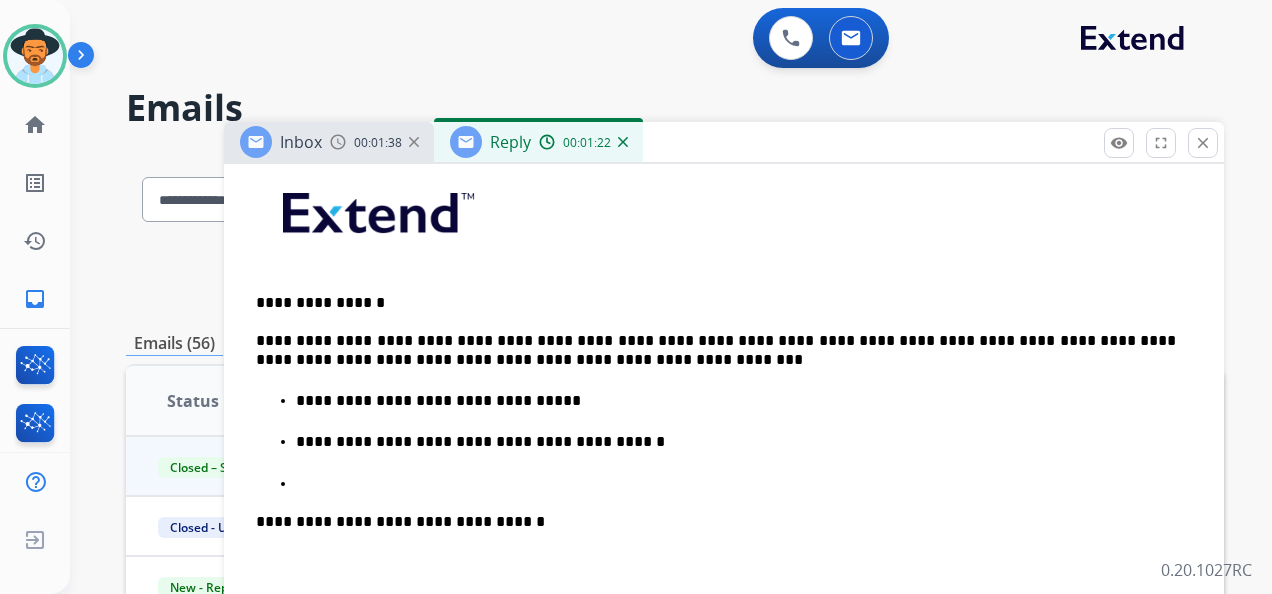 type 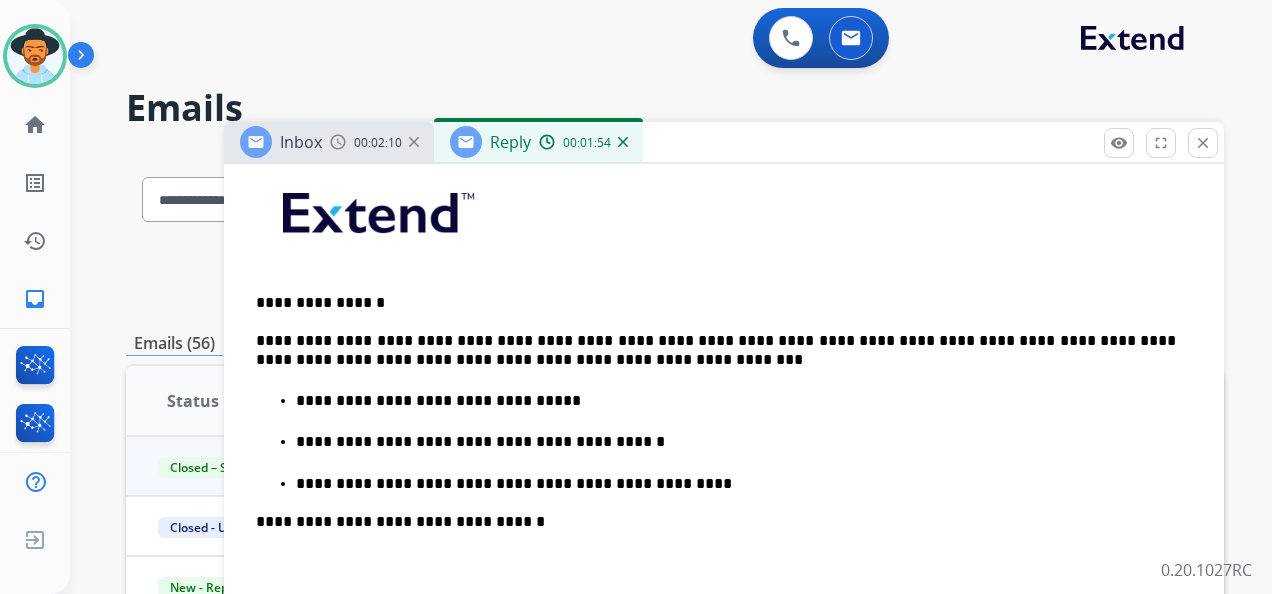 drag, startPoint x: 490, startPoint y: 449, endPoint x: 638, endPoint y: 458, distance: 148.27339 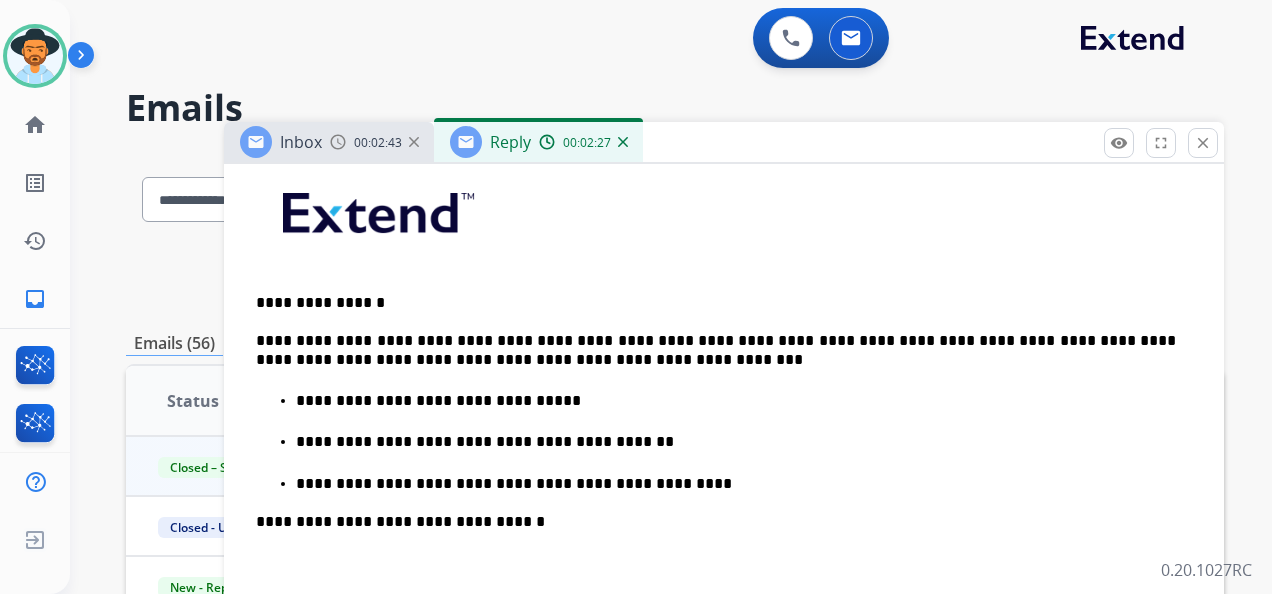 click on "**********" at bounding box center [736, 484] 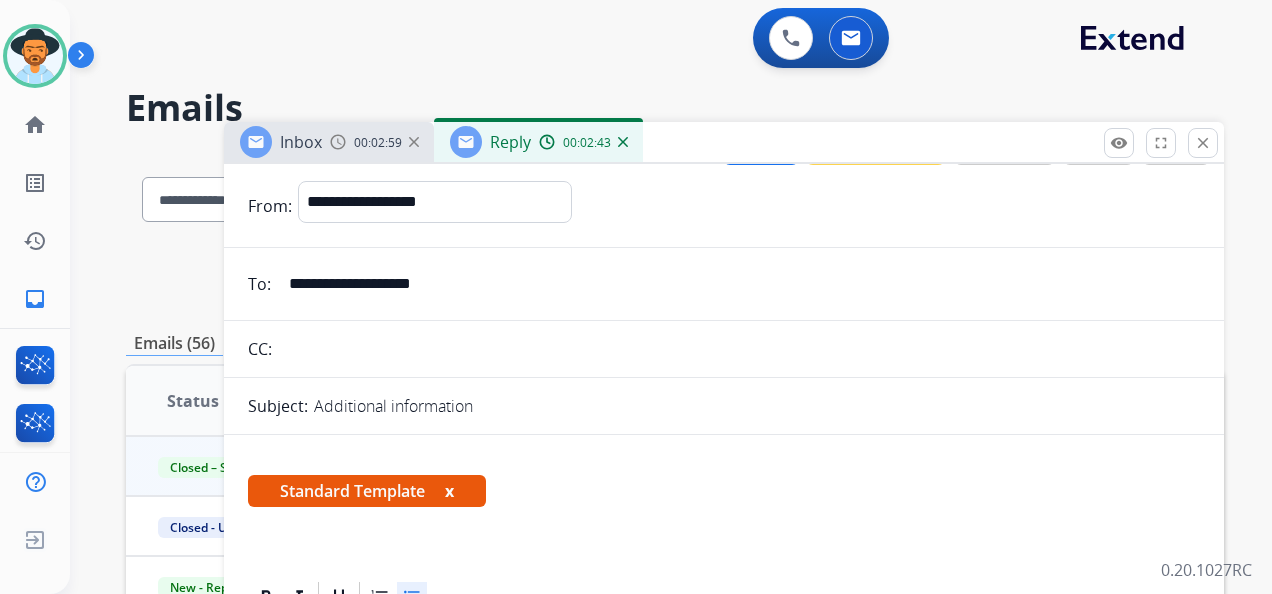 scroll, scrollTop: 0, scrollLeft: 0, axis: both 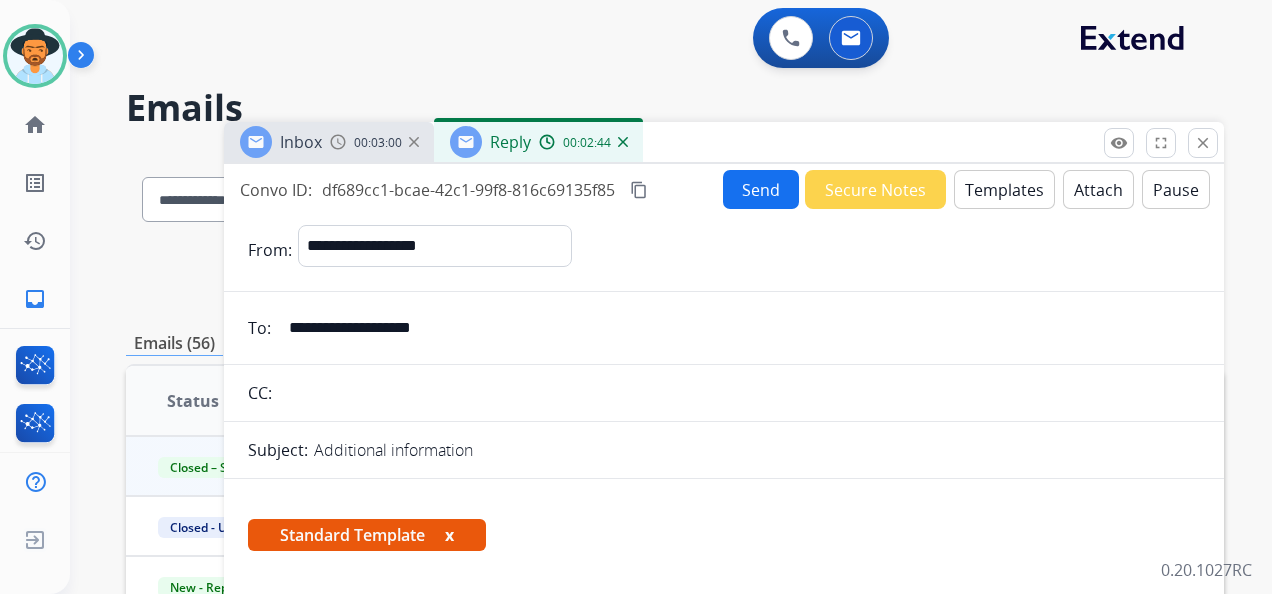 click on "Secure Notes" at bounding box center (875, 189) 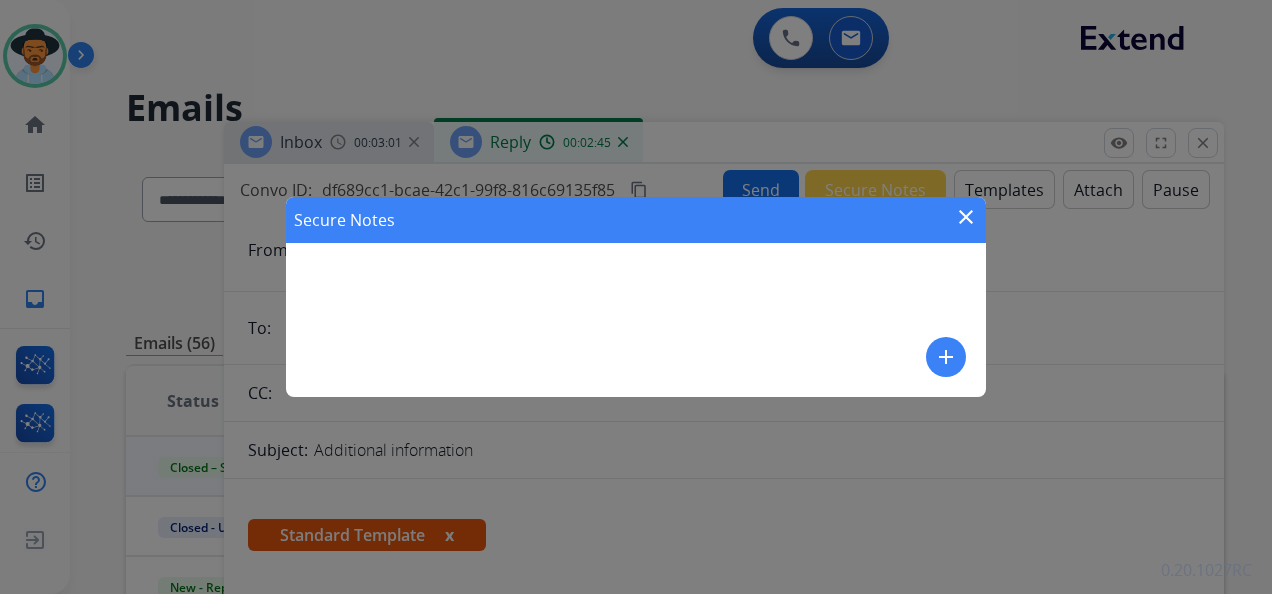 click on "add" at bounding box center (946, 357) 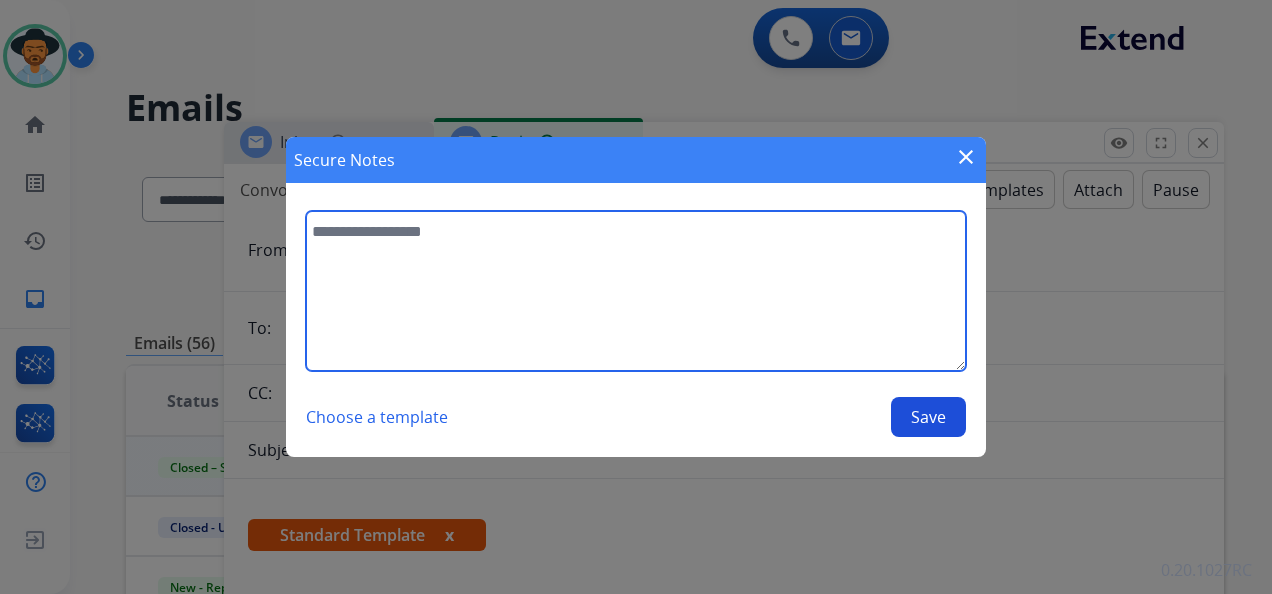 click at bounding box center [636, 291] 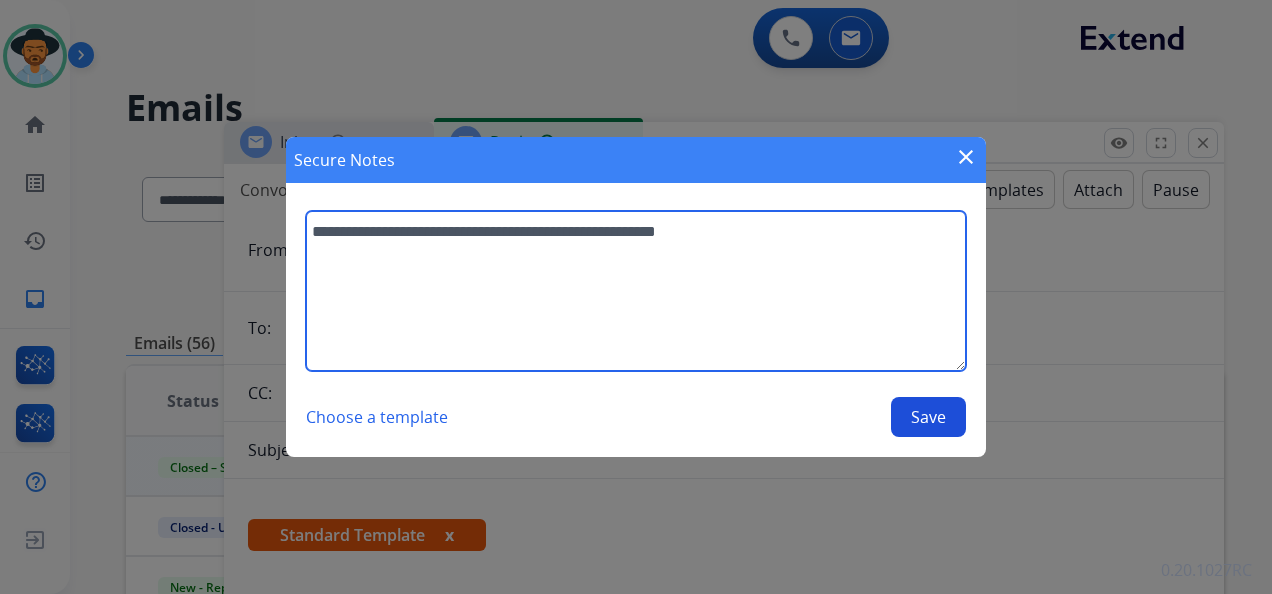type on "**********" 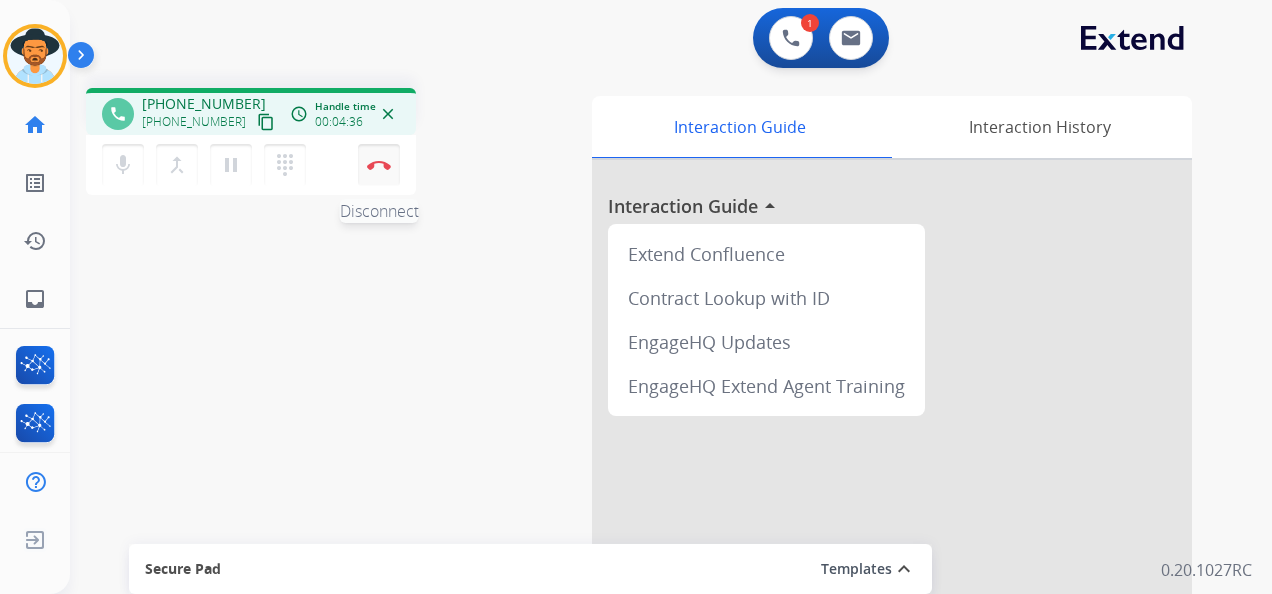 click at bounding box center (379, 165) 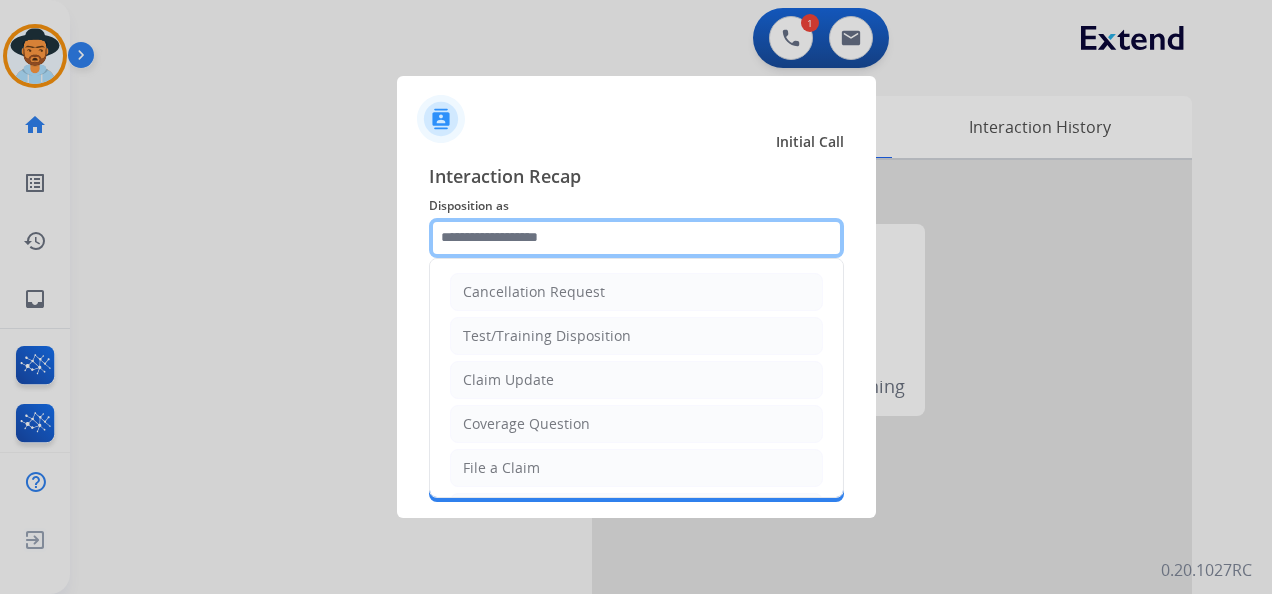 click 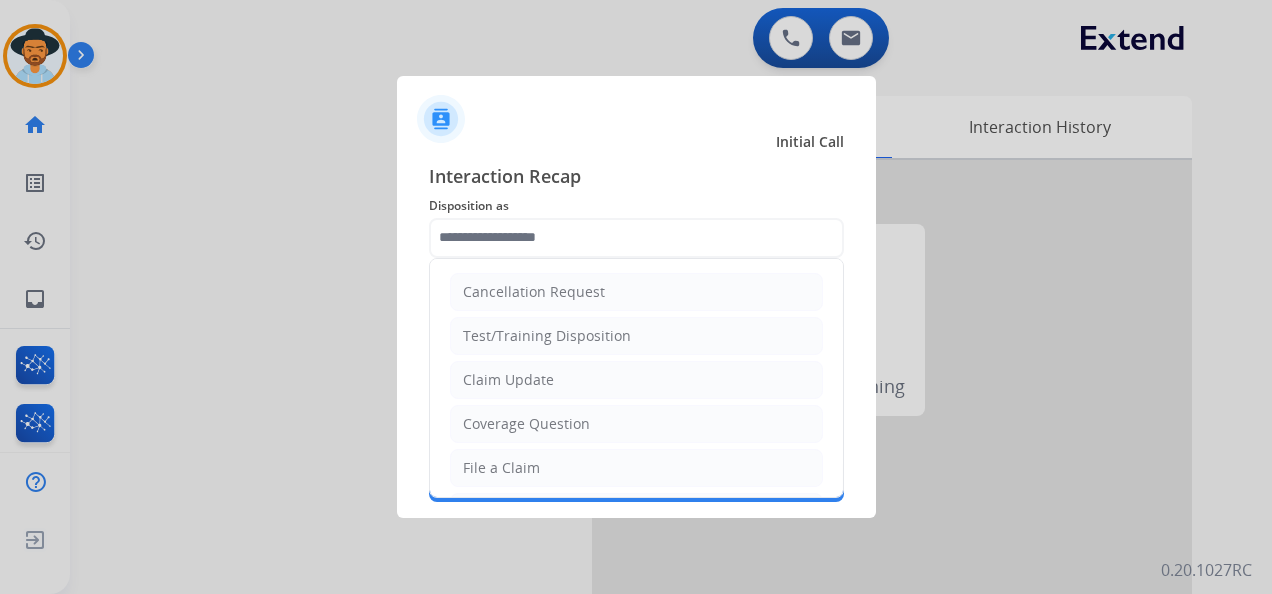 click on "File a Claim" 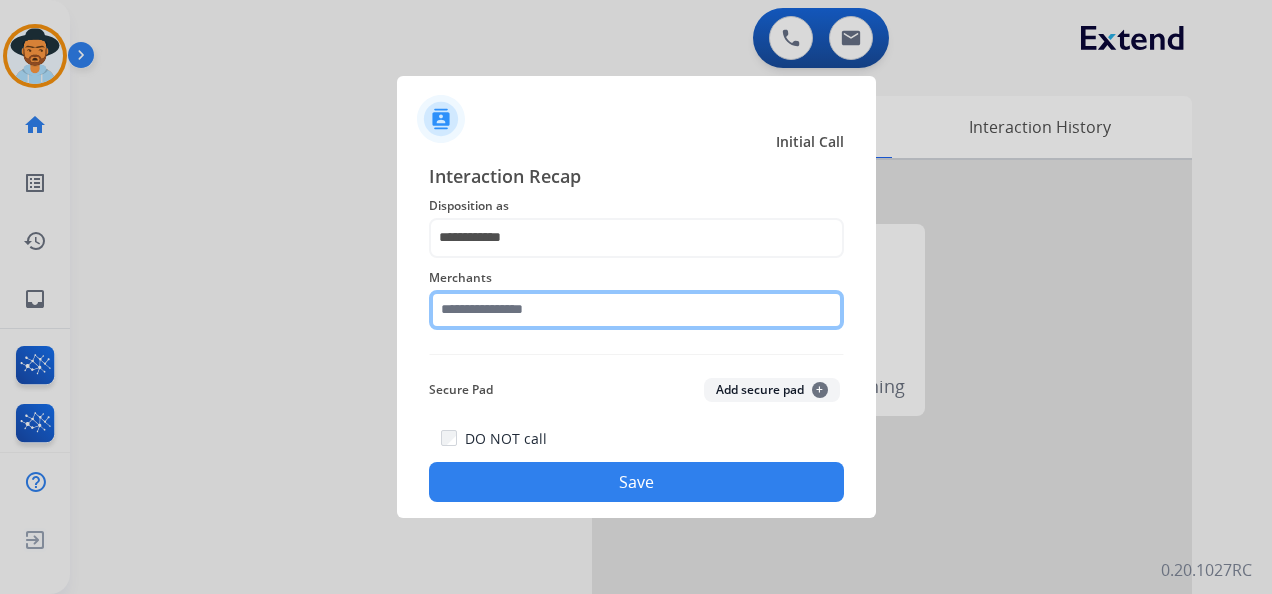 click 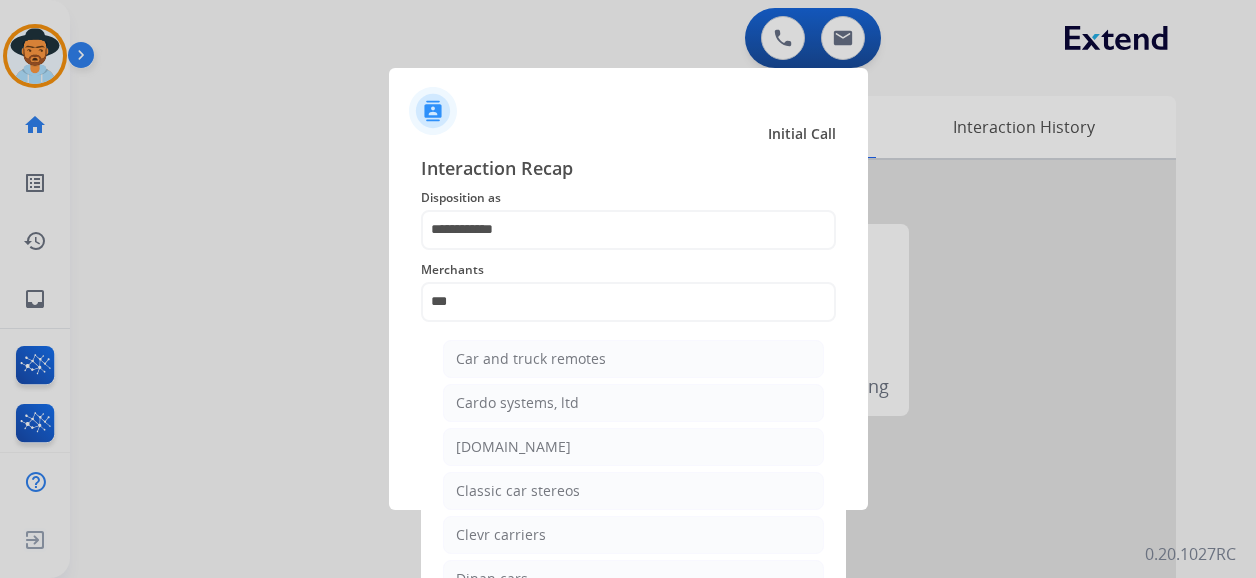drag, startPoint x: 574, startPoint y: 442, endPoint x: 588, endPoint y: 424, distance: 22.803509 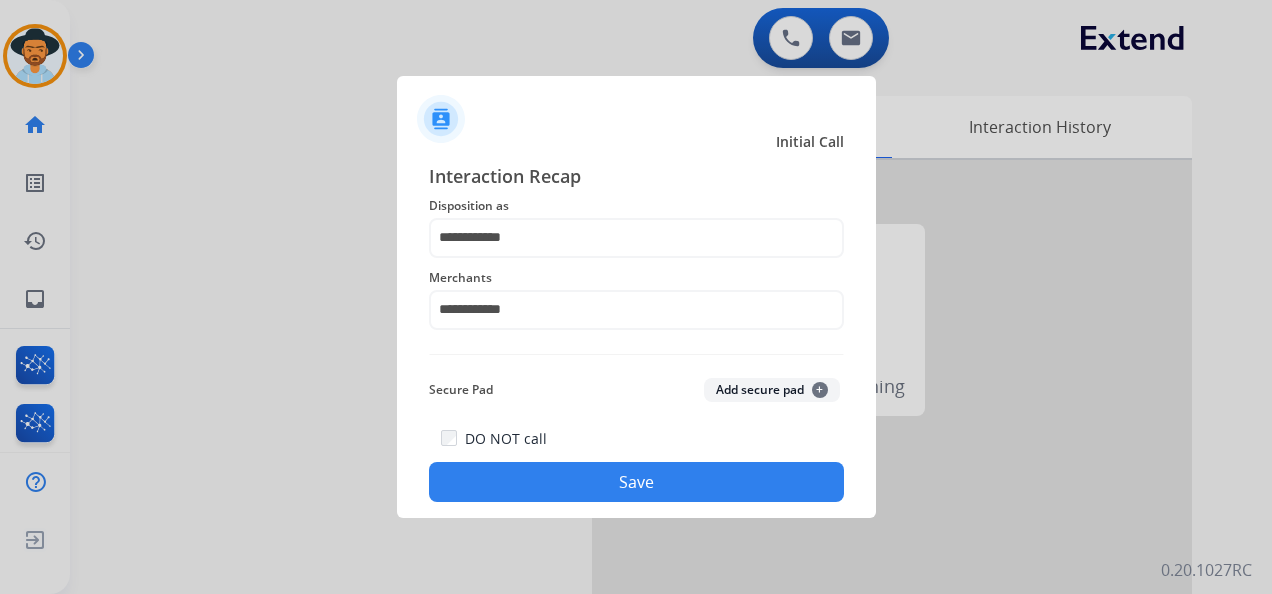 click on "Save" 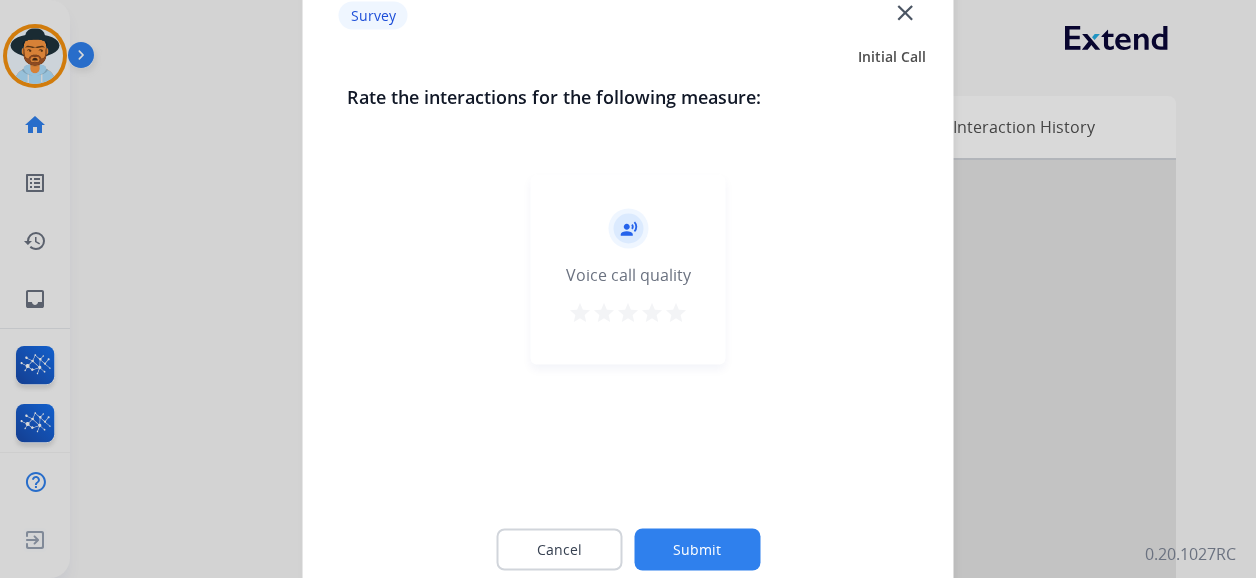 click on "star" at bounding box center [676, 313] 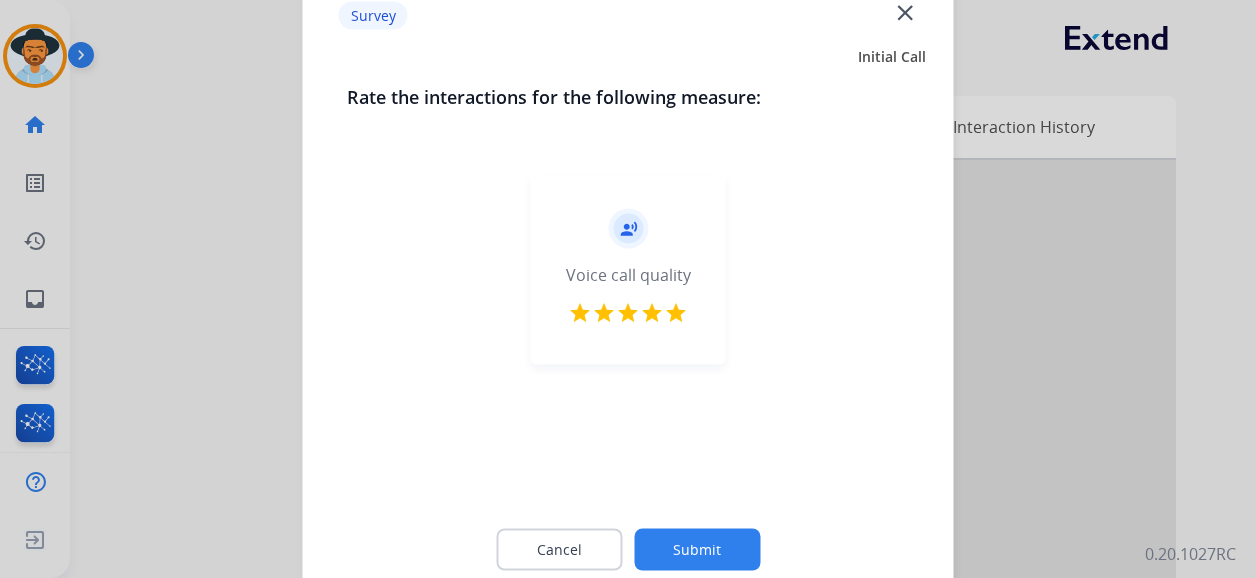 click on "Submit" 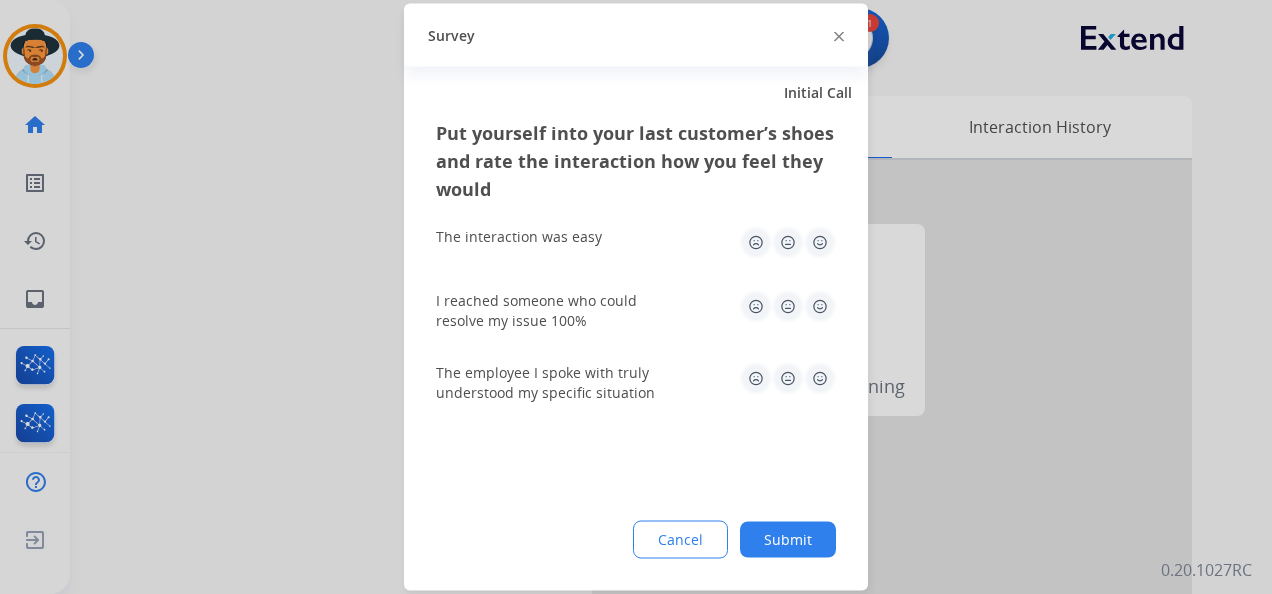 click 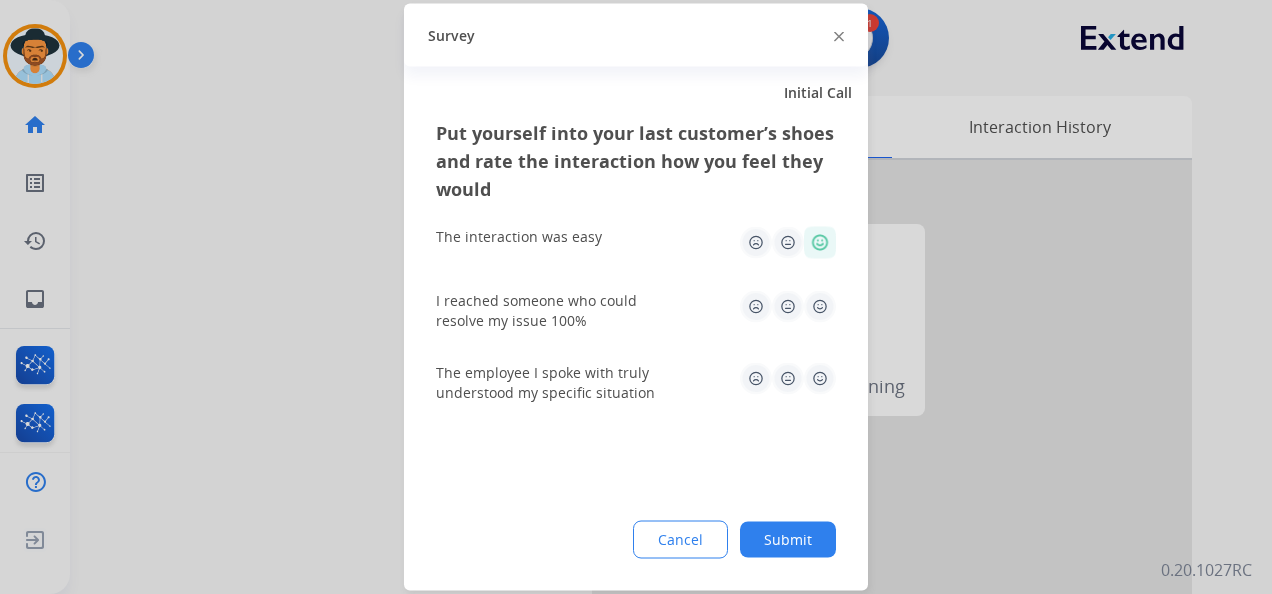 click 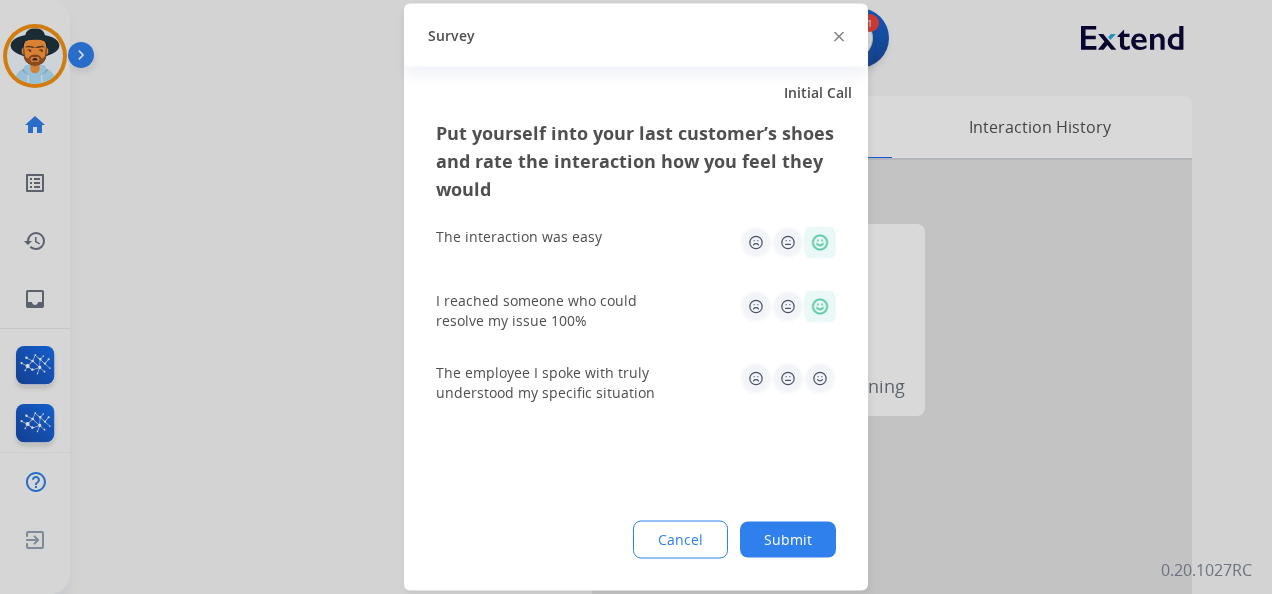 click 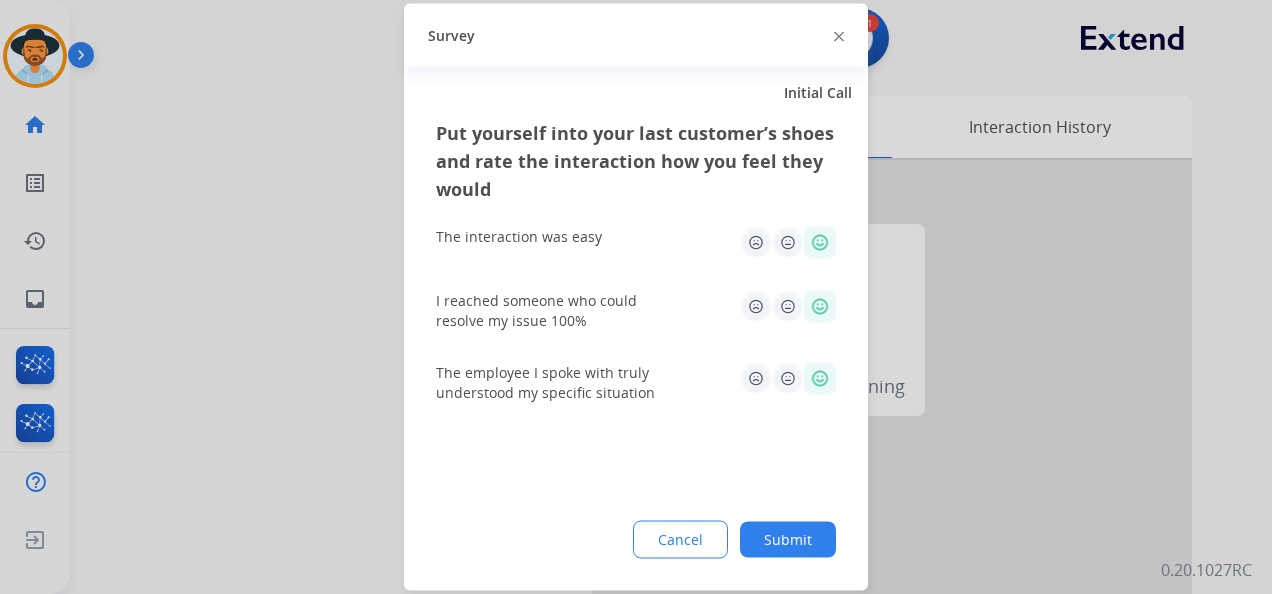 click on "Submit" 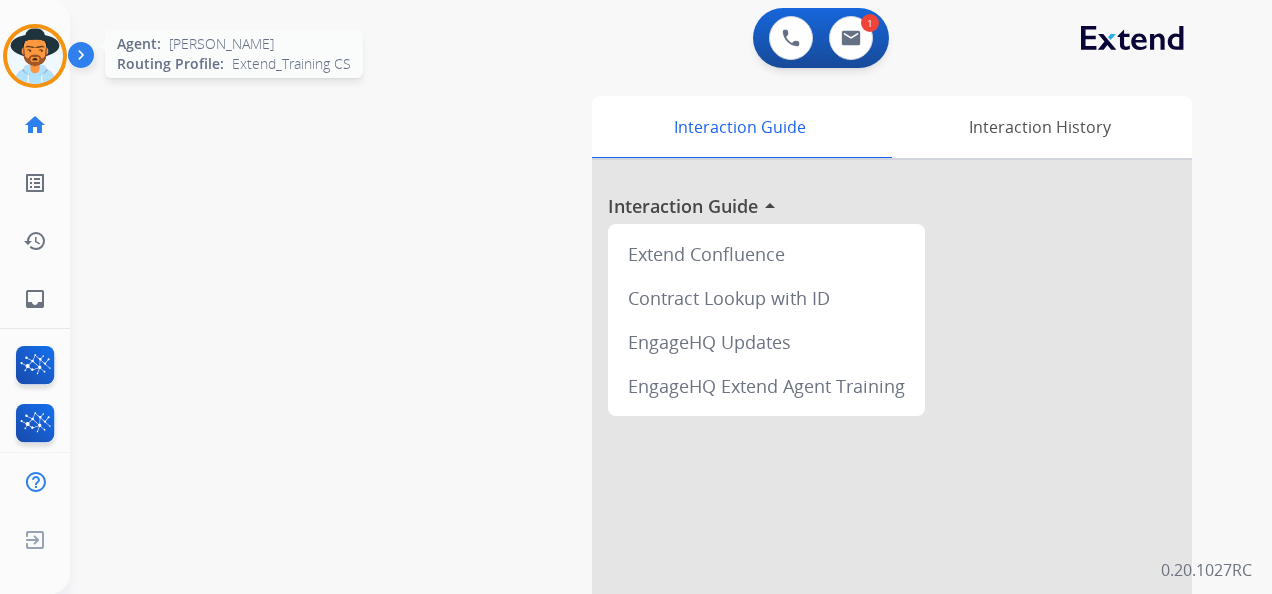 click at bounding box center (35, 56) 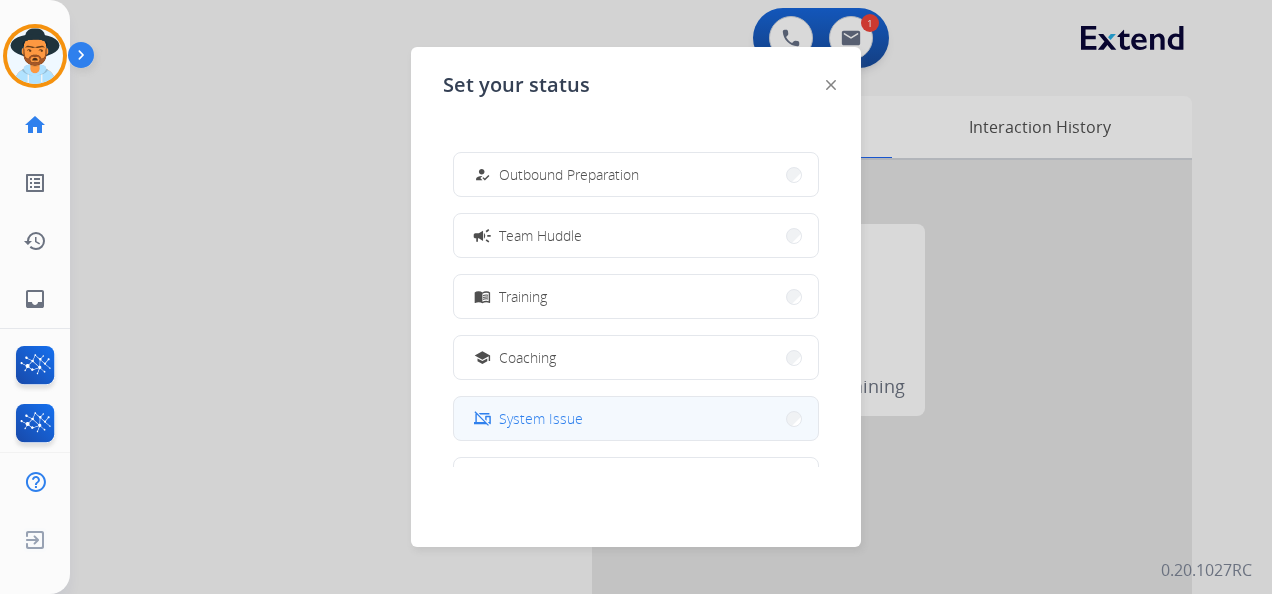 scroll, scrollTop: 300, scrollLeft: 0, axis: vertical 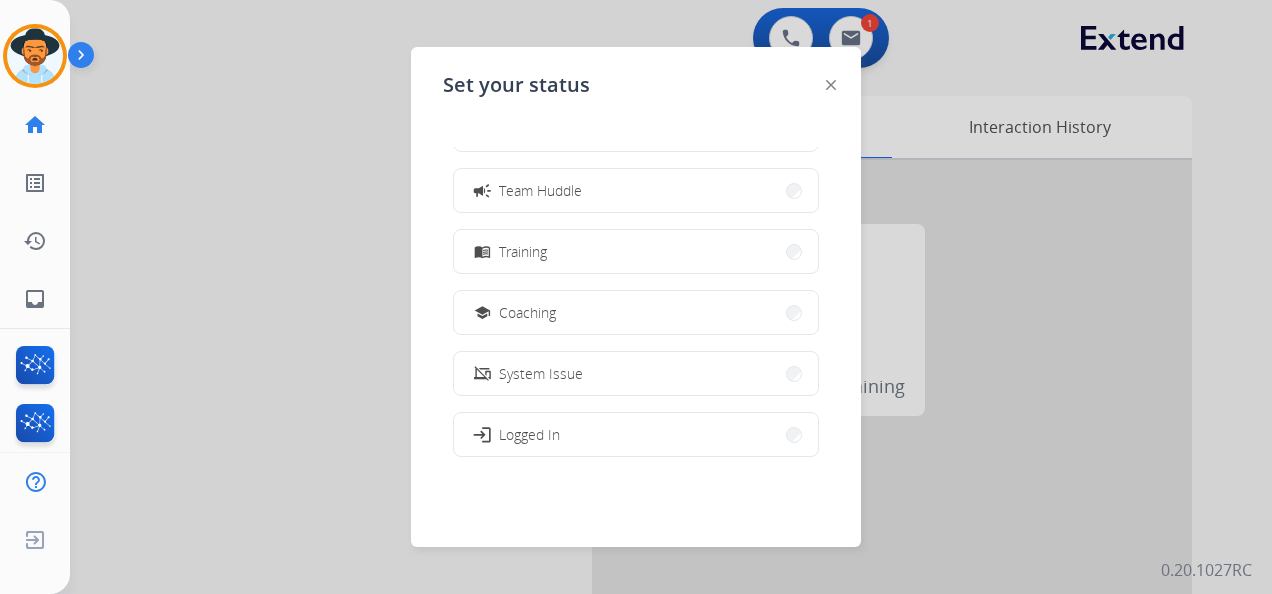 drag, startPoint x: 618, startPoint y: 198, endPoint x: 664, endPoint y: 174, distance: 51.884487 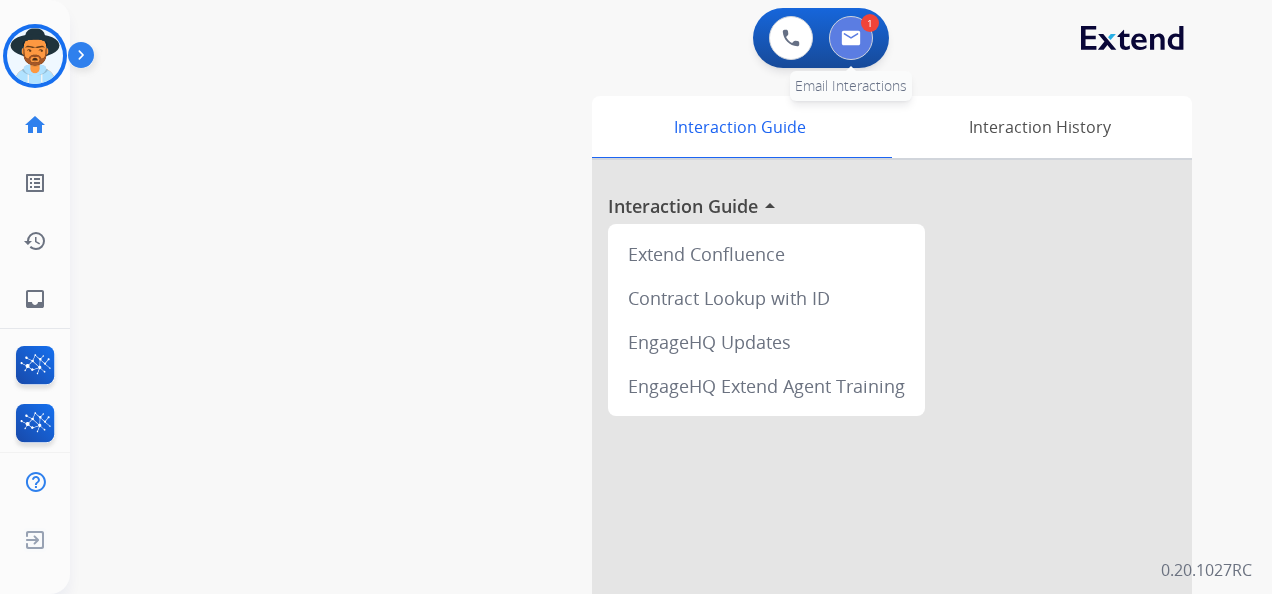 click at bounding box center (851, 38) 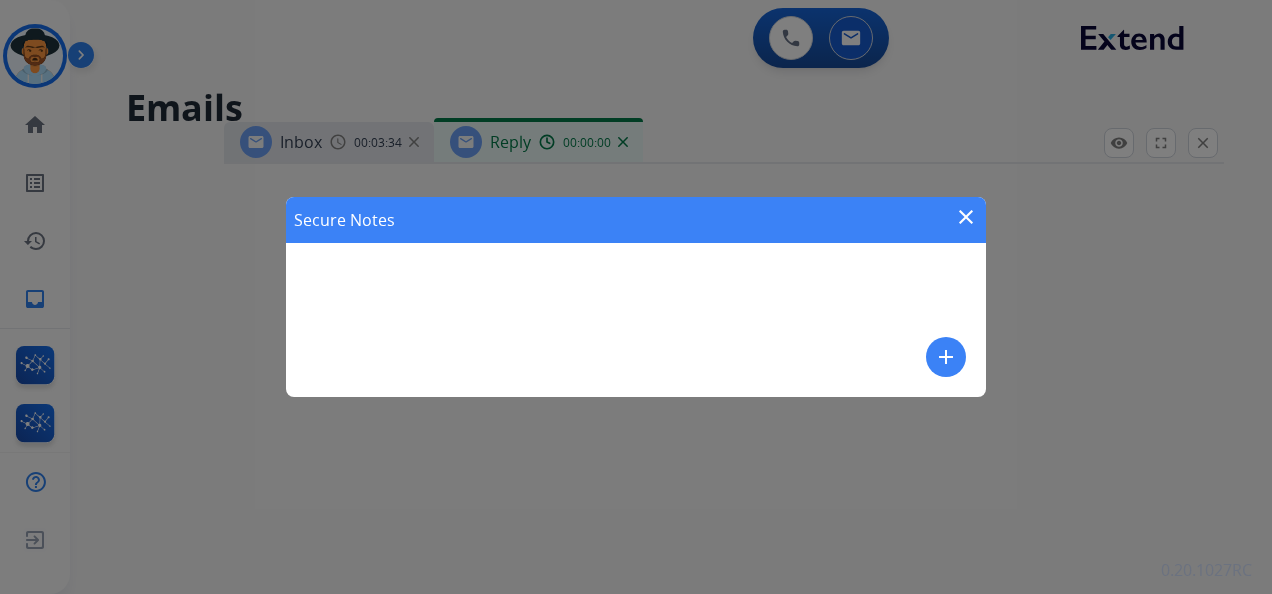 select on "**********" 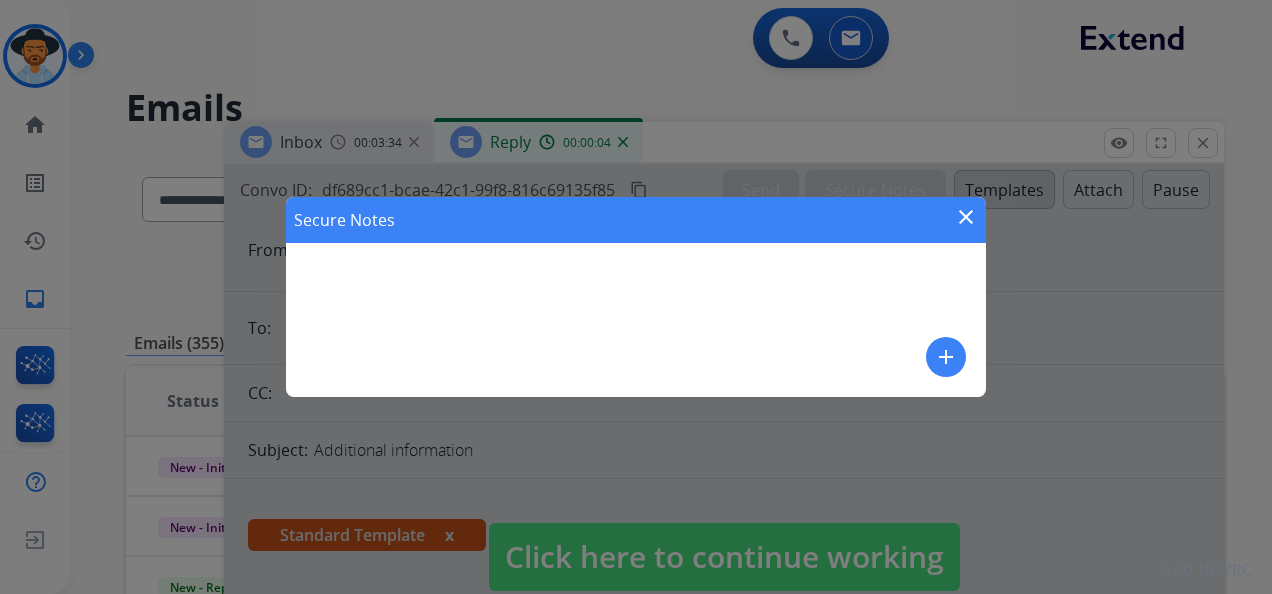 click on "close" at bounding box center (966, 217) 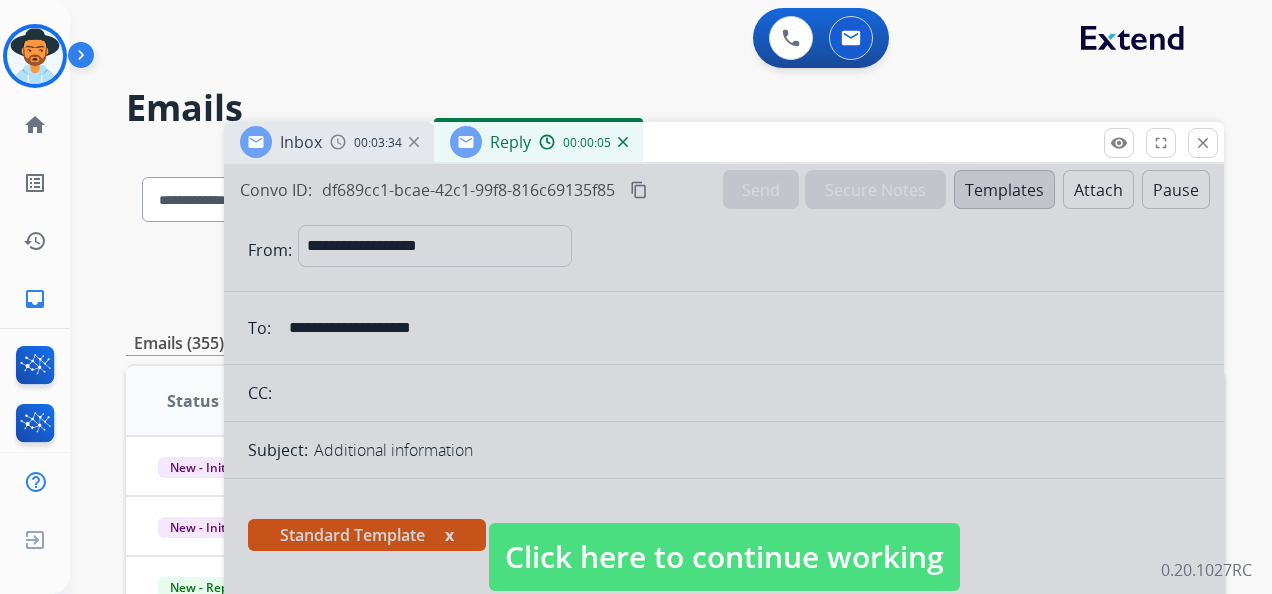 click on "Click here to continue working" at bounding box center [724, 557] 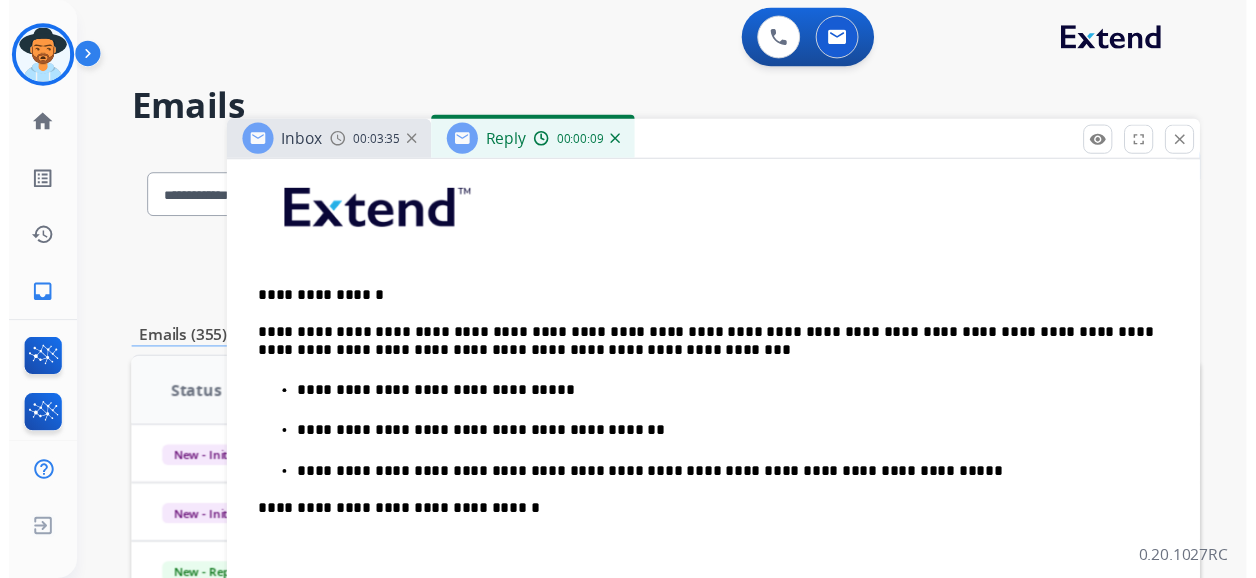 scroll, scrollTop: 0, scrollLeft: 0, axis: both 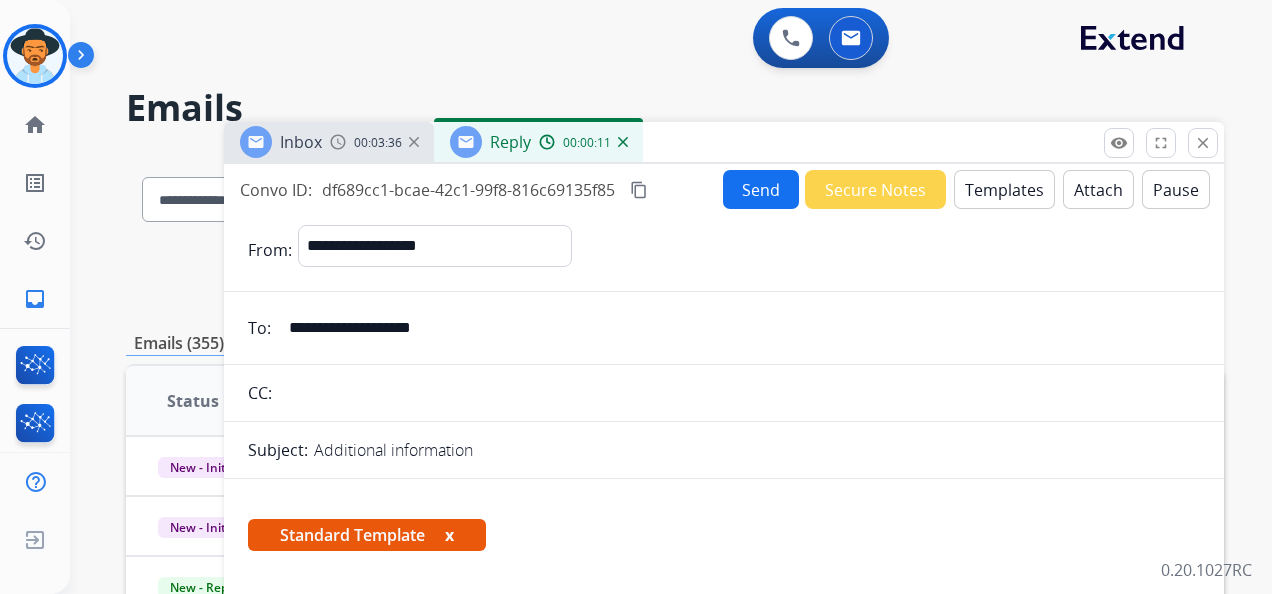 click on "Secure Notes" at bounding box center (875, 189) 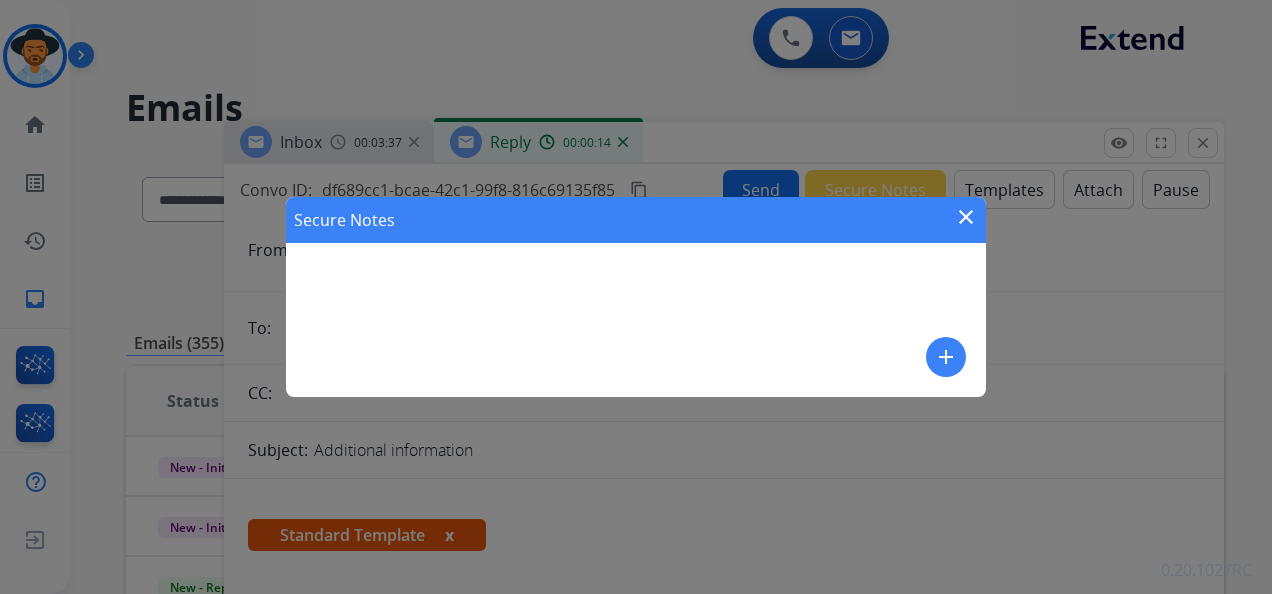 click on "add" at bounding box center (946, 357) 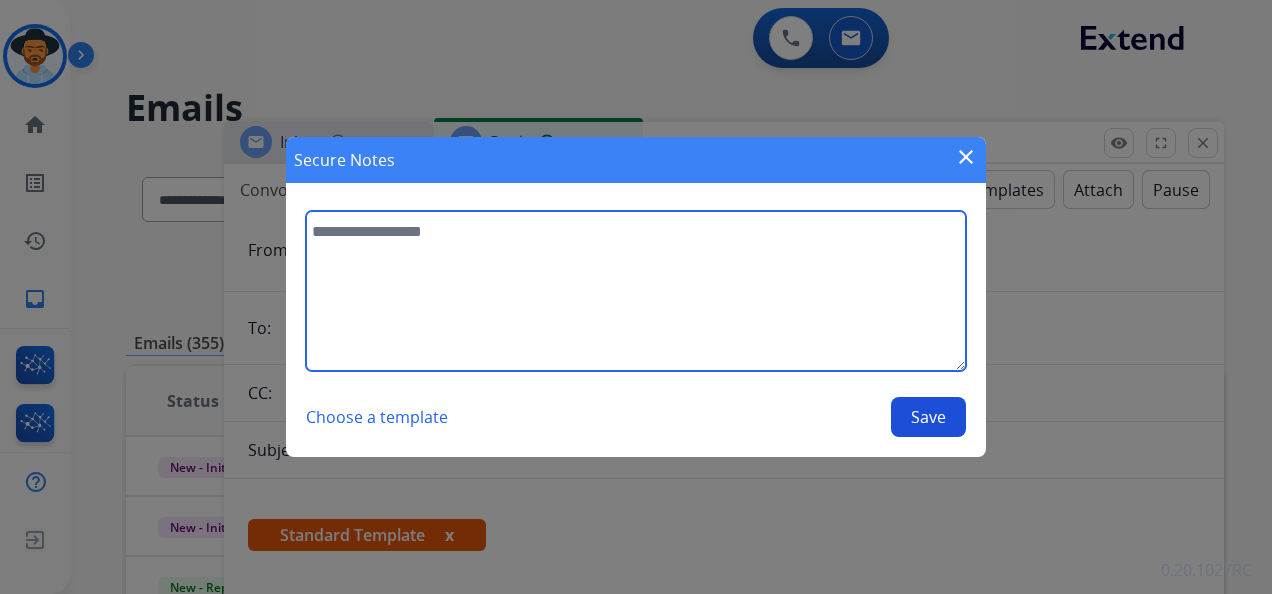 click at bounding box center (636, 291) 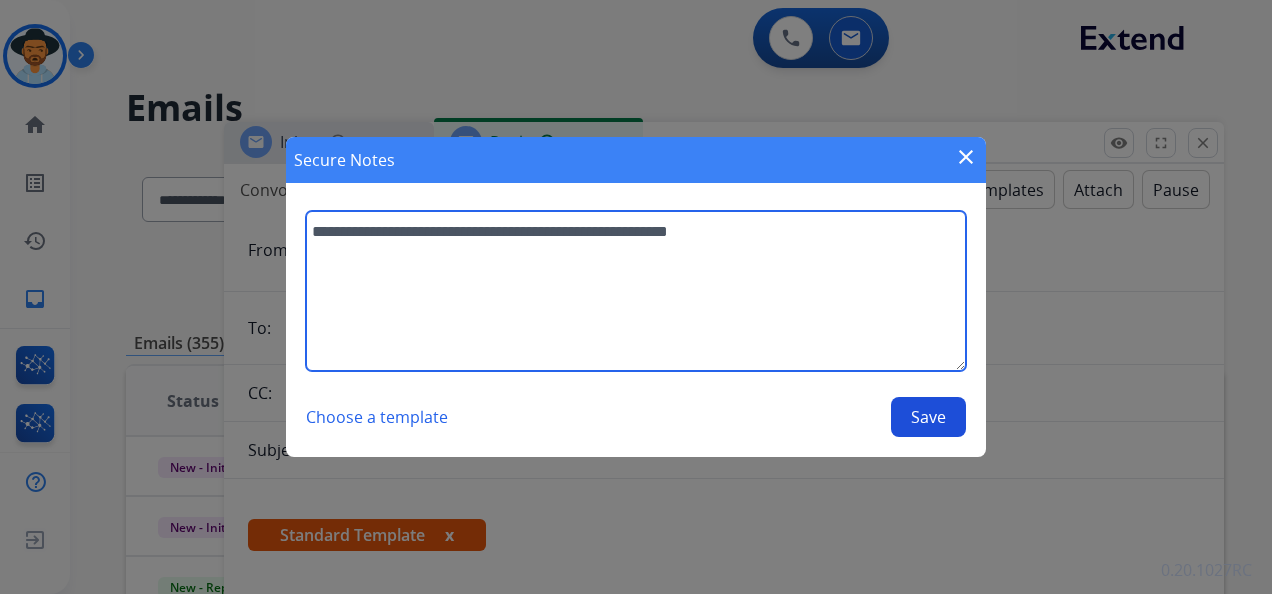 click on "**********" at bounding box center (636, 291) 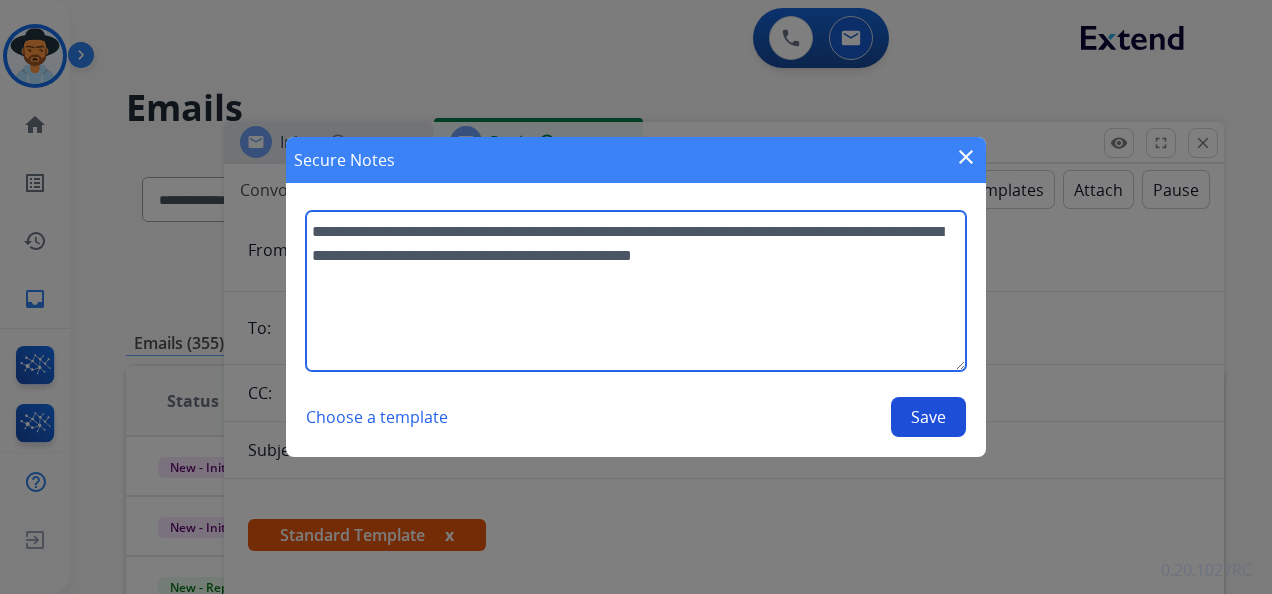 type on "**********" 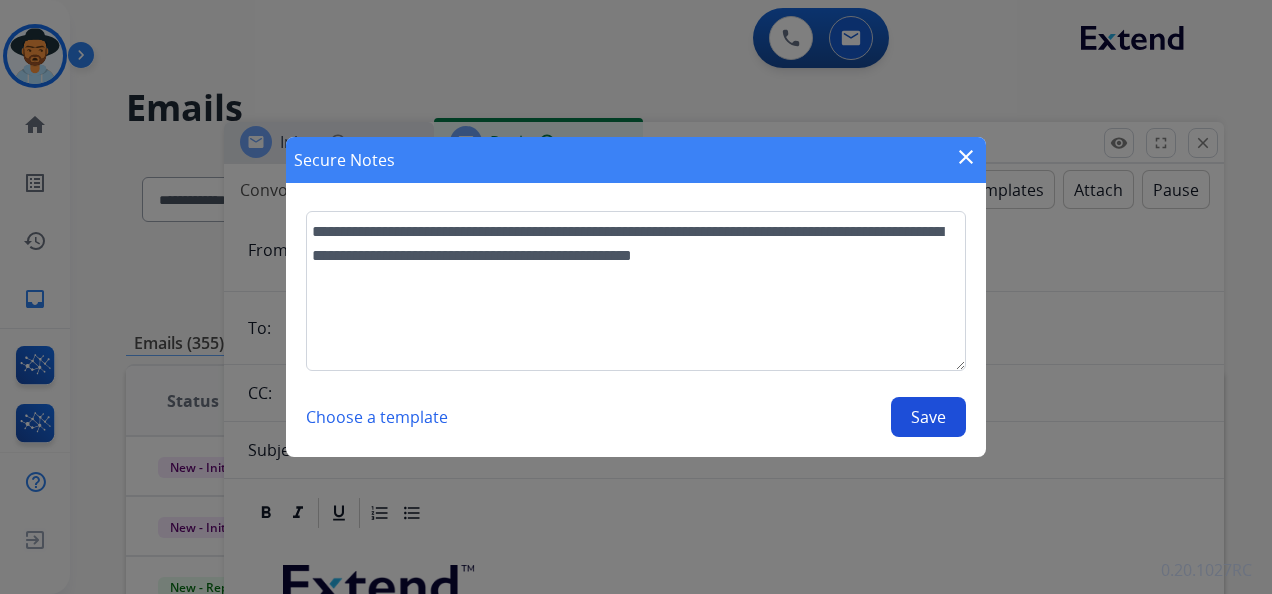 drag, startPoint x: 920, startPoint y: 414, endPoint x: 918, endPoint y: 402, distance: 12.165525 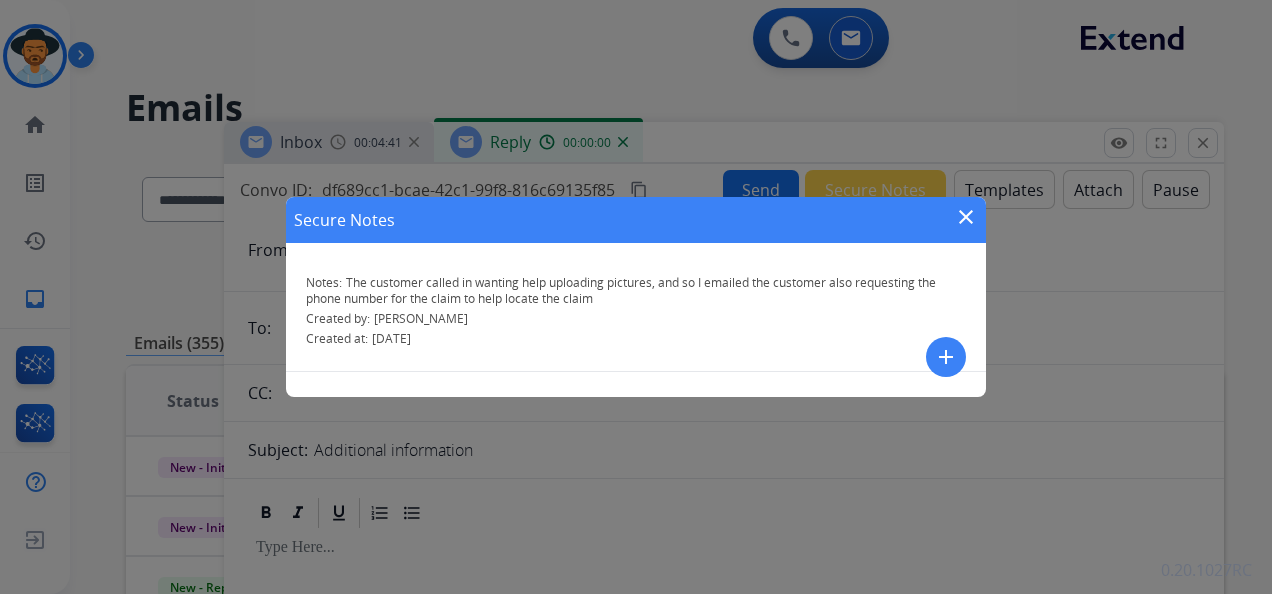 select on "**********" 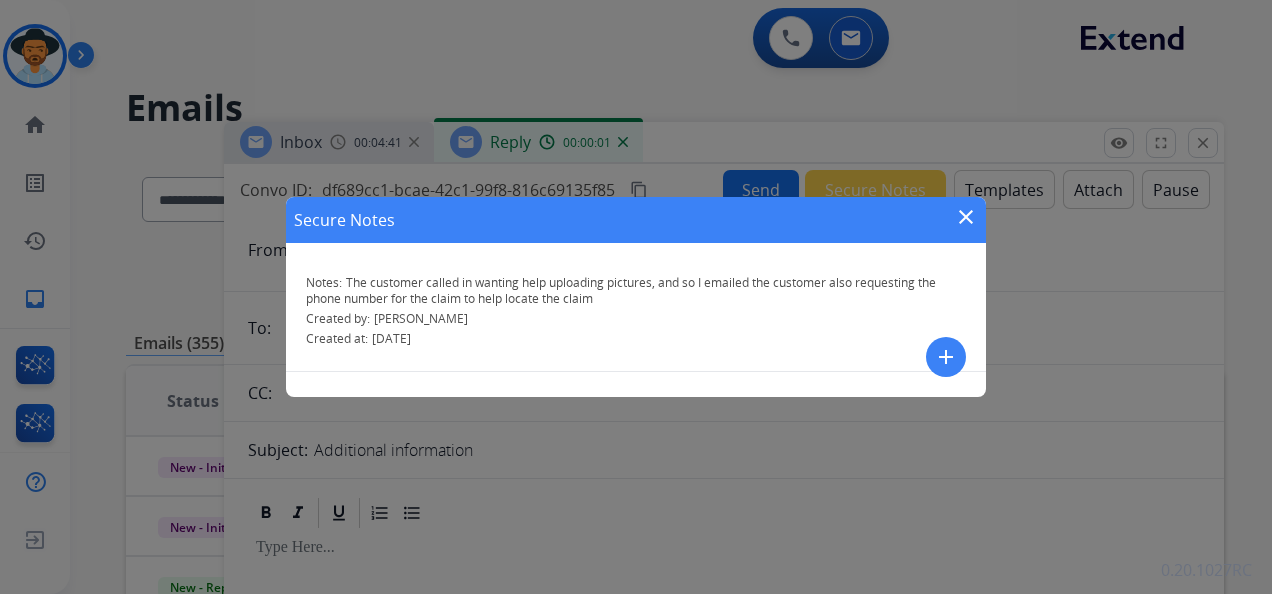 click on "close" at bounding box center [966, 217] 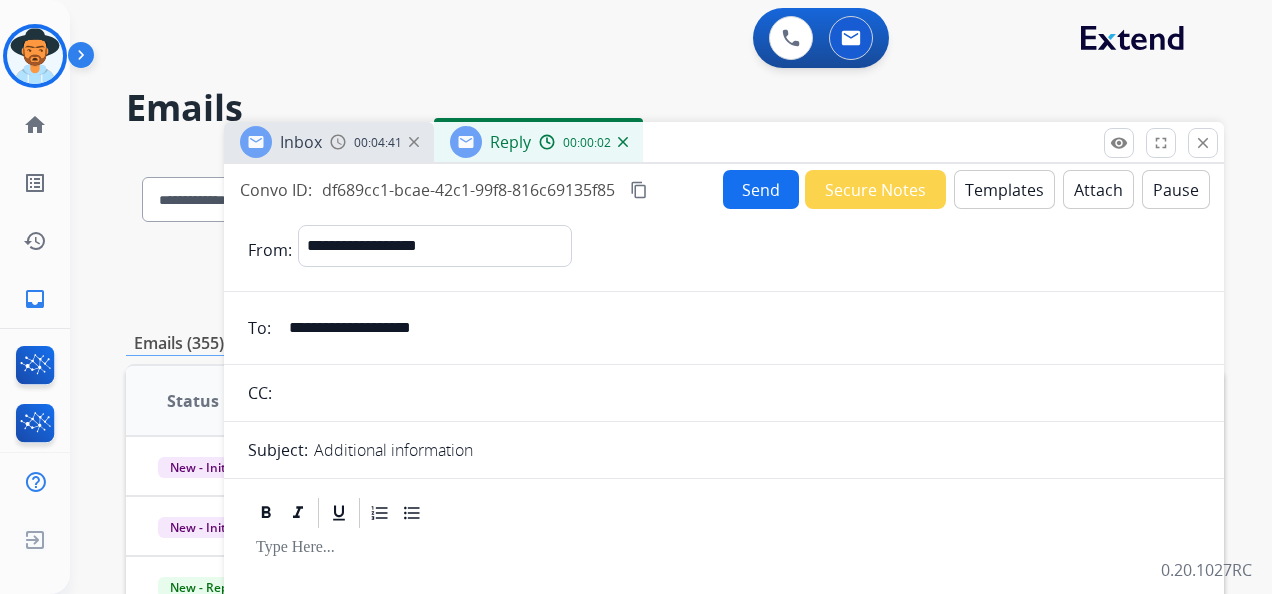 click on "Send" at bounding box center (761, 189) 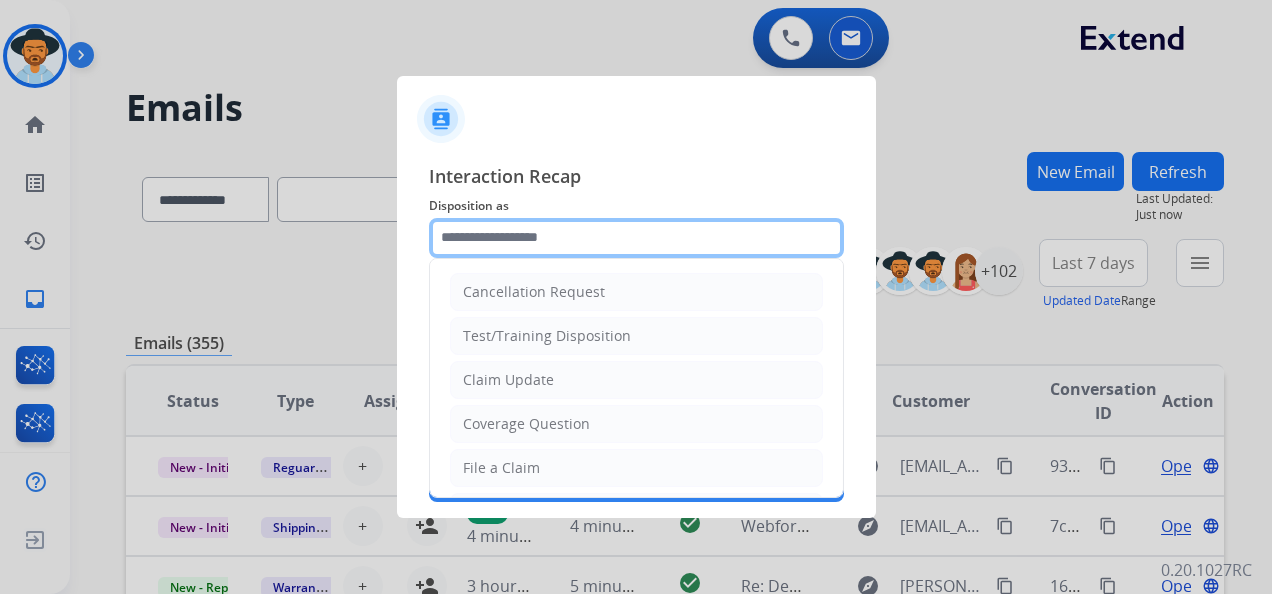 click 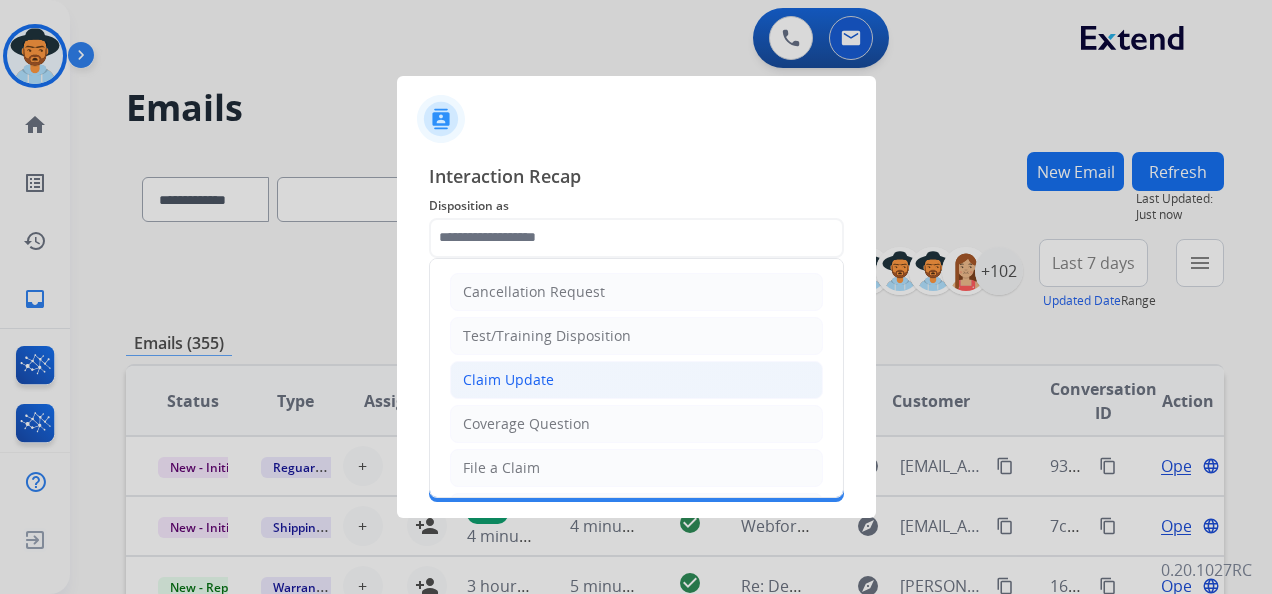 click on "Claim Update" 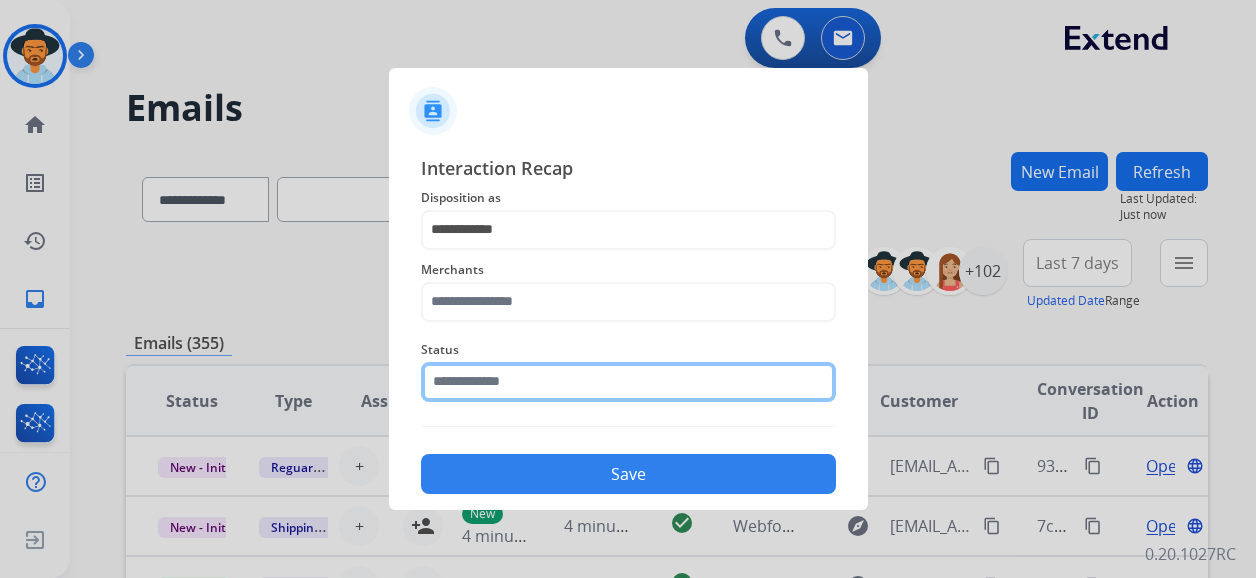 click 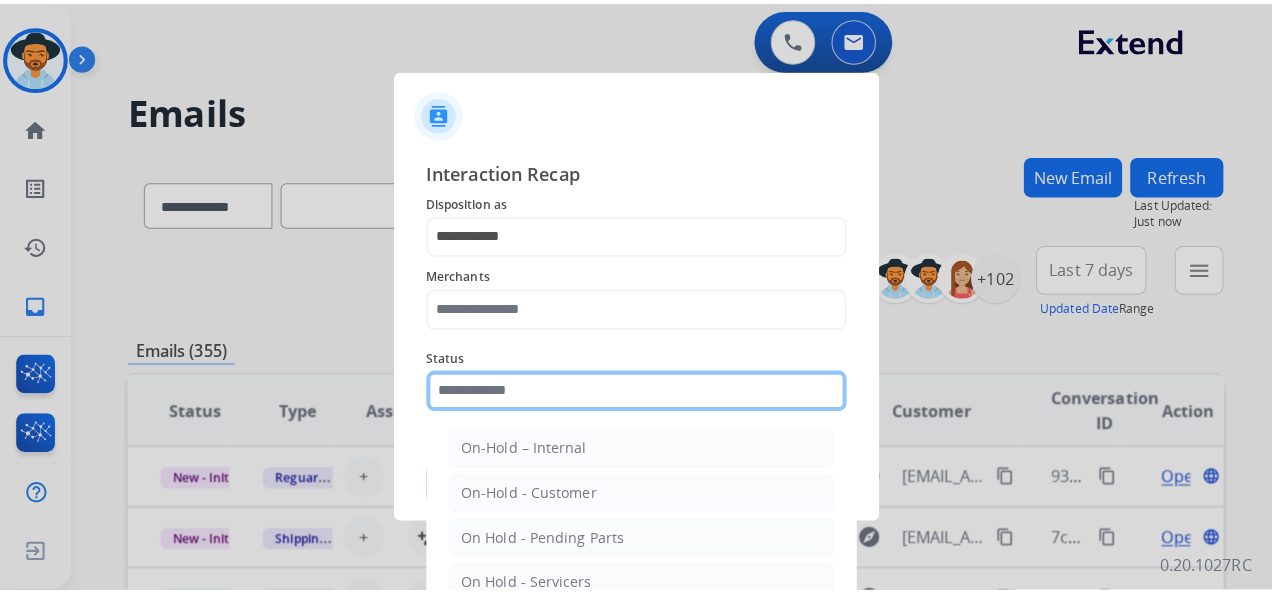 scroll, scrollTop: 100, scrollLeft: 0, axis: vertical 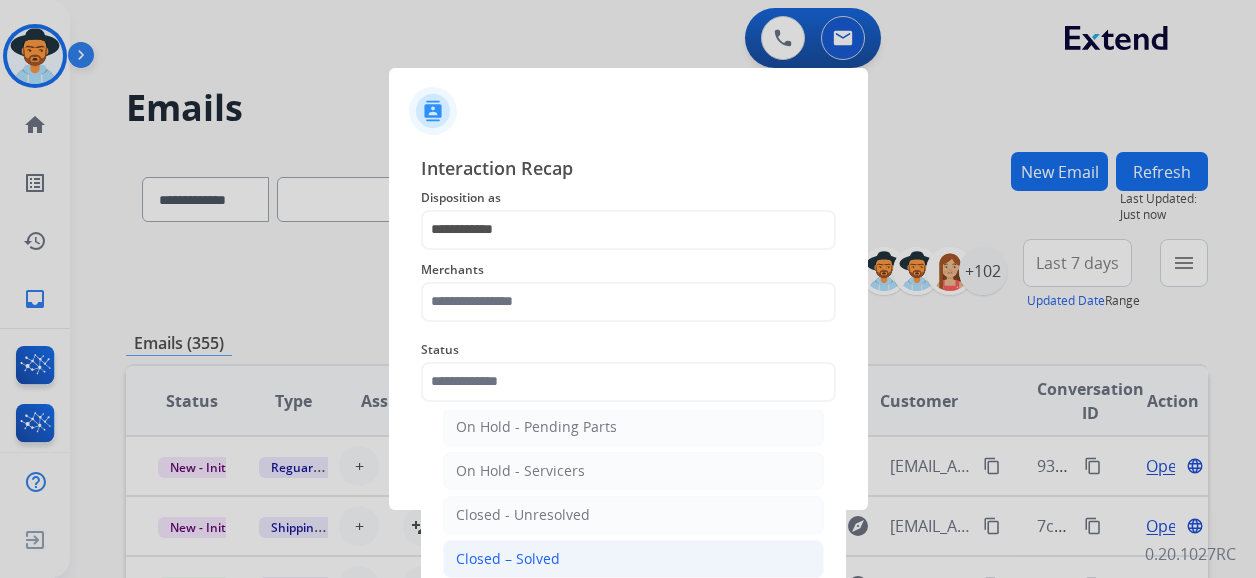 click on "Closed – Solved" 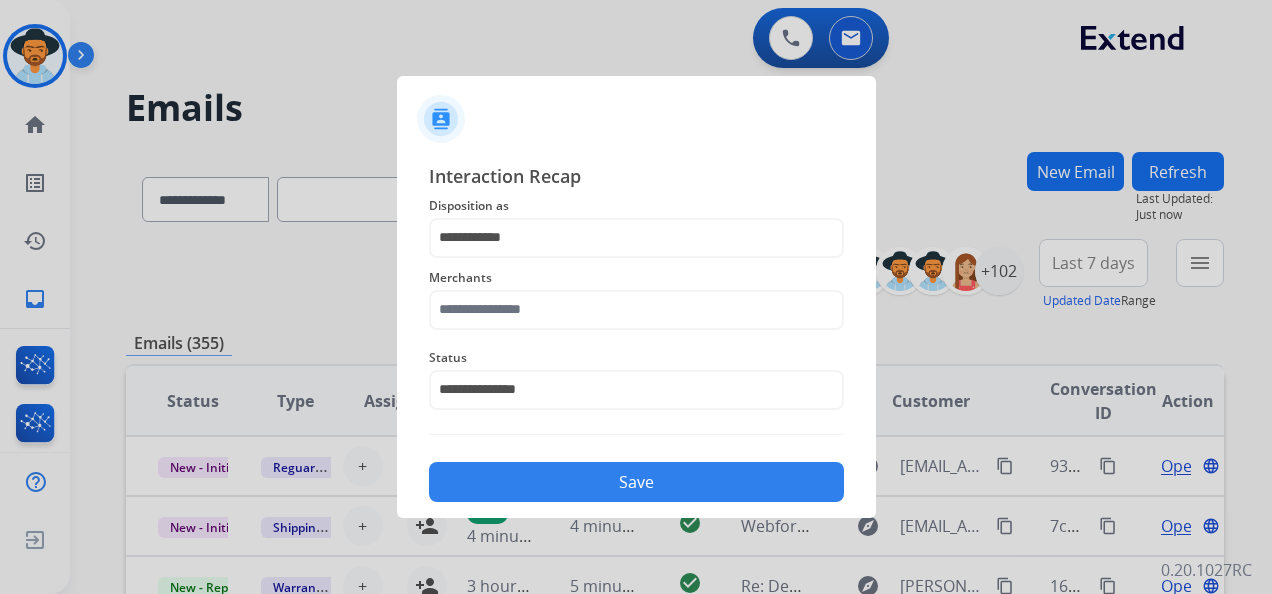 click on "Save" 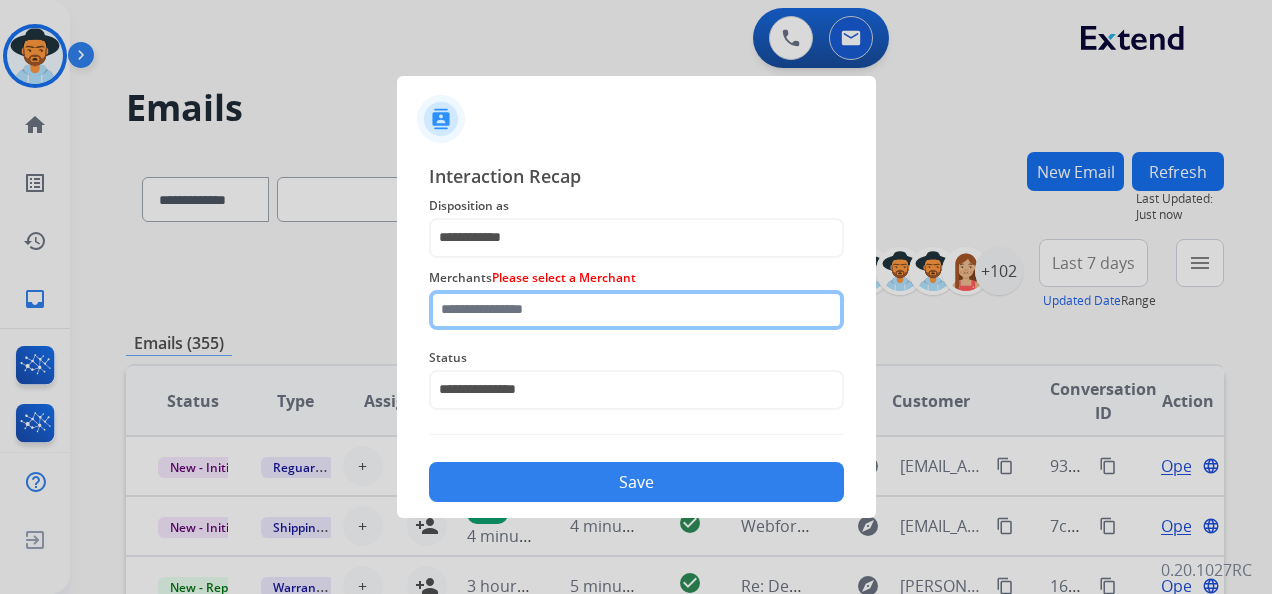 click 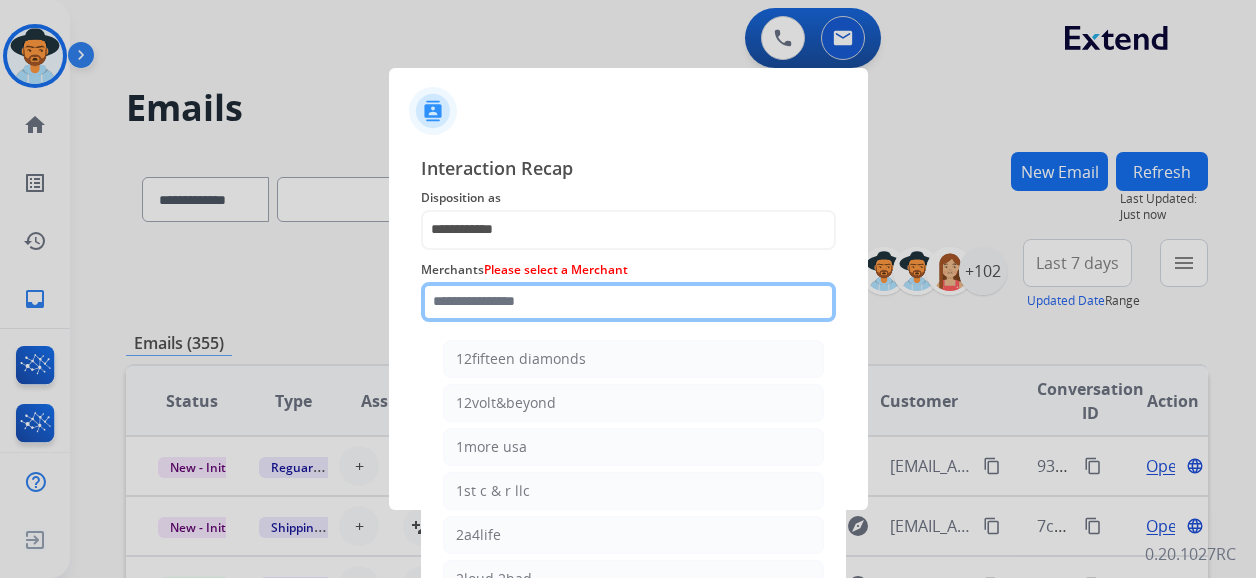 type on "*" 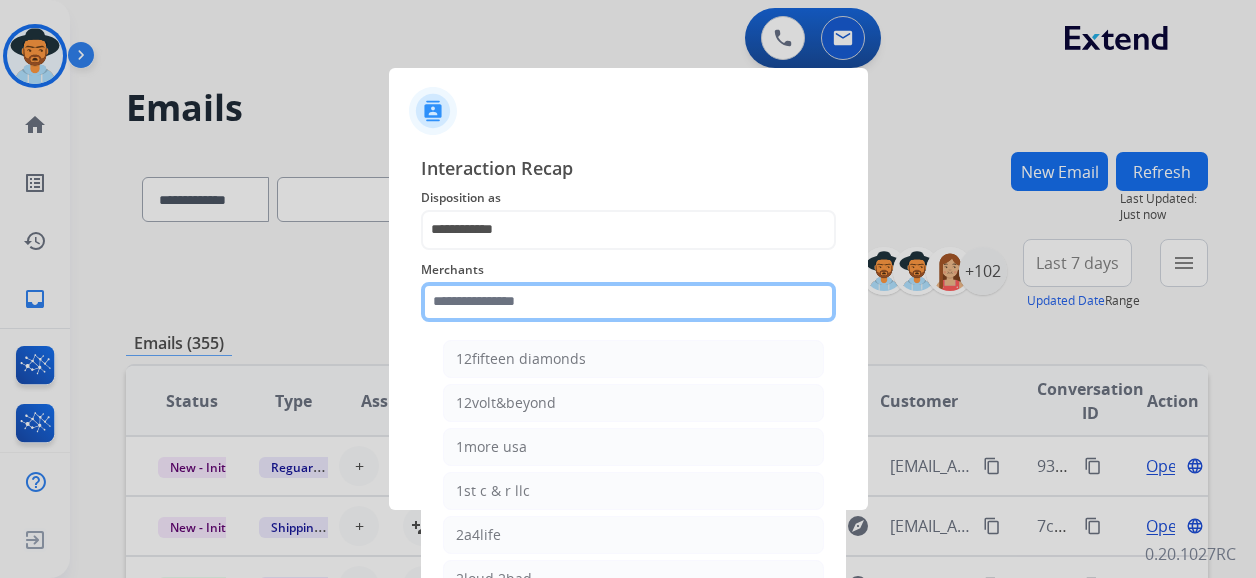type on "*" 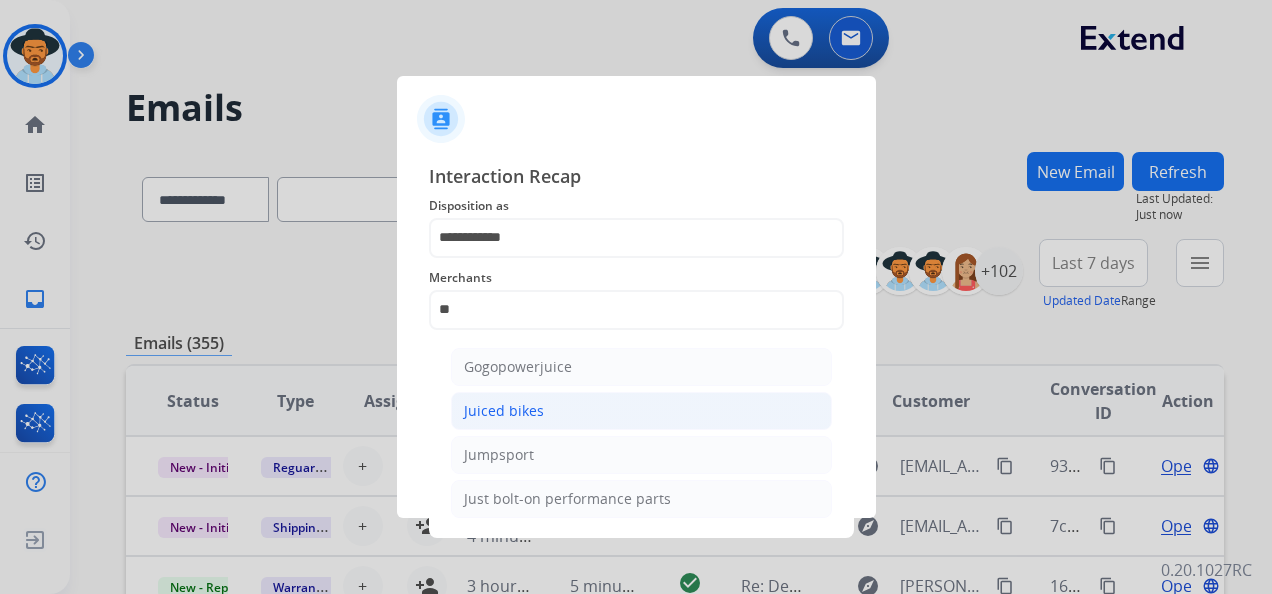 click on "Juiced bikes" 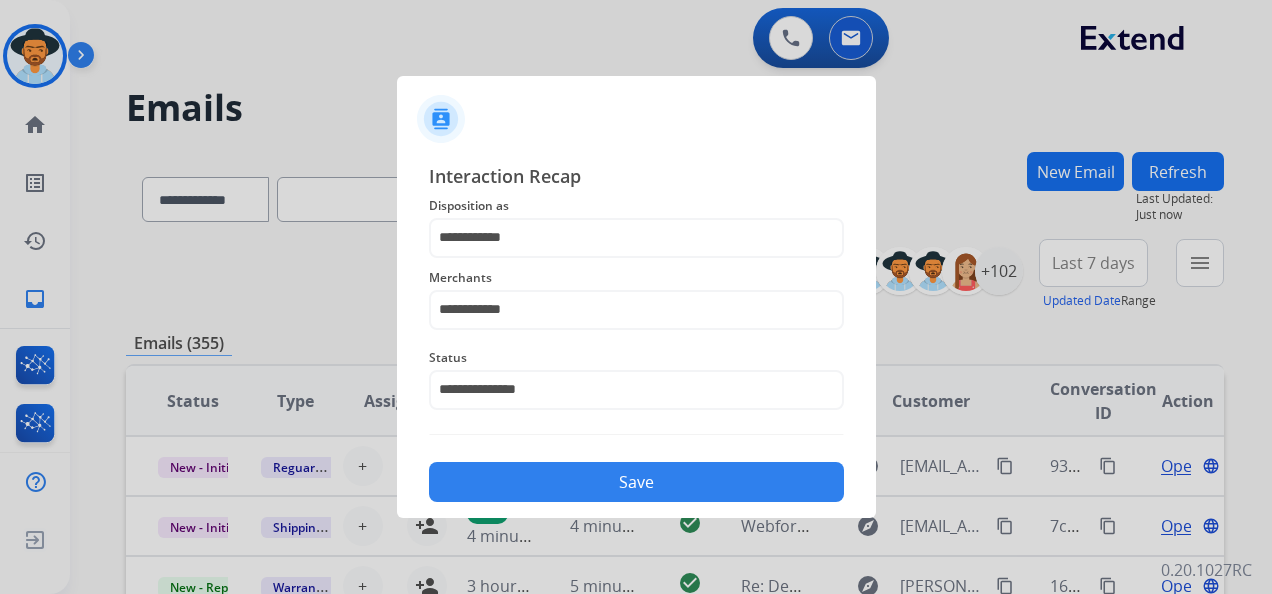 click on "Save" 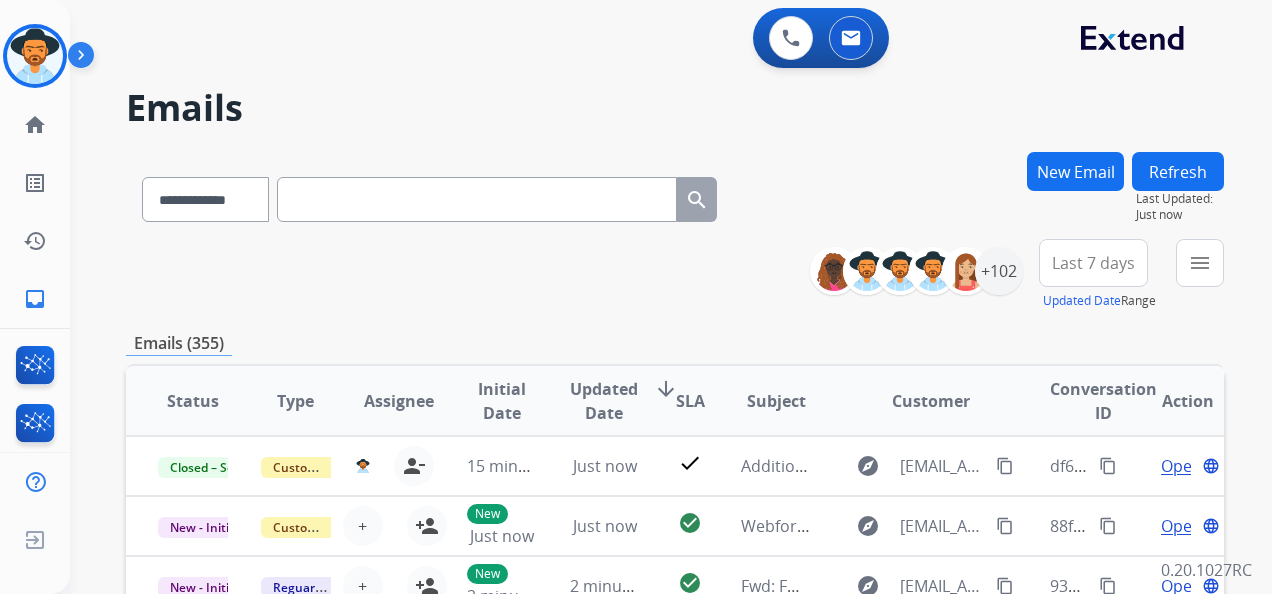 click on "Last 7 days" at bounding box center [1093, 263] 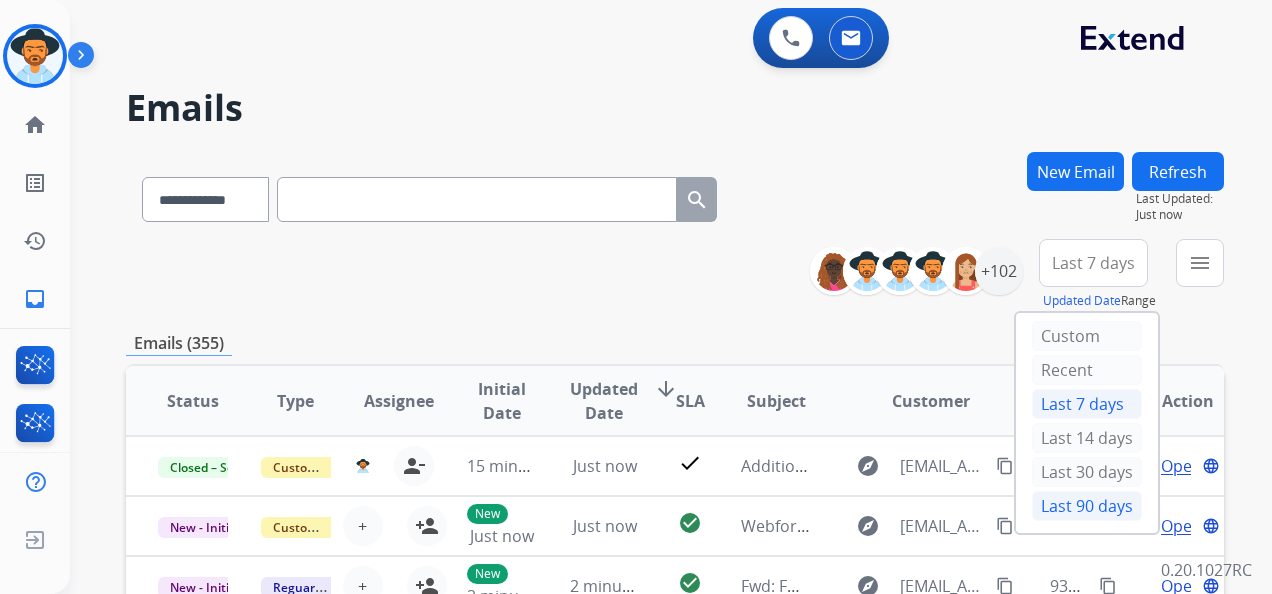 click on "Last 90 days" at bounding box center [1087, 506] 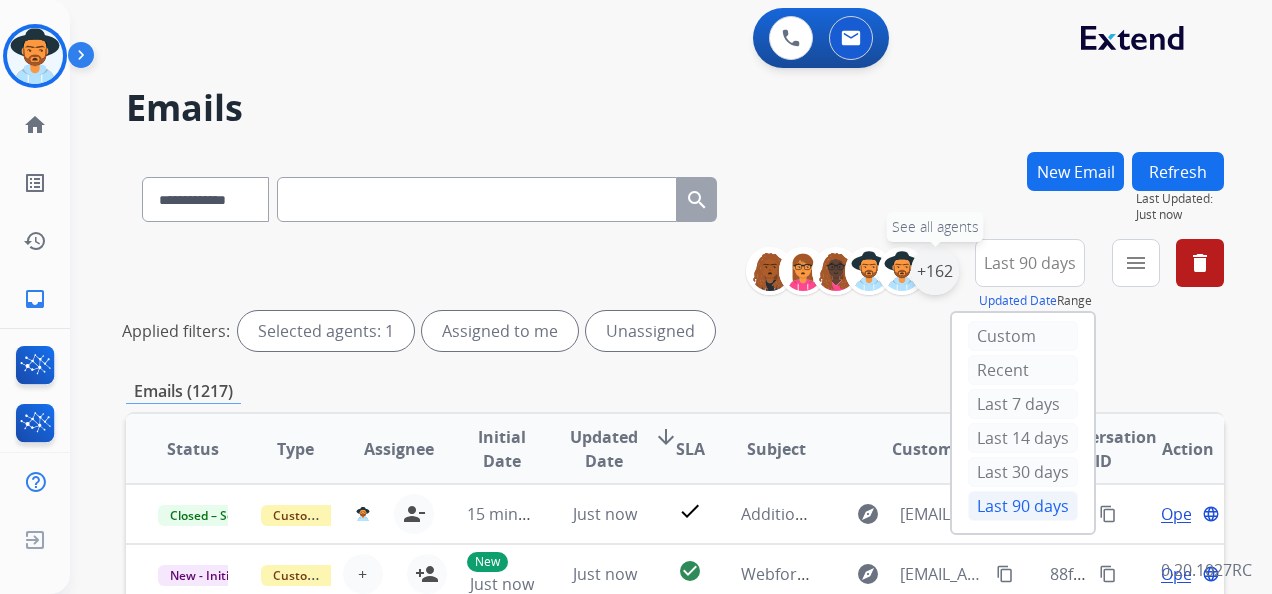 click on "+162" at bounding box center (935, 271) 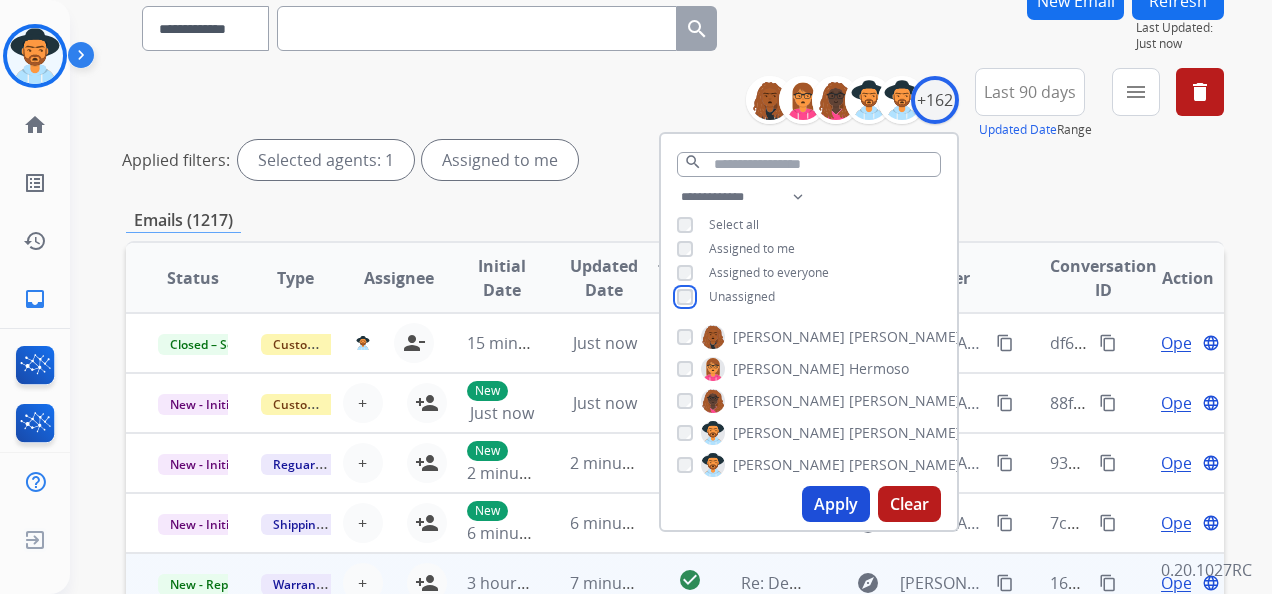 scroll, scrollTop: 300, scrollLeft: 0, axis: vertical 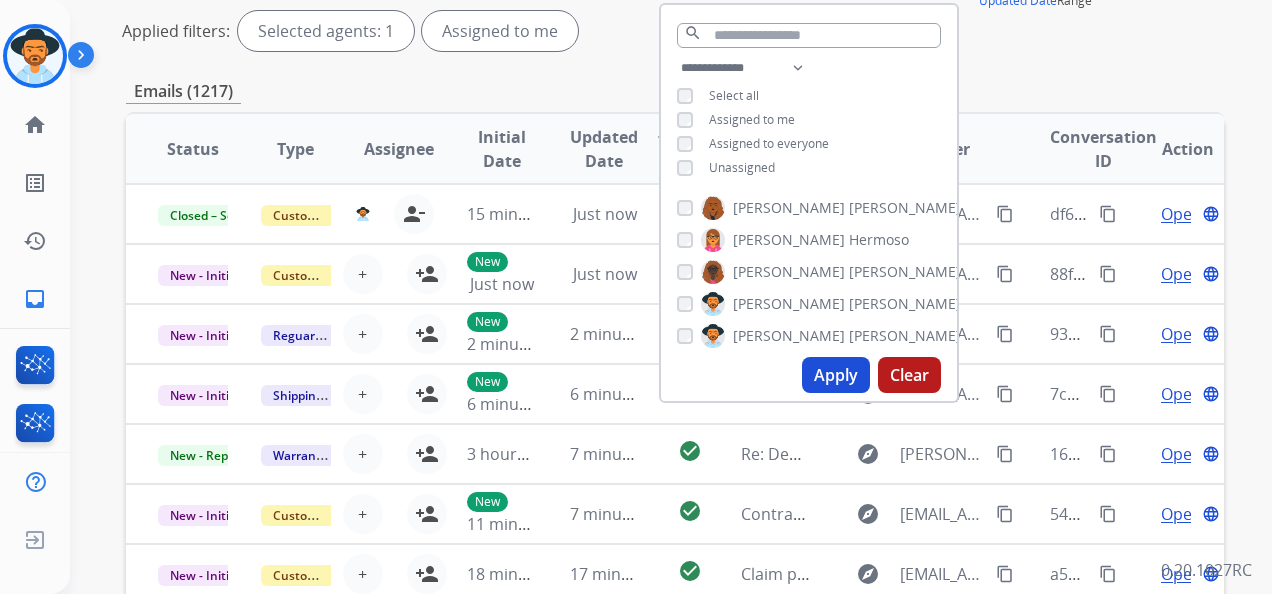click on "Apply" at bounding box center (836, 375) 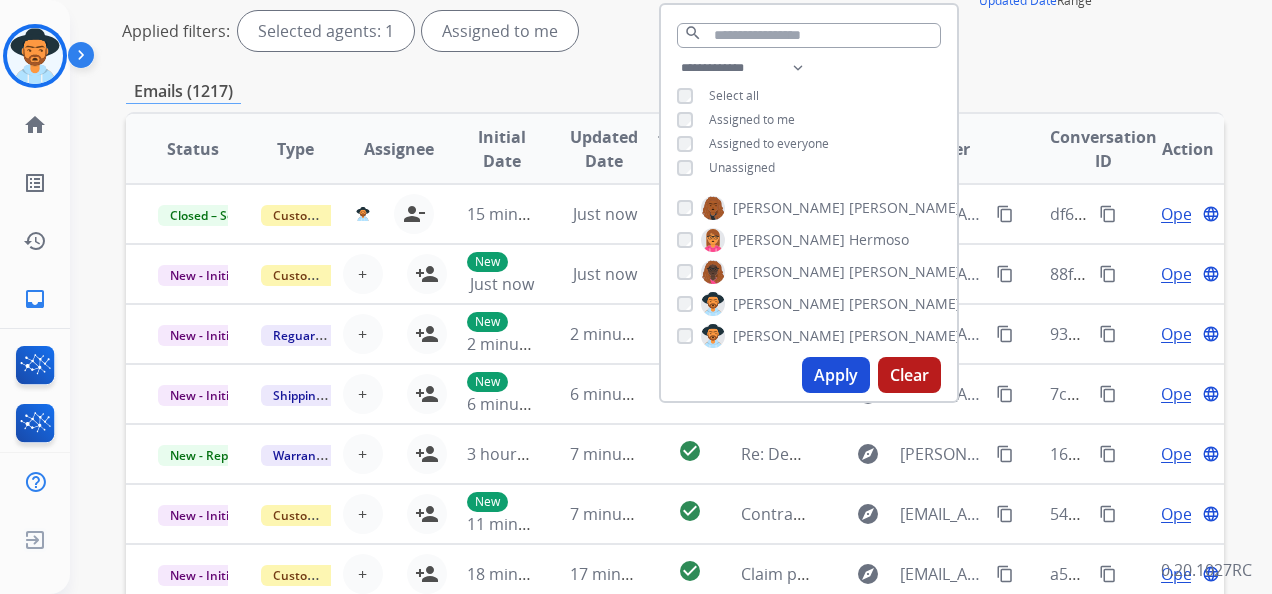 scroll, scrollTop: 0, scrollLeft: 0, axis: both 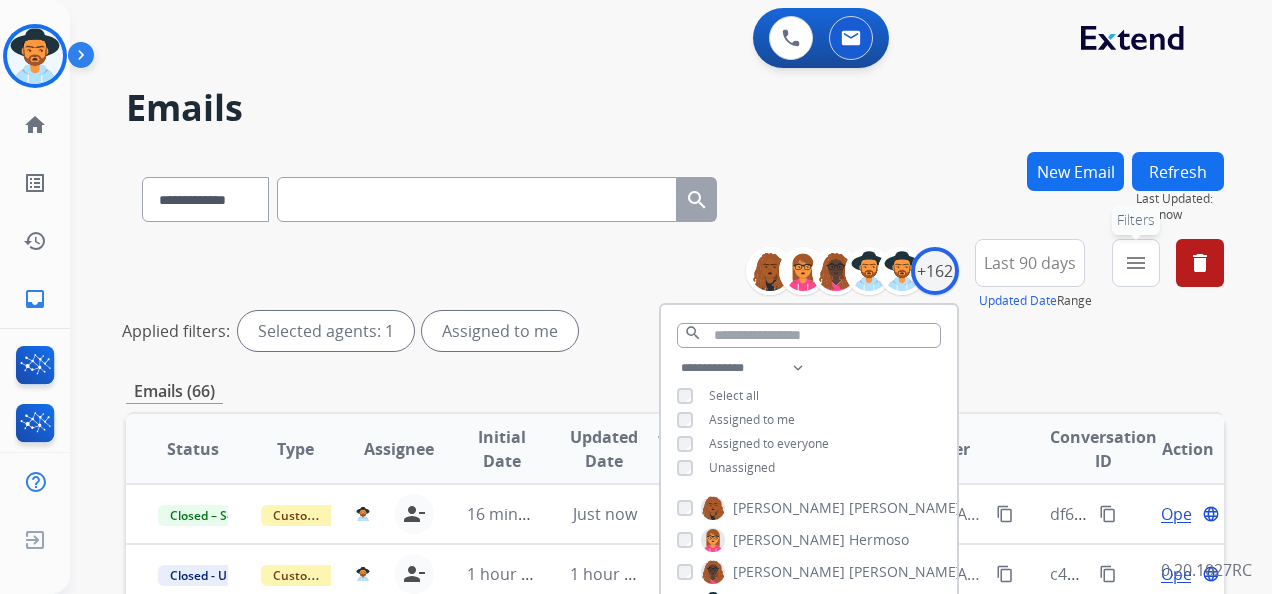 click on "menu" at bounding box center (1136, 263) 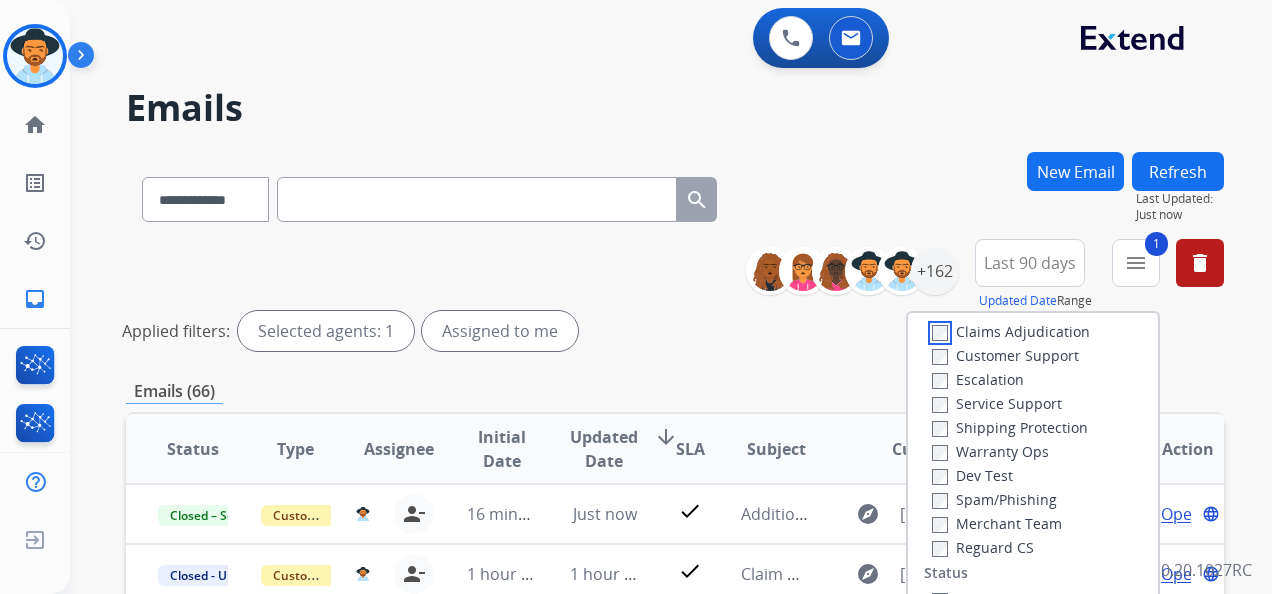 scroll, scrollTop: 0, scrollLeft: 0, axis: both 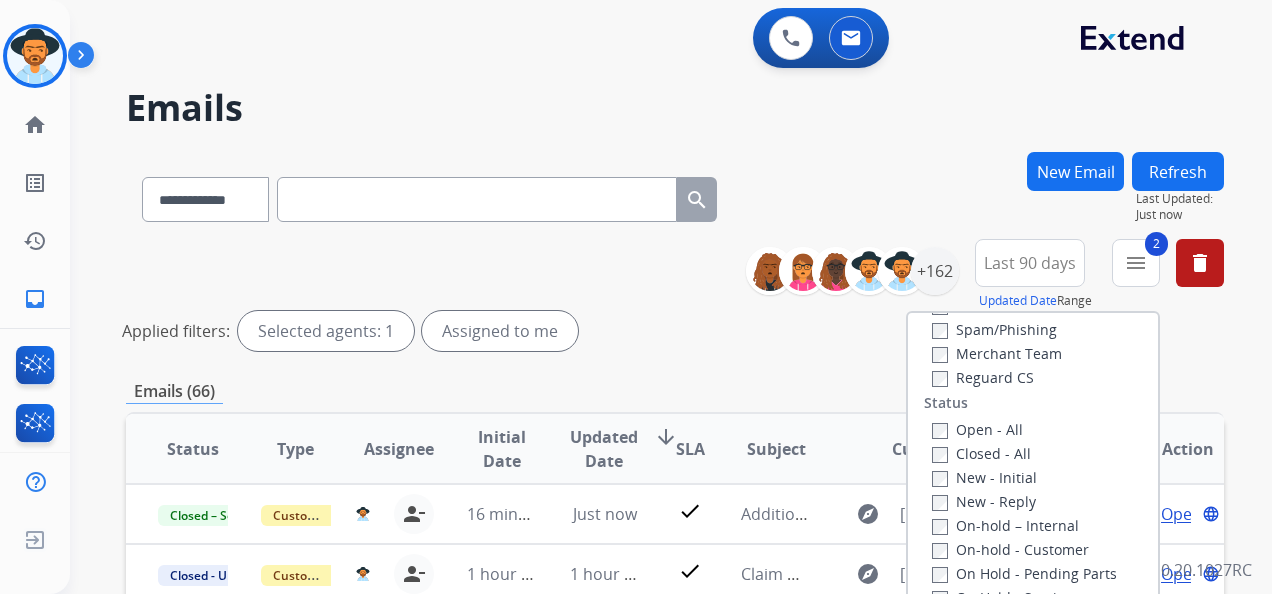 click on "Claims Adjudication   Customer Support   Escalation   Service Support   Shipping Protection   Warranty Ops   Dev Test   Spam/Phishing   Merchant Team   Reguard CS" at bounding box center (1007, 269) 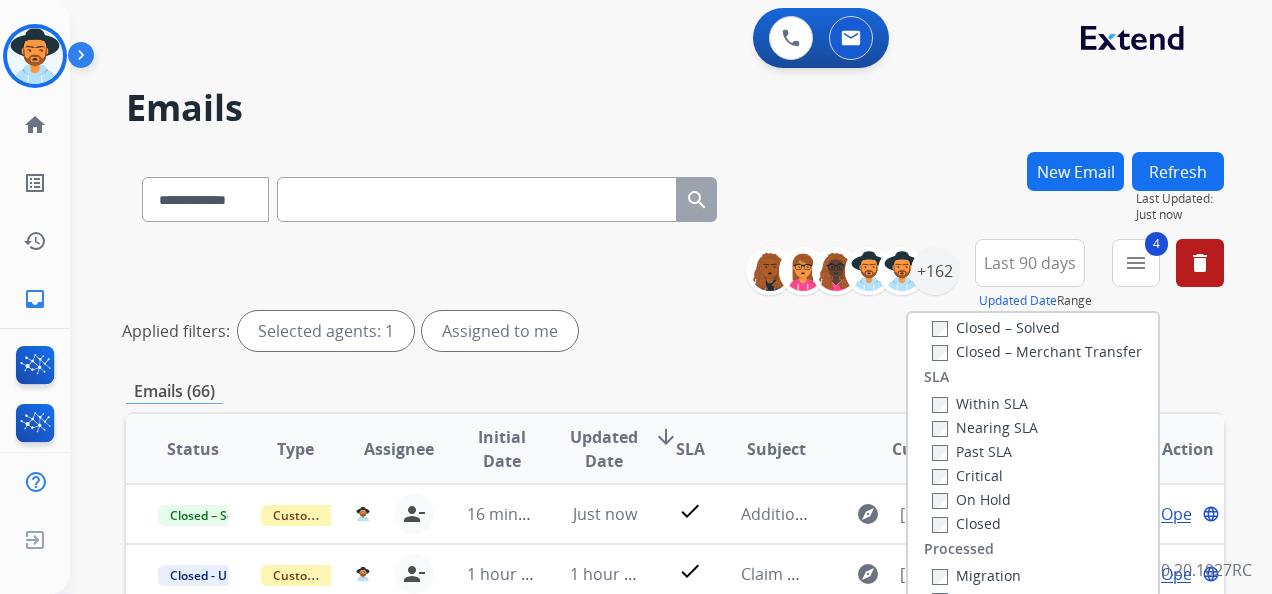 scroll, scrollTop: 528, scrollLeft: 0, axis: vertical 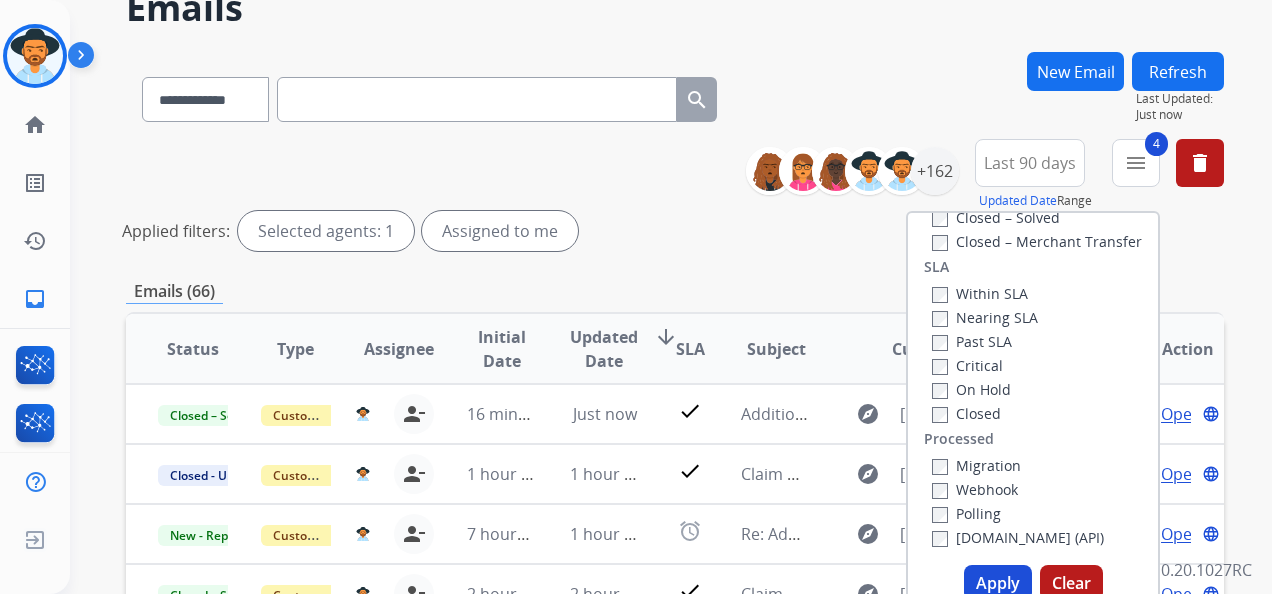 drag, startPoint x: 990, startPoint y: 576, endPoint x: 928, endPoint y: 520, distance: 83.546394 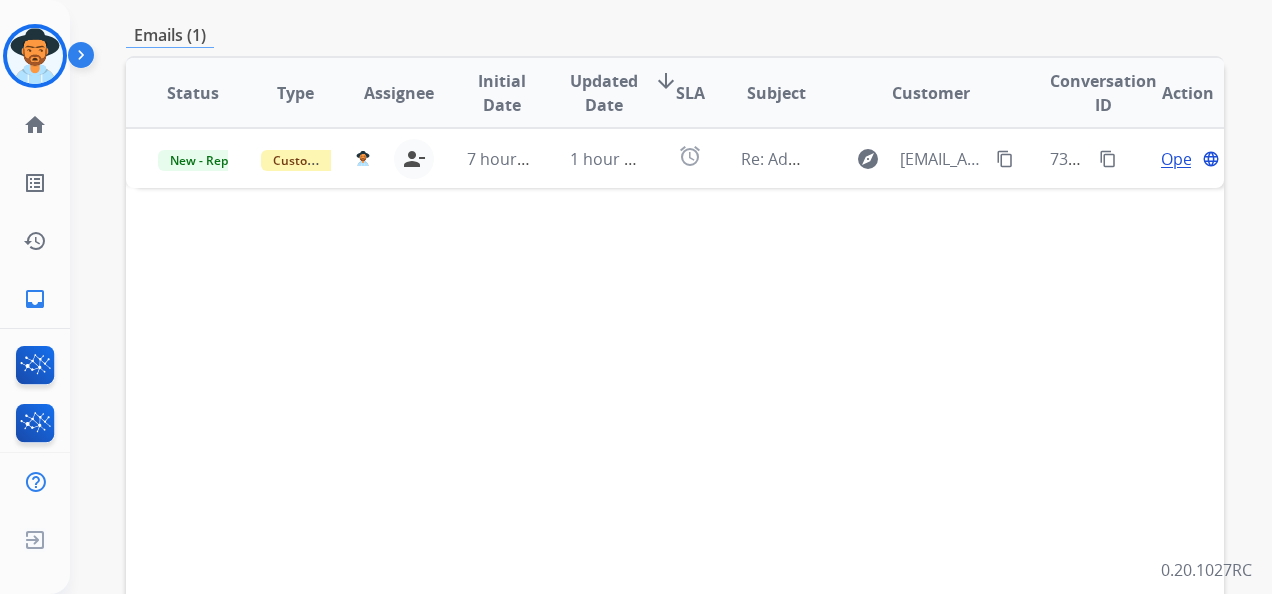 scroll, scrollTop: 400, scrollLeft: 0, axis: vertical 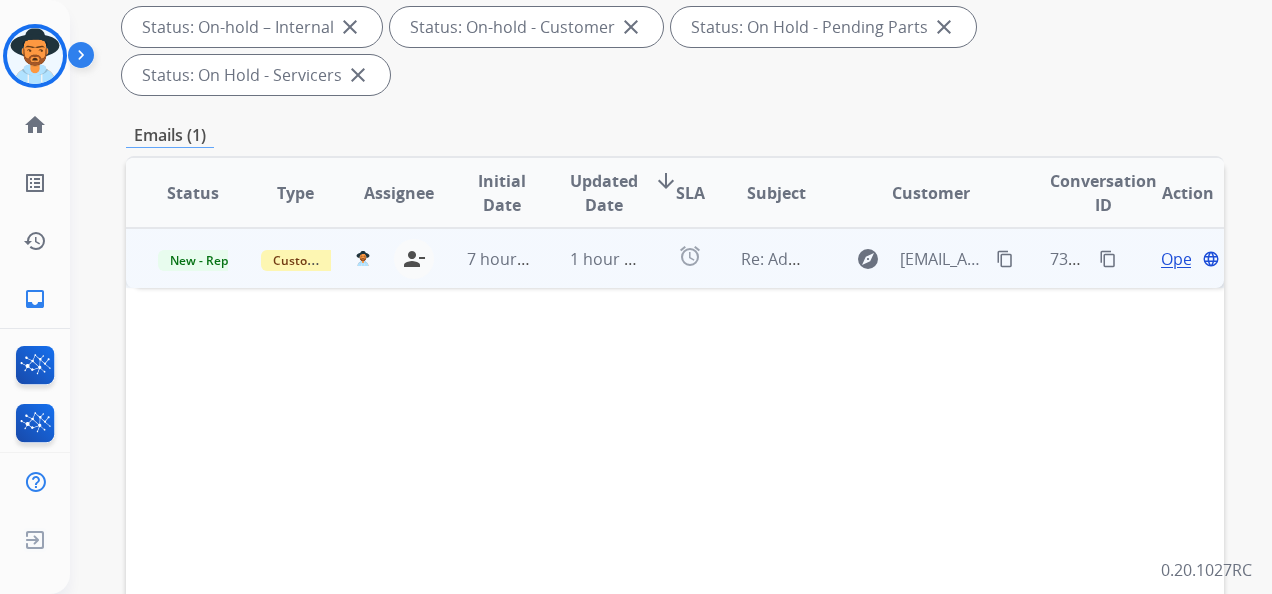 click on "Open" at bounding box center [1181, 259] 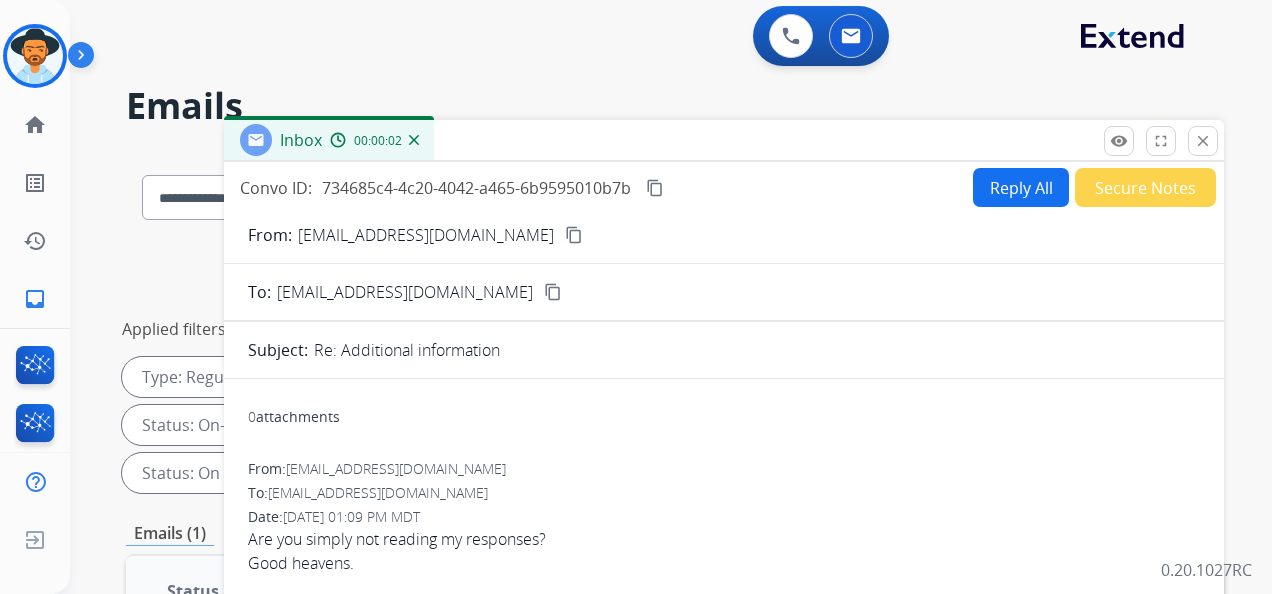 scroll, scrollTop: 0, scrollLeft: 0, axis: both 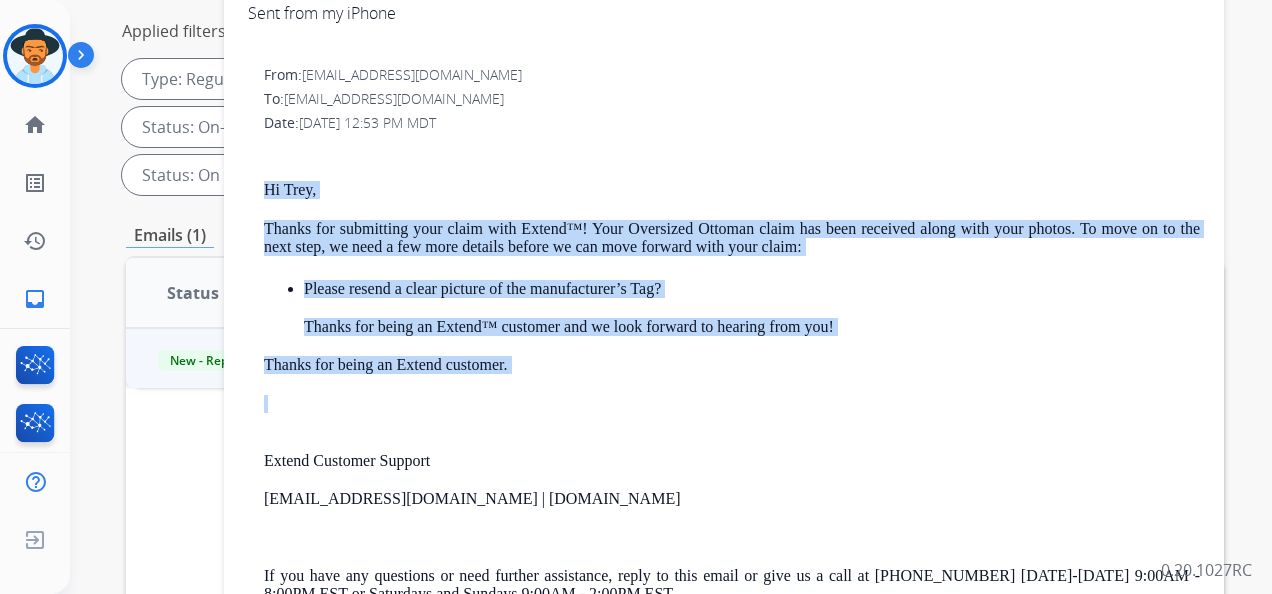 drag, startPoint x: 262, startPoint y: 187, endPoint x: 542, endPoint y: 378, distance: 338.941 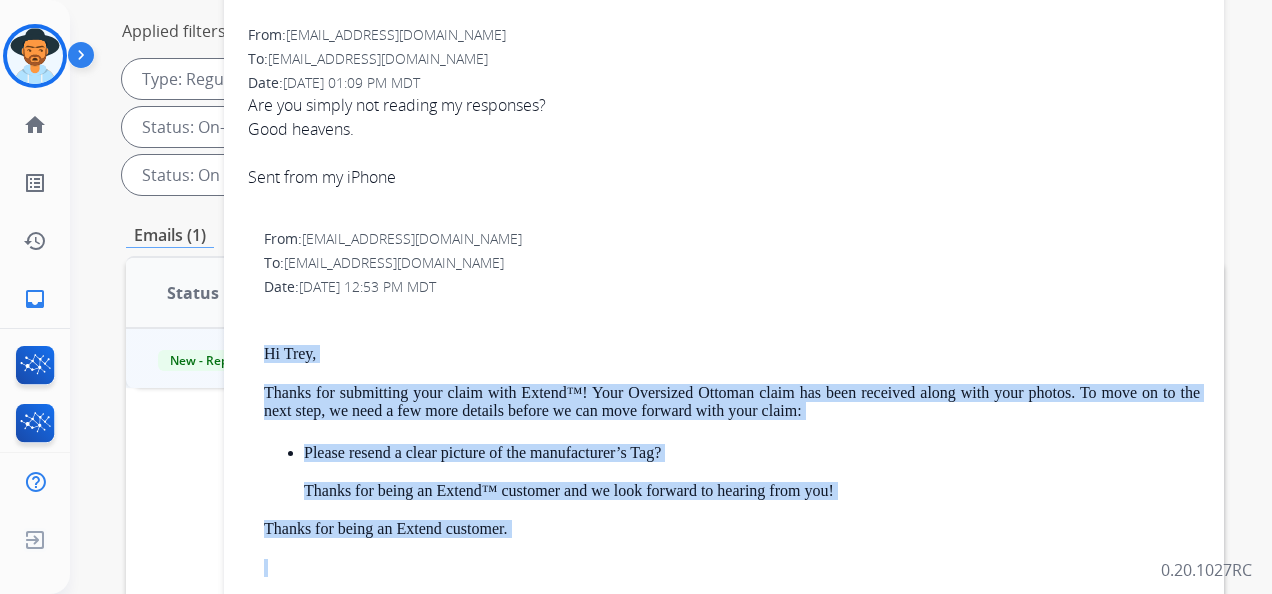 scroll, scrollTop: 0, scrollLeft: 0, axis: both 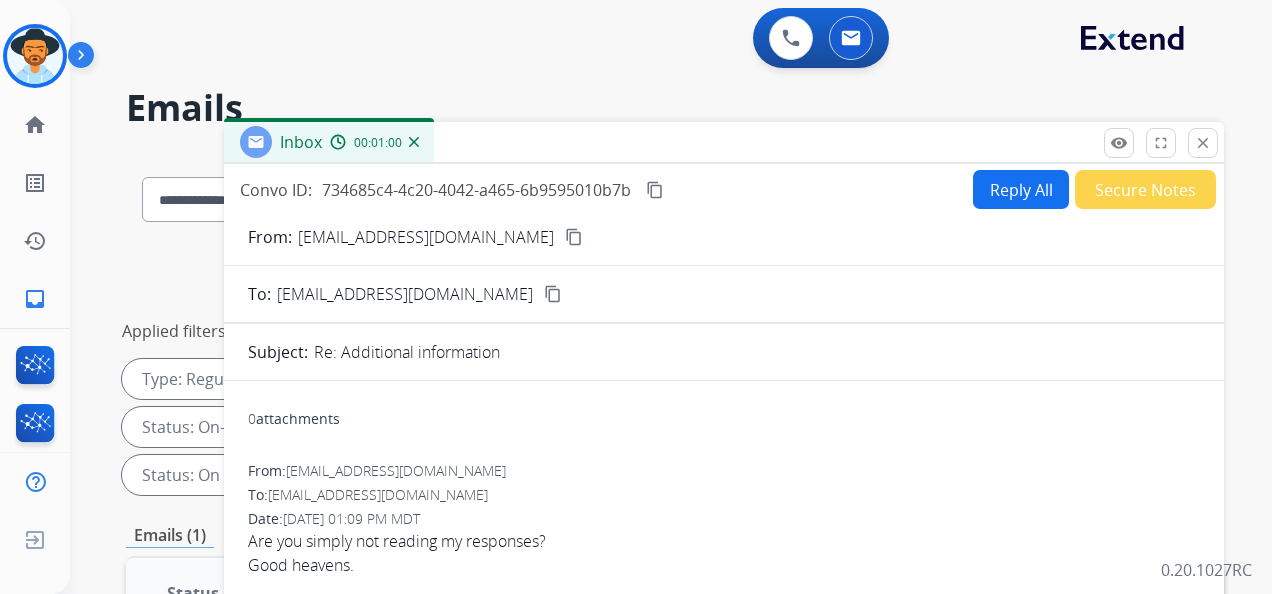click on "Reply All" at bounding box center (1021, 189) 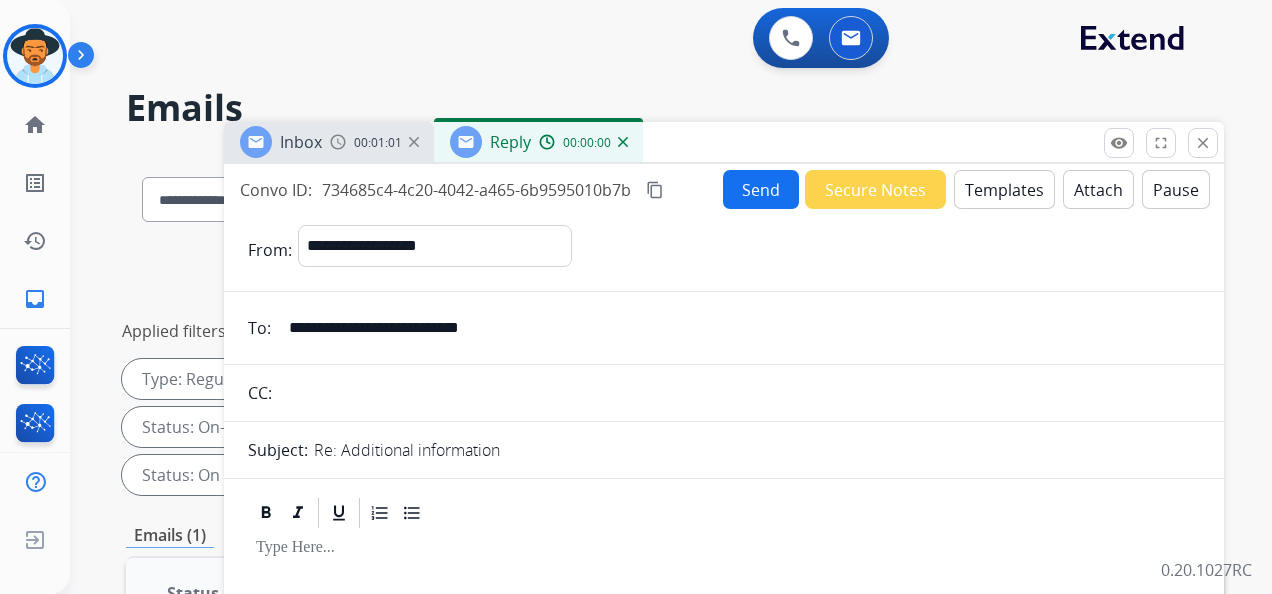 click on "Templates" at bounding box center (1004, 189) 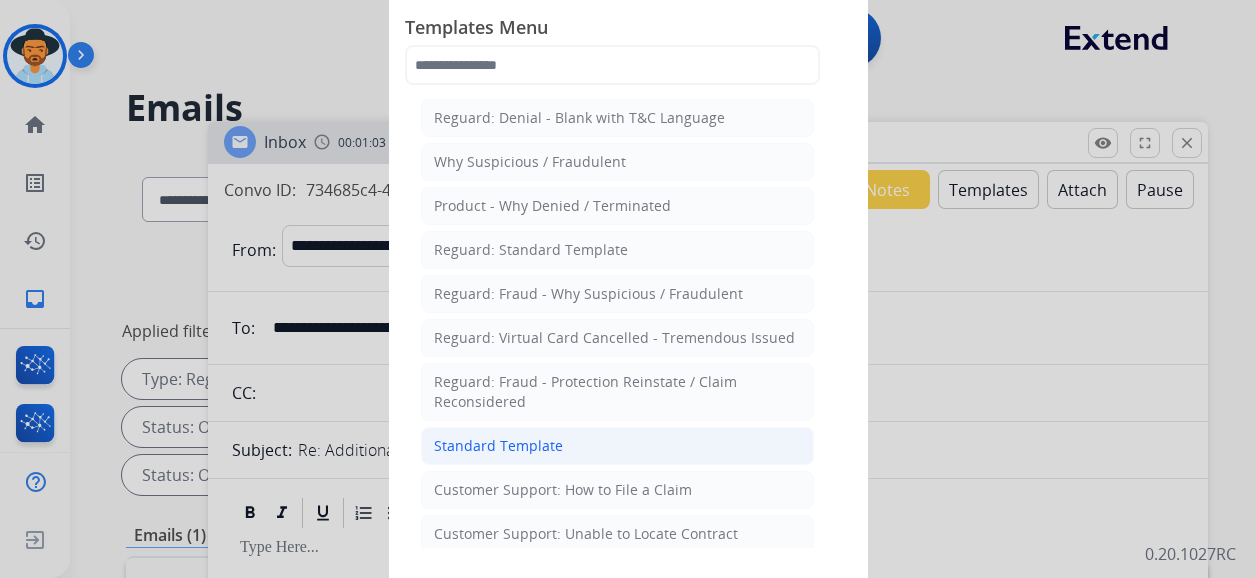 click on "Standard Template" 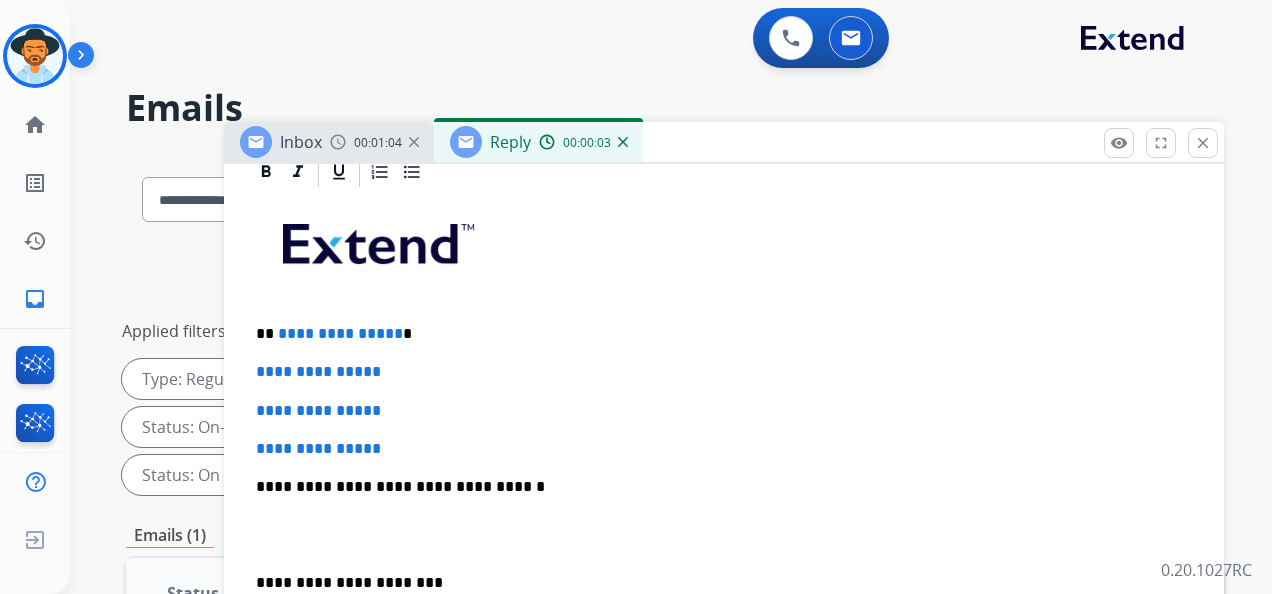 scroll, scrollTop: 500, scrollLeft: 0, axis: vertical 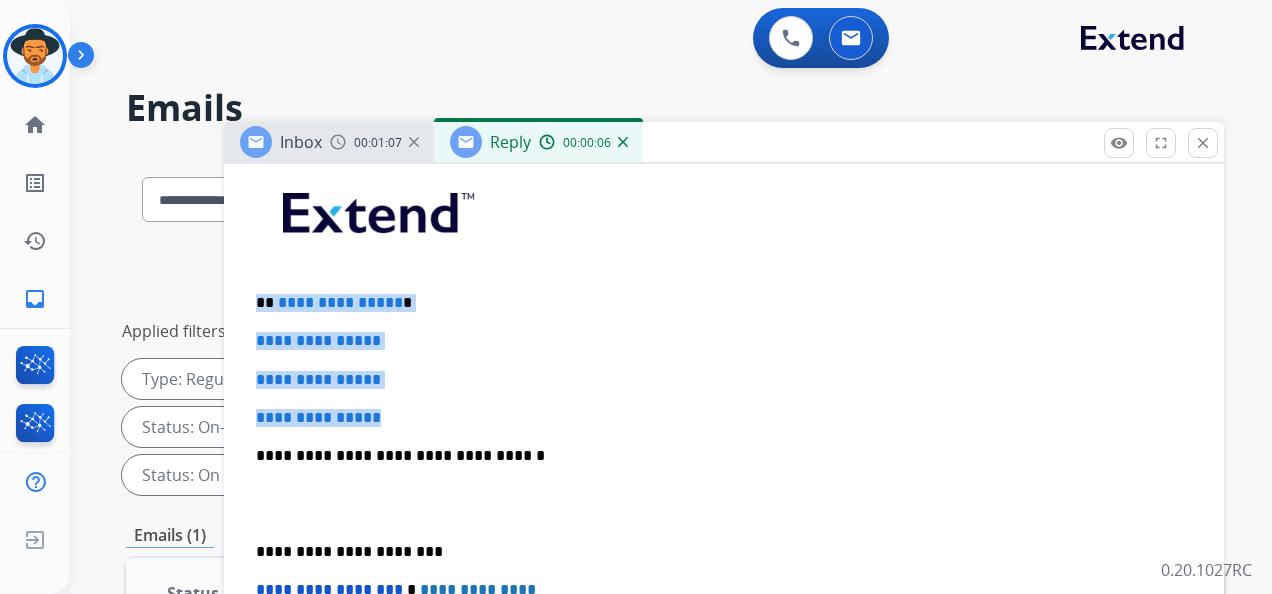 drag, startPoint x: 410, startPoint y: 412, endPoint x: 260, endPoint y: 300, distance: 187.20042 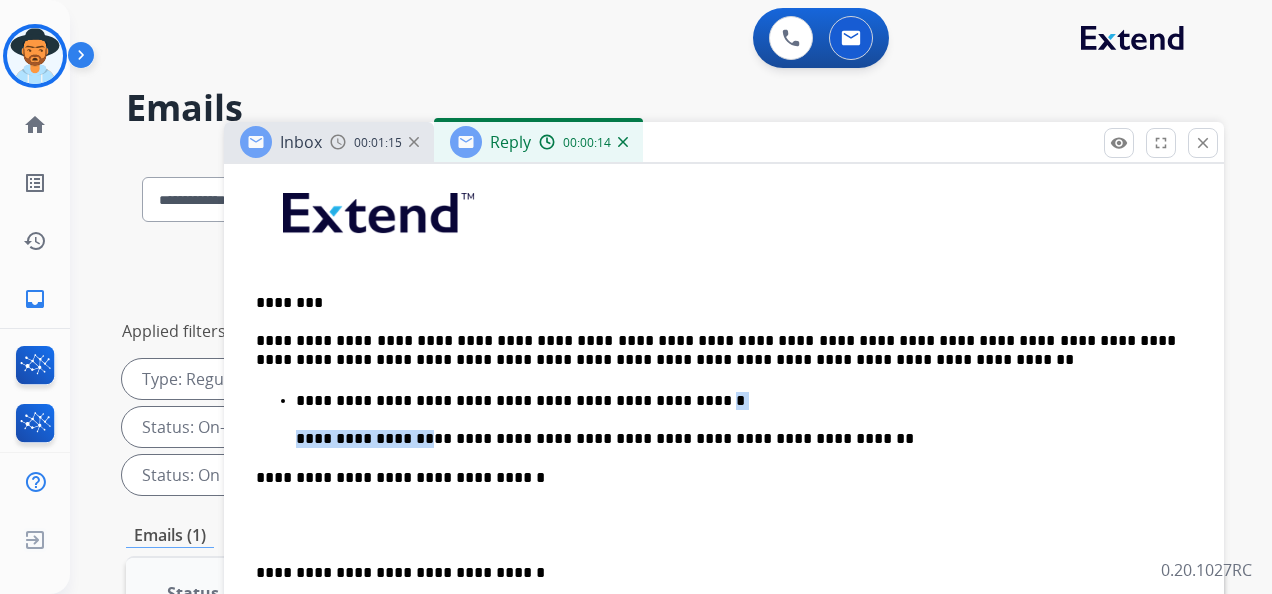 drag, startPoint x: 643, startPoint y: 400, endPoint x: 405, endPoint y: 406, distance: 238.07562 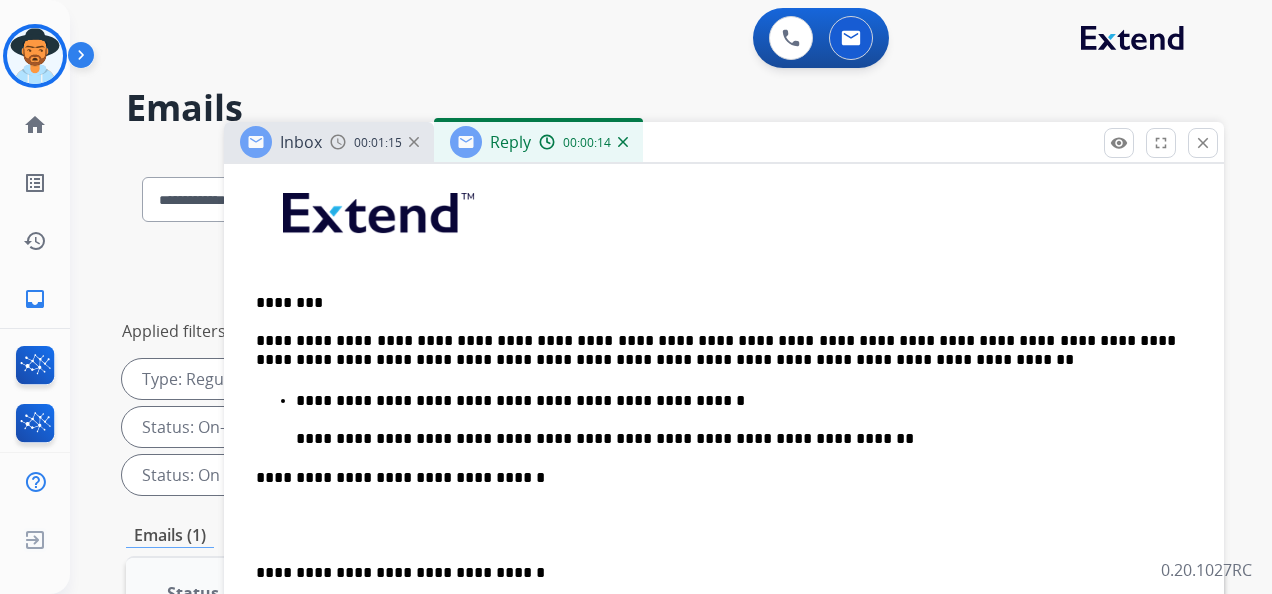 click on "**********" at bounding box center (736, 401) 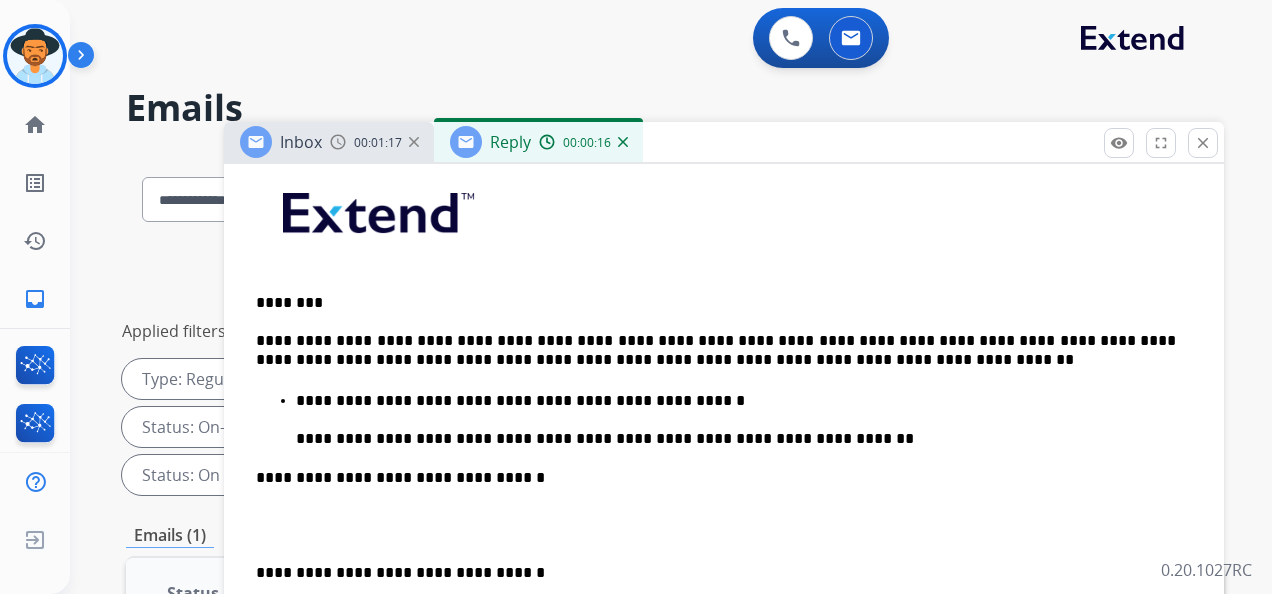 drag, startPoint x: 841, startPoint y: 410, endPoint x: 827, endPoint y: 404, distance: 15.231546 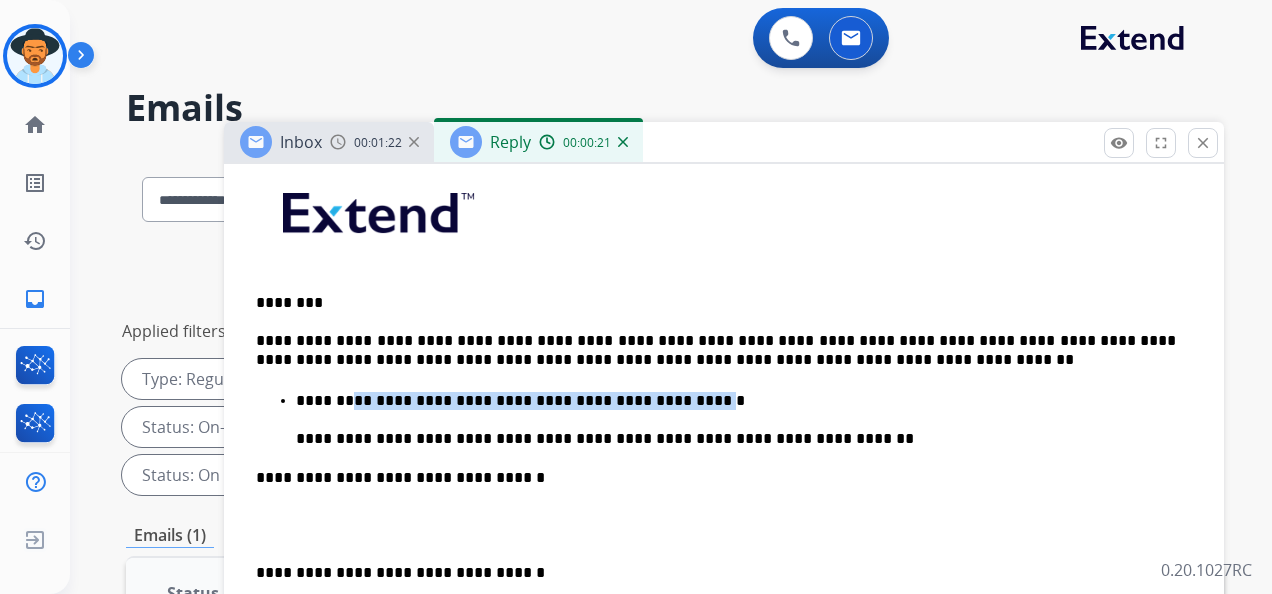 drag, startPoint x: 645, startPoint y: 398, endPoint x: 343, endPoint y: 396, distance: 302.00662 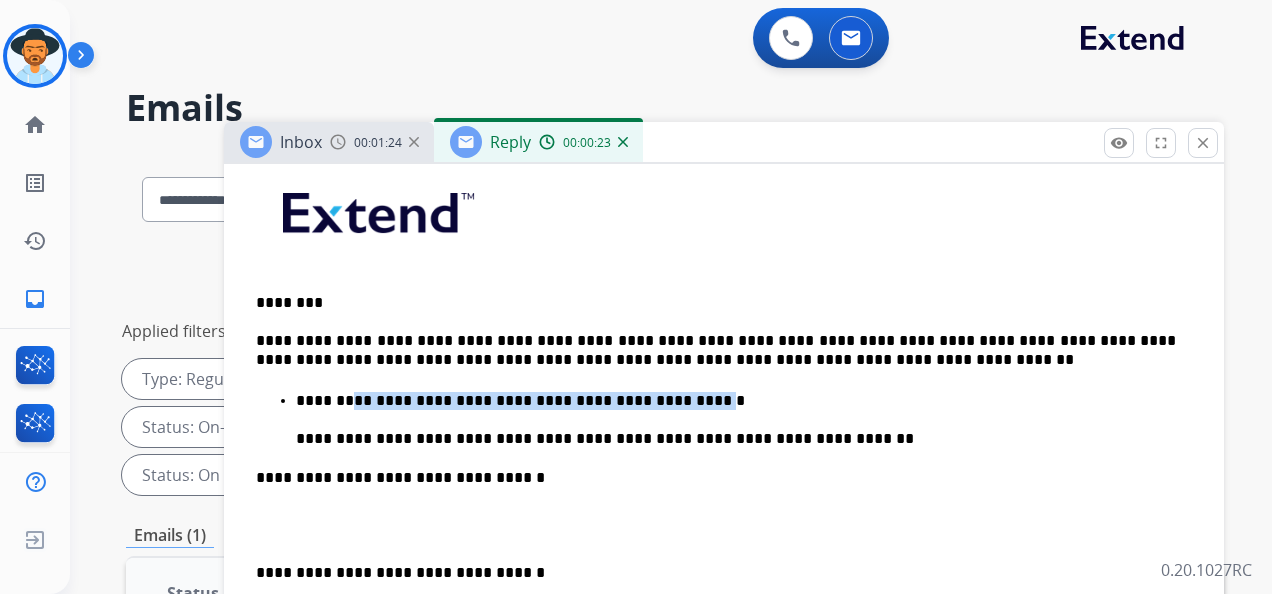 type 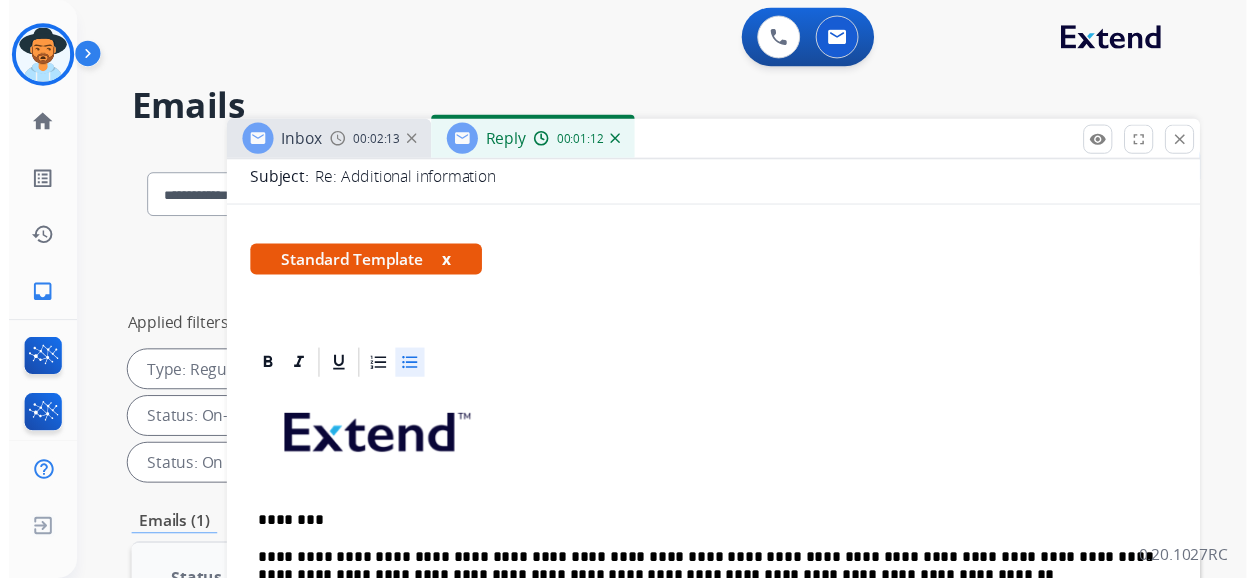 scroll, scrollTop: 0, scrollLeft: 0, axis: both 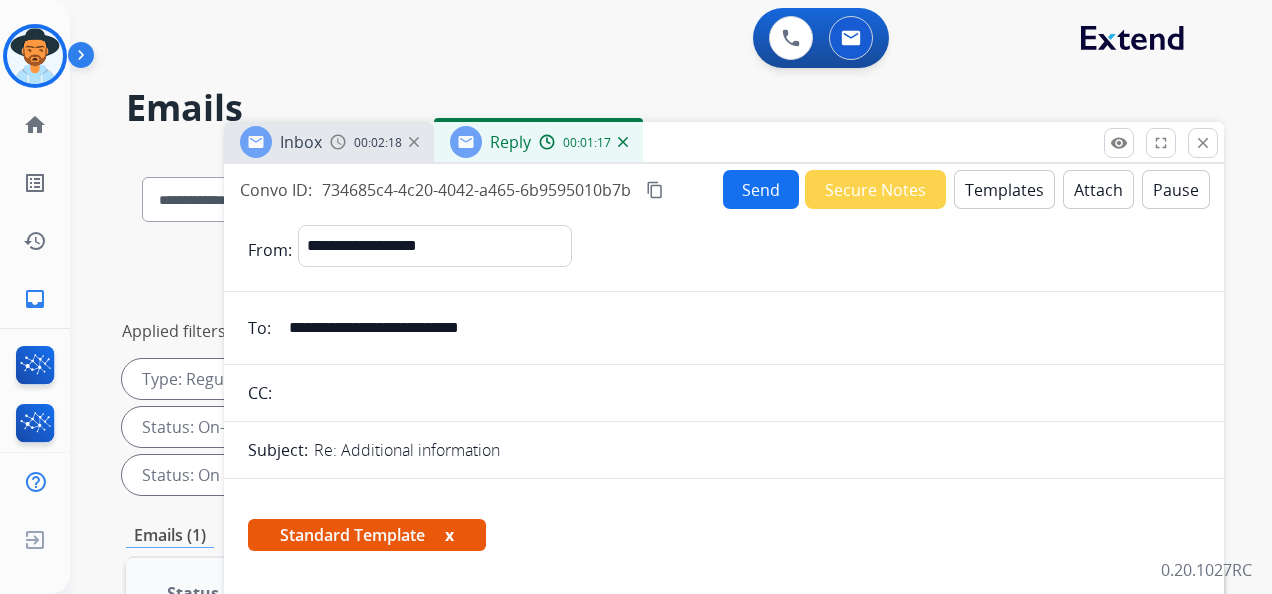 drag, startPoint x: 543, startPoint y: 326, endPoint x: 292, endPoint y: 307, distance: 251.7181 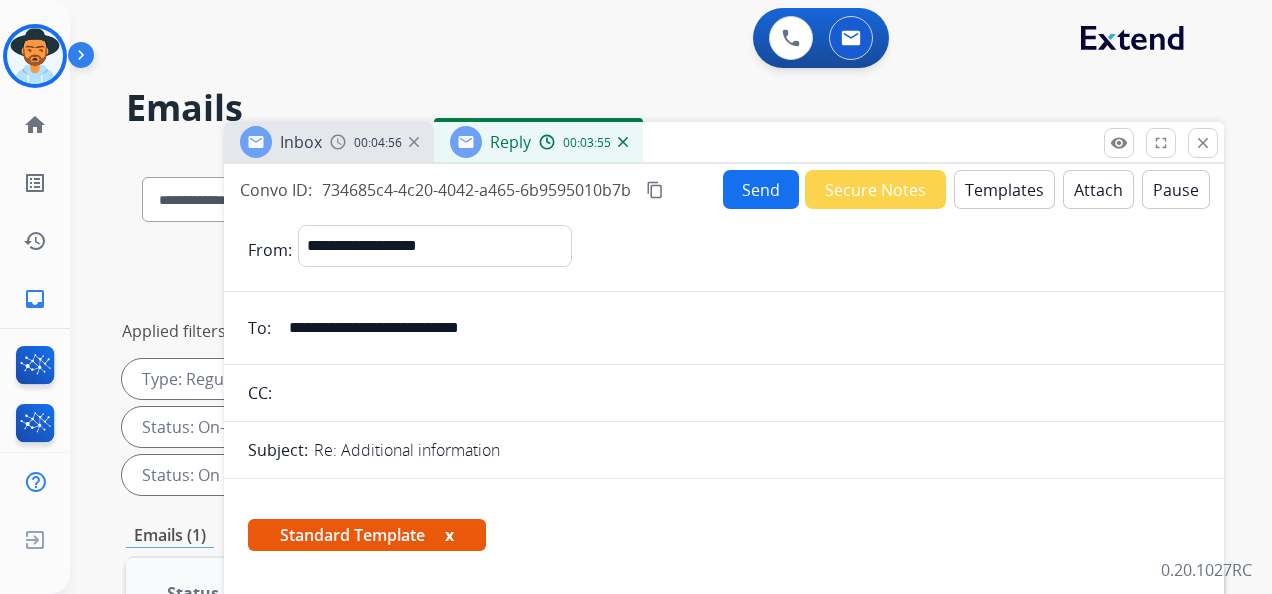 drag, startPoint x: 1234, startPoint y: 65, endPoint x: 1076, endPoint y: 112, distance: 164.84235 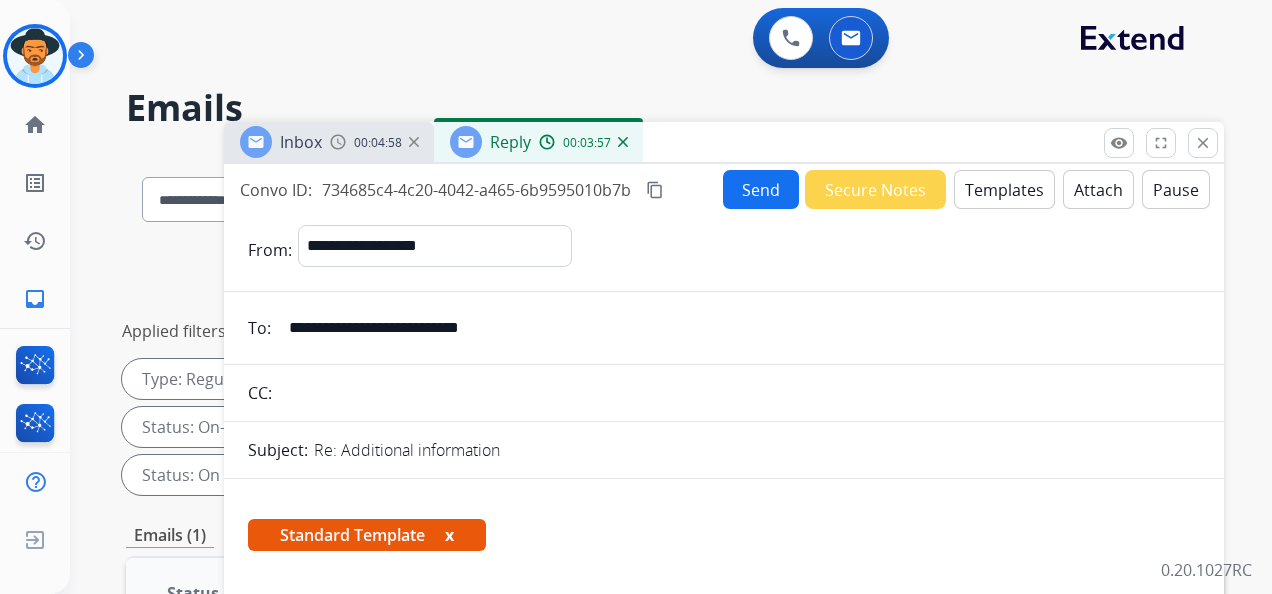 click on "Send" at bounding box center (761, 189) 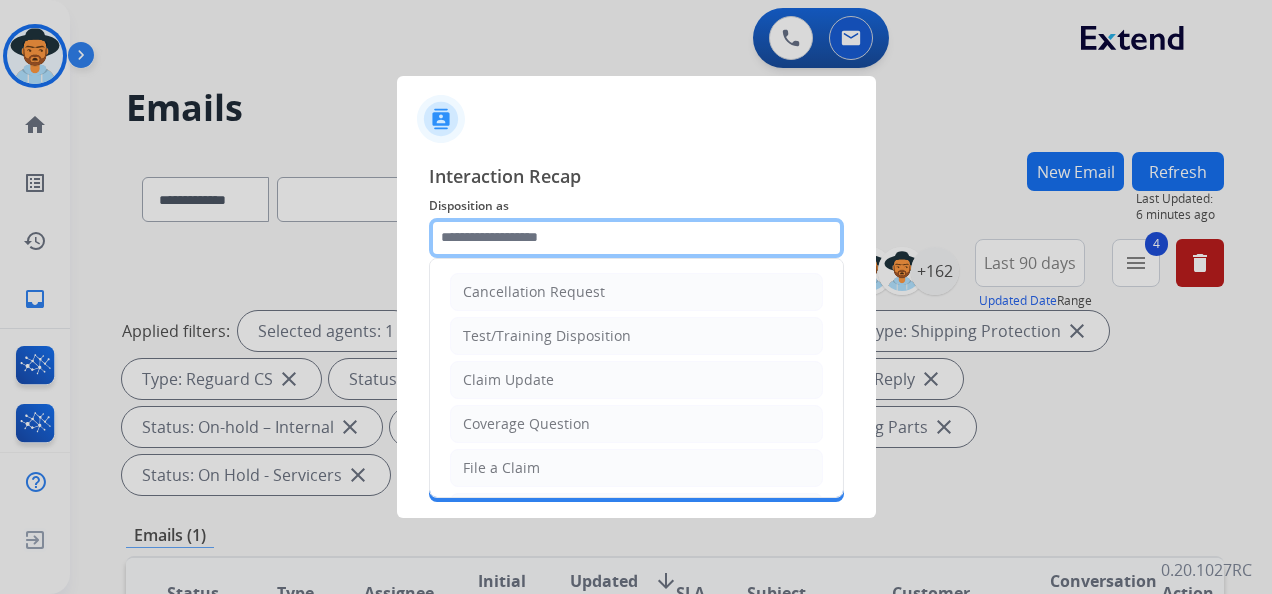 click 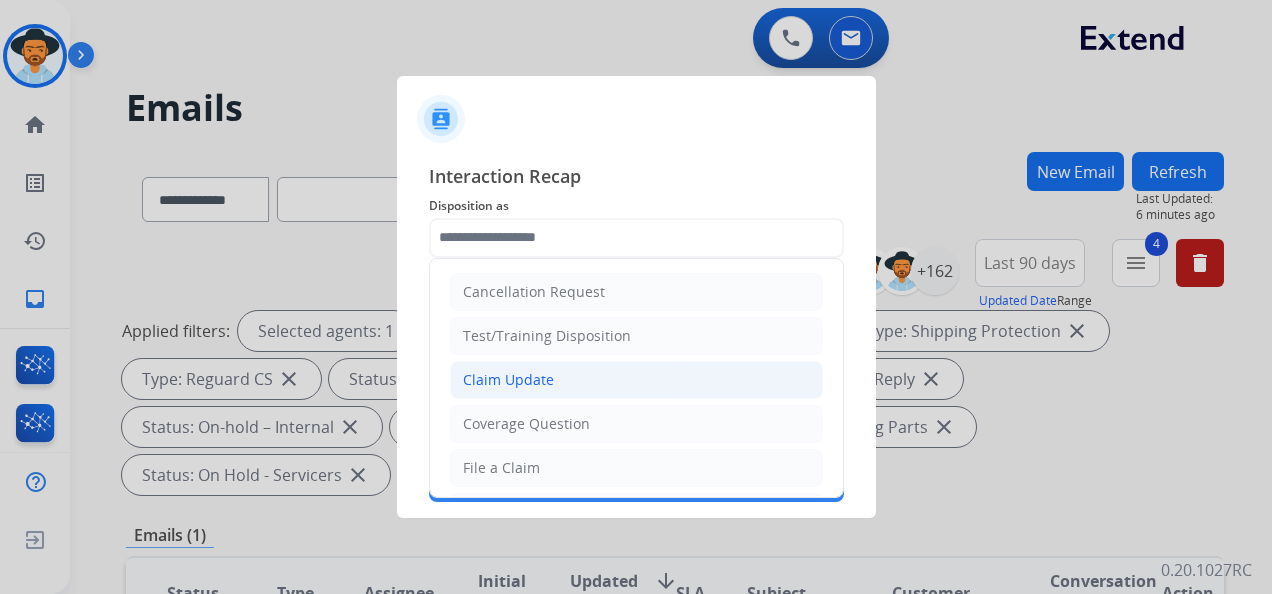 click on "Claim Update" 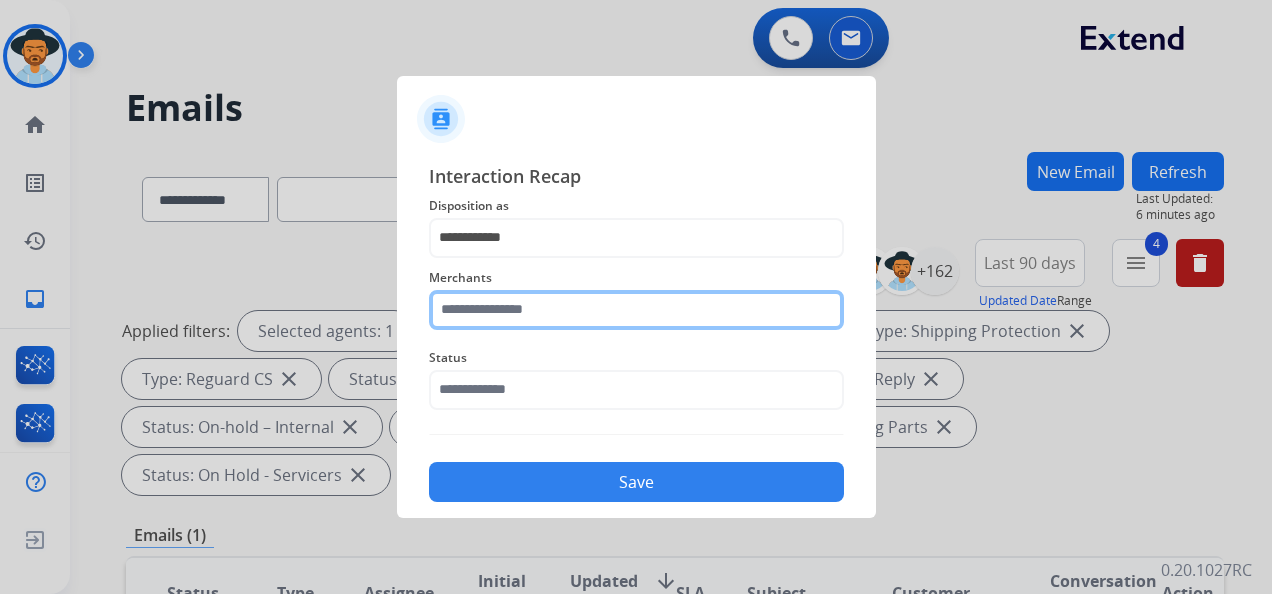 click 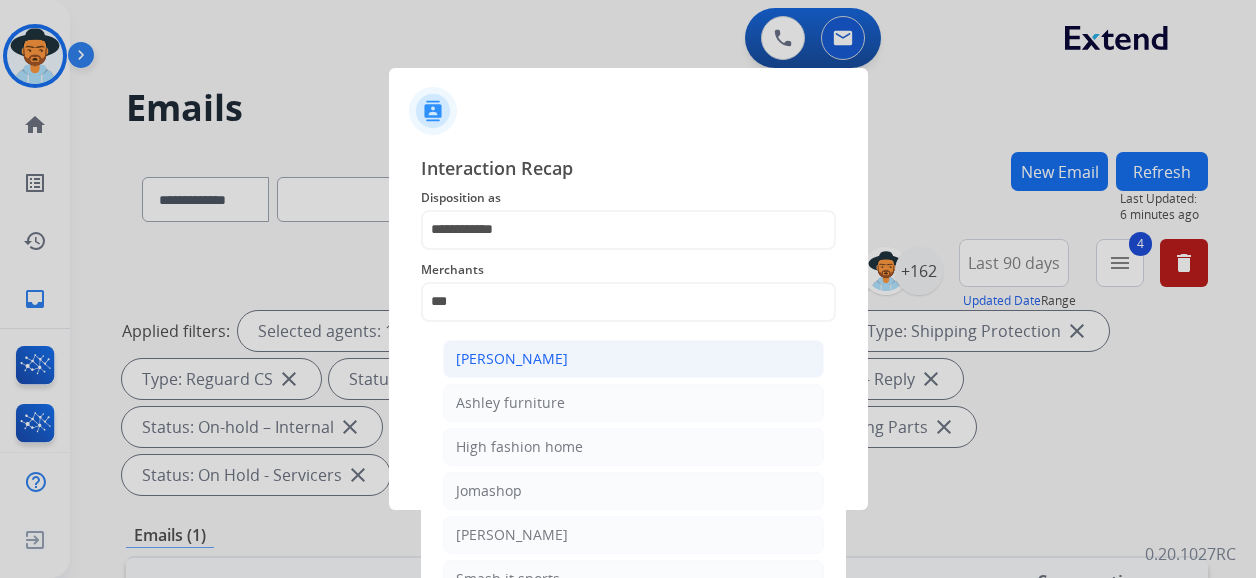 click on "[PERSON_NAME]" 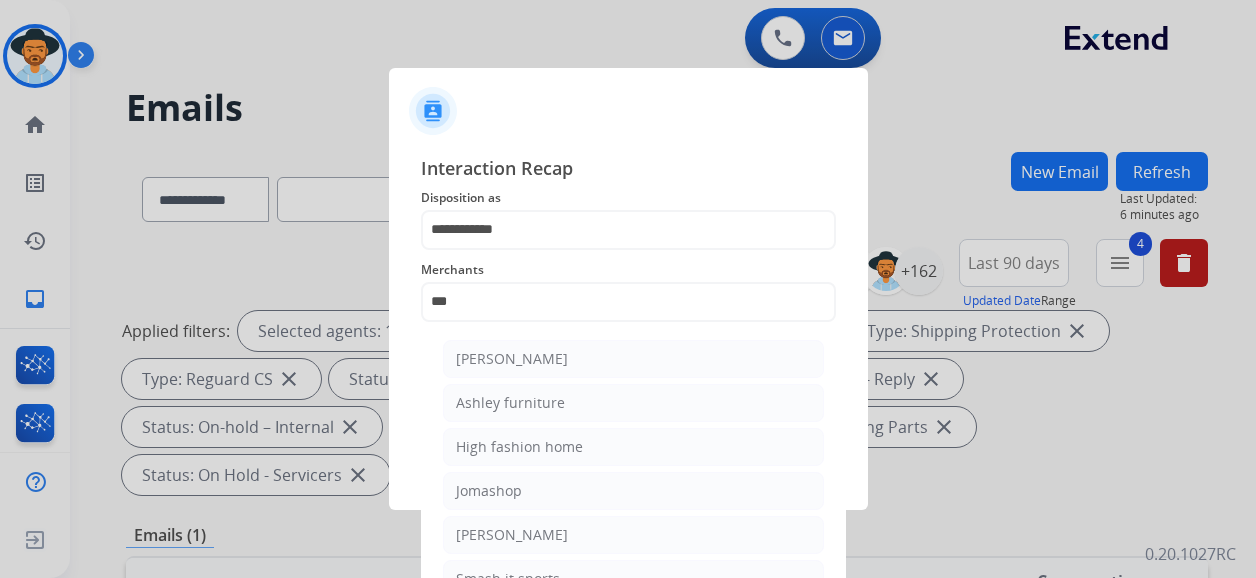type on "**********" 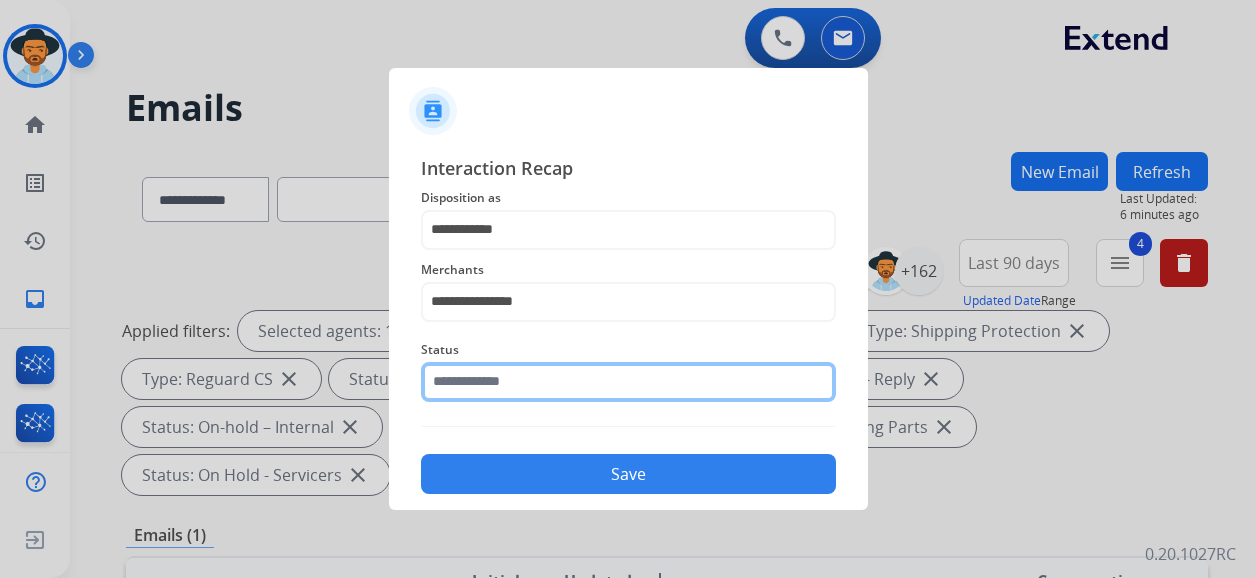 click 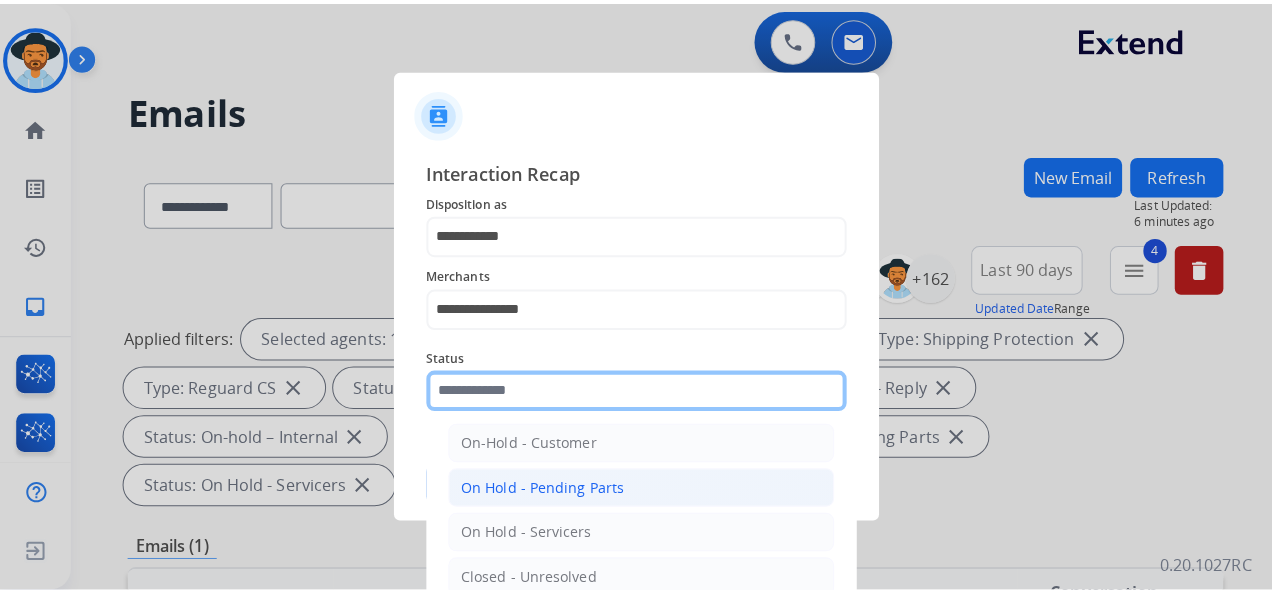 scroll, scrollTop: 114, scrollLeft: 0, axis: vertical 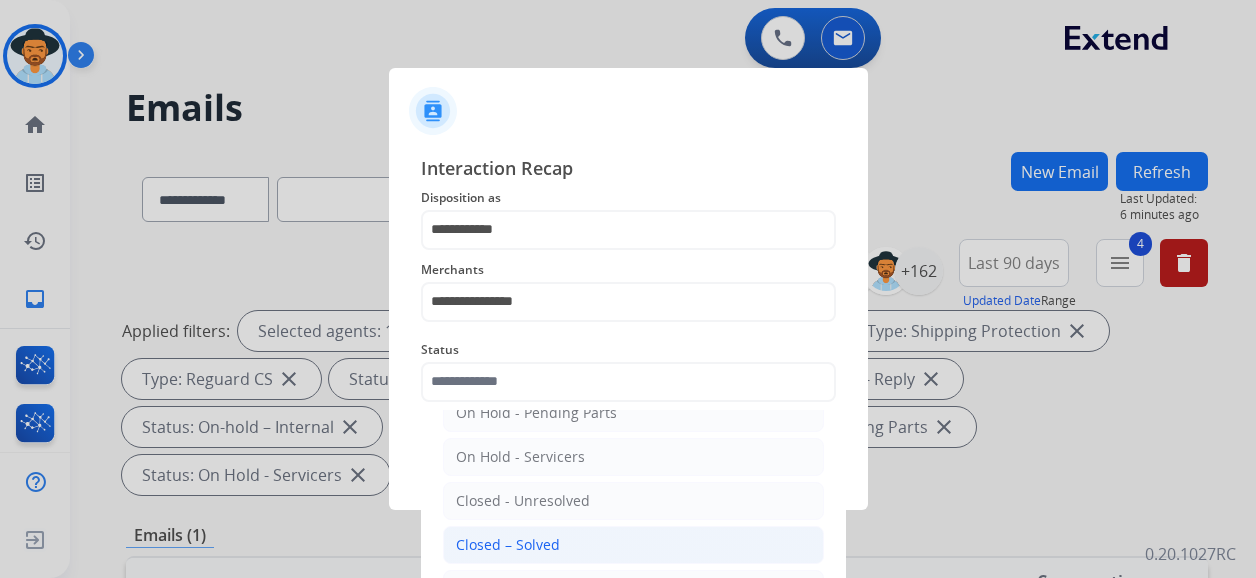 click on "Closed – Solved" 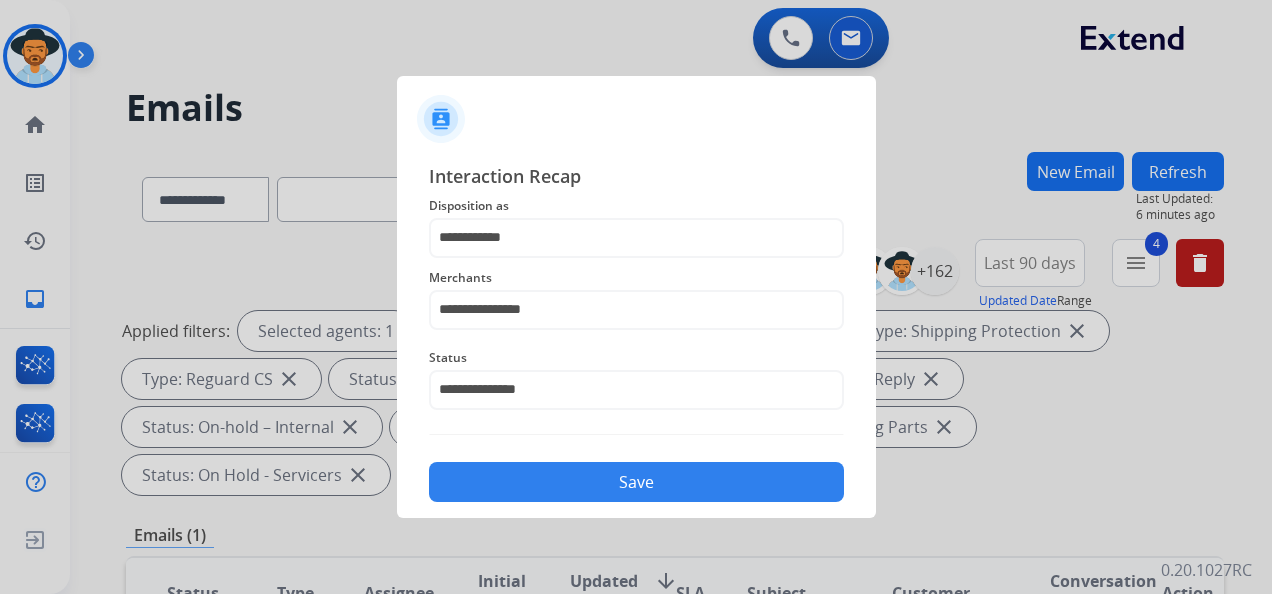 click on "Save" 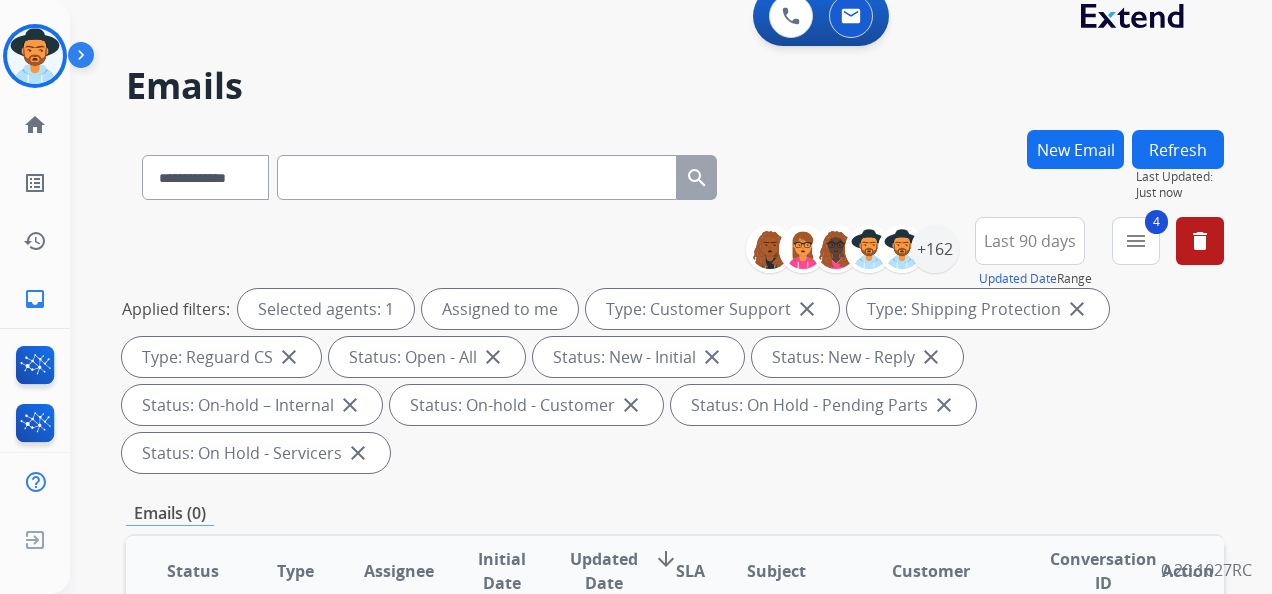 scroll, scrollTop: 0, scrollLeft: 0, axis: both 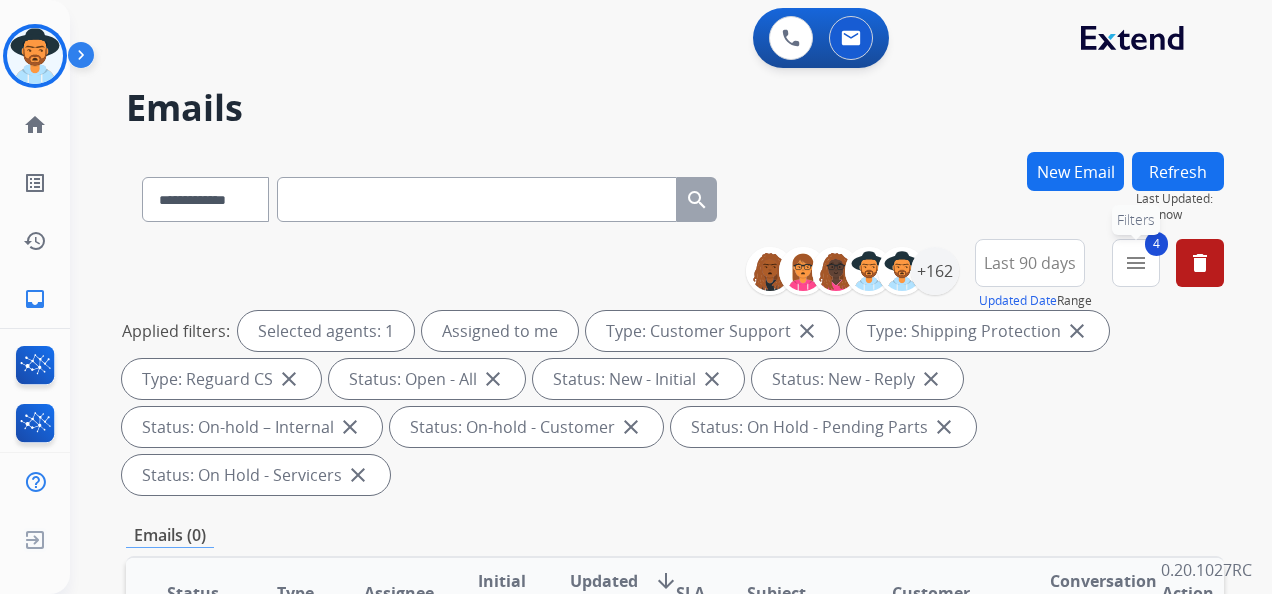 click on "menu" at bounding box center [1136, 263] 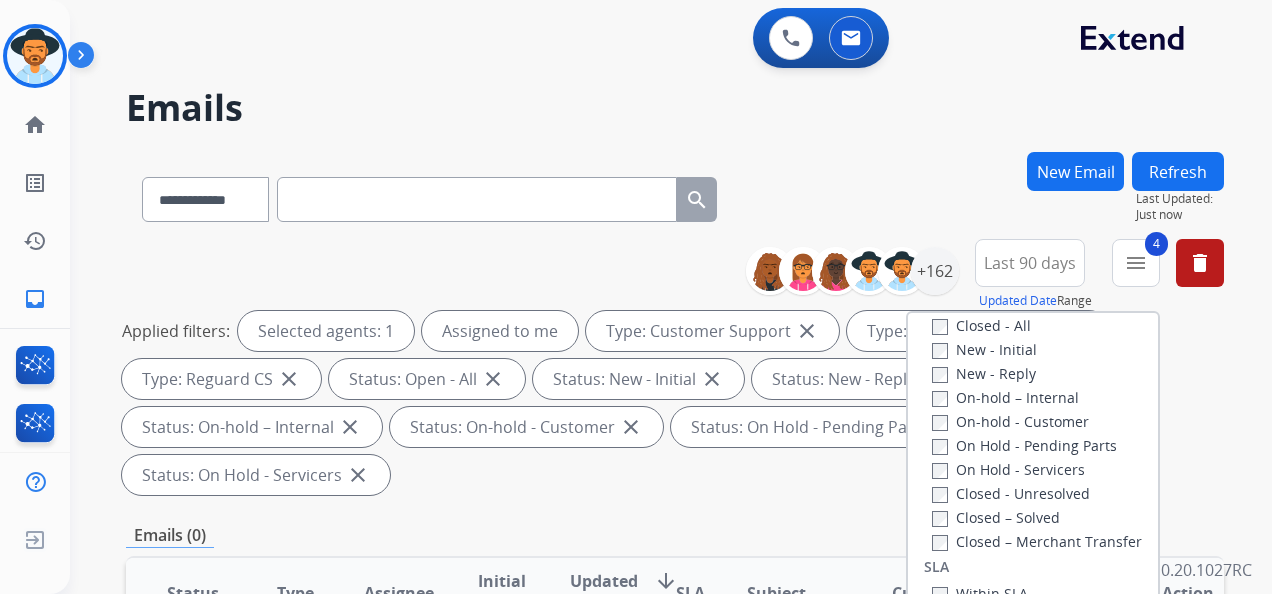 scroll, scrollTop: 228, scrollLeft: 0, axis: vertical 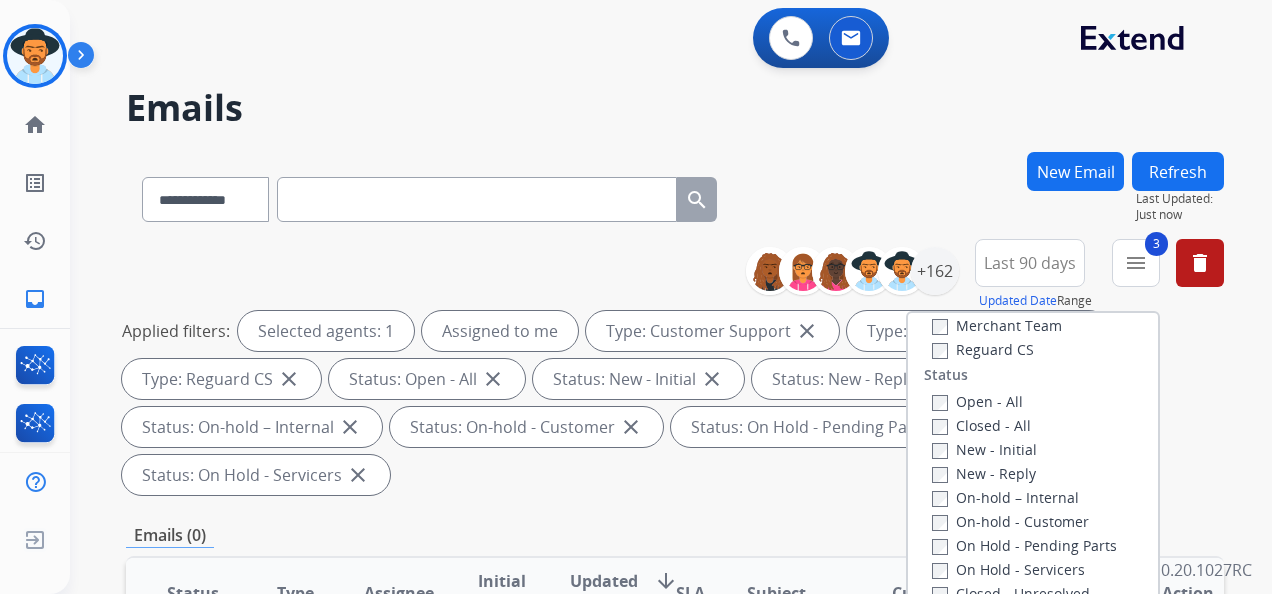 click on "Closed - All" at bounding box center (981, 425) 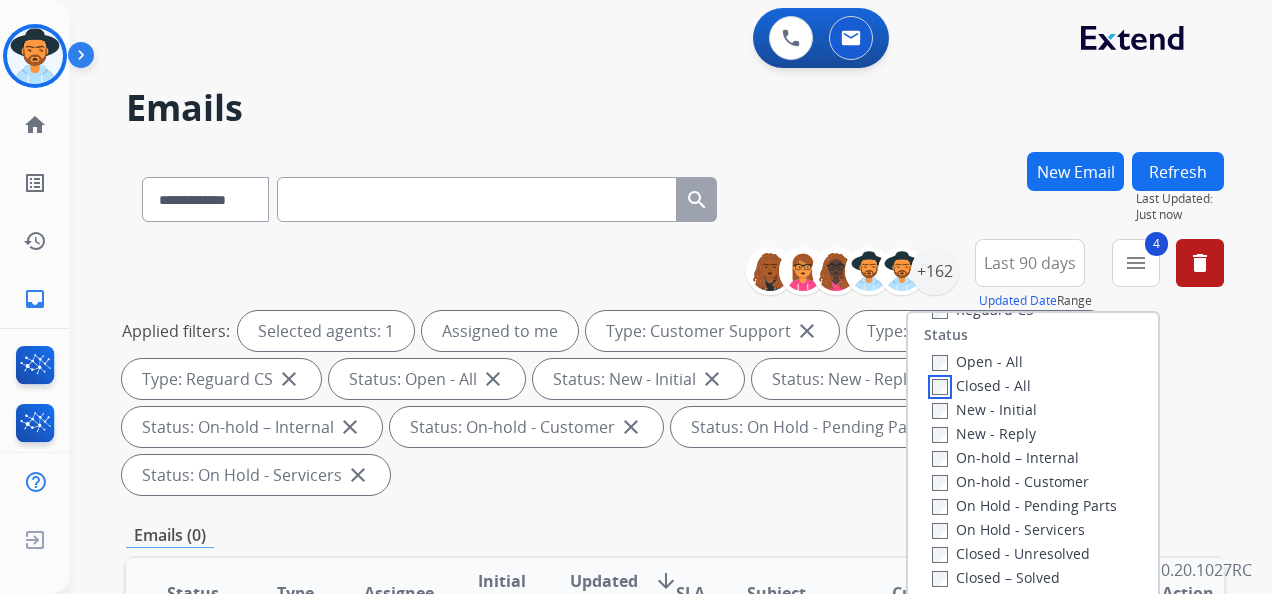 scroll, scrollTop: 528, scrollLeft: 0, axis: vertical 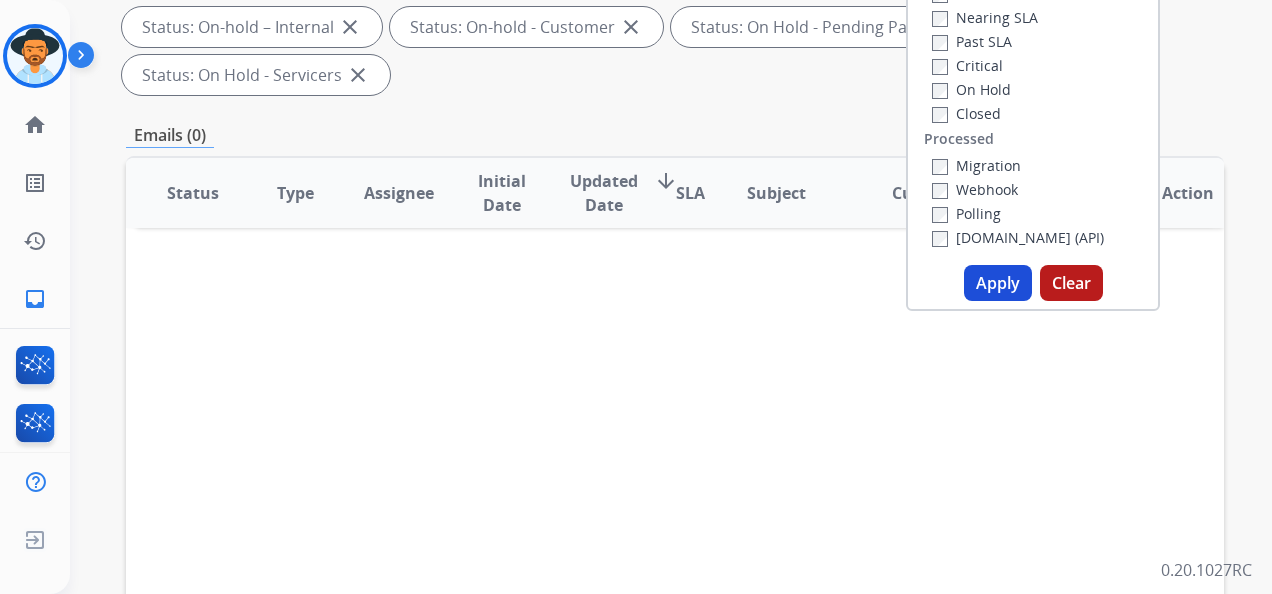 click on "Apply" at bounding box center (998, 283) 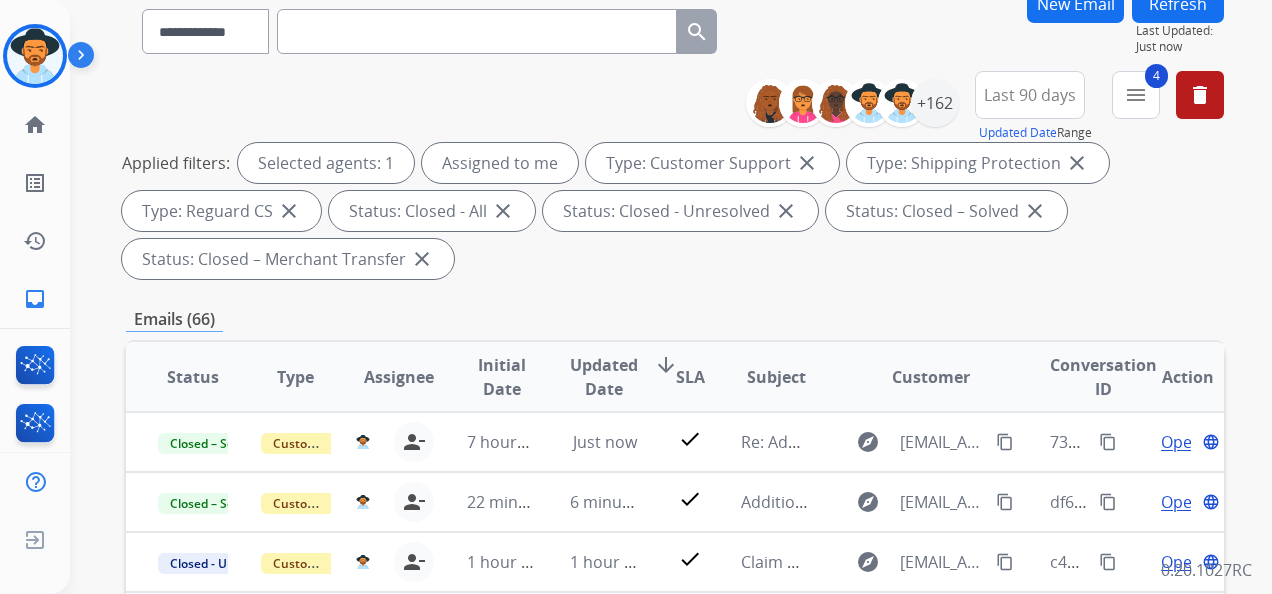 scroll, scrollTop: 400, scrollLeft: 0, axis: vertical 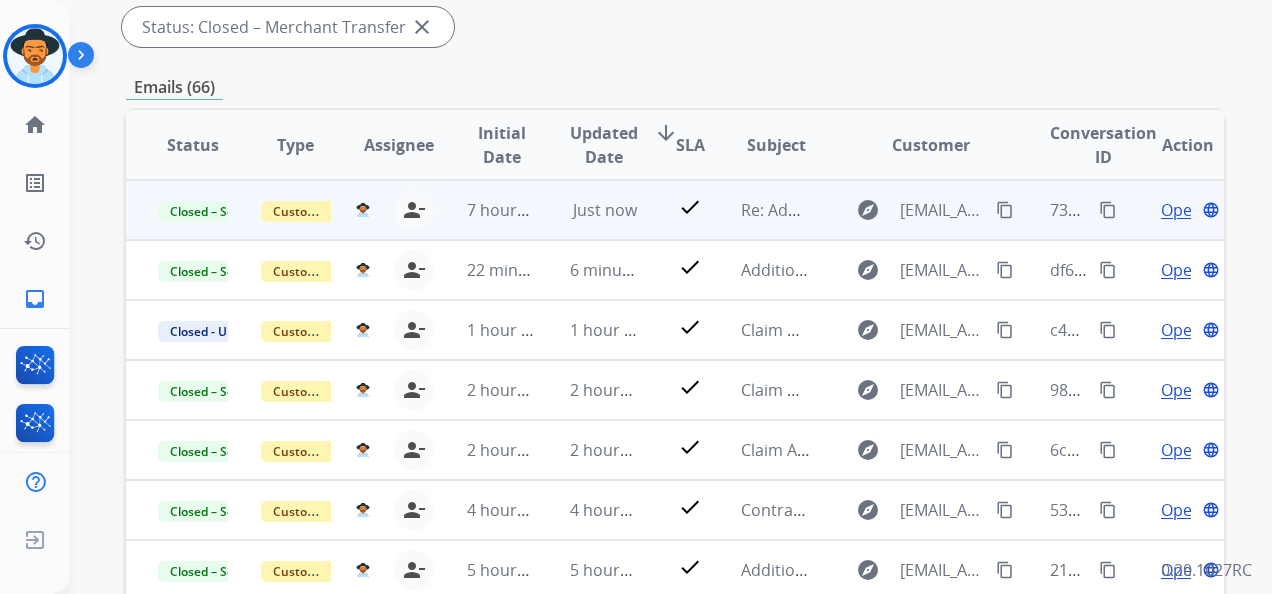 click on "content_copy" at bounding box center (1108, 210) 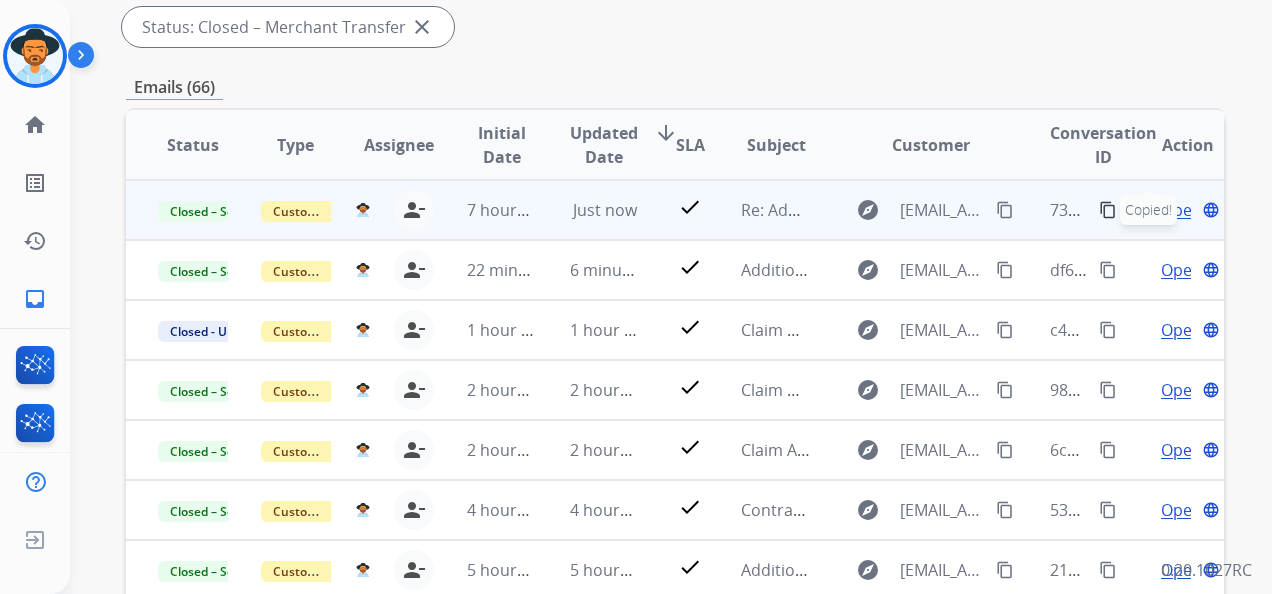 click on "content_copy" at bounding box center (1108, 210) 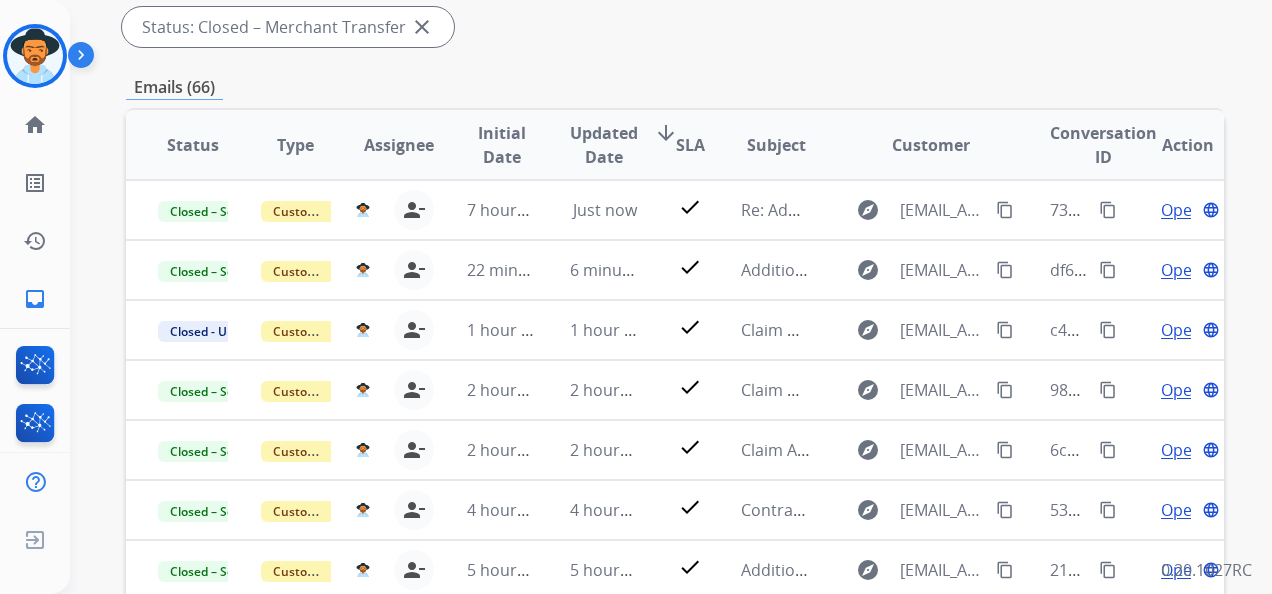 drag, startPoint x: 1209, startPoint y: 77, endPoint x: 1156, endPoint y: 108, distance: 61.400326 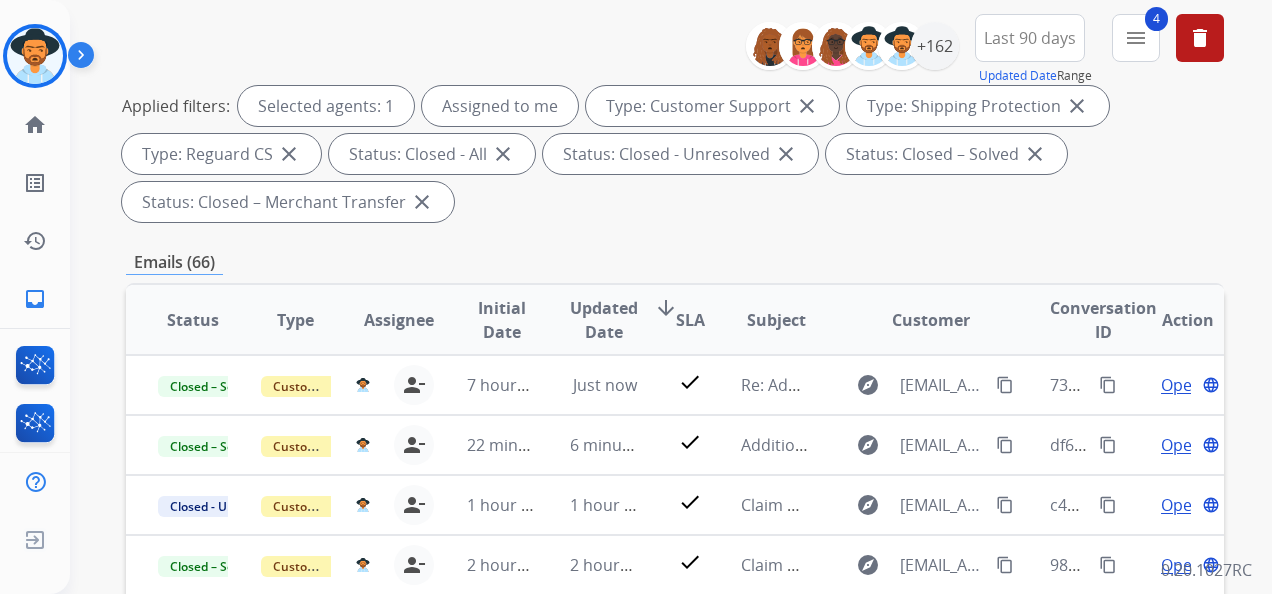 scroll, scrollTop: 0, scrollLeft: 0, axis: both 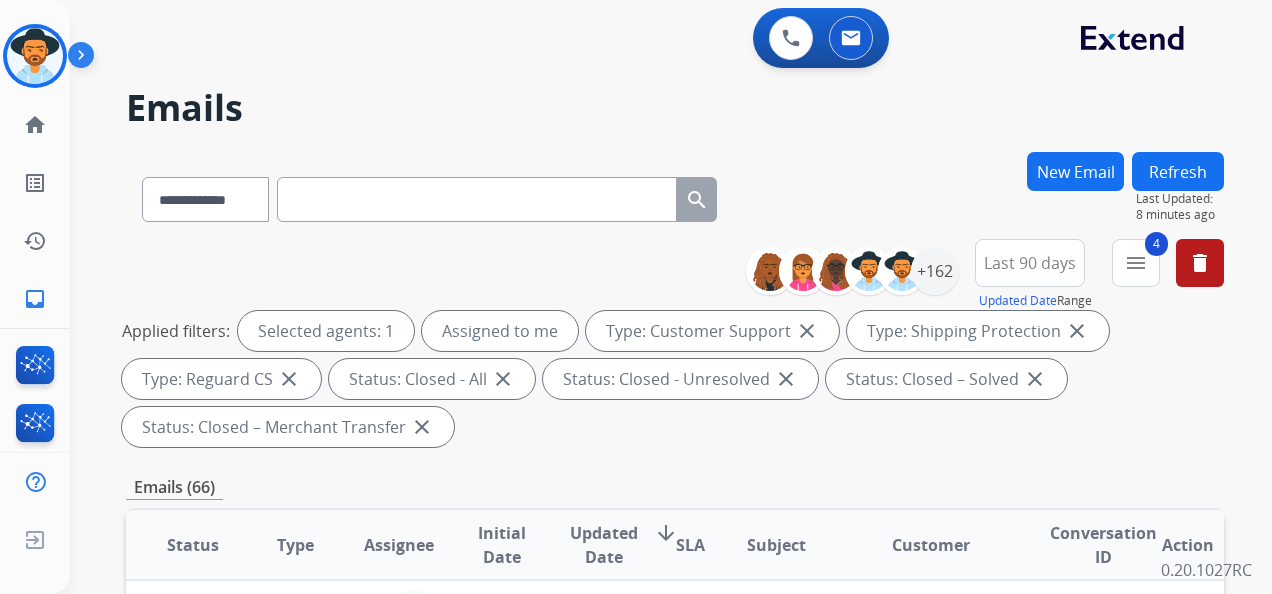 click on "New Email" at bounding box center (1075, 171) 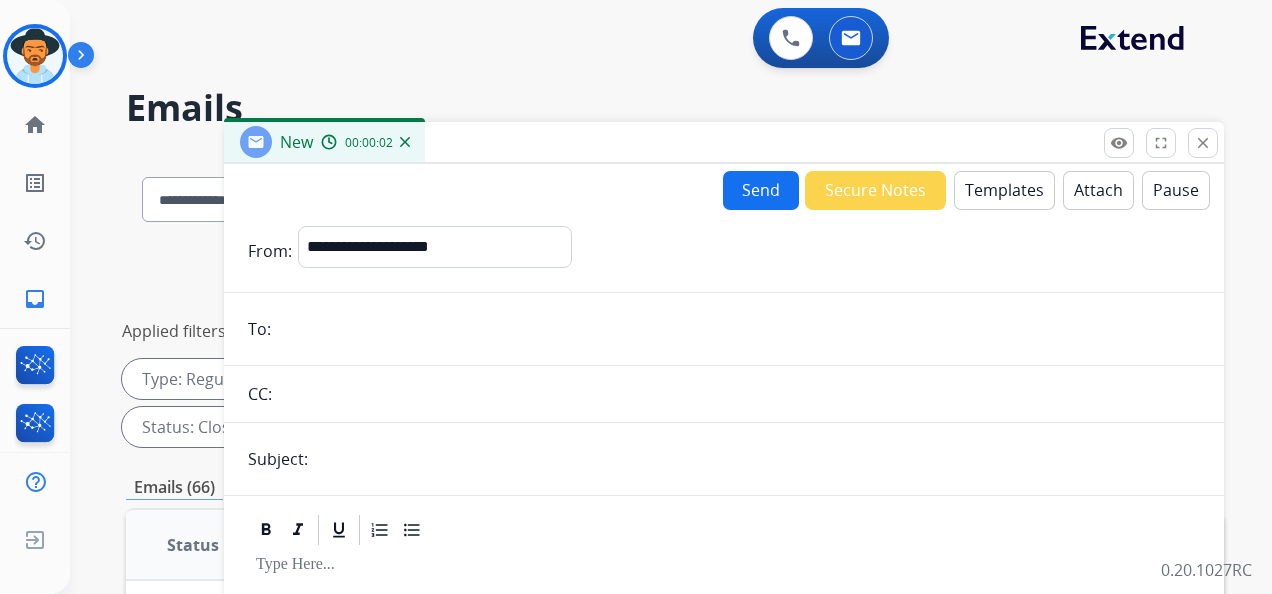 click on "Templates" at bounding box center [1004, 190] 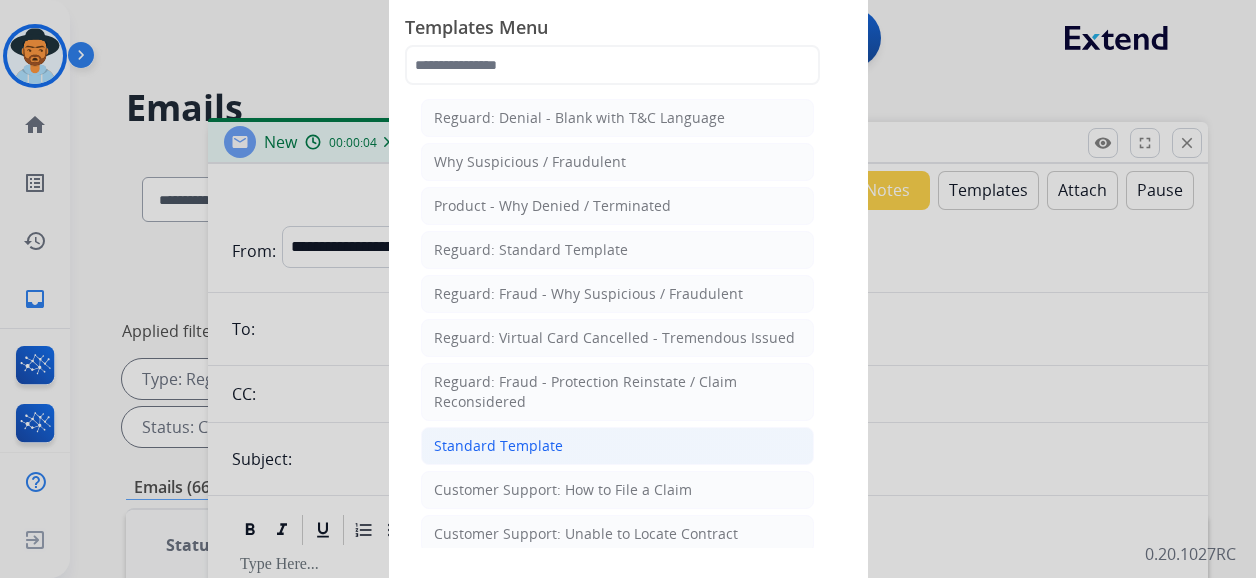 click on "Standard Template" 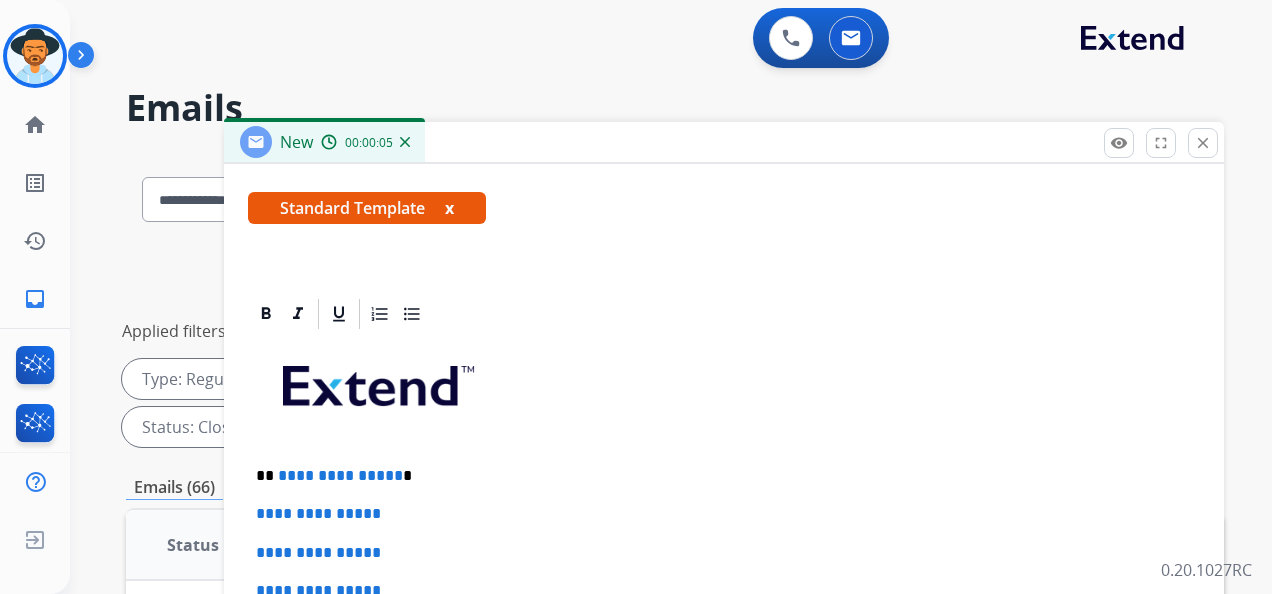scroll, scrollTop: 344, scrollLeft: 0, axis: vertical 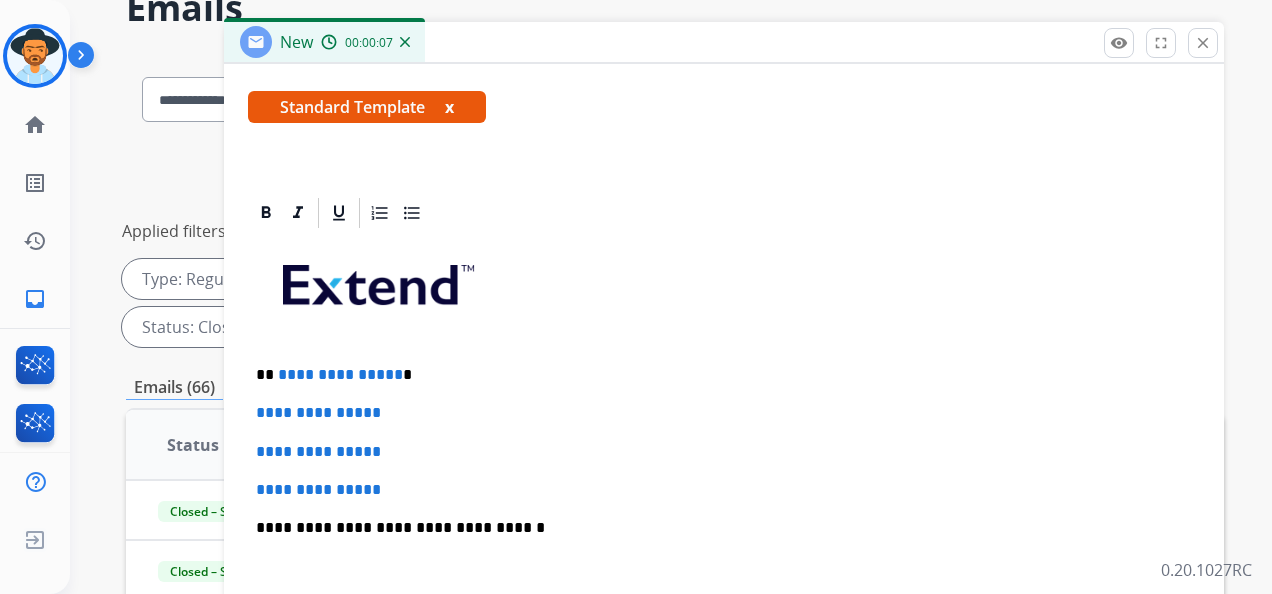 drag, startPoint x: 247, startPoint y: 410, endPoint x: 343, endPoint y: 423, distance: 96.87621 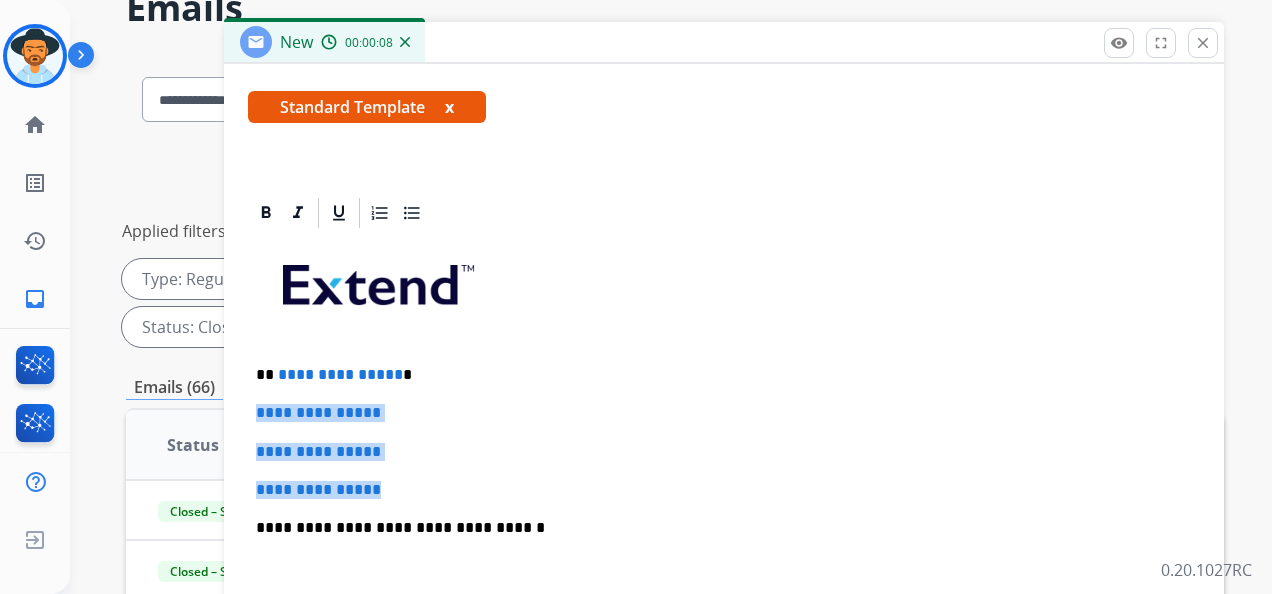 drag, startPoint x: 255, startPoint y: 408, endPoint x: 446, endPoint y: 482, distance: 204.83408 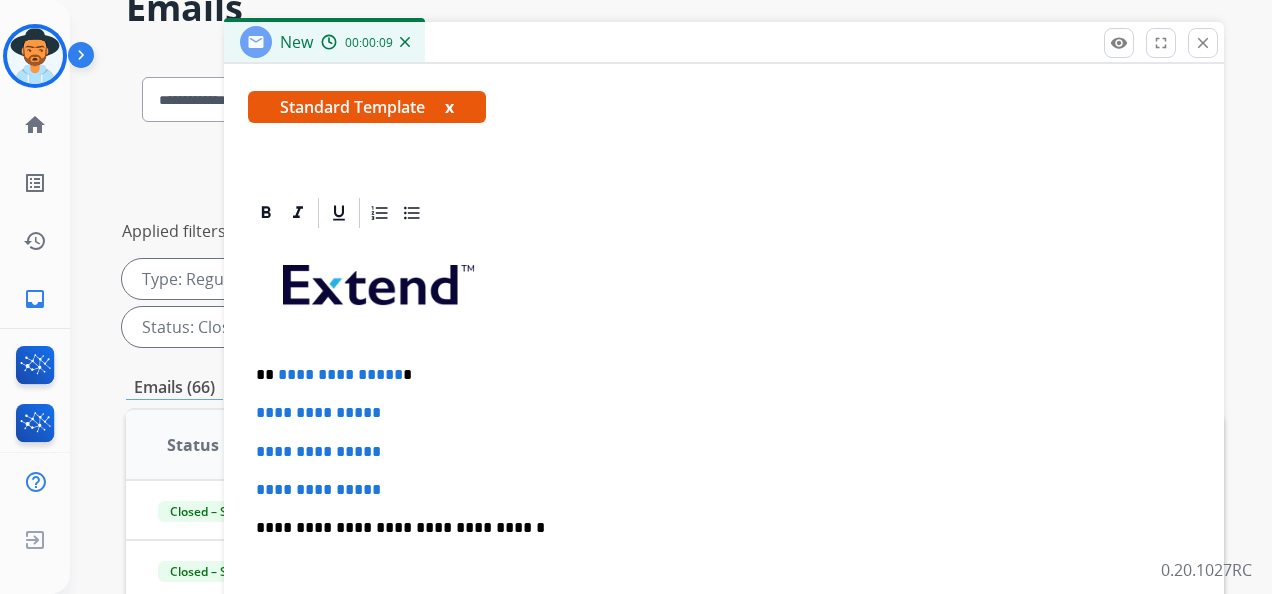 scroll, scrollTop: 268, scrollLeft: 0, axis: vertical 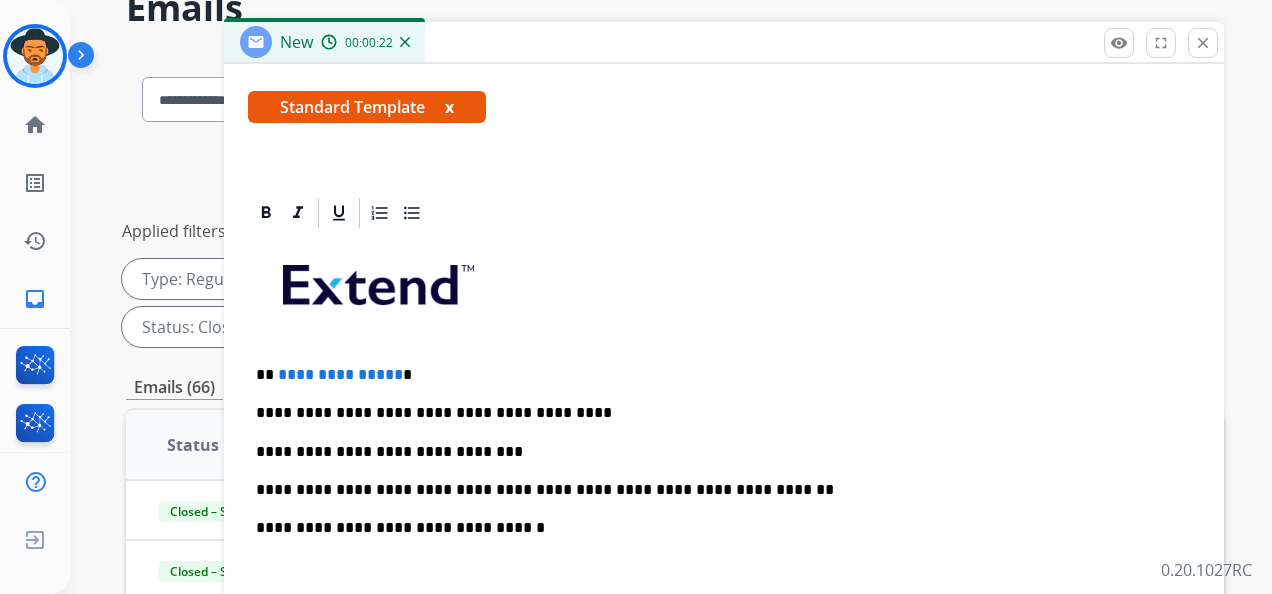 drag, startPoint x: 393, startPoint y: 375, endPoint x: 435, endPoint y: 375, distance: 42 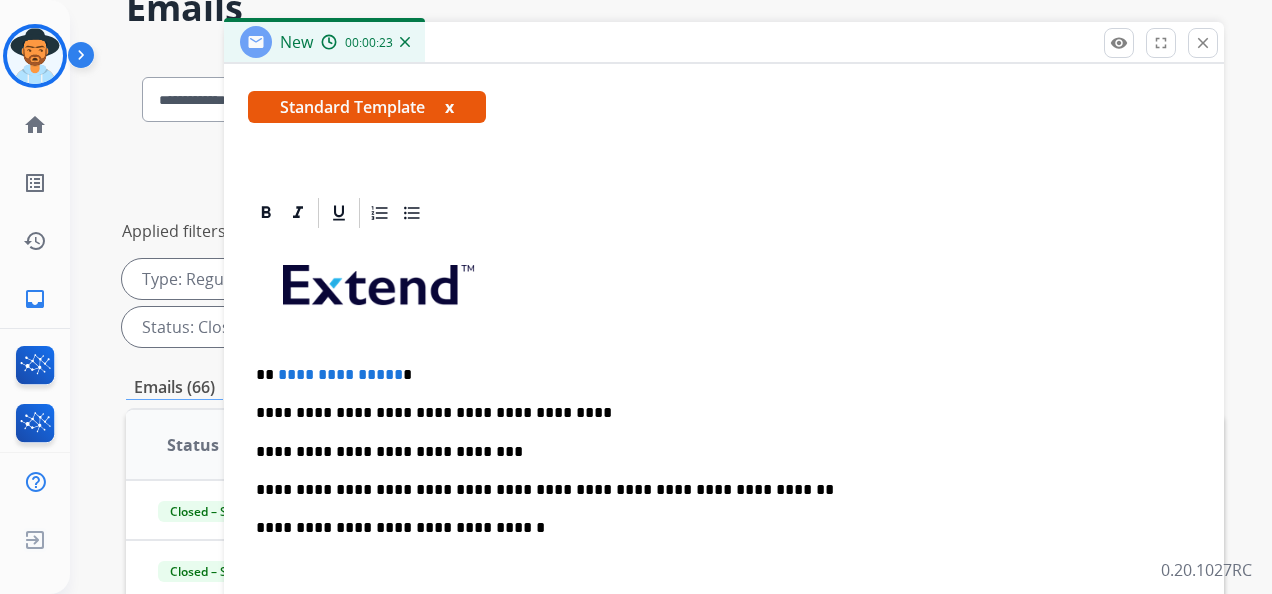type 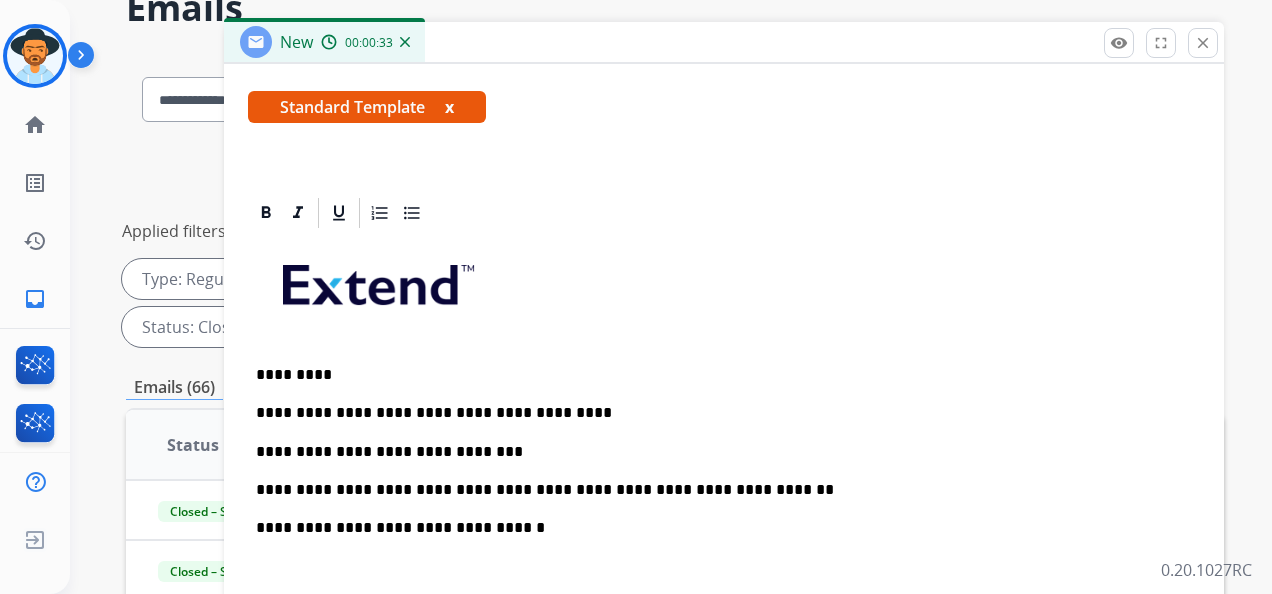 drag, startPoint x: 638, startPoint y: 448, endPoint x: 635, endPoint y: 438, distance: 10.440307 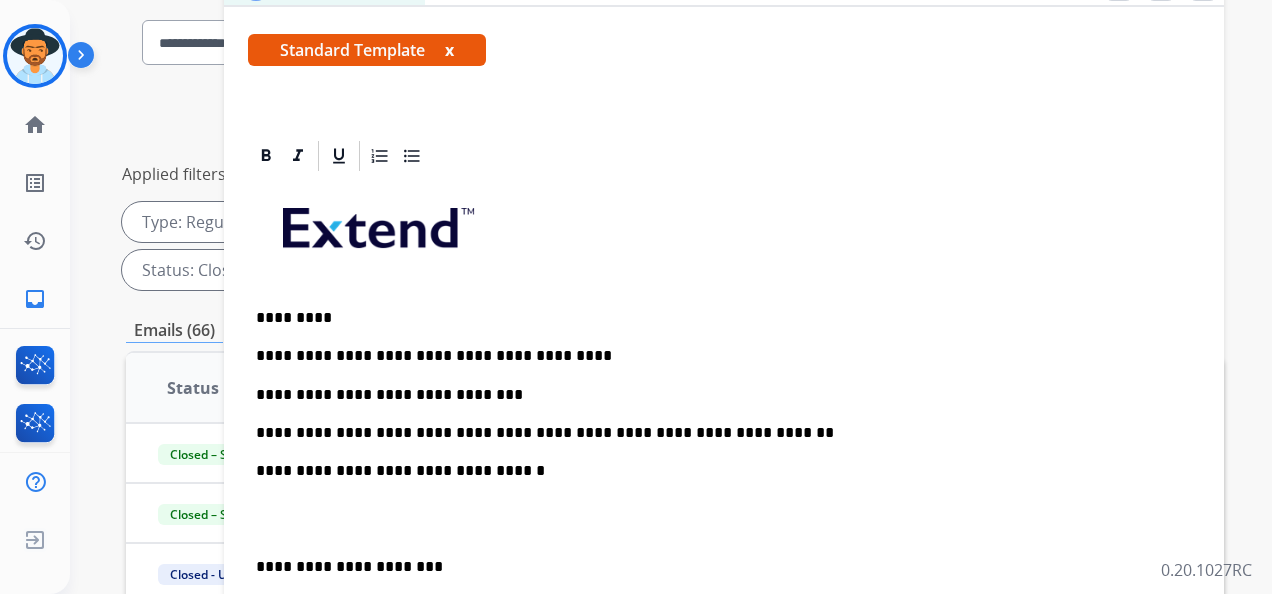 scroll, scrollTop: 200, scrollLeft: 0, axis: vertical 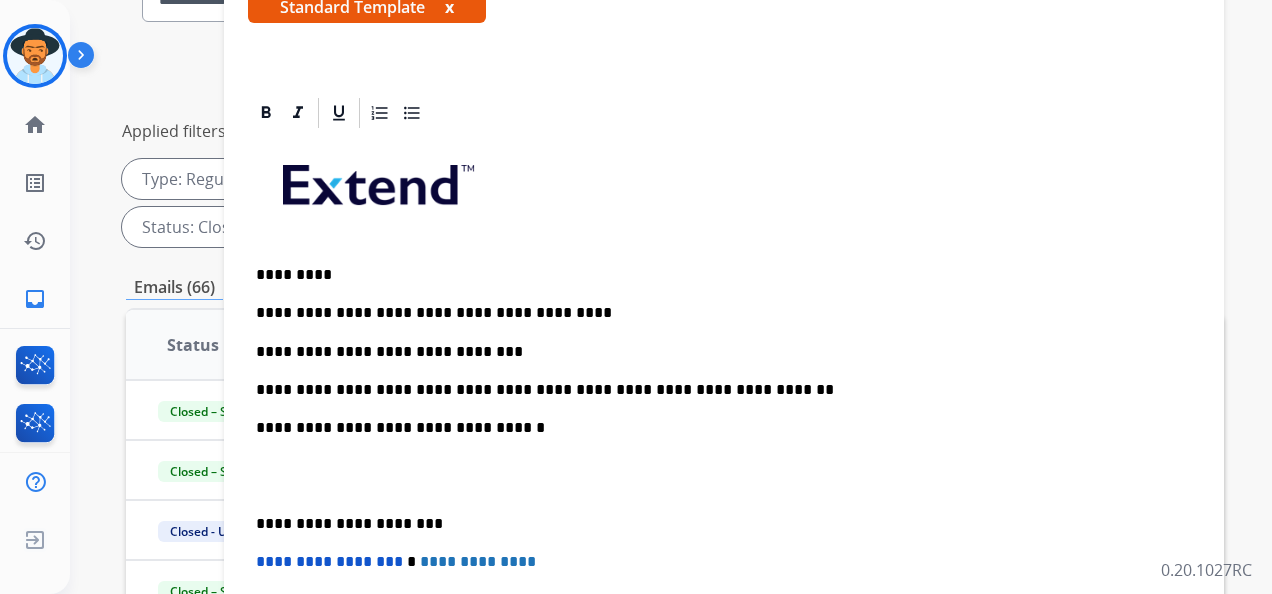 click on "**********" at bounding box center [724, 475] 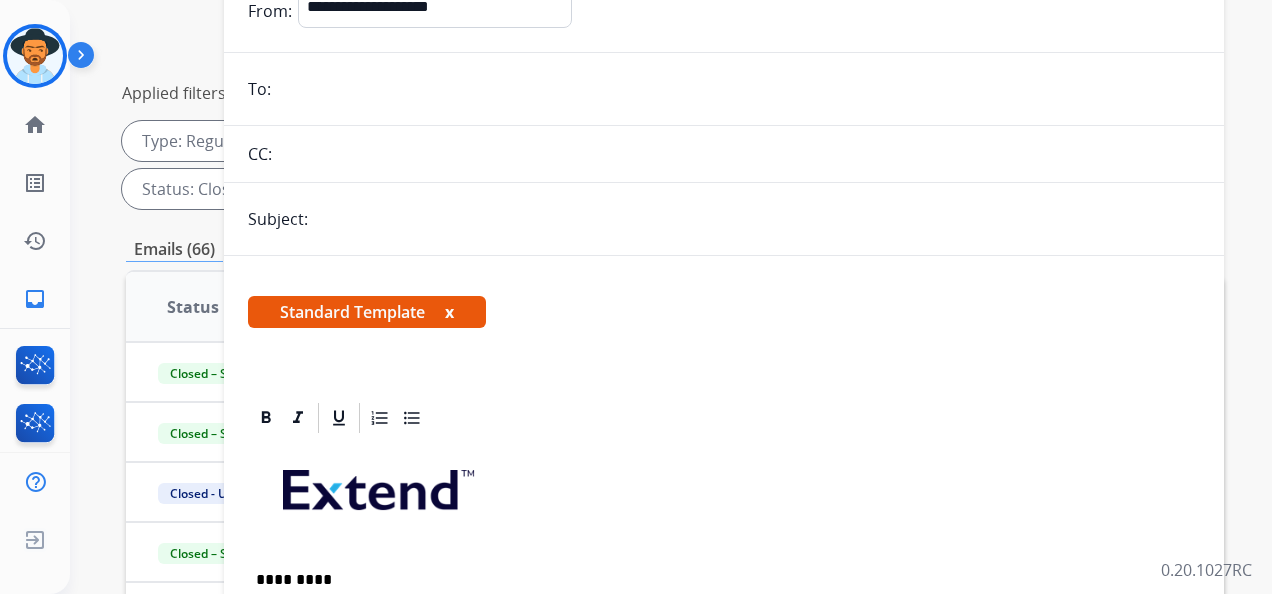 scroll, scrollTop: 0, scrollLeft: 0, axis: both 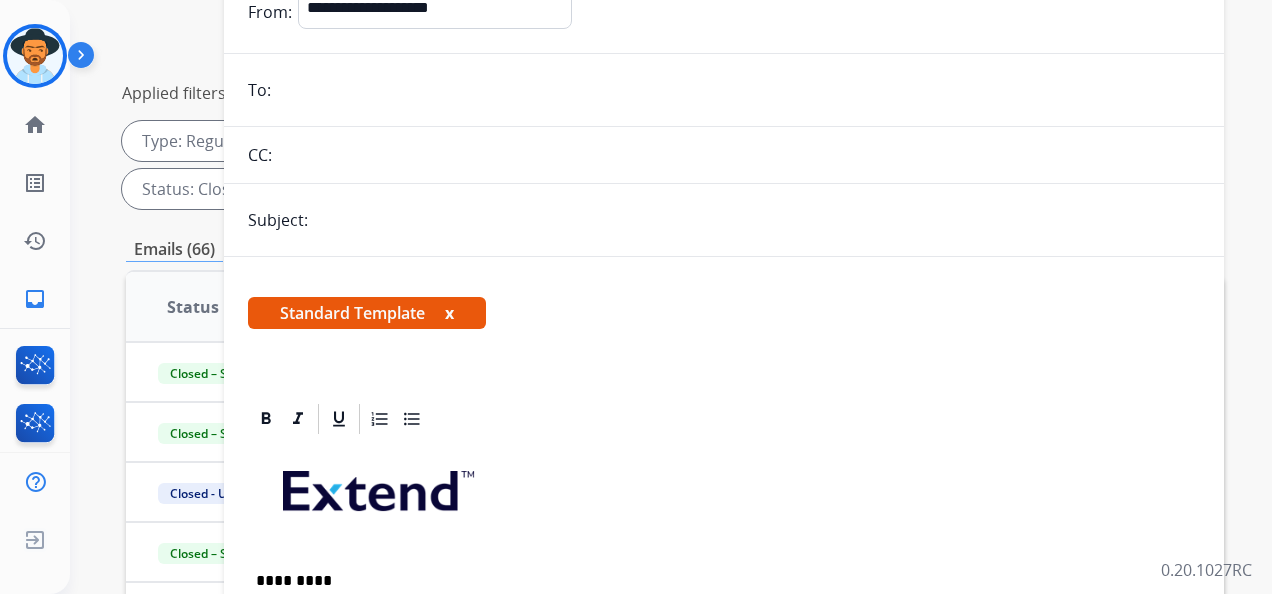 click at bounding box center [738, 90] 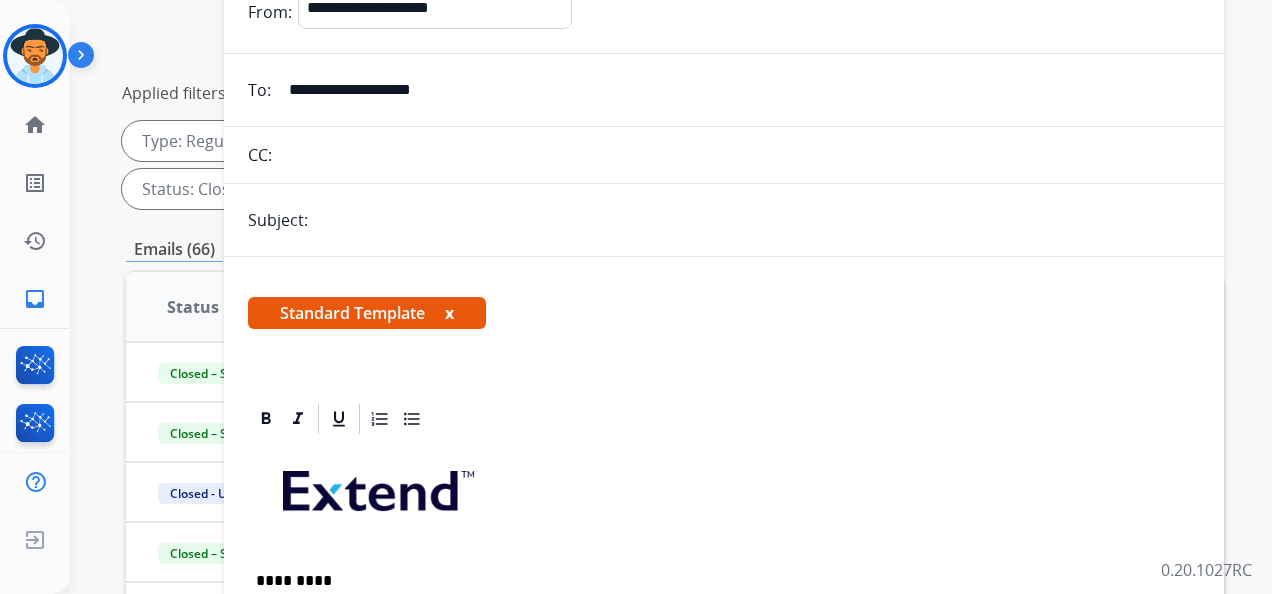 type on "**********" 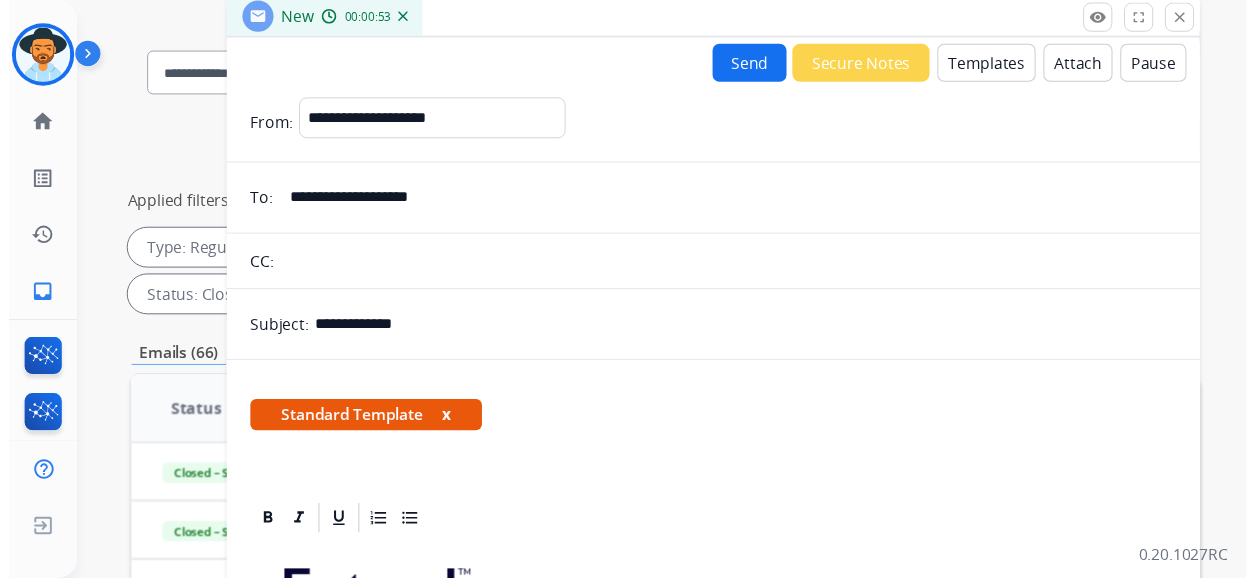 scroll, scrollTop: 0, scrollLeft: 0, axis: both 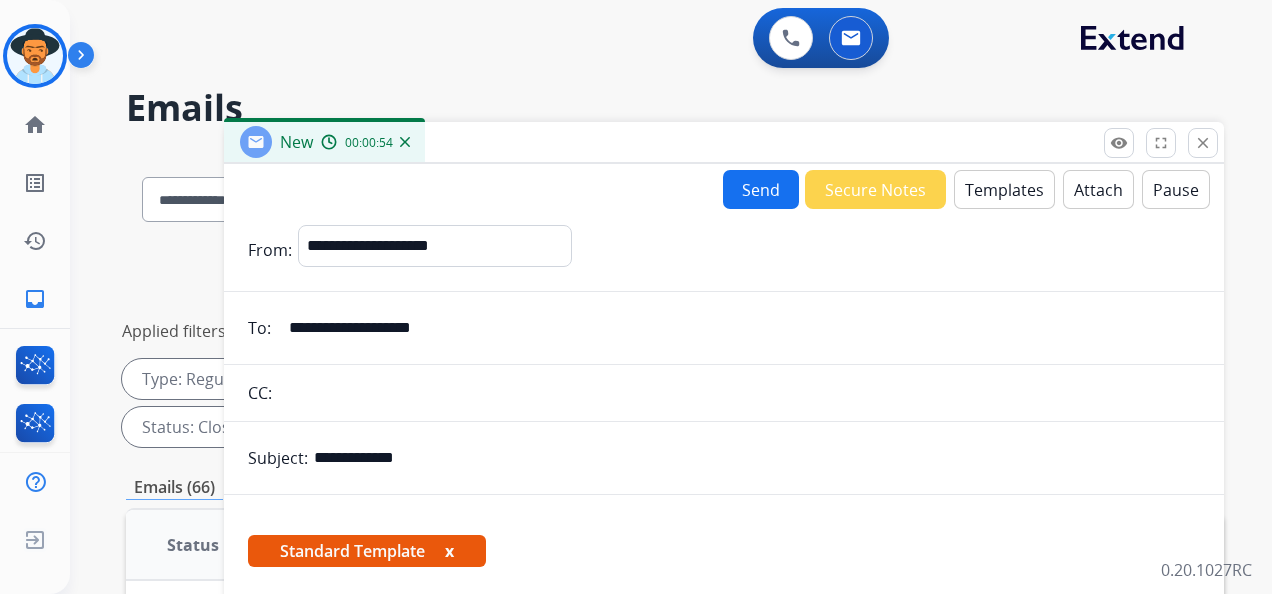 click on "Send" at bounding box center (761, 189) 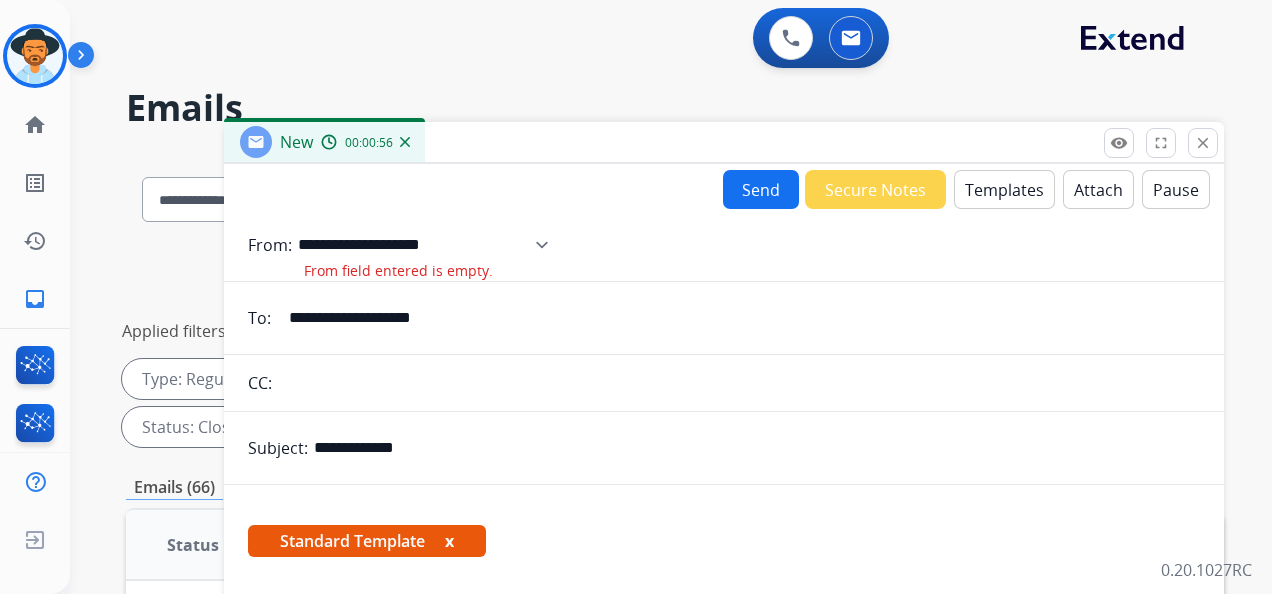 click on "**********" at bounding box center (430, 245) 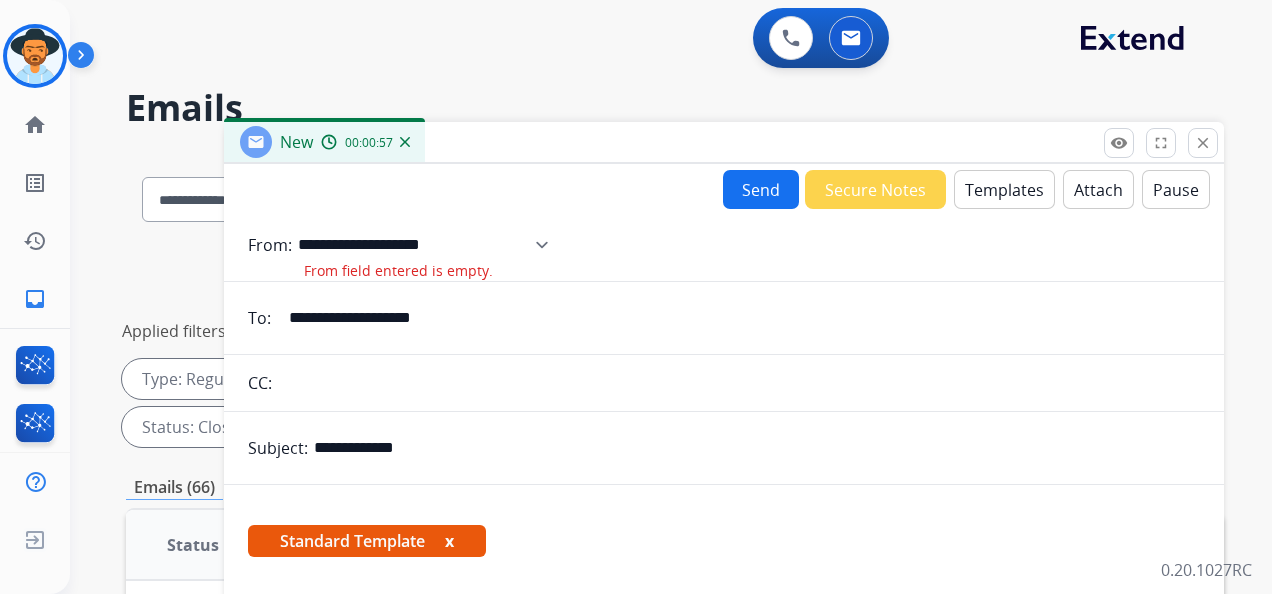select on "**********" 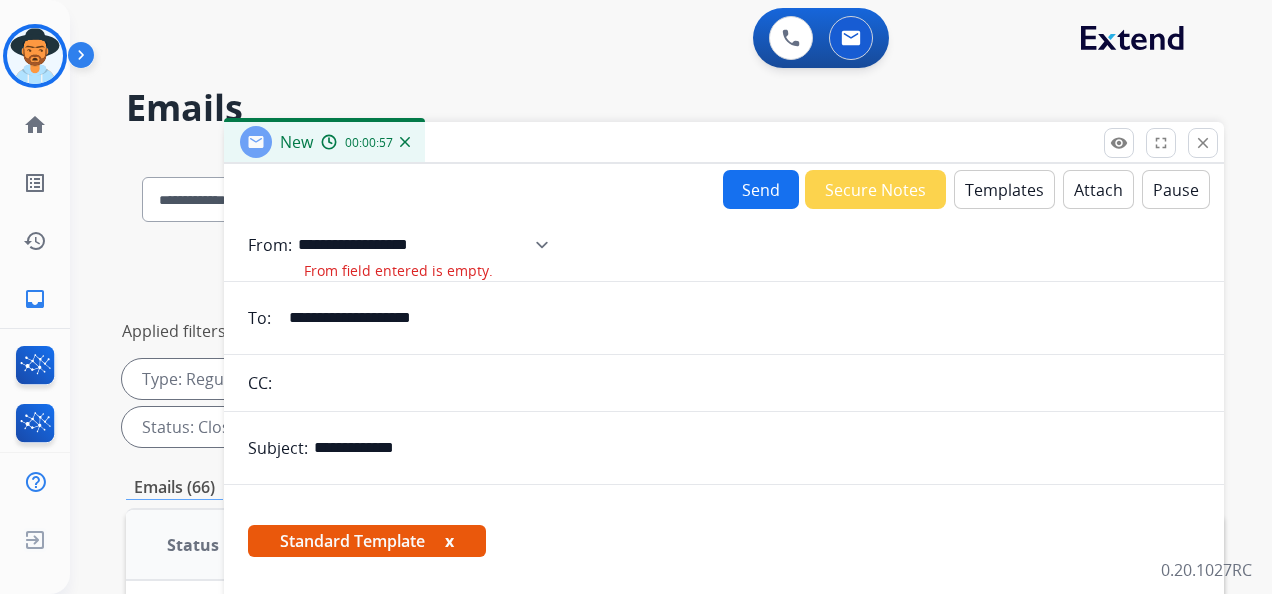 click on "**********" at bounding box center [430, 245] 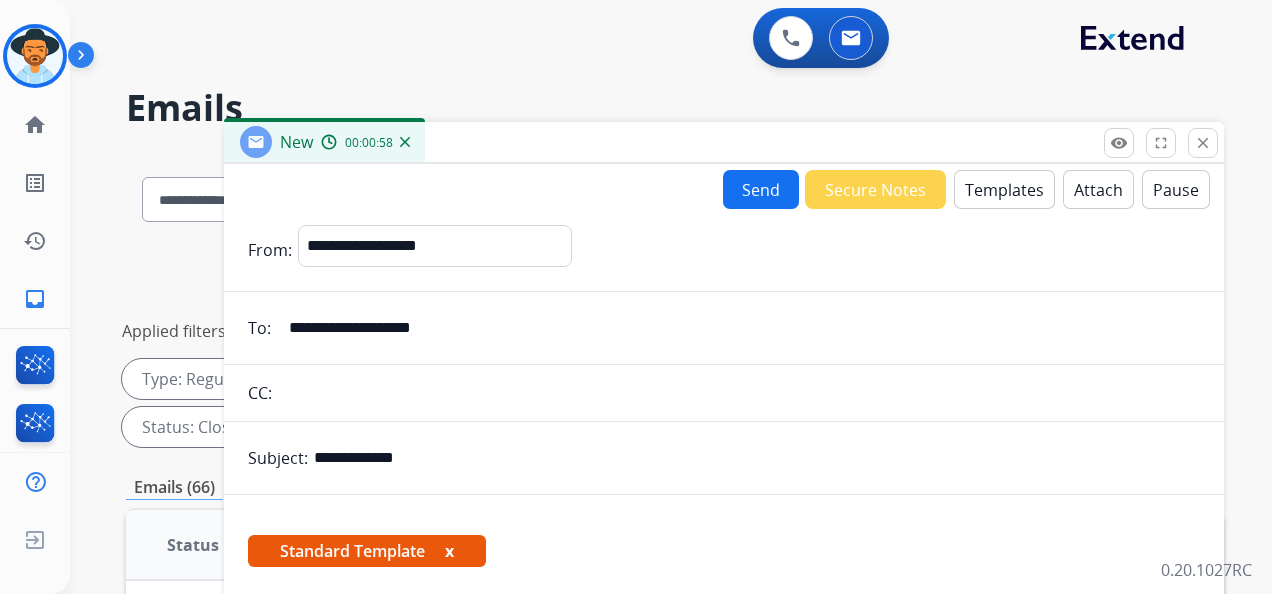 click on "Send" at bounding box center (761, 189) 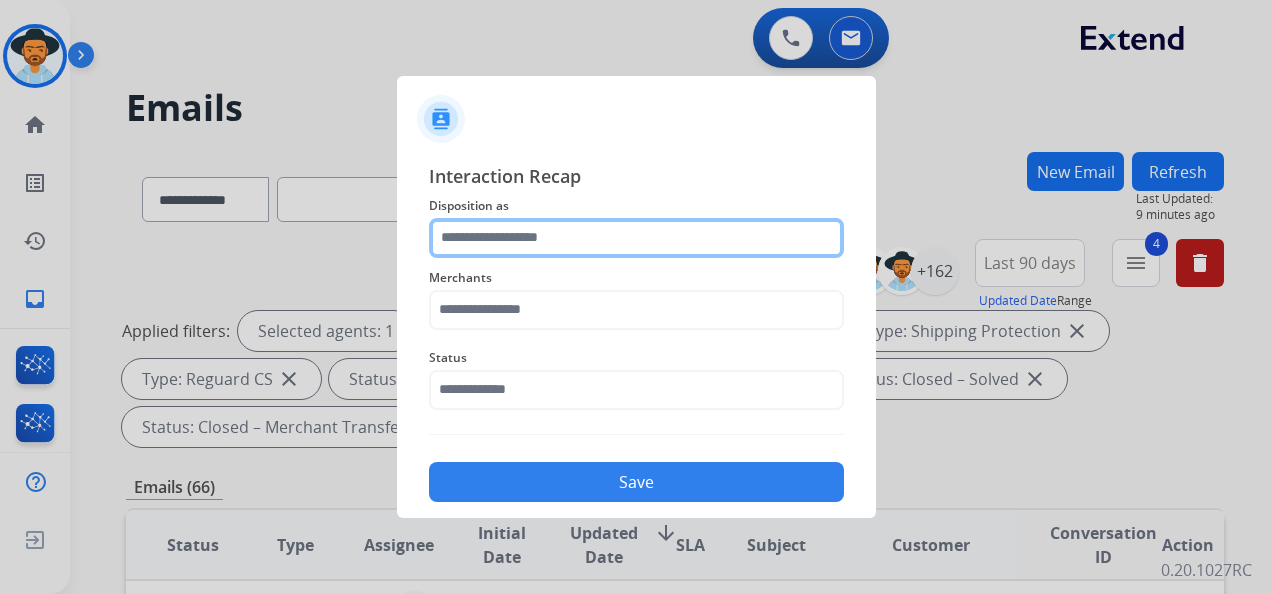 click 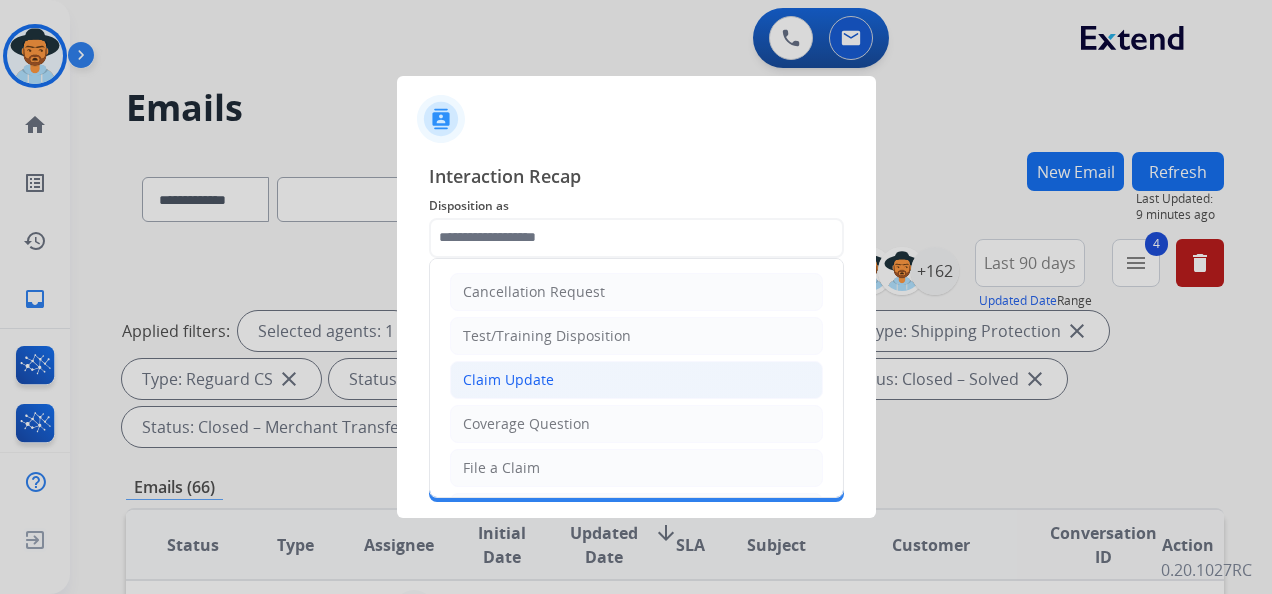 click on "Claim Update" 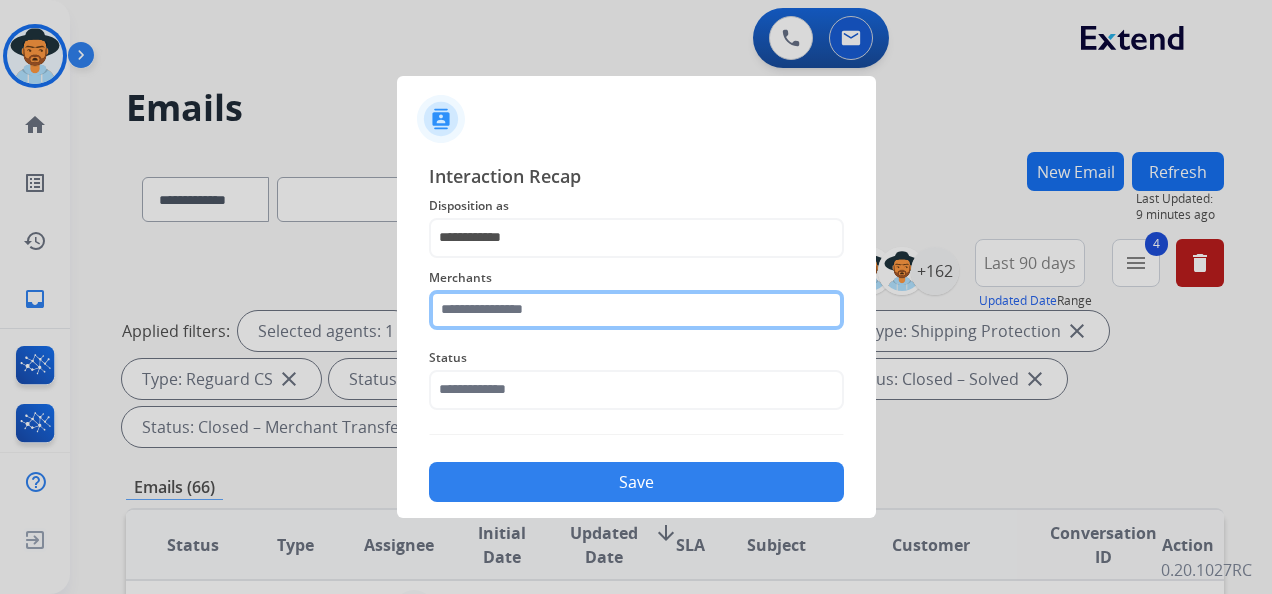 click 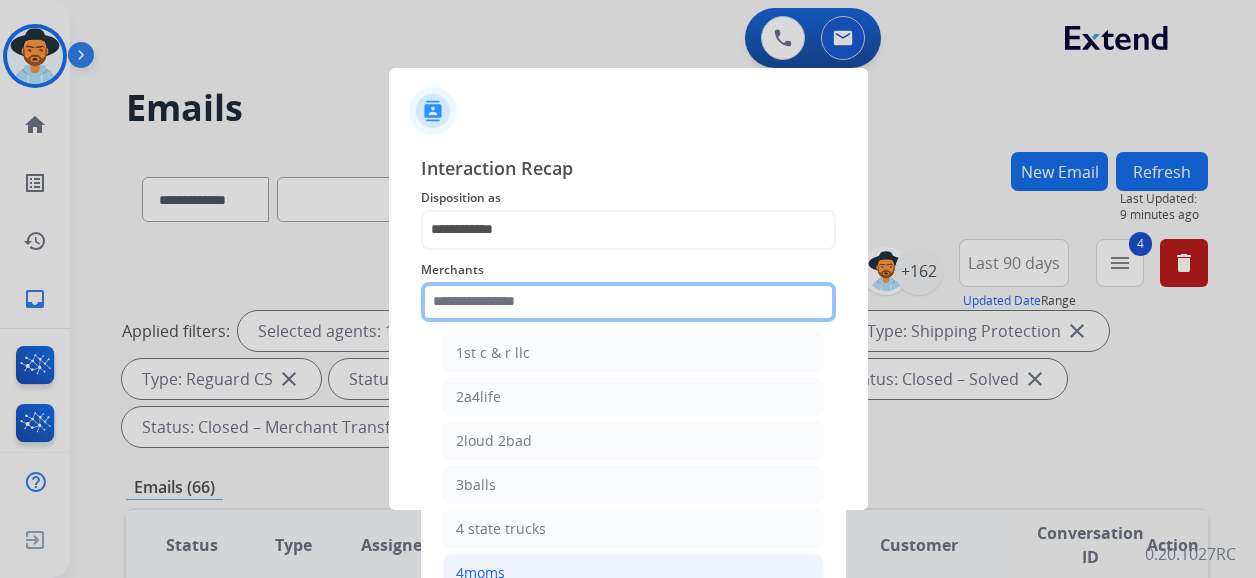 scroll, scrollTop: 200, scrollLeft: 0, axis: vertical 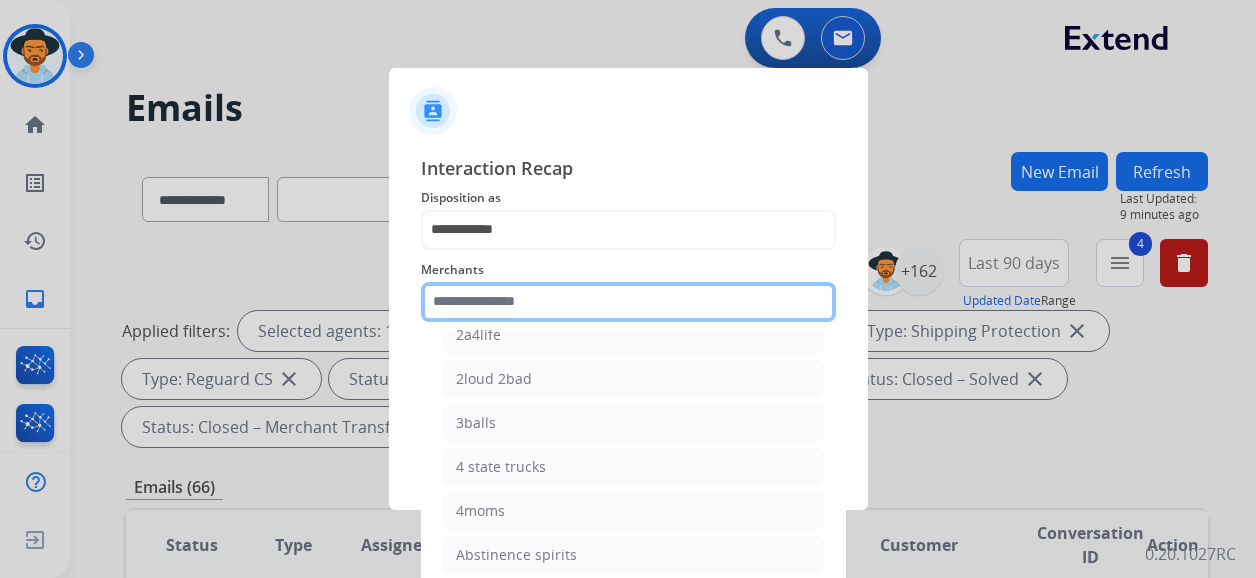 click 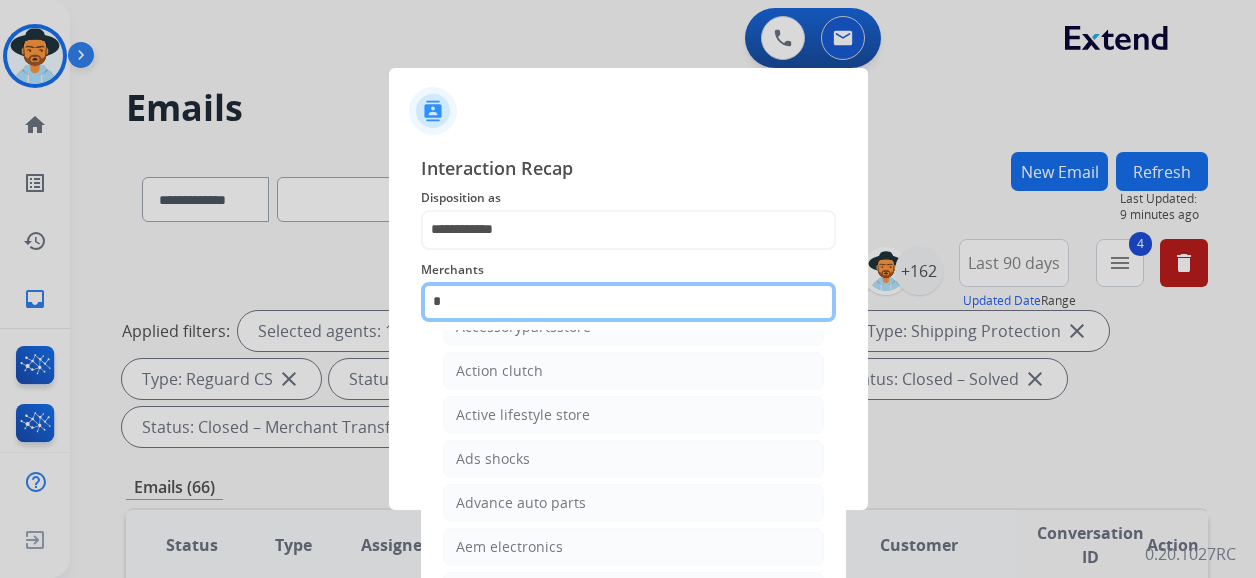 scroll, scrollTop: 0, scrollLeft: 0, axis: both 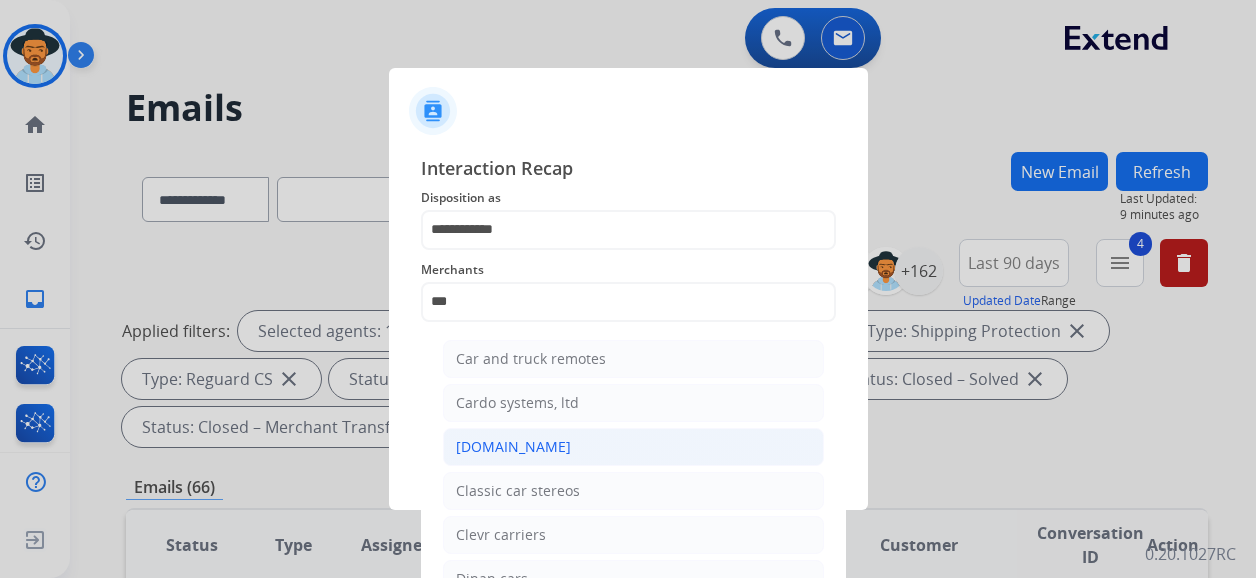 click on "[DOMAIN_NAME]" 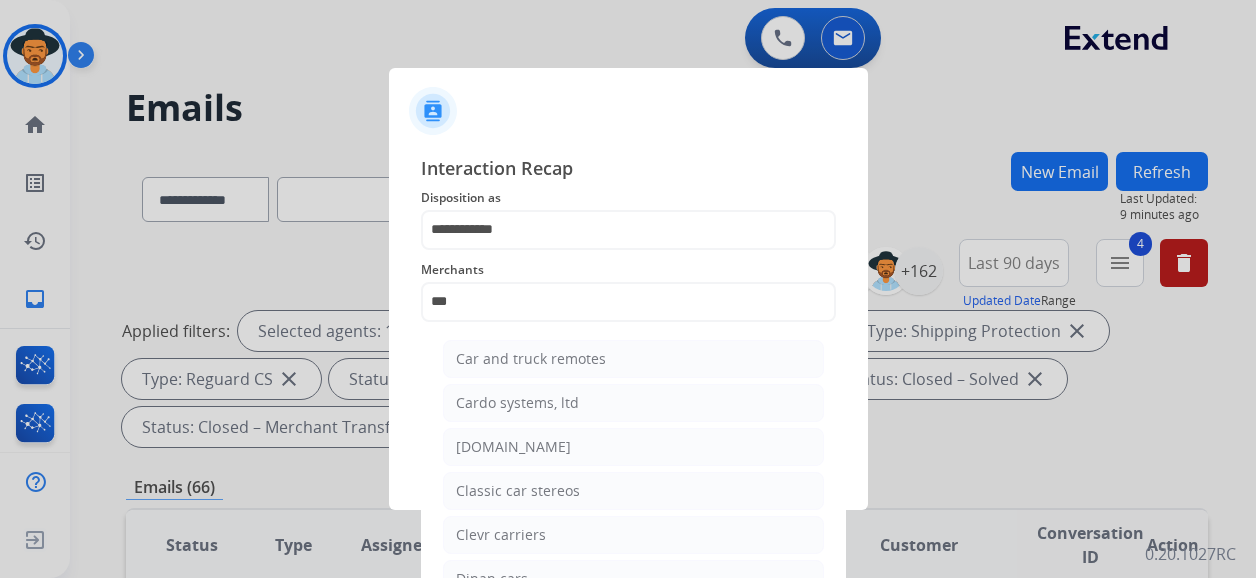 type on "**********" 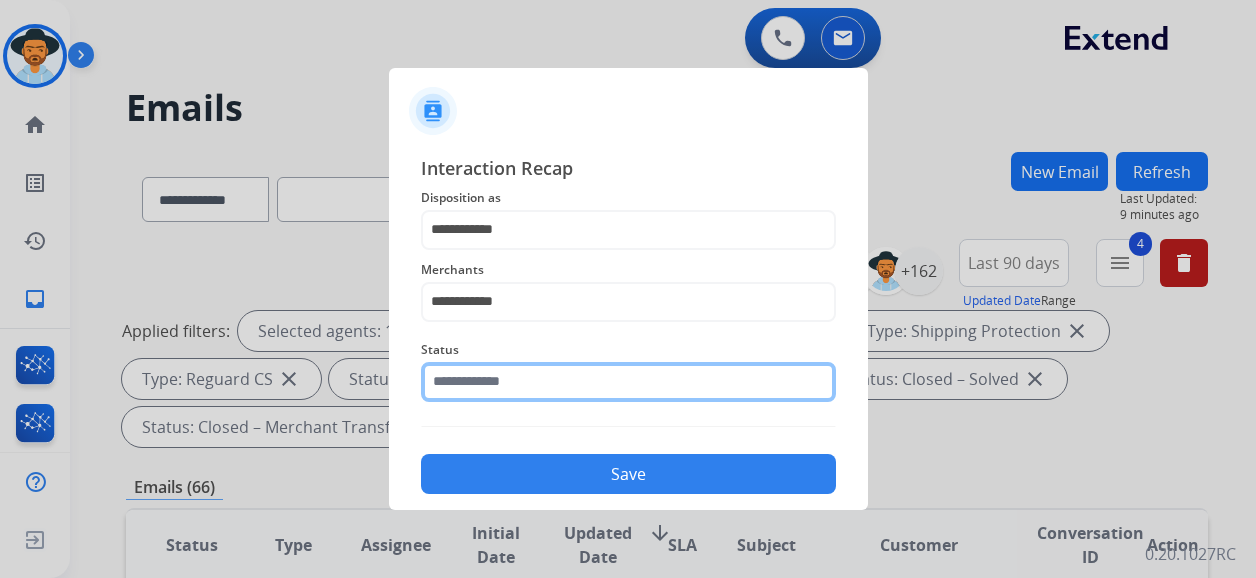 click 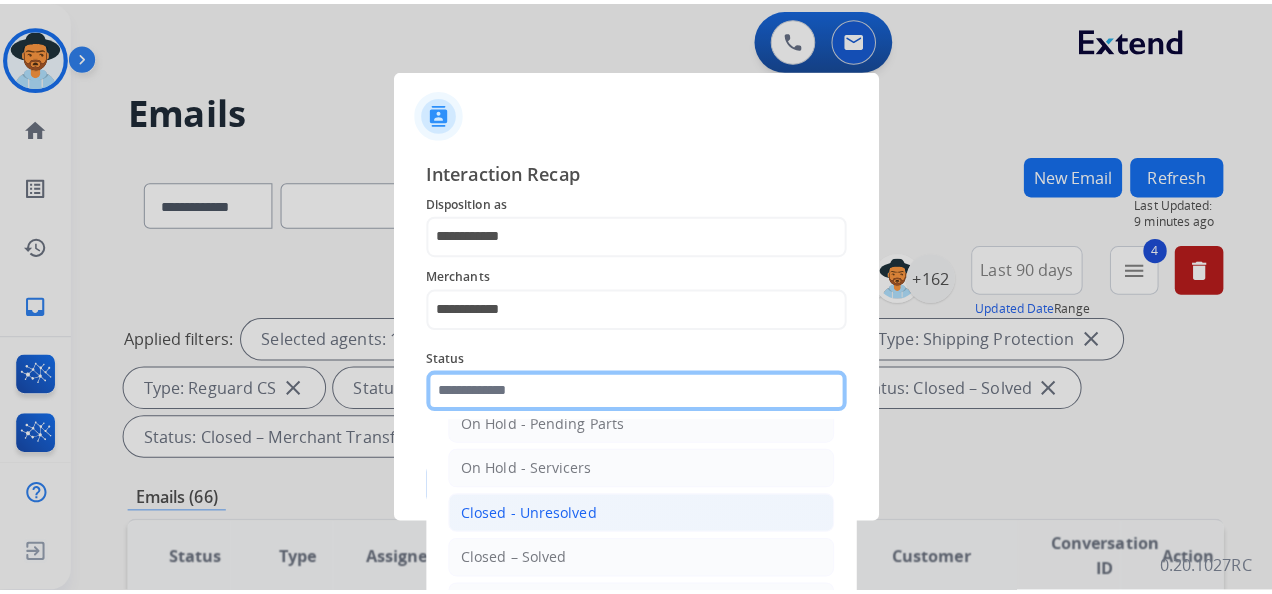 scroll, scrollTop: 114, scrollLeft: 0, axis: vertical 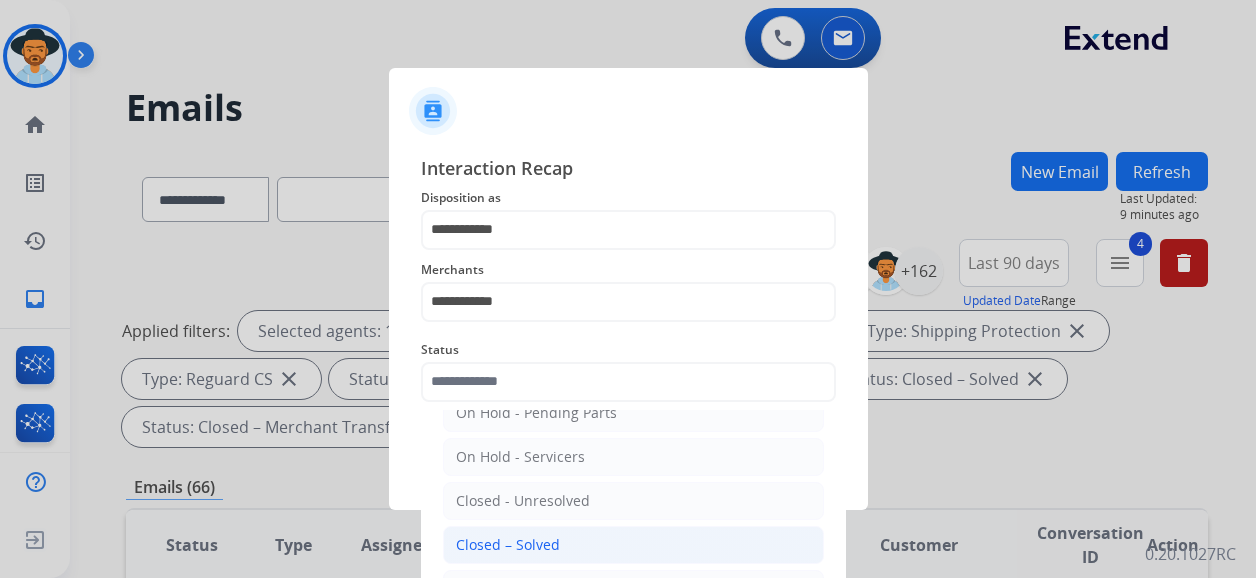 click on "Closed – Solved" 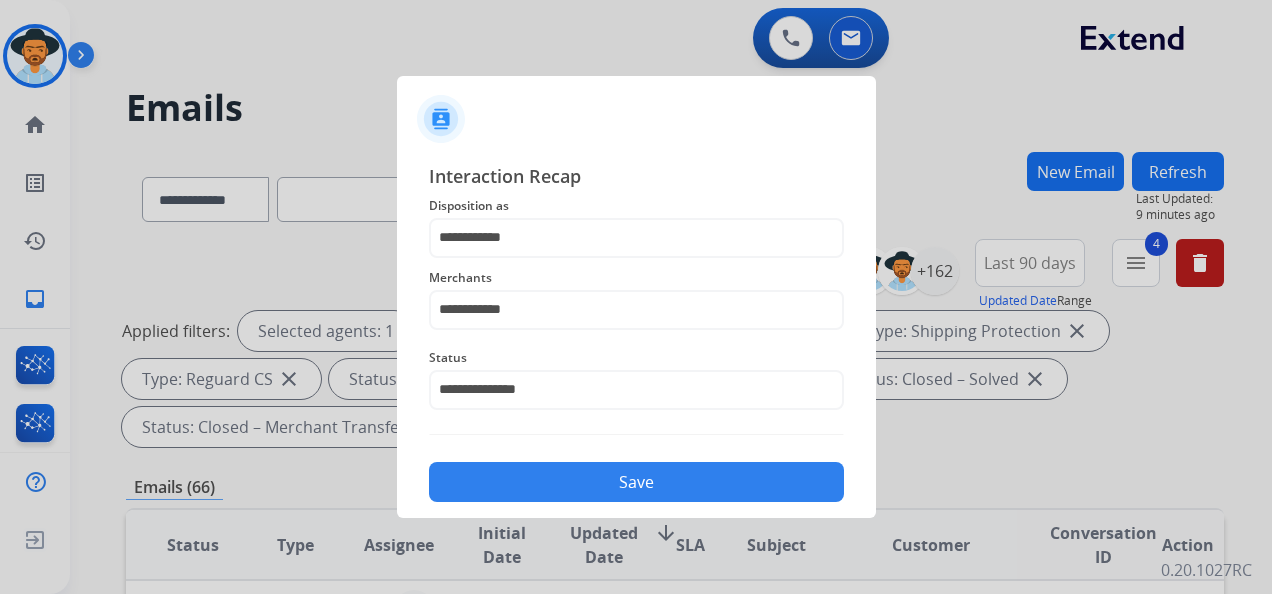 click on "Save" 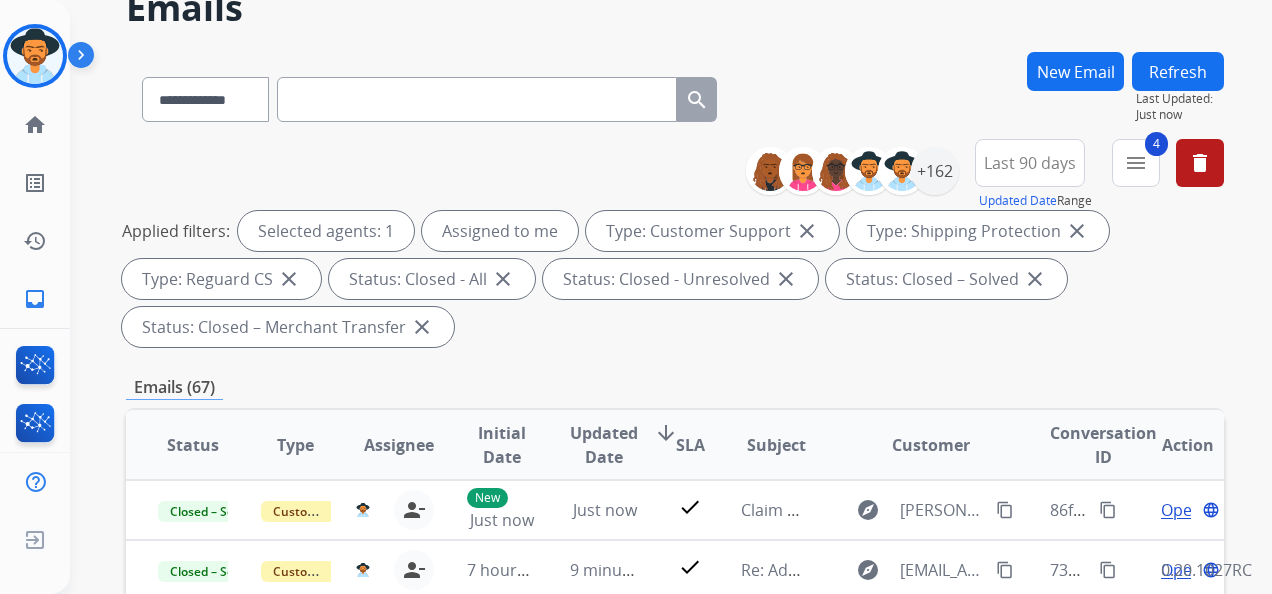scroll, scrollTop: 200, scrollLeft: 0, axis: vertical 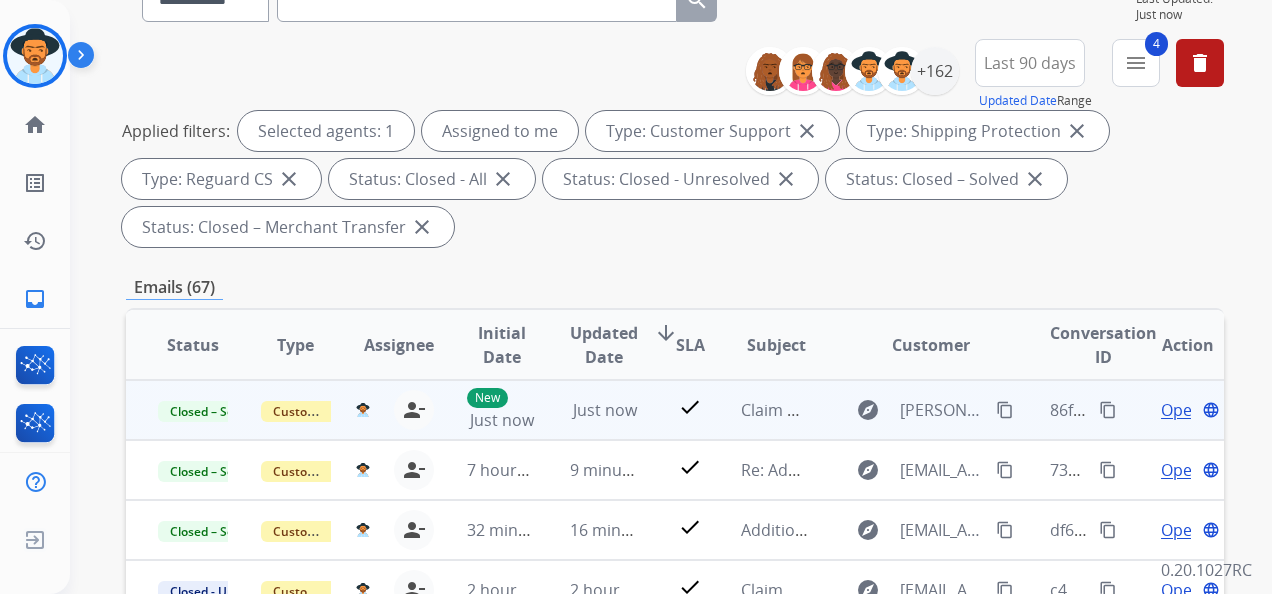 click on "content_copy" at bounding box center (1108, 410) 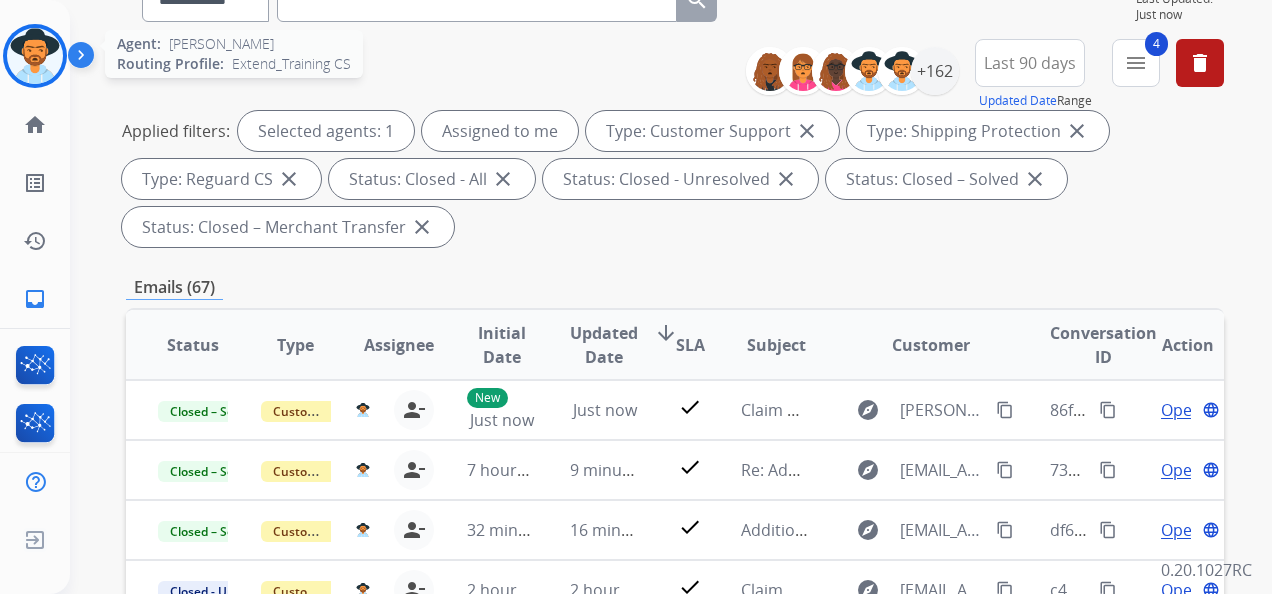 click at bounding box center [35, 56] 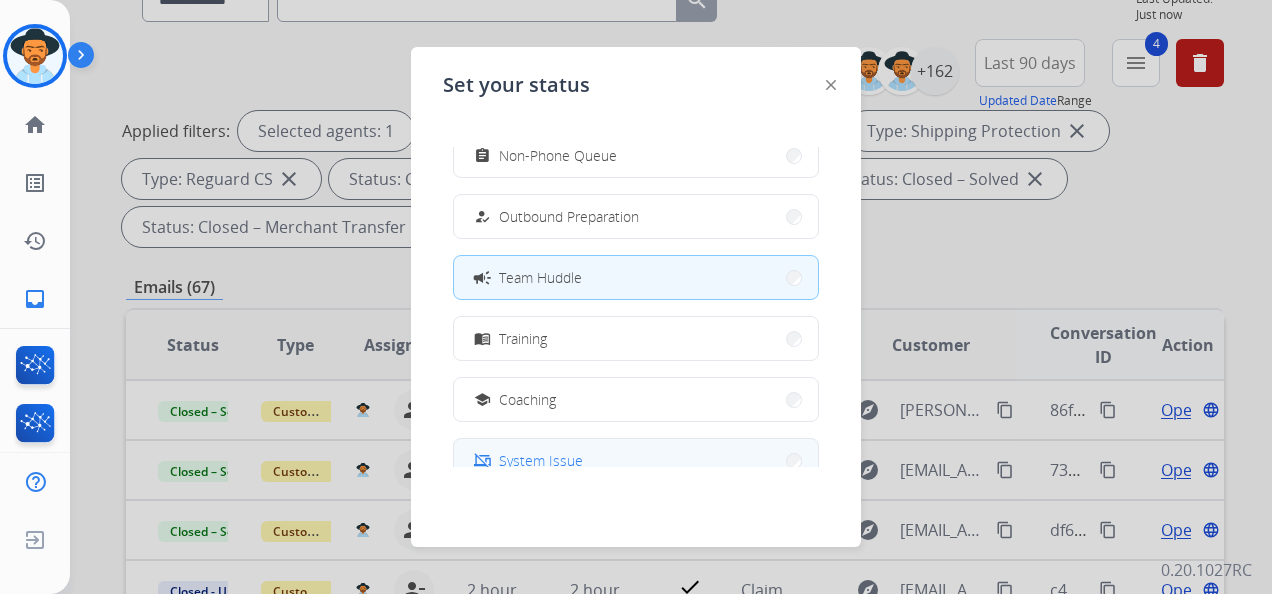 scroll, scrollTop: 300, scrollLeft: 0, axis: vertical 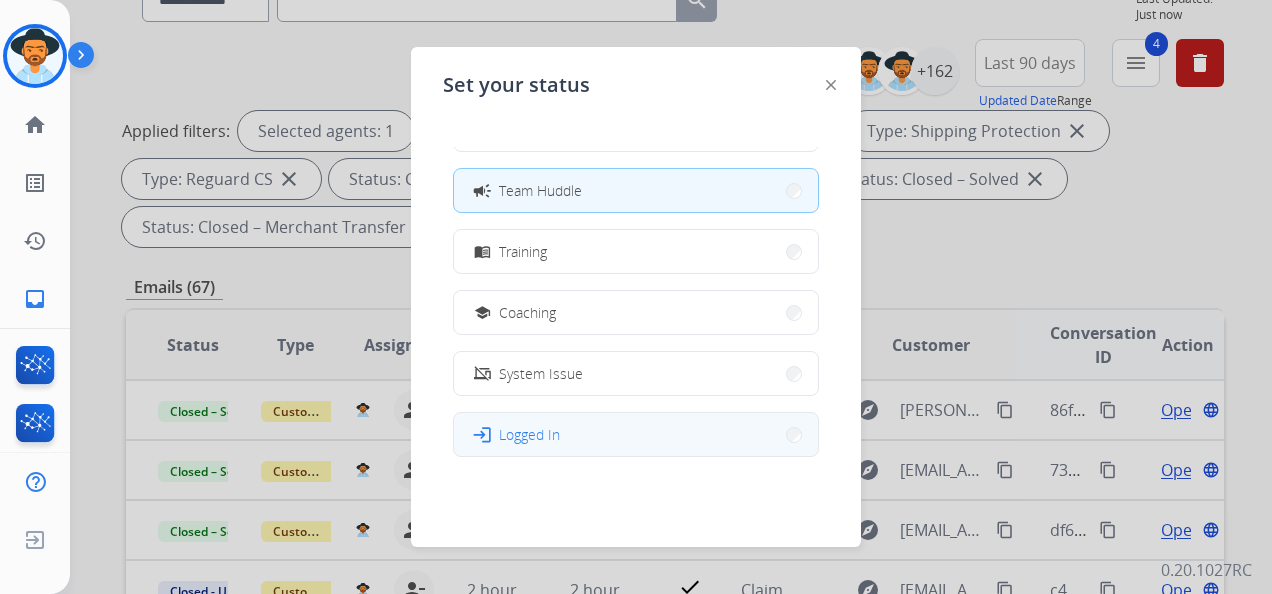 click on "login Logged In" at bounding box center [636, 434] 